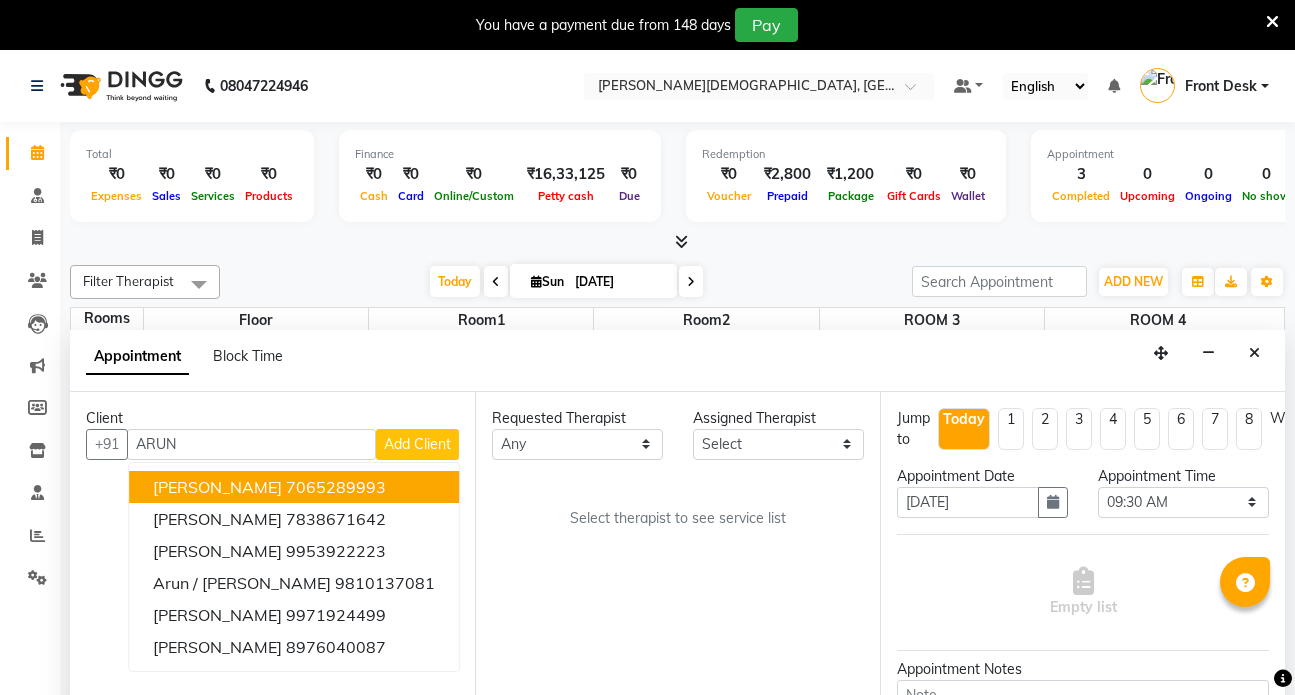 select on "570" 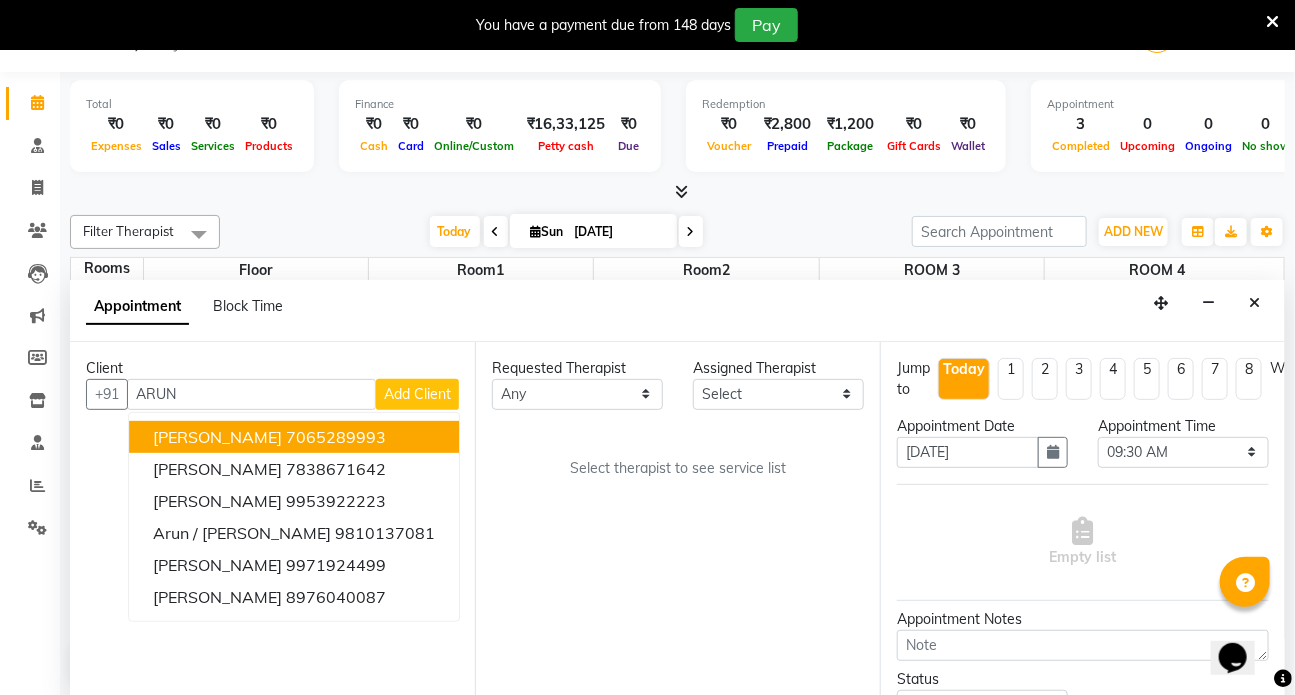 scroll, scrollTop: 0, scrollLeft: 0, axis: both 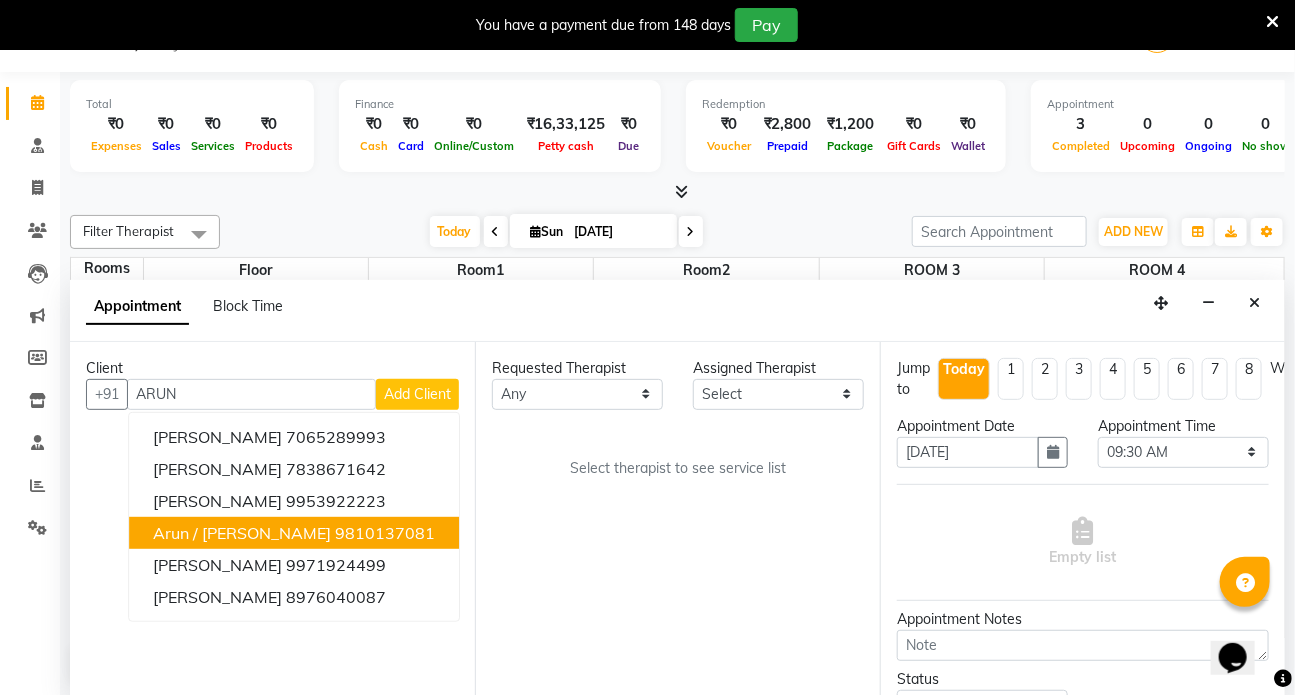 click on "Arun / [PERSON_NAME]" at bounding box center [242, 533] 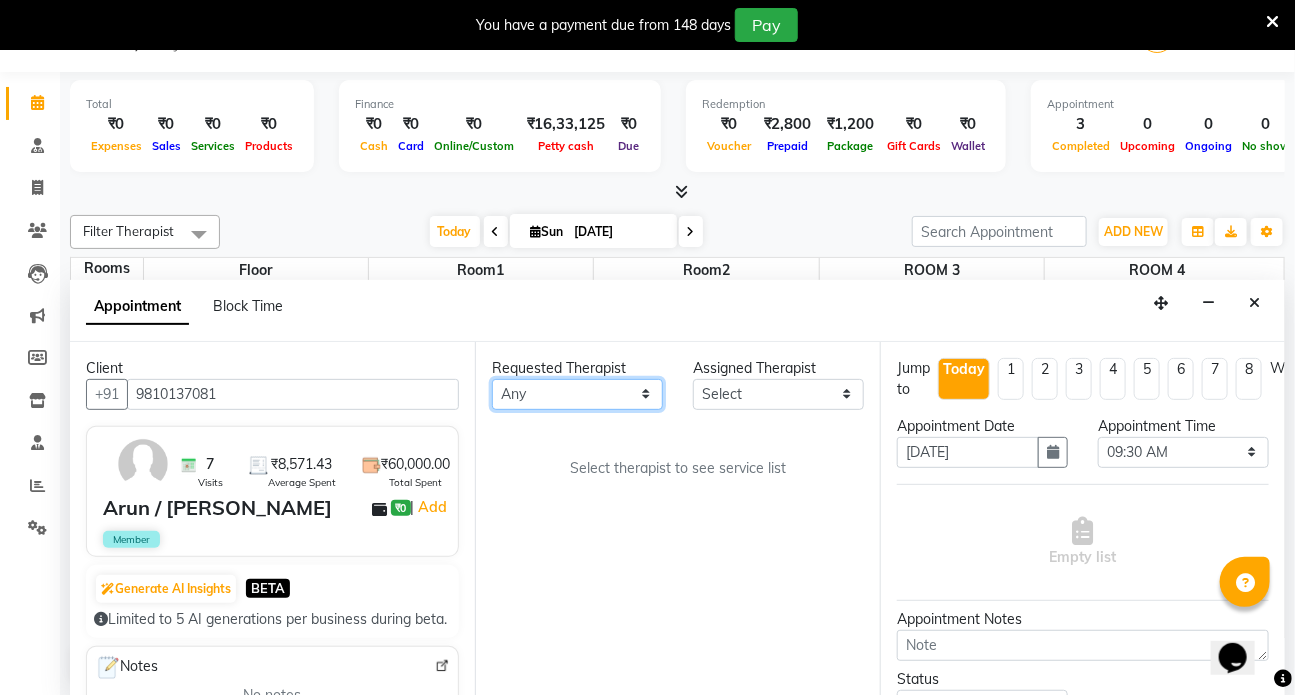 click on "Any ANJALI [PERSON_NAME] [PERSON_NAME] Dr [PERSON_NAME] Front Desk [PERSON_NAME] MILAN [PERSON_NAME] [PERSON_NAME]" at bounding box center (577, 394) 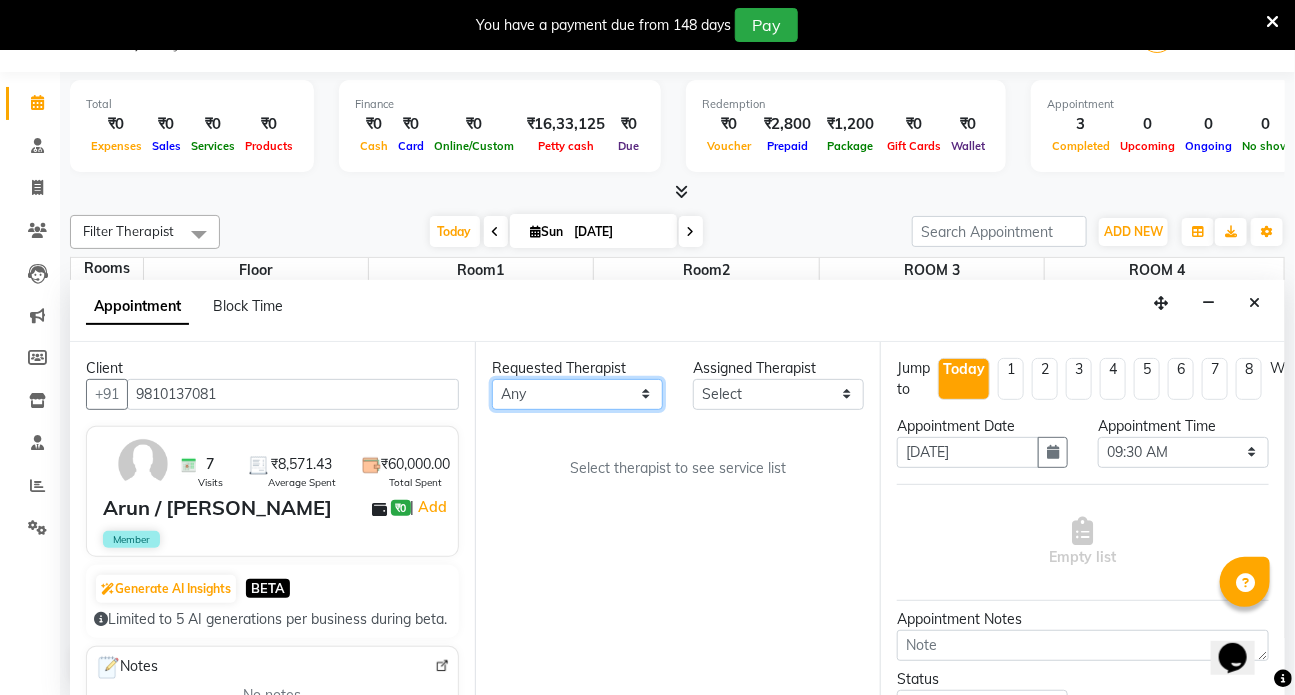 click on "Any ANJALI [PERSON_NAME] [PERSON_NAME] Dr [PERSON_NAME] Front Desk [PERSON_NAME] MILAN [PERSON_NAME] [PERSON_NAME]" at bounding box center [577, 394] 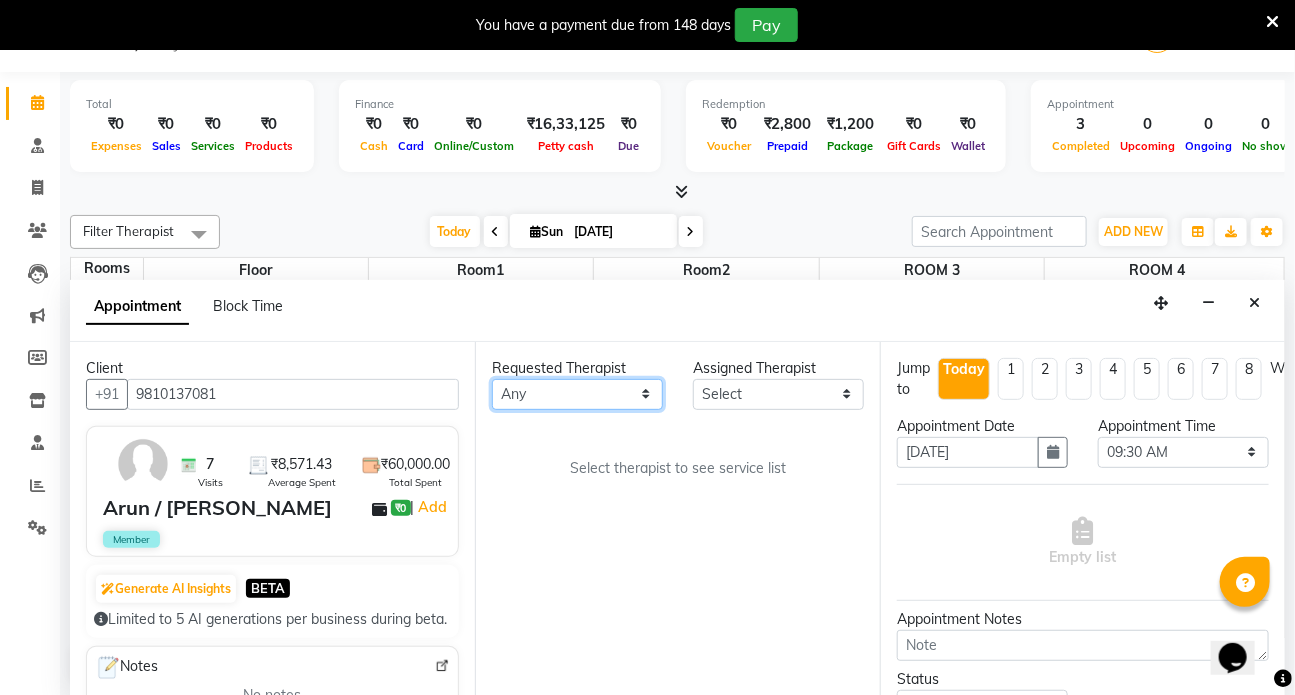 click on "Any ANJALI [PERSON_NAME] [PERSON_NAME] Dr [PERSON_NAME] Front Desk [PERSON_NAME] MILAN [PERSON_NAME] [PERSON_NAME]" at bounding box center (577, 394) 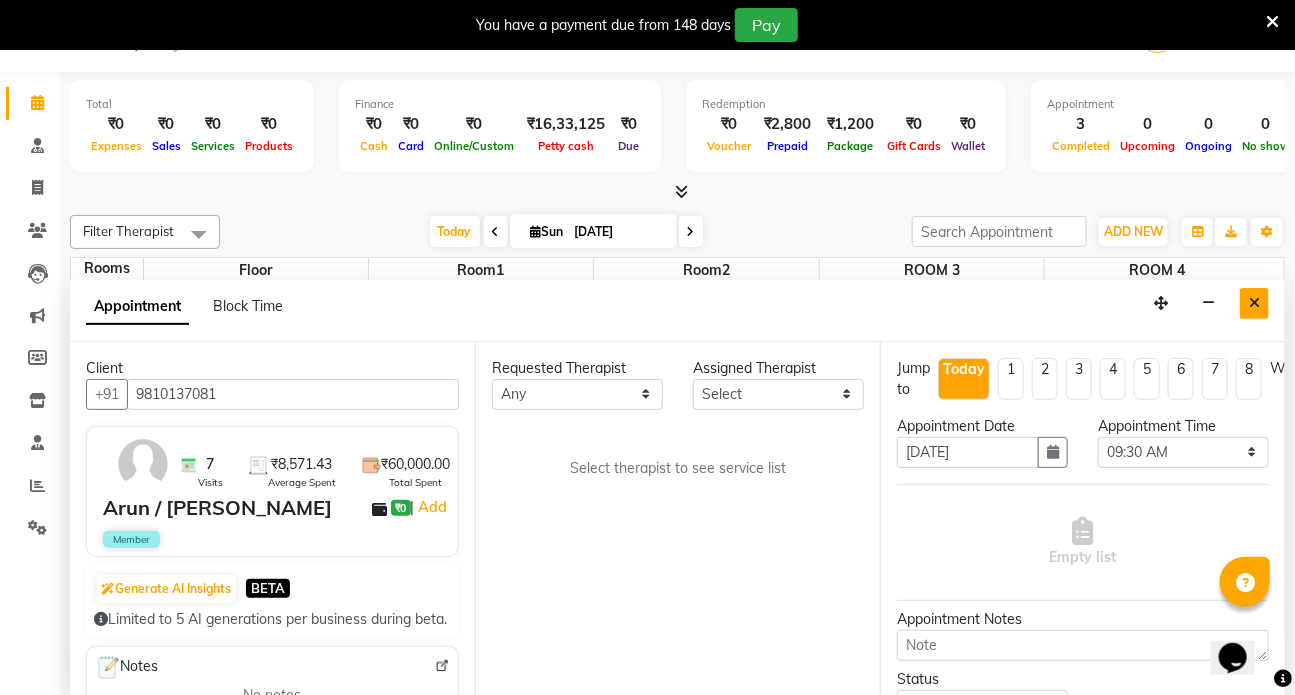 click at bounding box center [1254, 303] 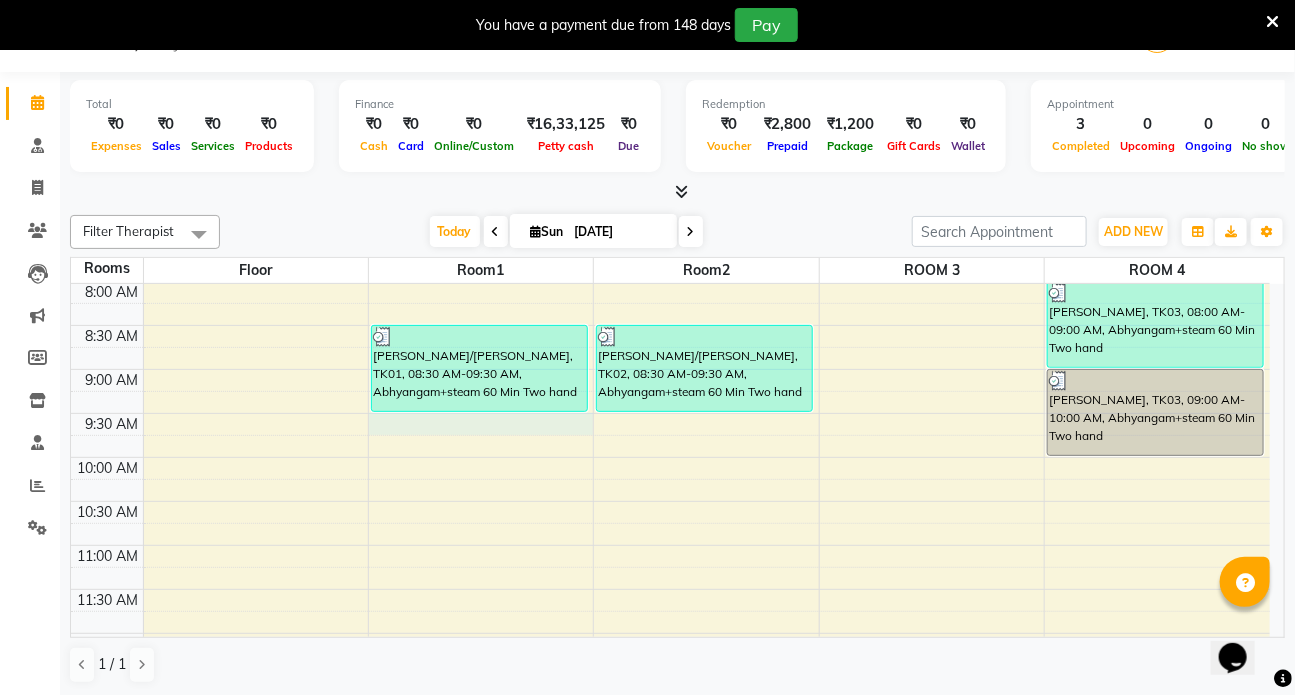 click on "7:00 AM 7:30 AM 8:00 AM 8:30 AM 9:00 AM 9:30 AM 10:00 AM 10:30 AM 11:00 AM 11:30 AM 12:00 PM 12:30 PM 1:00 PM 1:30 PM 2:00 PM 2:30 PM 3:00 PM 3:30 PM 4:00 PM 4:30 PM 5:00 PM 5:30 PM 6:00 PM 6:30 PM 7:00 PM 7:30 PM 8:00 PM 8:30 PM     [PERSON_NAME]/[PERSON_NAME], TK01, 08:30 AM-09:30 AM, Abhyangam+steam 60 Min Two hand      [PERSON_NAME]/[PERSON_NAME], TK02, 08:30 AM-09:30 AM, Abhyangam+steam 60 Min Two hand      [PERSON_NAME], TK03, 08:00 AM-09:00 AM, Abhyangam+steam 60 Min Two hand      [PERSON_NAME], TK03, 09:00 AM-10:00 AM, Abhyangam+steam 60 Min Two hand" at bounding box center [670, 809] 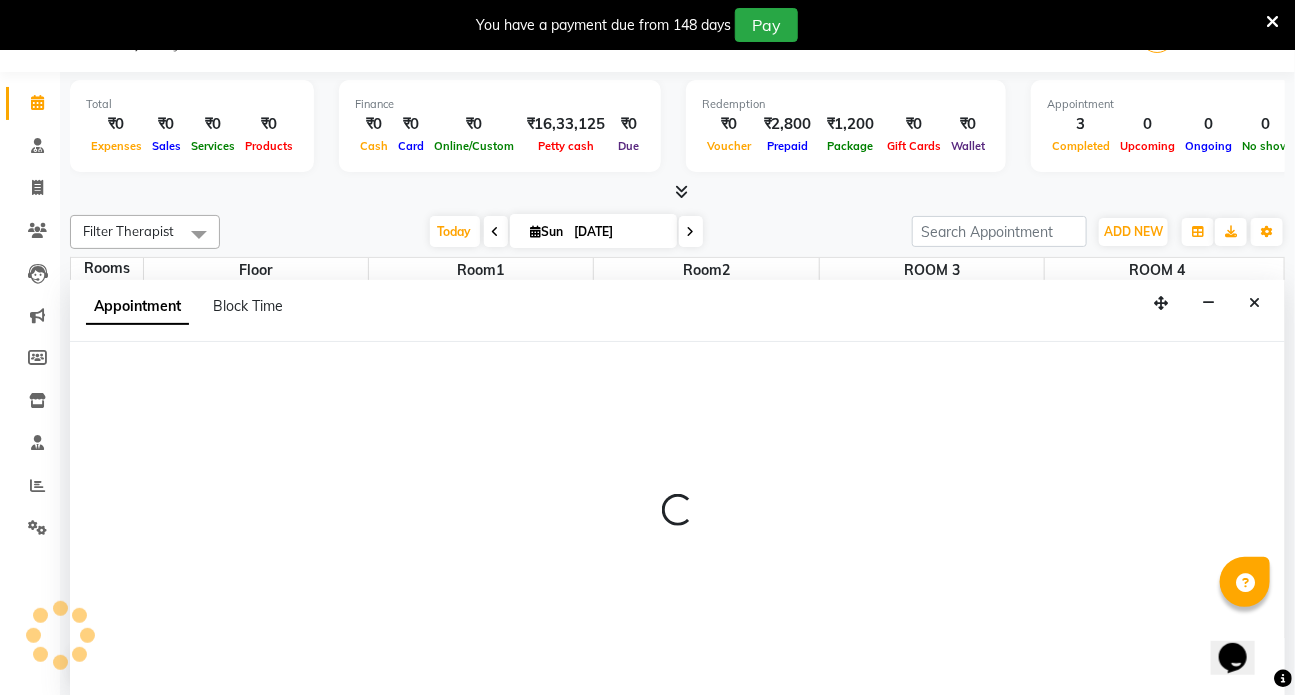 select on "570" 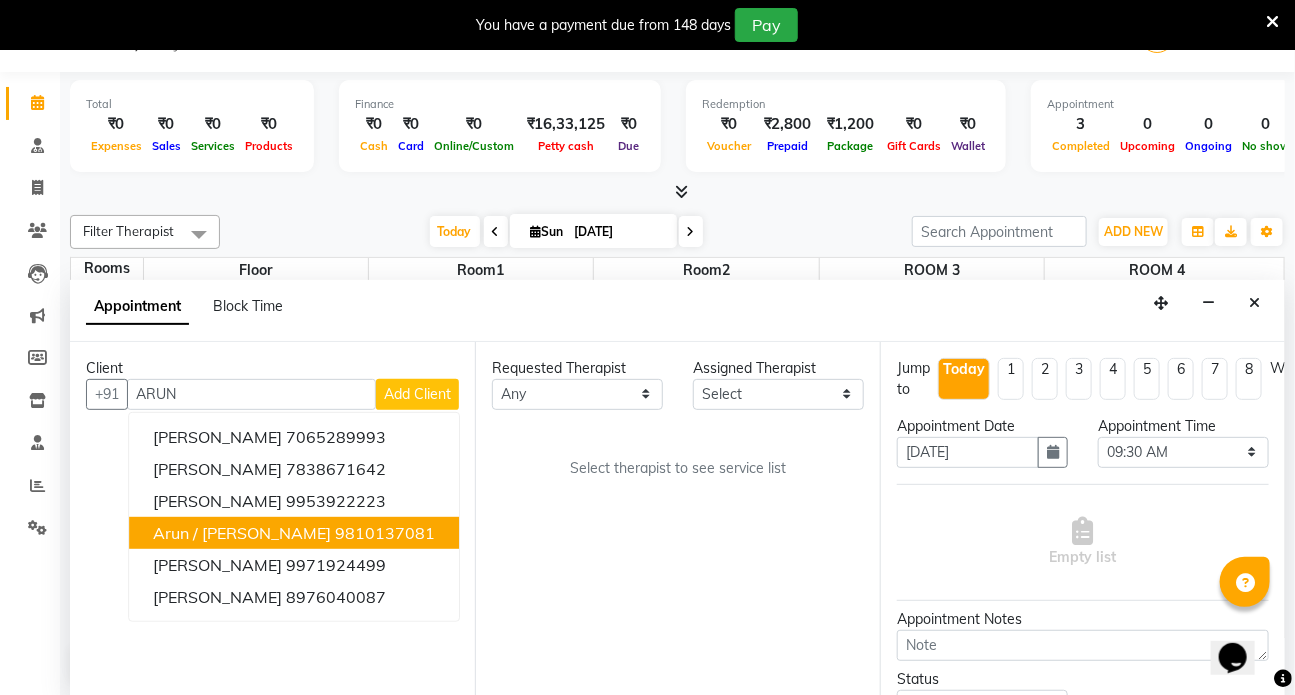 click on "Arun / [PERSON_NAME]" at bounding box center [242, 533] 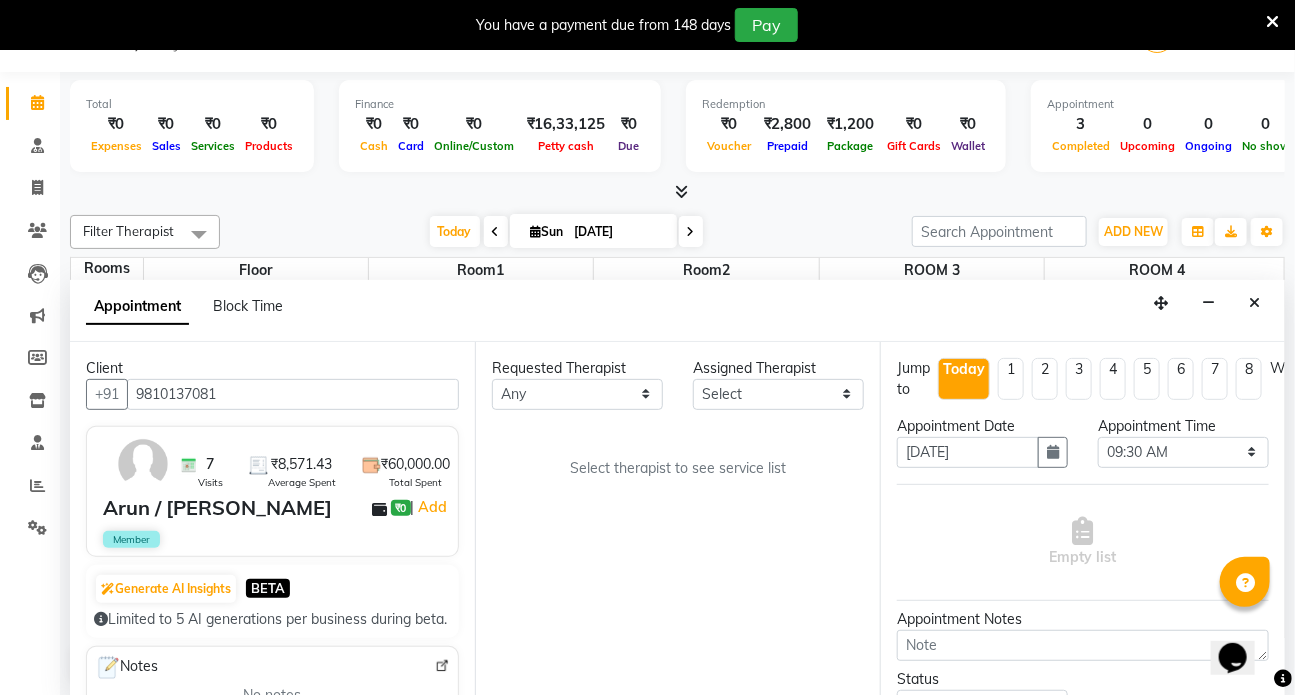 type on "9810137081" 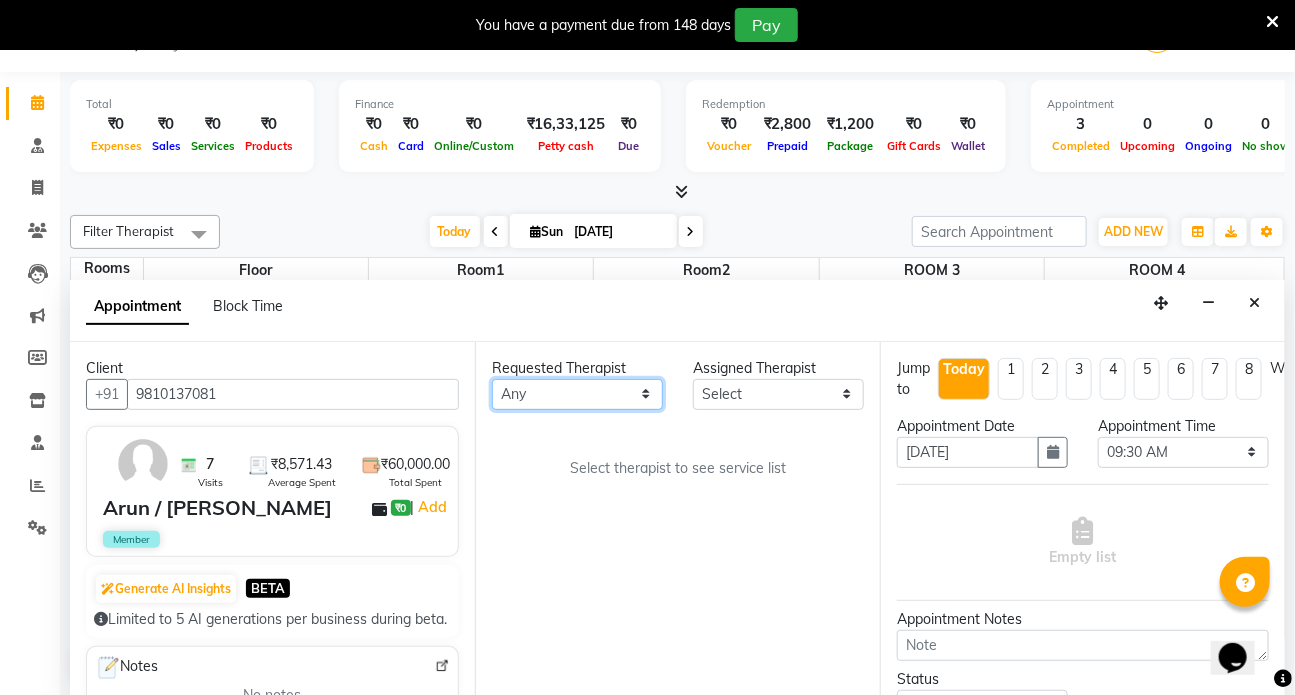 click on "Any ANJALI [PERSON_NAME] [PERSON_NAME] Dr [PERSON_NAME] Front Desk [PERSON_NAME] MILAN [PERSON_NAME] [PERSON_NAME]" at bounding box center (577, 394) 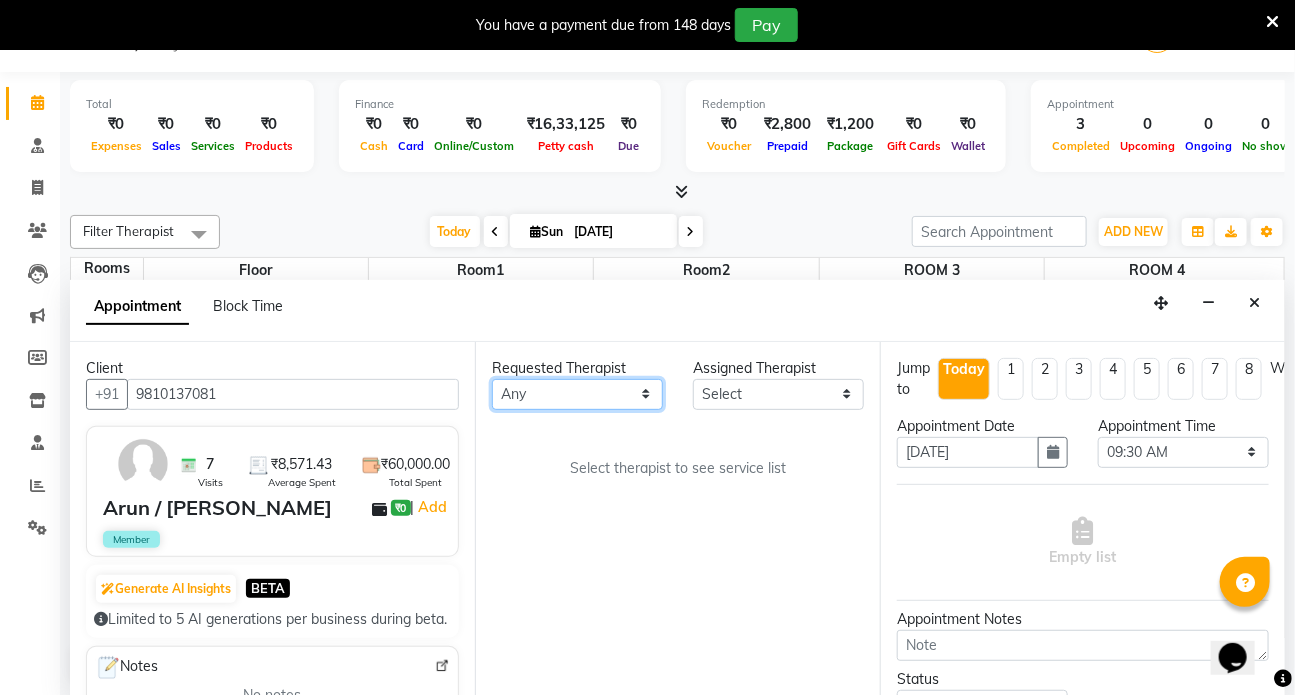 select on "82133" 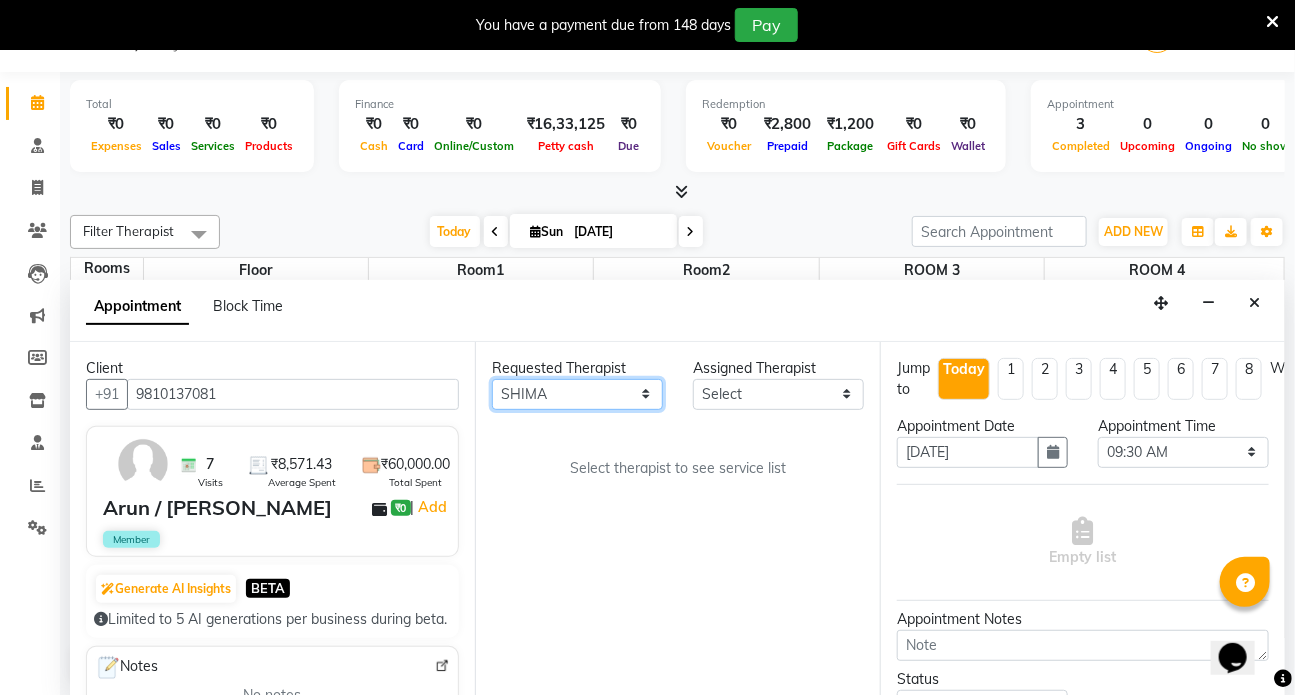 click on "Any ANJALI [PERSON_NAME] [PERSON_NAME] Dr [PERSON_NAME] Front Desk [PERSON_NAME] MILAN [PERSON_NAME] [PERSON_NAME]" at bounding box center (577, 394) 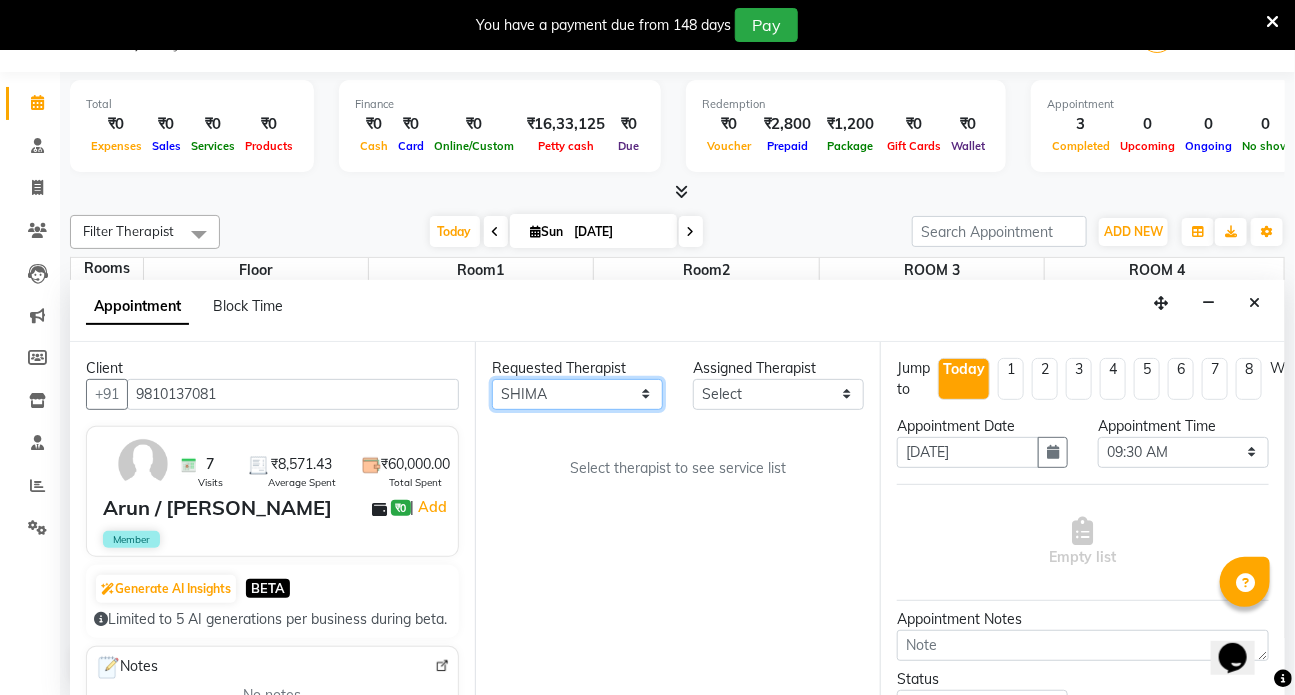 select on "82133" 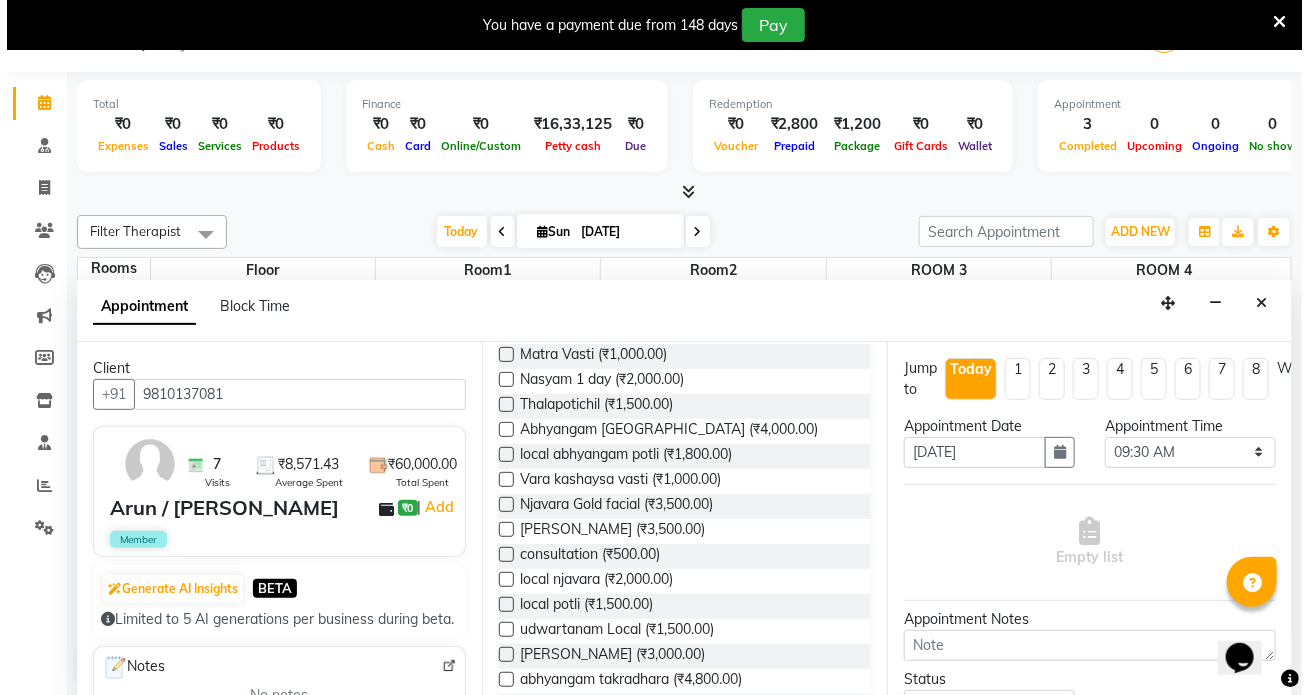 scroll, scrollTop: 1000, scrollLeft: 0, axis: vertical 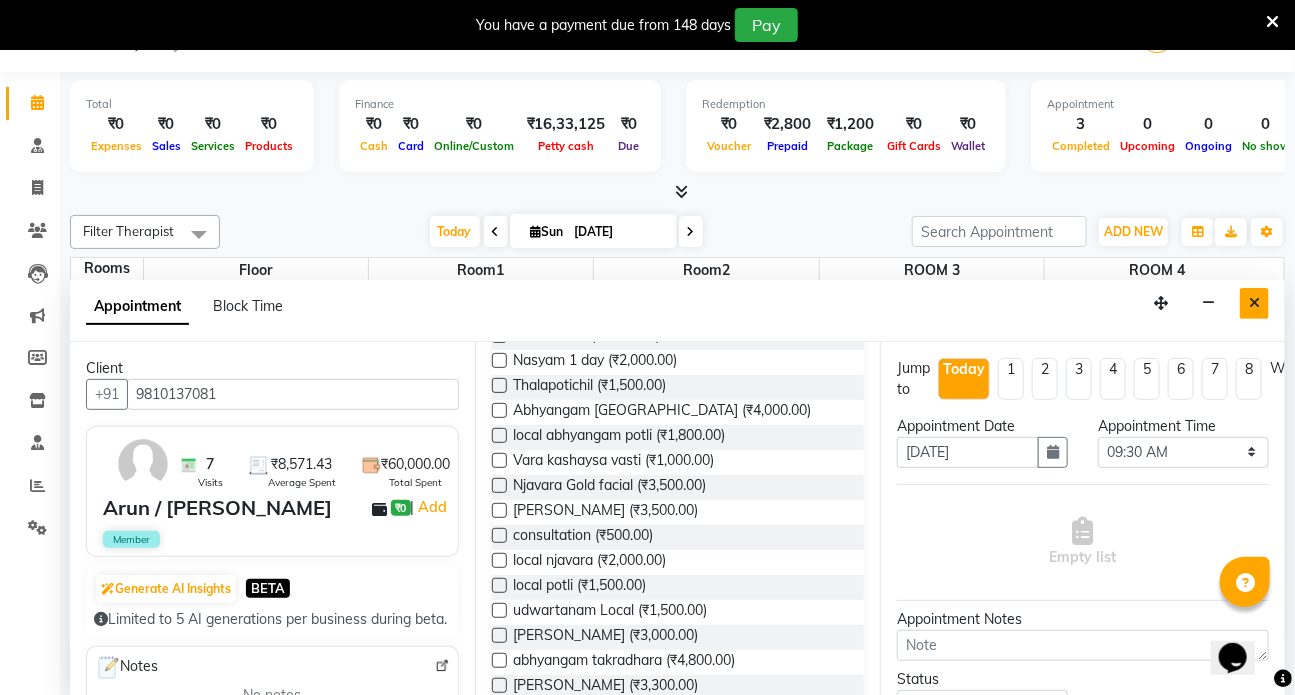click at bounding box center (1254, 303) 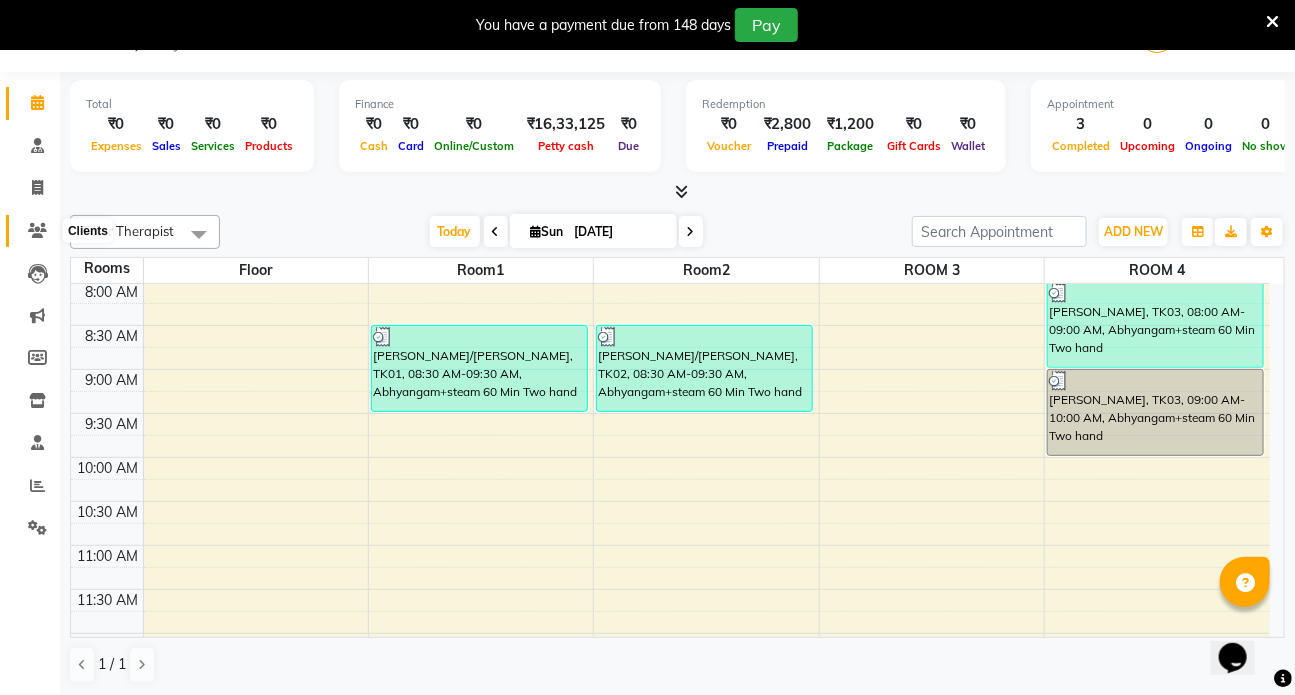 click 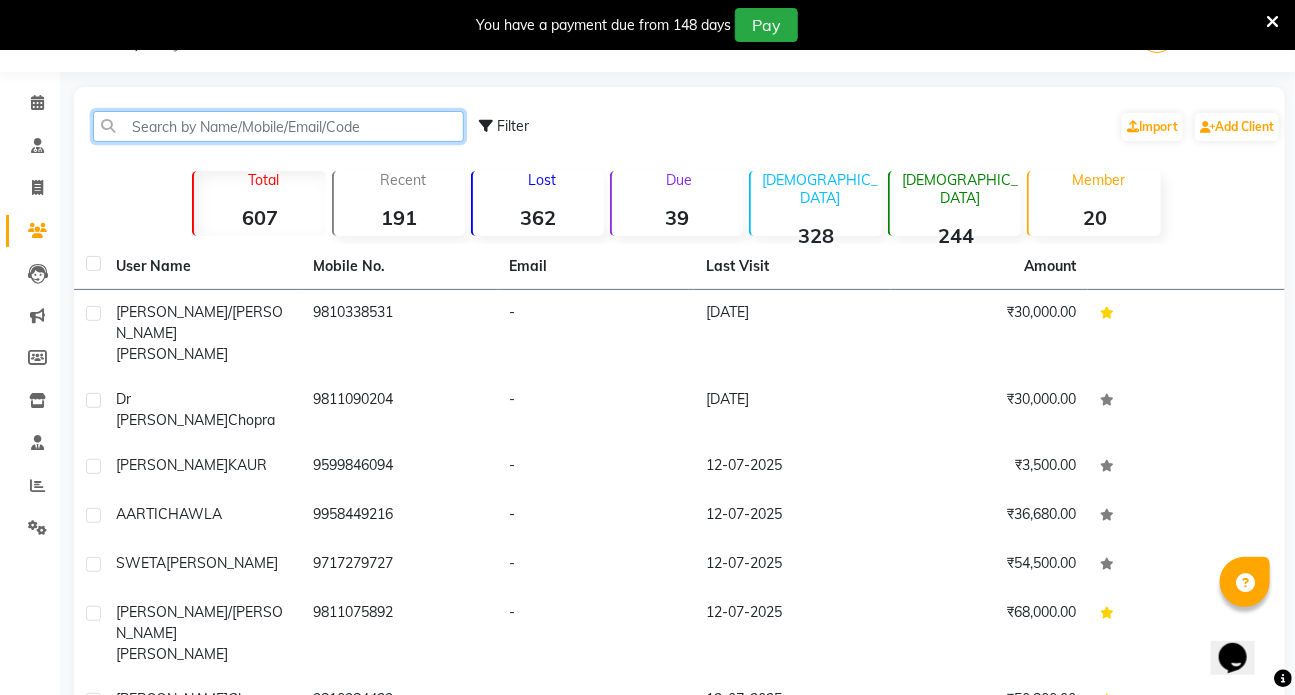 click 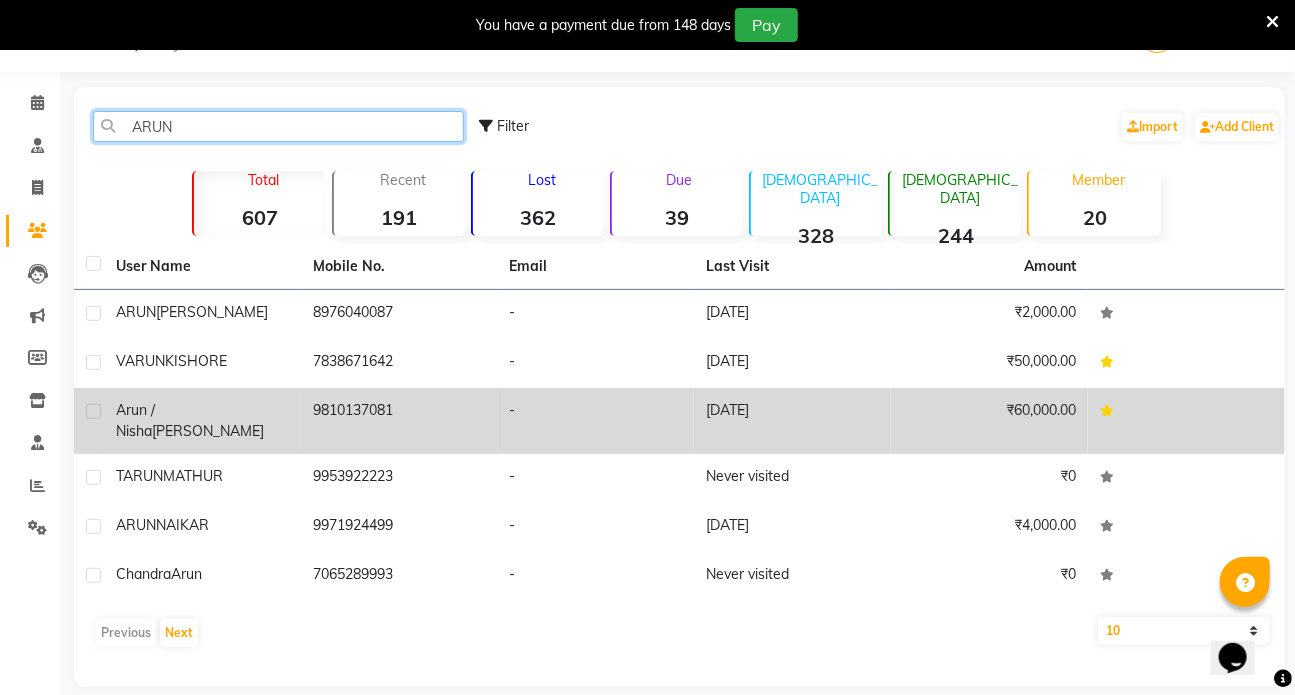 type on "ARUN" 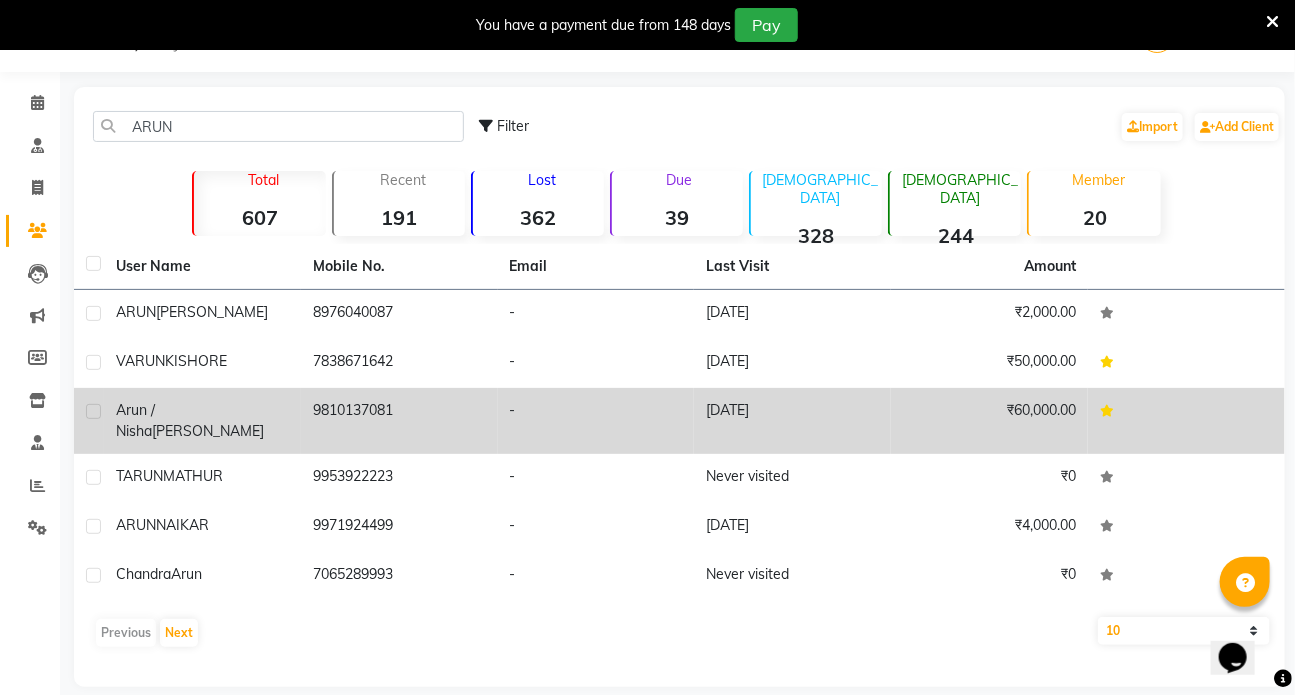 click on "[PERSON_NAME]" 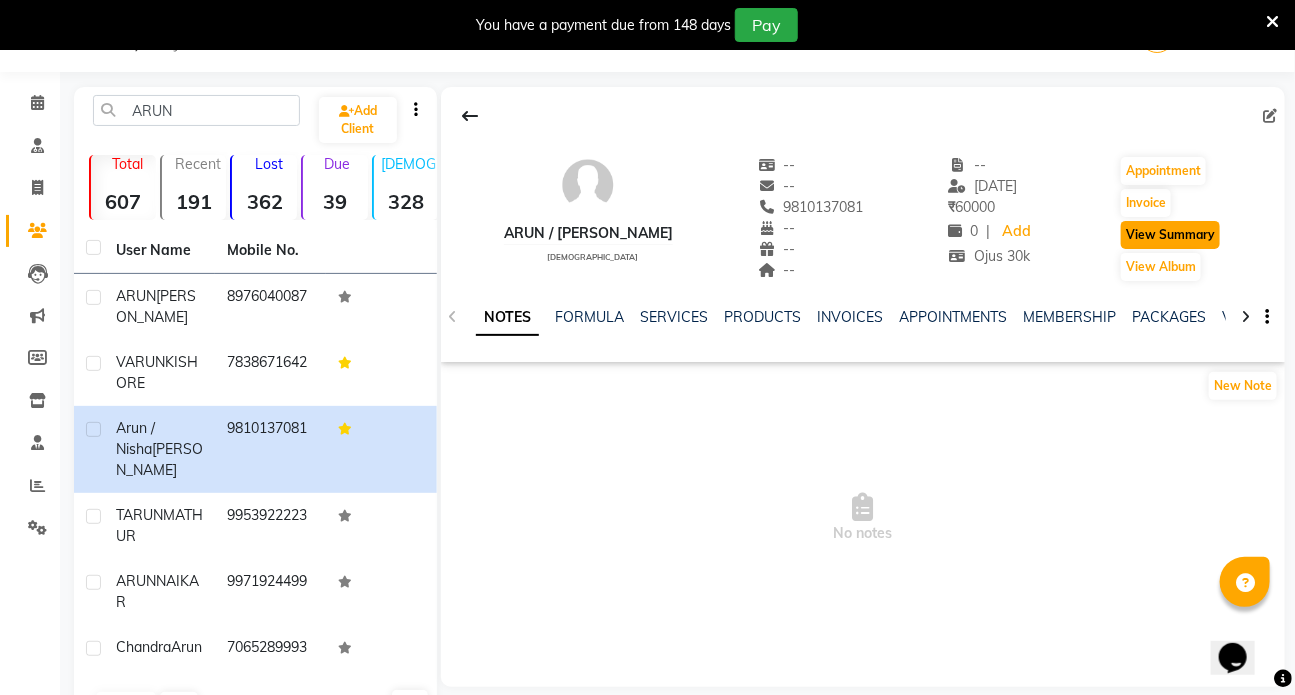 click on "View Summary" 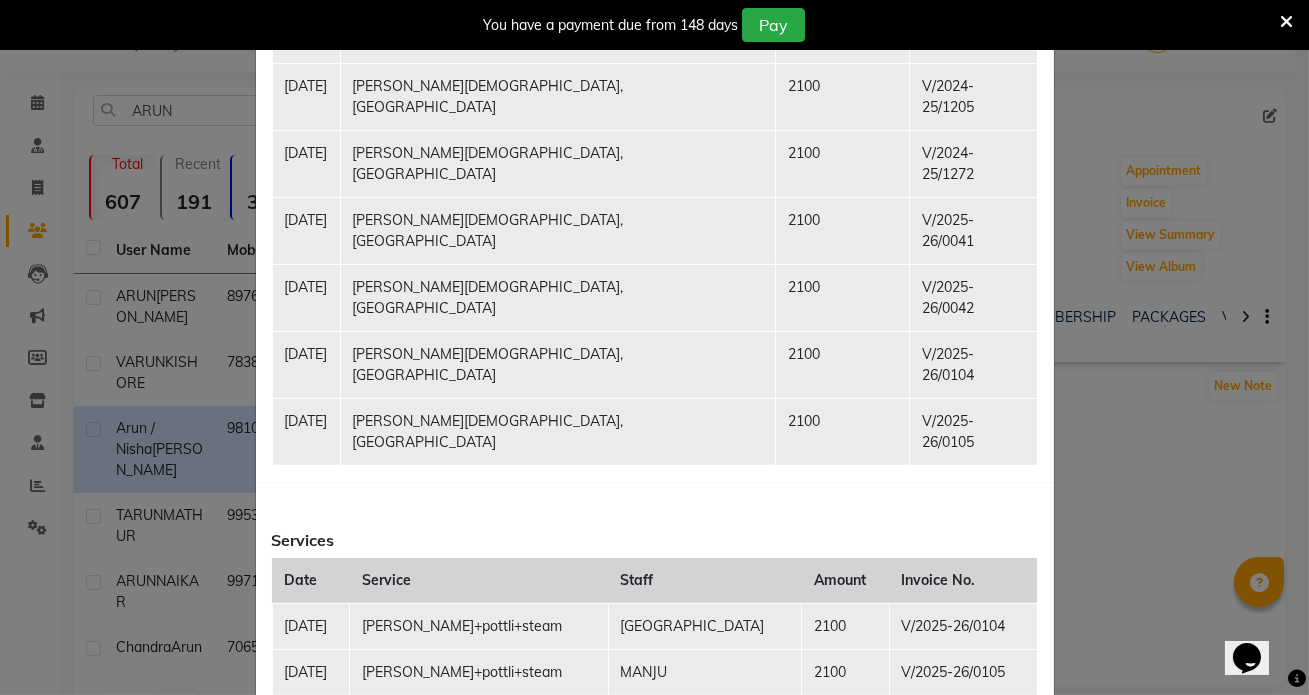 scroll, scrollTop: 727, scrollLeft: 0, axis: vertical 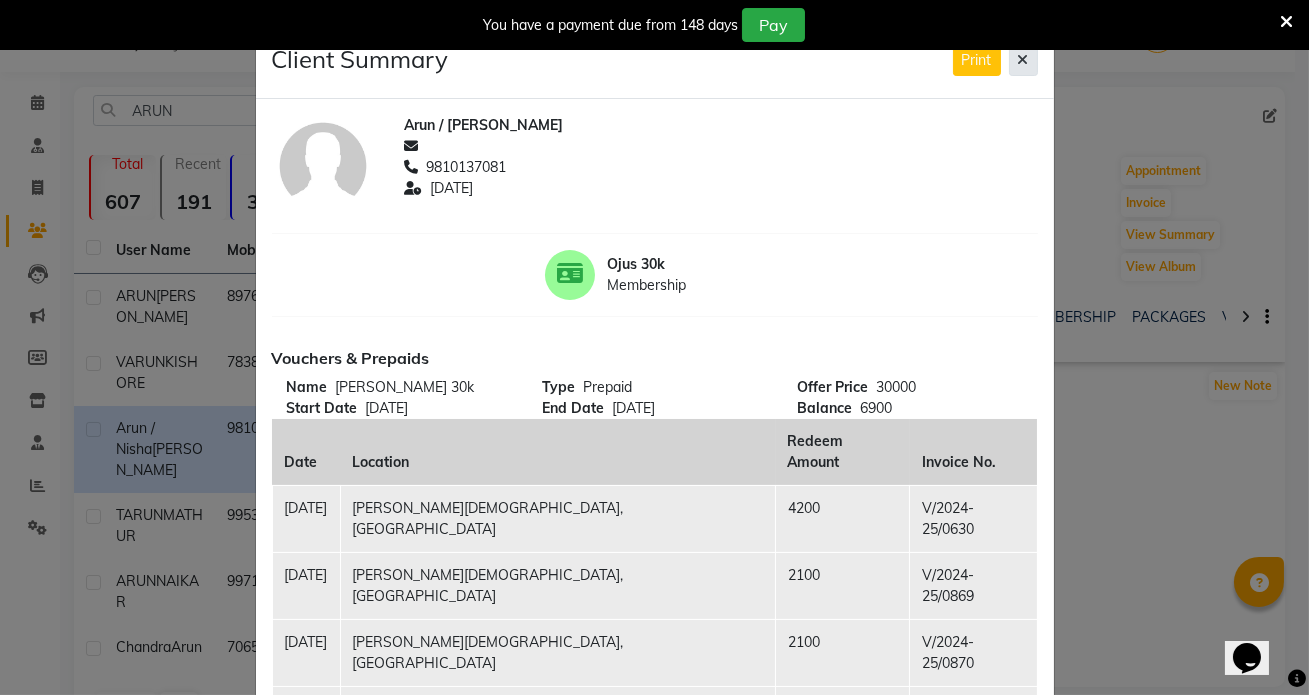 click 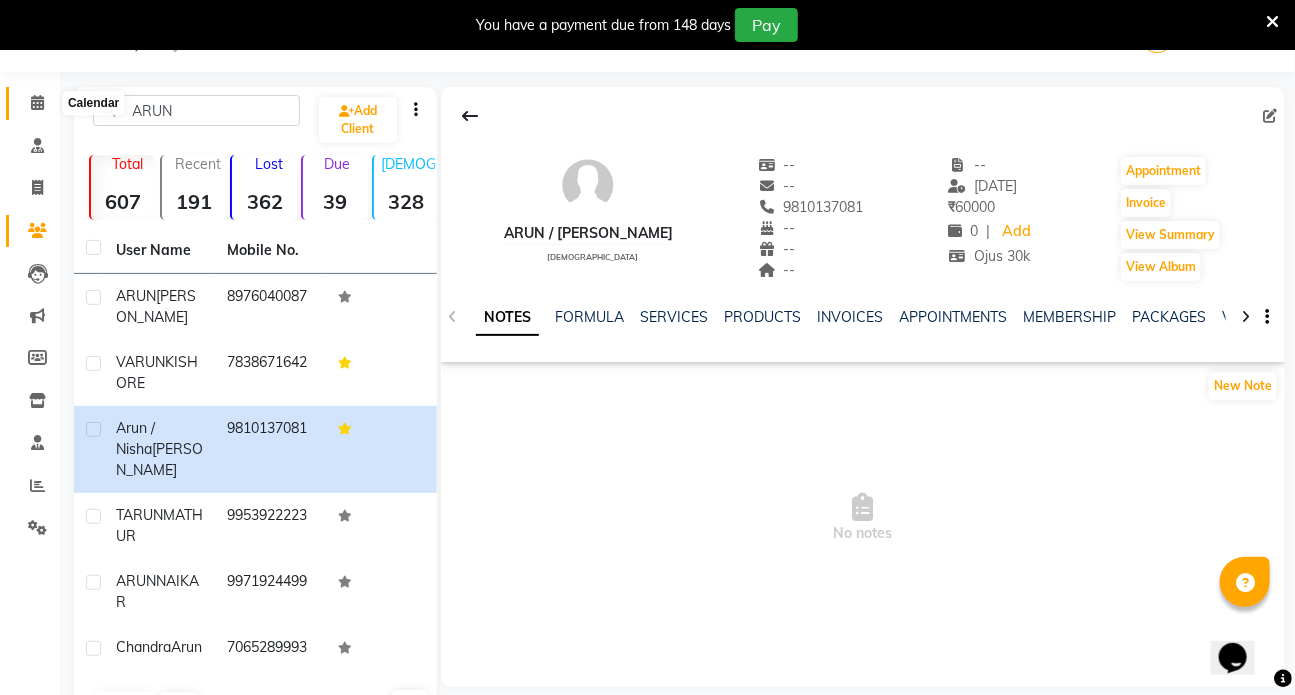 click 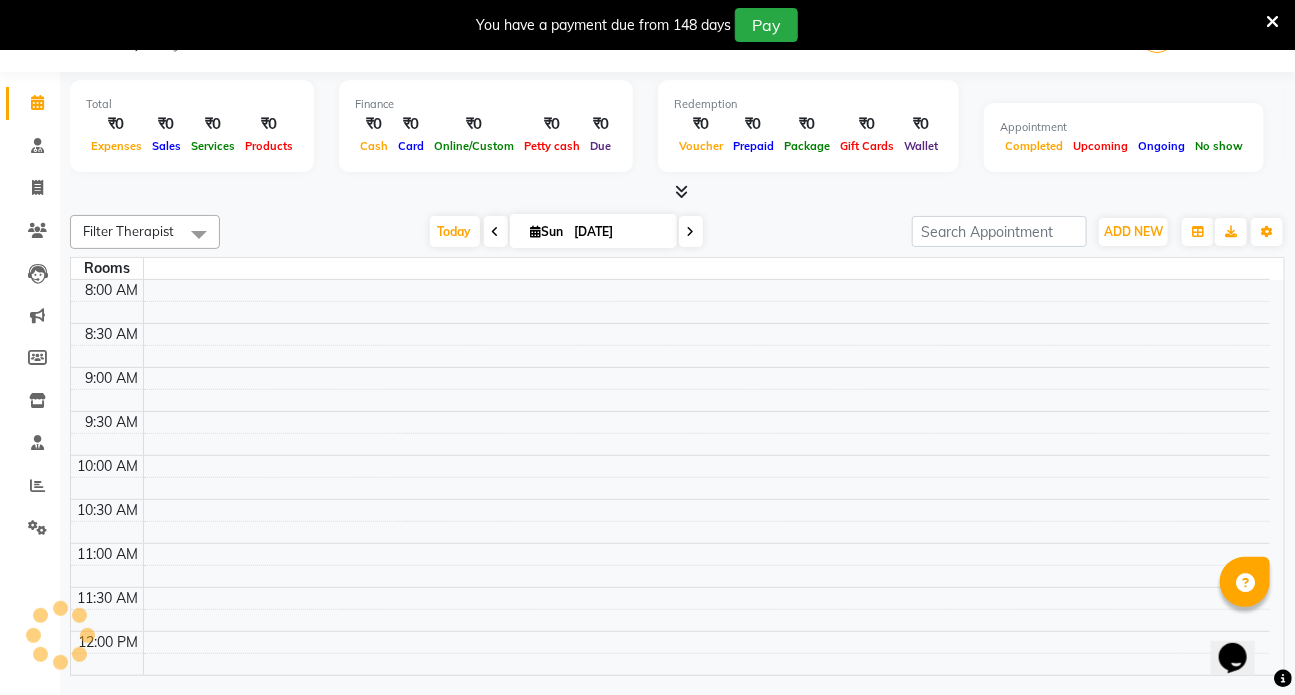 scroll, scrollTop: 50, scrollLeft: 0, axis: vertical 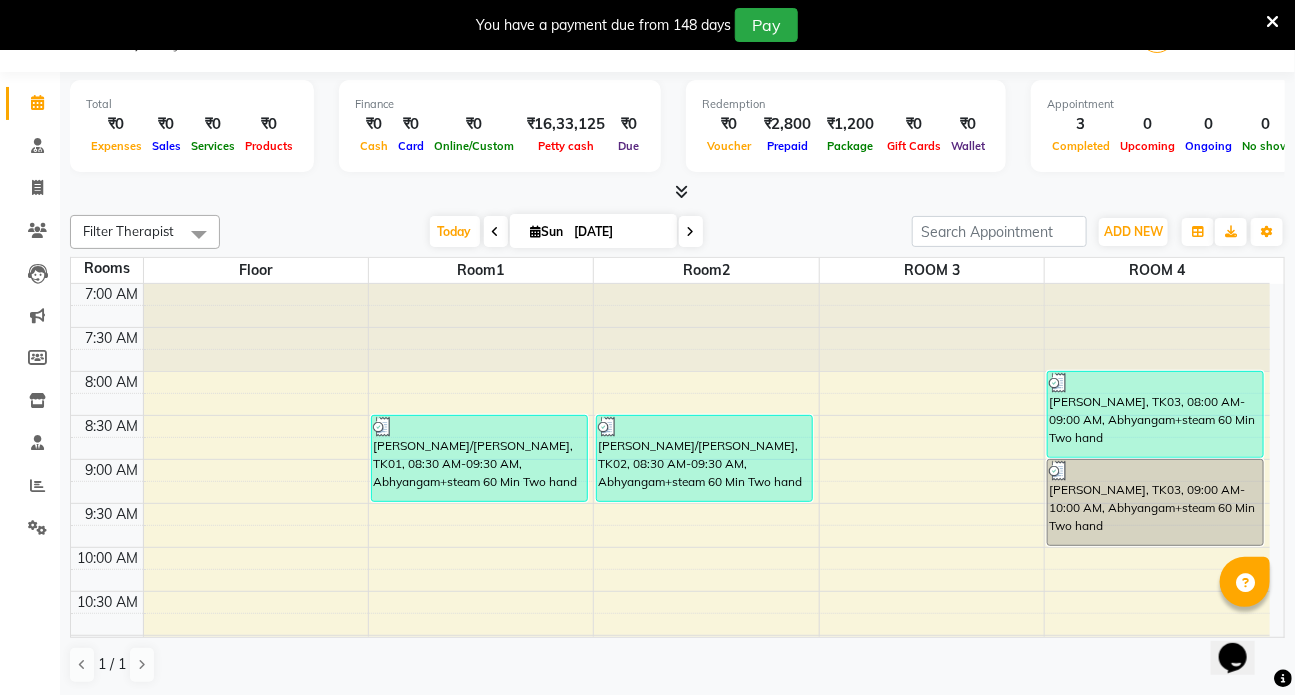 click on "7:00 AM 7:30 AM 8:00 AM 8:30 AM 9:00 AM 9:30 AM 10:00 AM 10:30 AM 11:00 AM 11:30 AM 12:00 PM 12:30 PM 1:00 PM 1:30 PM 2:00 PM 2:30 PM 3:00 PM 3:30 PM 4:00 PM 4:30 PM 5:00 PM 5:30 PM 6:00 PM 6:30 PM 7:00 PM 7:30 PM 8:00 PM 8:30 PM     [PERSON_NAME]/[PERSON_NAME], TK01, 08:30 AM-09:30 AM, Abhyangam+steam 60 Min Two hand      [PERSON_NAME]/[PERSON_NAME], TK02, 08:30 AM-09:30 AM, Abhyangam+steam 60 Min Two hand      [PERSON_NAME], TK03, 08:00 AM-09:00 AM, Abhyangam+steam 60 Min Two hand      [PERSON_NAME], TK03, 09:00 AM-10:00 AM, Abhyangam+steam 60 Min Two hand" at bounding box center (670, 899) 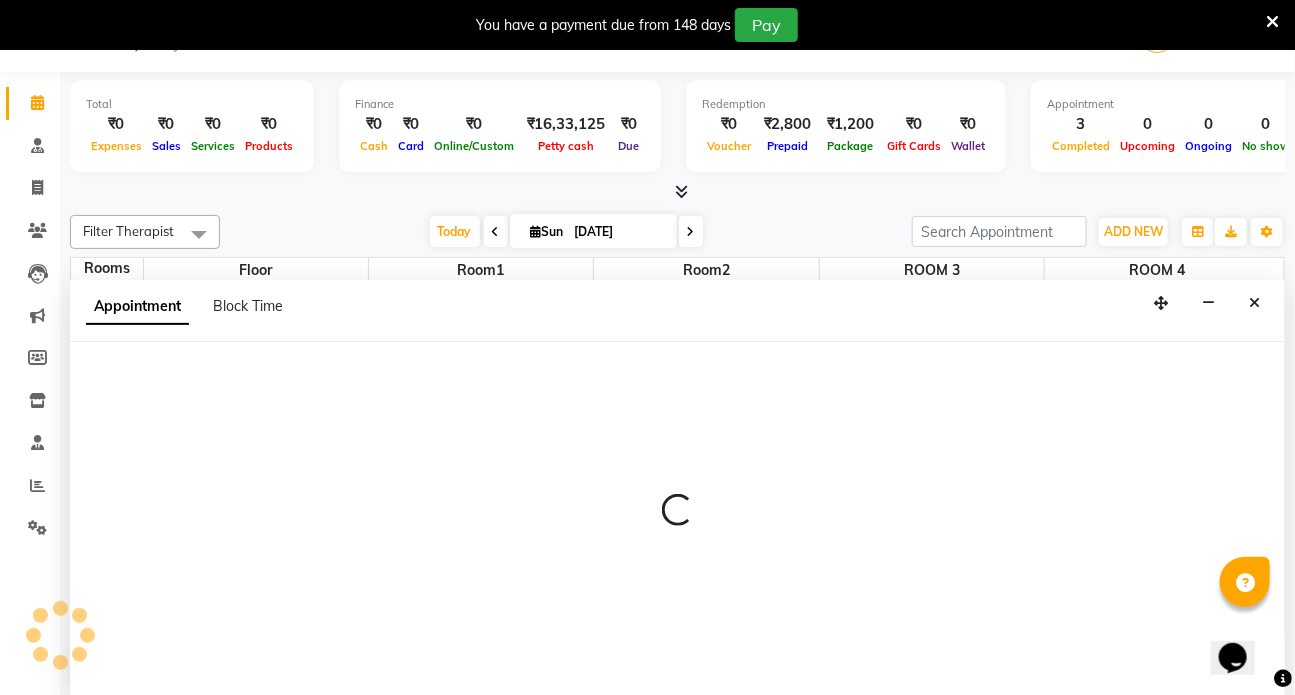 scroll, scrollTop: 50, scrollLeft: 0, axis: vertical 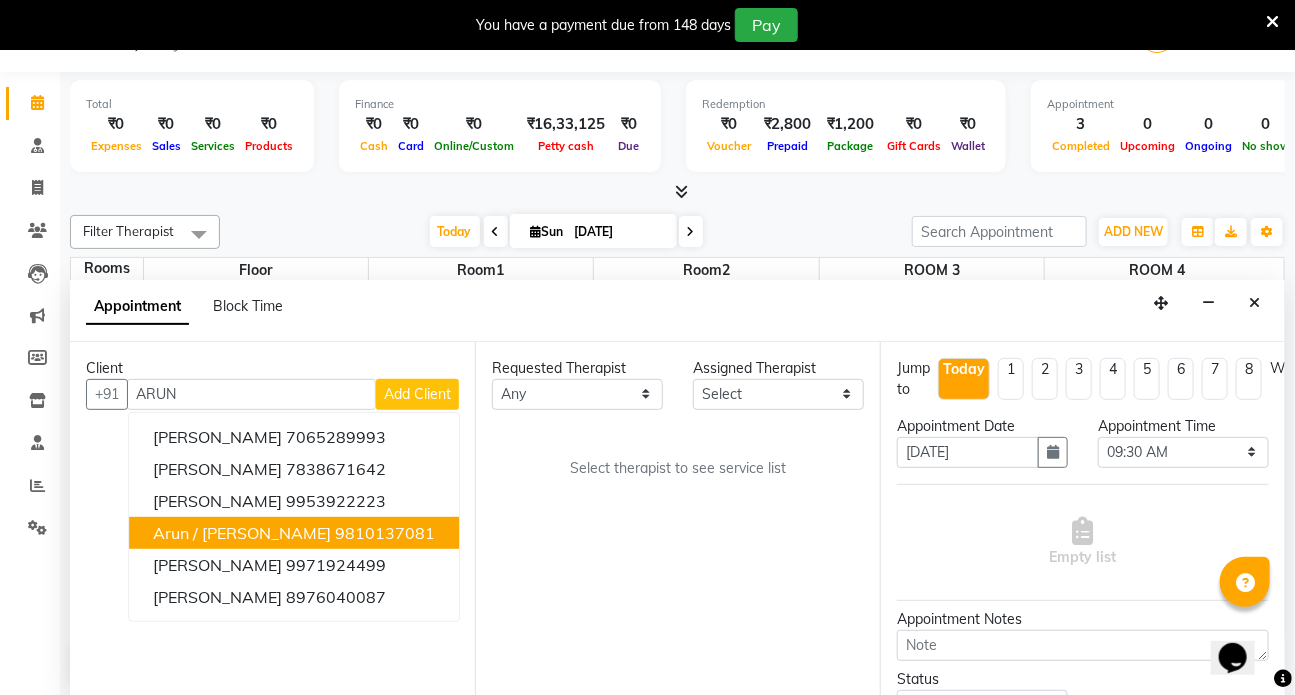 click on "Arun / [PERSON_NAME]" at bounding box center (242, 533) 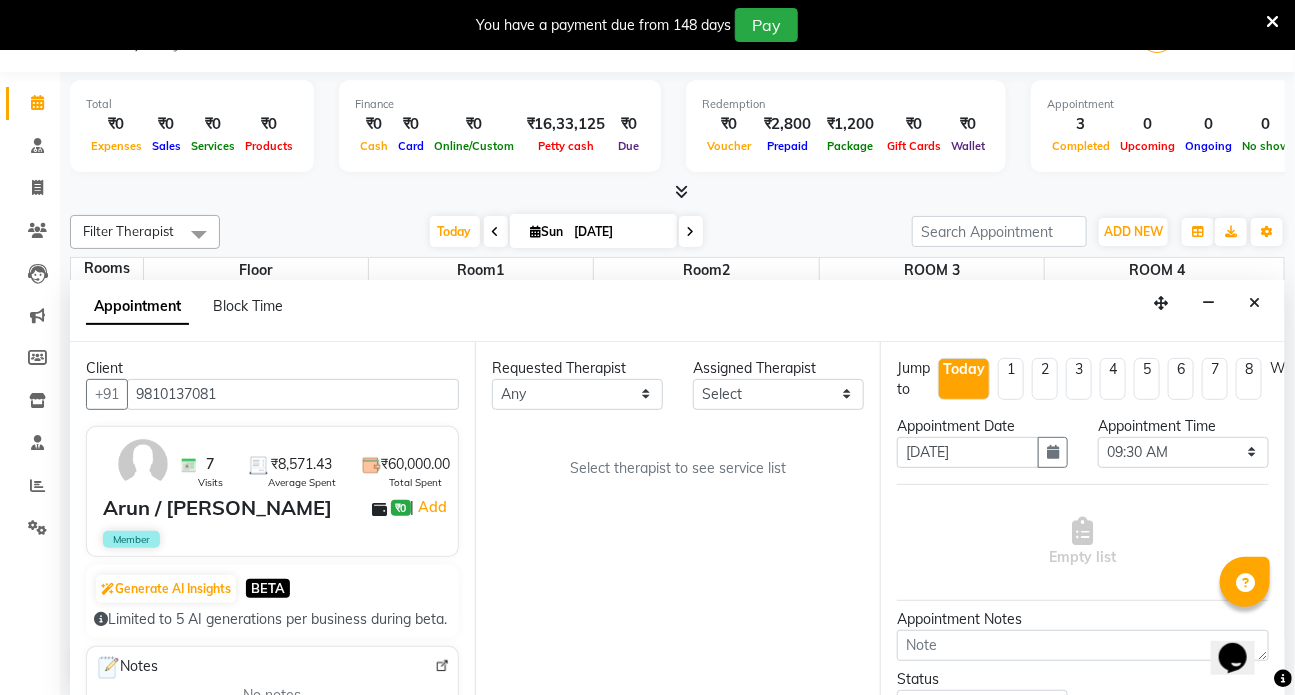 type on "9810137081" 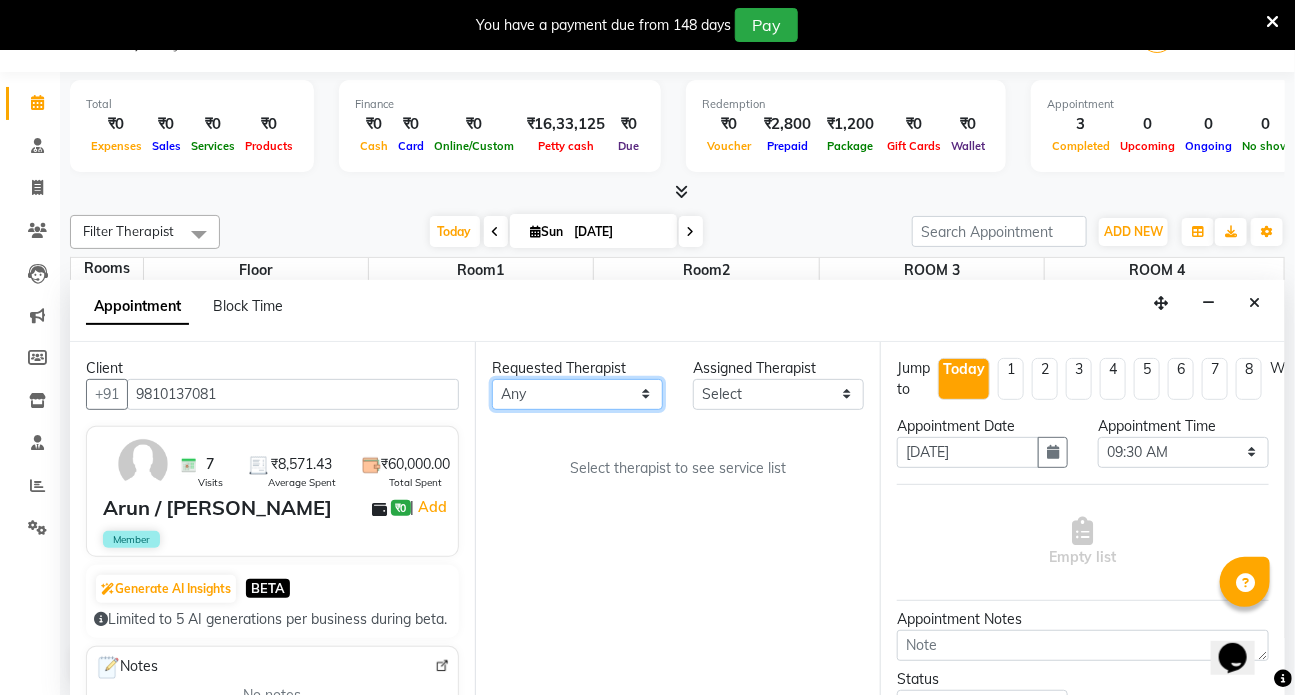 click on "Any ANJALI [PERSON_NAME] [PERSON_NAME] Dr [PERSON_NAME] Front Desk [PERSON_NAME] MILAN [PERSON_NAME] [PERSON_NAME]" at bounding box center [577, 394] 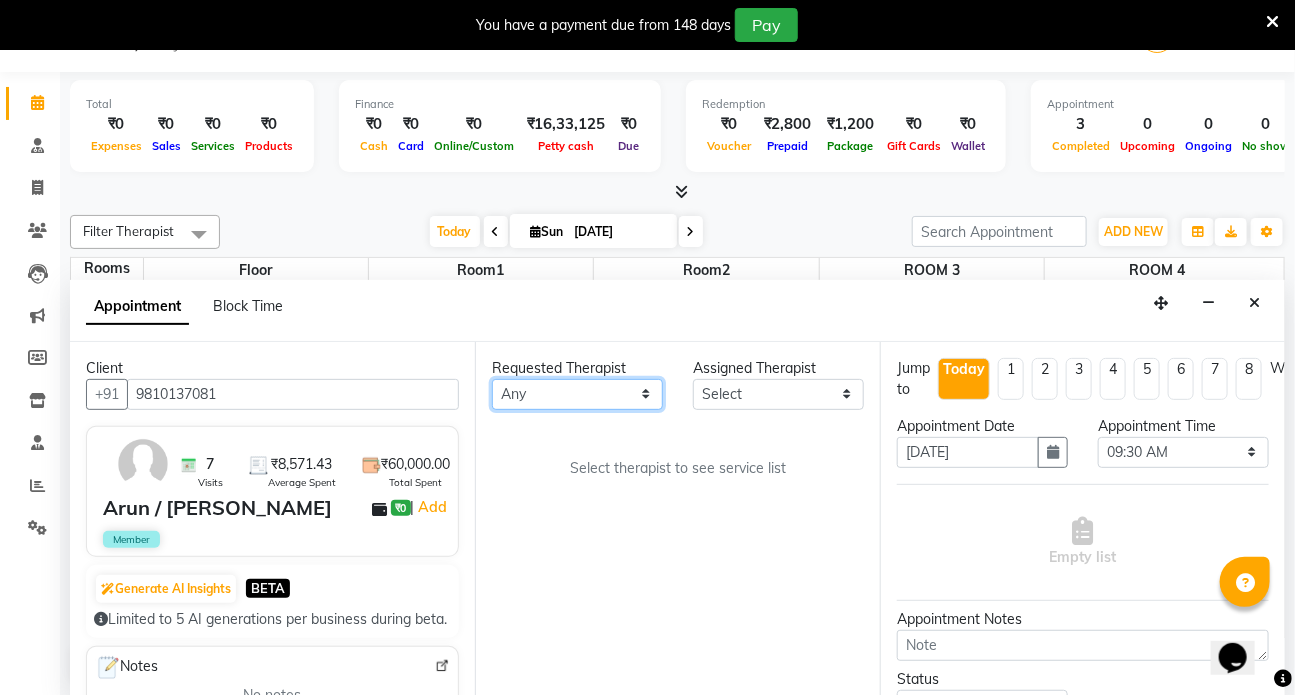 select on "82133" 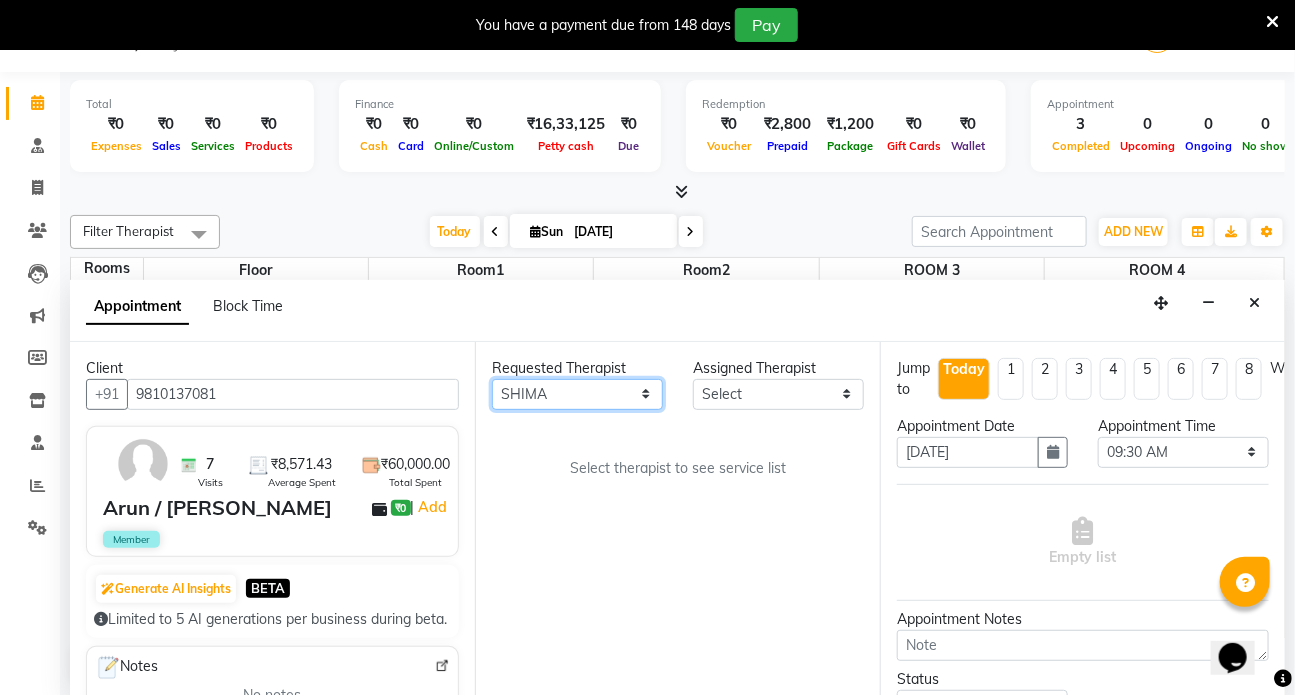 click on "Any ANJALI [PERSON_NAME] [PERSON_NAME] Dr [PERSON_NAME] Front Desk [PERSON_NAME] MILAN [PERSON_NAME] [PERSON_NAME]" at bounding box center (577, 394) 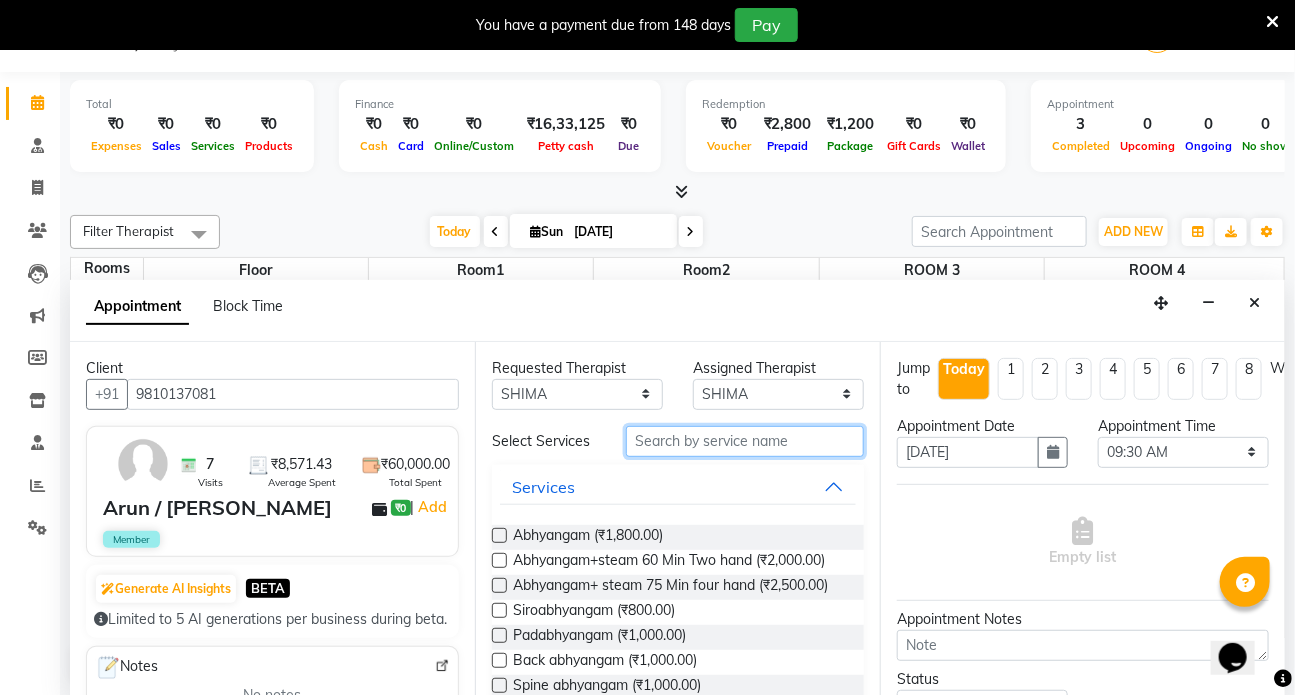 click at bounding box center (745, 441) 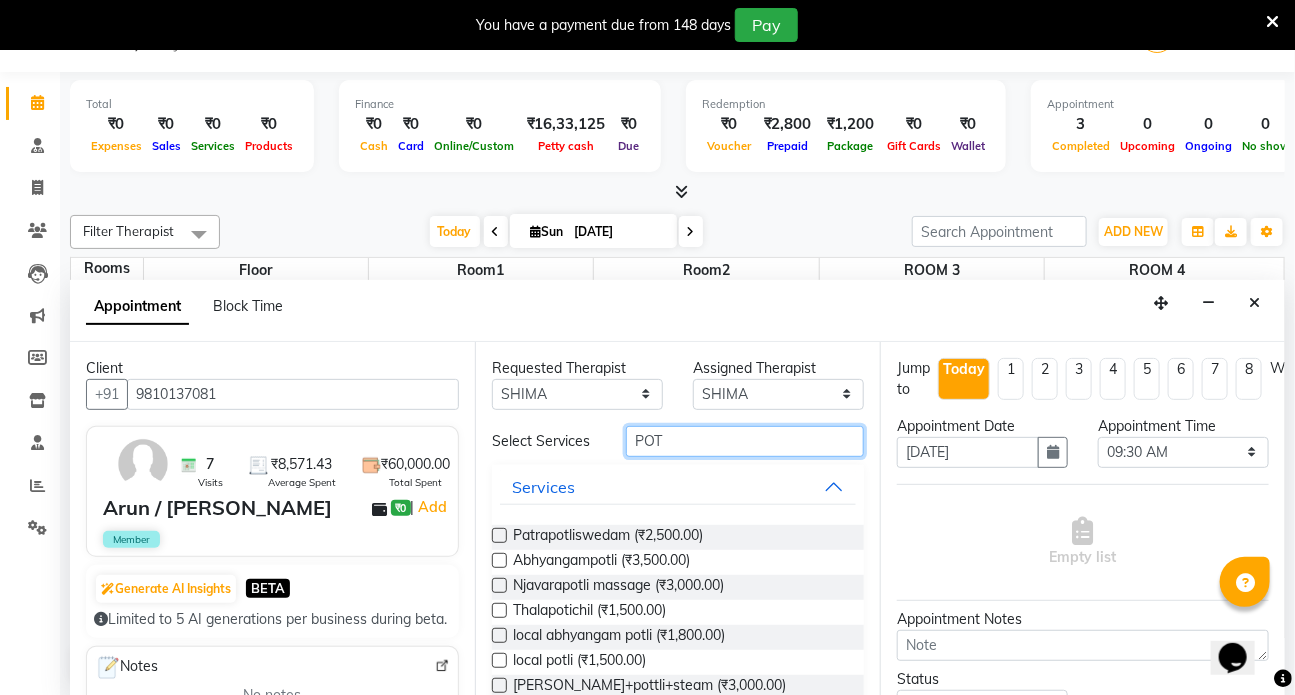 type on "POT" 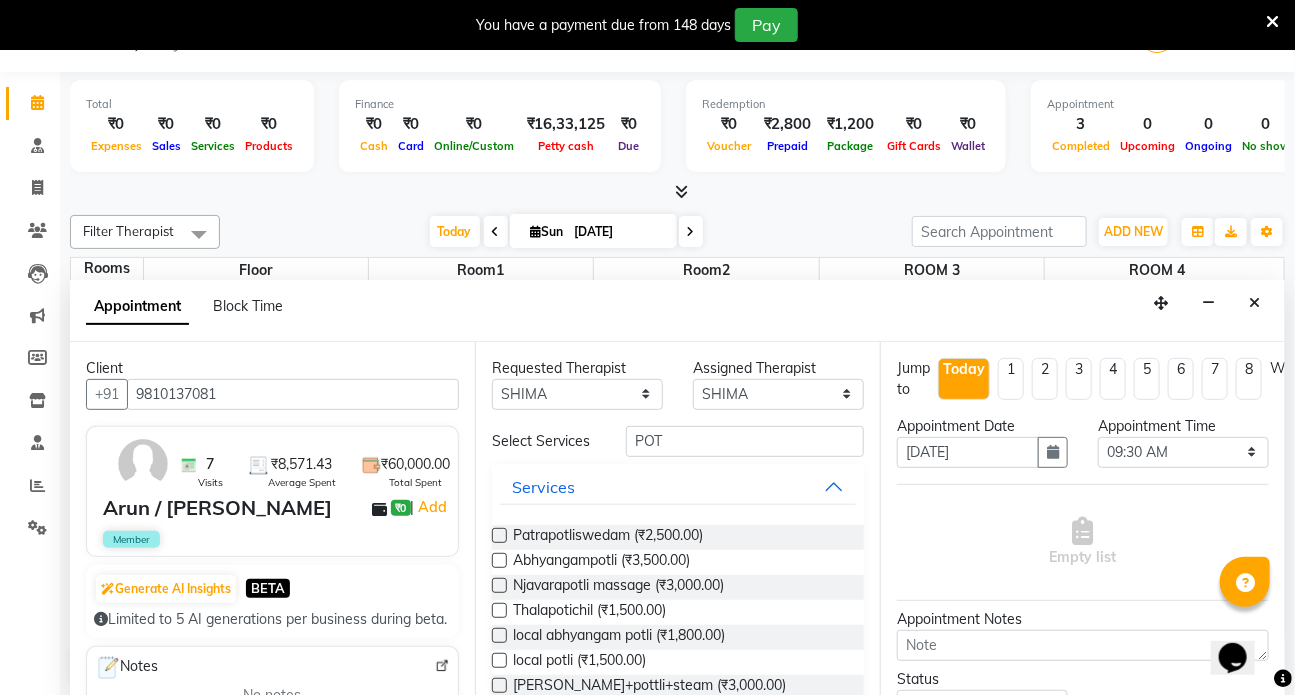 click at bounding box center (499, 685) 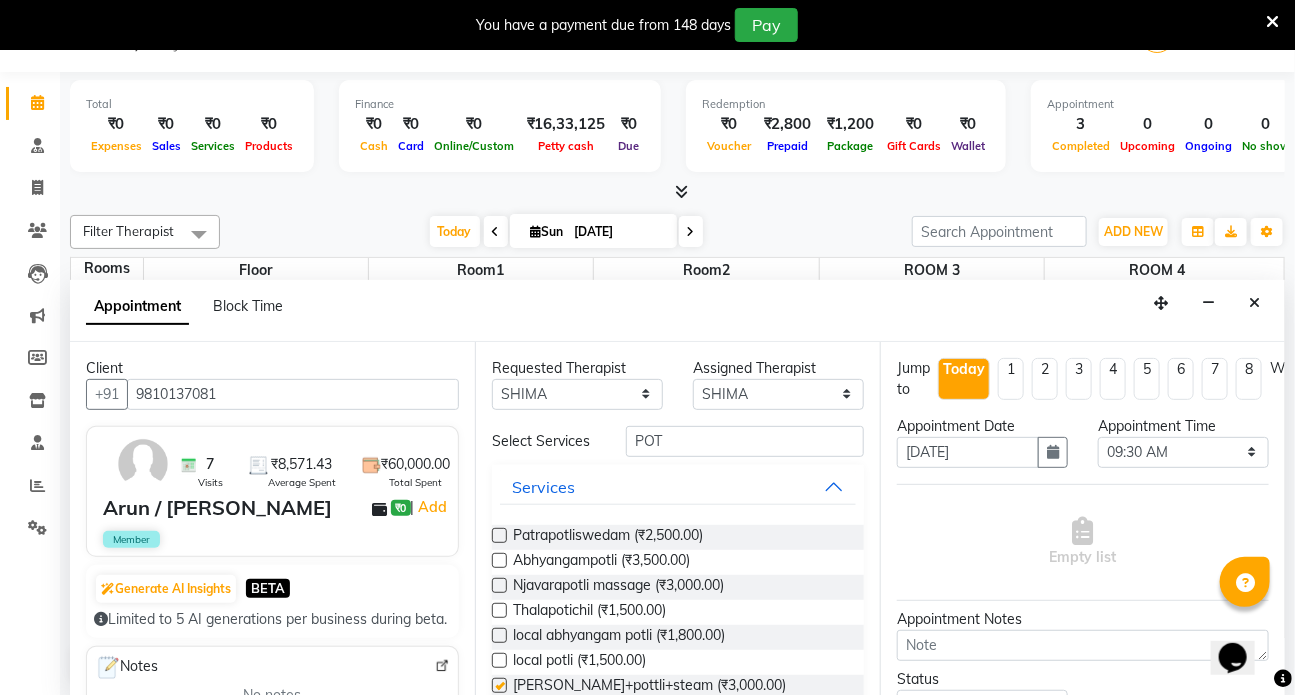 select on "2667" 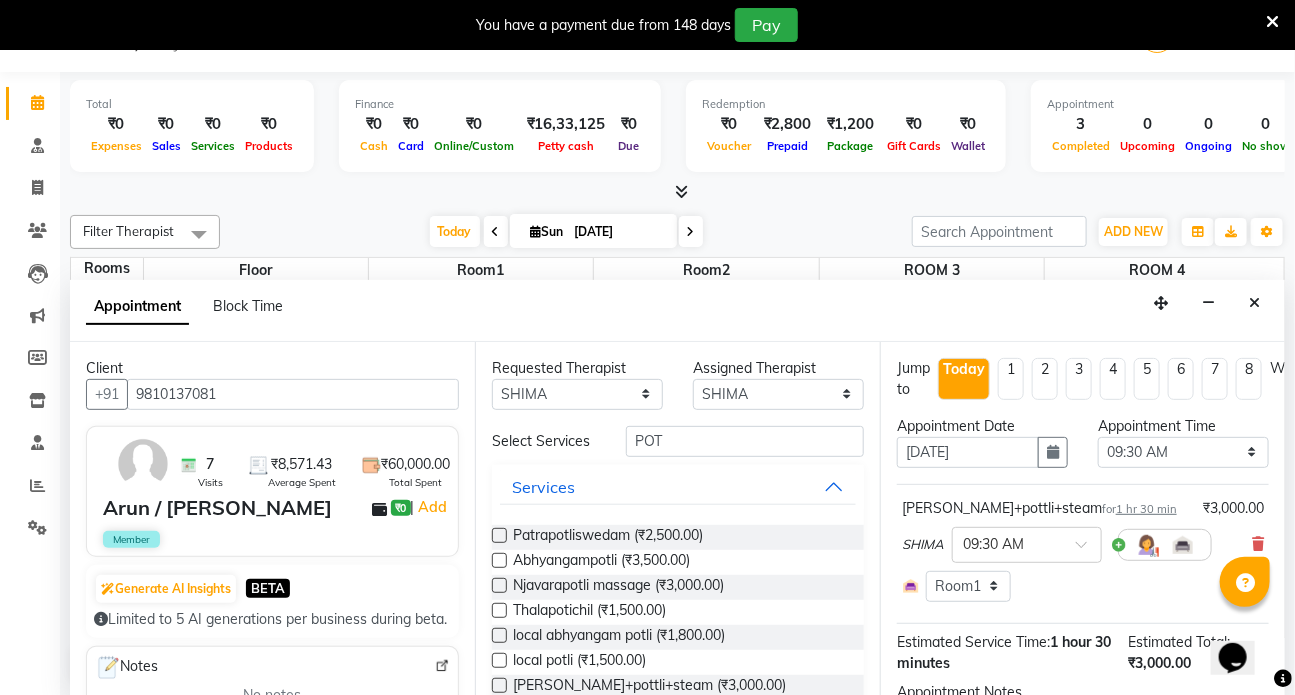 checkbox on "false" 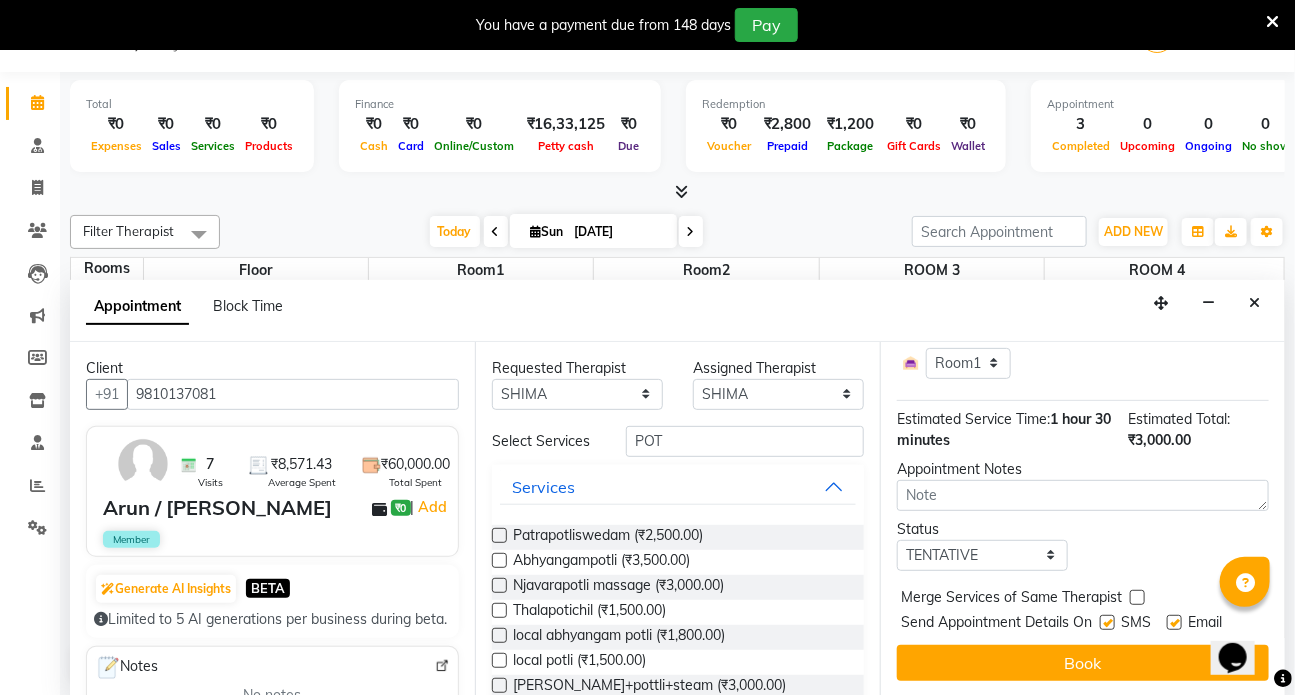 scroll, scrollTop: 235, scrollLeft: 0, axis: vertical 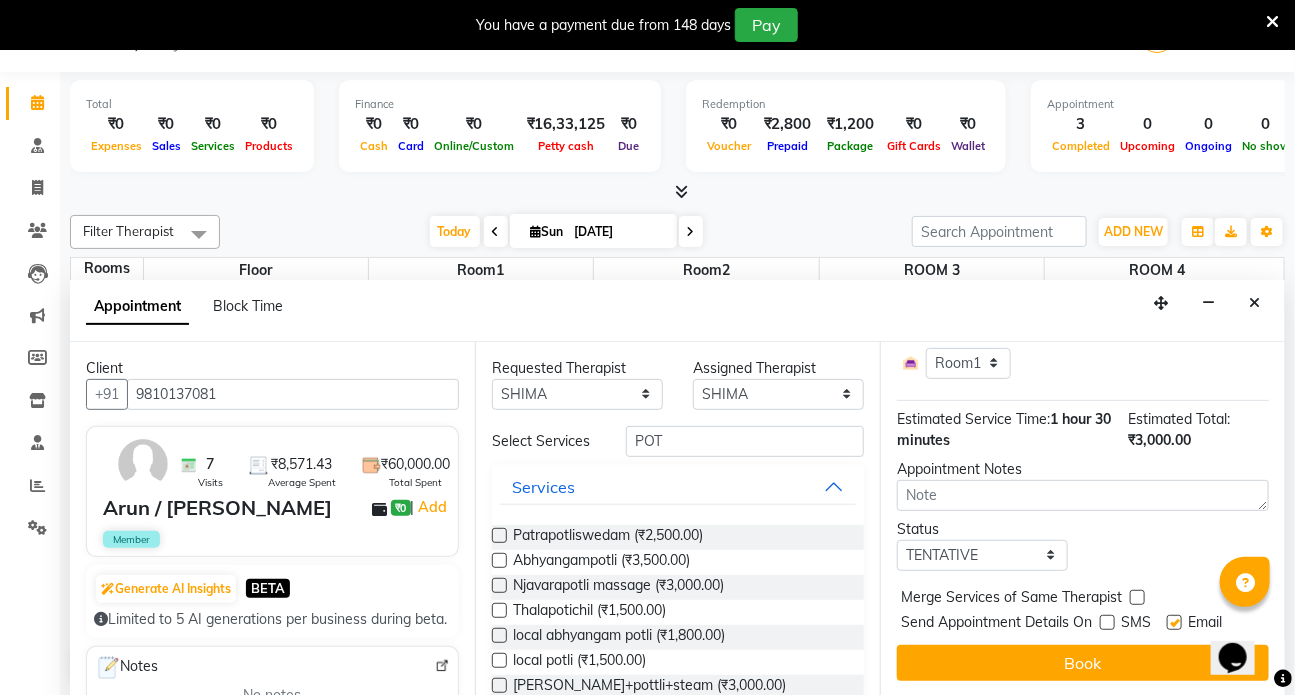 drag, startPoint x: 1177, startPoint y: 609, endPoint x: 1121, endPoint y: 646, distance: 67.11929 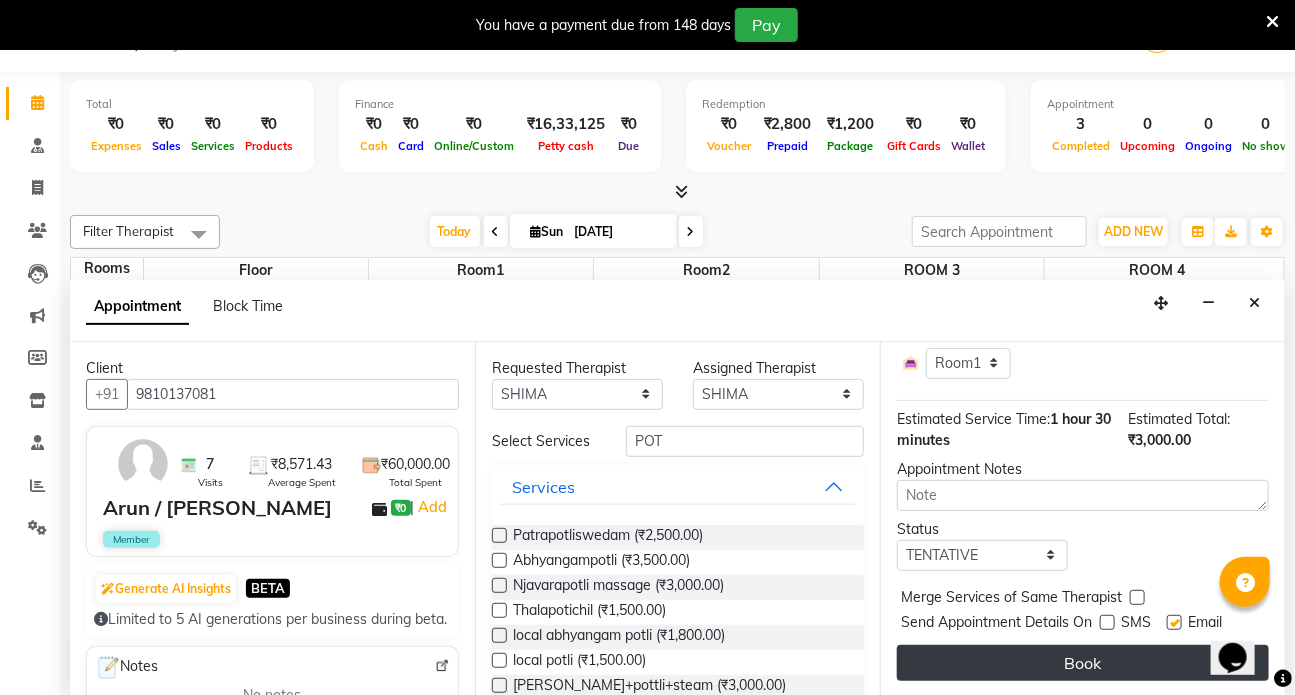 click at bounding box center [1174, 622] 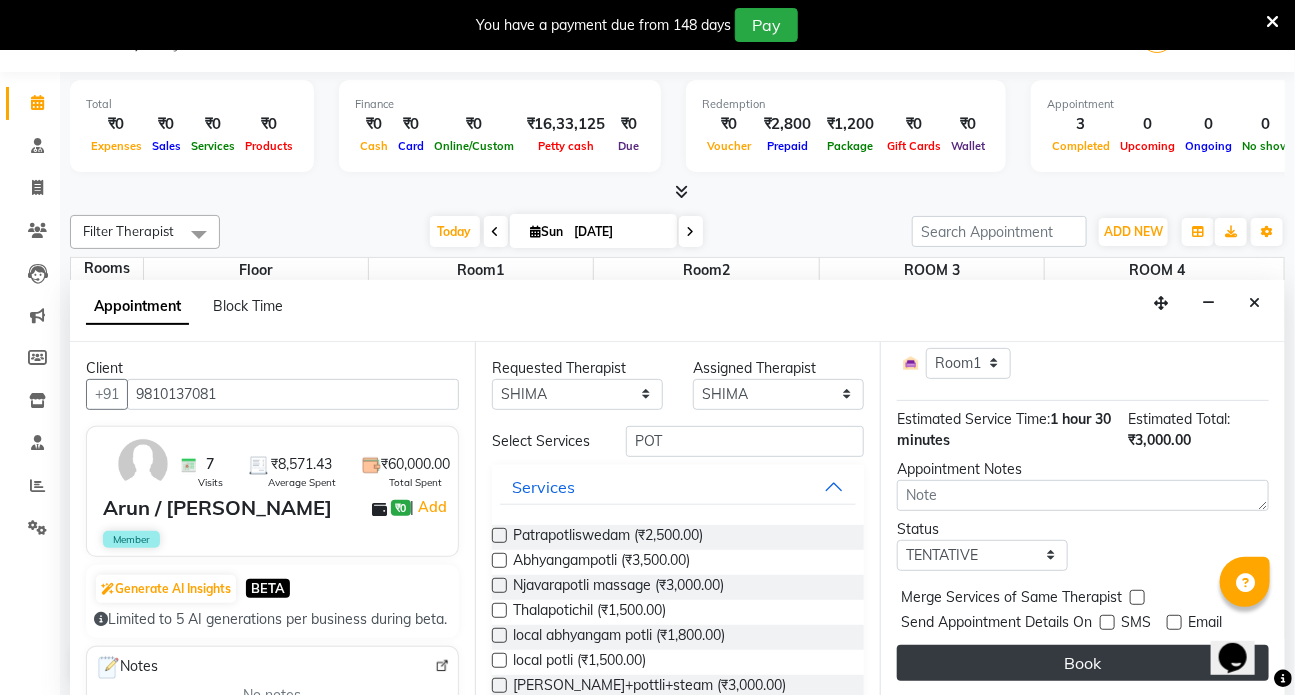 click on "Book" at bounding box center [1083, 663] 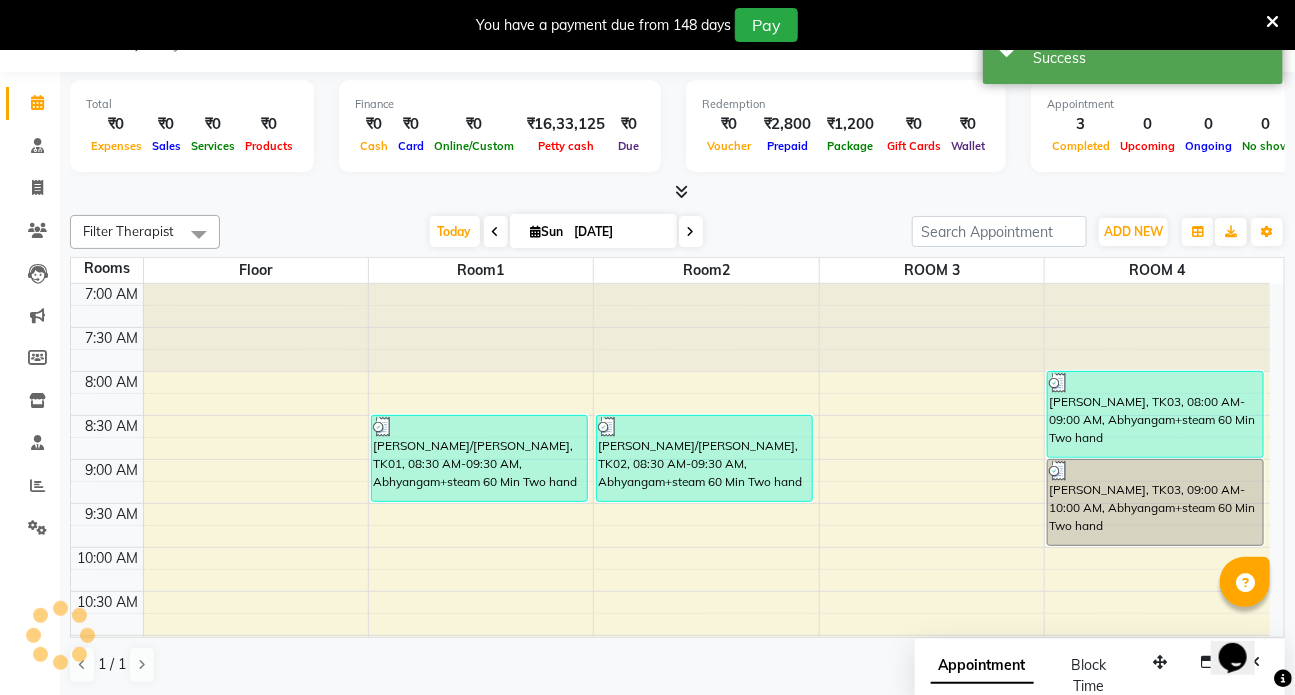 scroll, scrollTop: 0, scrollLeft: 0, axis: both 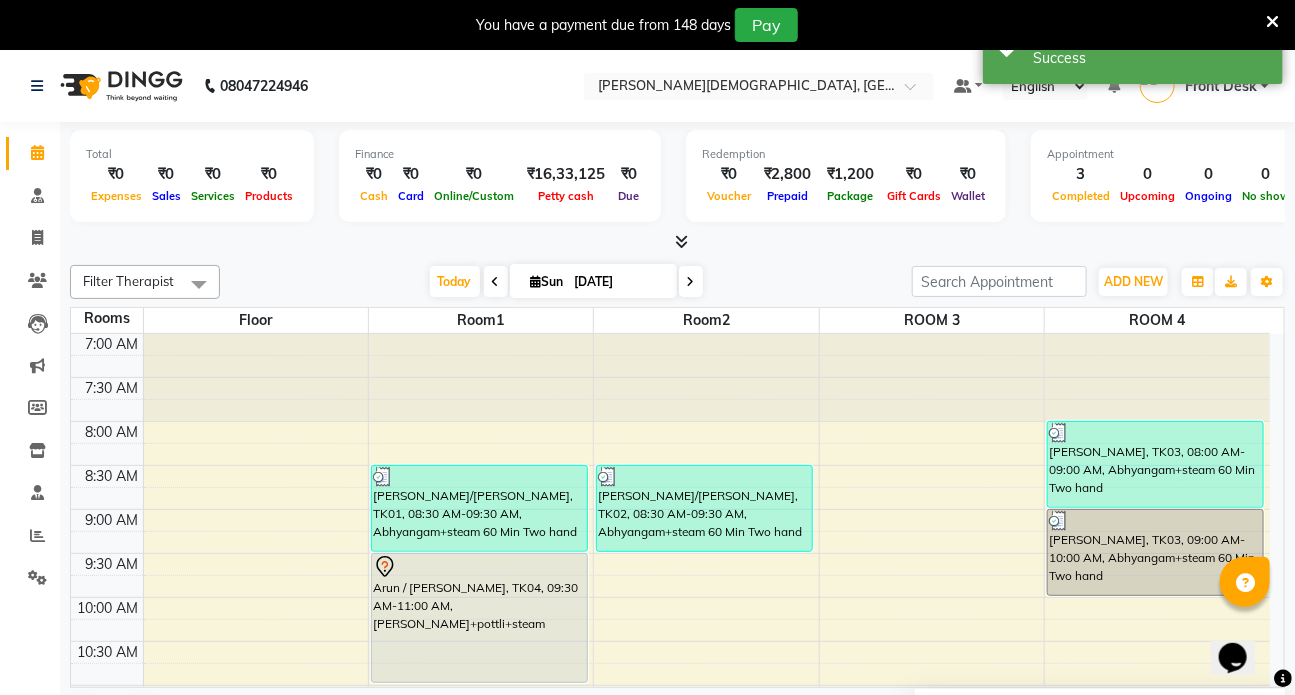 click on "7:00 AM 7:30 AM 8:00 AM 8:30 AM 9:00 AM 9:30 AM 10:00 AM 10:30 AM 11:00 AM 11:30 AM 12:00 PM 12:30 PM 1:00 PM 1:30 PM 2:00 PM 2:30 PM 3:00 PM 3:30 PM 4:00 PM 4:30 PM 5:00 PM 5:30 PM 6:00 PM 6:30 PM 7:00 PM 7:30 PM 8:00 PM 8:30 PM     [PERSON_NAME]/[PERSON_NAME], TK01, 08:30 AM-09:30 AM, Abhyangam+steam 60 Min Two hand              Arun / [PERSON_NAME], TK04, 09:30 AM-11:00 AM, [PERSON_NAME]+pottli+steam     [PERSON_NAME]/[PERSON_NAME], TK02, 08:30 AM-09:30 AM, Abhyangam+steam 60 Min Two hand      [PERSON_NAME], TK03, 08:00 AM-09:00 AM, Abhyangam+steam 60 Min Two hand      [PERSON_NAME], TK03, 09:00 AM-10:00 AM, Abhyangam+steam 60 Min Two hand" at bounding box center (670, 949) 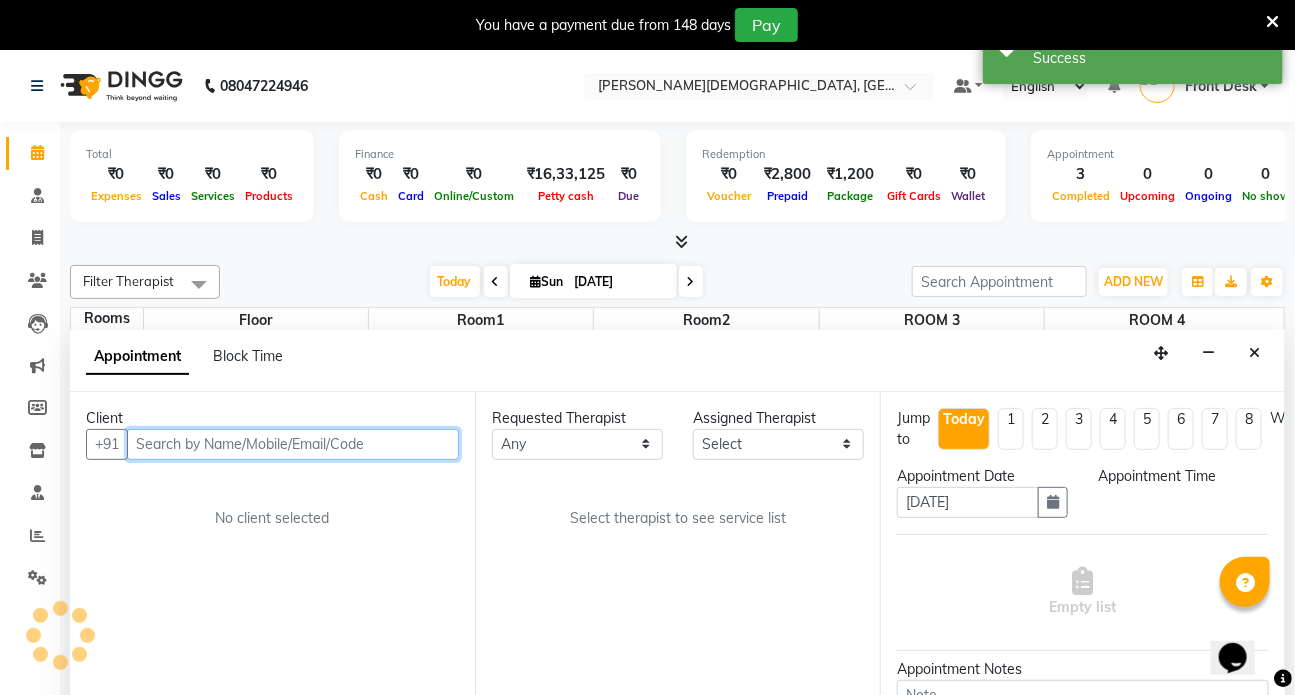scroll, scrollTop: 50, scrollLeft: 0, axis: vertical 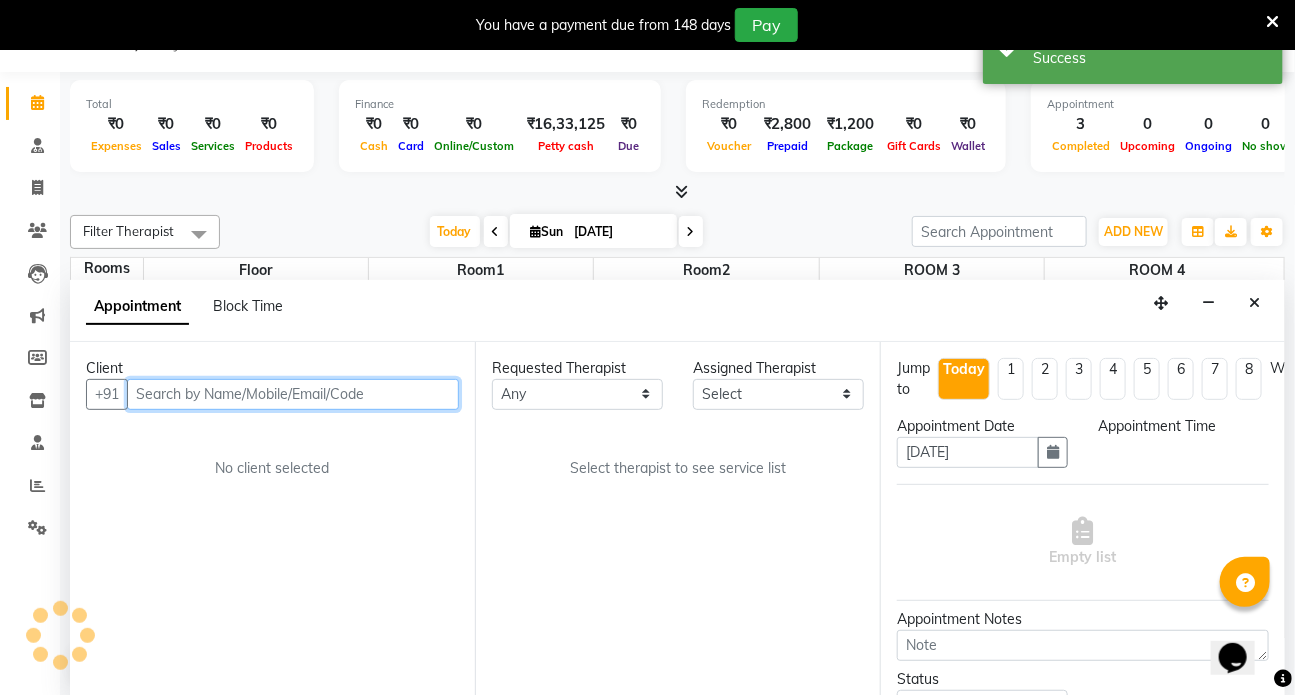 select on "570" 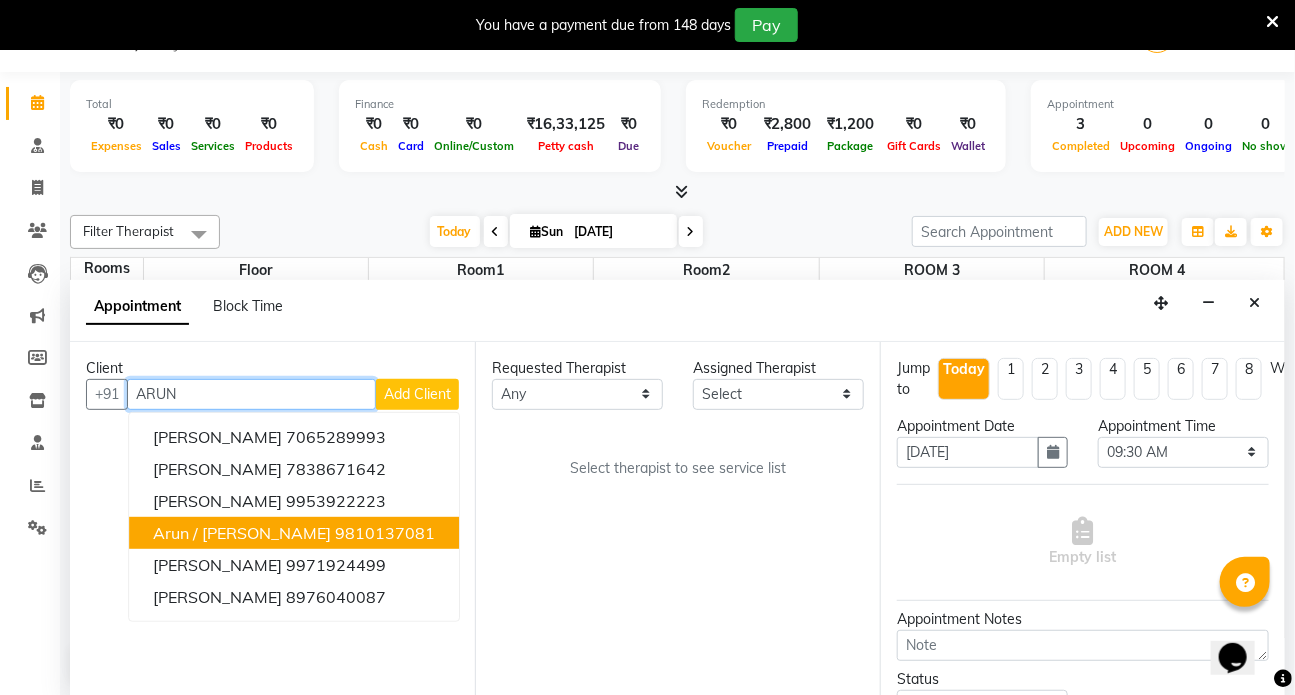 click on "Arun / [PERSON_NAME]" at bounding box center [242, 533] 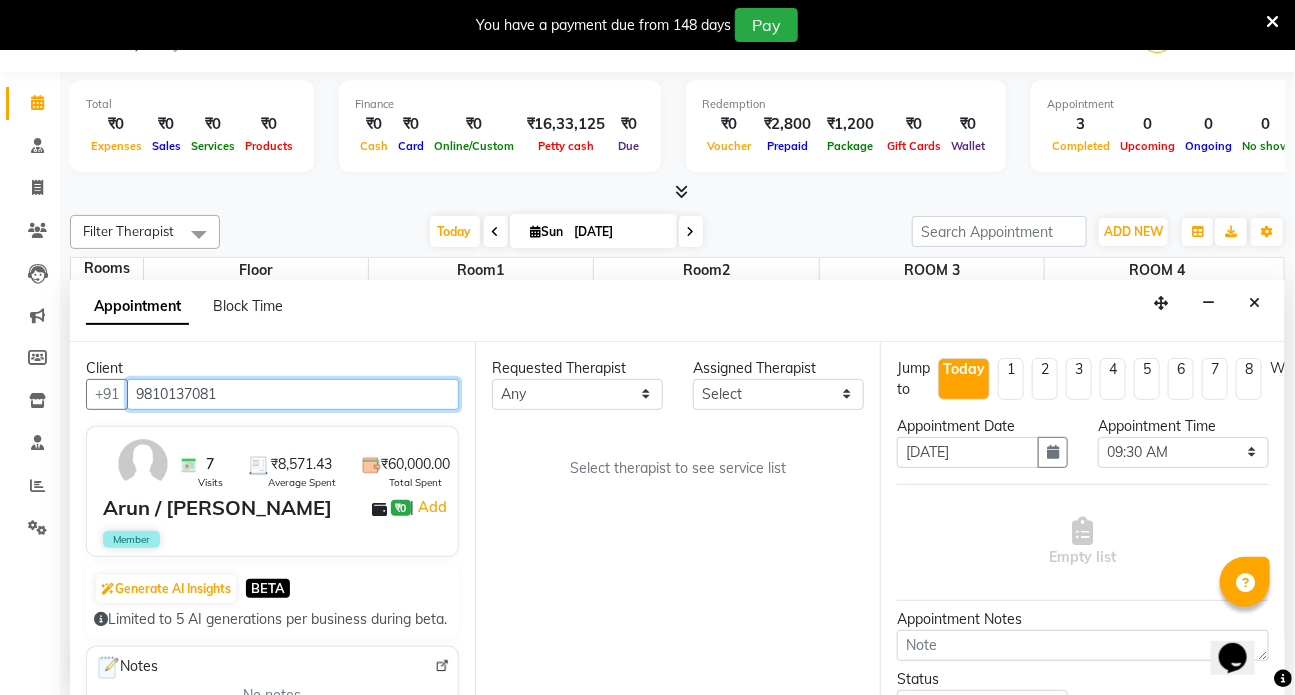 type on "9810137081" 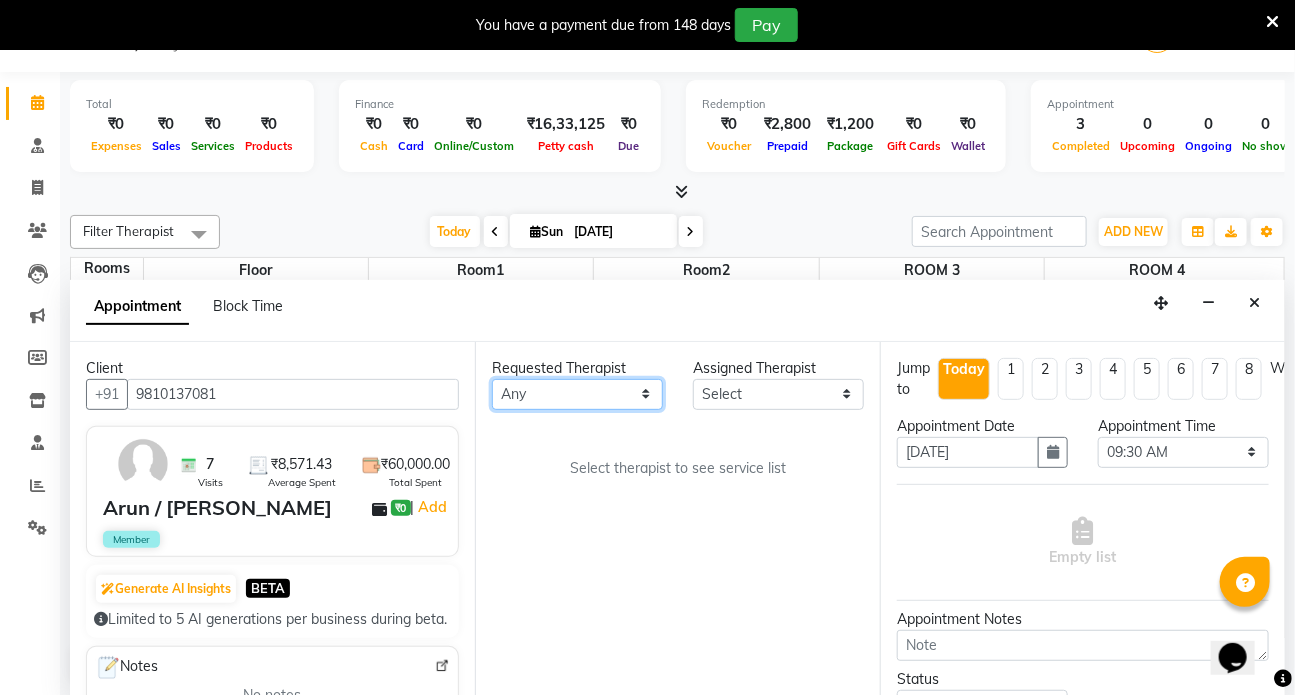 click on "Any ANJALI [PERSON_NAME] [PERSON_NAME] Dr [PERSON_NAME] Front Desk [PERSON_NAME] MILAN [PERSON_NAME] [PERSON_NAME]" at bounding box center (577, 394) 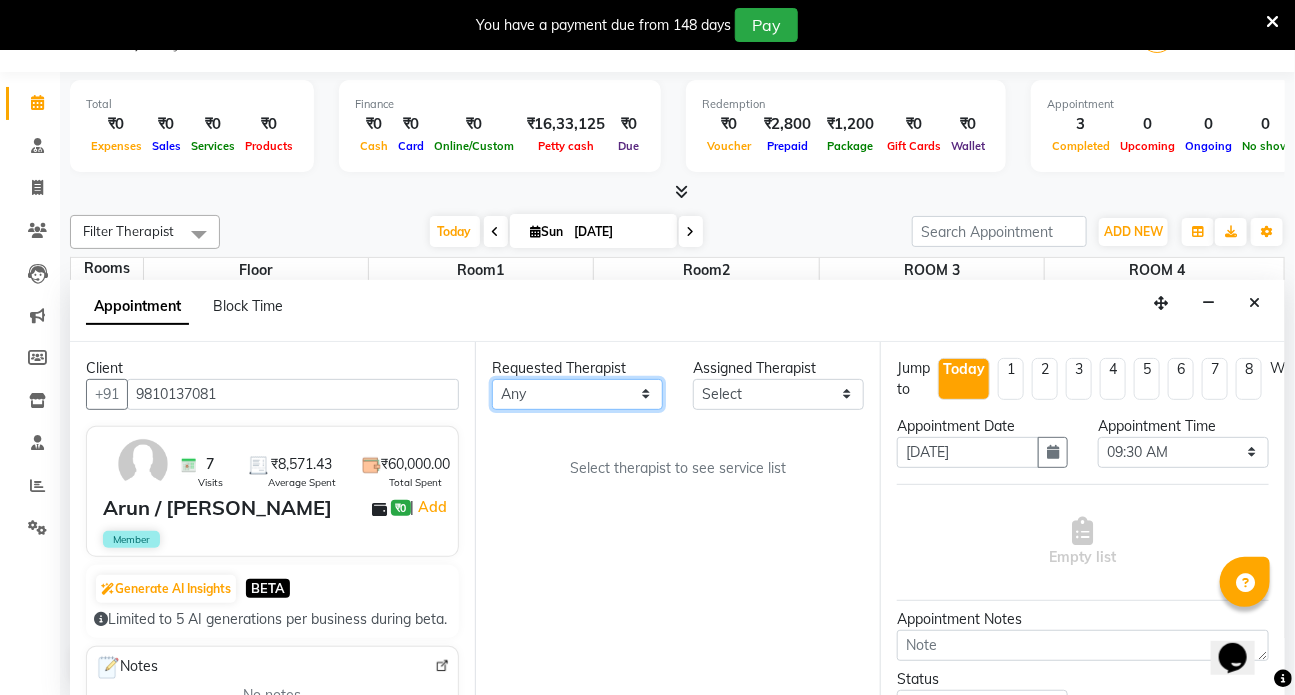 select on "64482" 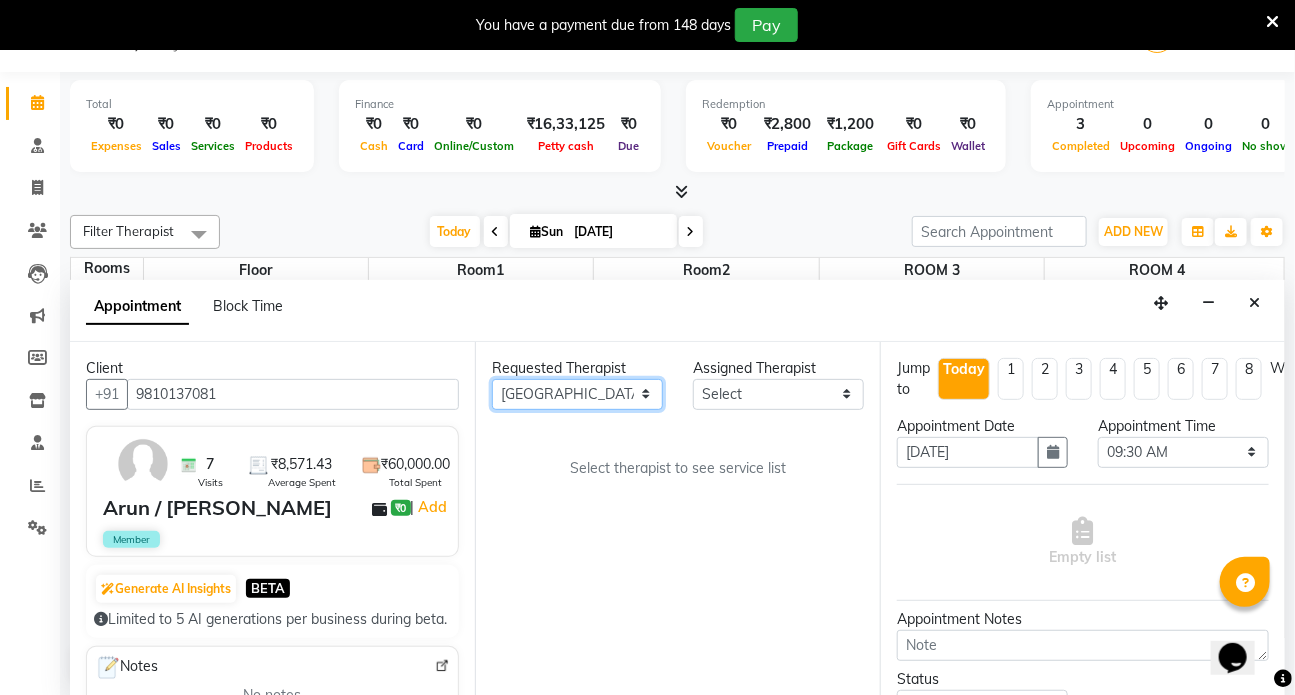 click on "Any ANJALI [PERSON_NAME] [PERSON_NAME] Dr [PERSON_NAME] Front Desk [PERSON_NAME] MILAN [PERSON_NAME] [PERSON_NAME]" at bounding box center [577, 394] 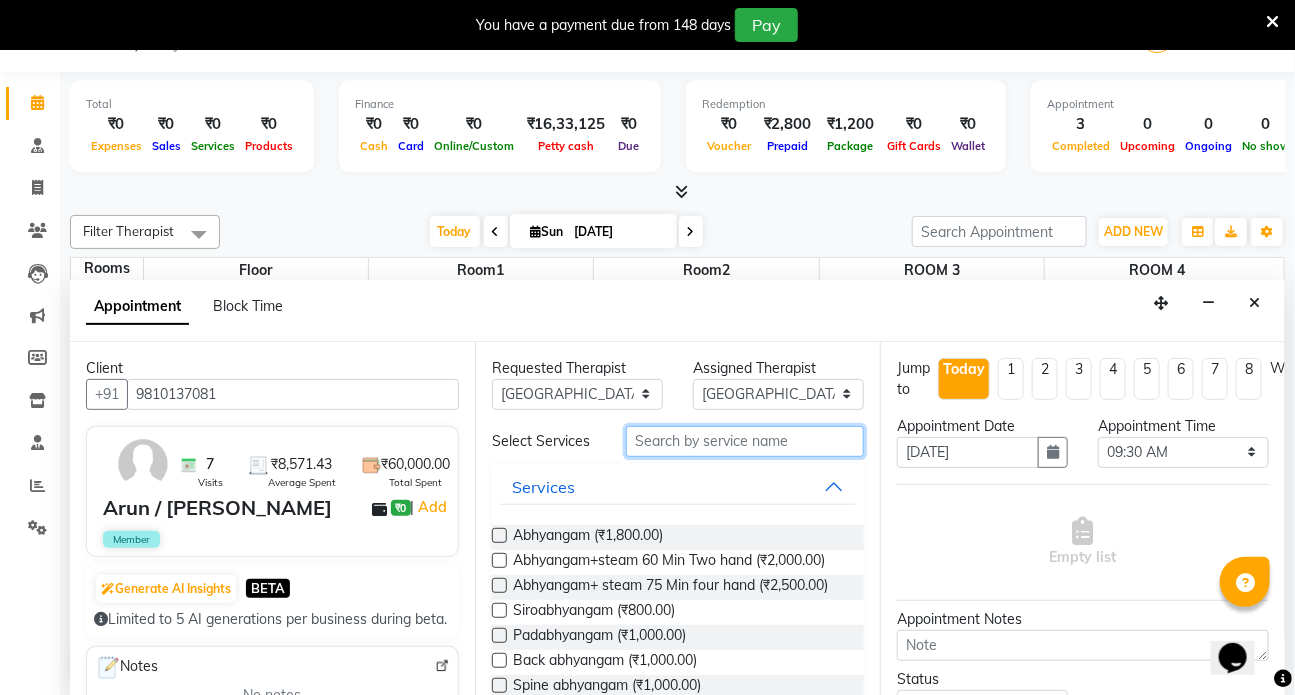 click at bounding box center (745, 441) 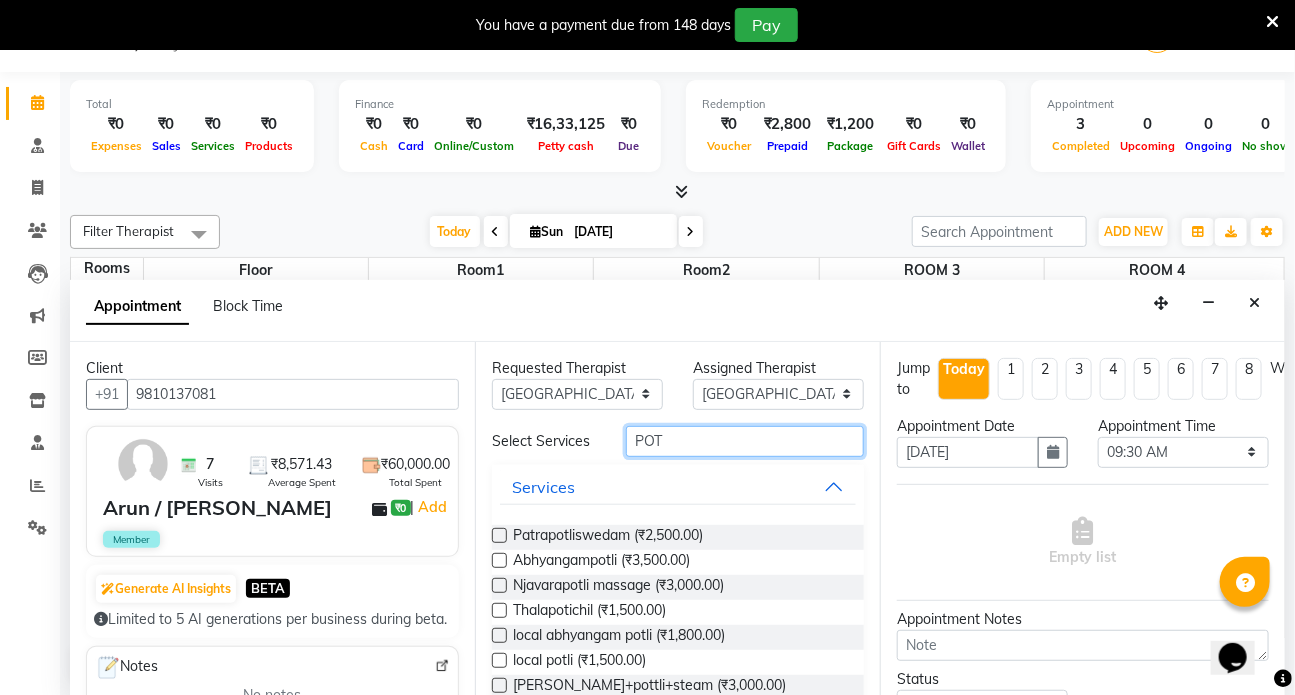 type on "POT" 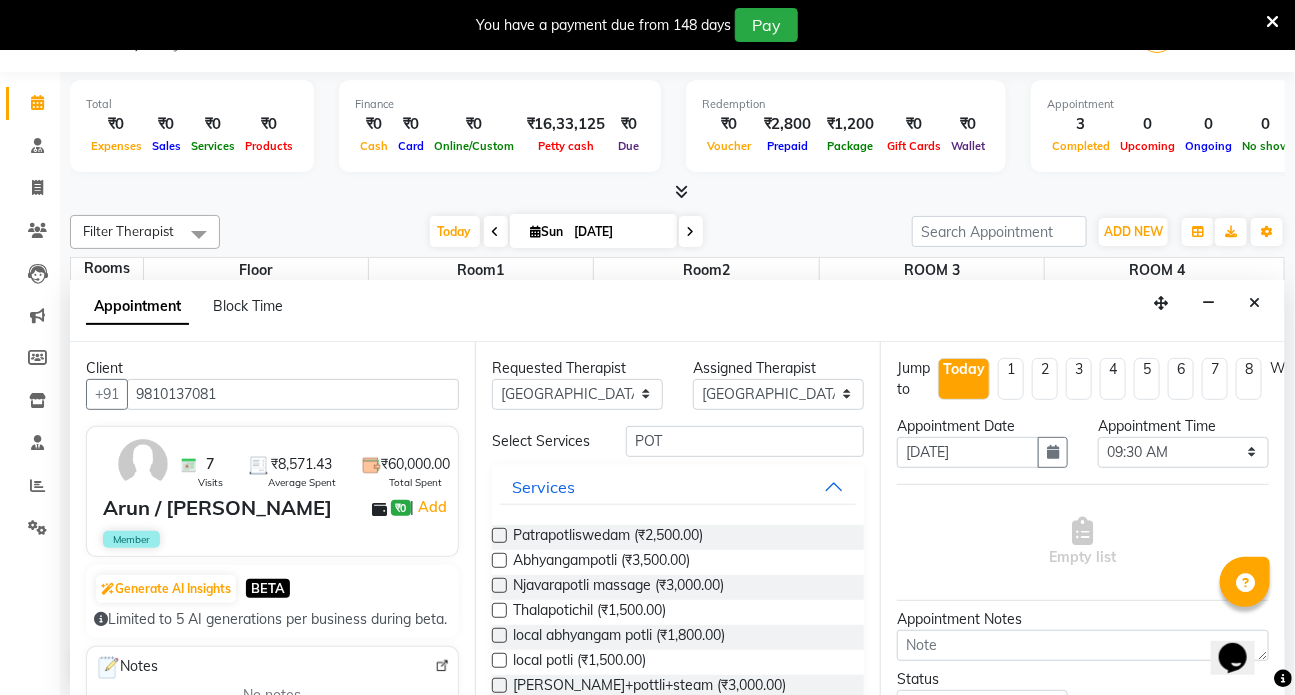 click at bounding box center (499, 685) 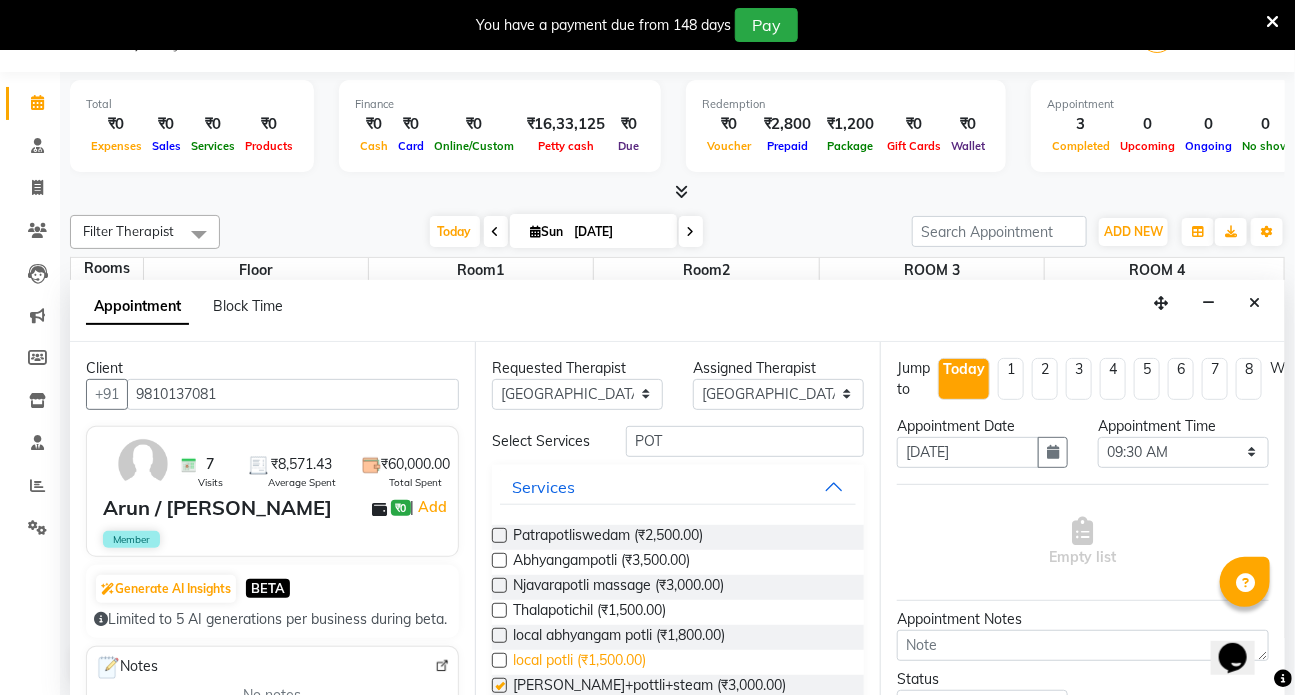 select on "2668" 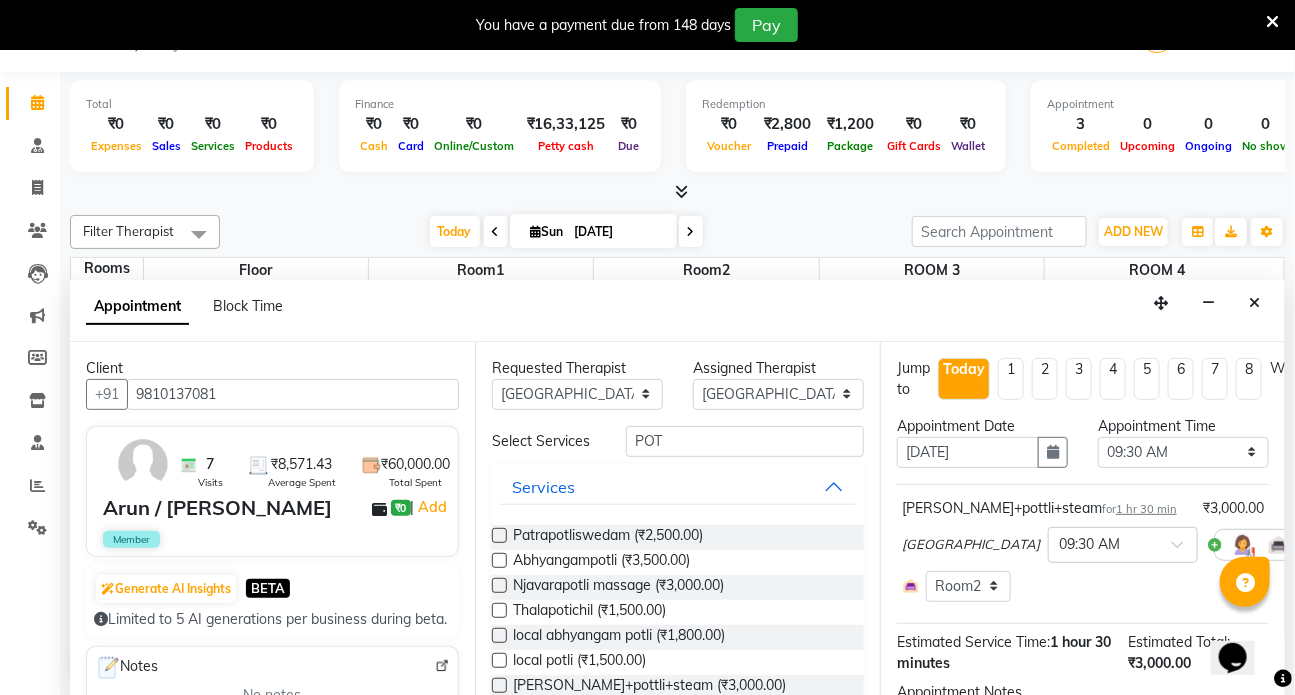 checkbox on "false" 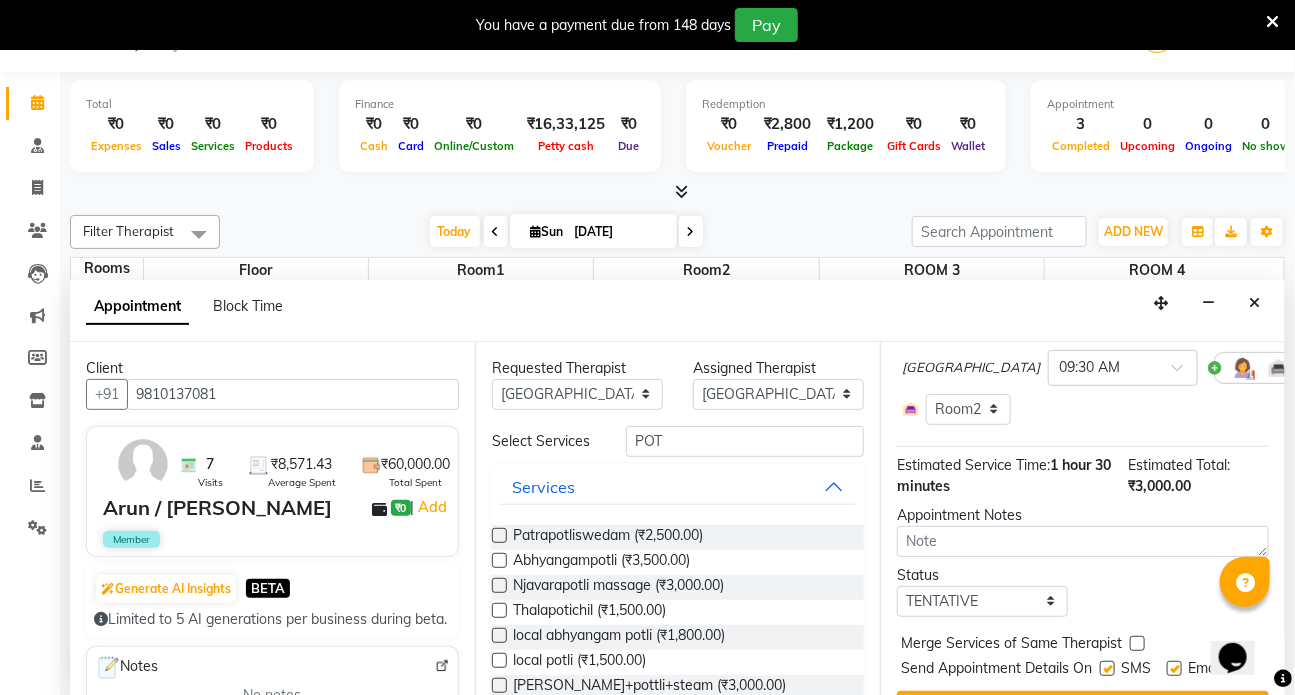 scroll, scrollTop: 181, scrollLeft: 0, axis: vertical 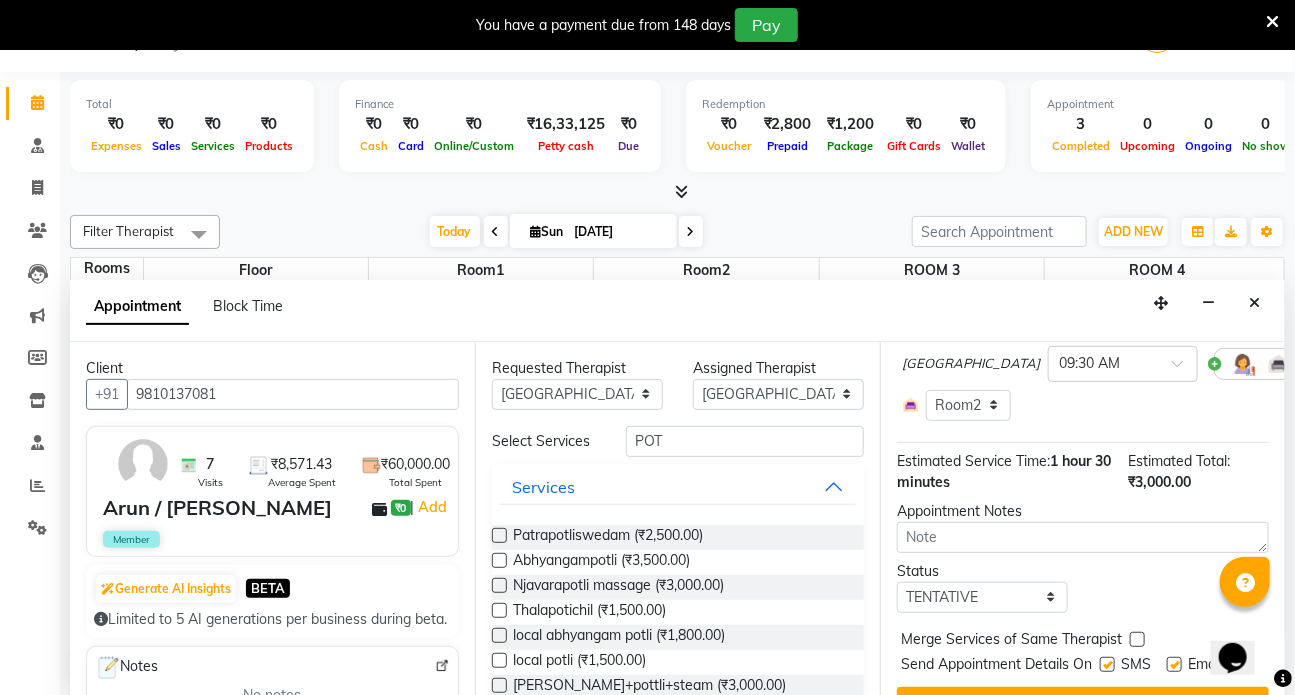 click at bounding box center (1107, 664) 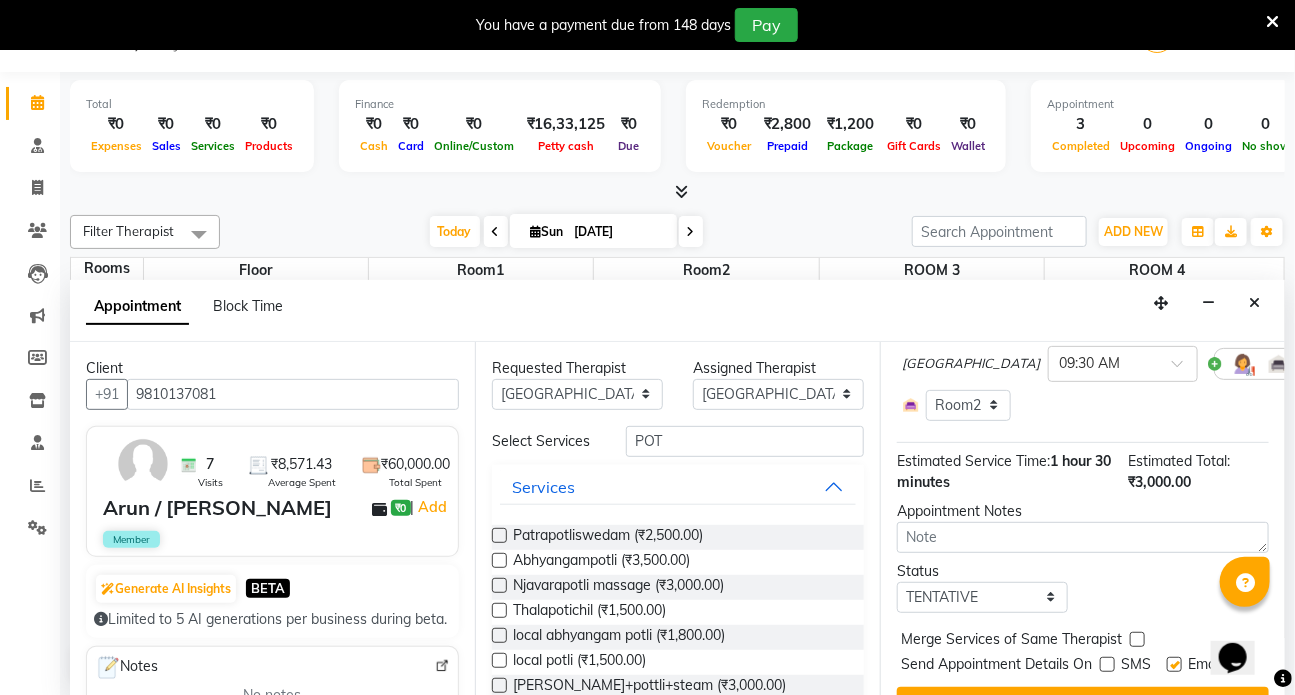 click on "Email" at bounding box center [1202, 666] 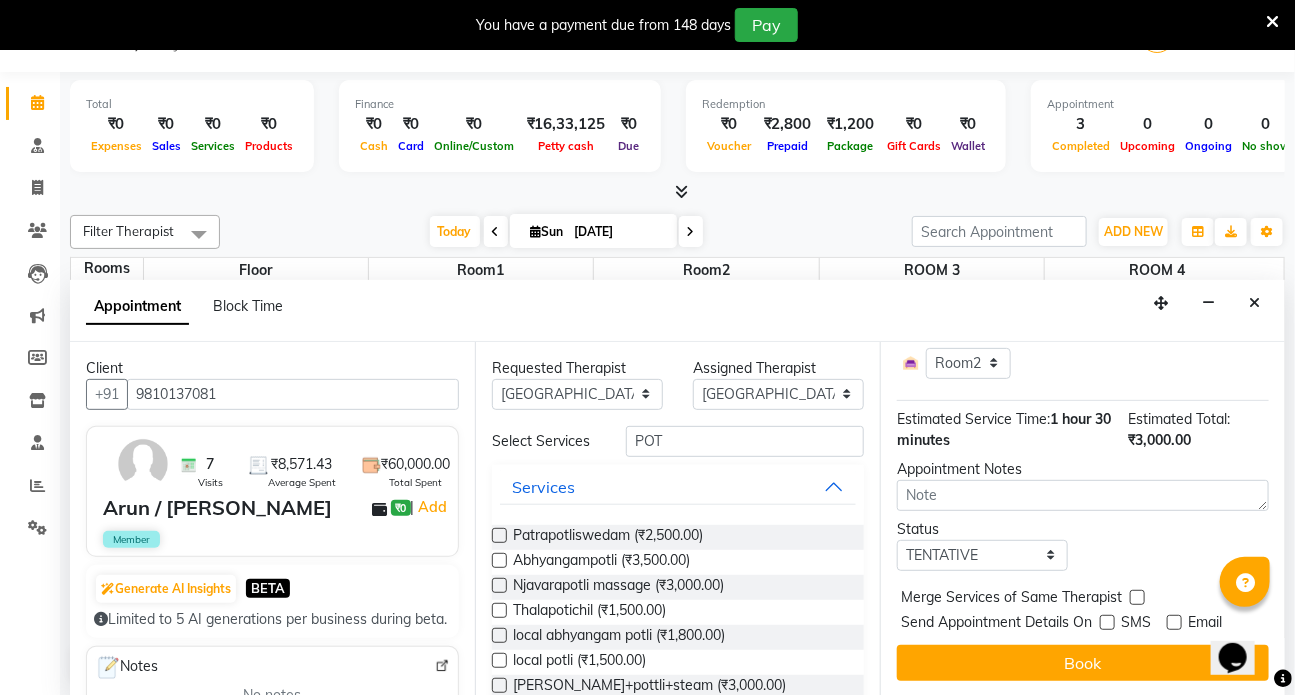 scroll, scrollTop: 235, scrollLeft: 0, axis: vertical 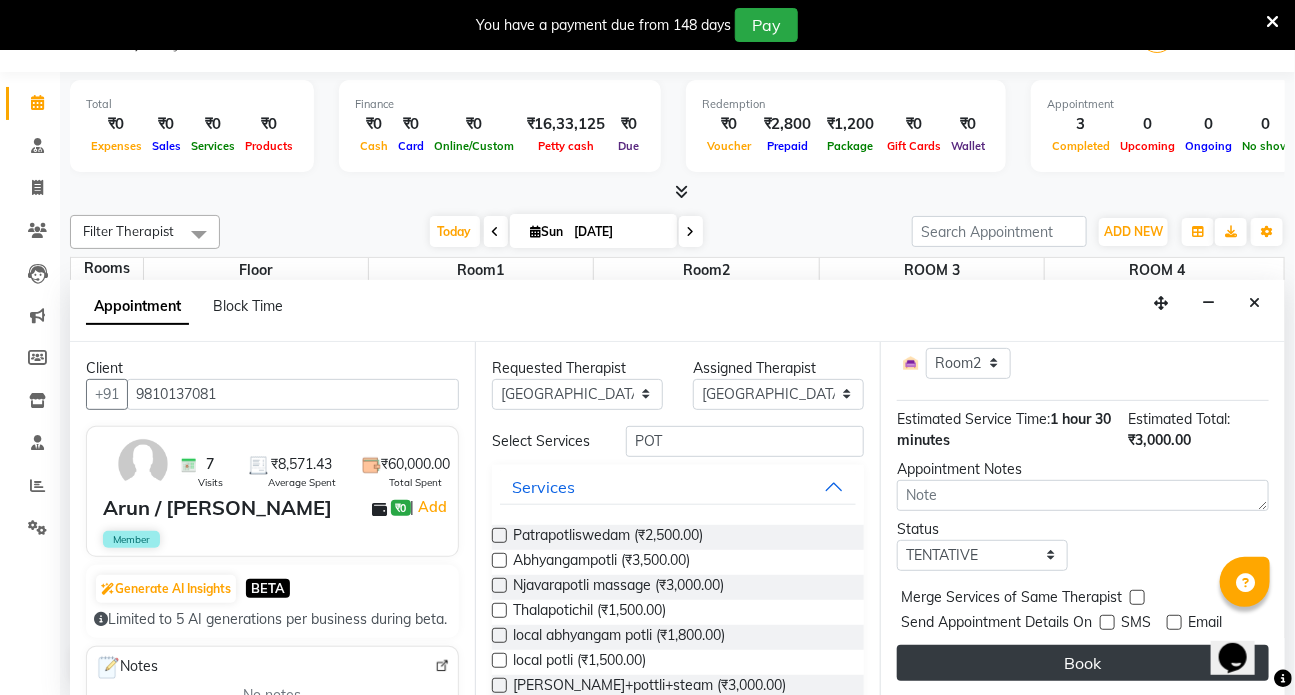click on "Book" at bounding box center [1083, 663] 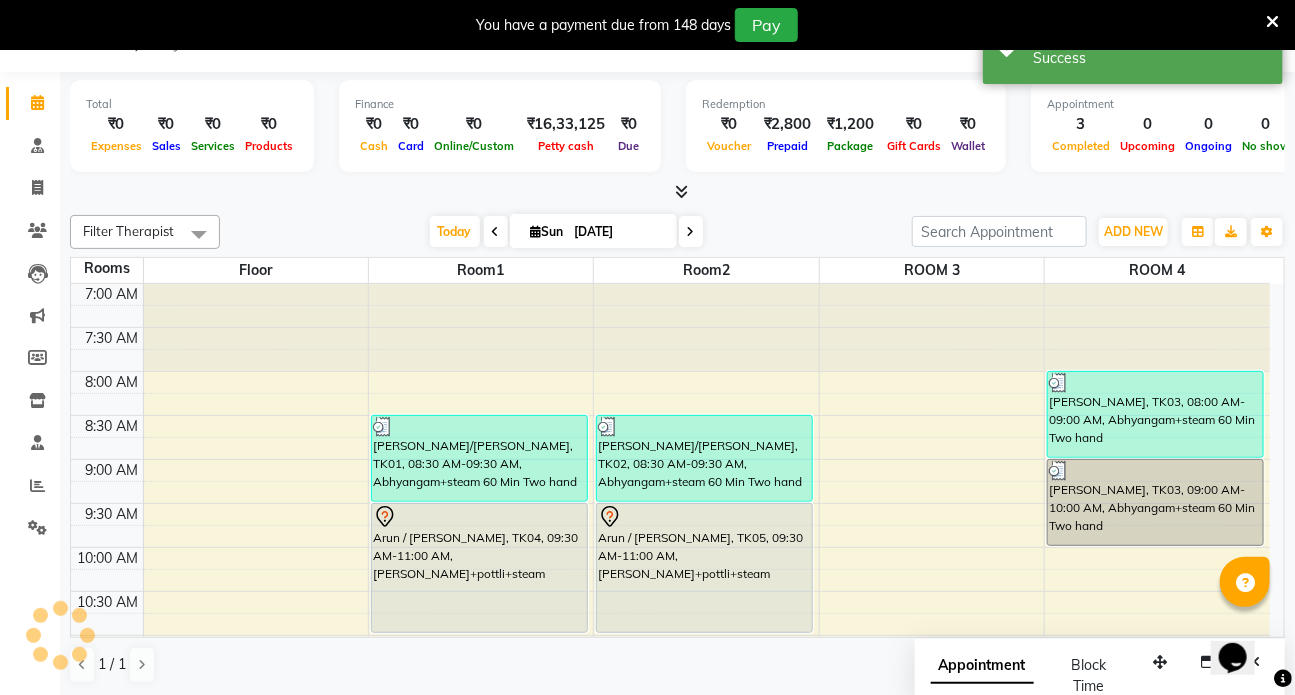 scroll, scrollTop: 0, scrollLeft: 0, axis: both 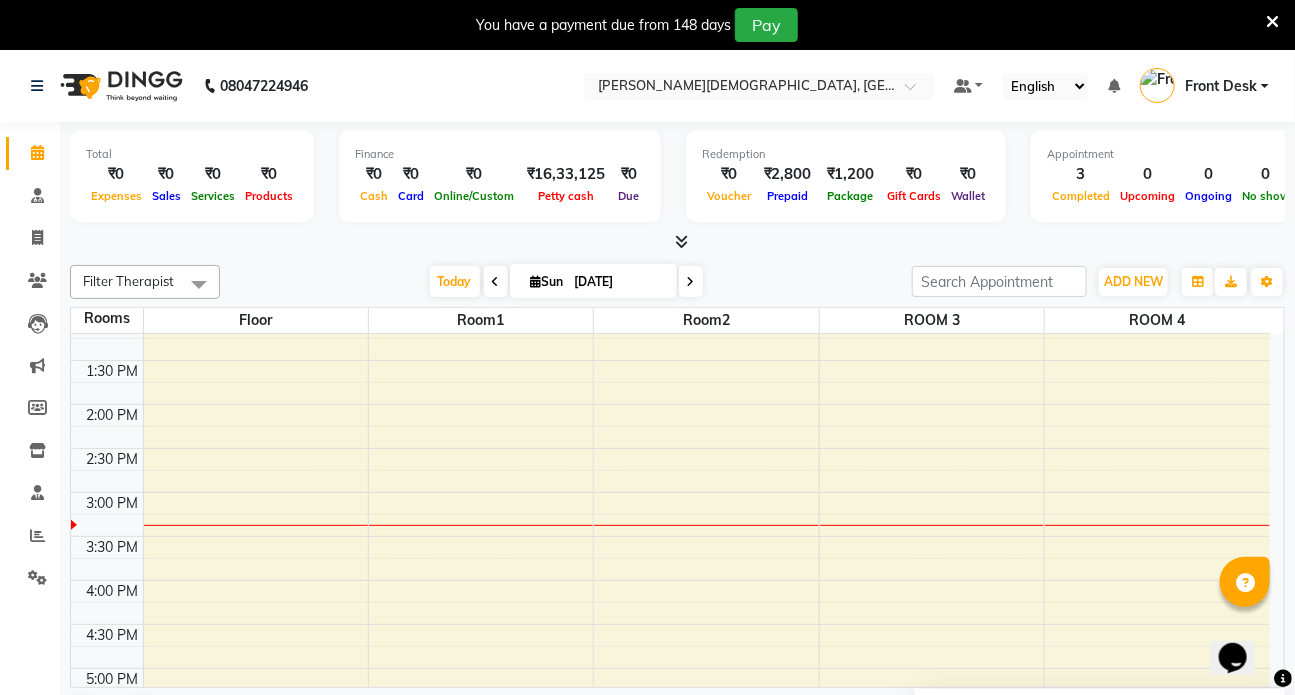 click on "7:00 AM 7:30 AM 8:00 AM 8:30 AM 9:00 AM 9:30 AM 10:00 AM 10:30 AM 11:00 AM 11:30 AM 12:00 PM 12:30 PM 1:00 PM 1:30 PM 2:00 PM 2:30 PM 3:00 PM 3:30 PM 4:00 PM 4:30 PM 5:00 PM 5:30 PM 6:00 PM 6:30 PM 7:00 PM 7:30 PM 8:00 PM 8:30 PM     [PERSON_NAME]/[PERSON_NAME], TK01, 08:30 AM-09:30 AM, Abhyangam+steam 60 Min Two hand              Arun / [PERSON_NAME], TK04, 09:30 AM-11:00 AM, [PERSON_NAME]+pottli+steam     [PERSON_NAME]/[PERSON_NAME], TK02, 08:30 AM-09:30 AM, Abhyangam+steam 60 Min Two hand              Arun / [PERSON_NAME], TK05, 09:30 AM-11:00 AM, [PERSON_NAME]+pottli+steam     [PERSON_NAME], TK03, 08:00 AM-09:00 AM, Abhyangam+steam 60 Min Two hand      [PERSON_NAME], TK03, 09:00 AM-10:00 AM, Abhyangam+steam 60 Min Two hand" at bounding box center (670, 404) 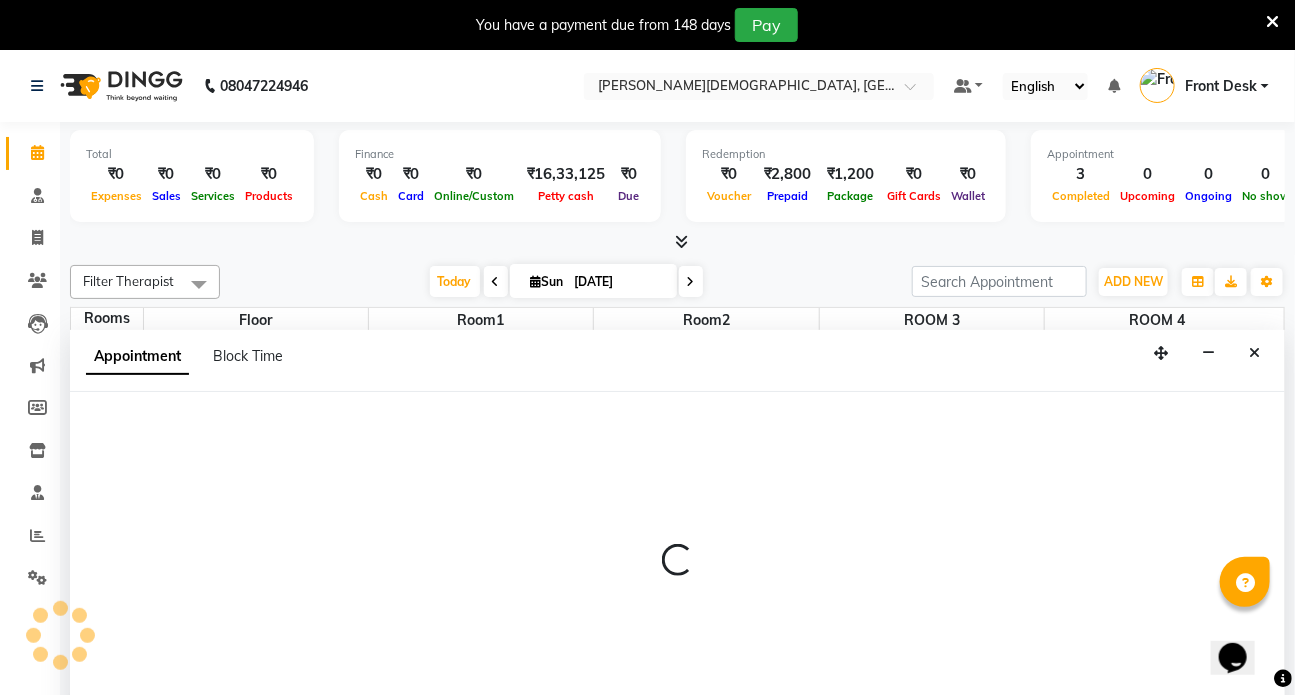 scroll, scrollTop: 50, scrollLeft: 0, axis: vertical 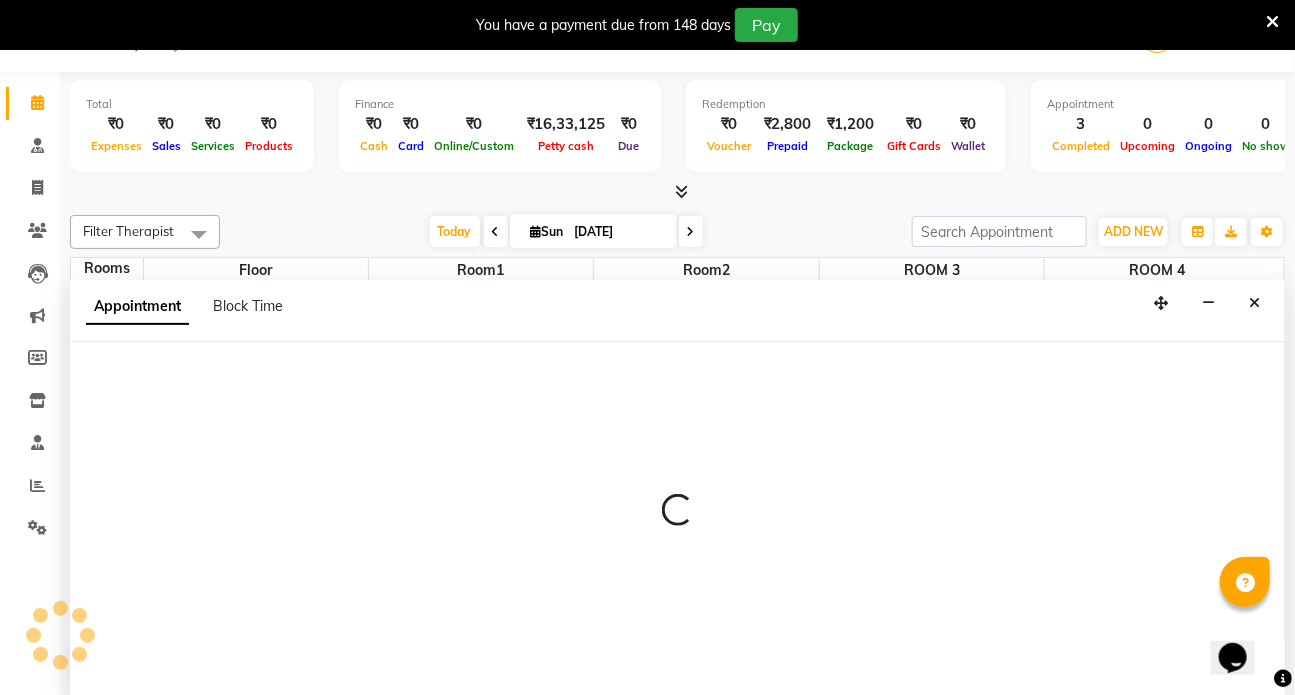 select on "900" 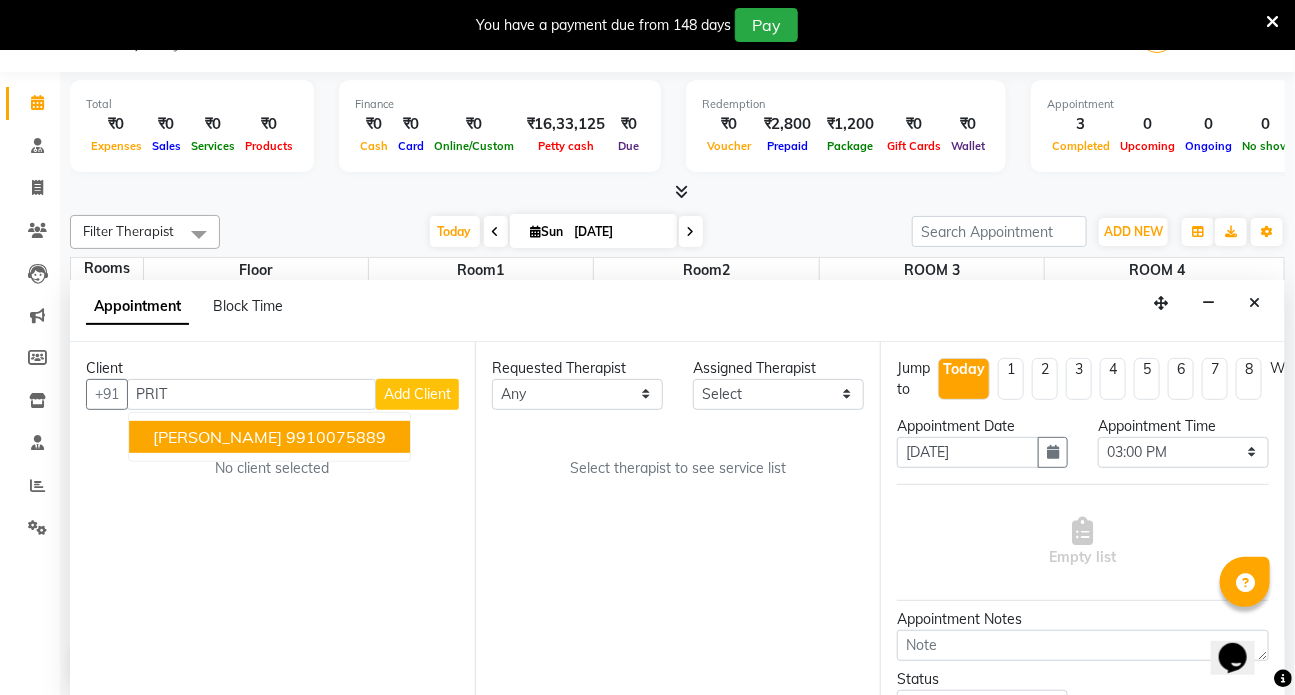 click on "[PERSON_NAME]" at bounding box center [217, 437] 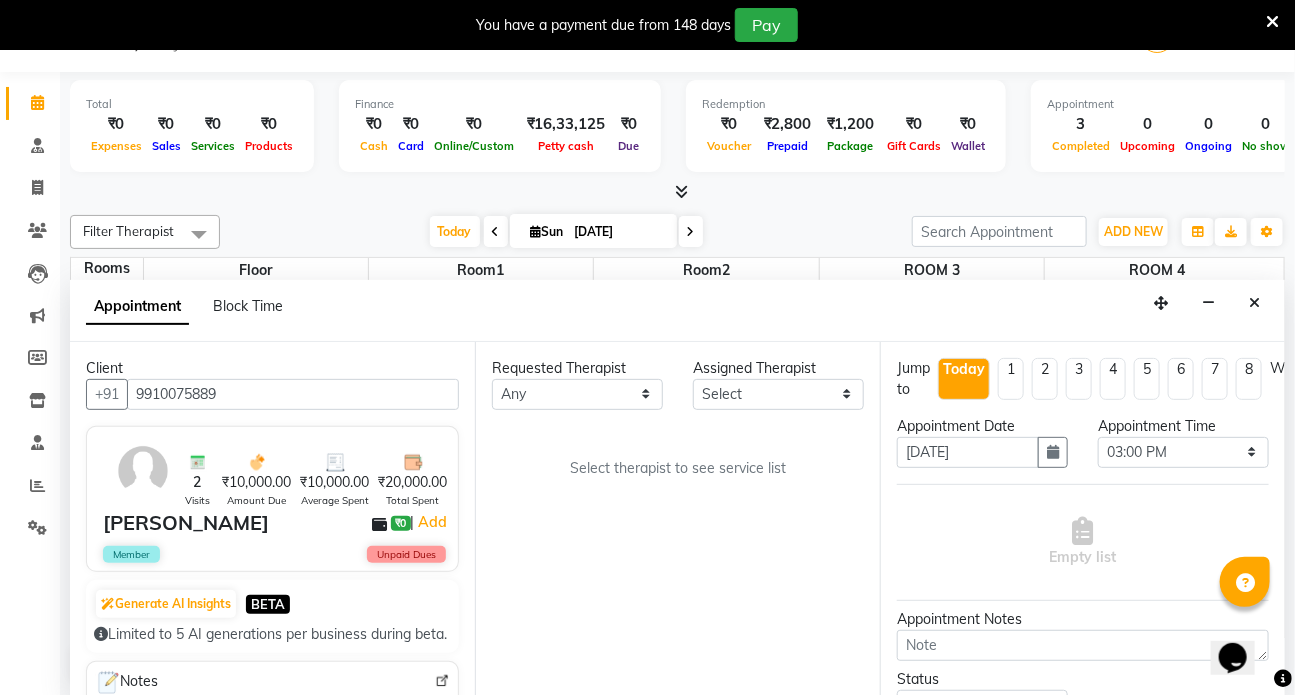 type on "9910075889" 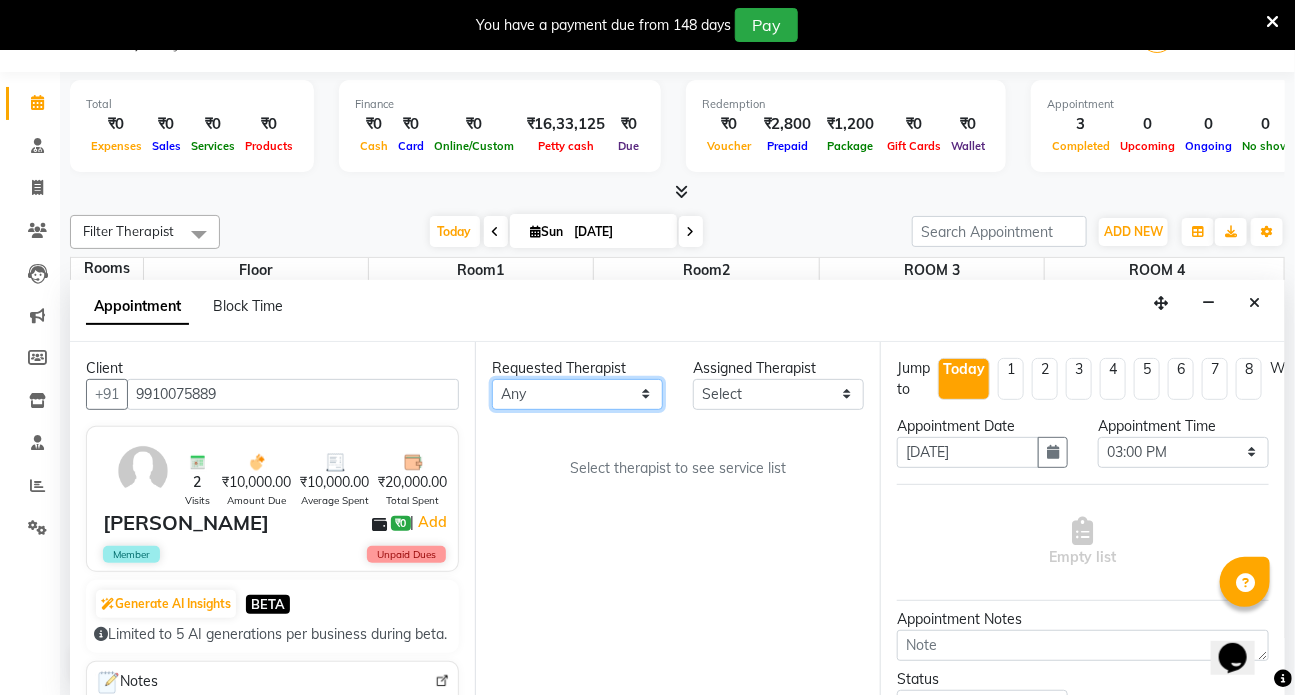 click on "Any ANJALI [PERSON_NAME] [PERSON_NAME] Dr [PERSON_NAME] Front Desk [PERSON_NAME] MILAN [PERSON_NAME] [PERSON_NAME]" at bounding box center [577, 394] 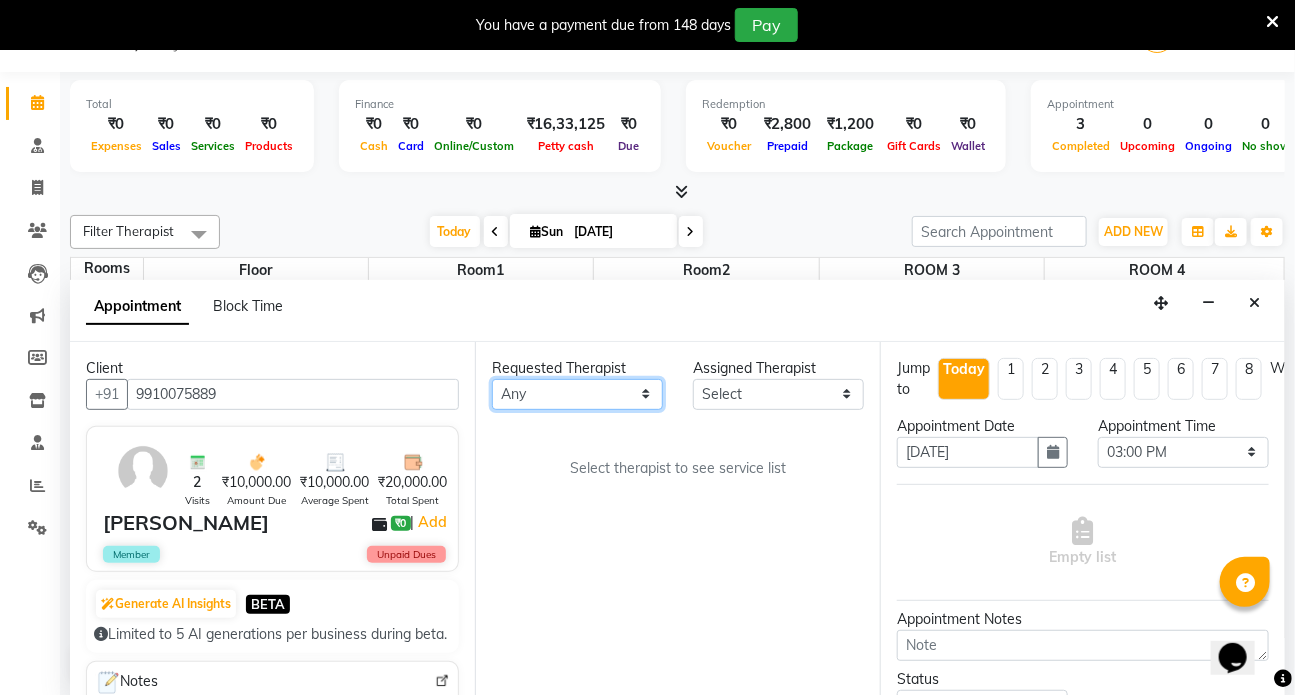 select on "64482" 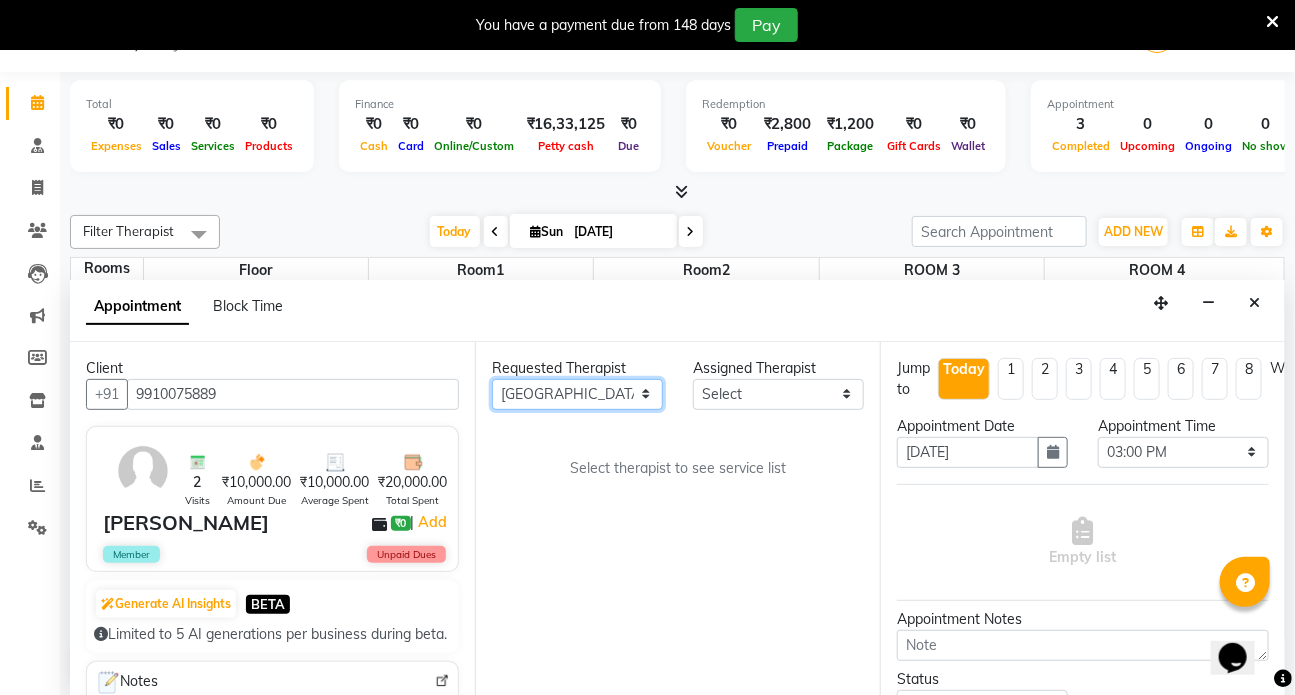click on "Any ANJALI [PERSON_NAME] [PERSON_NAME] Dr [PERSON_NAME] Front Desk [PERSON_NAME] MILAN [PERSON_NAME] [PERSON_NAME]" at bounding box center (577, 394) 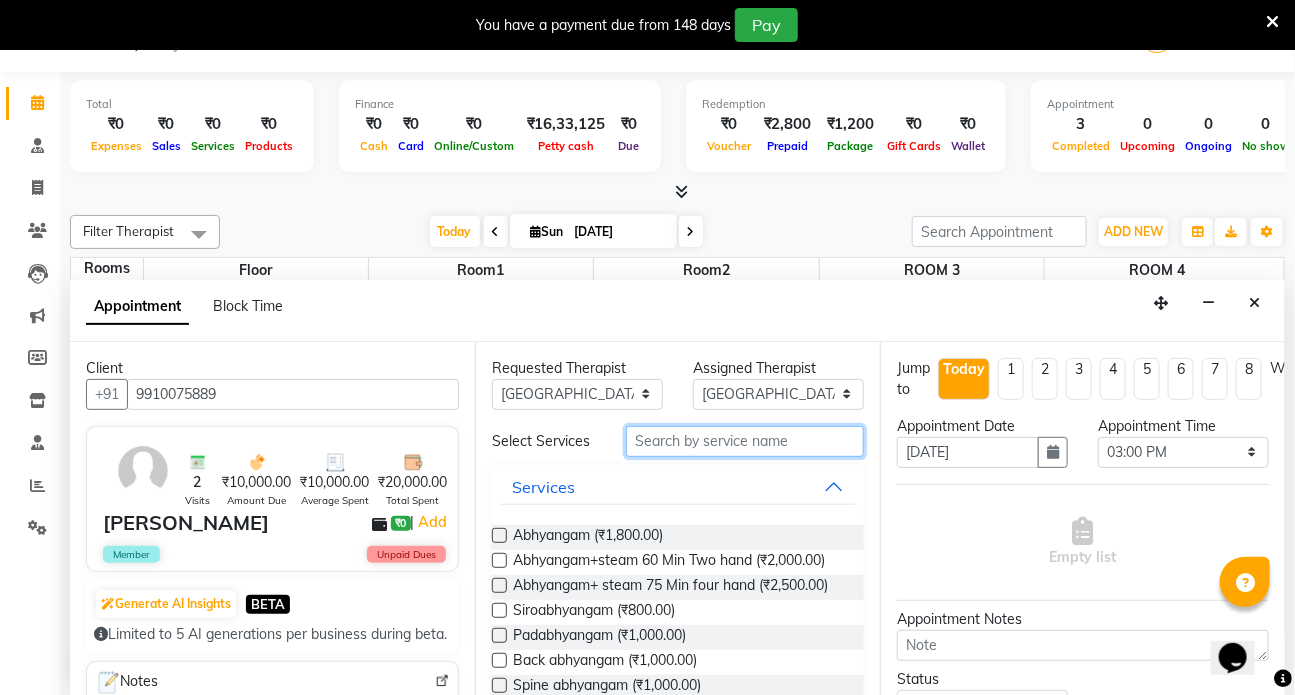 click at bounding box center (745, 441) 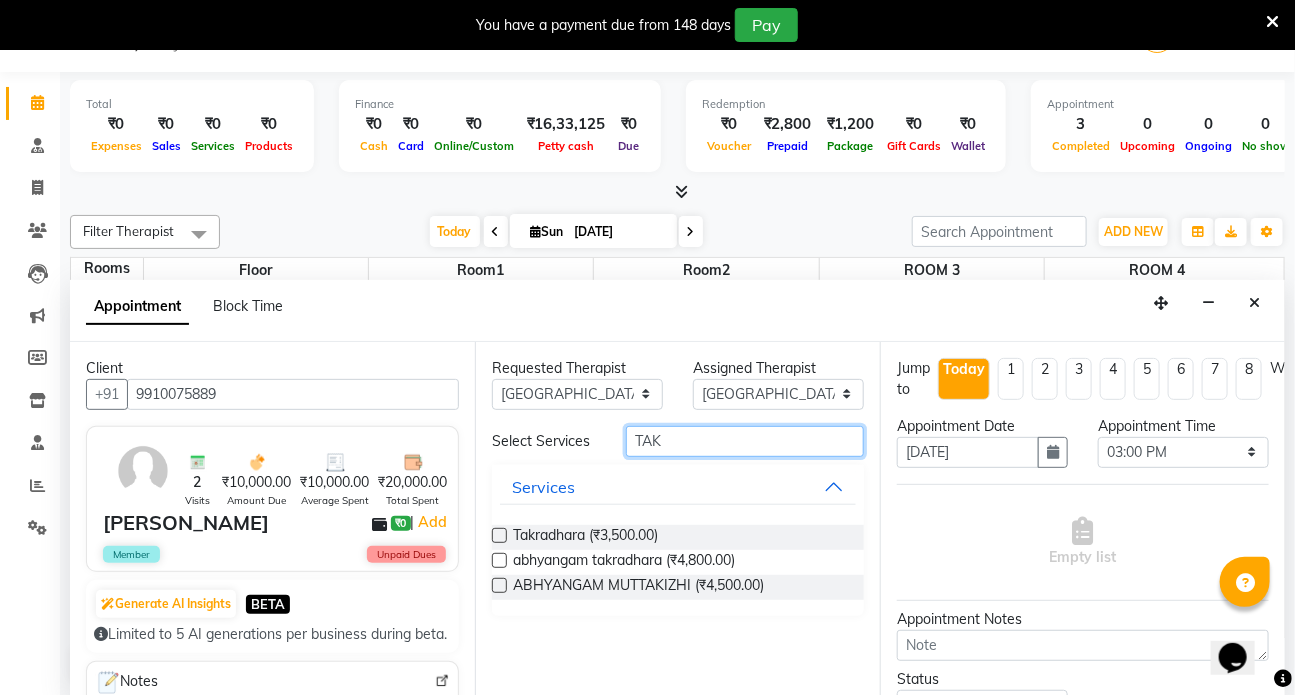 type on "TAK" 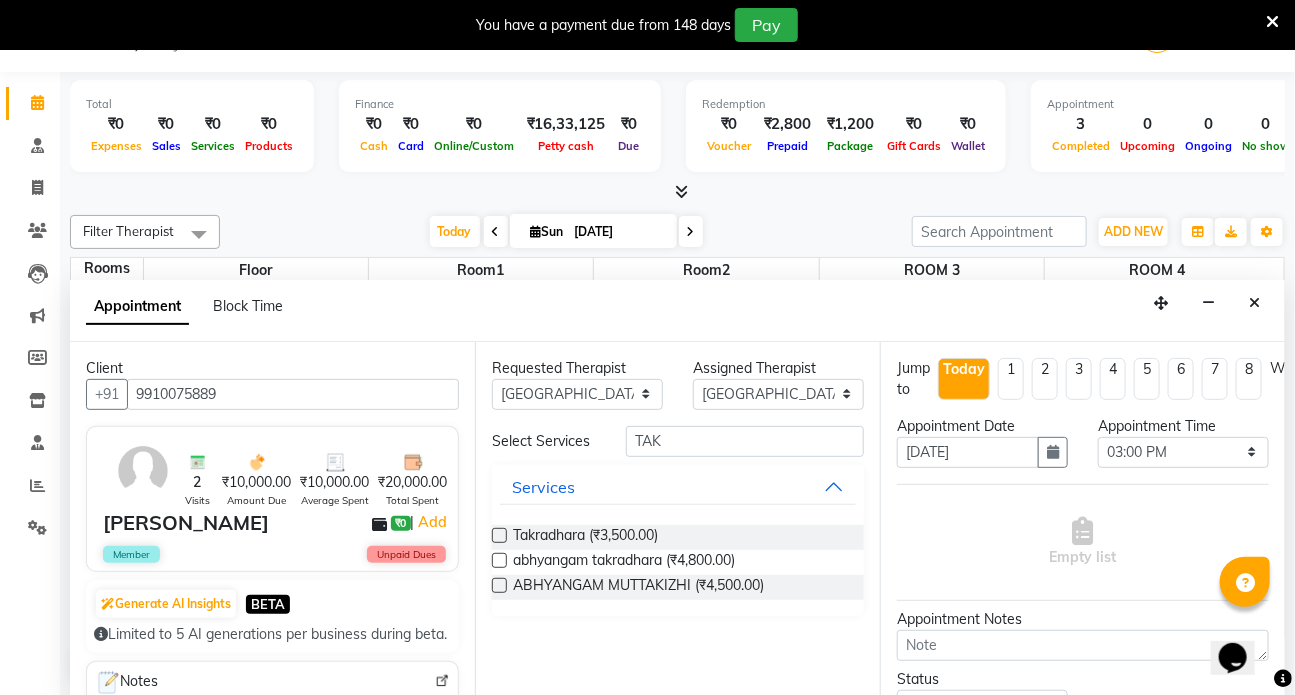 click at bounding box center [499, 535] 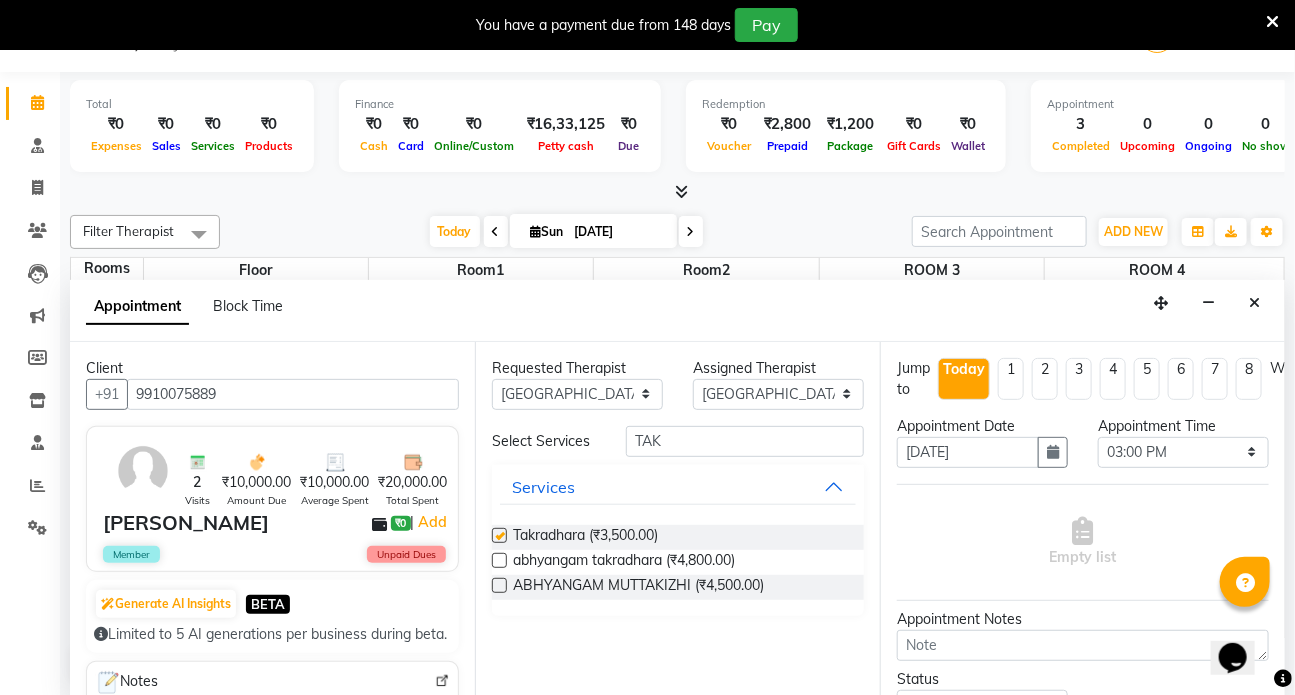 select on "2668" 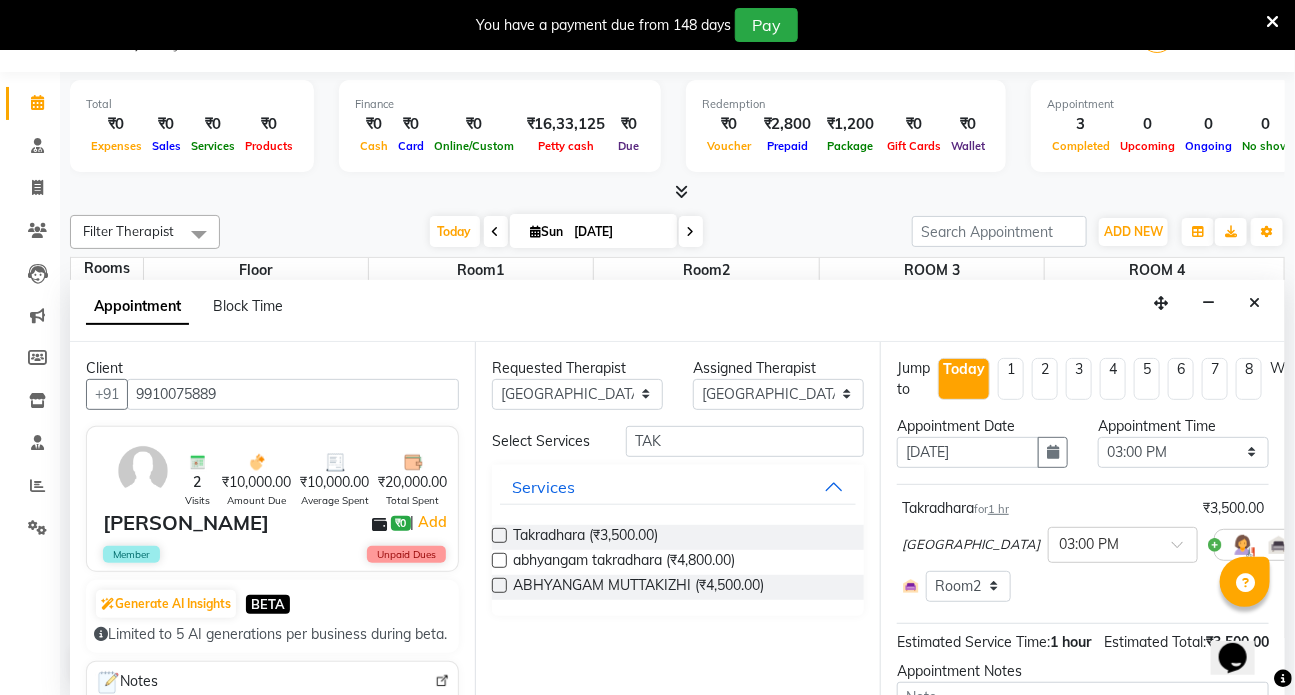 checkbox on "false" 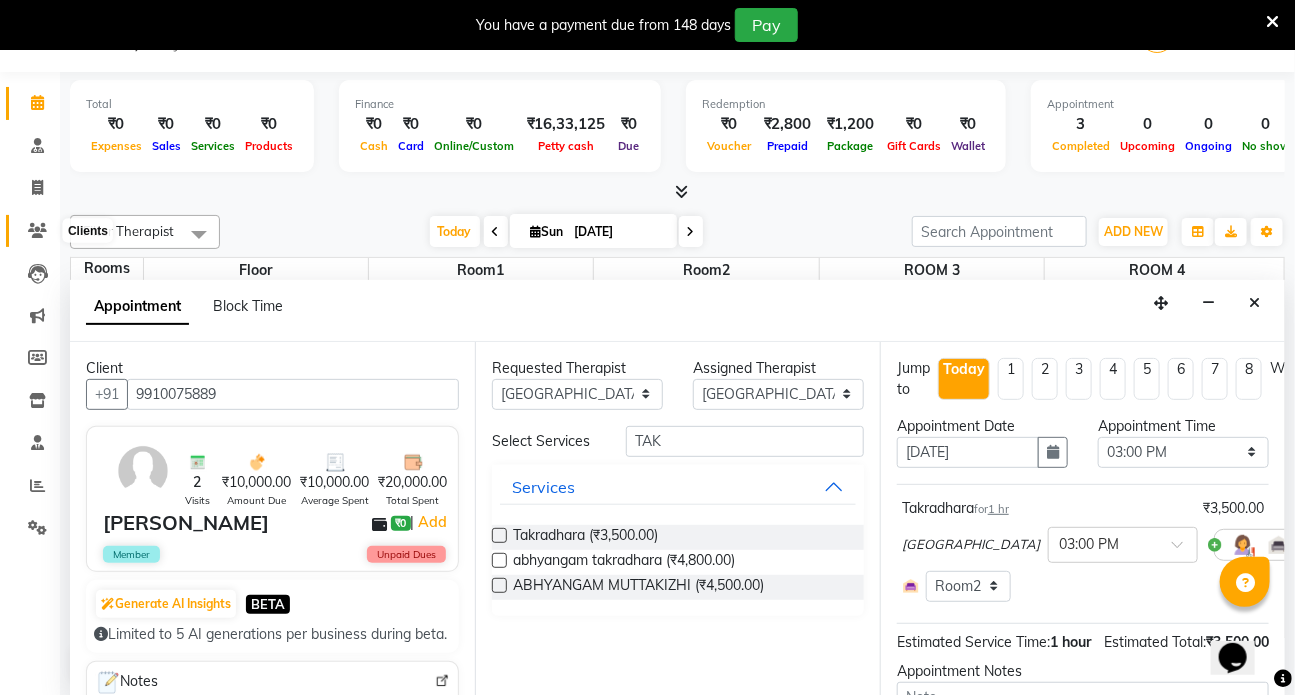 click 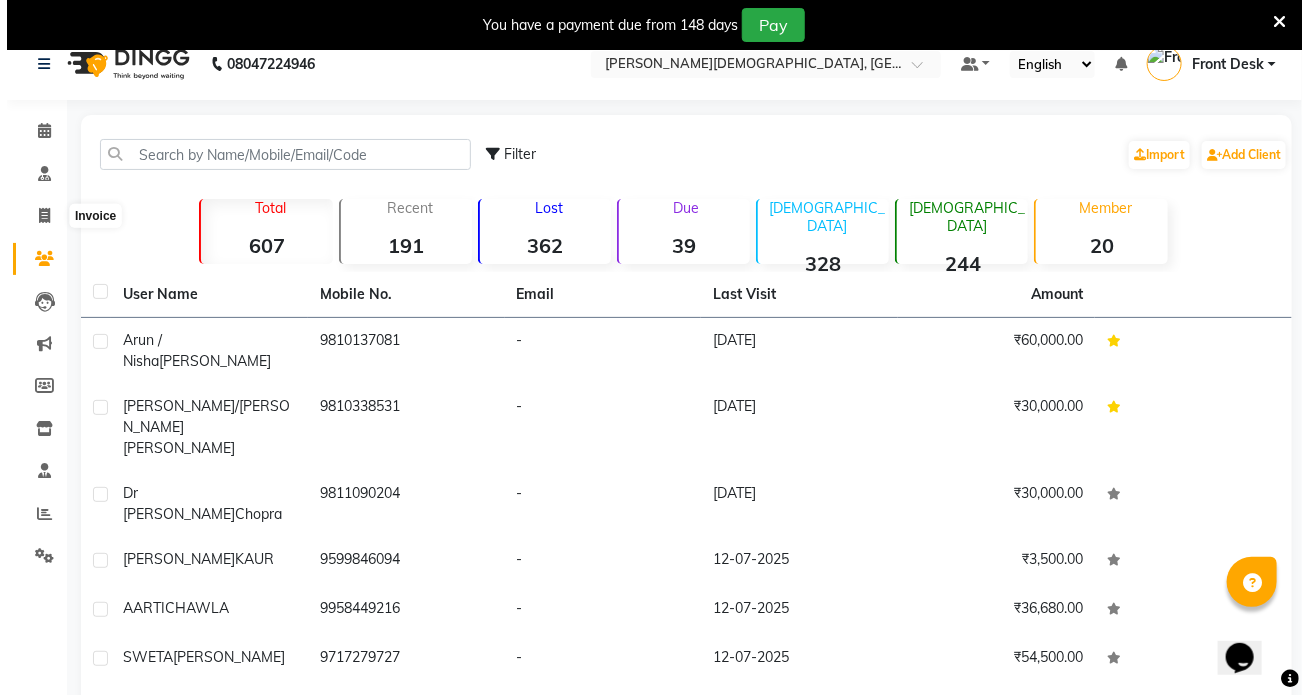 scroll, scrollTop: 0, scrollLeft: 0, axis: both 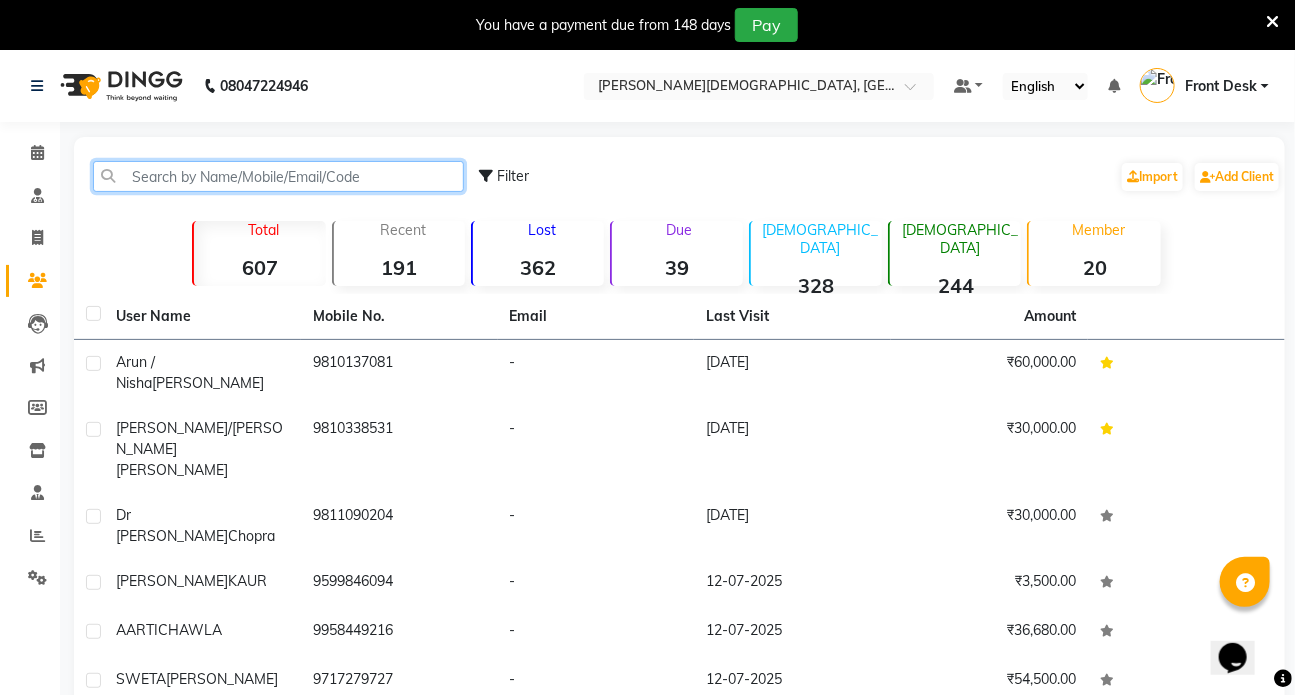 click 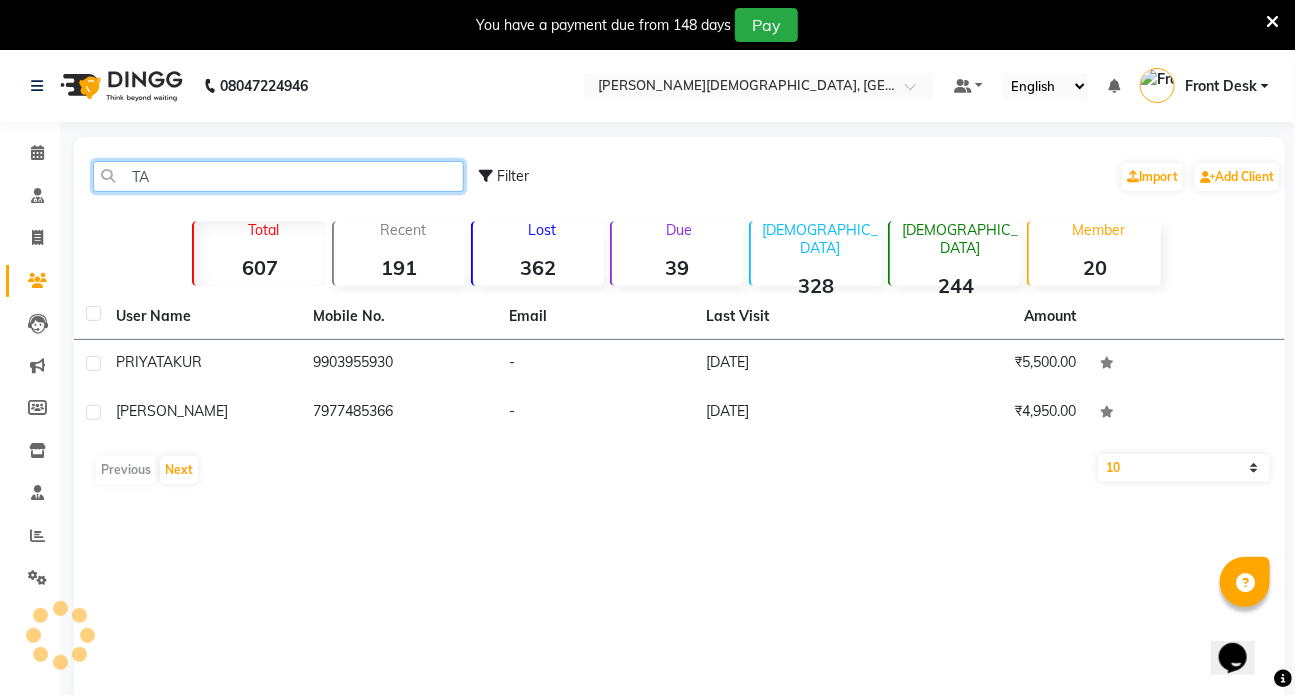 type on "T" 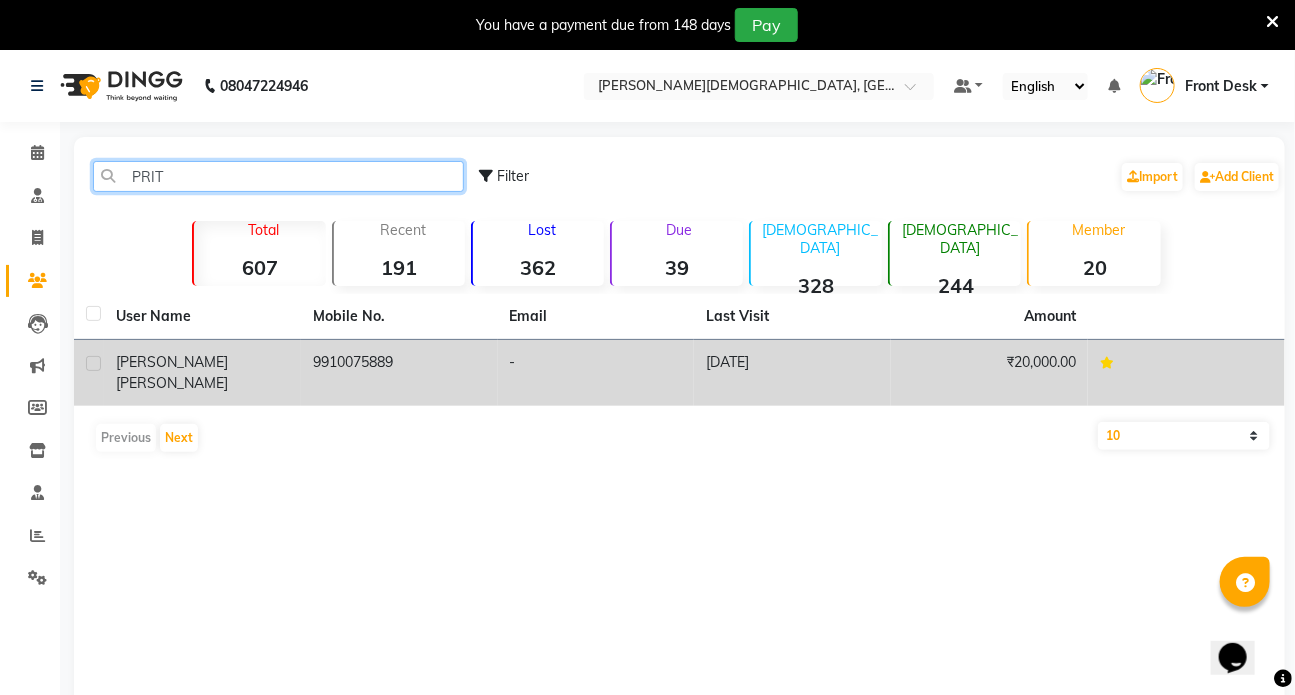 type on "PRIT" 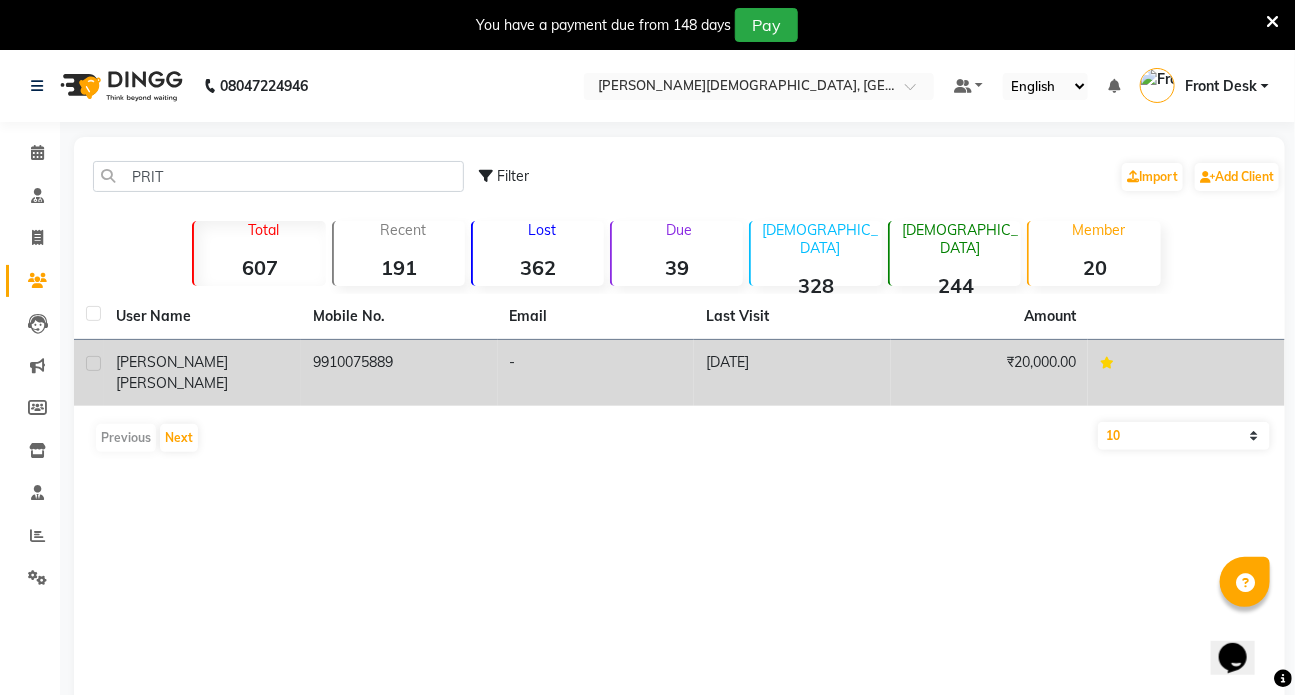 click on "[PERSON_NAME]" 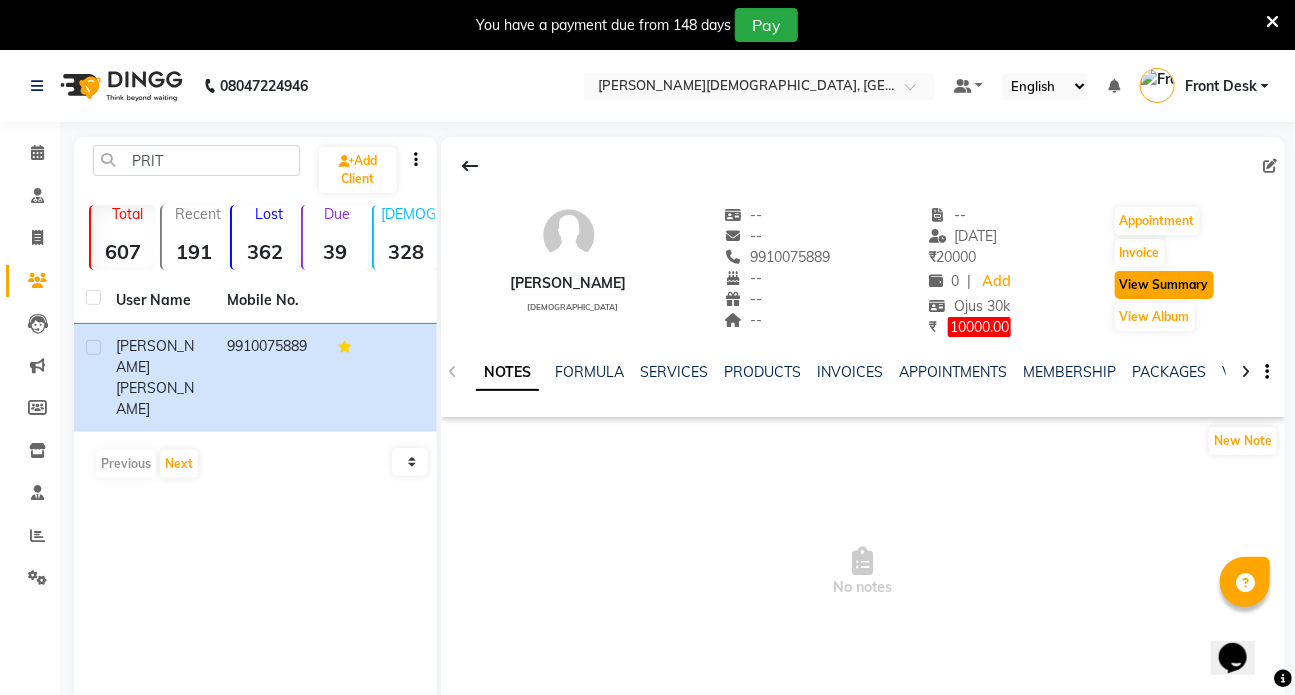 click on "View Summary" 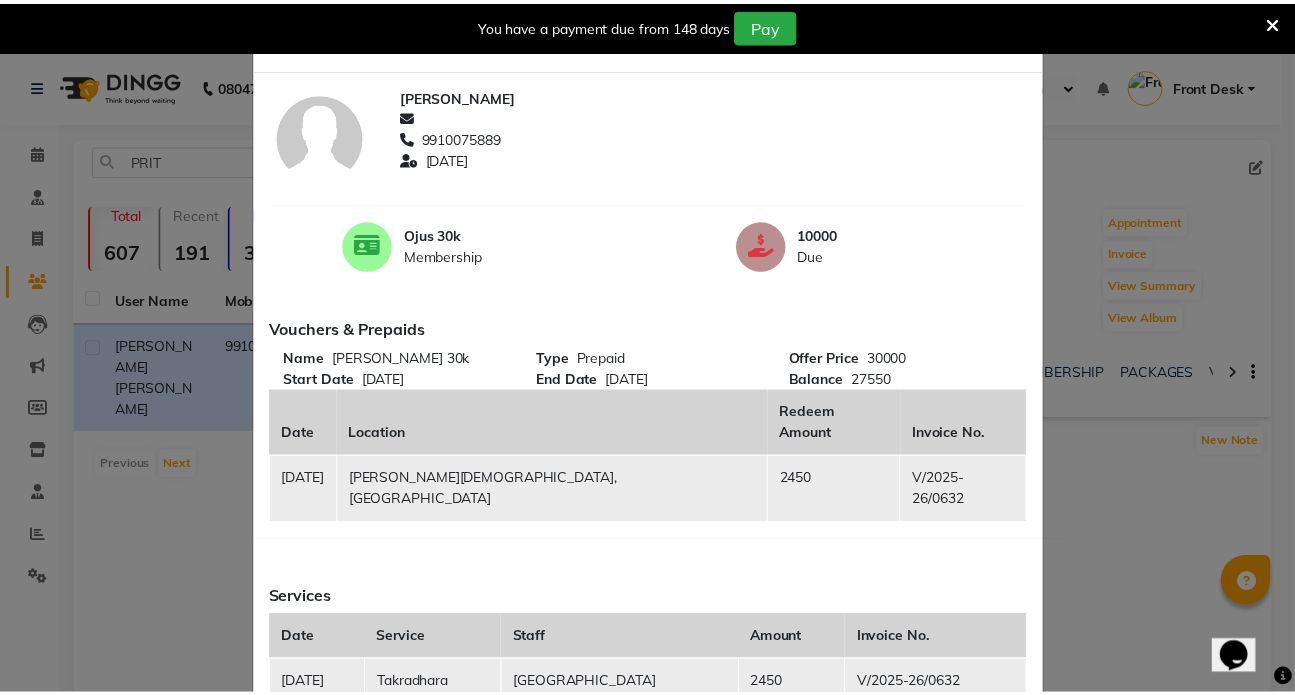 scroll, scrollTop: 0, scrollLeft: 0, axis: both 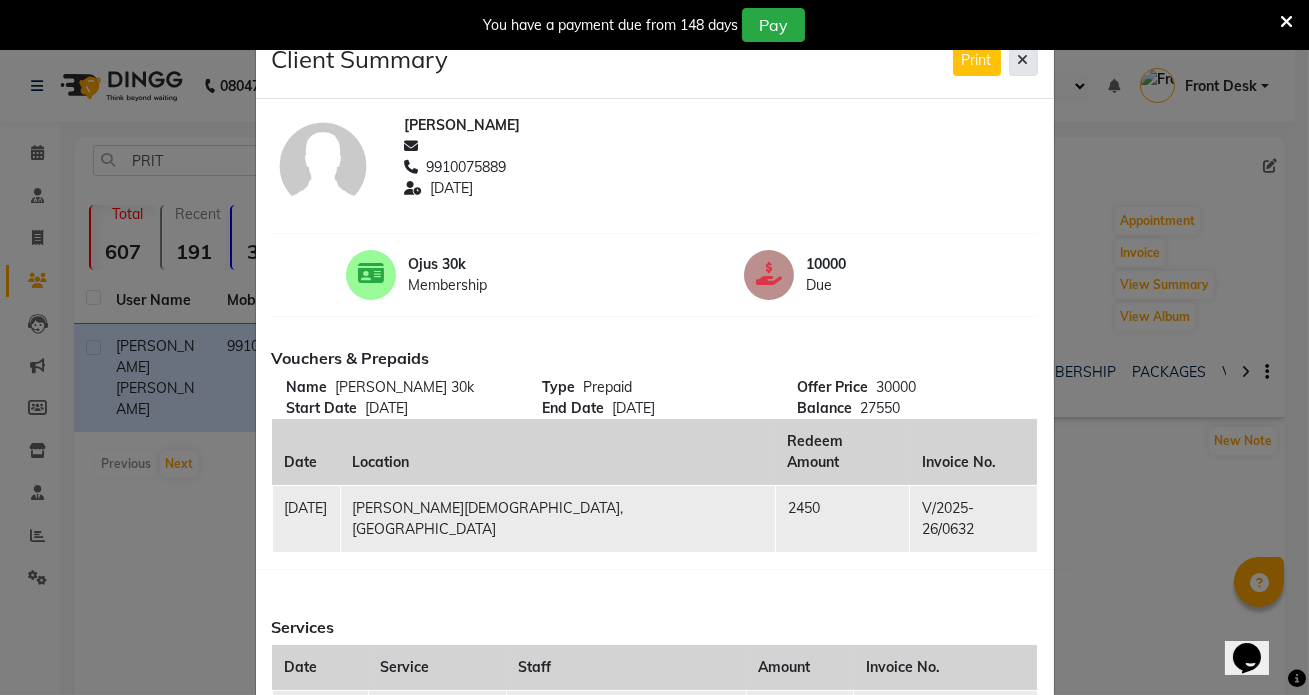 click 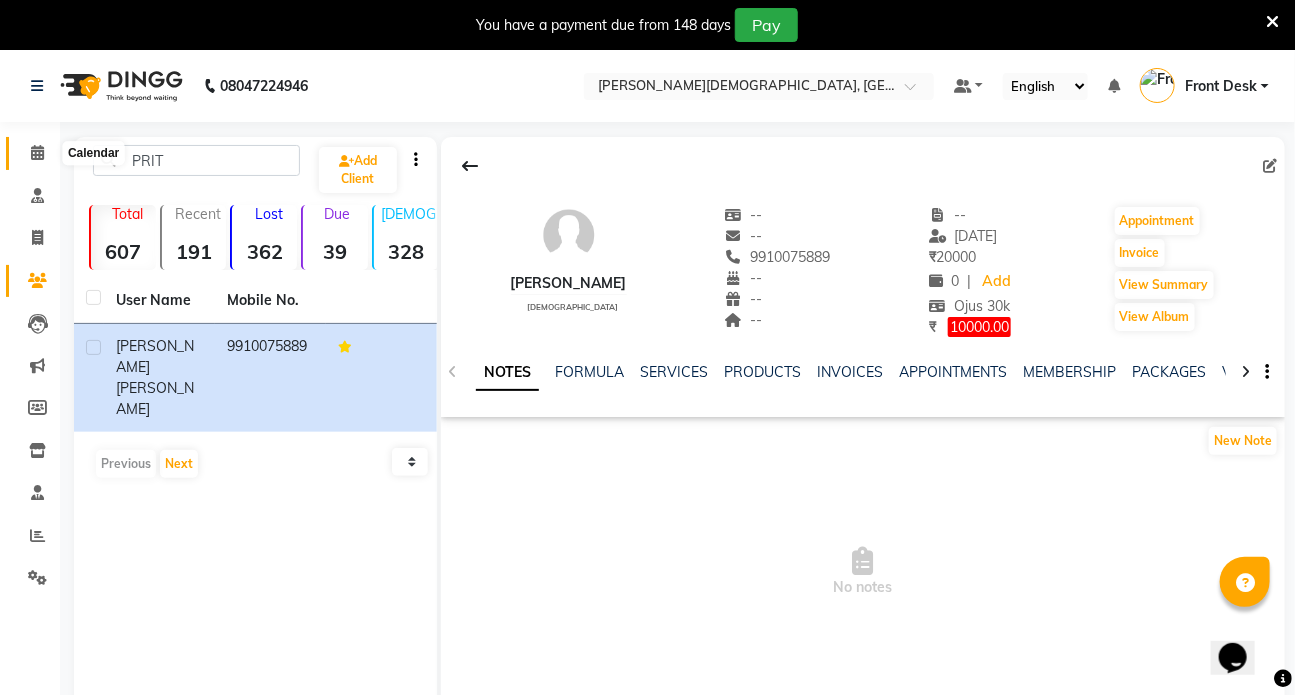 click 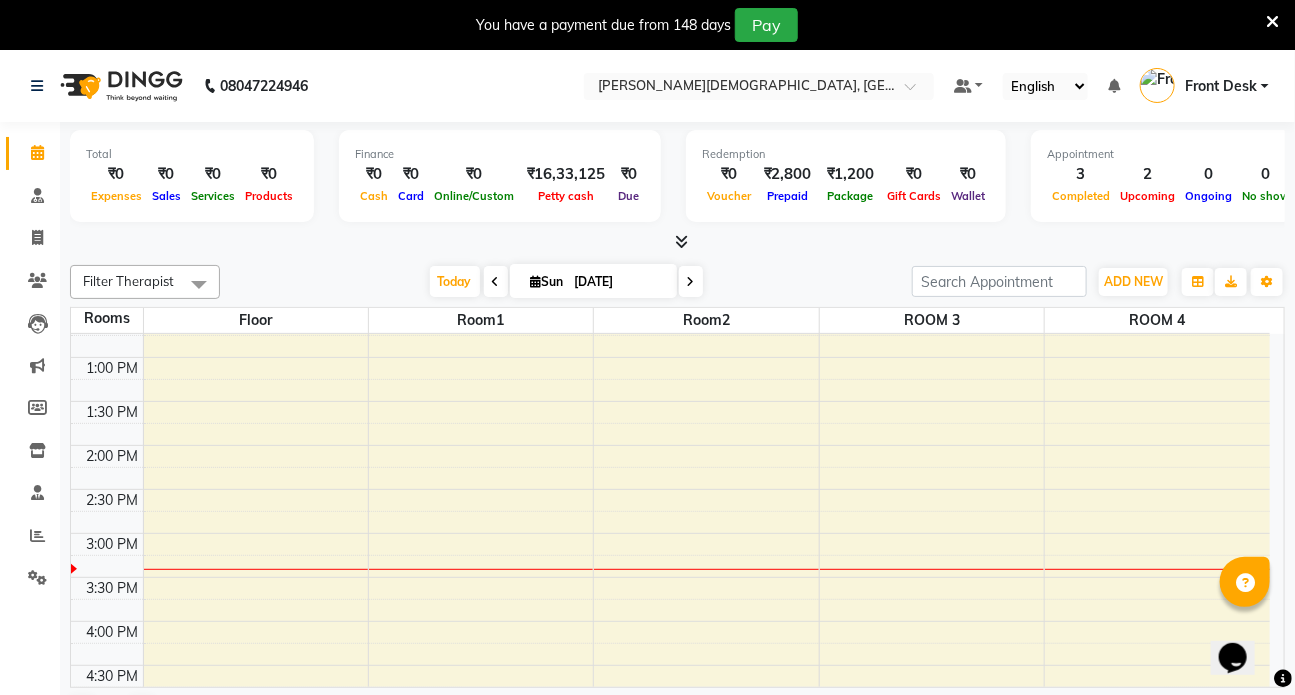 scroll, scrollTop: 545, scrollLeft: 0, axis: vertical 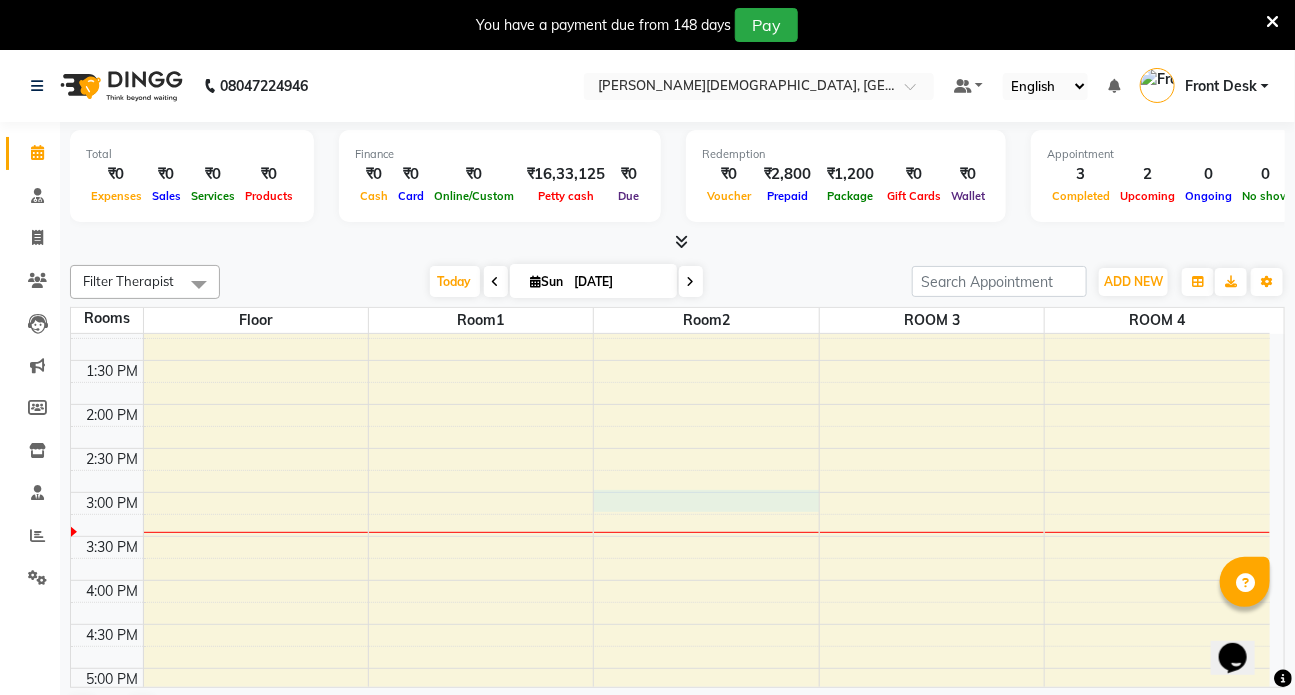 click on "7:00 AM 7:30 AM 8:00 AM 8:30 AM 9:00 AM 9:30 AM 10:00 AM 10:30 AM 11:00 AM 11:30 AM 12:00 PM 12:30 PM 1:00 PM 1:30 PM 2:00 PM 2:30 PM 3:00 PM 3:30 PM 4:00 PM 4:30 PM 5:00 PM 5:30 PM 6:00 PM 6:30 PM 7:00 PM 7:30 PM 8:00 PM 8:30 PM     [PERSON_NAME]/[PERSON_NAME], TK01, 08:30 AM-09:30 AM, Abhyangam+steam 60 Min Two hand              Arun / [PERSON_NAME], TK04, 09:30 AM-11:00 AM, [PERSON_NAME]+pottli+steam     [PERSON_NAME]/[PERSON_NAME], TK02, 08:30 AM-09:30 AM, Abhyangam+steam 60 Min Two hand              Arun / [PERSON_NAME], TK05, 09:30 AM-11:00 AM, [PERSON_NAME]+pottli+steam     [PERSON_NAME], TK03, 08:00 AM-09:00 AM, Abhyangam+steam 60 Min Two hand      [PERSON_NAME], TK03, 09:00 AM-10:00 AM, Abhyangam+steam 60 Min Two hand" at bounding box center [670, 404] 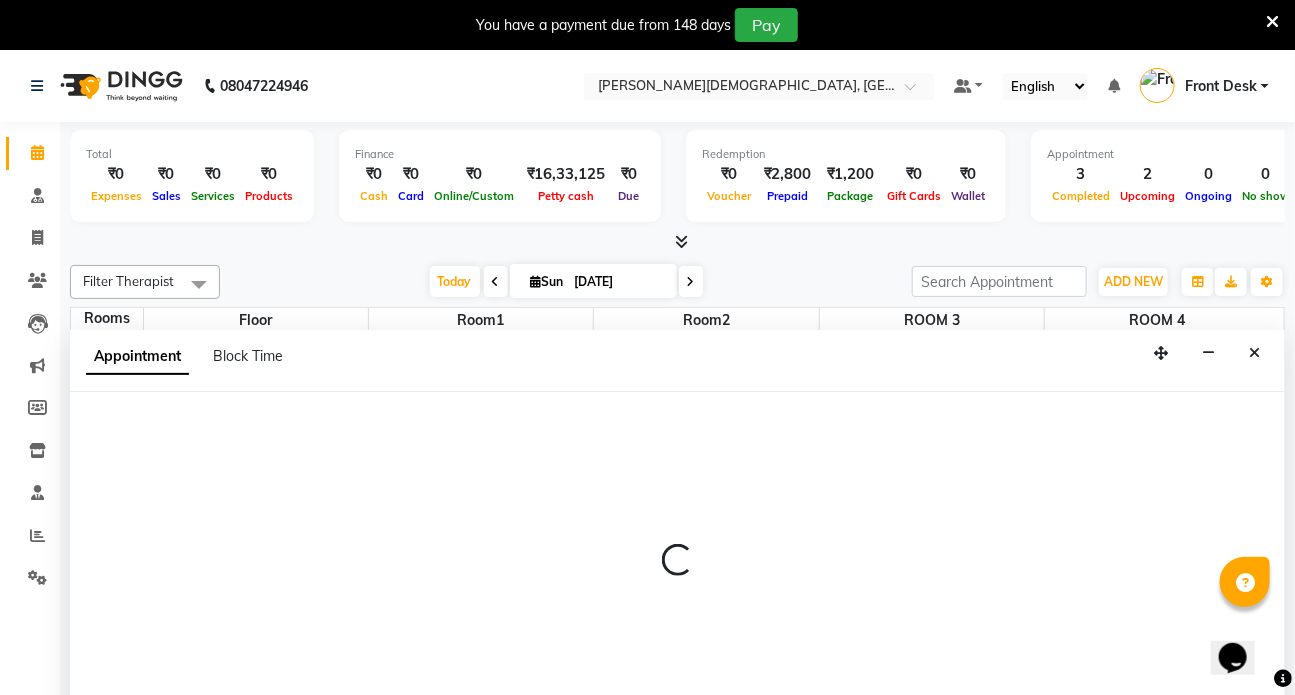 scroll, scrollTop: 50, scrollLeft: 0, axis: vertical 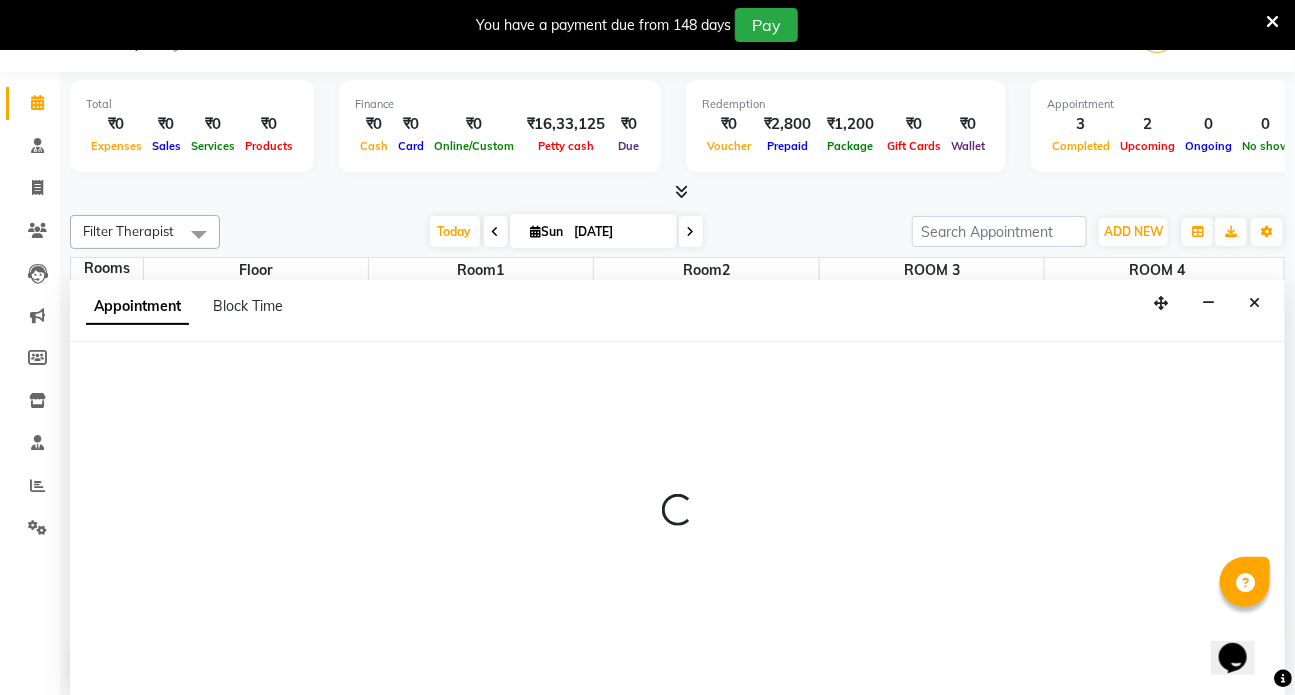 select on "900" 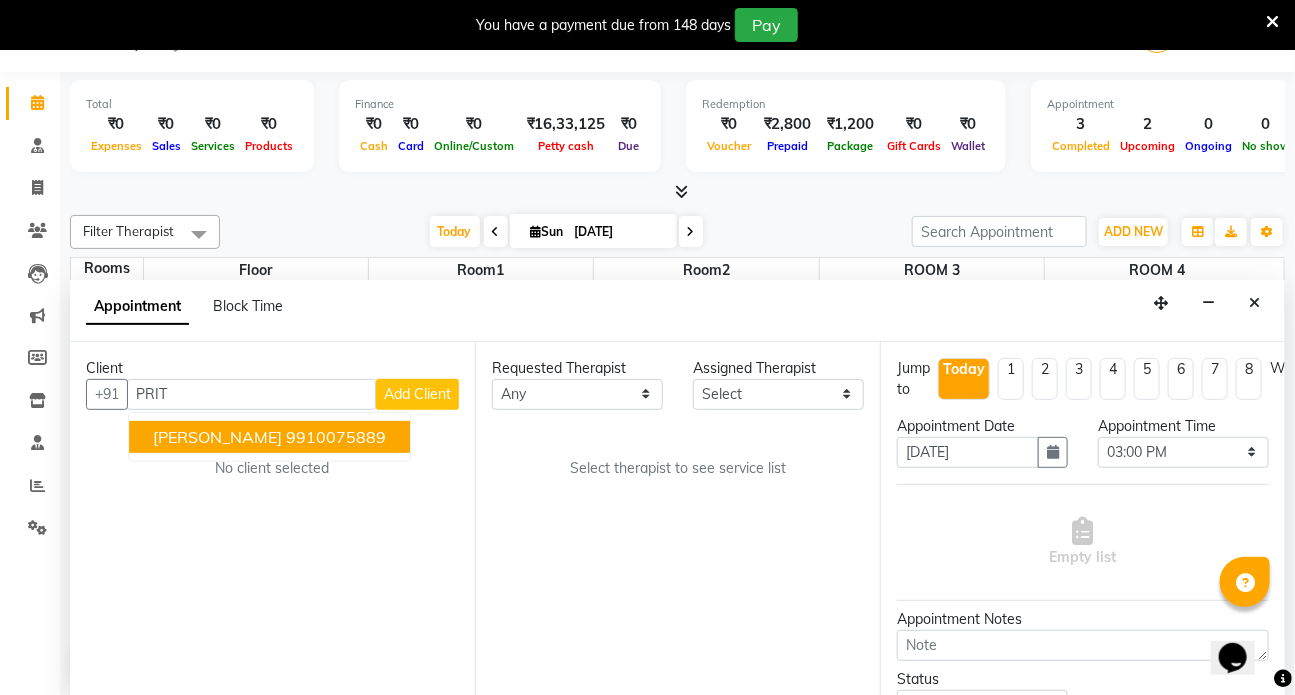 click on "[PERSON_NAME]" at bounding box center (217, 437) 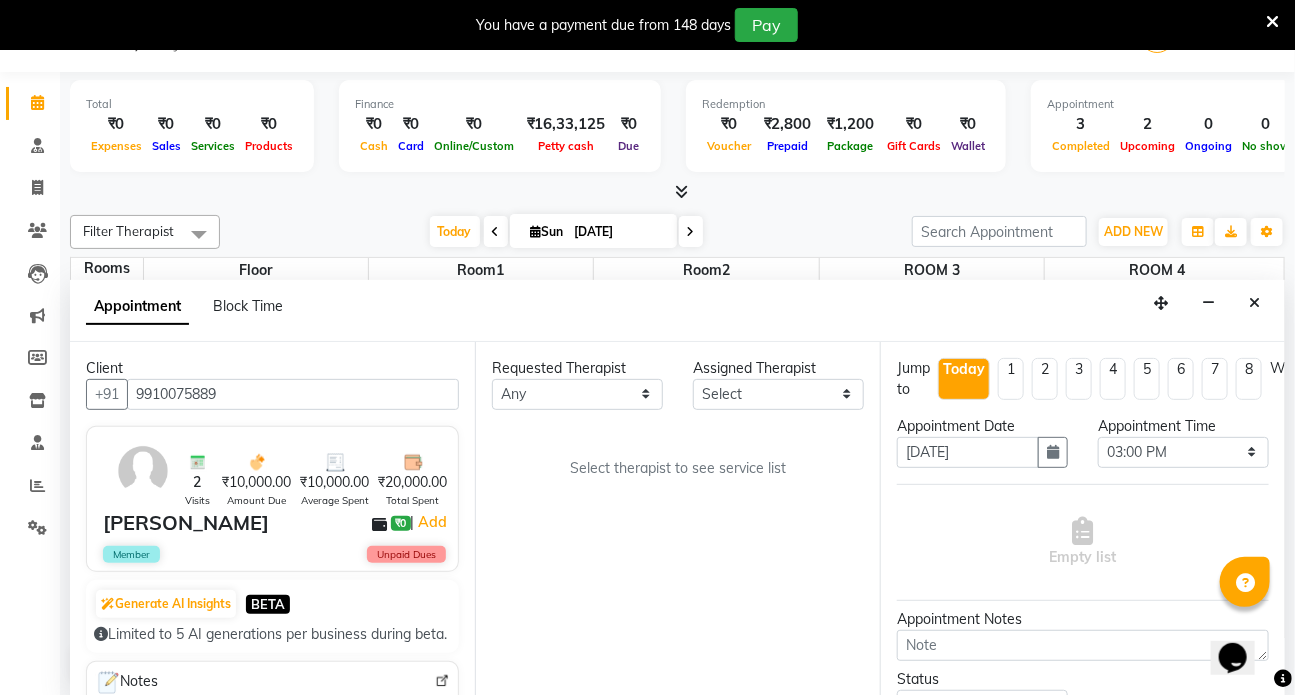 type on "9910075889" 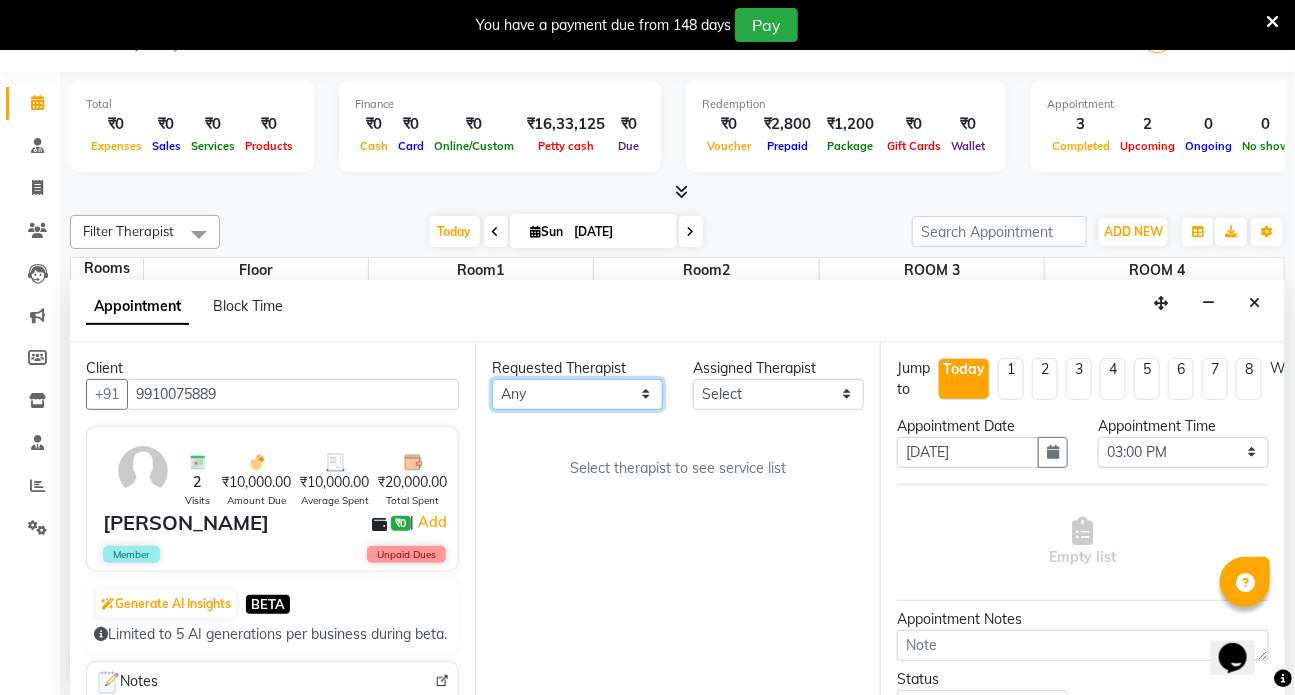 click on "Any ANJALI [PERSON_NAME] [PERSON_NAME] Dr [PERSON_NAME] Front Desk [PERSON_NAME] MILAN [PERSON_NAME] [PERSON_NAME]" at bounding box center [577, 394] 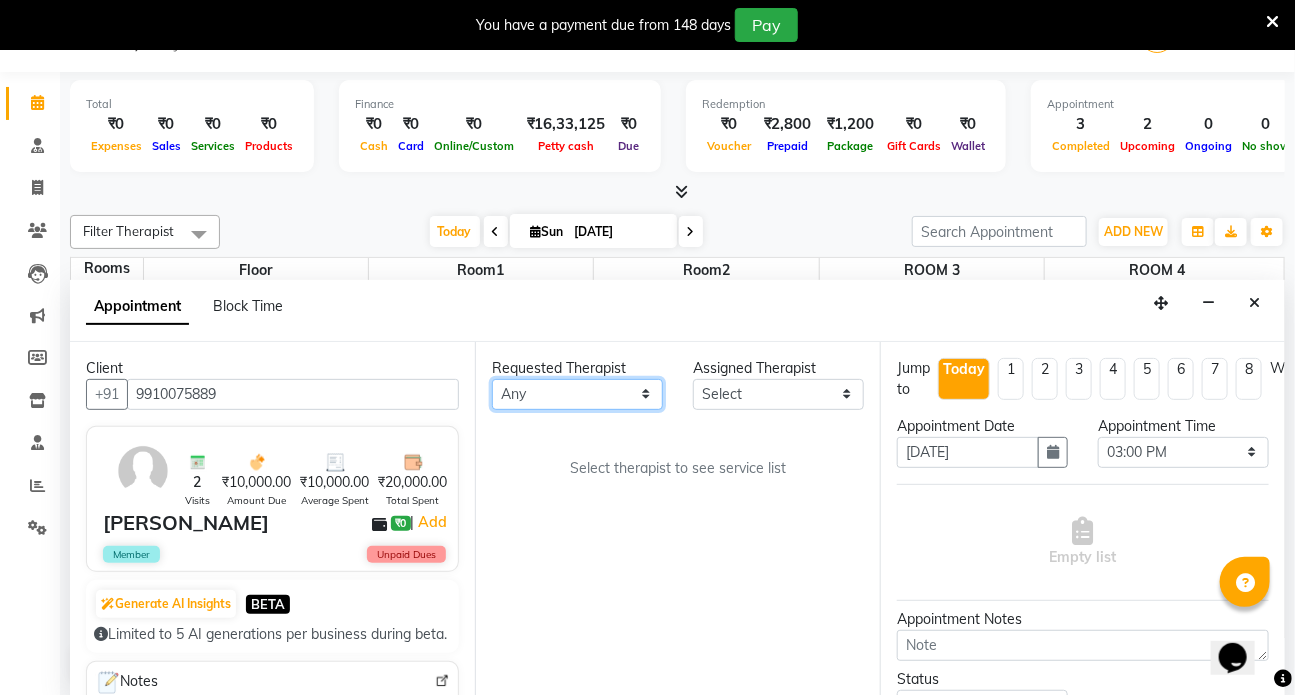 select on "64482" 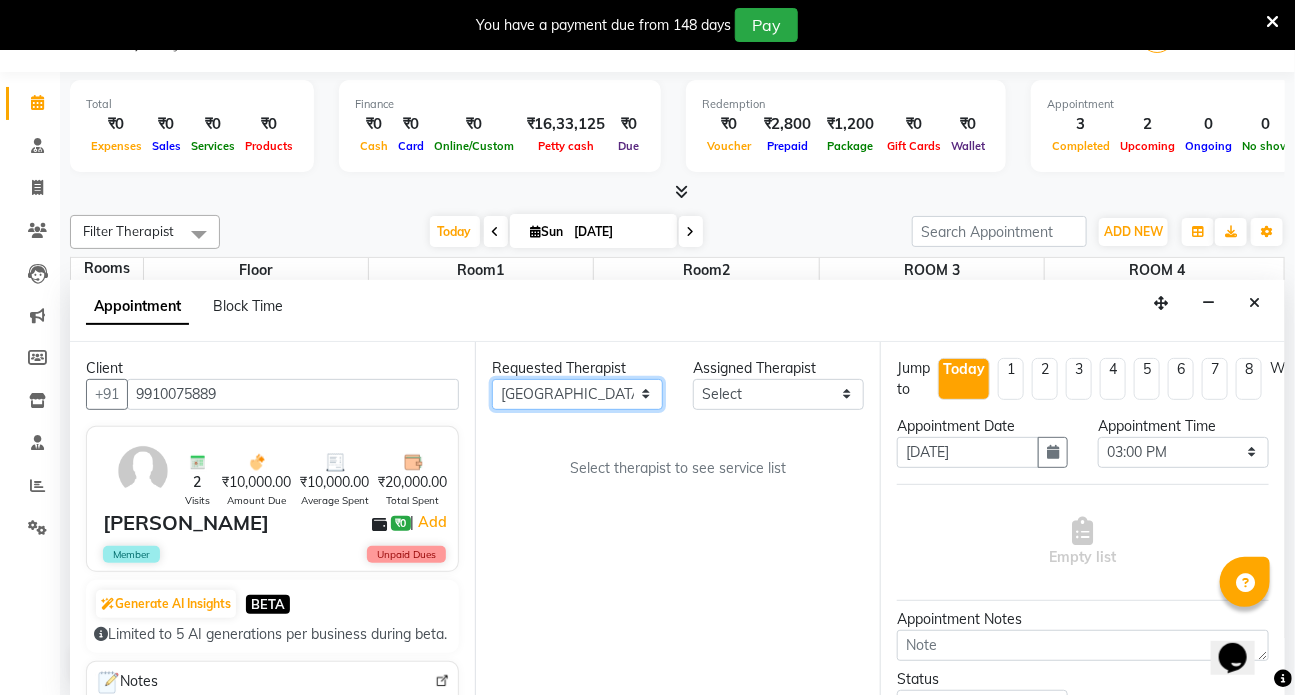 click on "Any ANJALI [PERSON_NAME] [PERSON_NAME] Dr [PERSON_NAME] Front Desk [PERSON_NAME] MILAN [PERSON_NAME] [PERSON_NAME]" at bounding box center (577, 394) 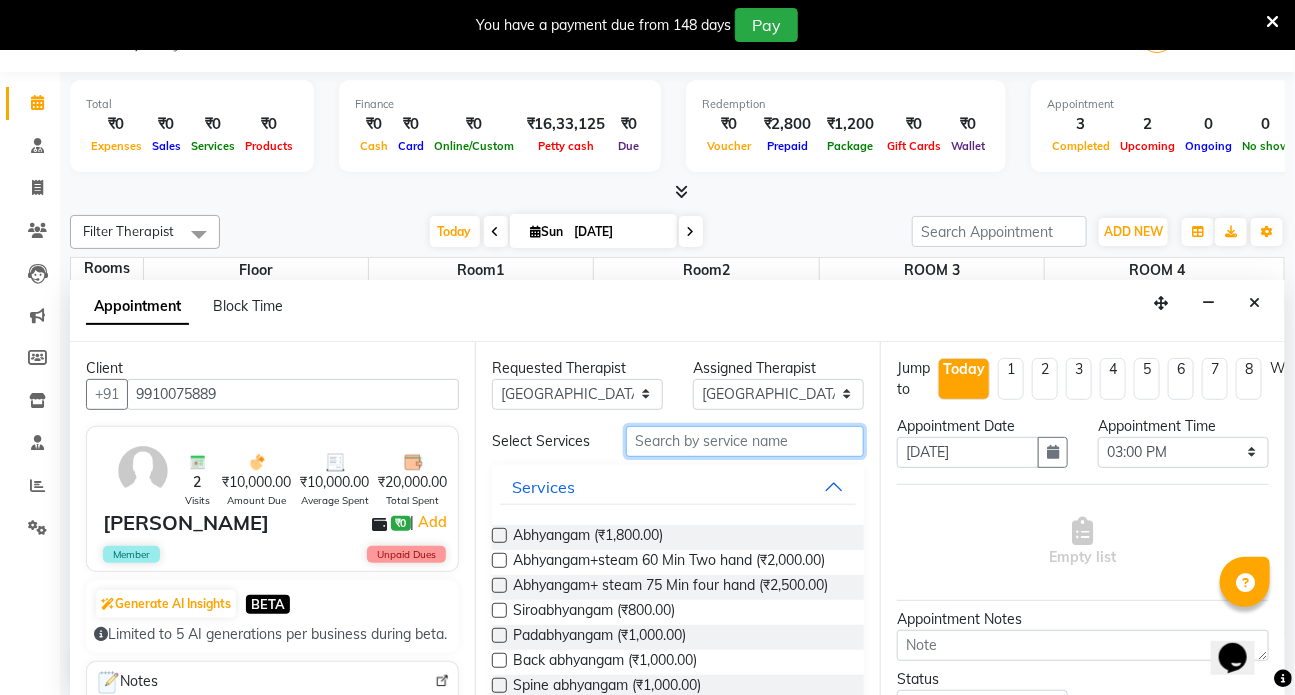 click at bounding box center (745, 441) 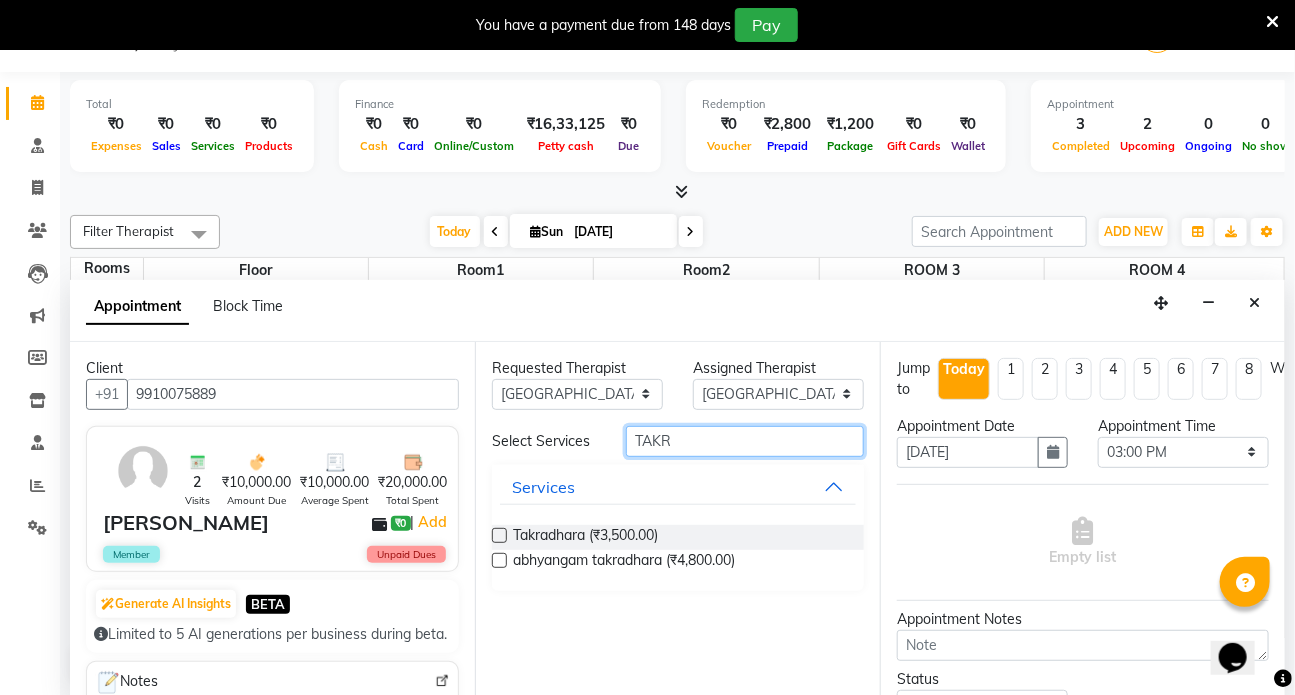 type on "TAKR" 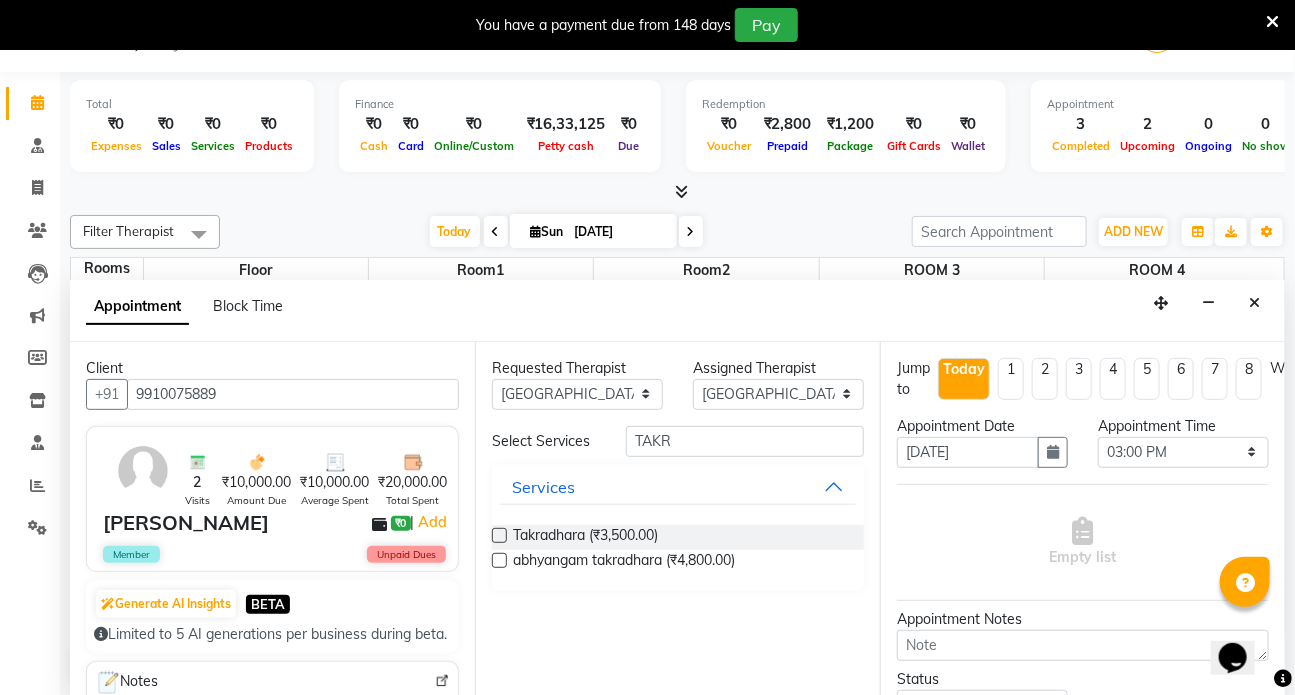 click at bounding box center [499, 535] 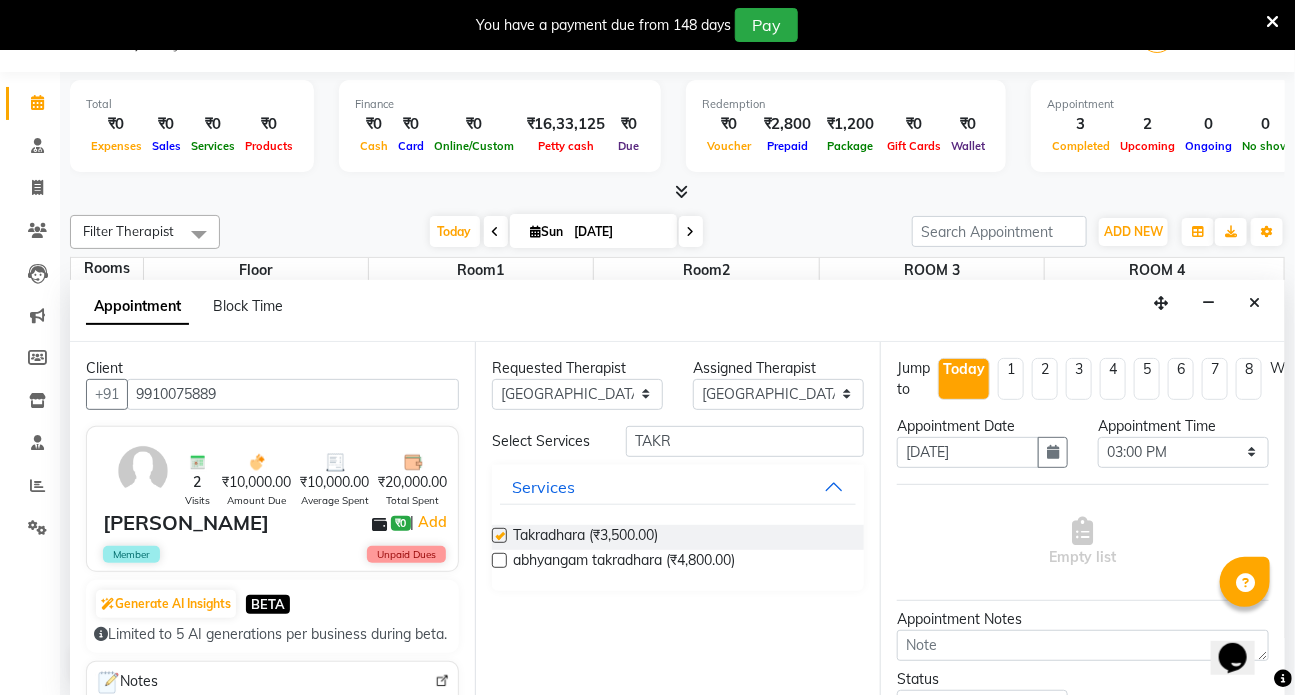 select on "2668" 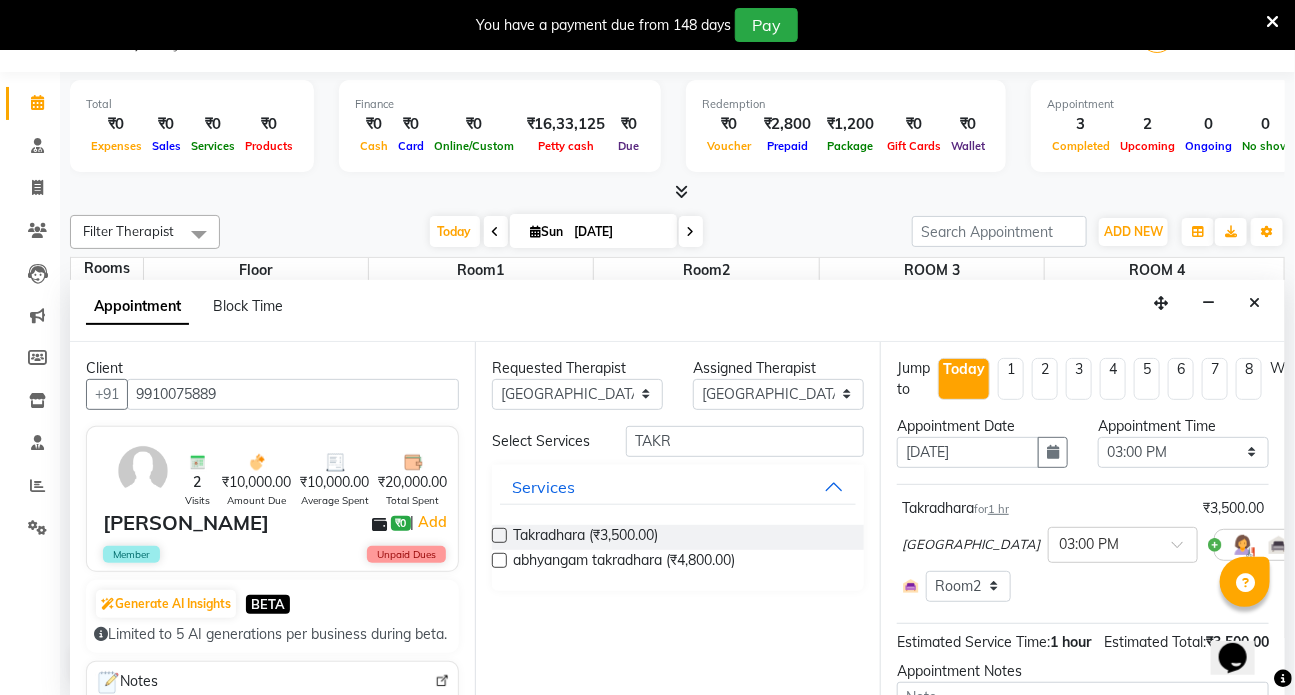 checkbox on "false" 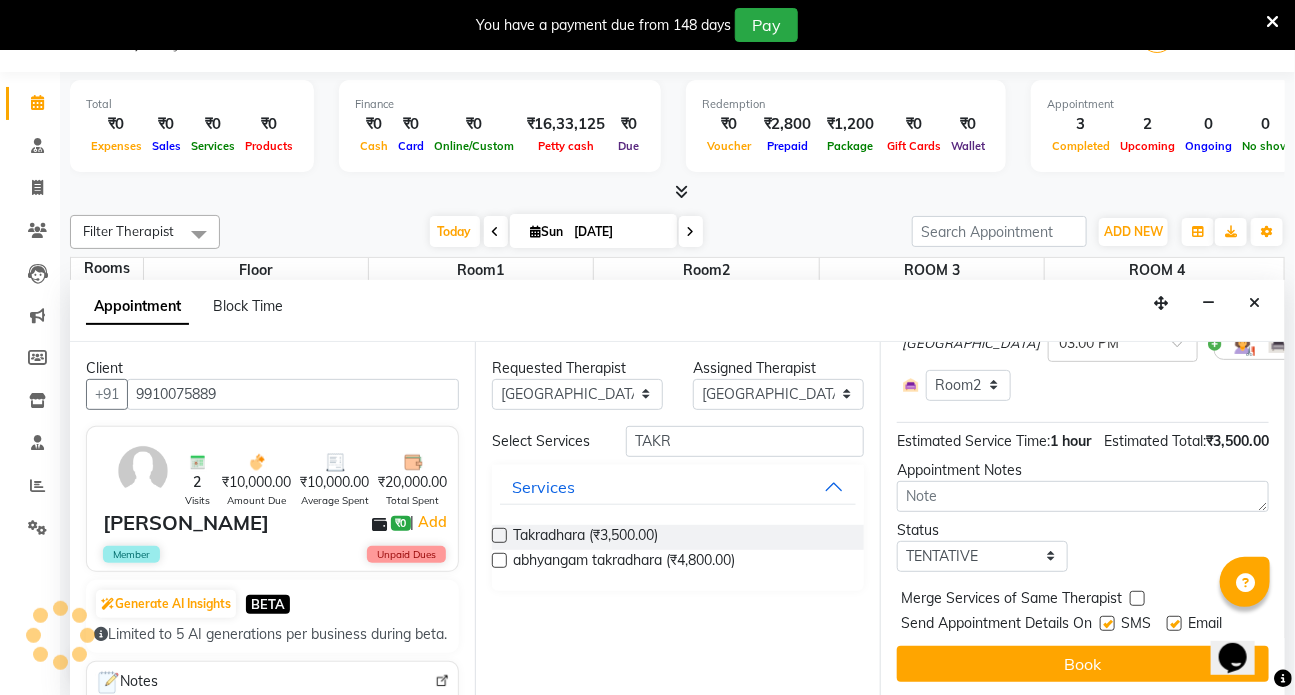 scroll, scrollTop: 235, scrollLeft: 0, axis: vertical 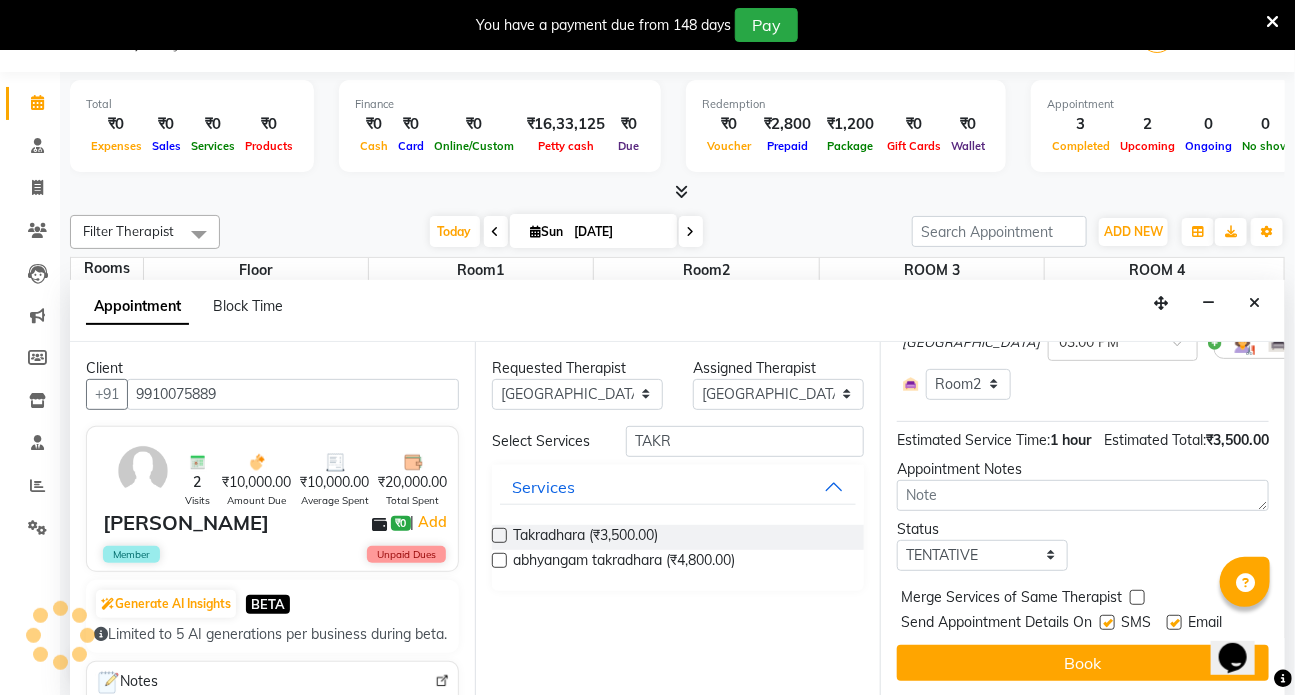 click at bounding box center [1107, 622] 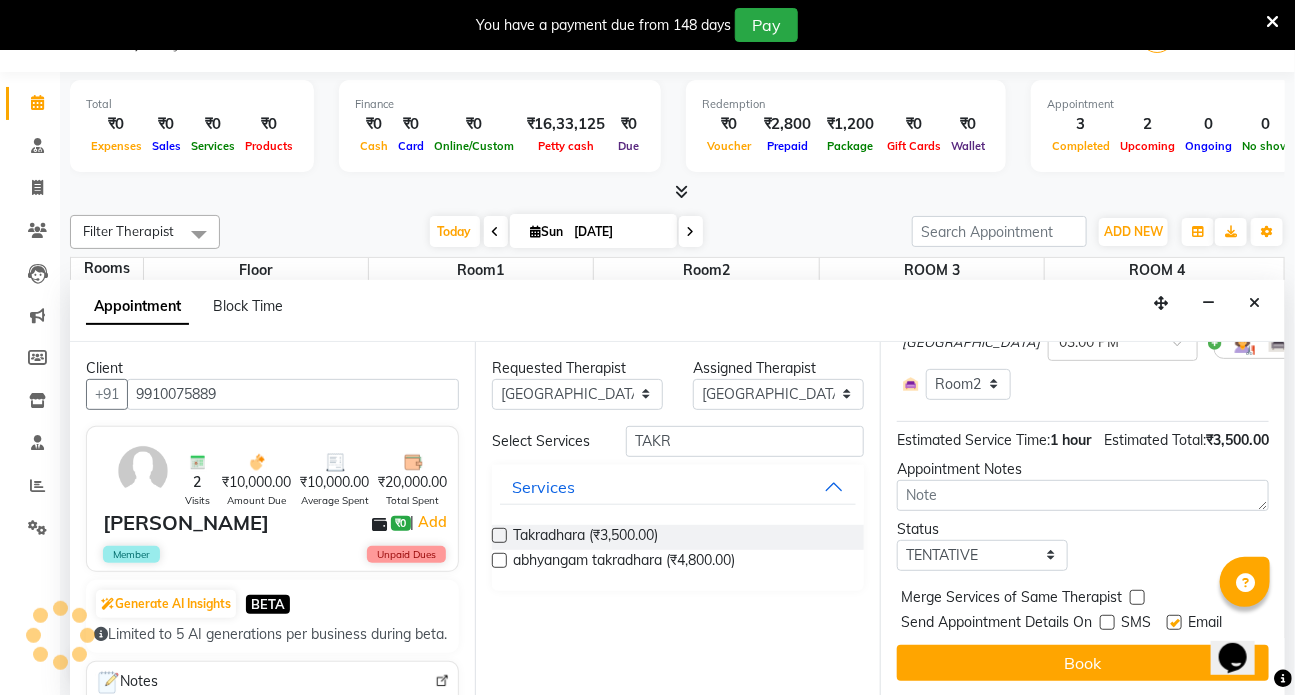 click at bounding box center [1174, 622] 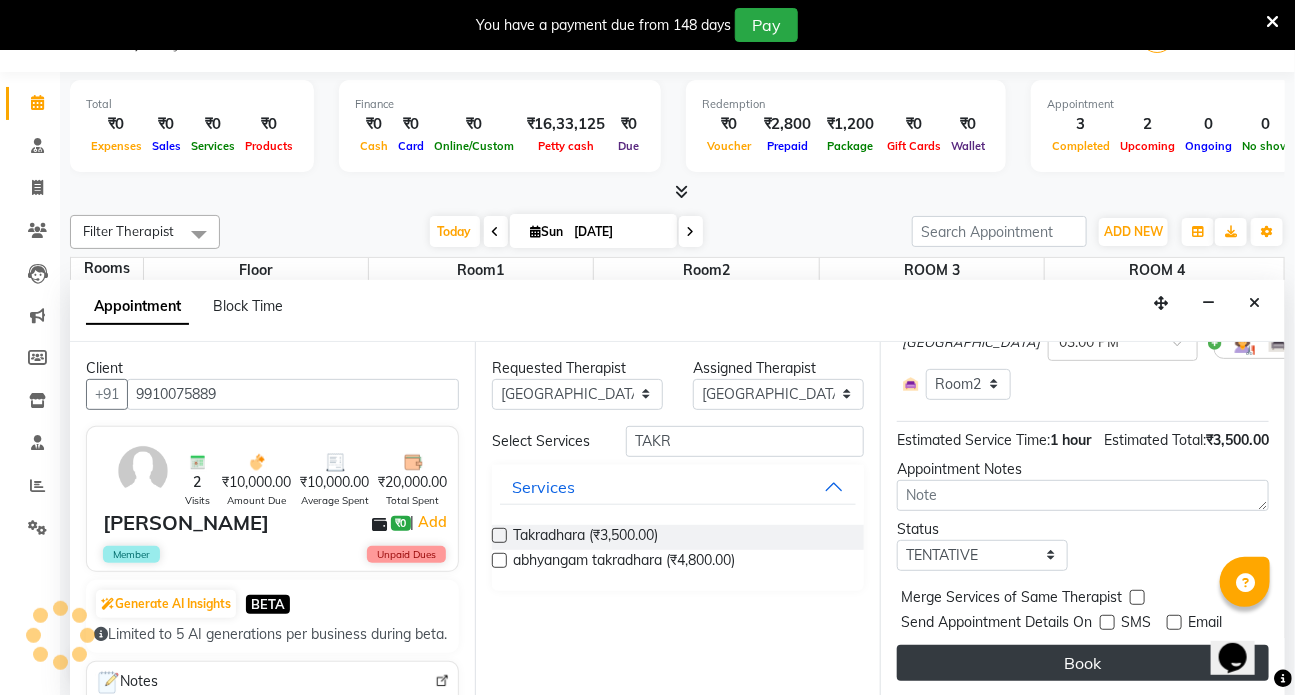 click on "Book" at bounding box center [1083, 663] 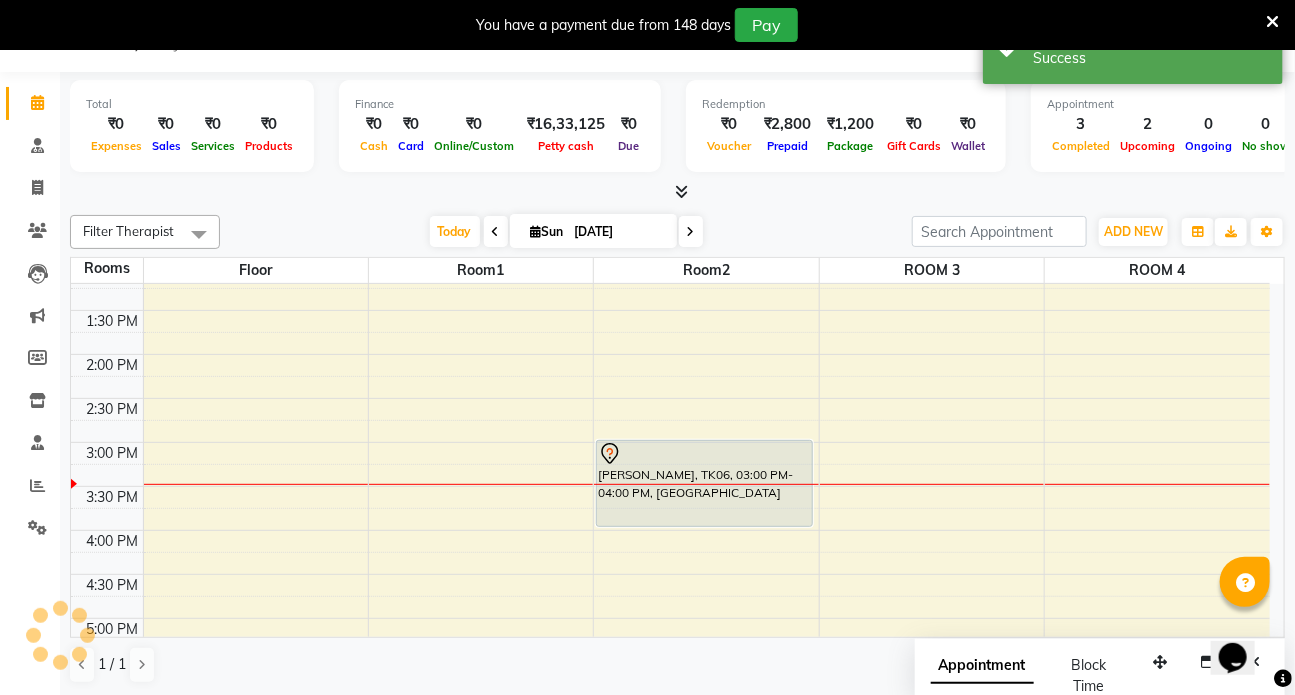 scroll, scrollTop: 0, scrollLeft: 0, axis: both 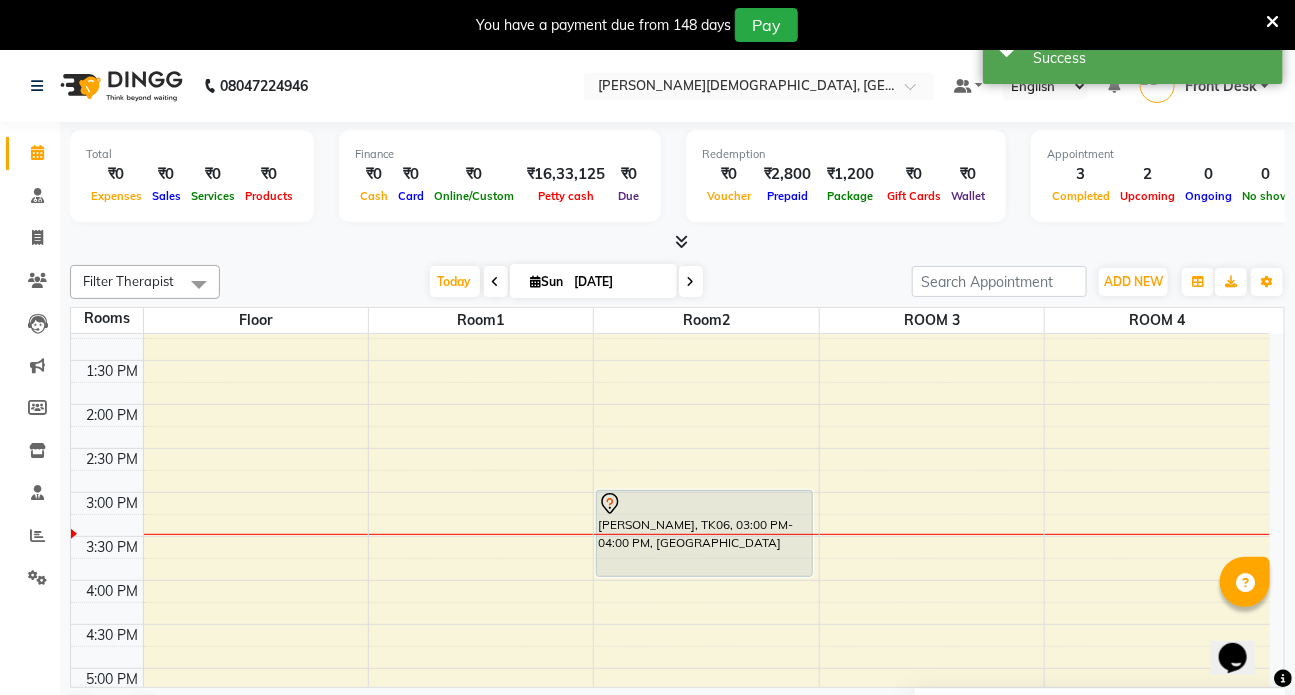 click on "7:00 AM 7:30 AM 8:00 AM 8:30 AM 9:00 AM 9:30 AM 10:00 AM 10:30 AM 11:00 AM 11:30 AM 12:00 PM 12:30 PM 1:00 PM 1:30 PM 2:00 PM 2:30 PM 3:00 PM 3:30 PM 4:00 PM 4:30 PM 5:00 PM 5:30 PM 6:00 PM 6:30 PM 7:00 PM 7:30 PM 8:00 PM 8:30 PM     [PERSON_NAME]/[PERSON_NAME], TK01, 08:30 AM-09:30 AM, Abhyangam+steam 60 Min Two hand              Arun / [PERSON_NAME], TK04, 09:30 AM-11:00 AM, [PERSON_NAME]+pottli+steam     [PERSON_NAME]/[PERSON_NAME], TK02, 08:30 AM-09:30 AM, Abhyangam+steam 60 Min Two hand              Arun / [PERSON_NAME], TK05, 09:30 AM-11:00 AM, [PERSON_NAME]+pottli+steam             [PERSON_NAME], TK06, 03:00 PM-04:00 PM, Takradhara     [PERSON_NAME], TK03, 08:00 AM-09:00 AM, Abhyangam+steam 60 Min Two hand      [PERSON_NAME], TK03, 09:00 AM-10:00 AM, Abhyangam+steam 60 Min Two hand" at bounding box center [670, 404] 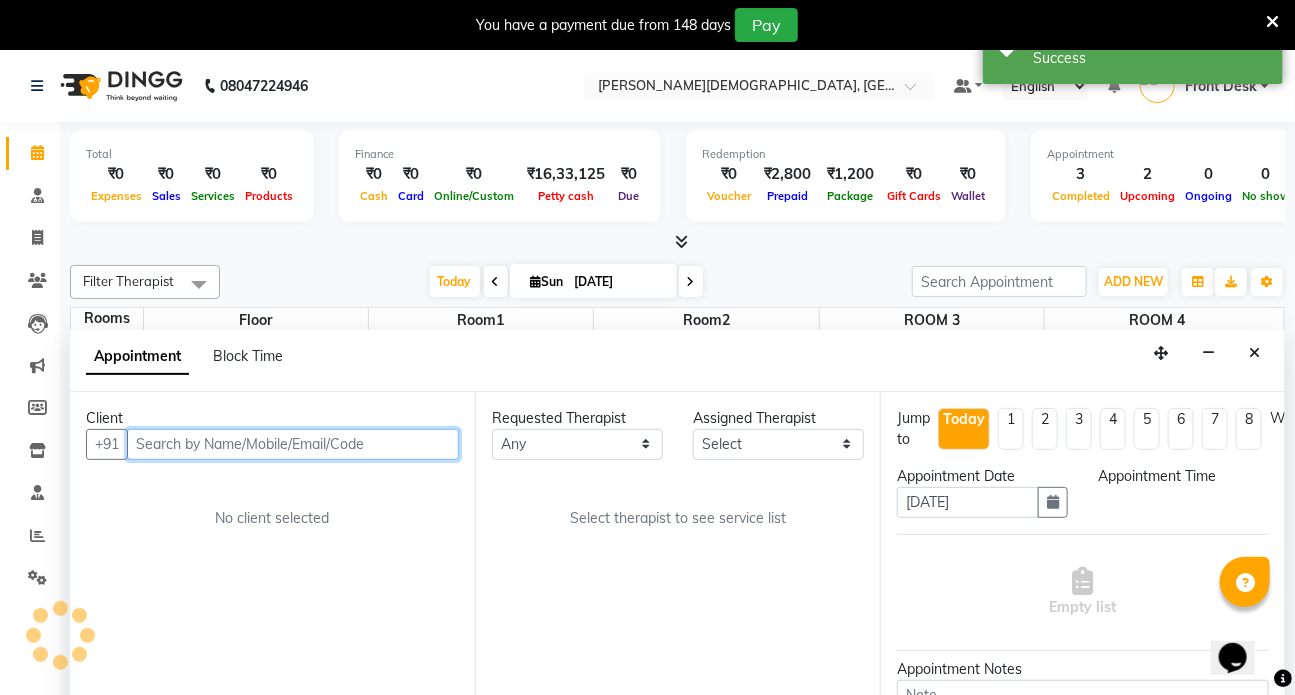 select on "930" 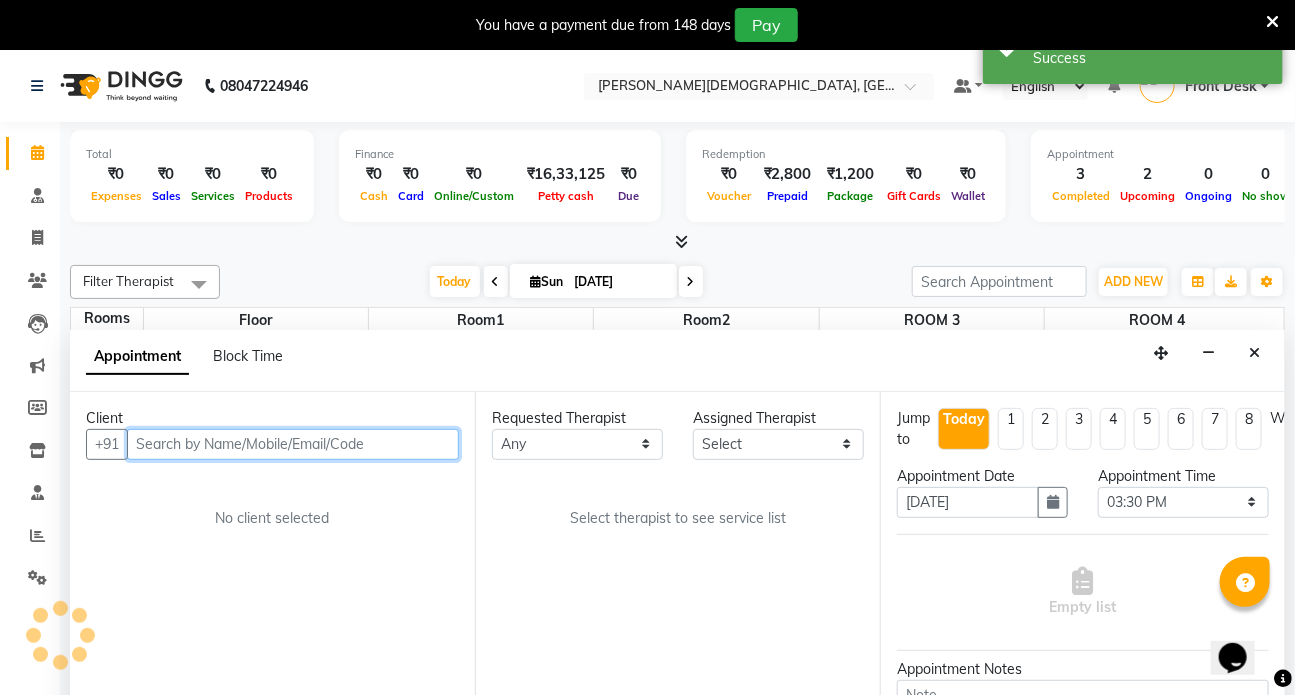 scroll, scrollTop: 50, scrollLeft: 0, axis: vertical 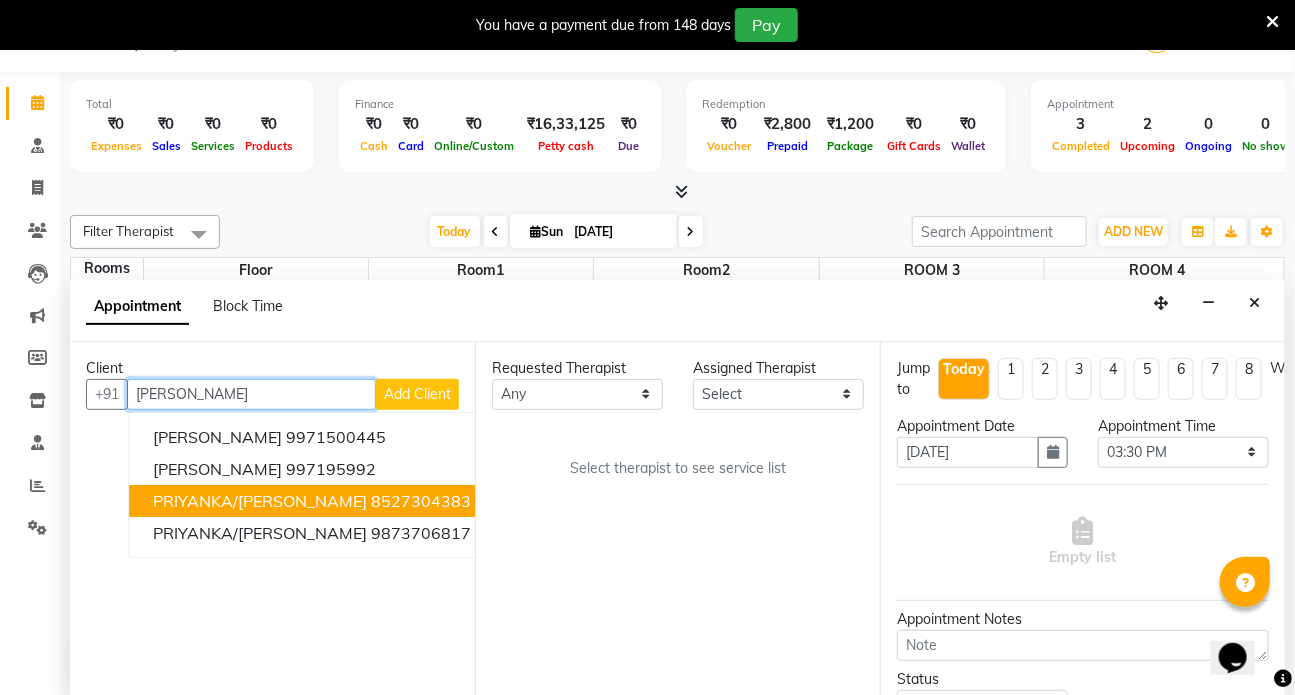 click on "PRIYANKA/[PERSON_NAME]" at bounding box center (260, 501) 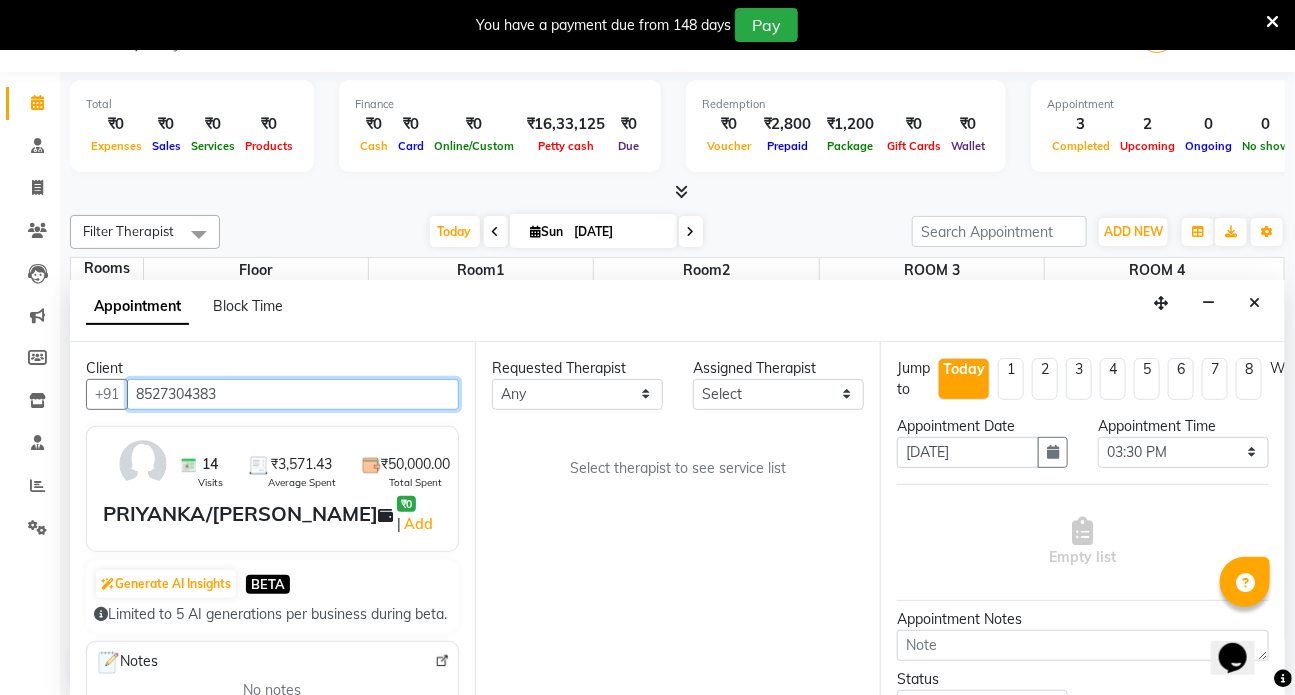 type on "8527304383" 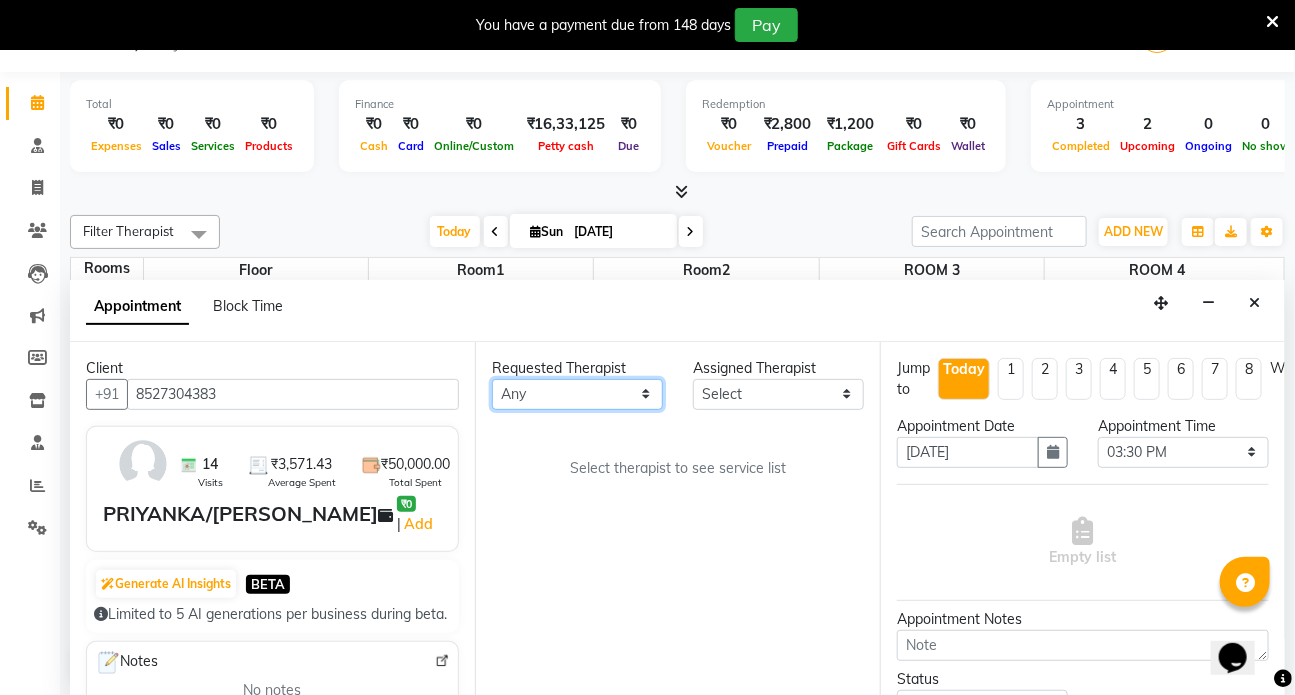click on "Any ANJALI [PERSON_NAME] [PERSON_NAME] Dr [PERSON_NAME] Front Desk [PERSON_NAME] MILAN [PERSON_NAME] [PERSON_NAME]" at bounding box center (577, 394) 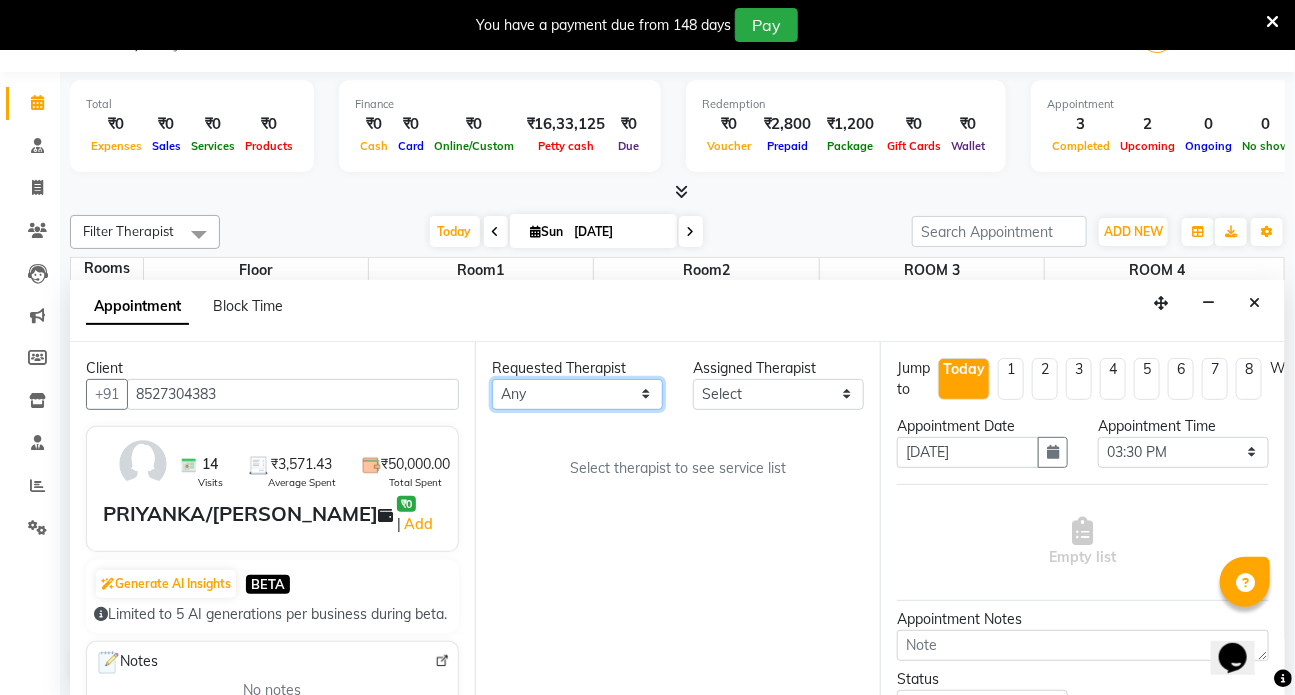 select on "75597" 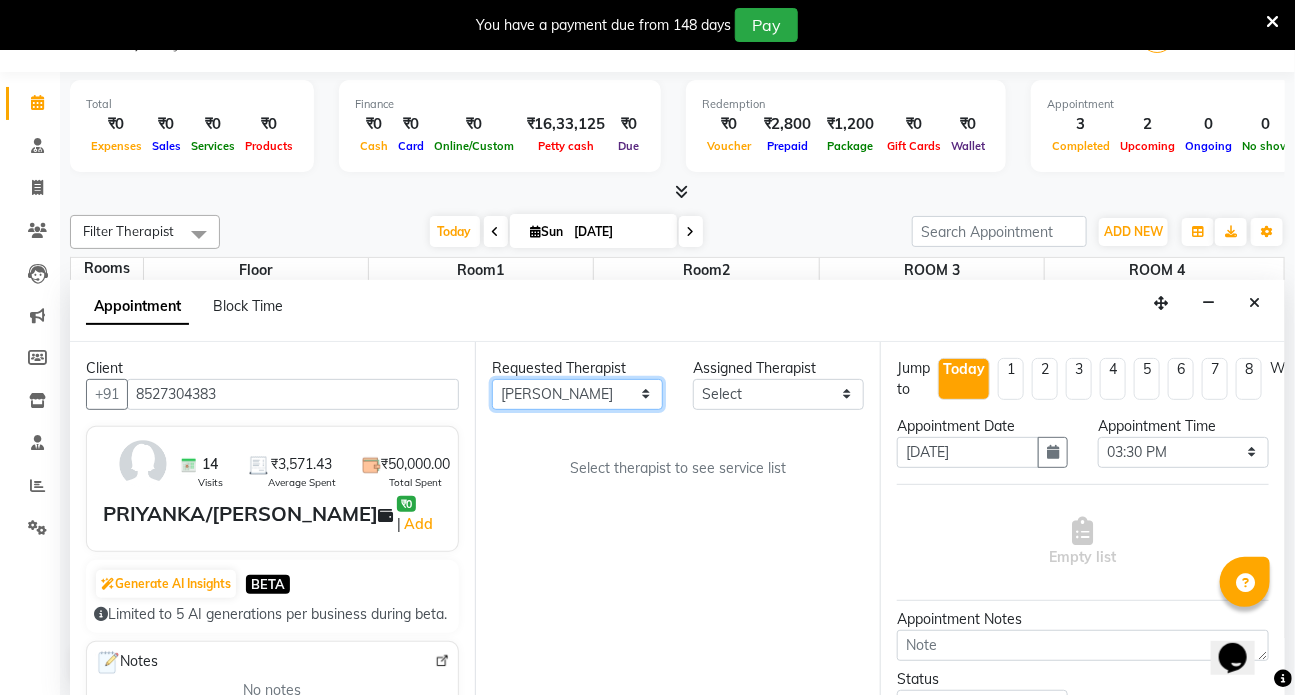 click on "Any ANJALI [PERSON_NAME] [PERSON_NAME] Dr [PERSON_NAME] Front Desk [PERSON_NAME] MILAN [PERSON_NAME] [PERSON_NAME]" at bounding box center [577, 394] 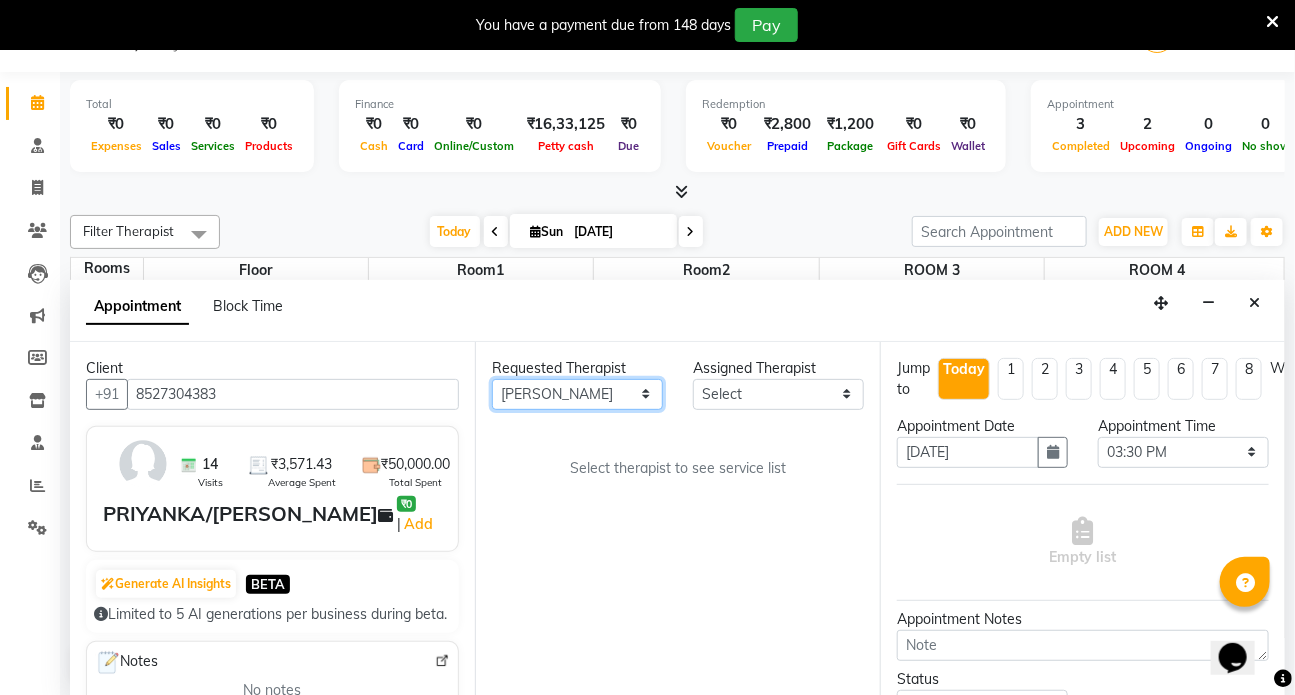 select on "75597" 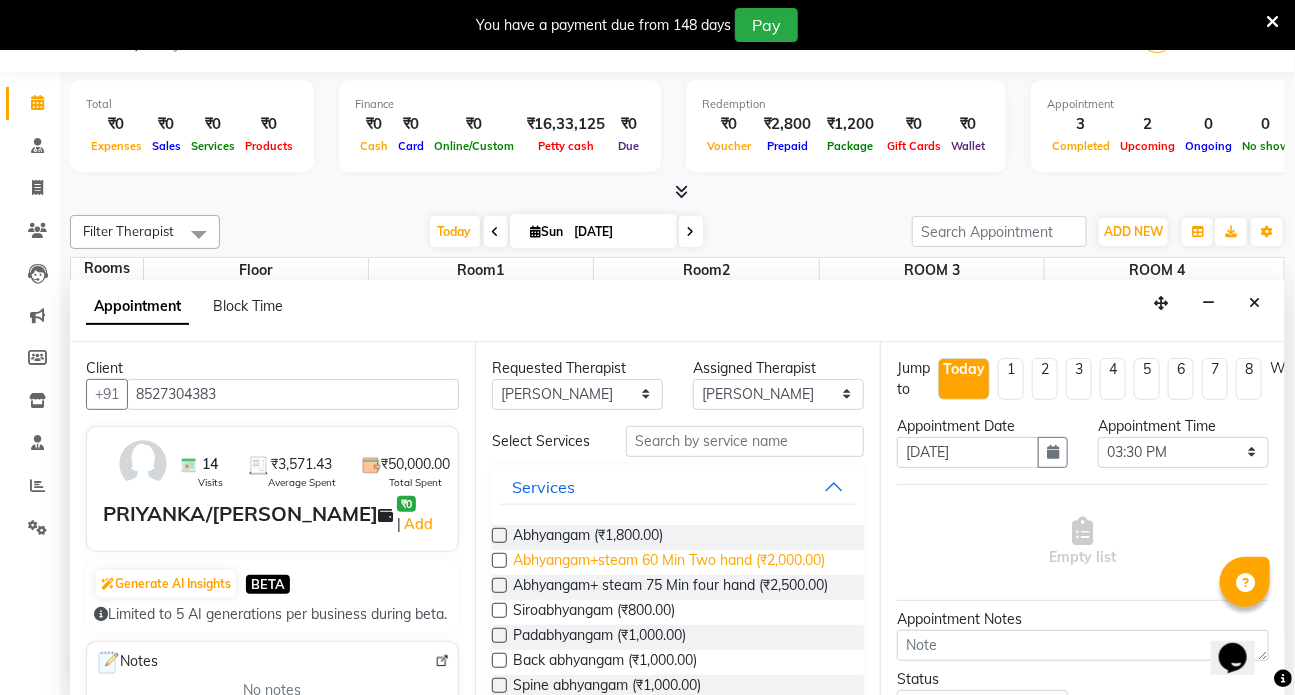 click on "Abhyangam+steam 60 Min Two hand  (₹2,000.00)" at bounding box center [669, 562] 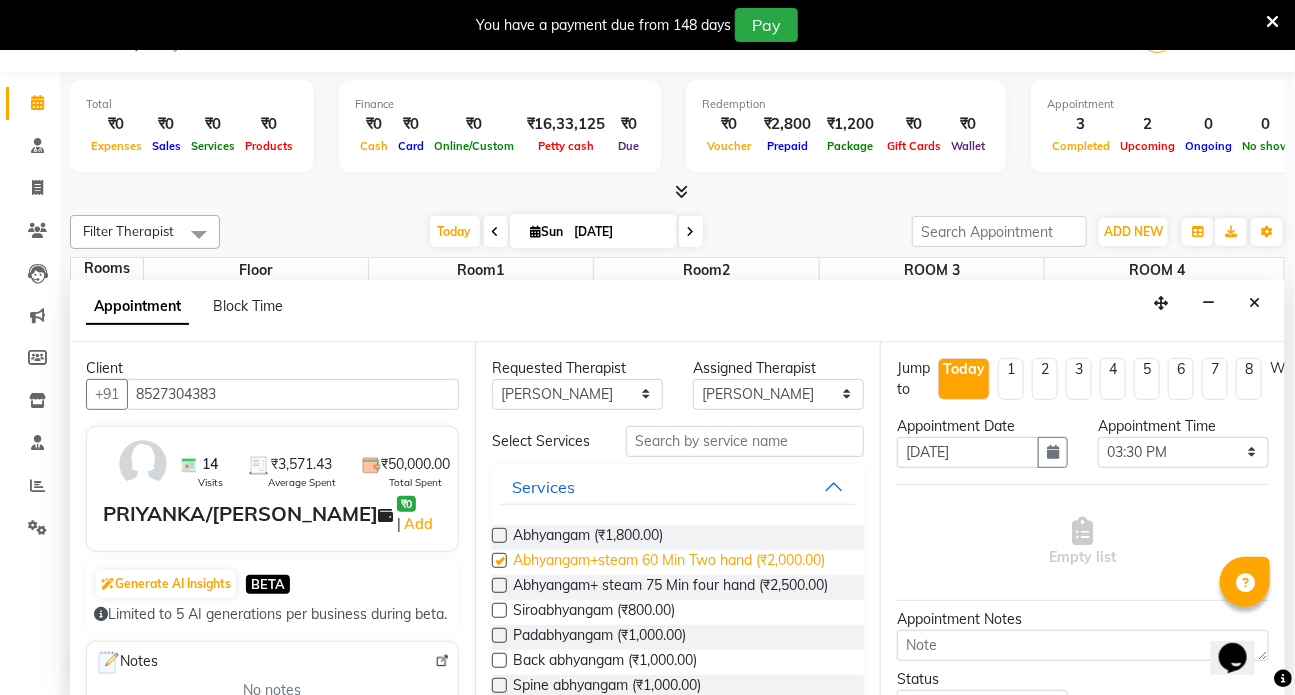 checkbox on "false" 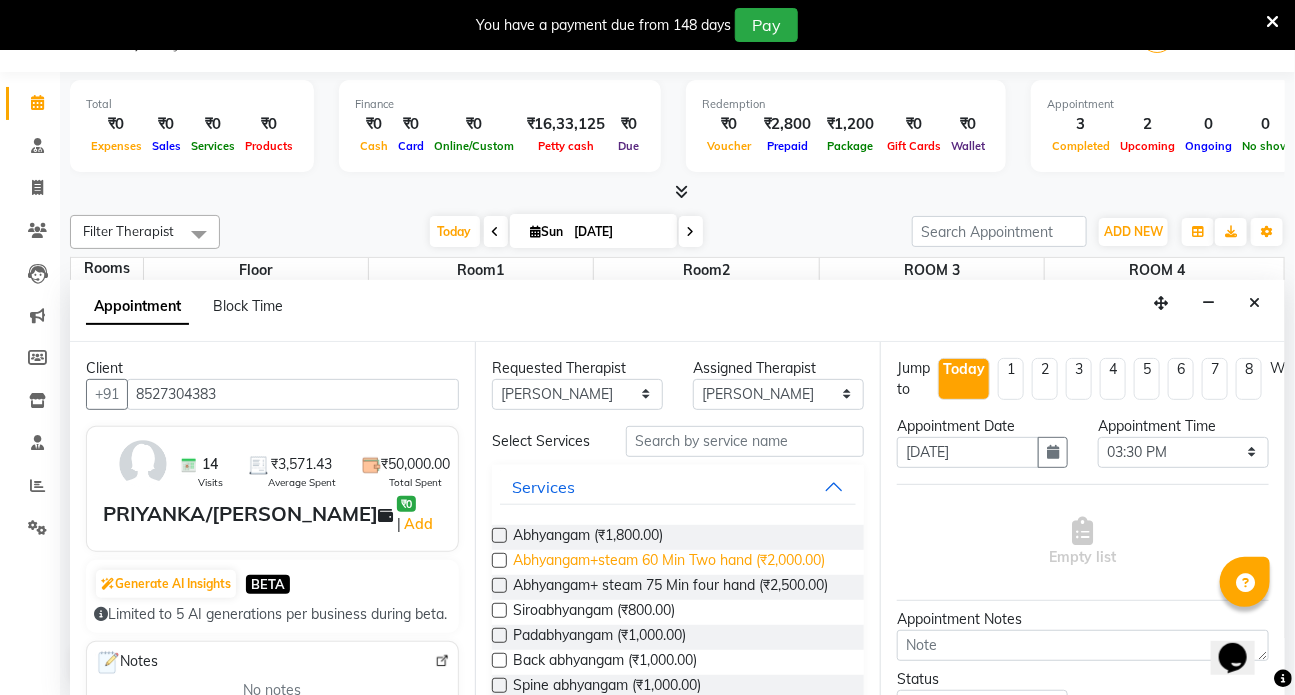select on "3622" 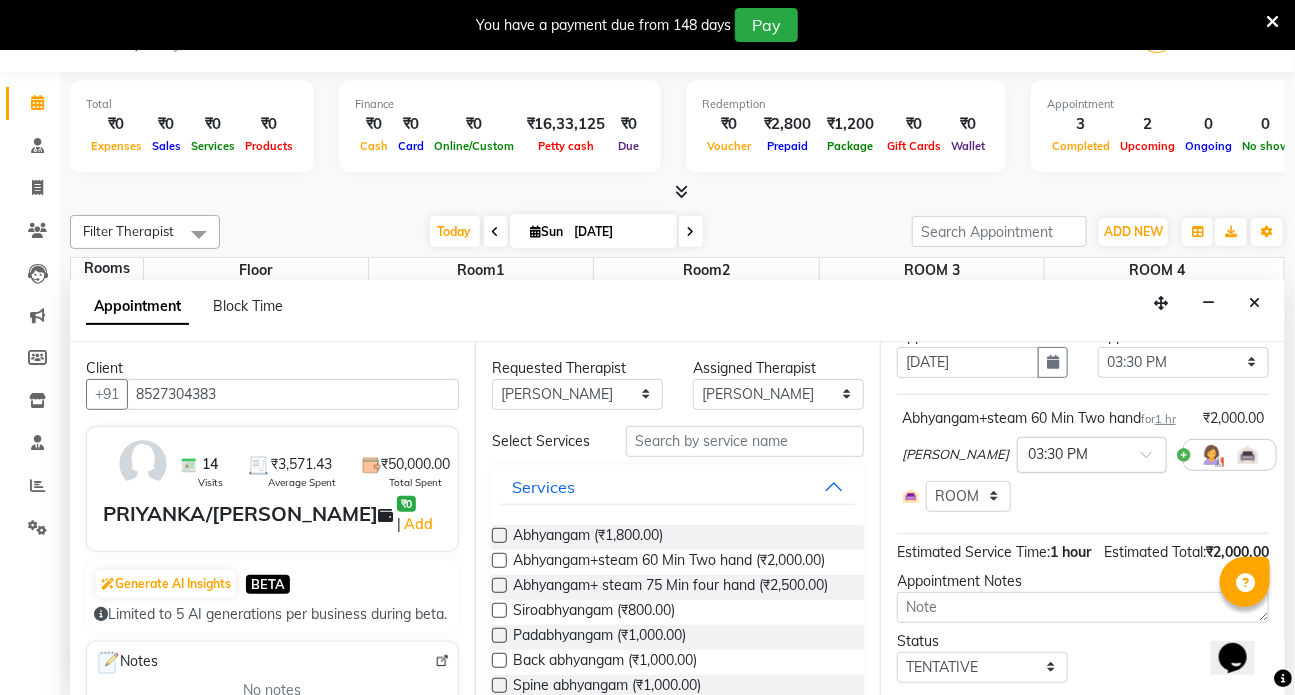 scroll, scrollTop: 256, scrollLeft: 0, axis: vertical 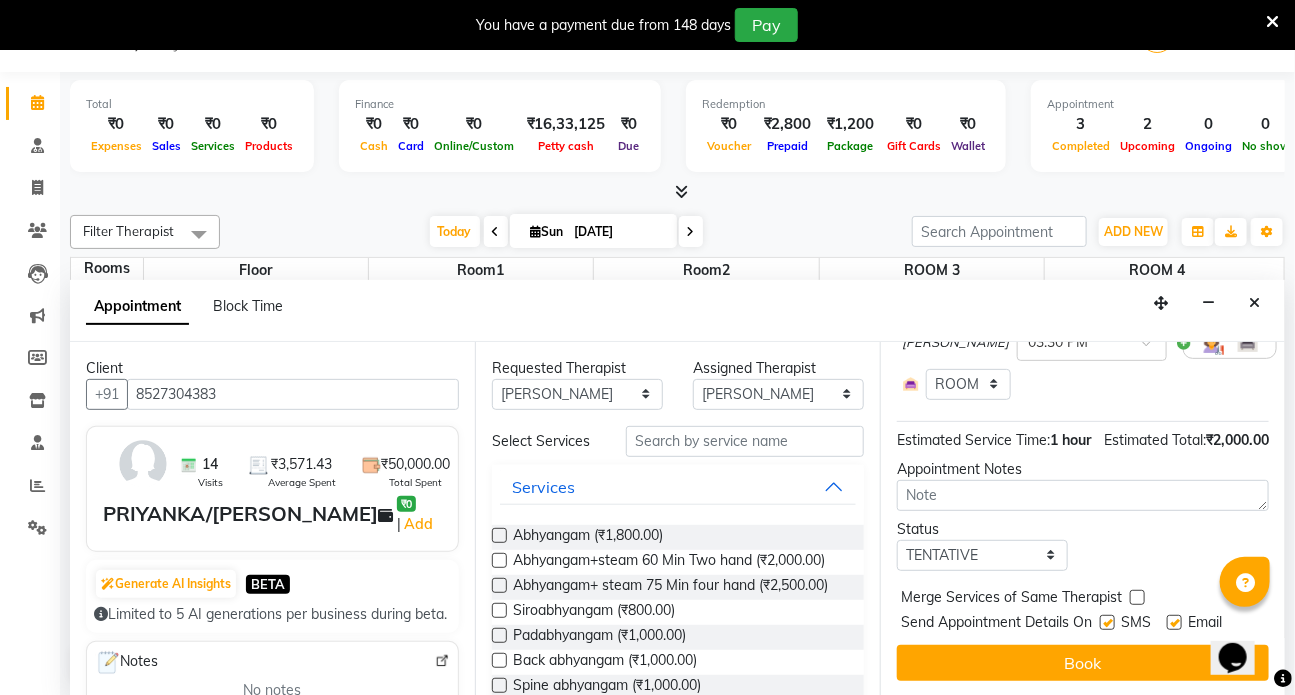 click at bounding box center (1107, 622) 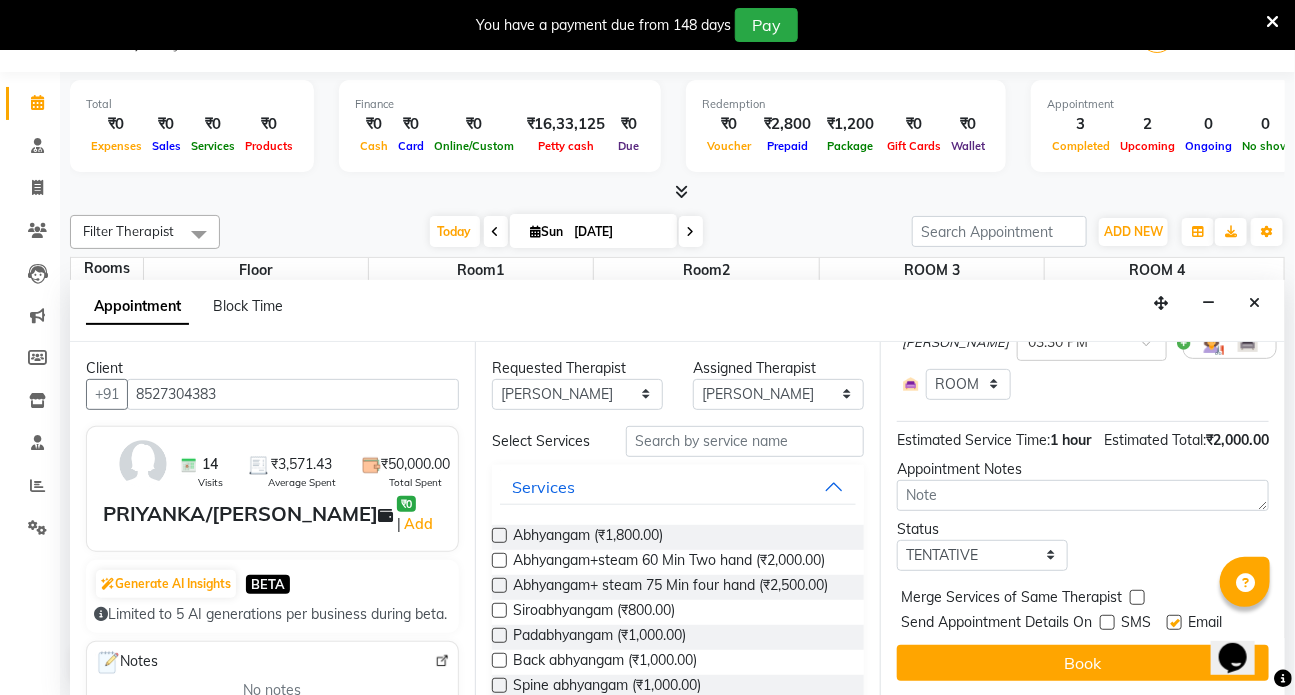 click at bounding box center (1174, 622) 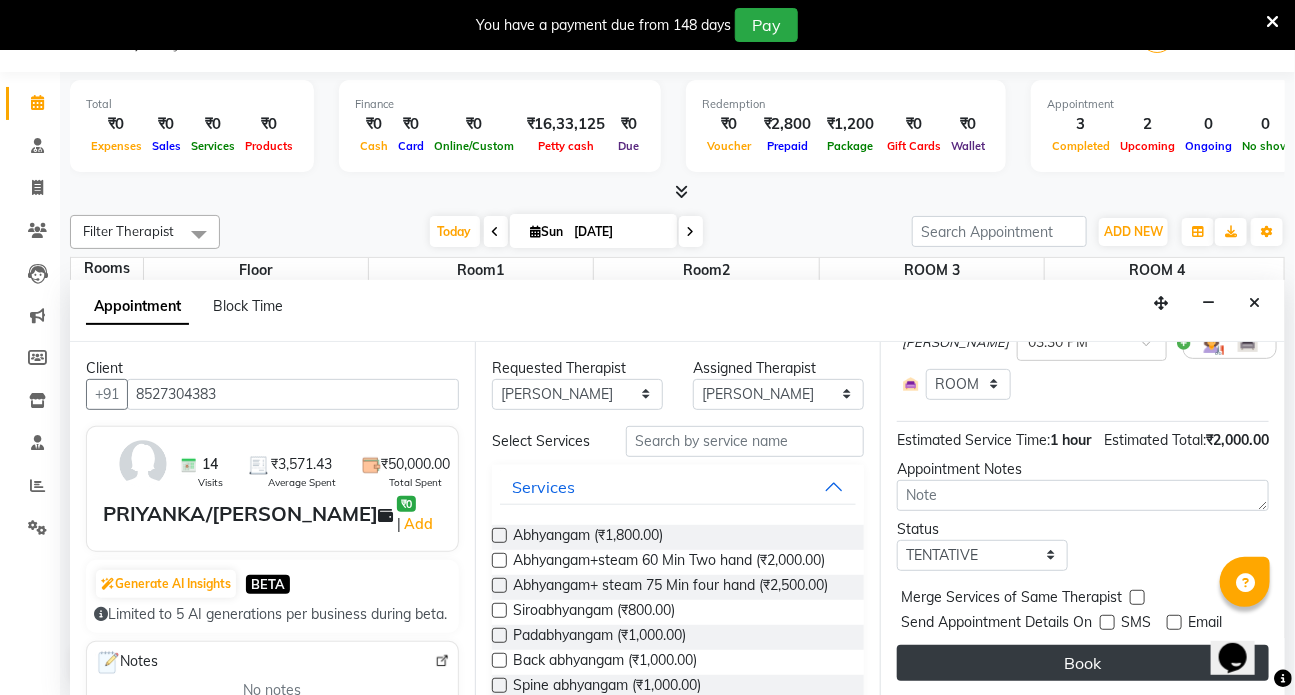 click on "Book" at bounding box center [1083, 663] 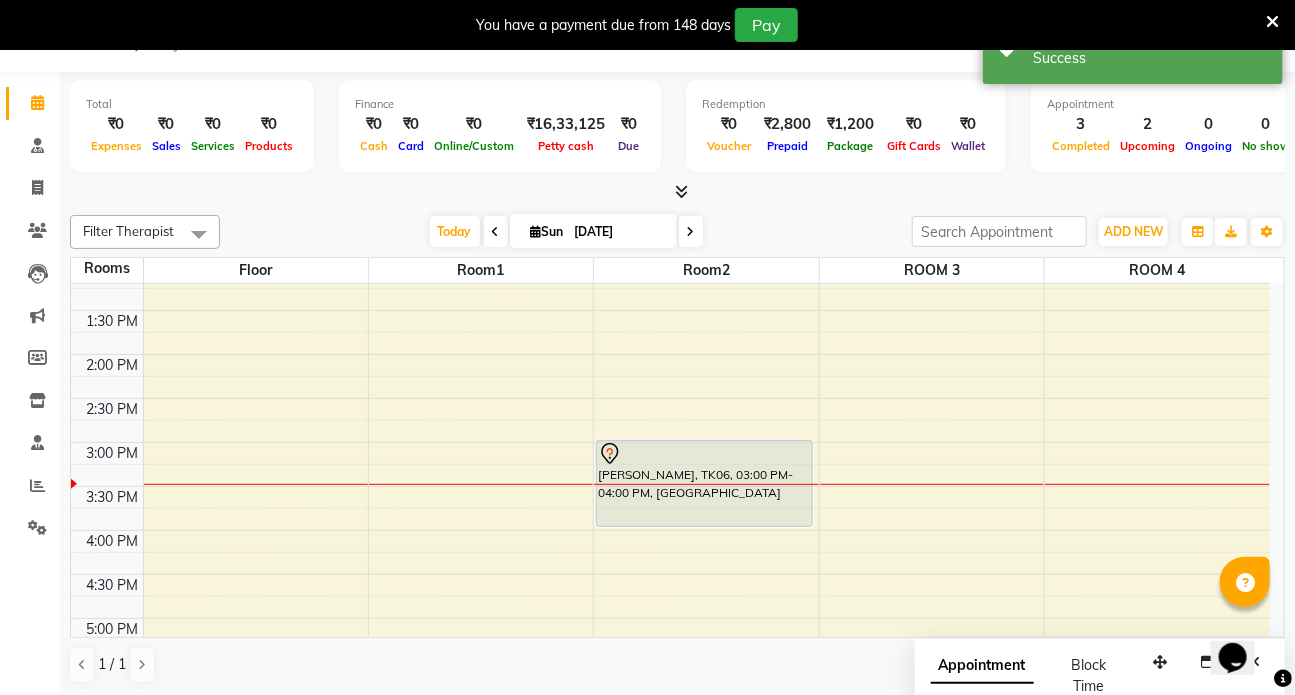 scroll, scrollTop: 0, scrollLeft: 0, axis: both 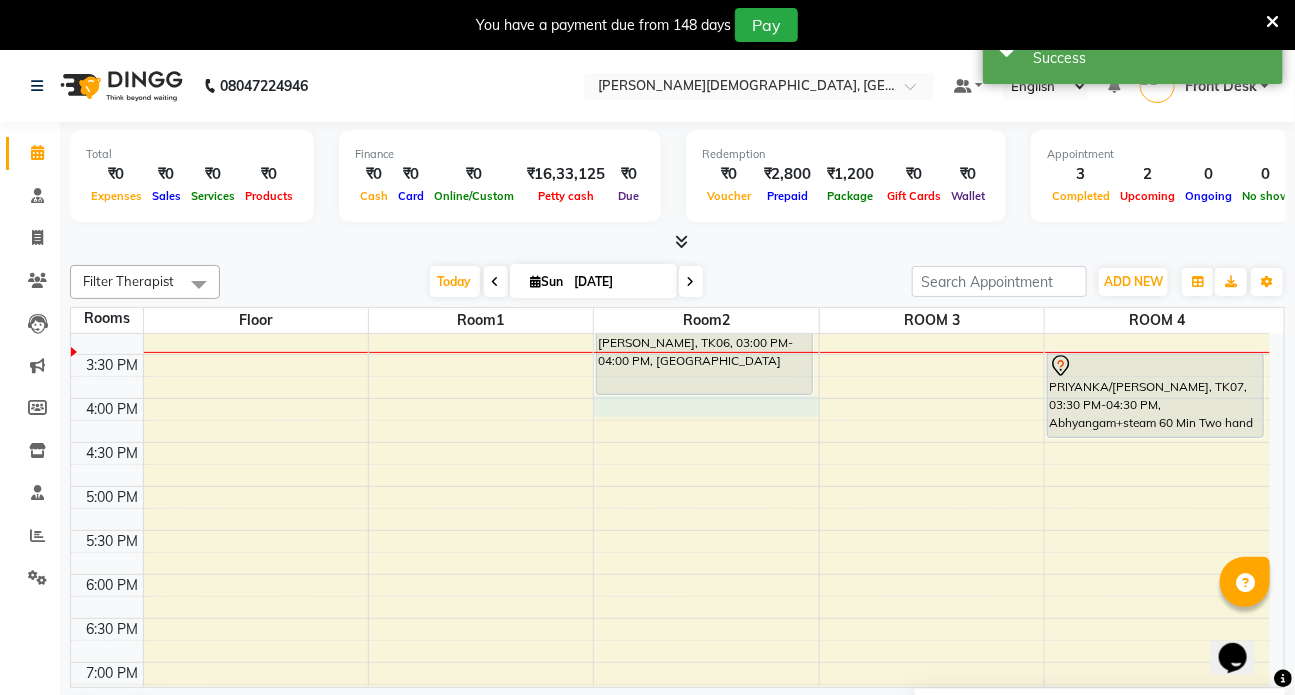click on "7:00 AM 7:30 AM 8:00 AM 8:30 AM 9:00 AM 9:30 AM 10:00 AM 10:30 AM 11:00 AM 11:30 AM 12:00 PM 12:30 PM 1:00 PM 1:30 PM 2:00 PM 2:30 PM 3:00 PM 3:30 PM 4:00 PM 4:30 PM 5:00 PM 5:30 PM 6:00 PM 6:30 PM 7:00 PM 7:30 PM 8:00 PM 8:30 PM     [PERSON_NAME]/[PERSON_NAME], TK01, 08:30 AM-09:30 AM, Abhyangam+steam 60 Min Two hand              Arun / [PERSON_NAME], TK04, 09:30 AM-11:00 AM, [PERSON_NAME]+pottli+steam     [PERSON_NAME]/[PERSON_NAME], TK02, 08:30 AM-09:30 AM, Abhyangam+steam 60 Min Two hand              Arun / [PERSON_NAME], TK05, 09:30 AM-11:00 AM, [PERSON_NAME]+pottli+steam             [PERSON_NAME], TK06, 03:00 PM-04:00 PM, Takradhara     [PERSON_NAME], TK03, 08:00 AM-09:00 AM, Abhyangam+steam 60 Min Two hand      [PERSON_NAME], TK03, 09:00 AM-10:00 AM, Abhyangam+steam 60 Min Two hand              PRIYANKA/[PERSON_NAME], TK07, 03:30 PM-04:30 PM, Abhyangam+steam 60 Min Two hand" at bounding box center [670, 222] 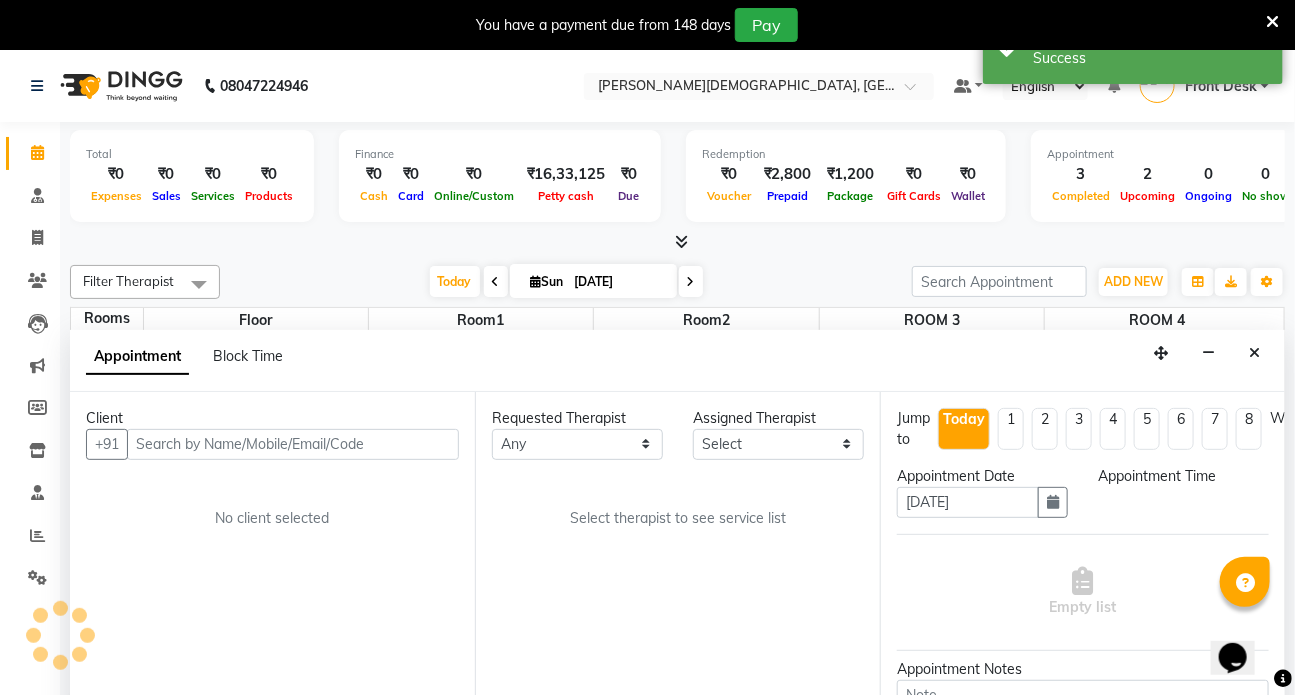 scroll, scrollTop: 50, scrollLeft: 0, axis: vertical 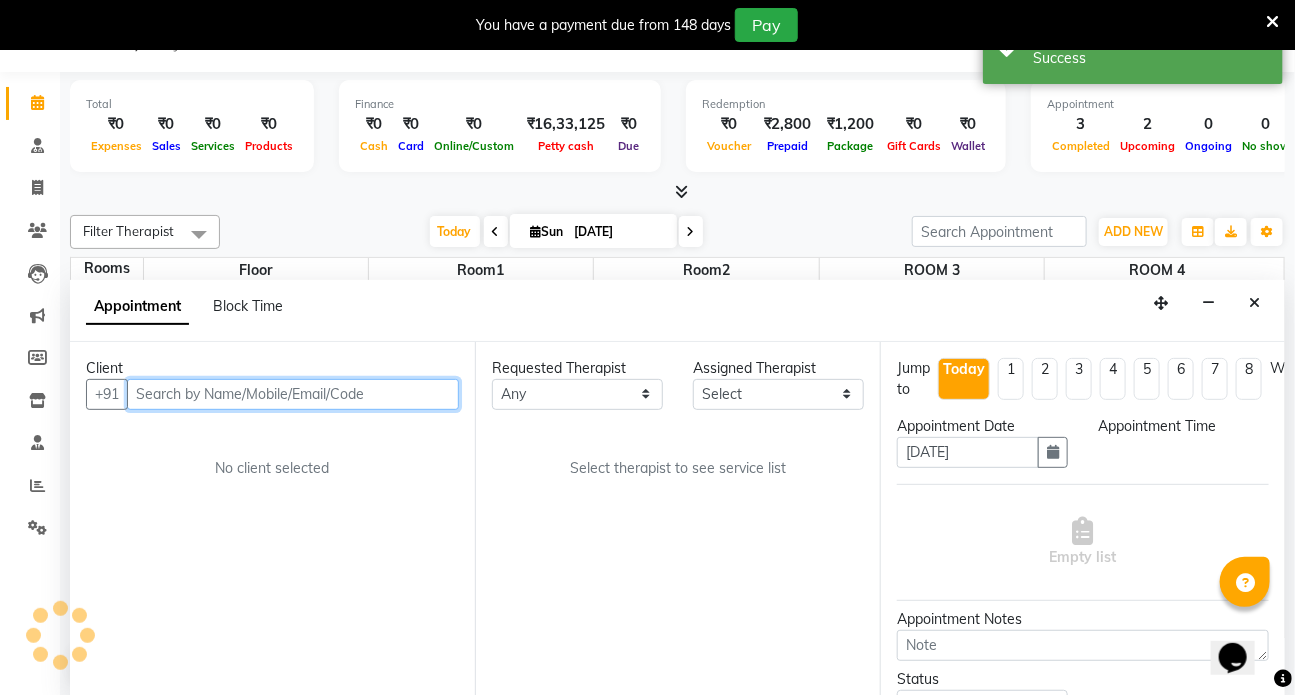 select on "960" 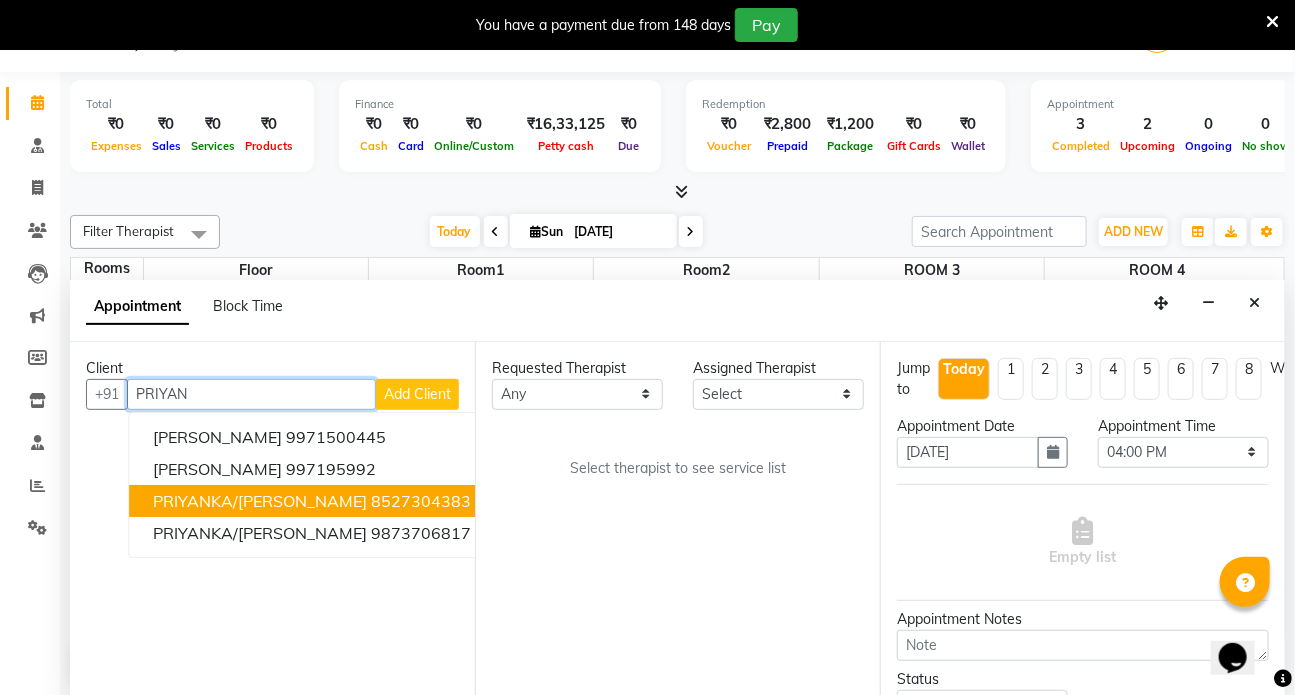 click on "PRIYANKA/[PERSON_NAME]" at bounding box center [260, 501] 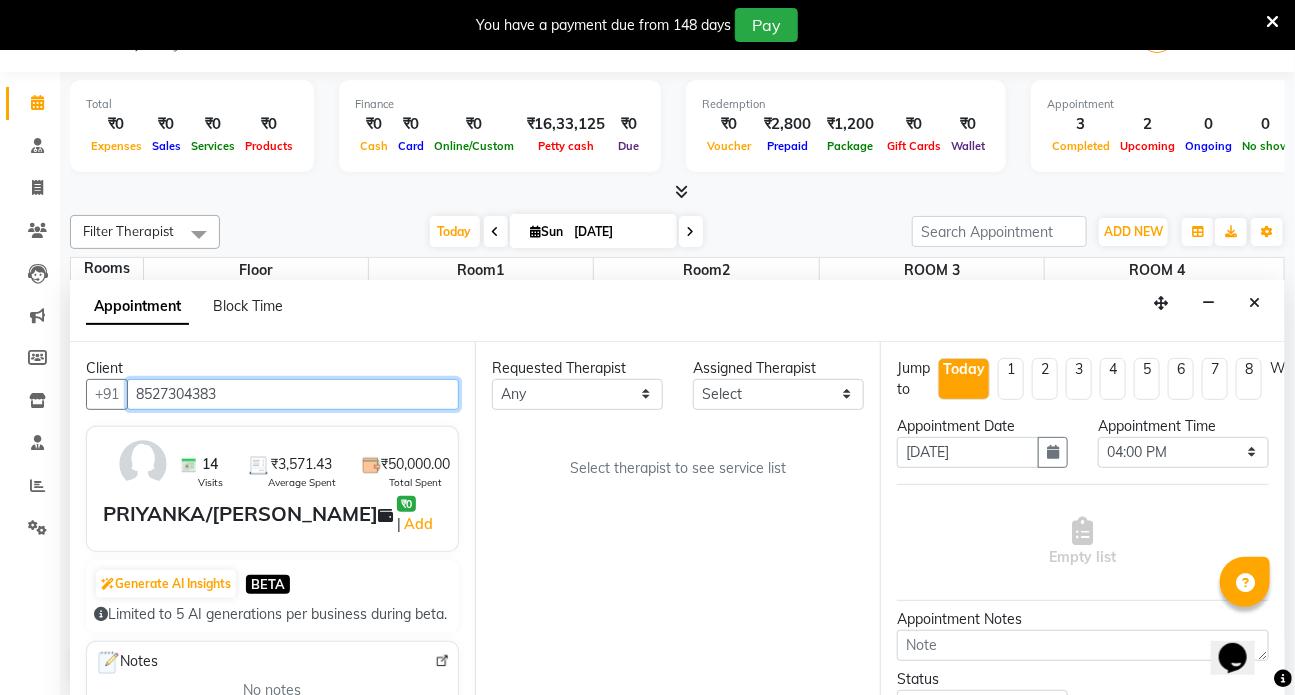 type on "8527304383" 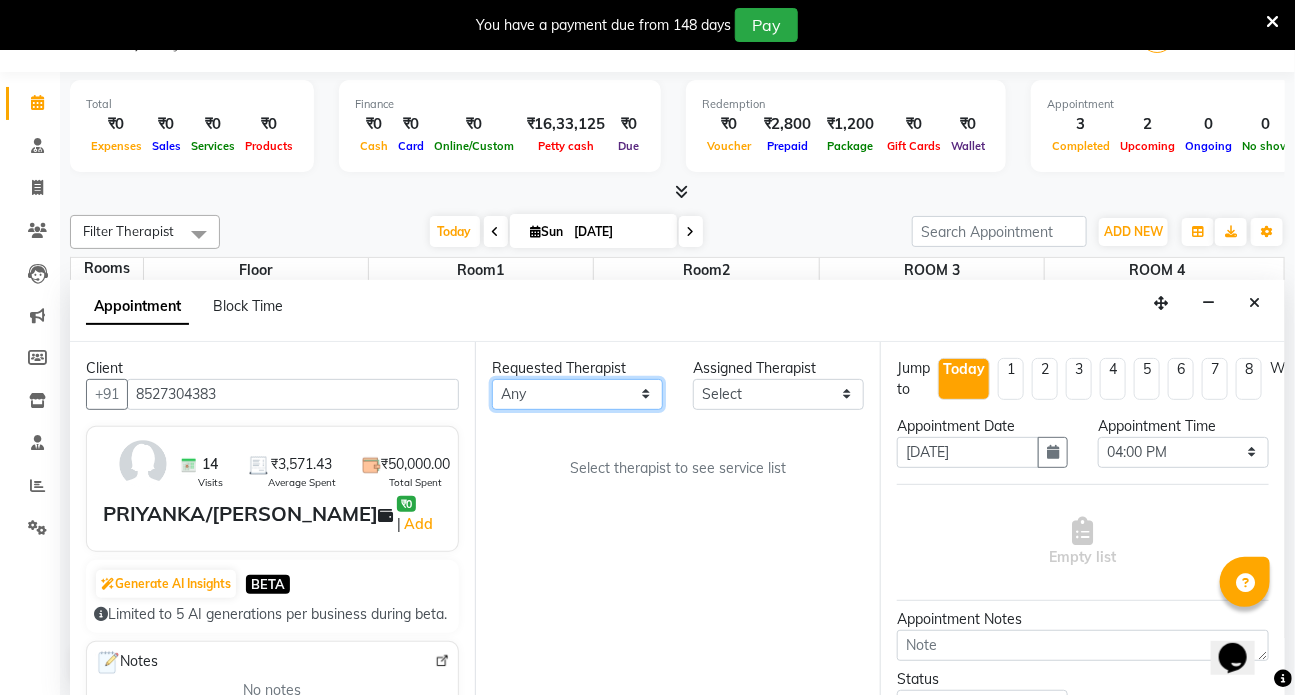 click on "Any ANJALI [PERSON_NAME] [PERSON_NAME] Dr [PERSON_NAME] Front Desk [PERSON_NAME] MILAN [PERSON_NAME] [PERSON_NAME]" at bounding box center [577, 394] 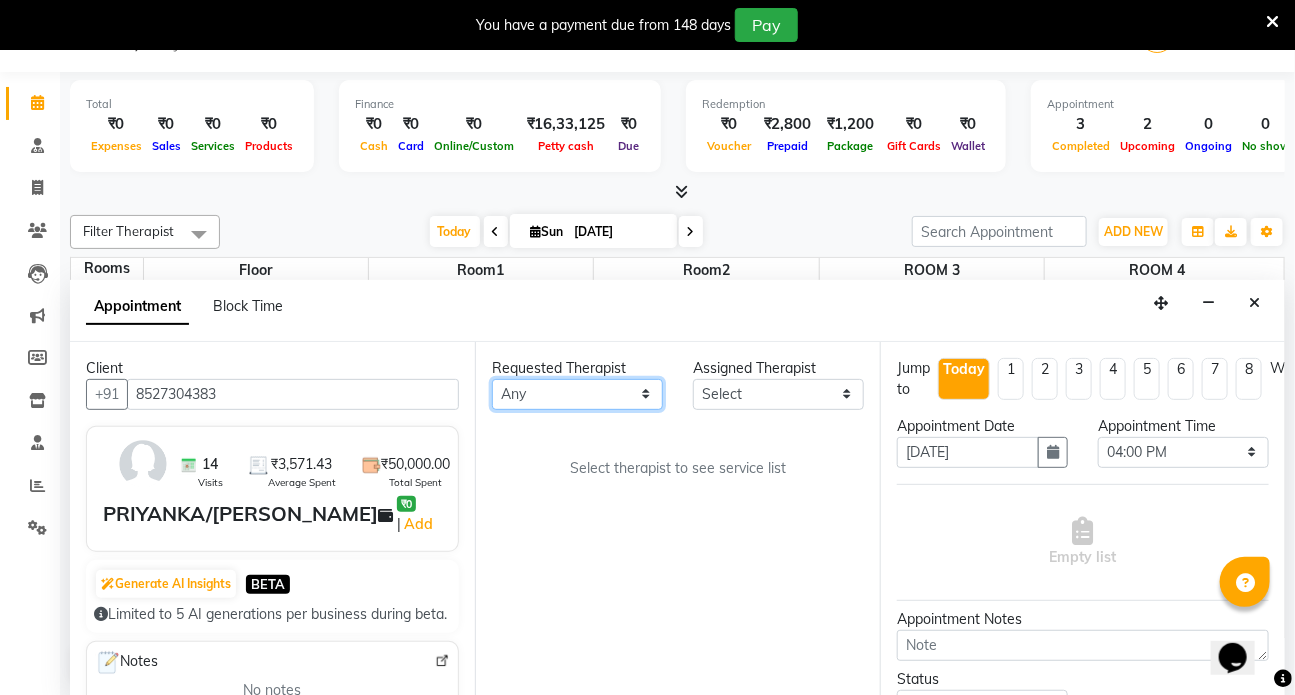 select on "64482" 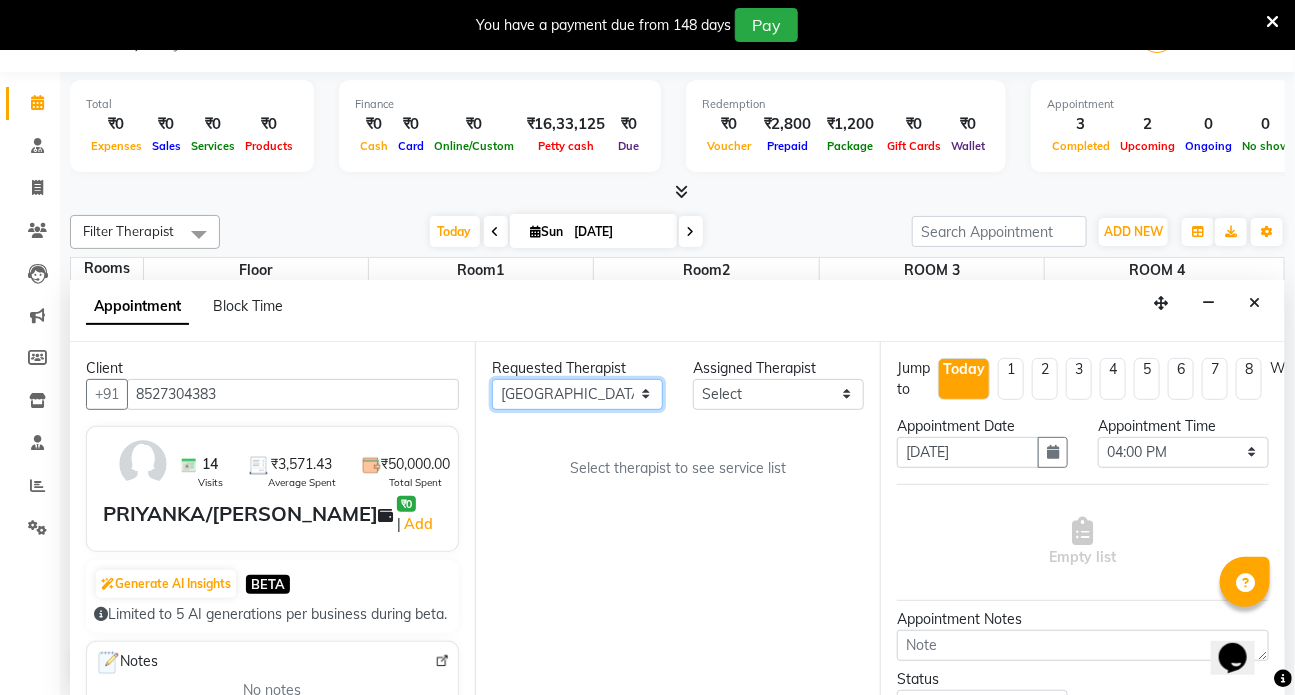 click on "Any ANJALI [PERSON_NAME] [PERSON_NAME] Dr [PERSON_NAME] Front Desk [PERSON_NAME] MILAN [PERSON_NAME] [PERSON_NAME]" at bounding box center [577, 394] 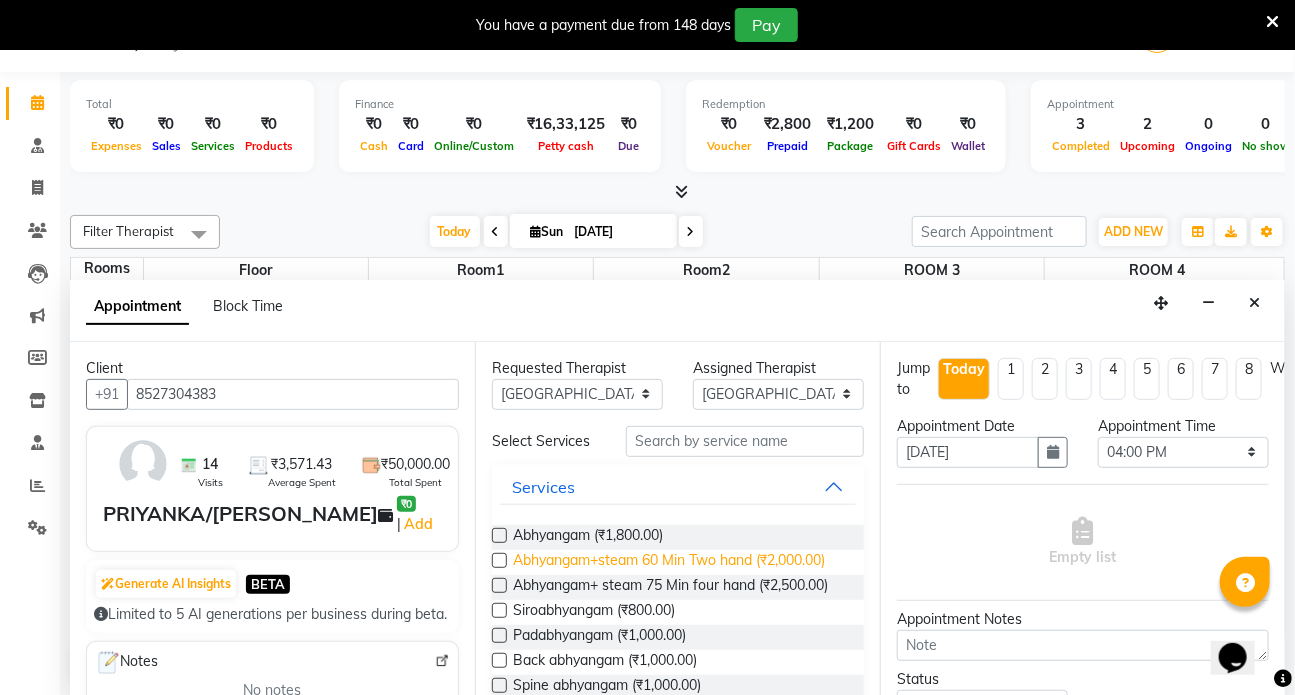 click on "Abhyangam+steam 60 Min Two hand  (₹2,000.00)" at bounding box center [669, 562] 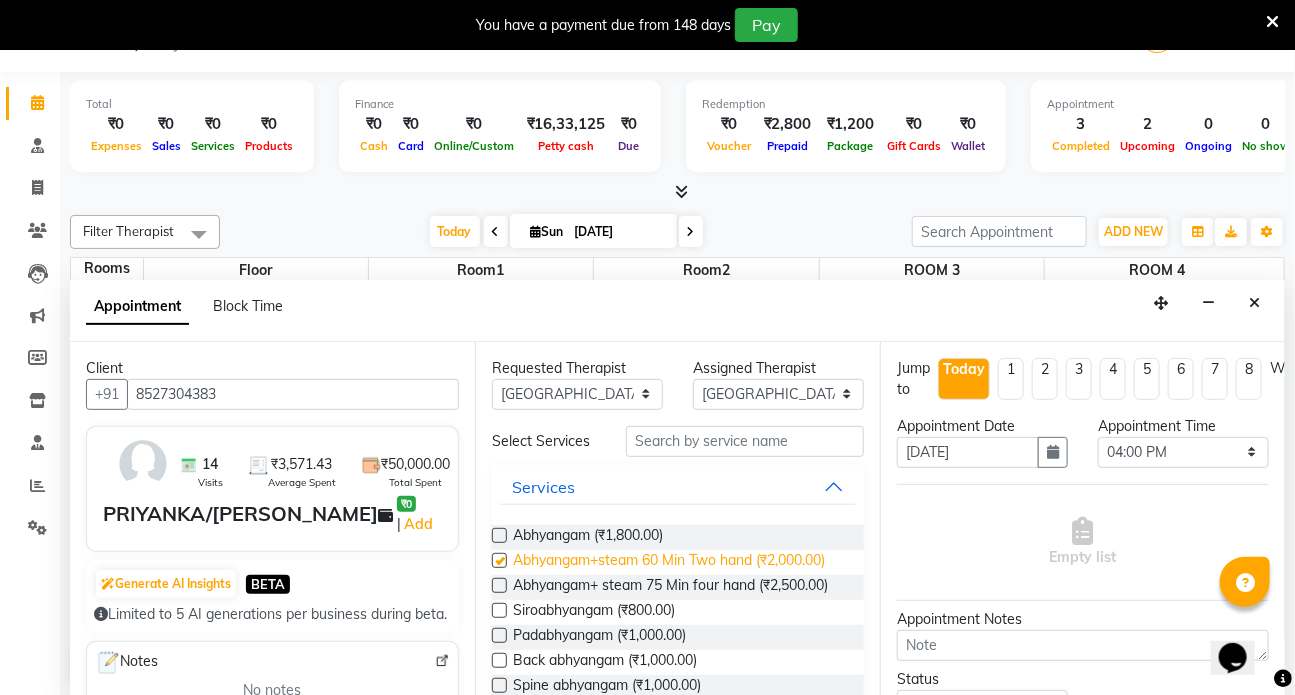 checkbox on "true" 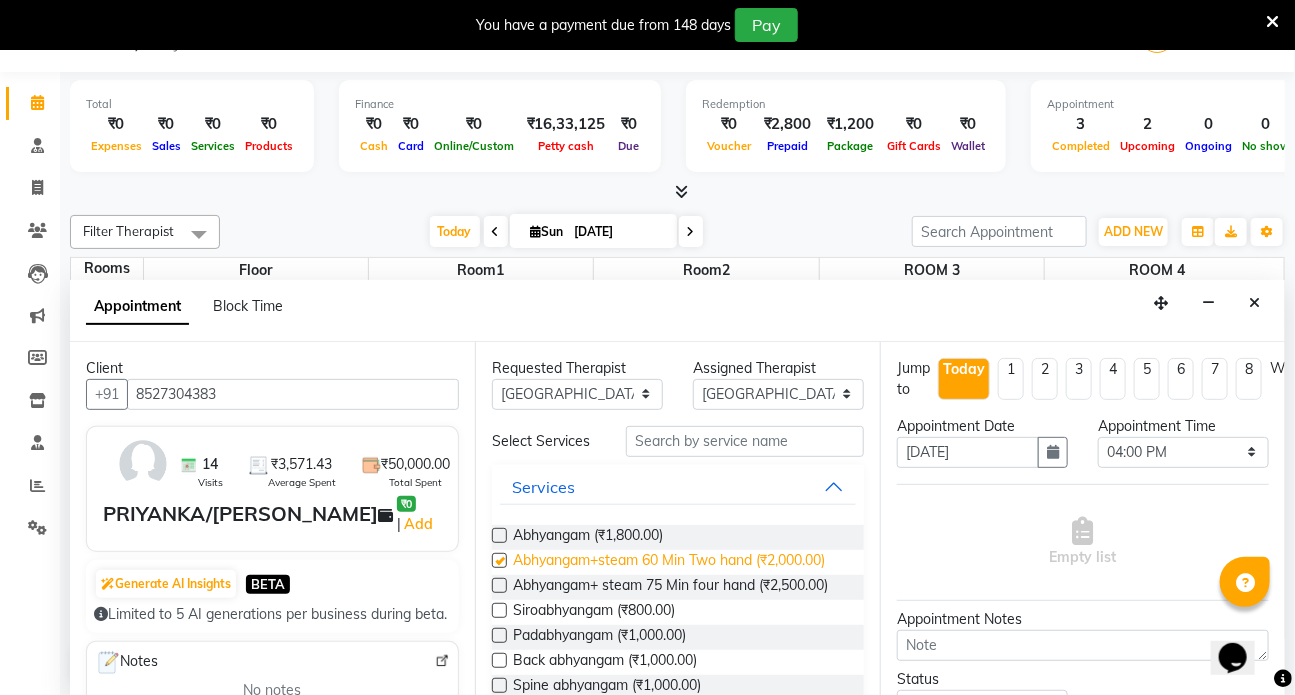 select on "2668" 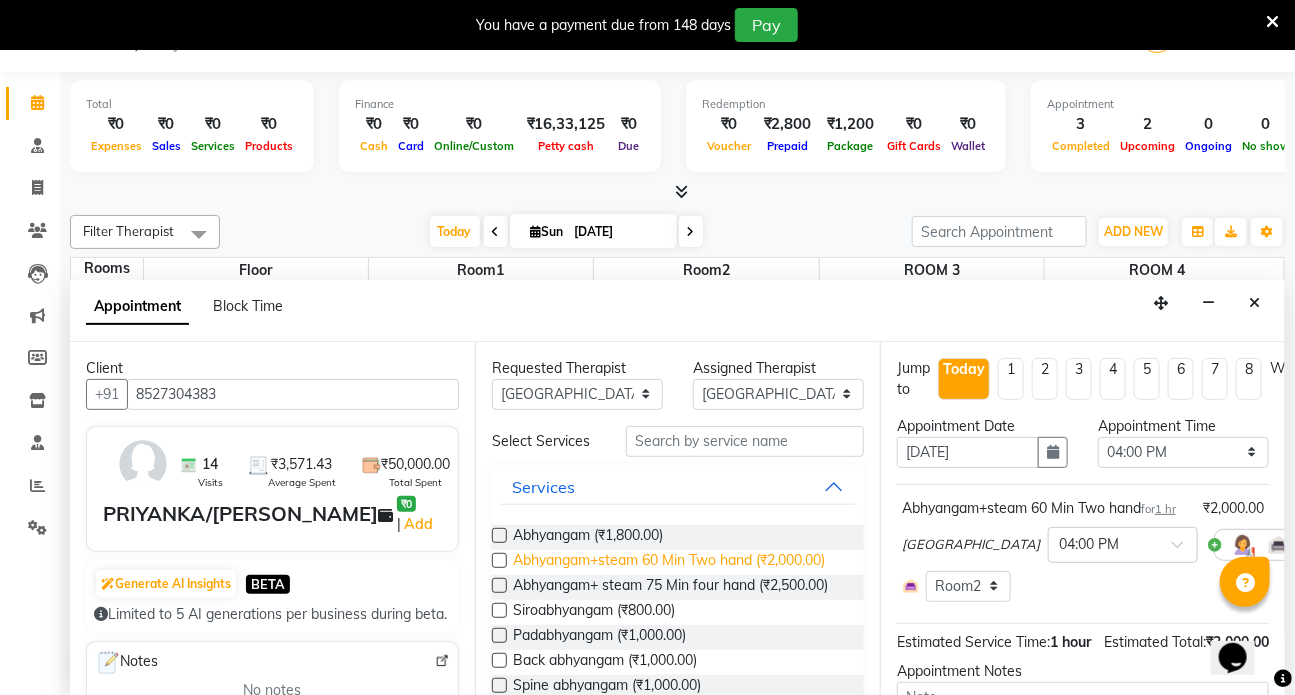 checkbox on "false" 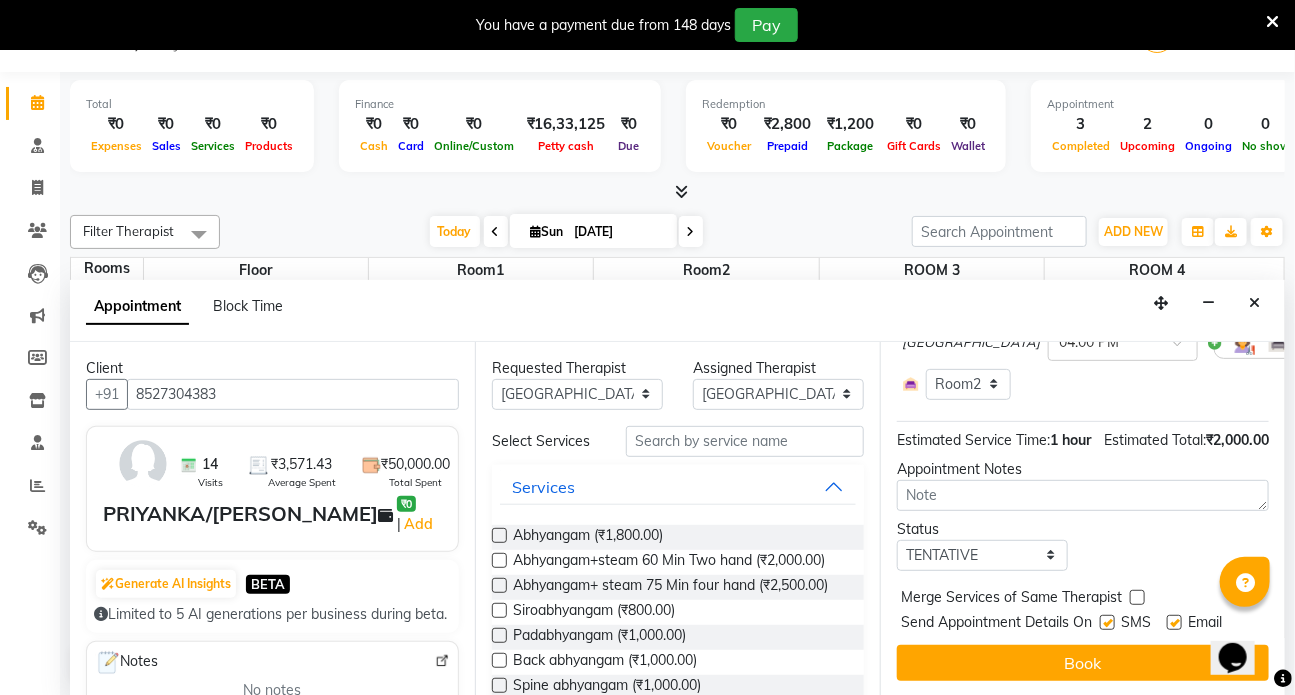 scroll, scrollTop: 256, scrollLeft: 0, axis: vertical 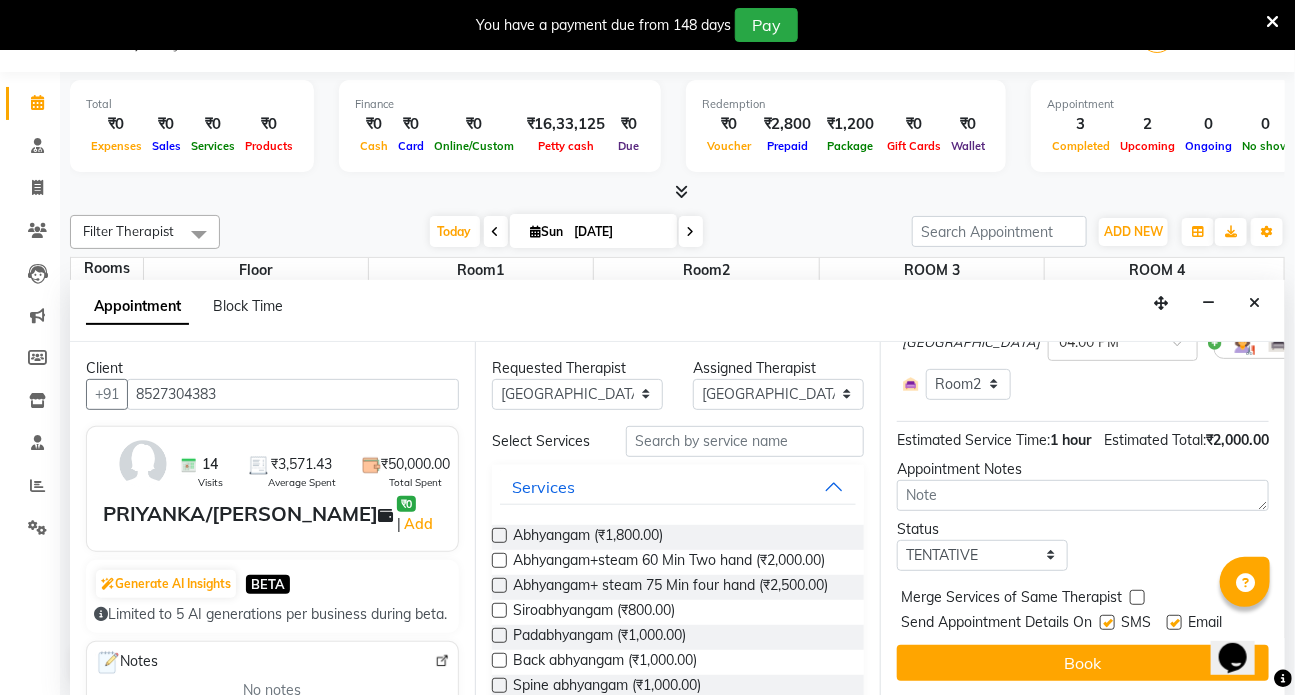 click at bounding box center (1106, 624) 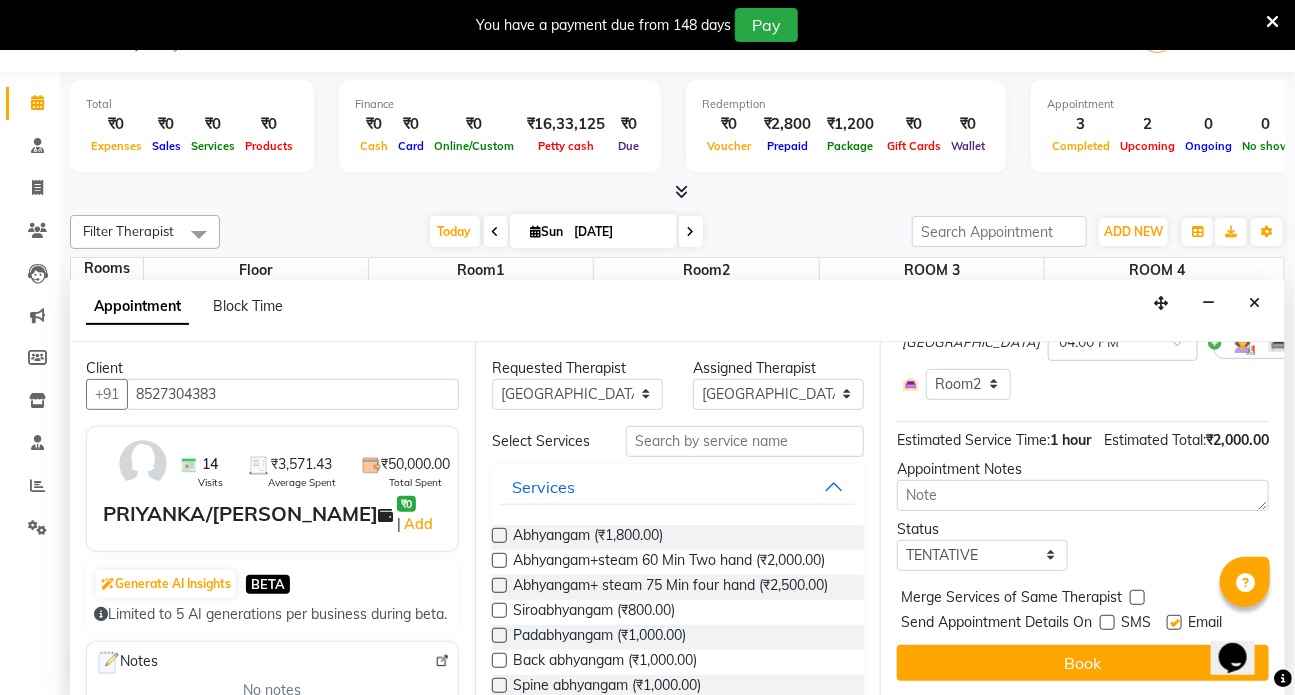 click at bounding box center [1174, 622] 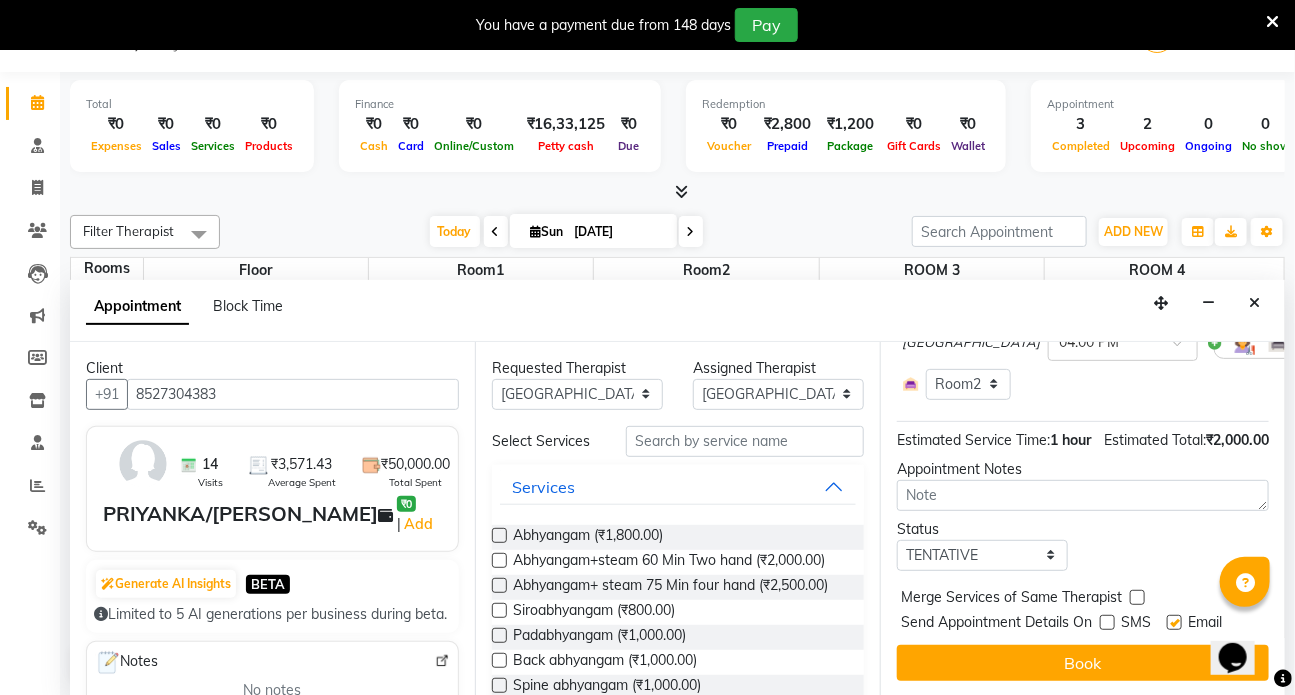 click at bounding box center [1173, 624] 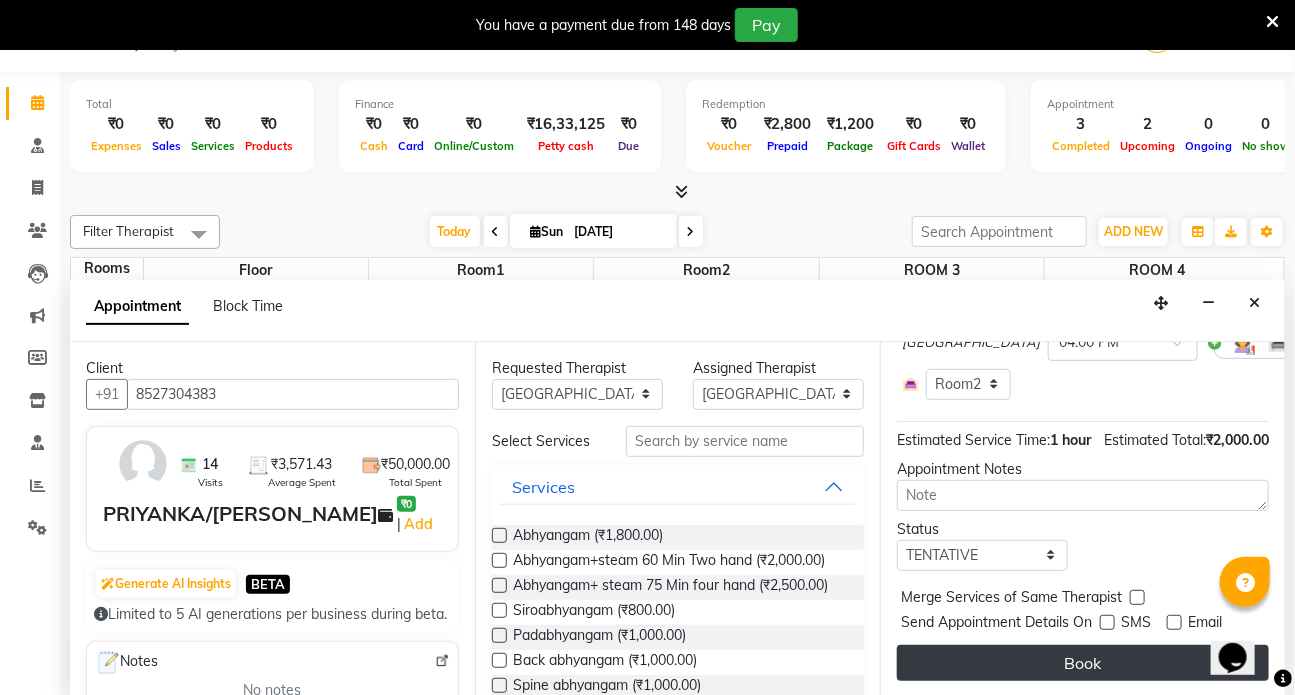 click on "Book" at bounding box center (1083, 663) 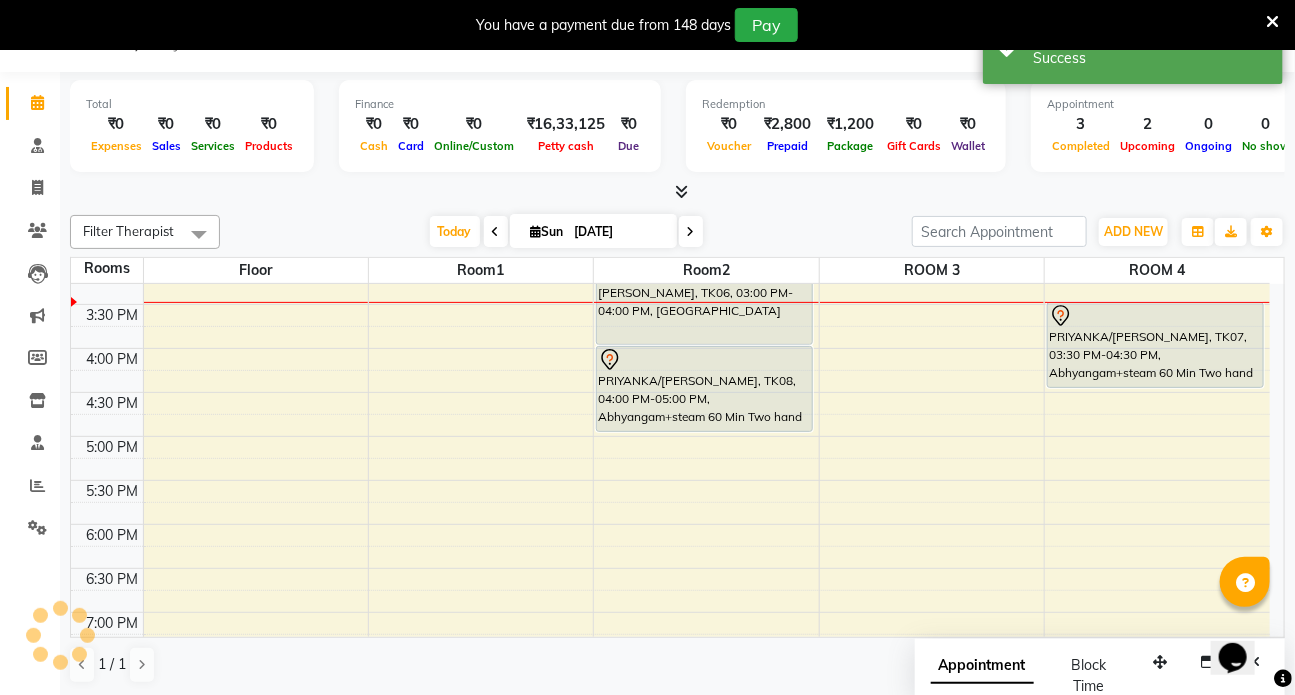 scroll, scrollTop: 0, scrollLeft: 0, axis: both 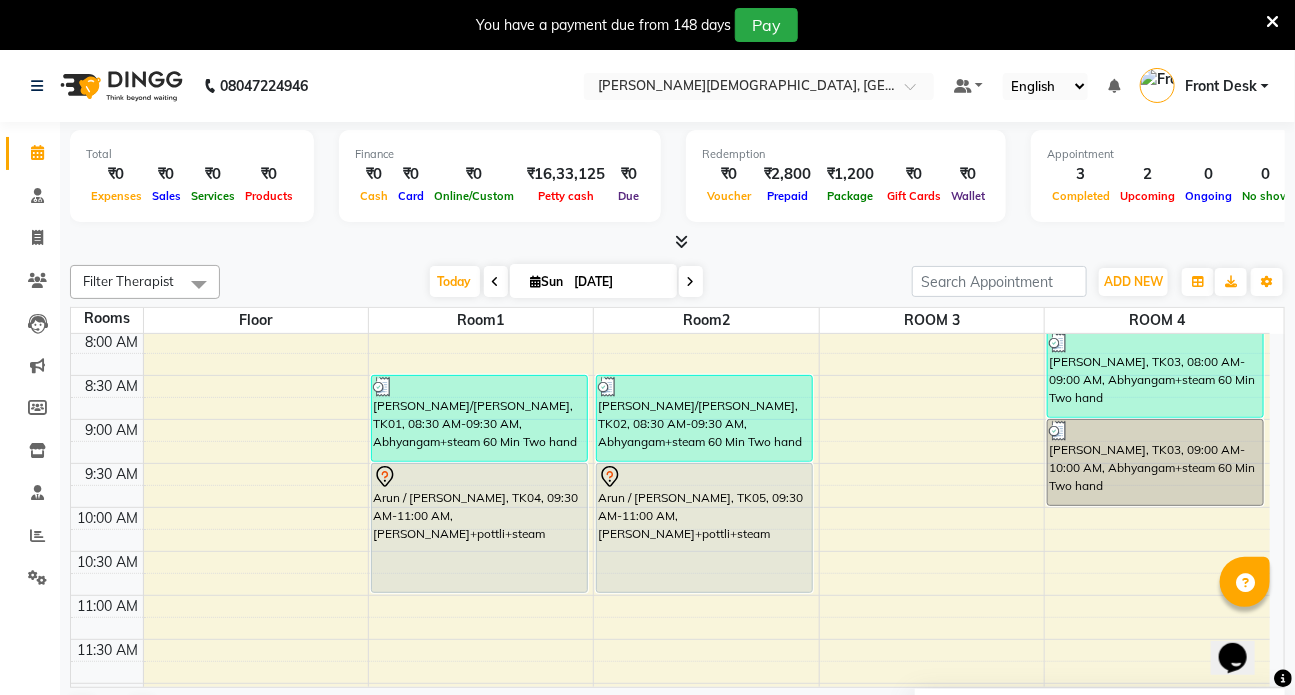 click on "7:00 AM 7:30 AM 8:00 AM 8:30 AM 9:00 AM 9:30 AM 10:00 AM 10:30 AM 11:00 AM 11:30 AM 12:00 PM 12:30 PM 1:00 PM 1:30 PM 2:00 PM 2:30 PM 3:00 PM 3:30 PM 4:00 PM 4:30 PM 5:00 PM 5:30 PM 6:00 PM 6:30 PM 7:00 PM 7:30 PM 8:00 PM 8:30 PM     [PERSON_NAME]/[PERSON_NAME], TK01, 08:30 AM-09:30 AM, Abhyangam+steam 60 Min Two hand              Arun / [PERSON_NAME], TK04, 09:30 AM-11:00 AM, [PERSON_NAME]+pottli+steam     [PERSON_NAME]/[PERSON_NAME], TK02, 08:30 AM-09:30 AM, Abhyangam+steam 60 Min Two hand              Arun / [PERSON_NAME], TK05, 09:30 AM-11:00 AM, [PERSON_NAME]+pottli+steam             [PERSON_NAME], TK06, 03:00 PM-04:00 PM, [PERSON_NAME]/[PERSON_NAME], TK08, 04:00 PM-05:00 PM, Abhyangam+steam 60 Min Two hand      [PERSON_NAME], TK03, 08:00 AM-09:00 AM, Abhyangam+steam 60 Min Two hand      [PERSON_NAME], TK03, 09:00 AM-10:00 AM, Abhyangam+steam 60 Min Two hand              PRIYANKA/[PERSON_NAME], TK07, 03:30 PM-04:30 PM, Abhyangam+steam 60 Min Two hand" at bounding box center (670, 859) 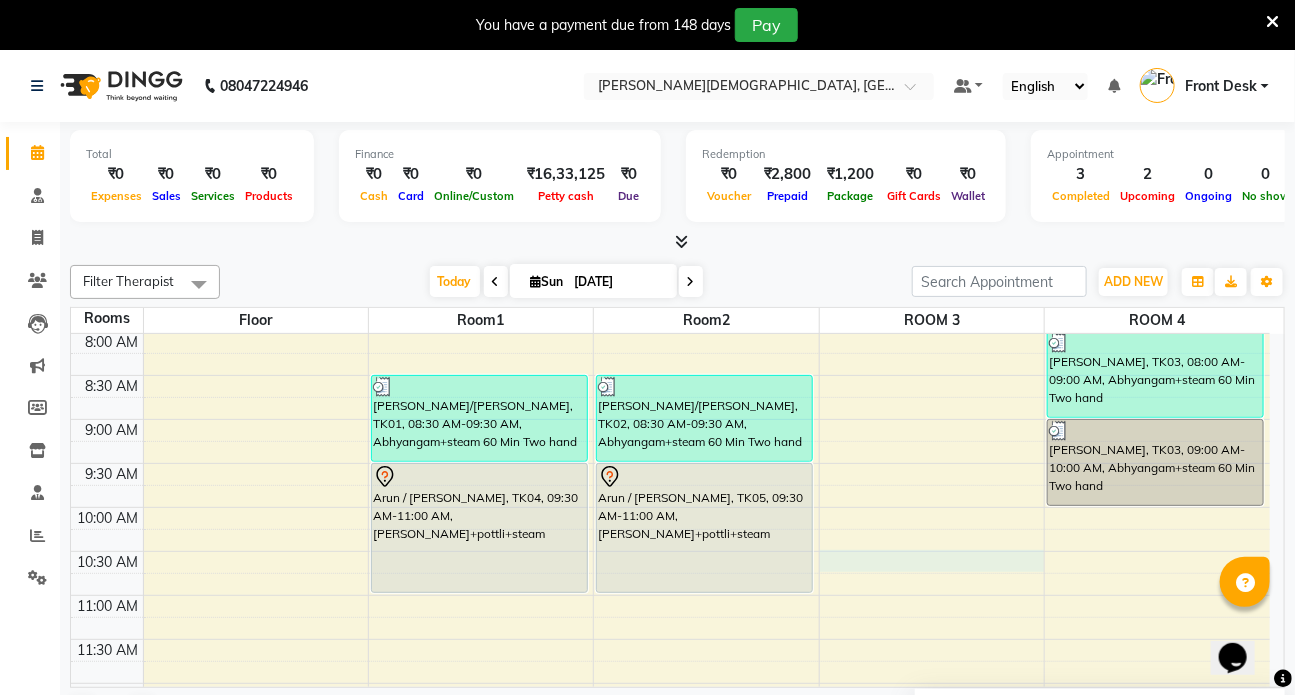 select on "tentative" 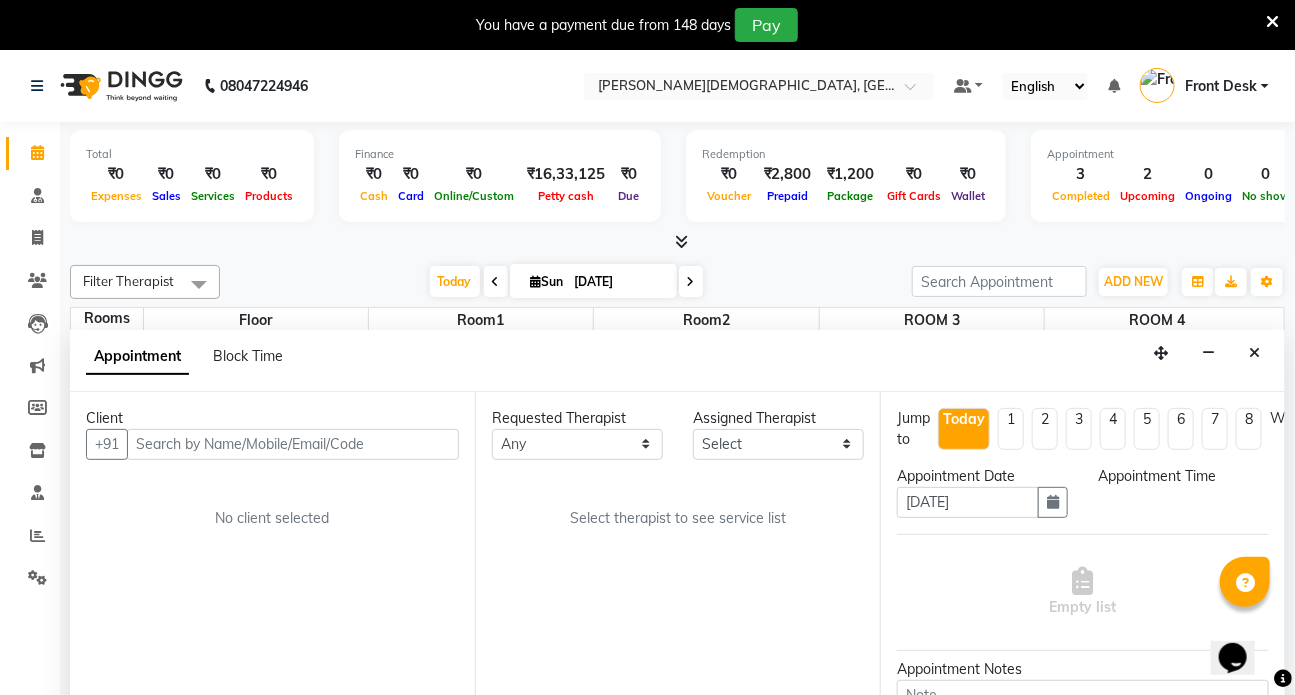 scroll, scrollTop: 50, scrollLeft: 0, axis: vertical 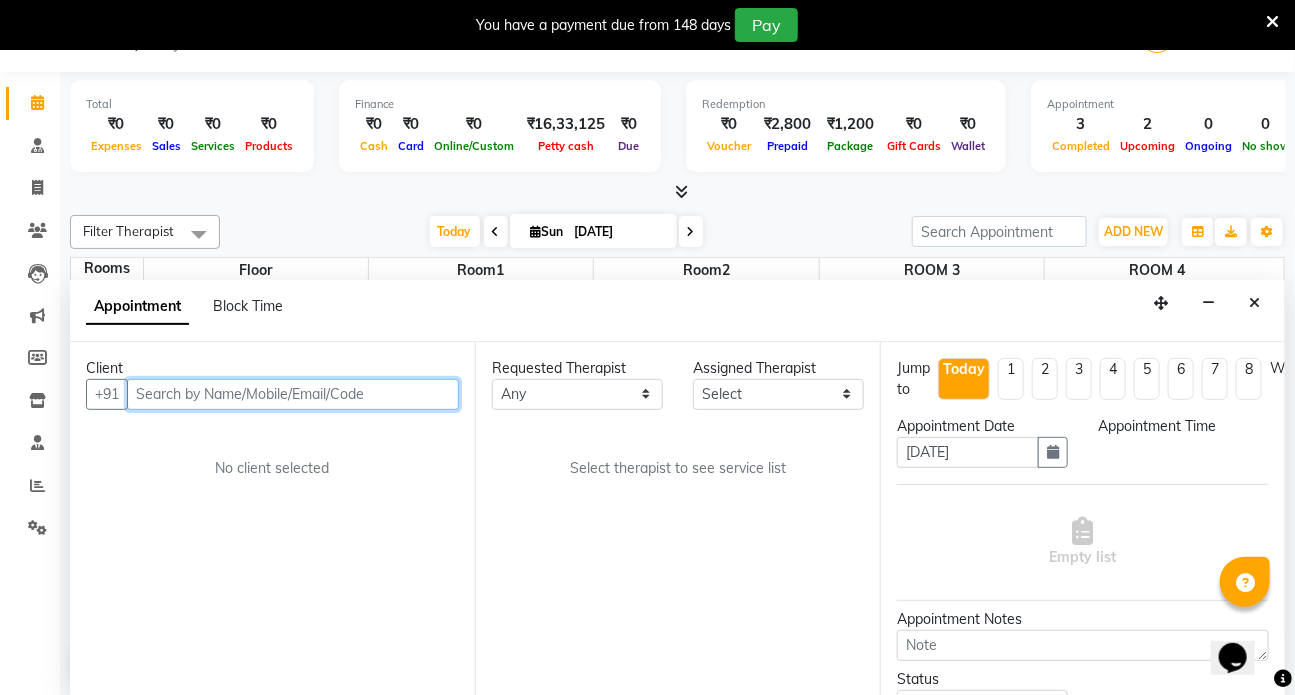 select on "630" 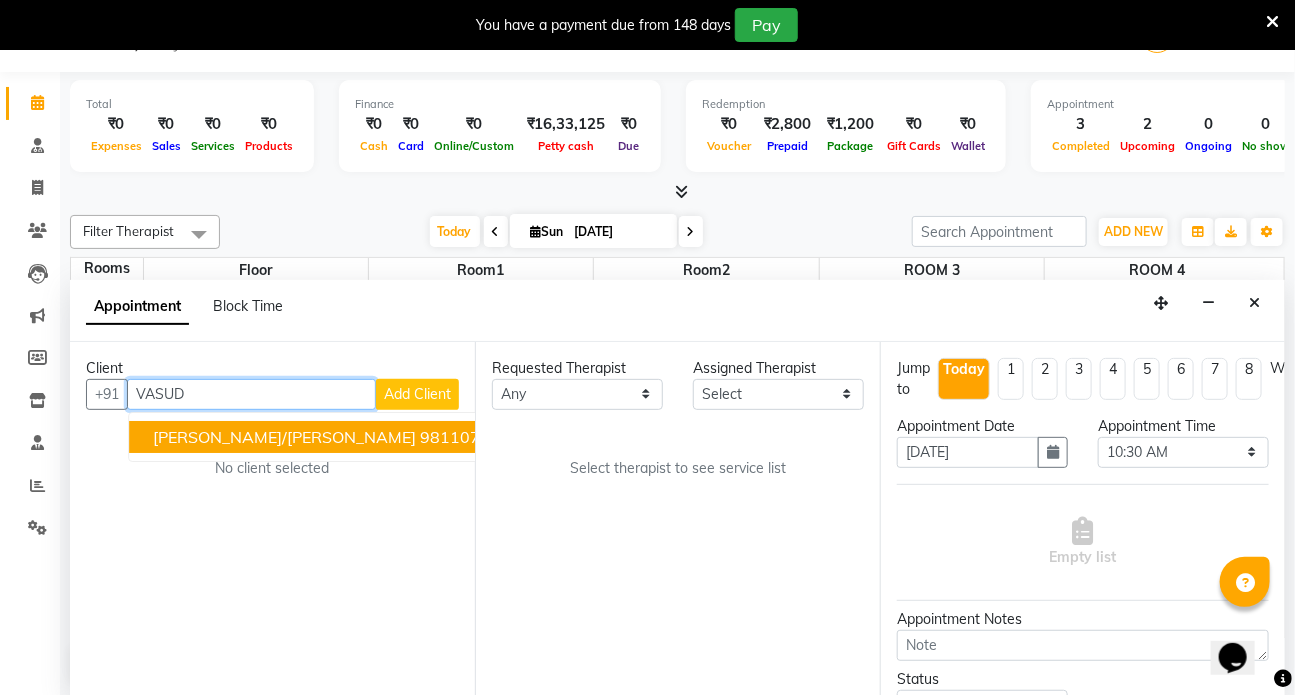 click on "[PERSON_NAME]/[PERSON_NAME]" at bounding box center (284, 437) 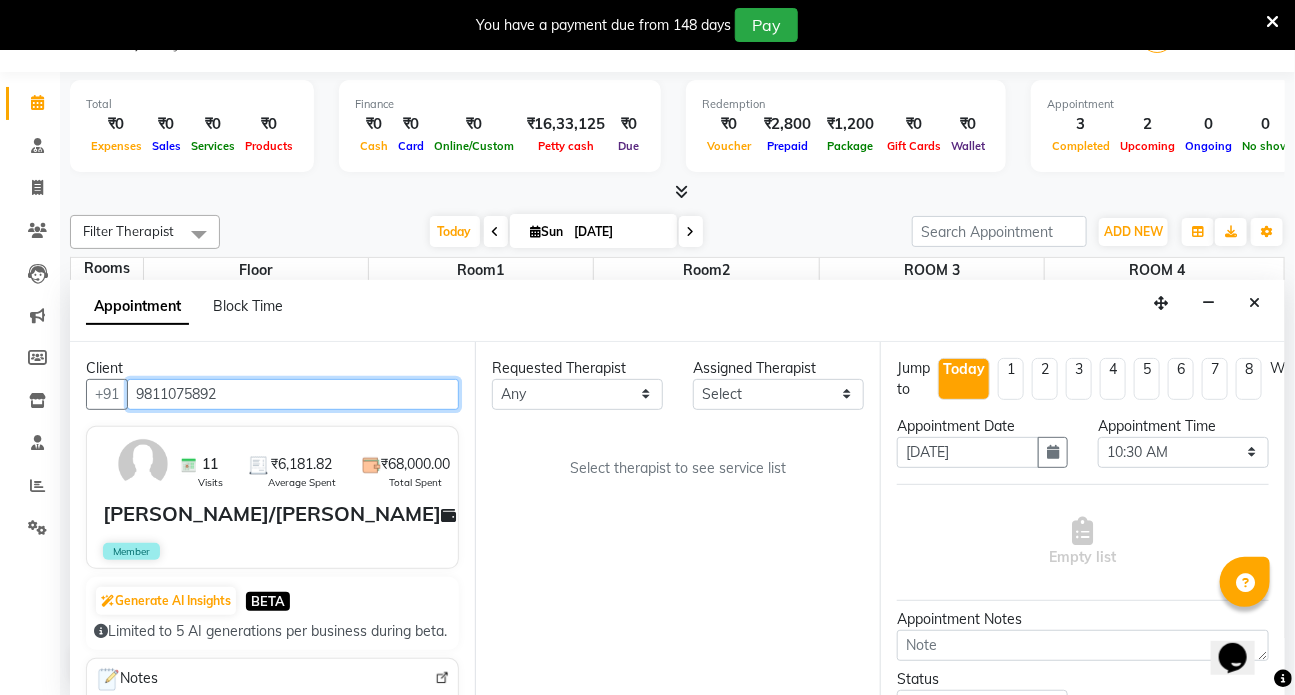 type on "9811075892" 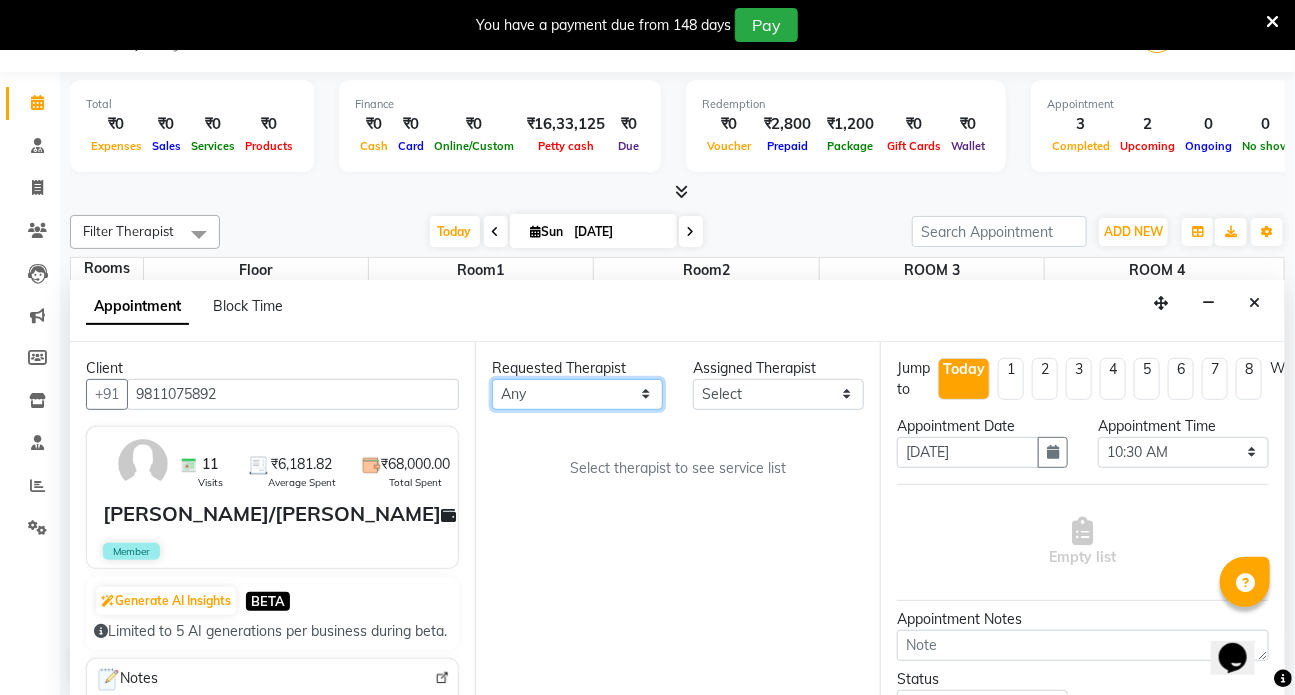 click on "Any ANJALI [PERSON_NAME] [PERSON_NAME] Dr [PERSON_NAME] Front Desk [PERSON_NAME] MILAN [PERSON_NAME] [PERSON_NAME]" at bounding box center (577, 394) 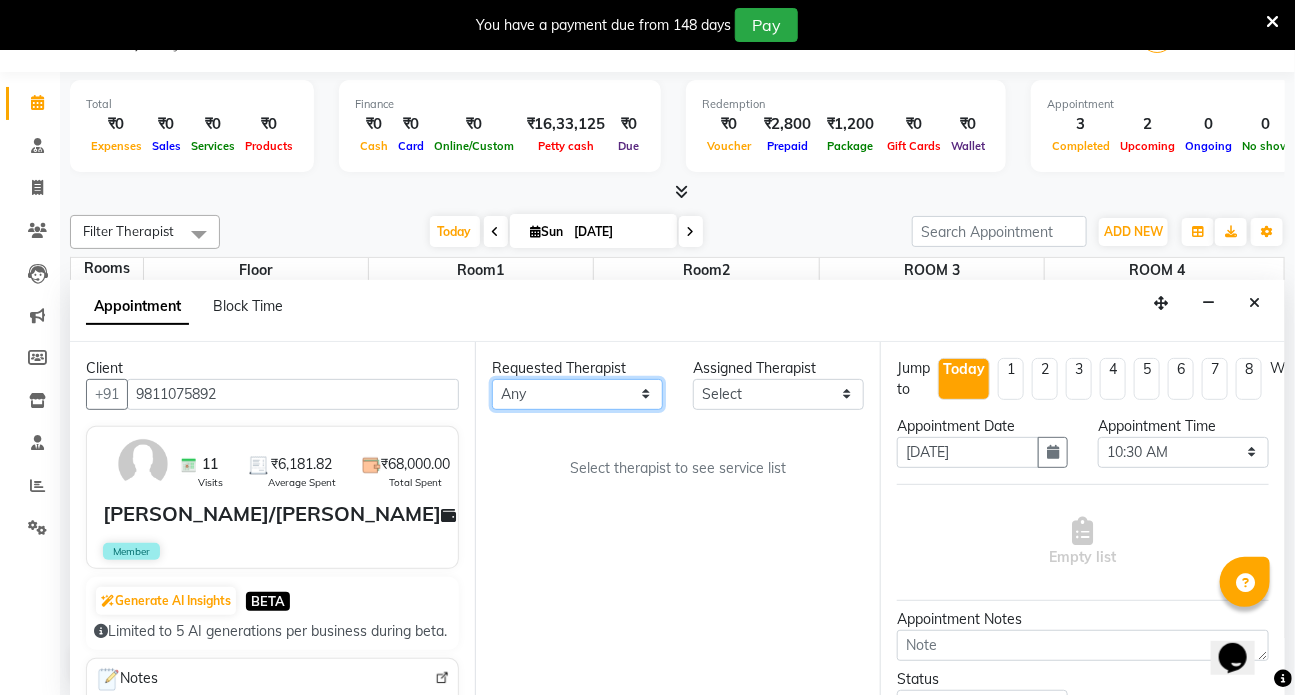 select on "75598" 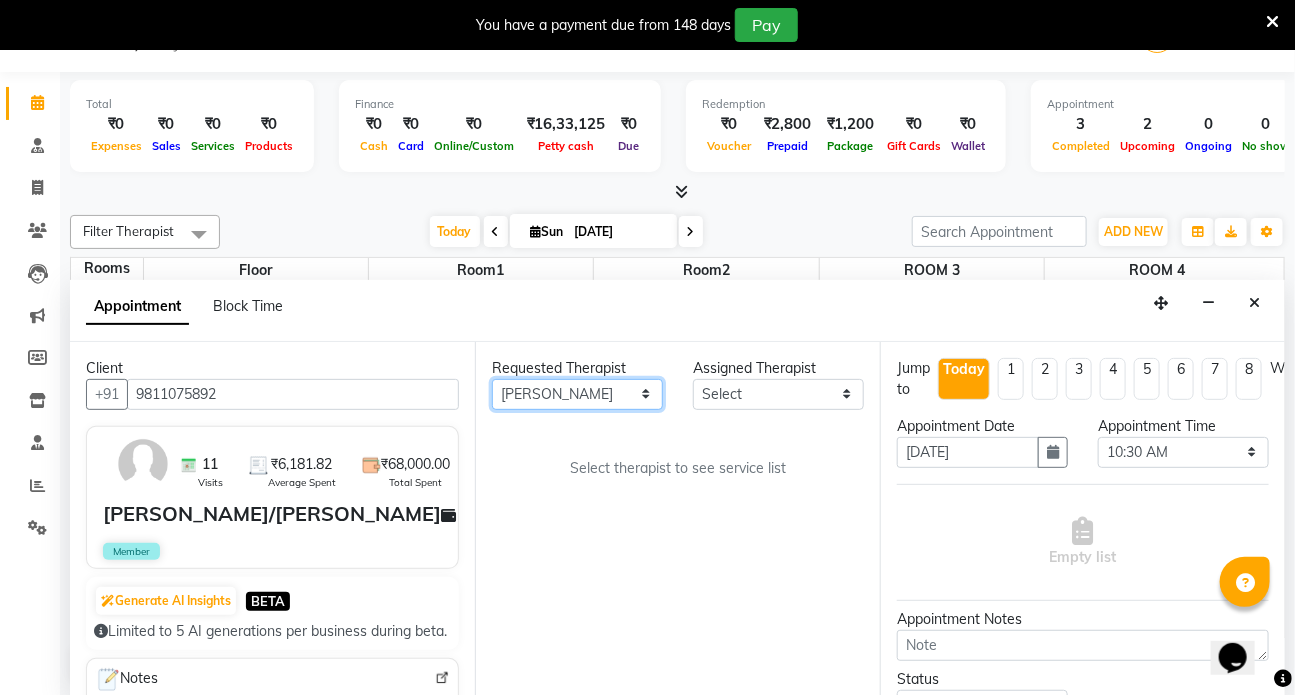 click on "Any ANJALI [PERSON_NAME] [PERSON_NAME] Dr [PERSON_NAME] Front Desk [PERSON_NAME] MILAN [PERSON_NAME] [PERSON_NAME]" at bounding box center (577, 394) 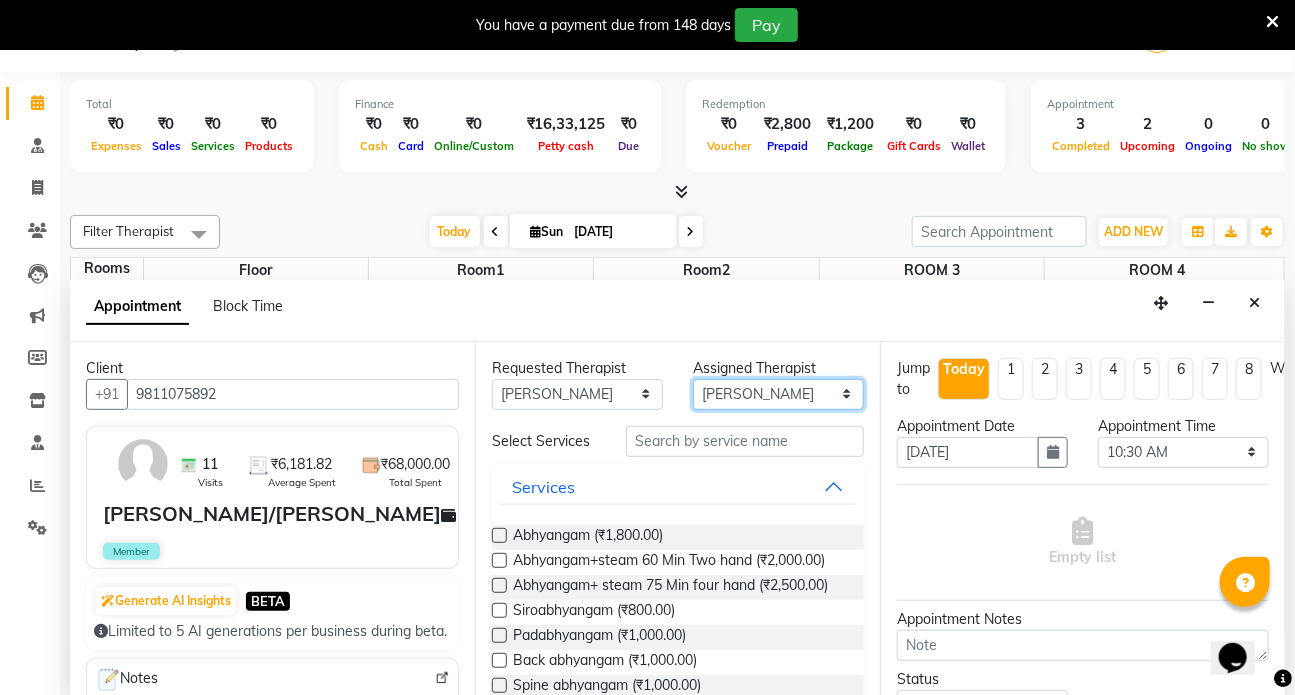 click on "Select ANJALI [PERSON_NAME] [PERSON_NAME] Dr [PERSON_NAME] Front Desk [PERSON_NAME] MILAN [PERSON_NAME] [PERSON_NAME]" at bounding box center (778, 394) 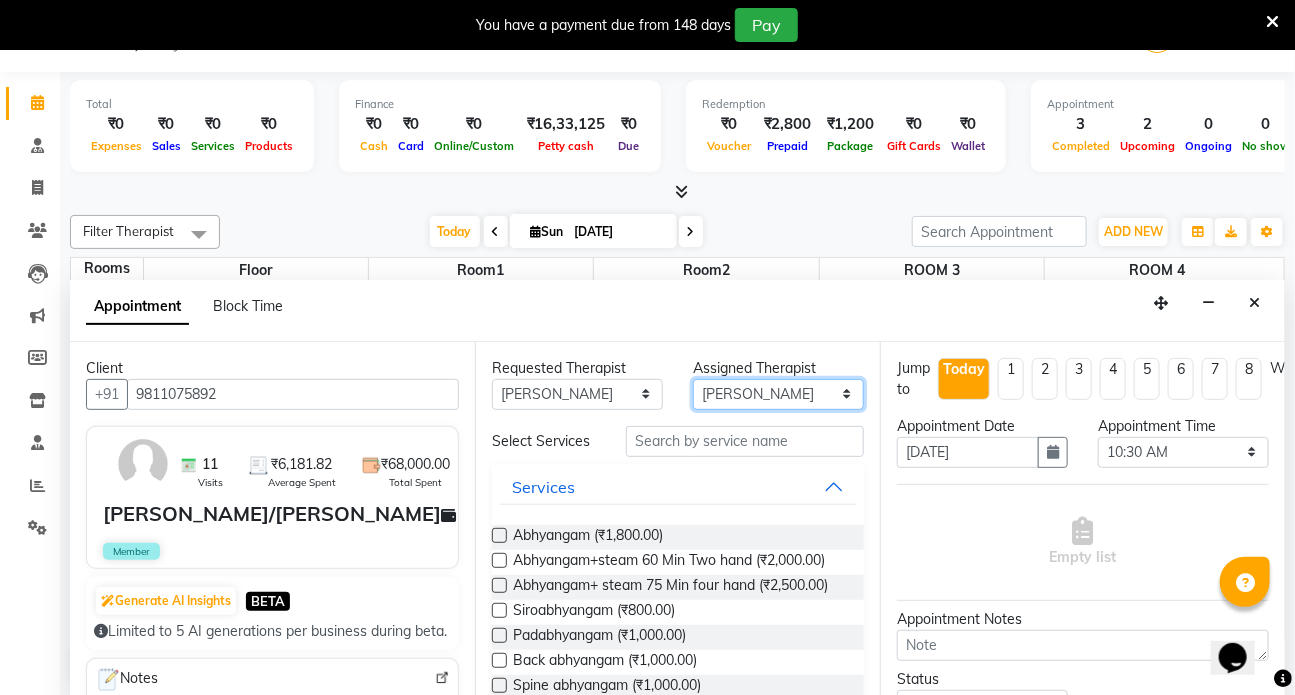 select on "82134" 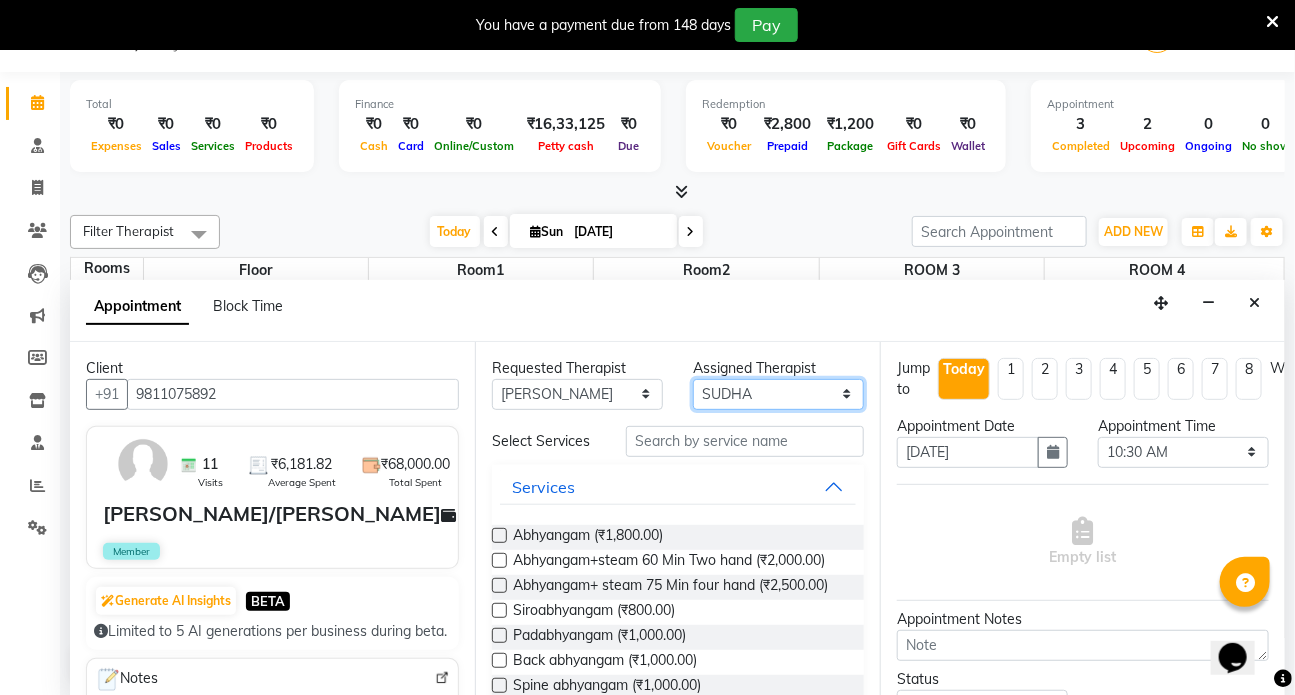 click on "Select ANJALI [PERSON_NAME] [PERSON_NAME] Dr [PERSON_NAME] Front Desk [PERSON_NAME] MILAN [PERSON_NAME] [PERSON_NAME]" at bounding box center (778, 394) 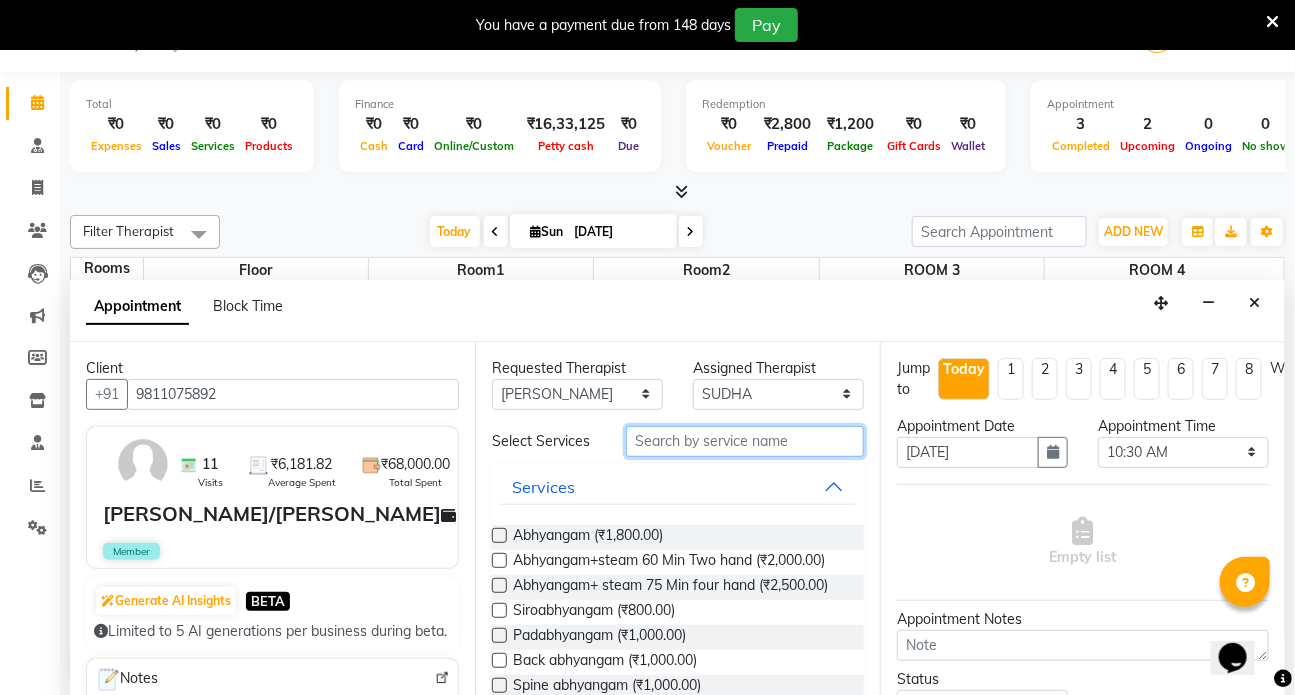 click at bounding box center (745, 441) 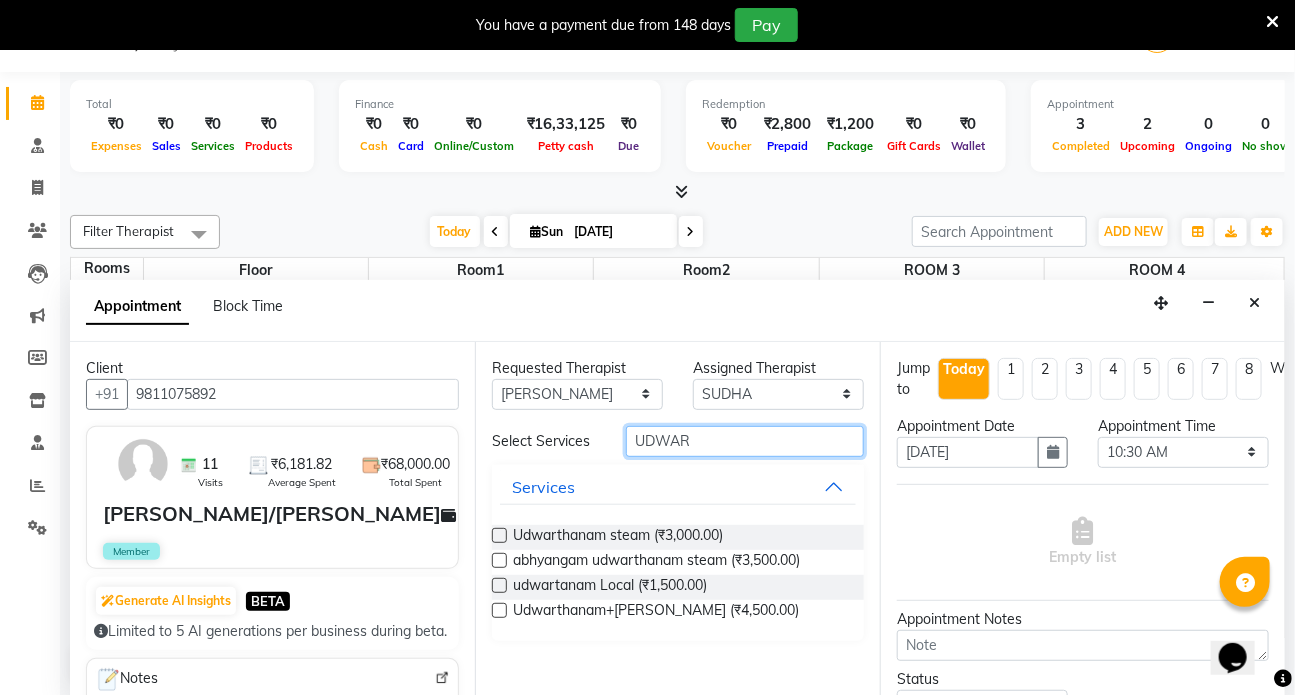 type on "UDWAR" 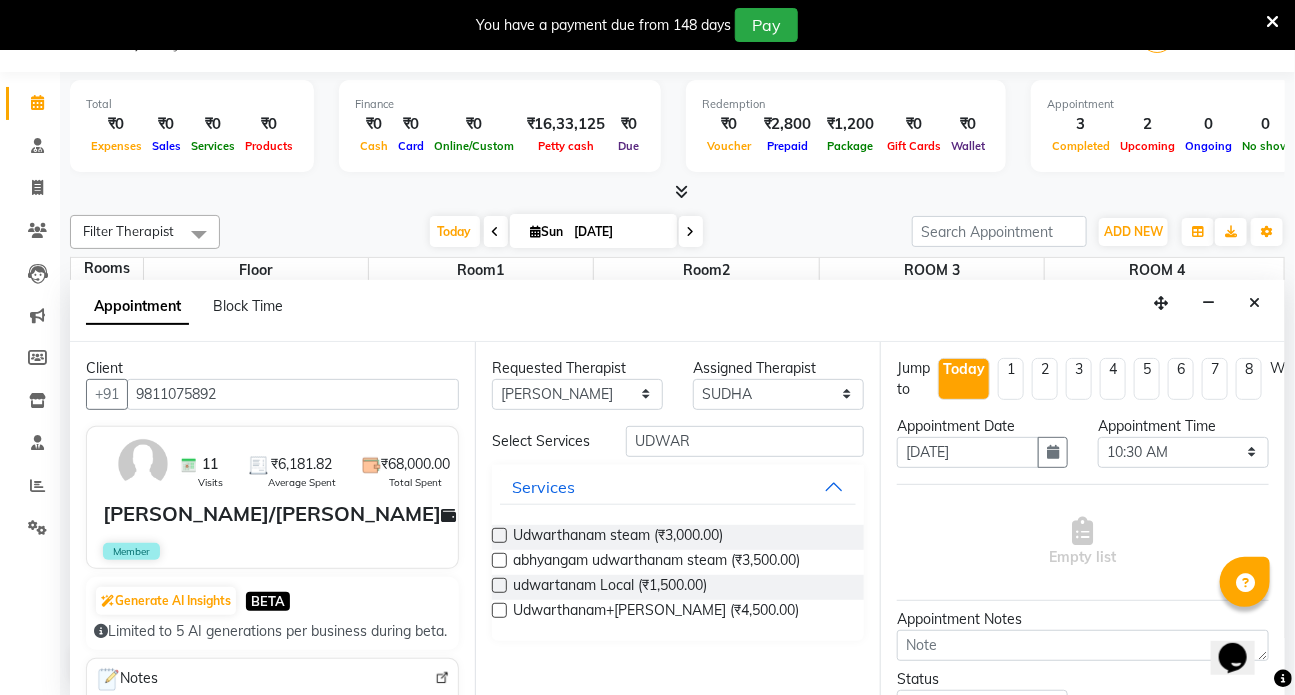 click at bounding box center [499, 610] 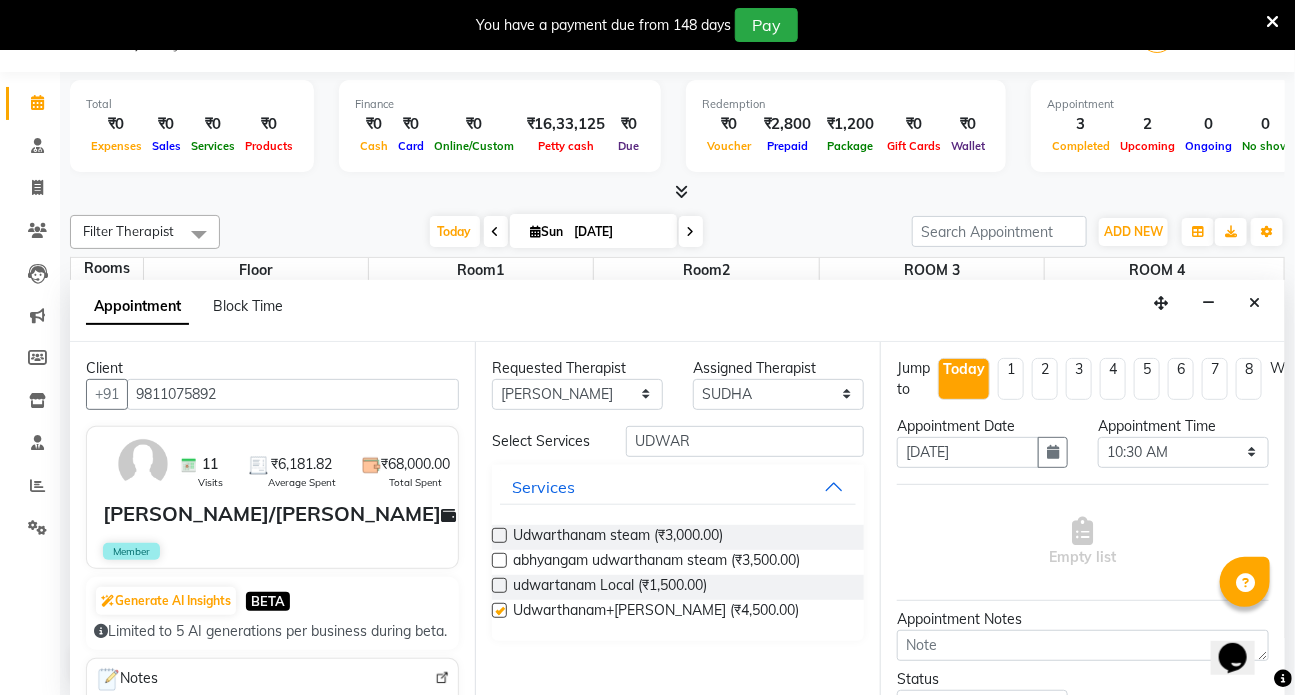select on "3621" 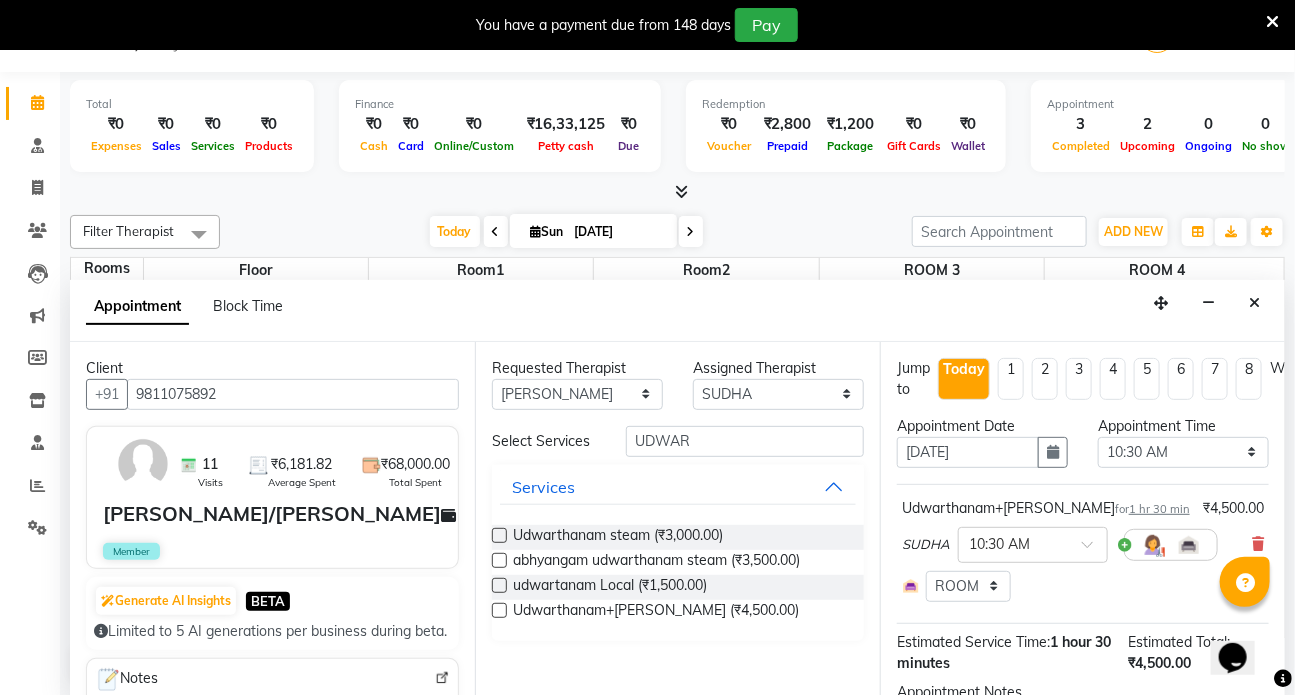 checkbox on "false" 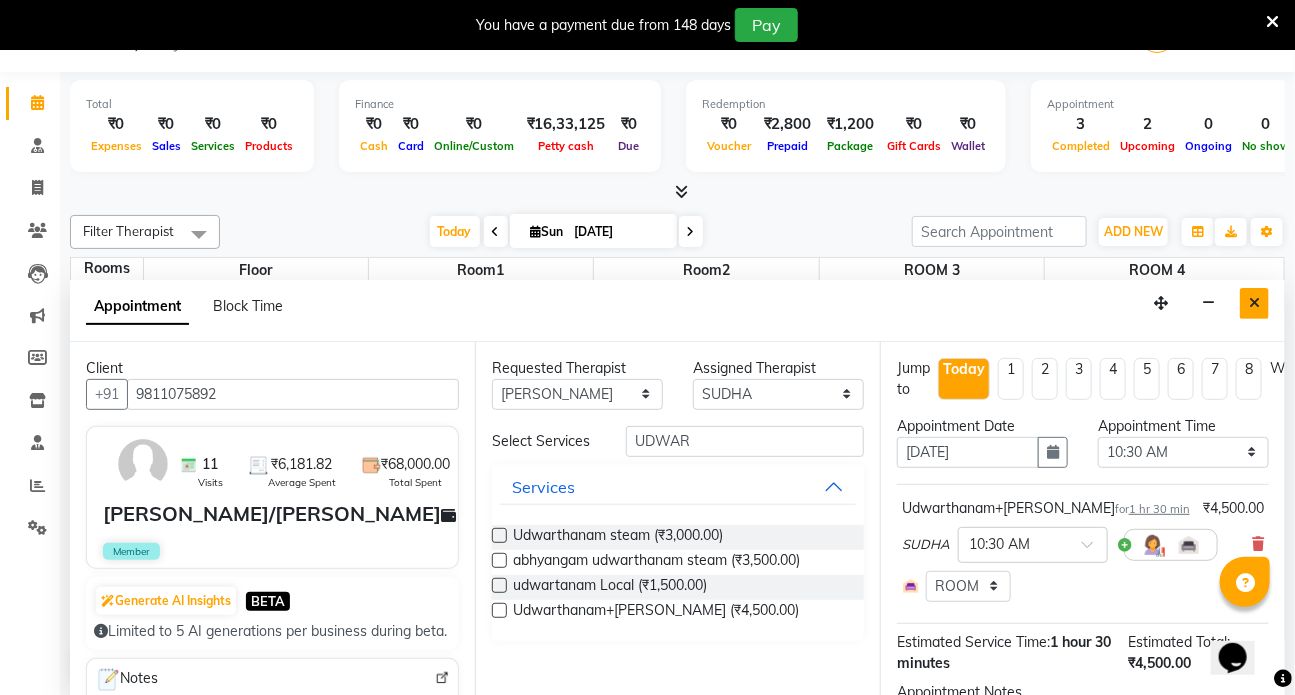 click at bounding box center (1254, 303) 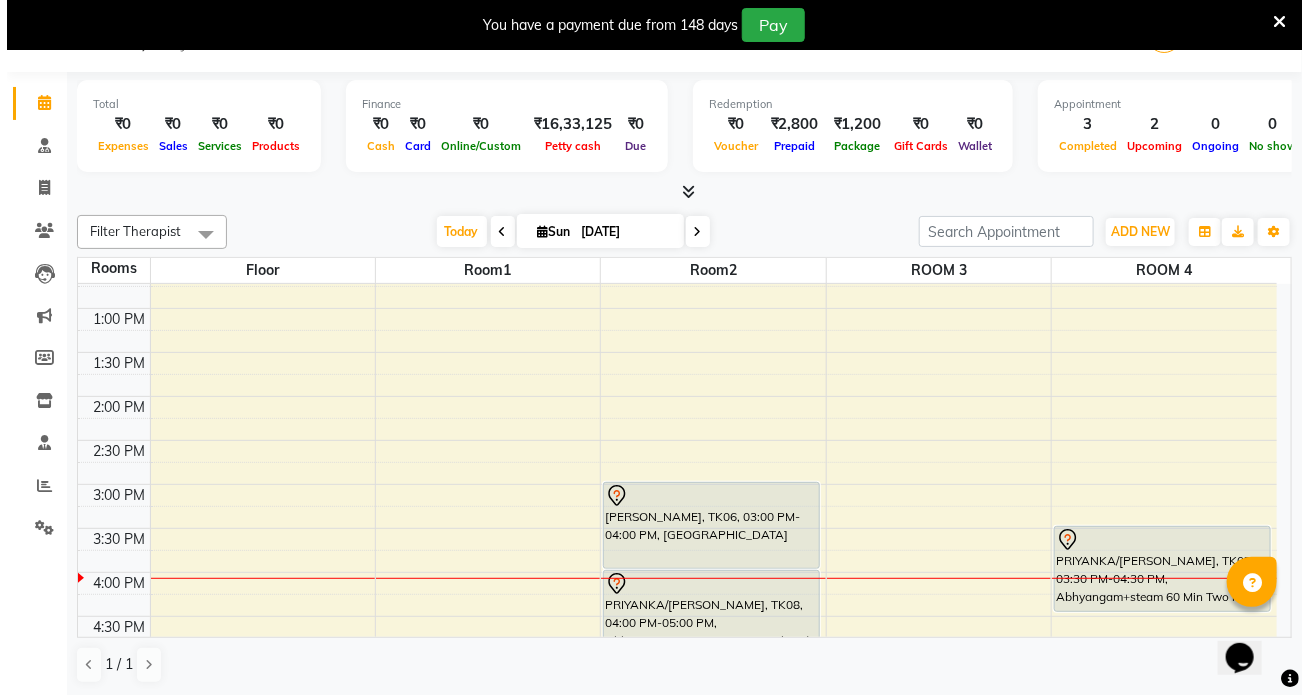 scroll, scrollTop: 545, scrollLeft: 0, axis: vertical 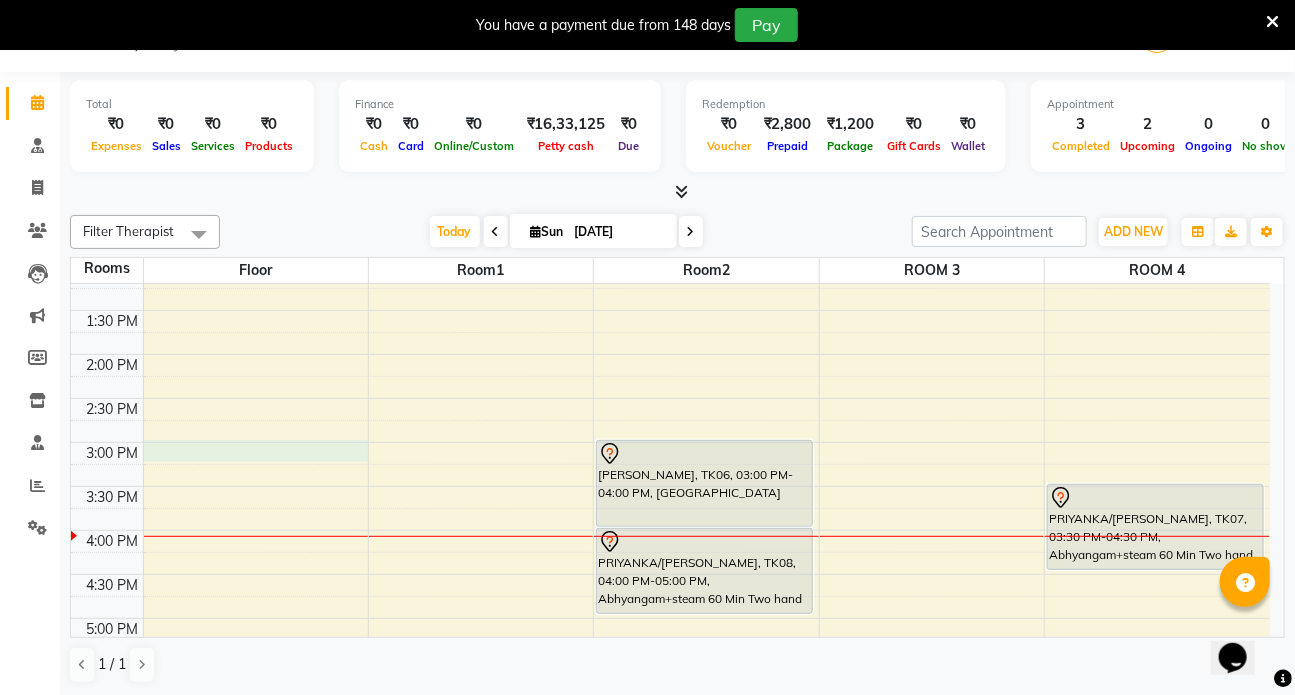 click on "7:00 AM 7:30 AM 8:00 AM 8:30 AM 9:00 AM 9:30 AM 10:00 AM 10:30 AM 11:00 AM 11:30 AM 12:00 PM 12:30 PM 1:00 PM 1:30 PM 2:00 PM 2:30 PM 3:00 PM 3:30 PM 4:00 PM 4:30 PM 5:00 PM 5:30 PM 6:00 PM 6:30 PM 7:00 PM 7:30 PM 8:00 PM 8:30 PM     [PERSON_NAME]/[PERSON_NAME], TK01, 08:30 AM-09:30 AM, Abhyangam+steam 60 Min Two hand              Arun / [PERSON_NAME], TK04, 09:30 AM-11:00 AM, [PERSON_NAME]+pottli+steam     [PERSON_NAME]/[PERSON_NAME], TK02, 08:30 AM-09:30 AM, Abhyangam+steam 60 Min Two hand              Arun / [PERSON_NAME], TK05, 09:30 AM-11:00 AM, [PERSON_NAME]+pottli+steam             [PERSON_NAME], TK06, 03:00 PM-04:00 PM, [PERSON_NAME]/[PERSON_NAME], TK08, 04:00 PM-05:00 PM, Abhyangam+steam 60 Min Two hand      [PERSON_NAME], TK03, 08:00 AM-09:00 AM, Abhyangam+steam 60 Min Two hand      [PERSON_NAME], TK03, 09:00 AM-10:00 AM, Abhyangam+steam 60 Min Two hand              PRIYANKA/[PERSON_NAME], TK07, 03:30 PM-04:30 PM, Abhyangam+steam 60 Min Two hand" at bounding box center [670, 354] 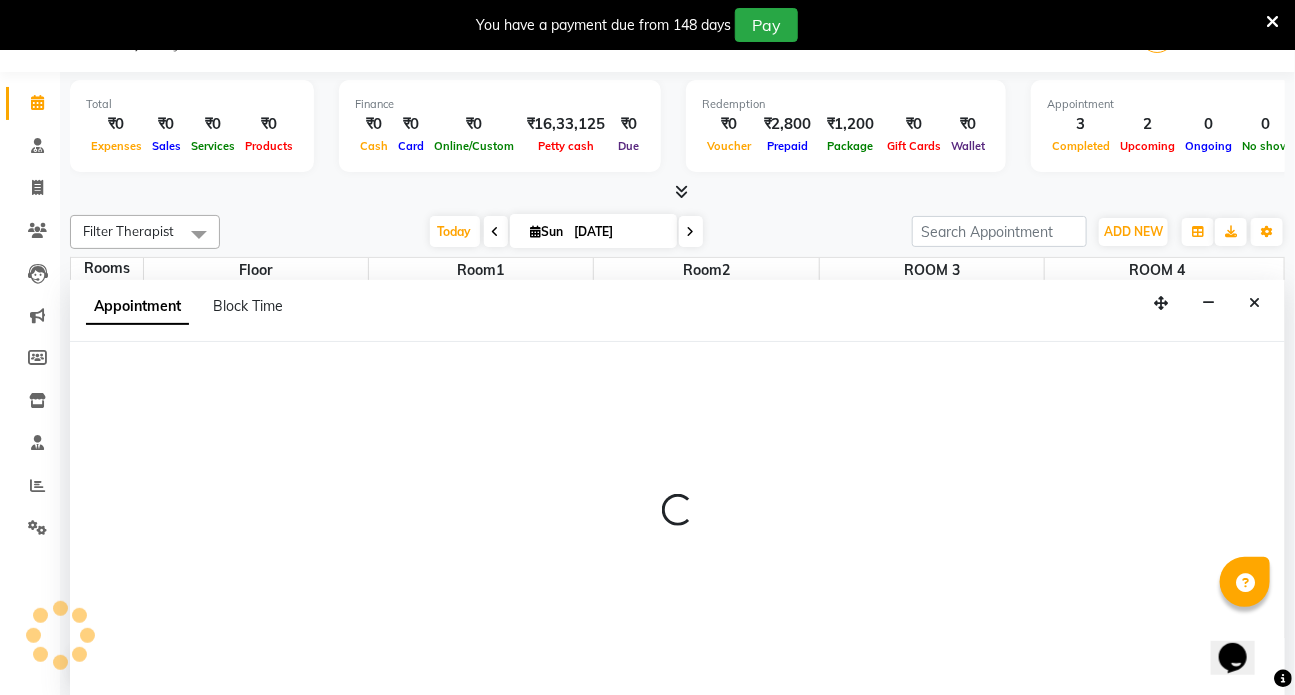 select on "900" 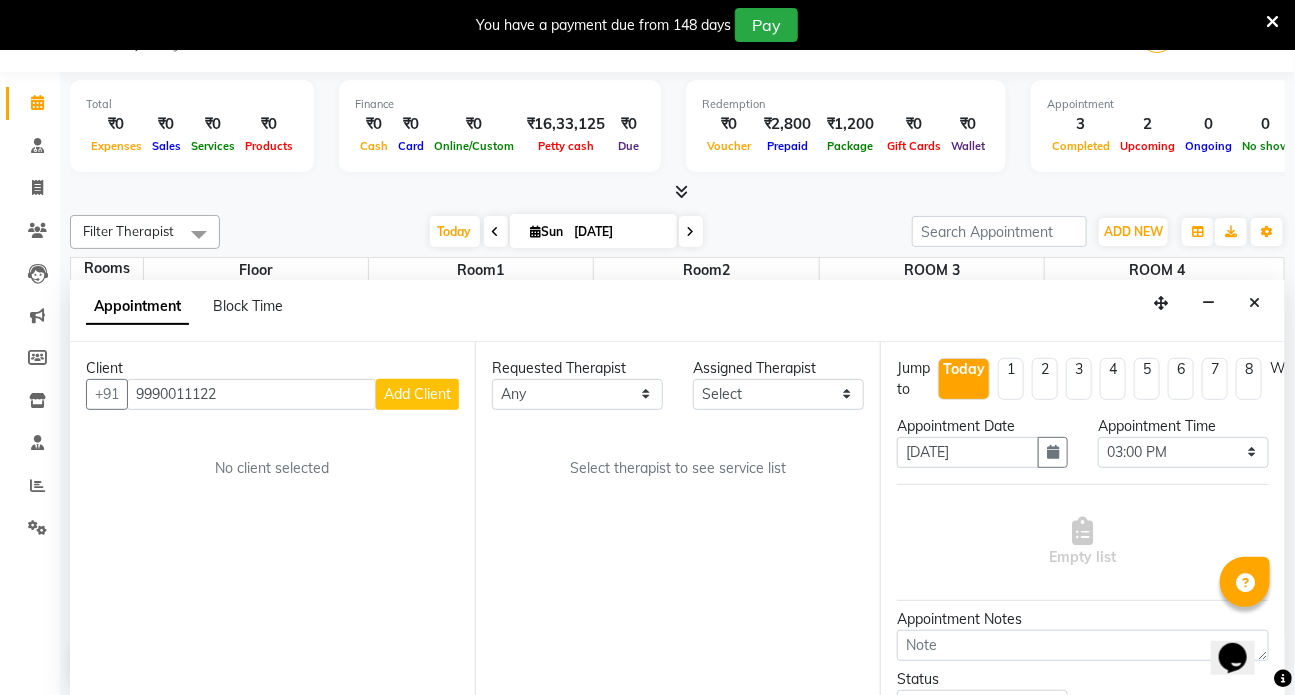 type on "9990011122" 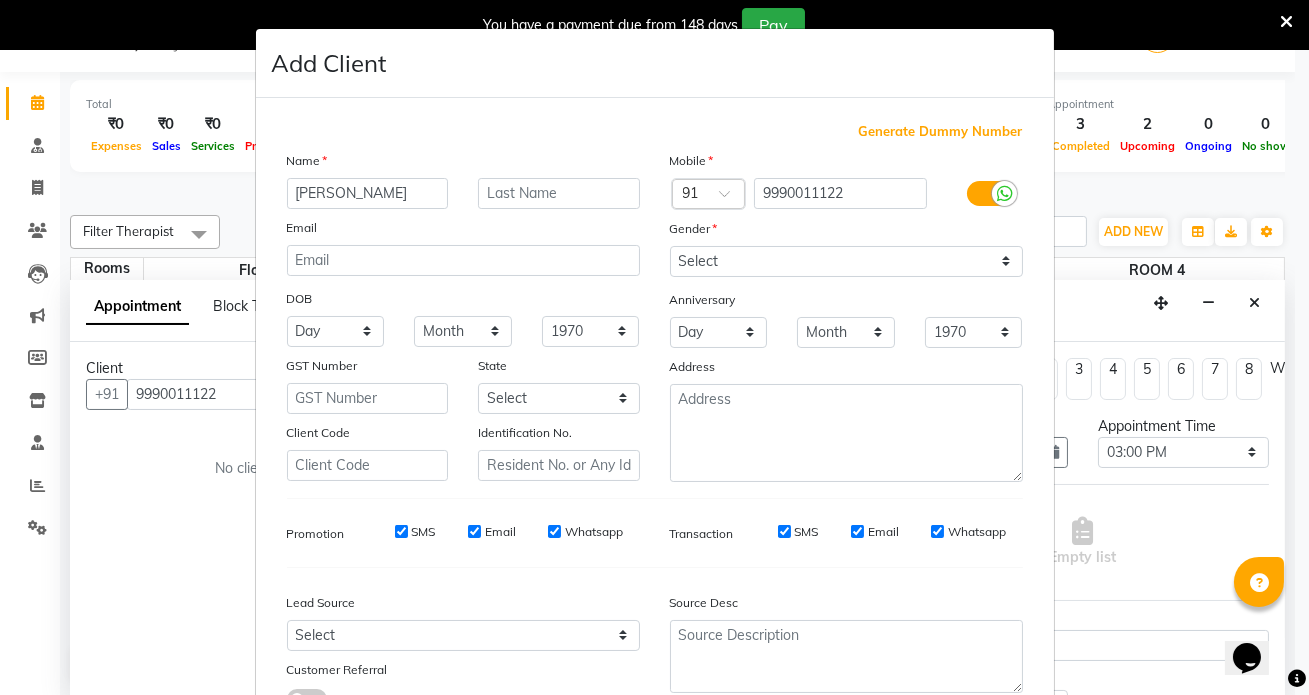 type on "[PERSON_NAME]" 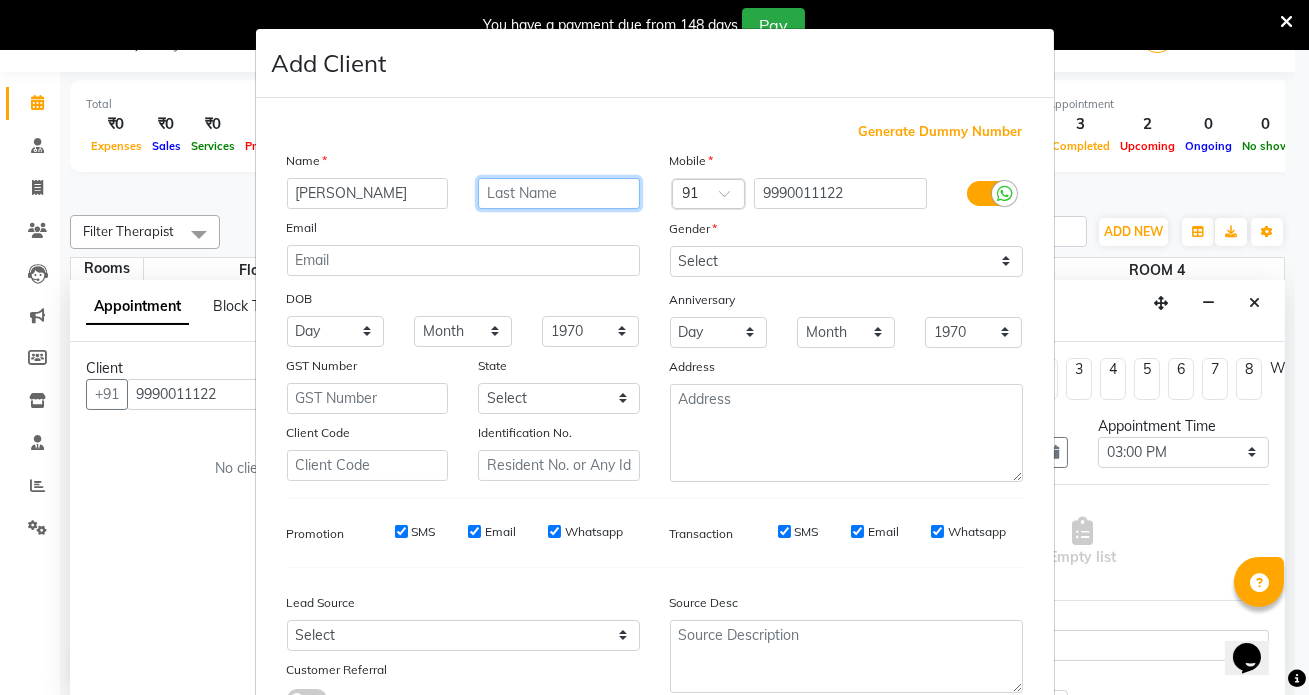 click at bounding box center (559, 193) 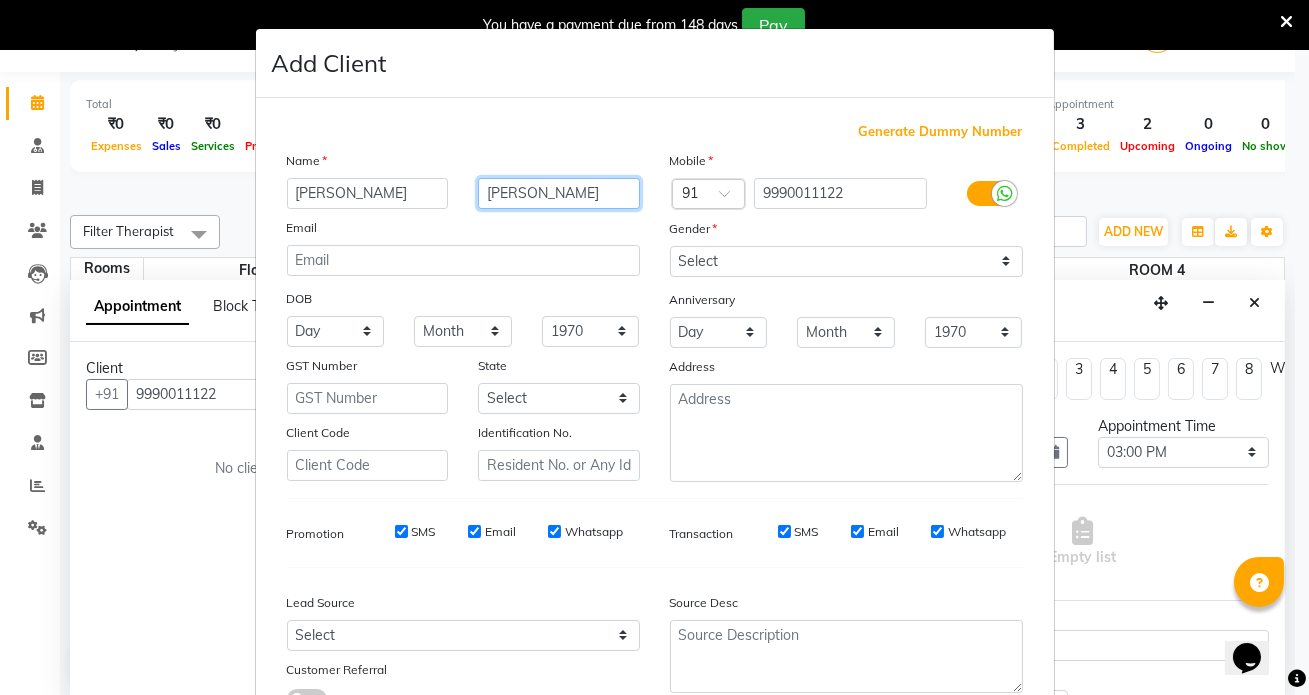 type on "[PERSON_NAME]" 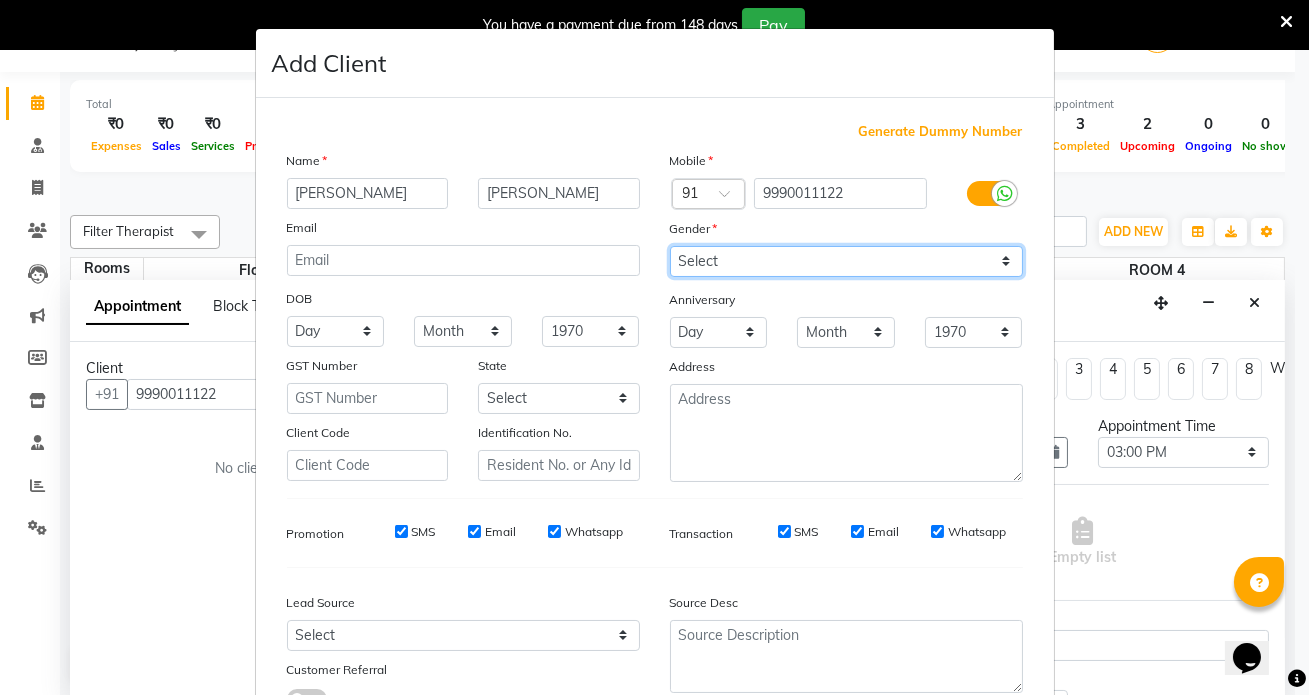 click on "Select [DEMOGRAPHIC_DATA] [DEMOGRAPHIC_DATA] Other Prefer Not To Say" at bounding box center (846, 261) 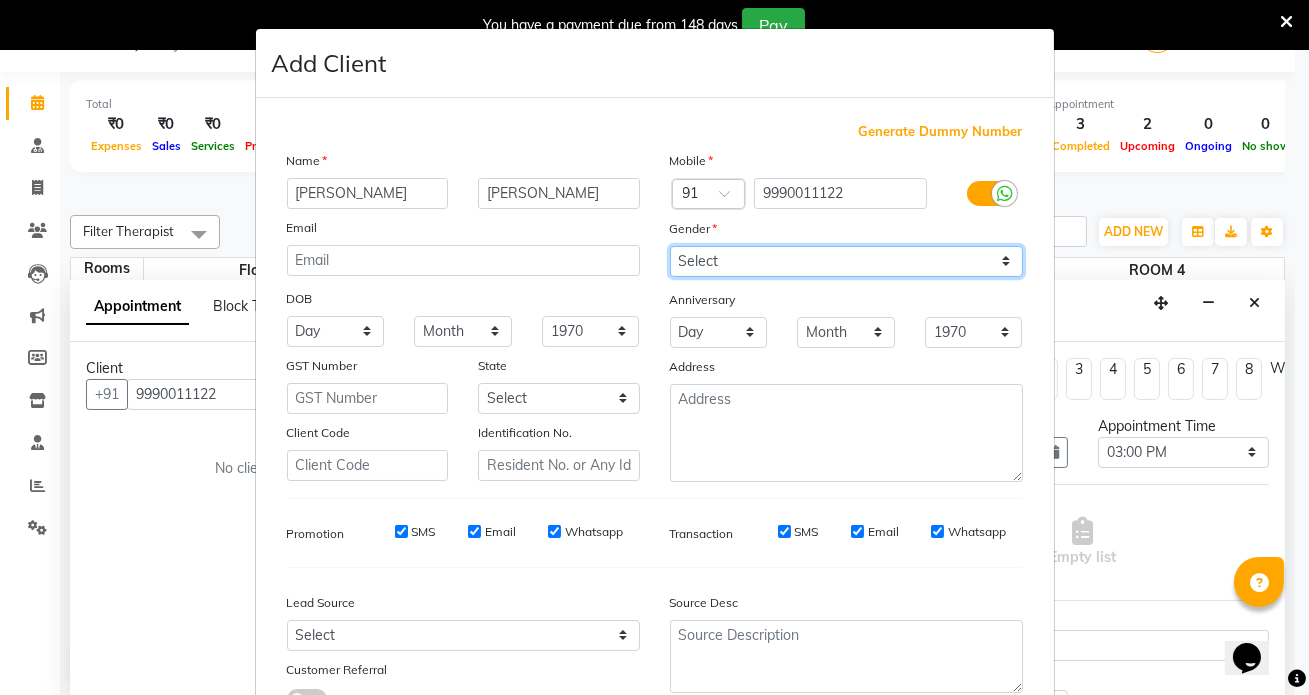 select on "[DEMOGRAPHIC_DATA]" 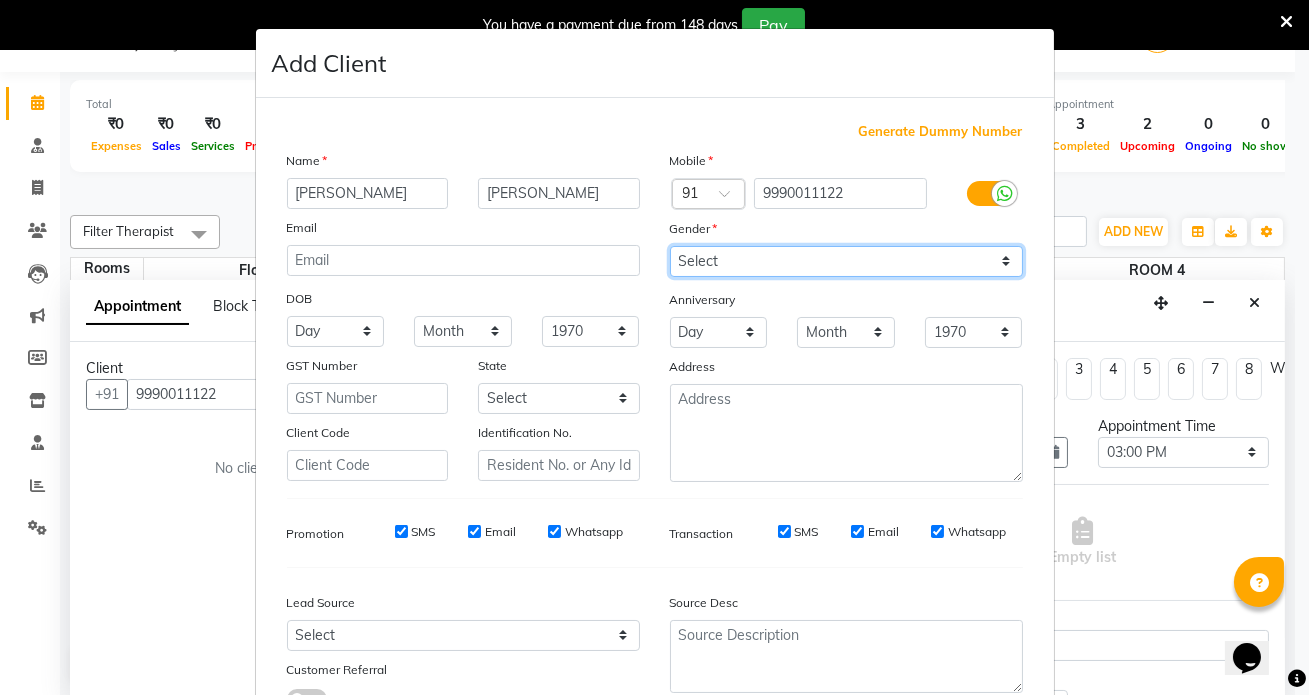click on "Select [DEMOGRAPHIC_DATA] [DEMOGRAPHIC_DATA] Other Prefer Not To Say" at bounding box center (846, 261) 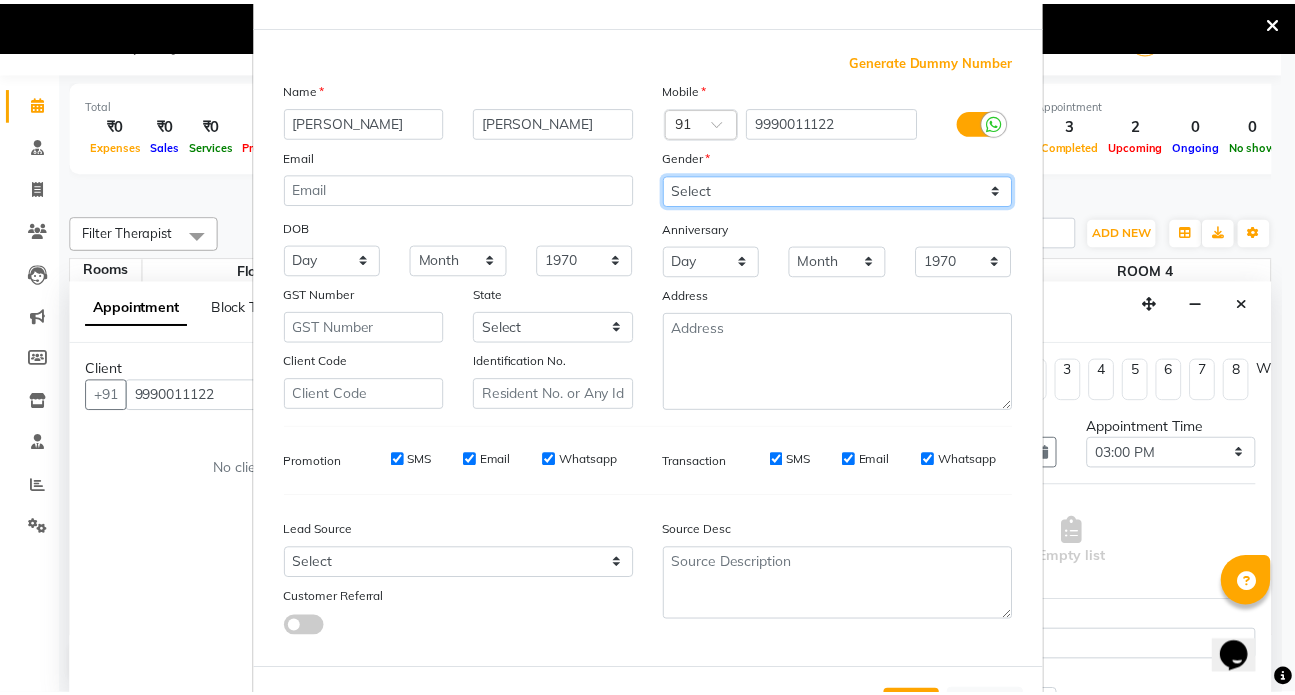 scroll, scrollTop: 158, scrollLeft: 0, axis: vertical 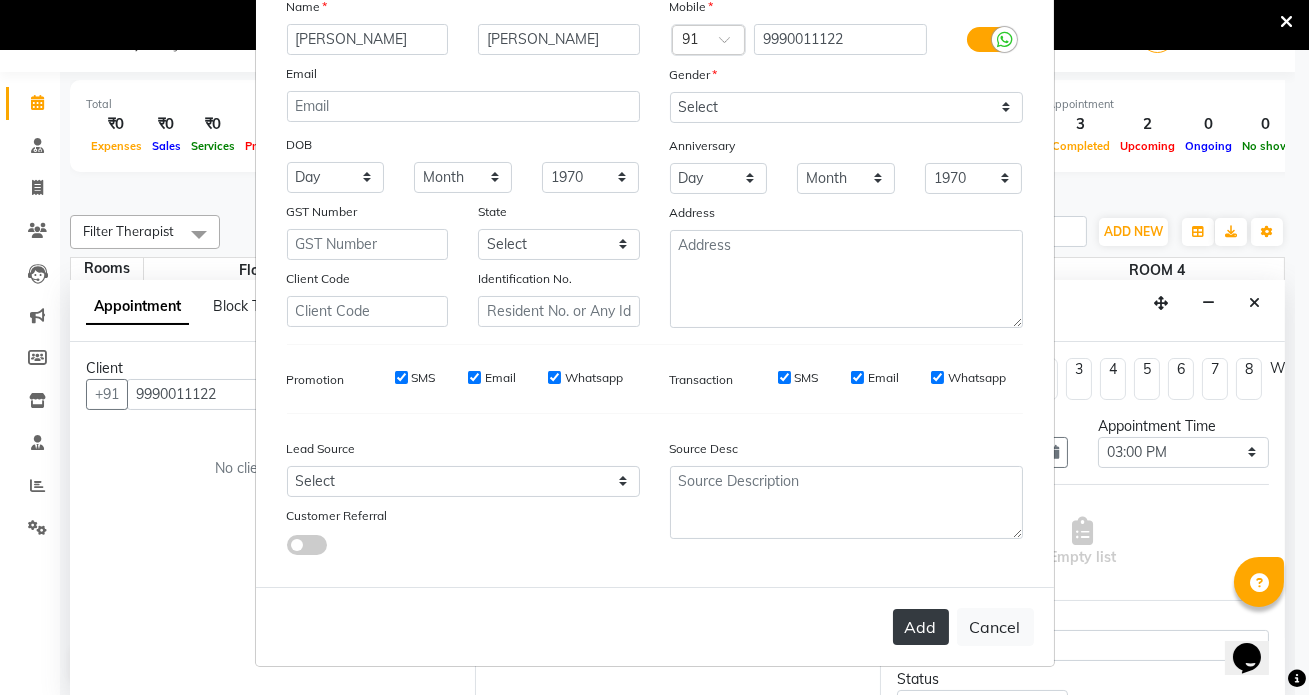 click on "Add" at bounding box center [921, 627] 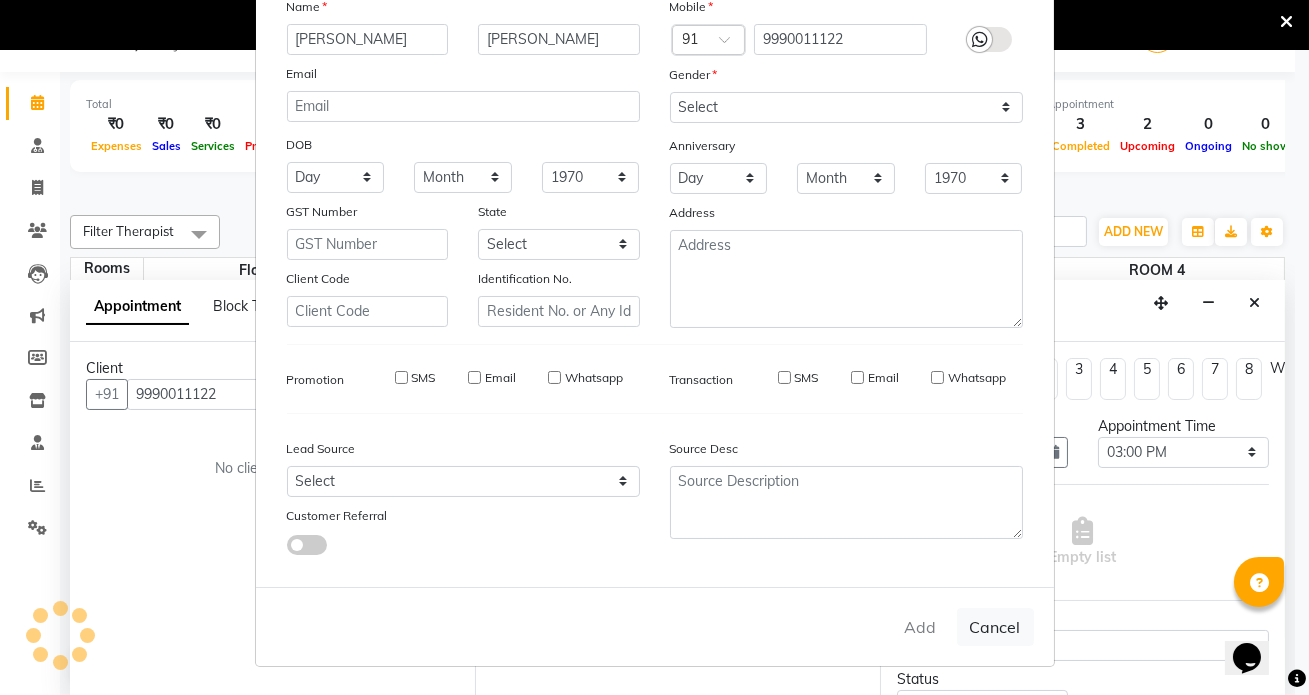 type 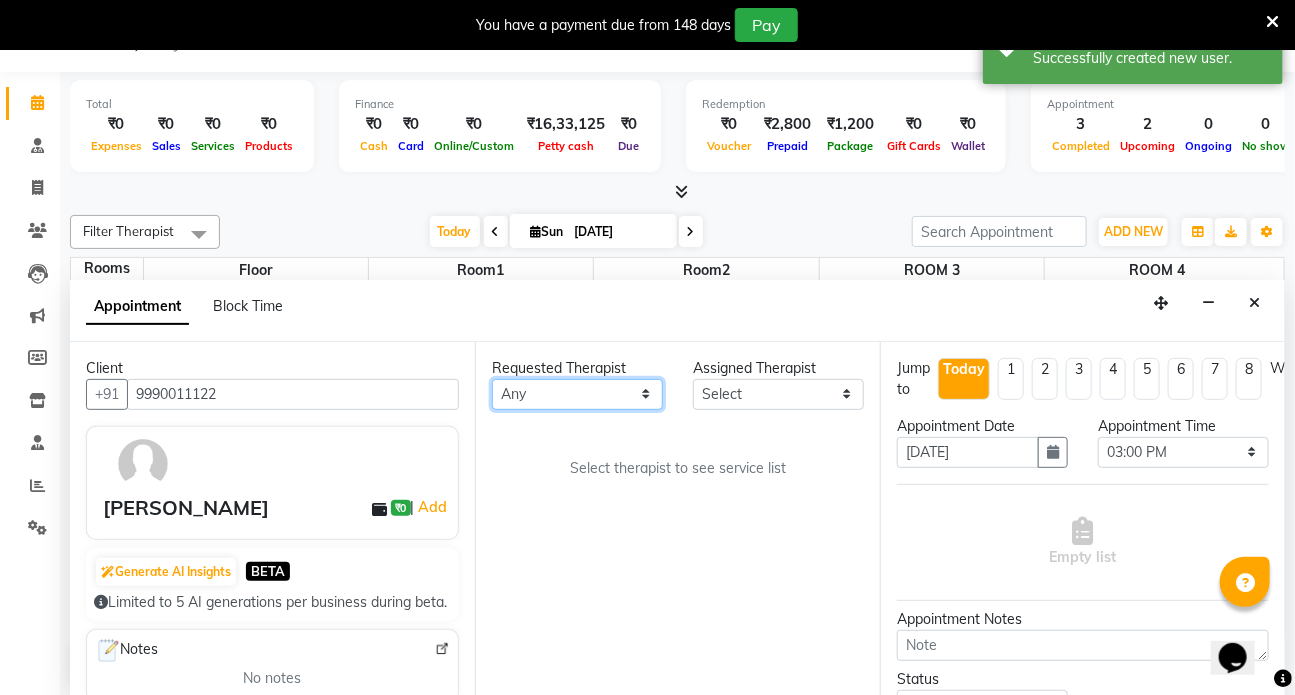 click on "Any ANJALI [PERSON_NAME] [PERSON_NAME] Dr [PERSON_NAME] Front Desk [PERSON_NAME] MILAN [PERSON_NAME] [PERSON_NAME]" at bounding box center (577, 394) 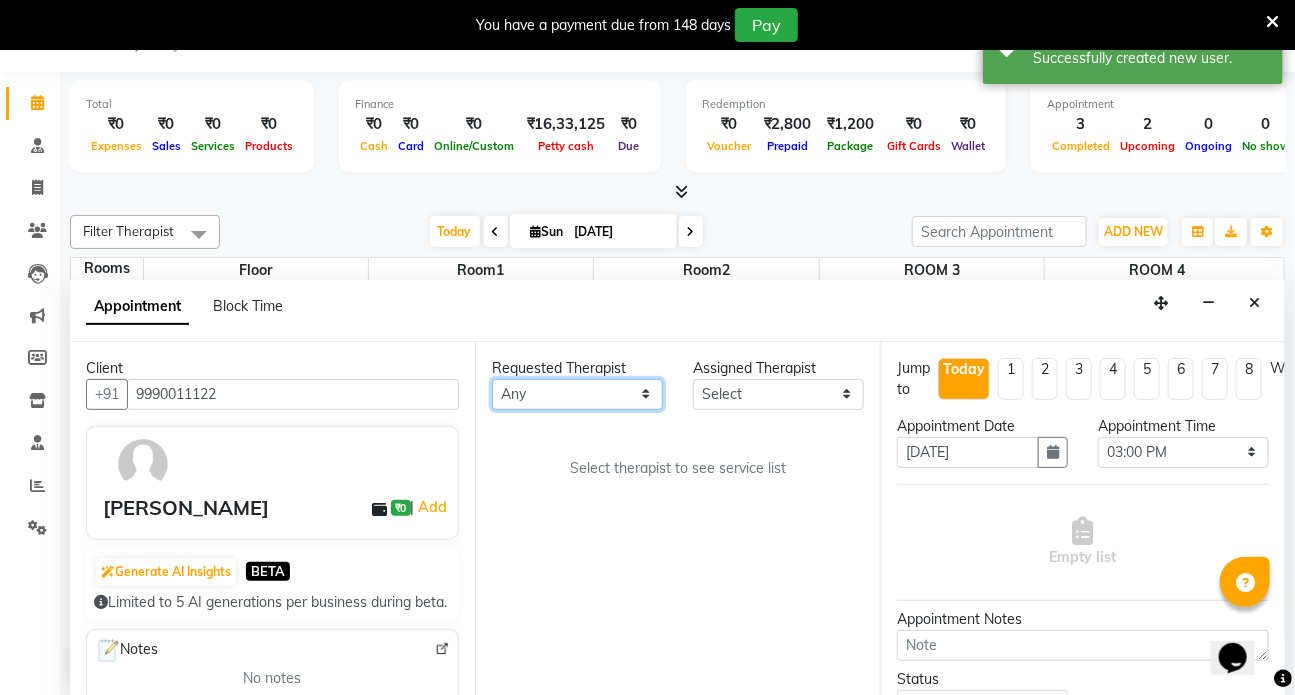 select on "61457" 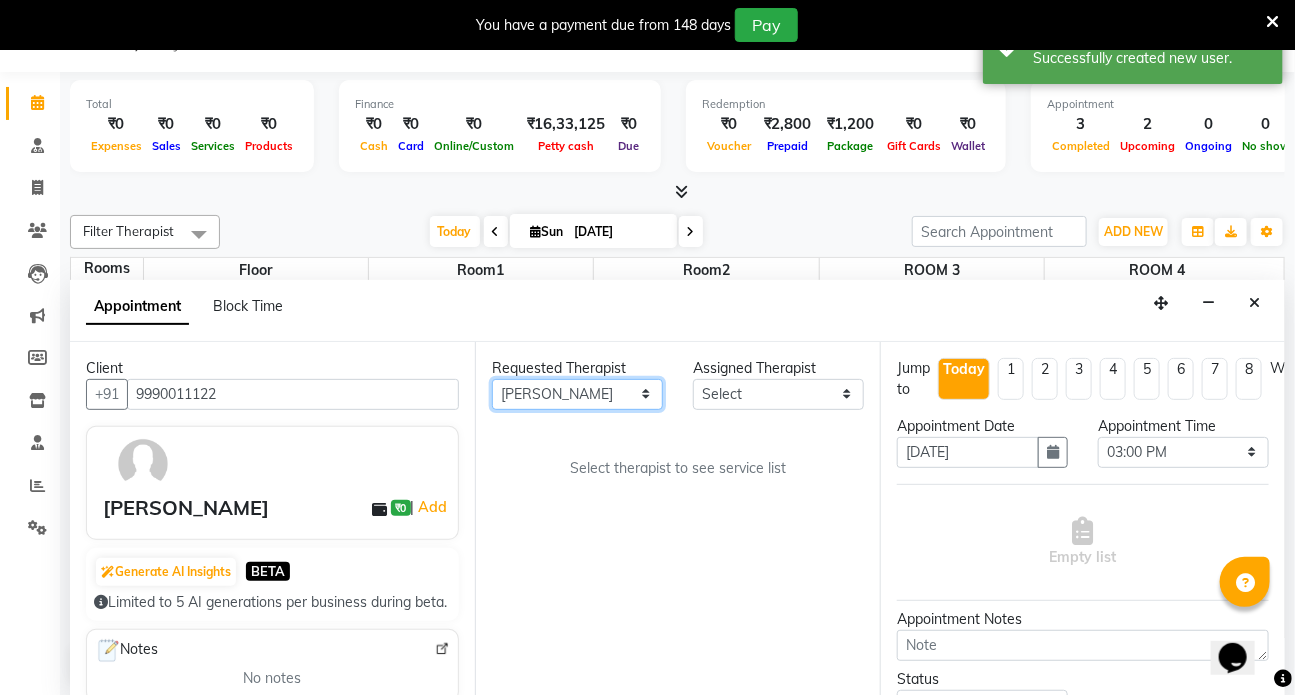 click on "Any ANJALI [PERSON_NAME] [PERSON_NAME] Dr [PERSON_NAME] Front Desk [PERSON_NAME] MILAN [PERSON_NAME] [PERSON_NAME]" at bounding box center [577, 394] 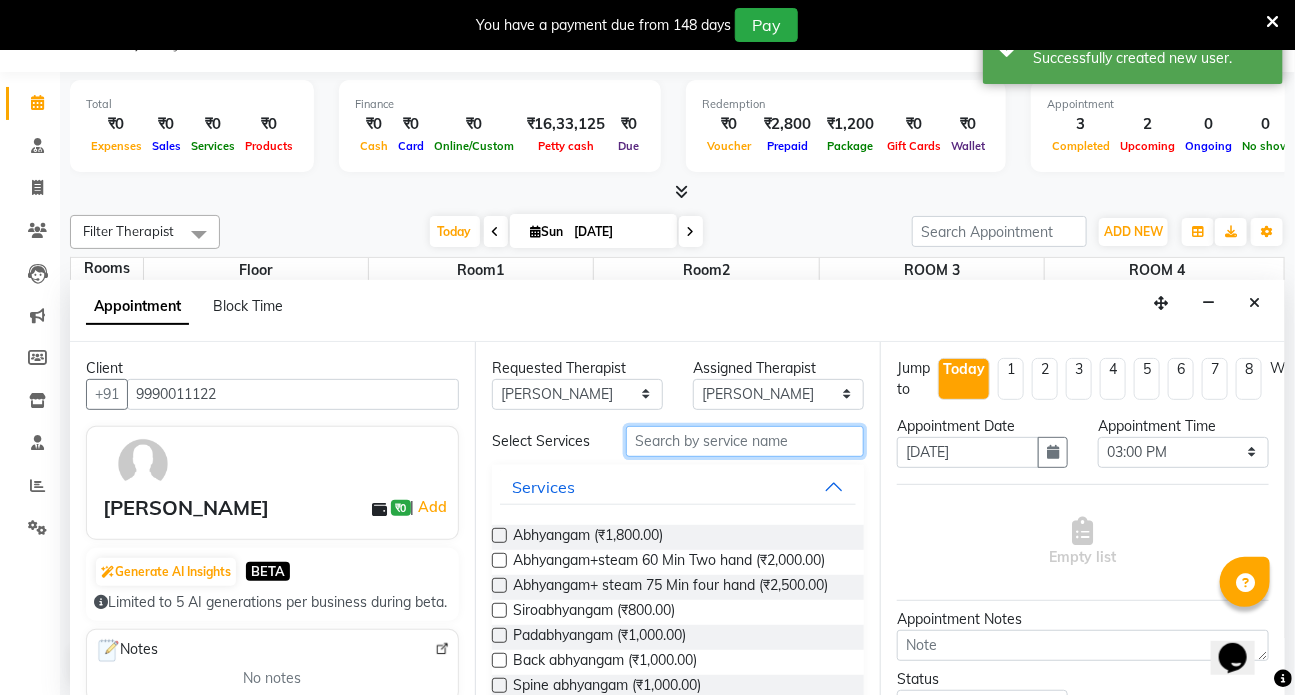 click at bounding box center (745, 441) 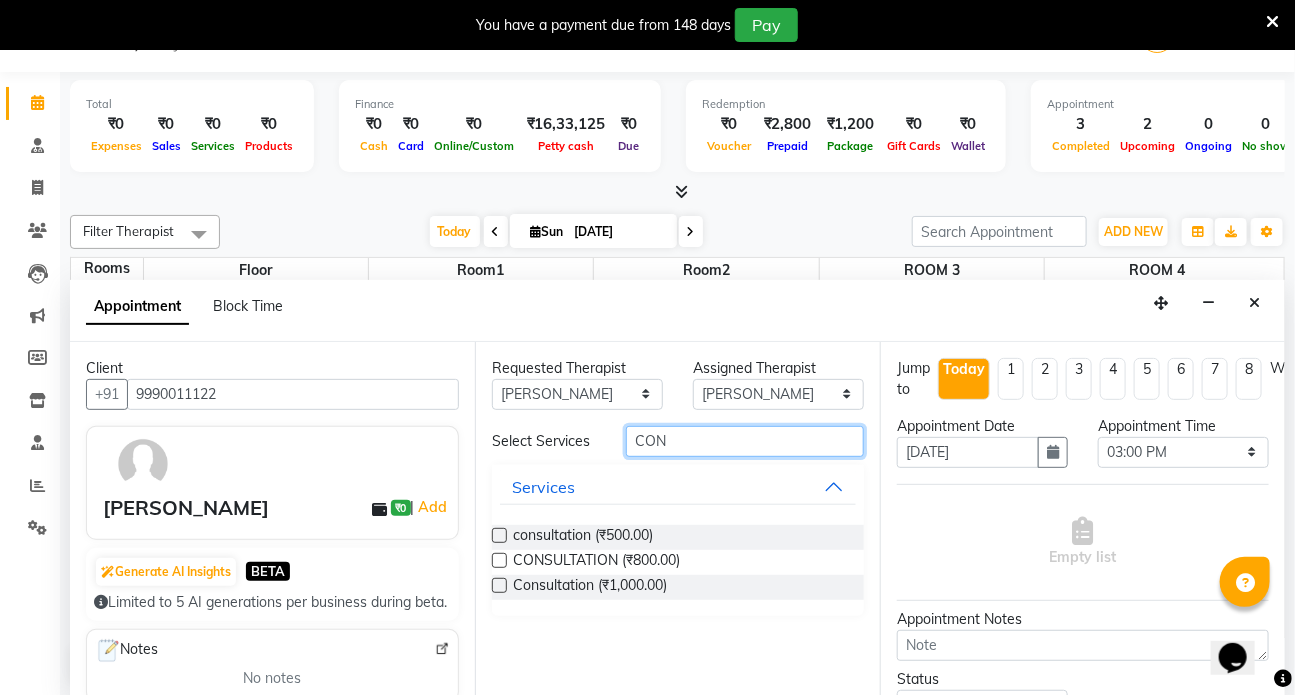 type on "CON" 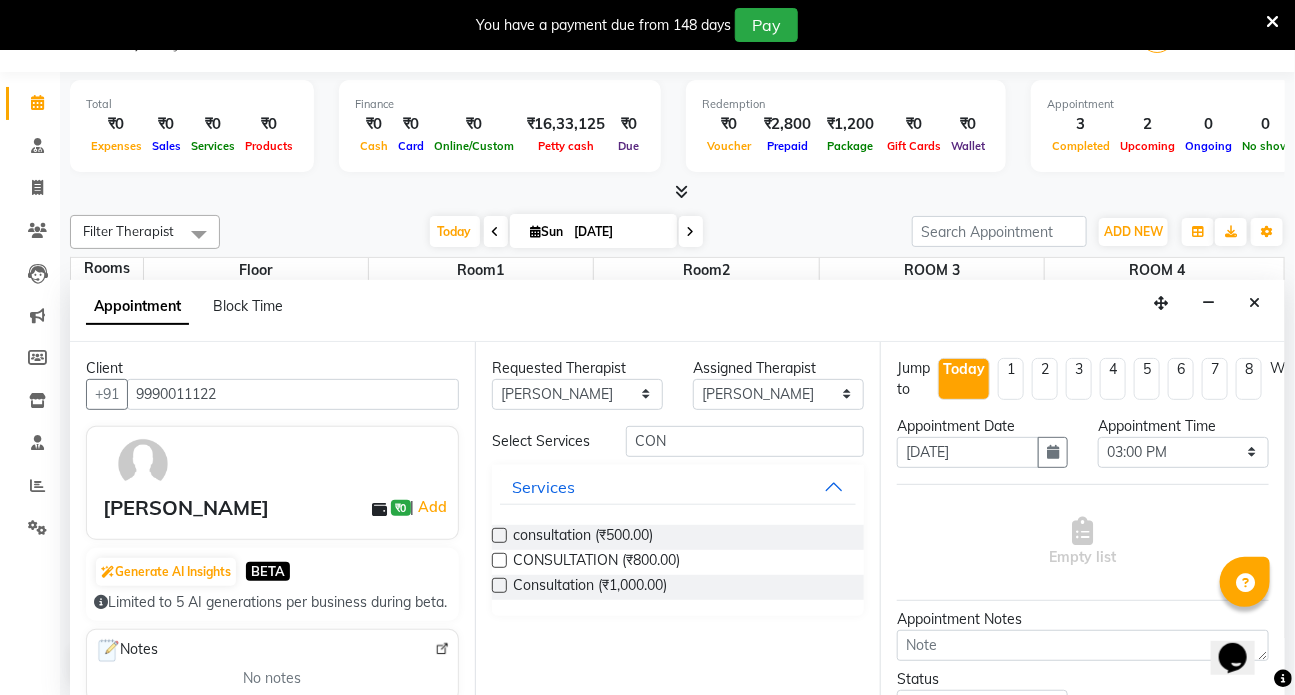 click at bounding box center (499, 535) 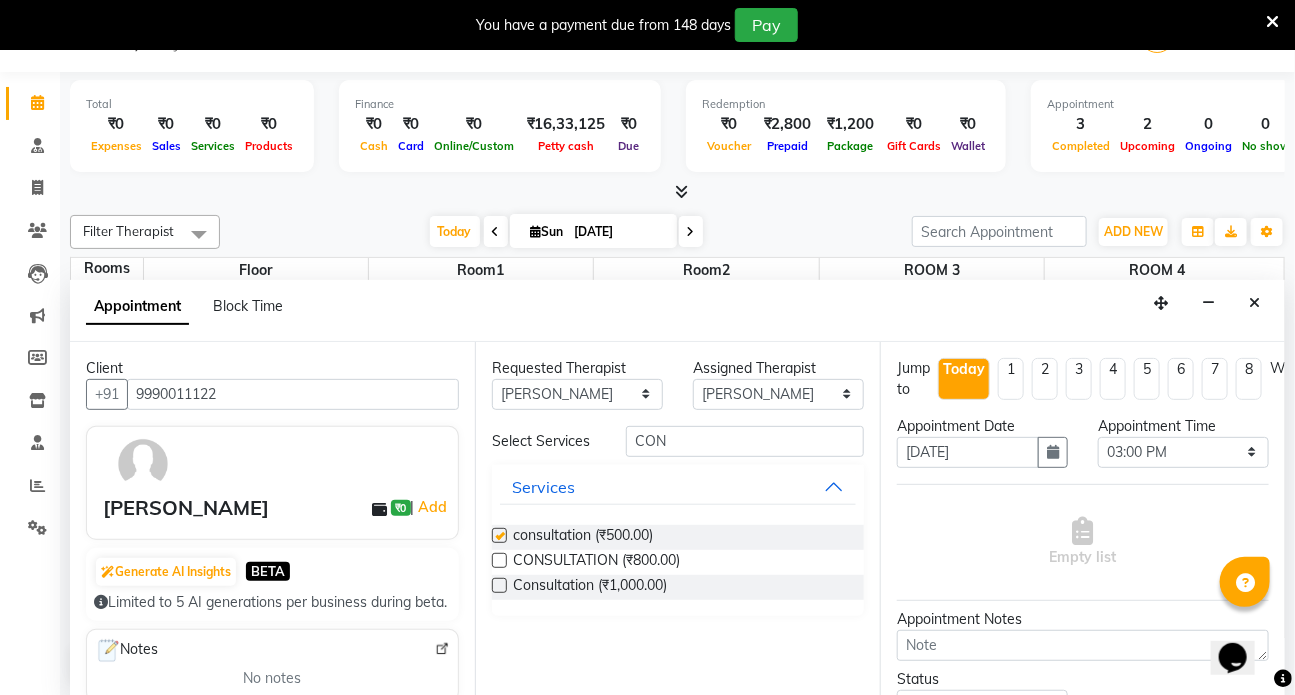 select on "2568" 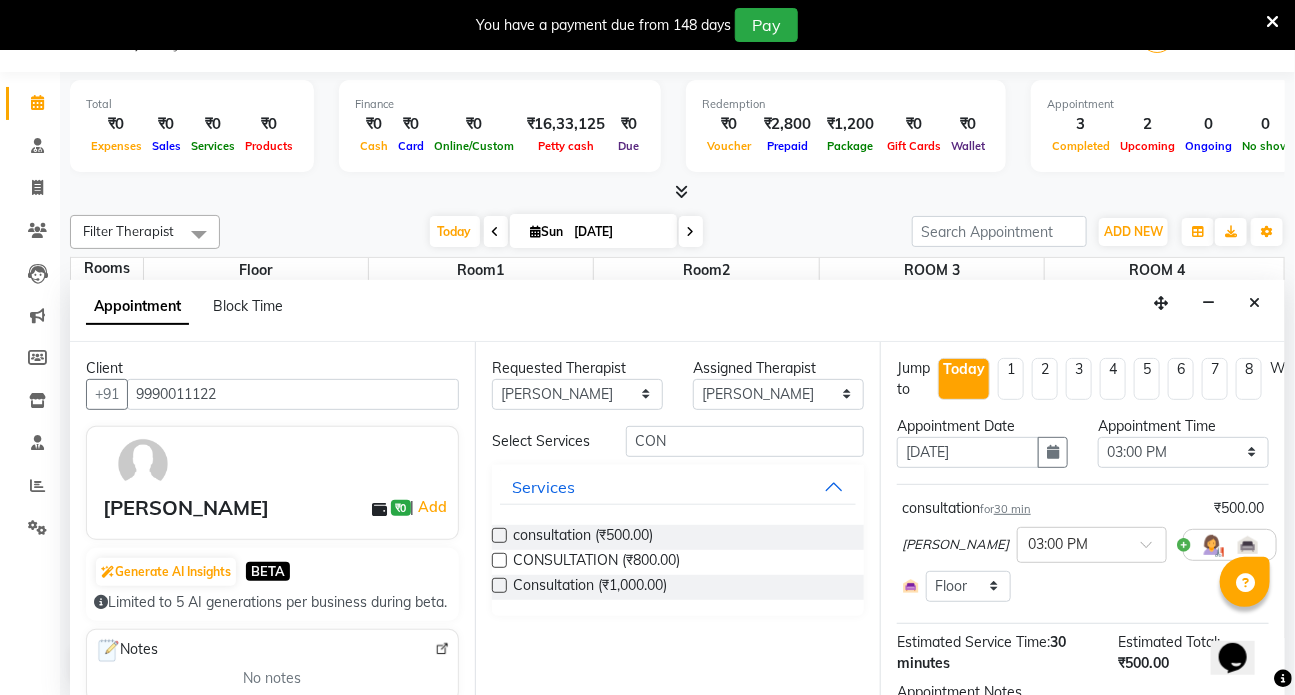 checkbox on "false" 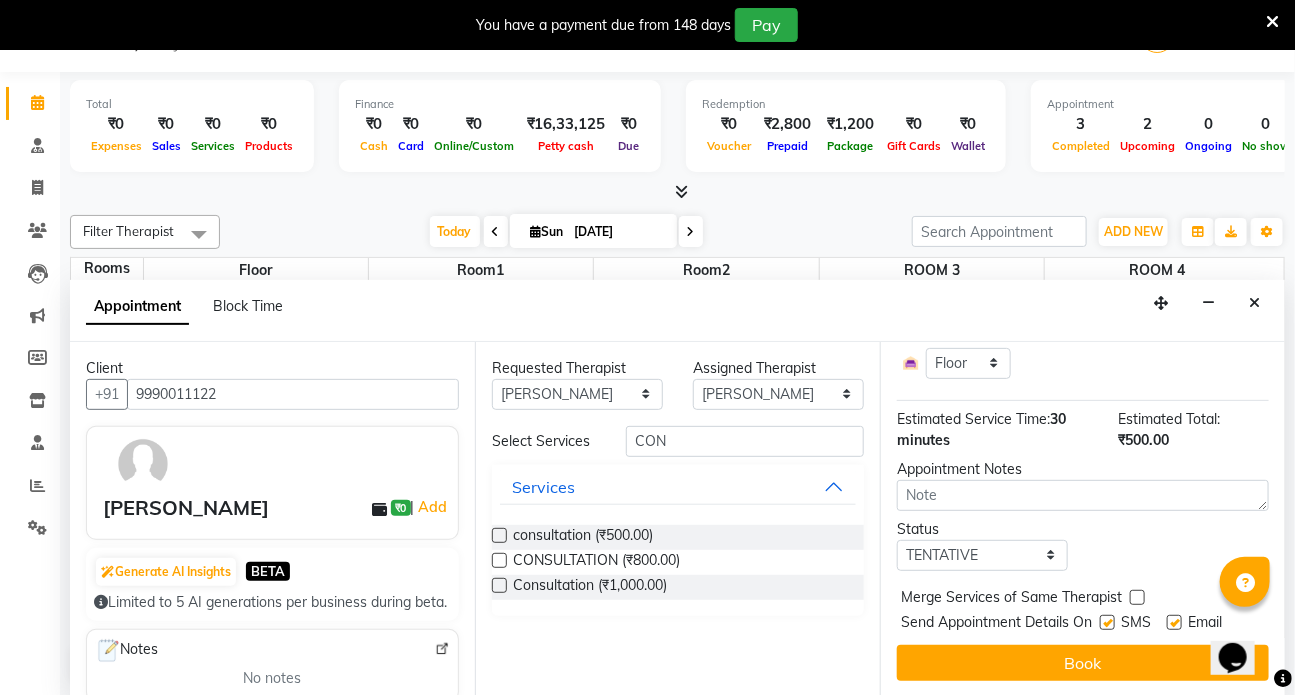 scroll, scrollTop: 239, scrollLeft: 0, axis: vertical 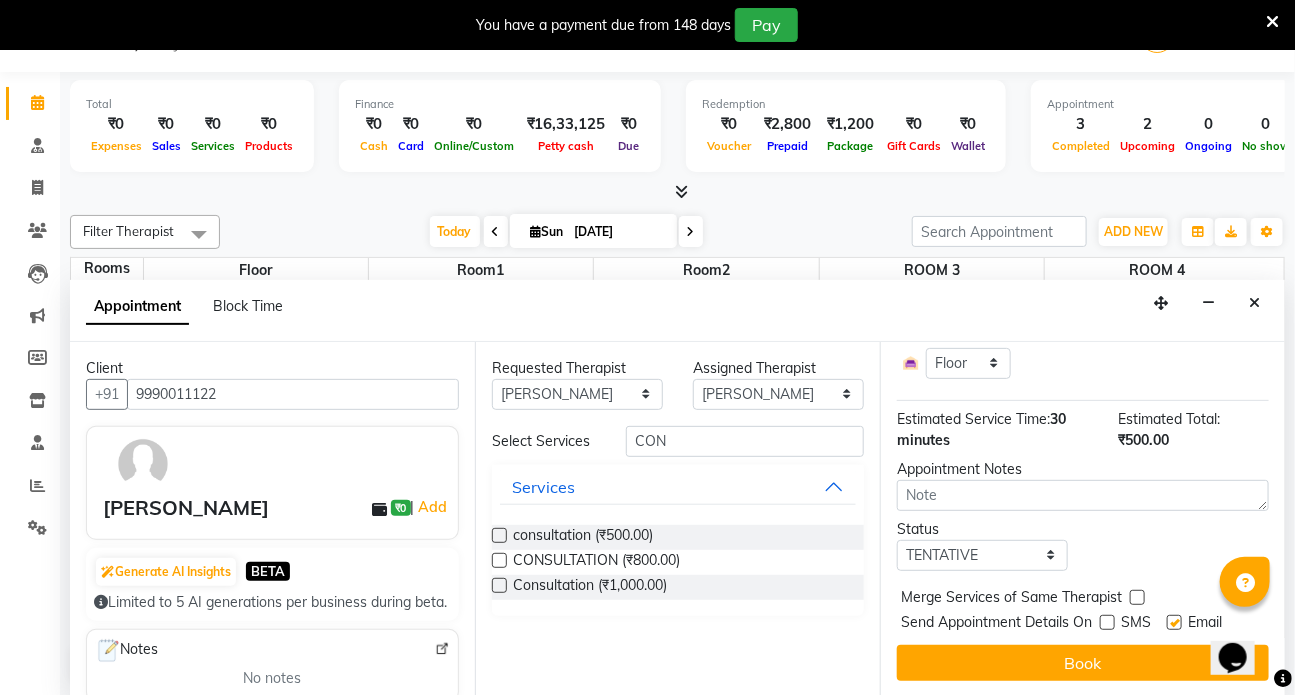click at bounding box center [1174, 622] 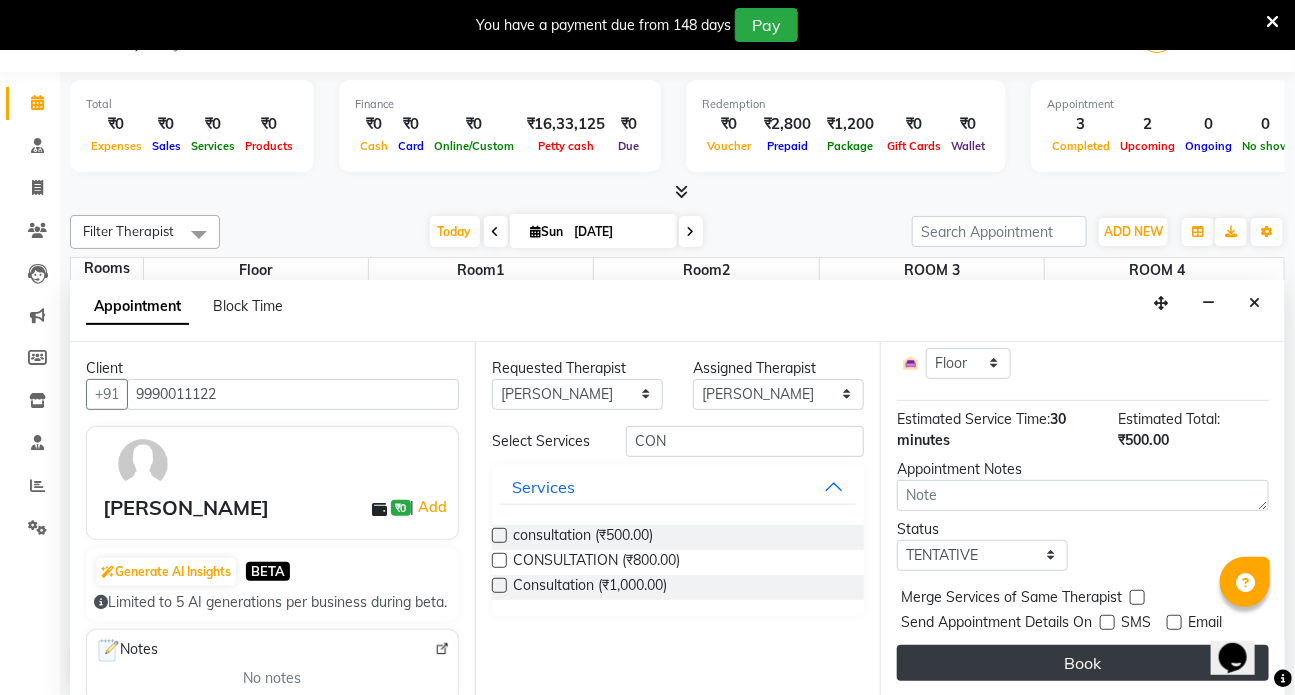 click on "Book" at bounding box center (1083, 663) 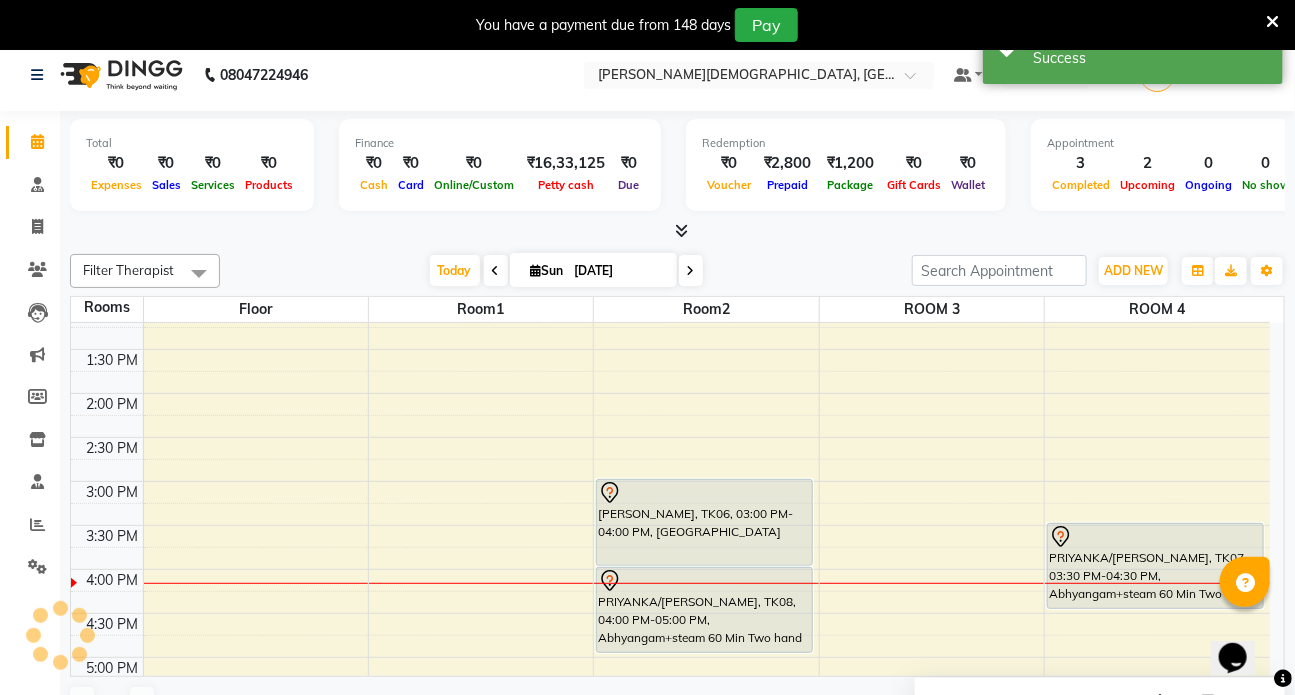 scroll, scrollTop: 0, scrollLeft: 0, axis: both 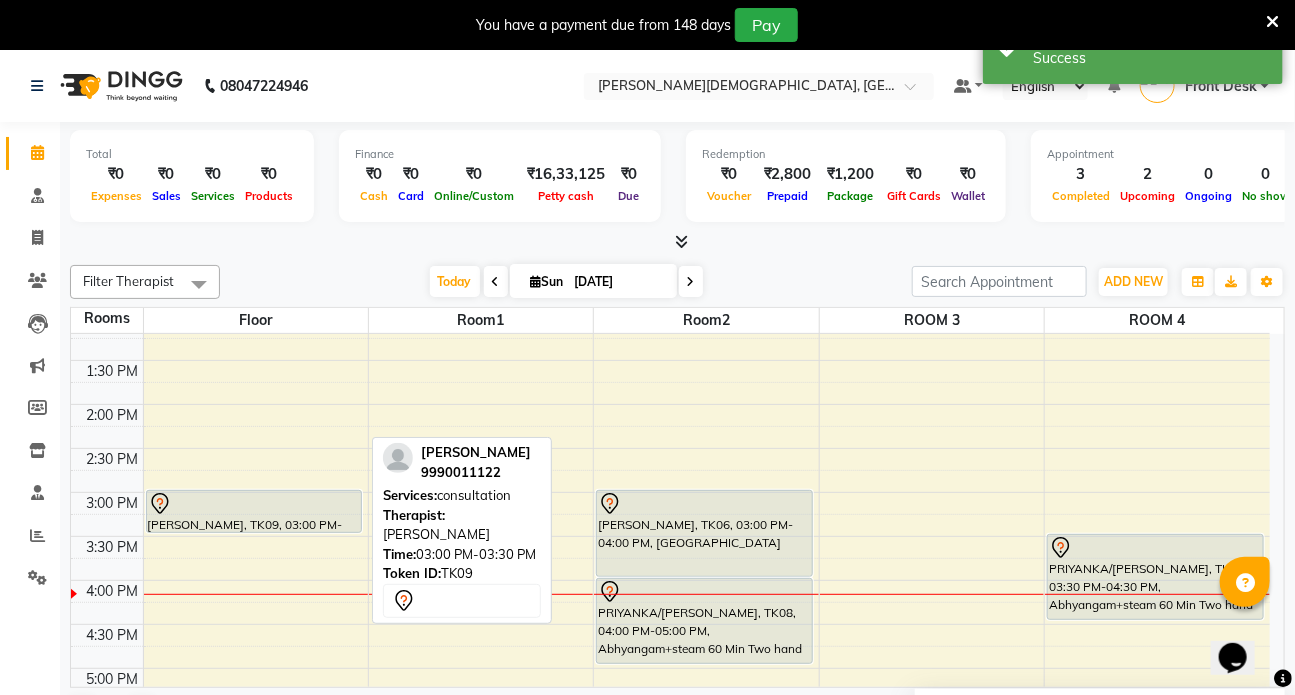click on "[PERSON_NAME], TK09, 03:00 PM-03:30 PM, consultation" at bounding box center (254, 511) 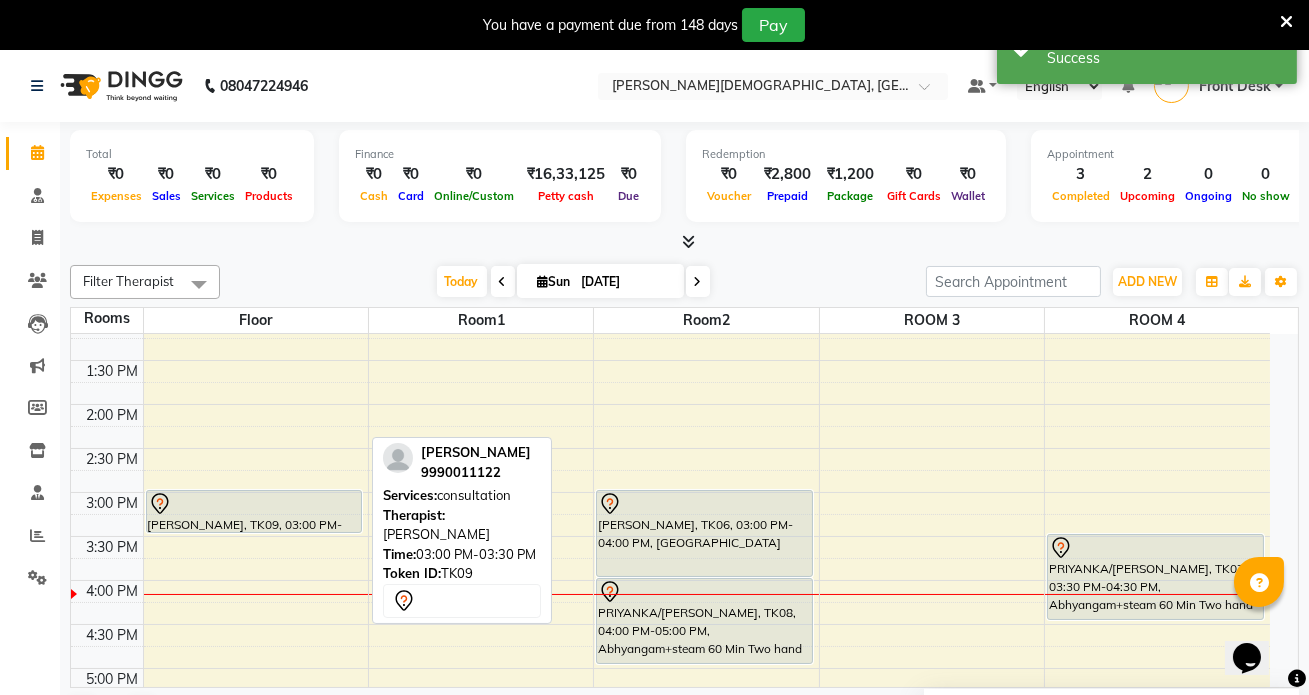 select on "7" 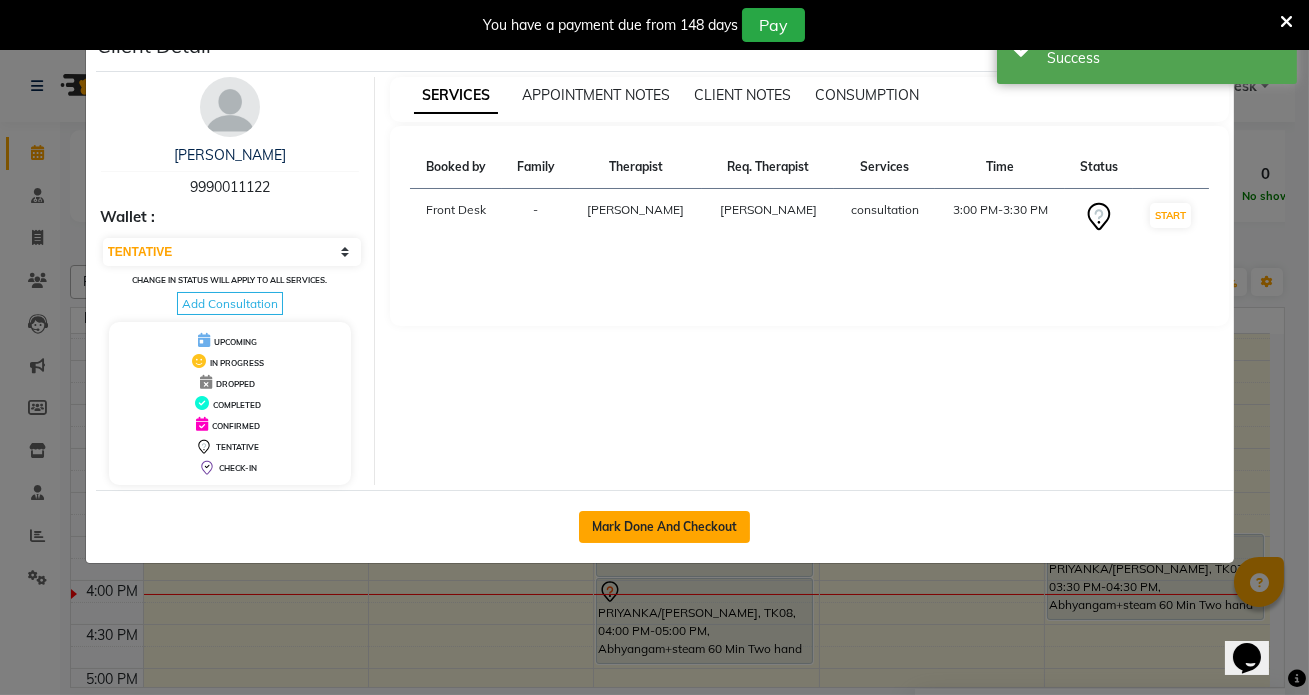 click on "Mark Done And Checkout" 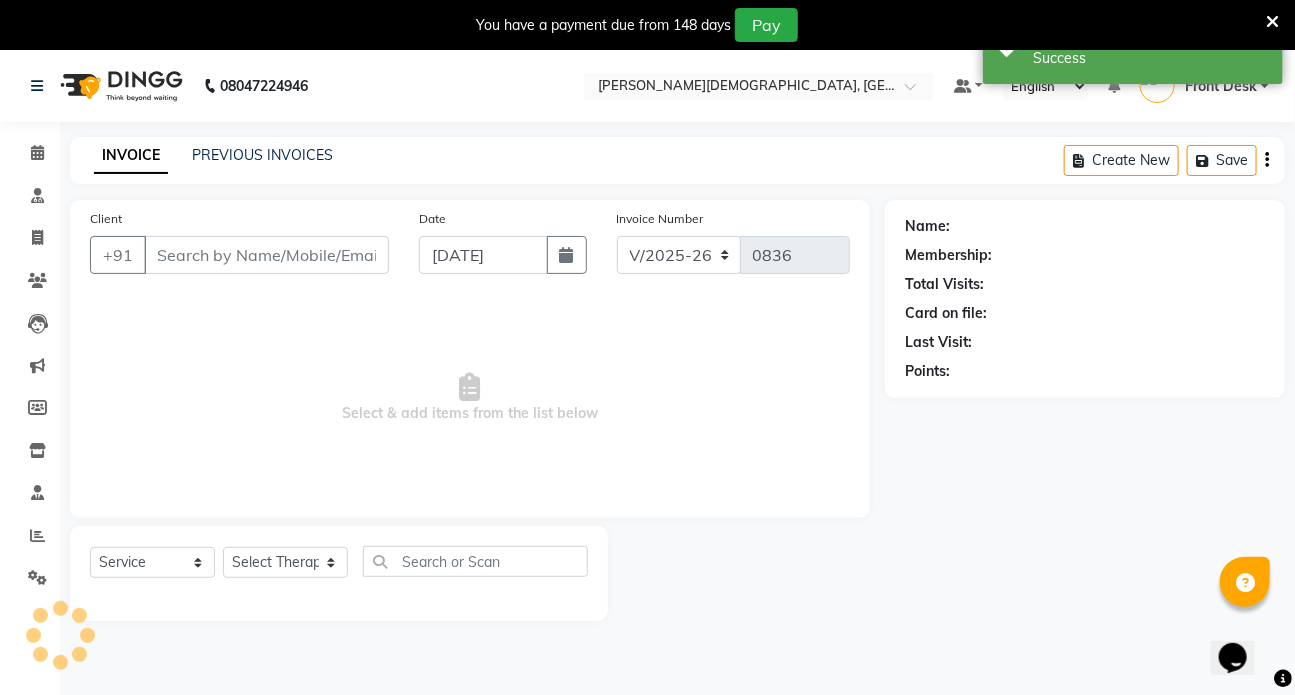 type on "9990011122" 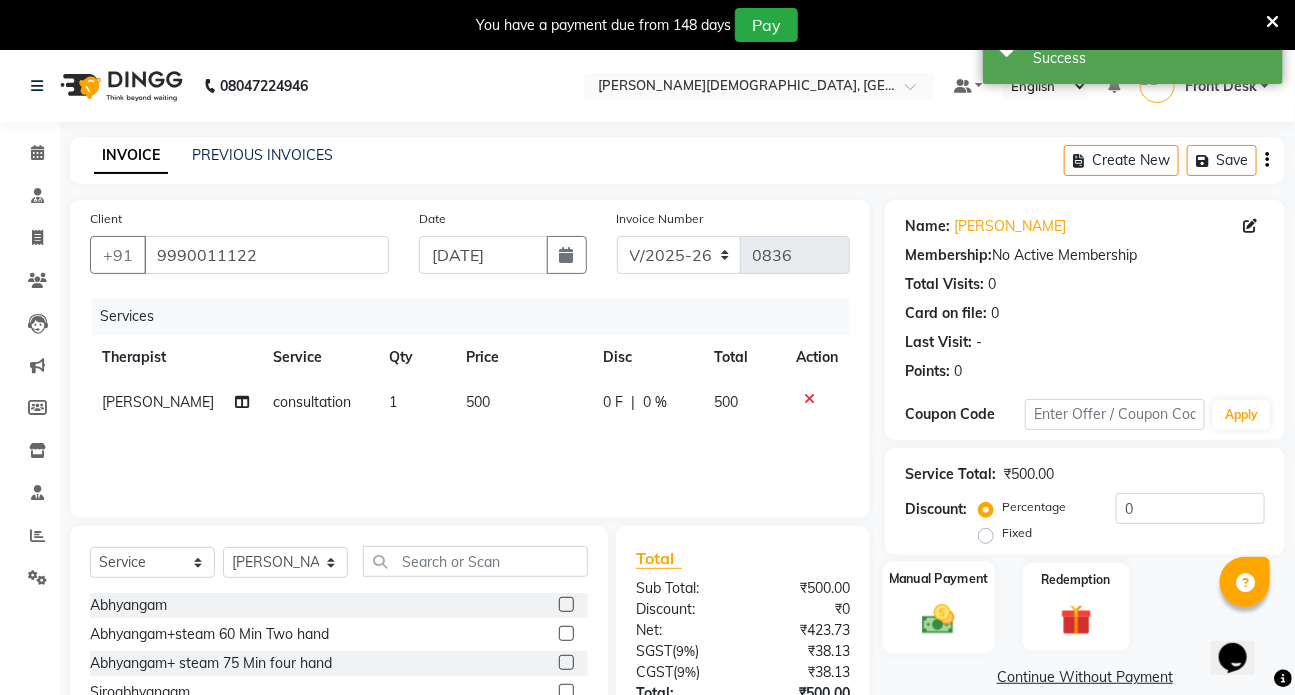 click 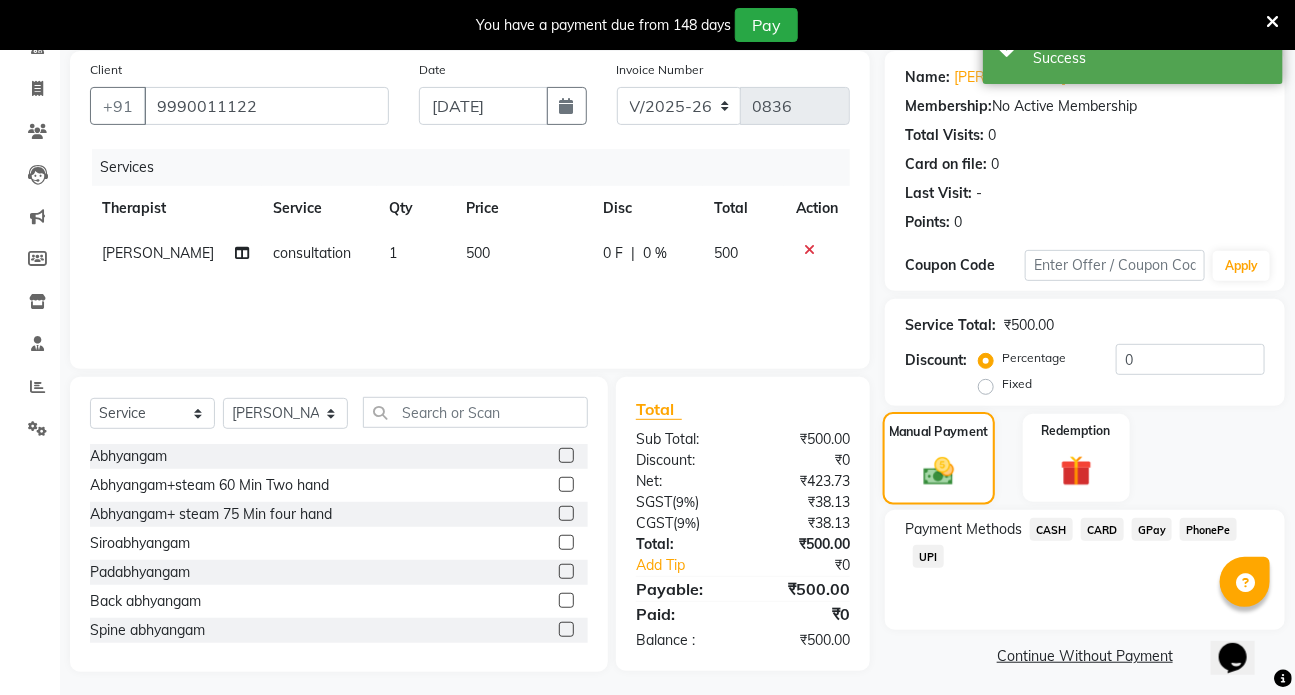 scroll, scrollTop: 156, scrollLeft: 0, axis: vertical 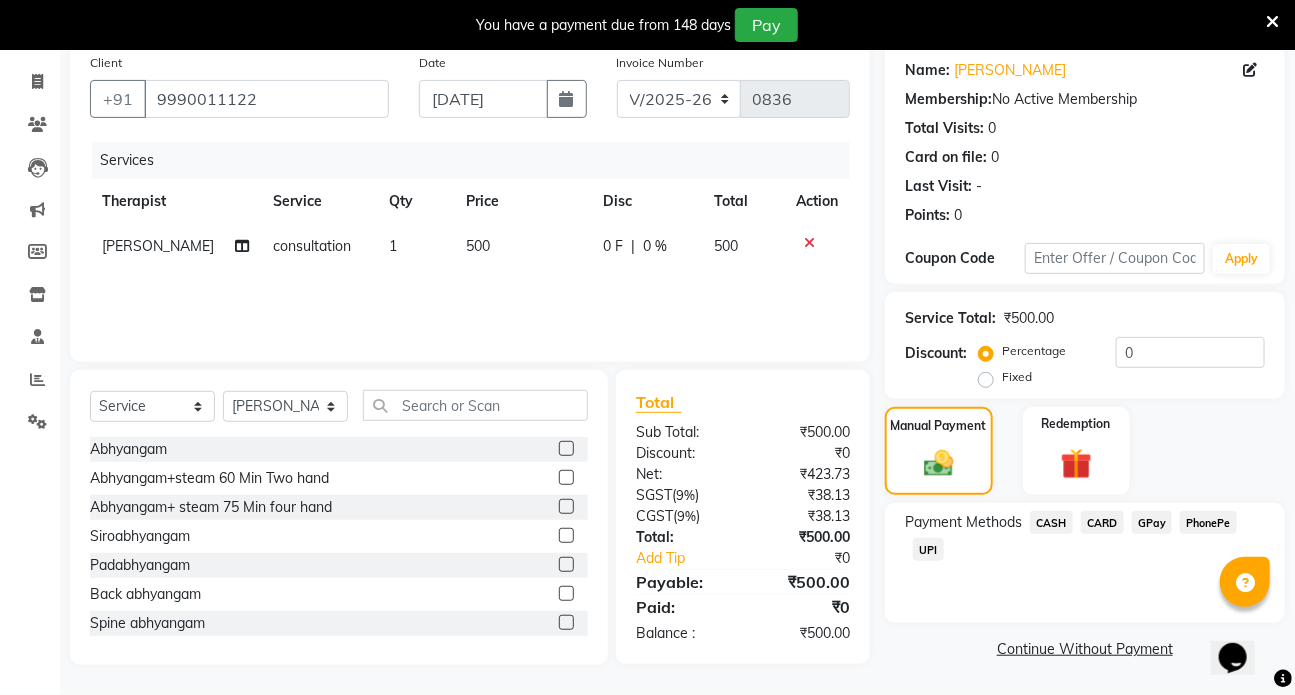 click on "UPI" 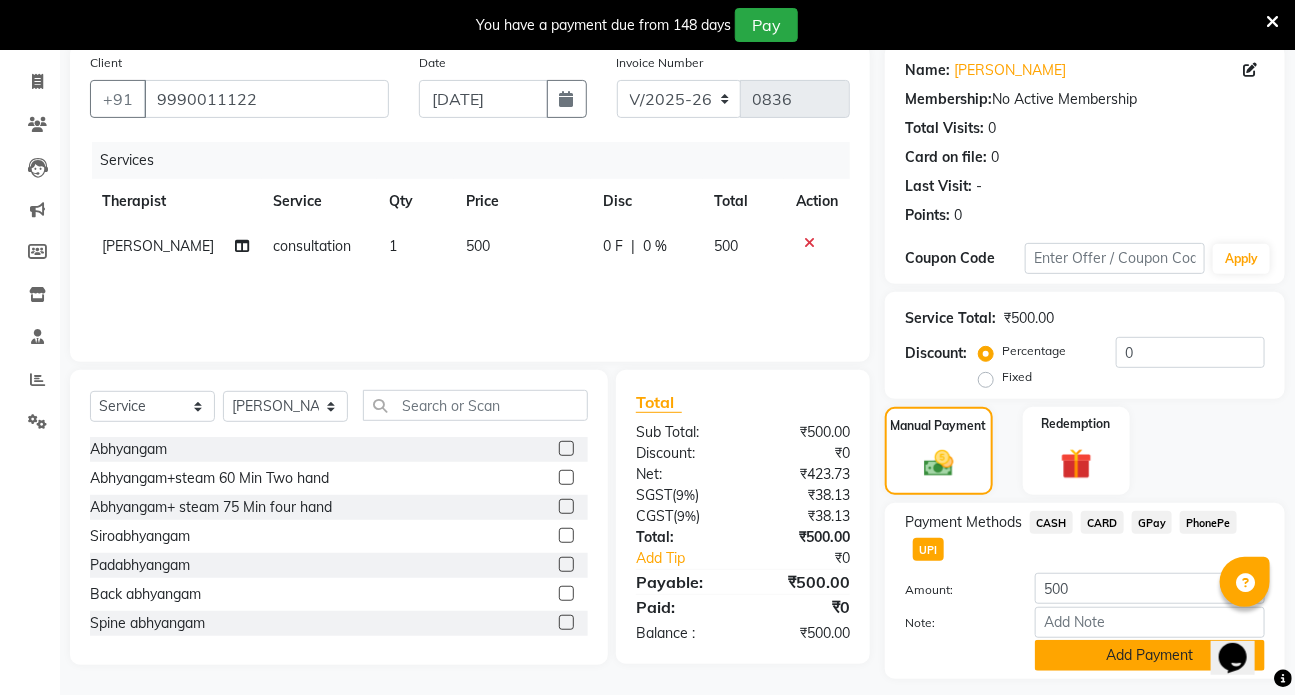 click on "Add Payment" 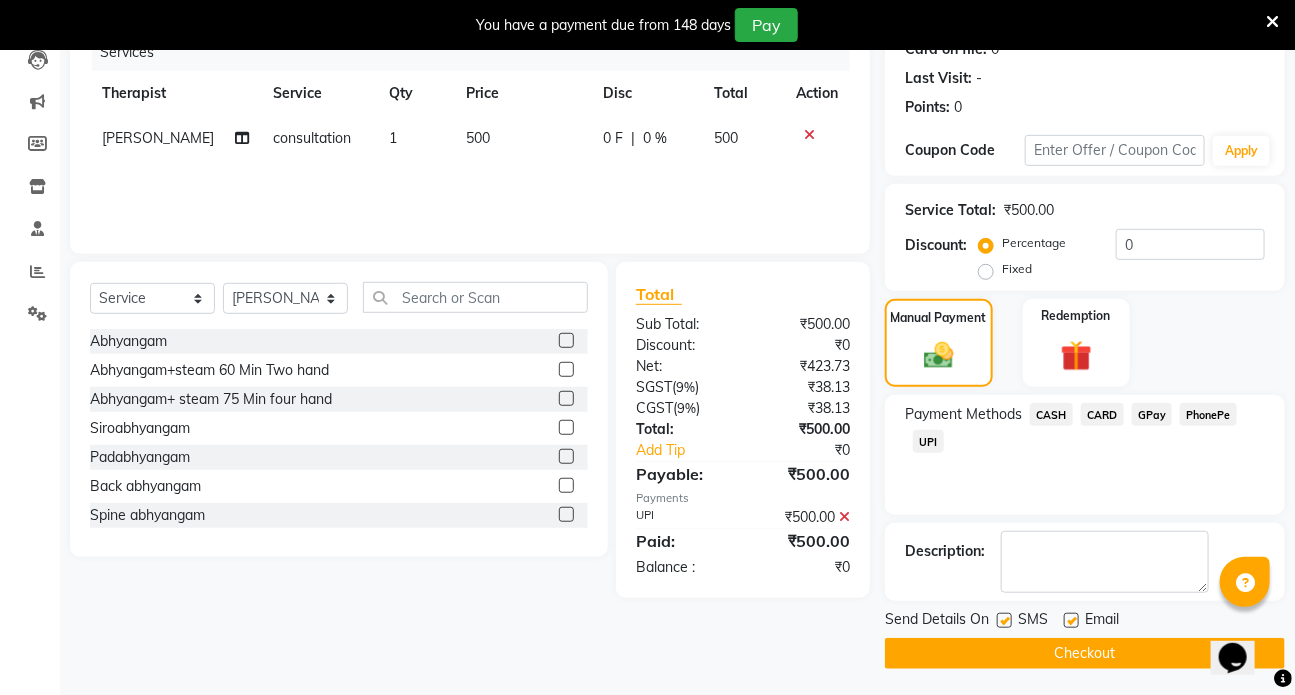 scroll, scrollTop: 267, scrollLeft: 0, axis: vertical 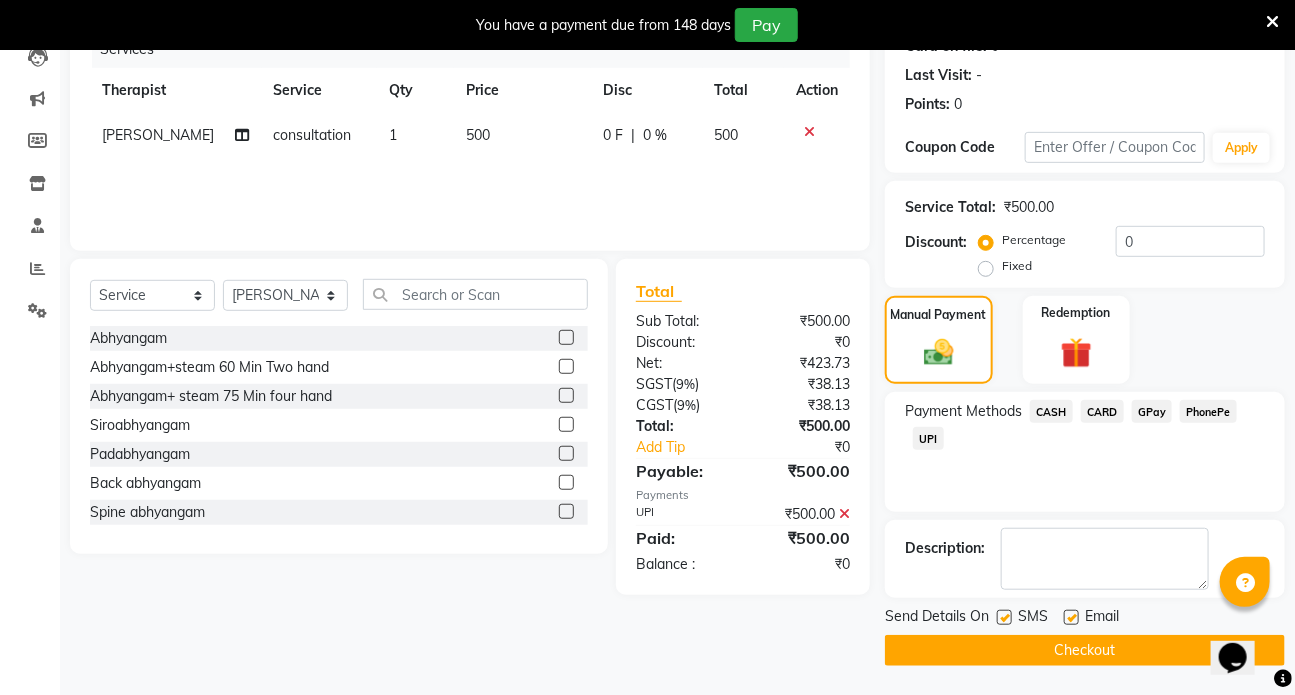 click 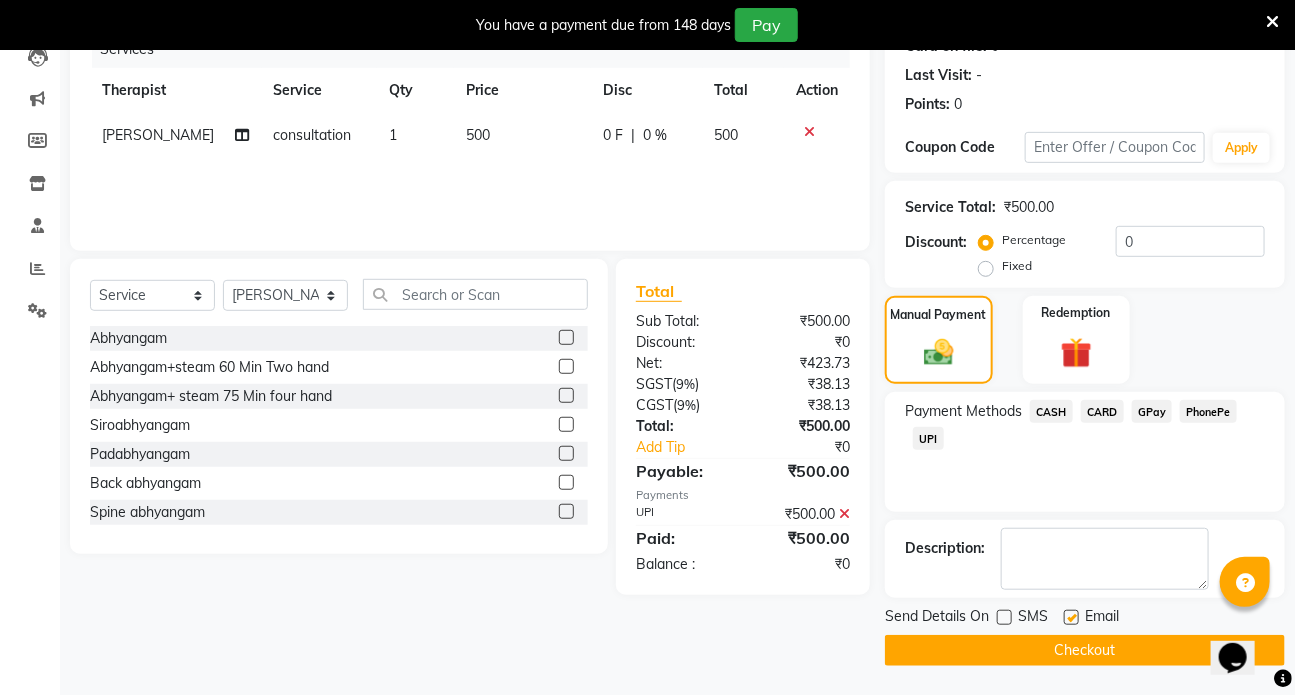 click 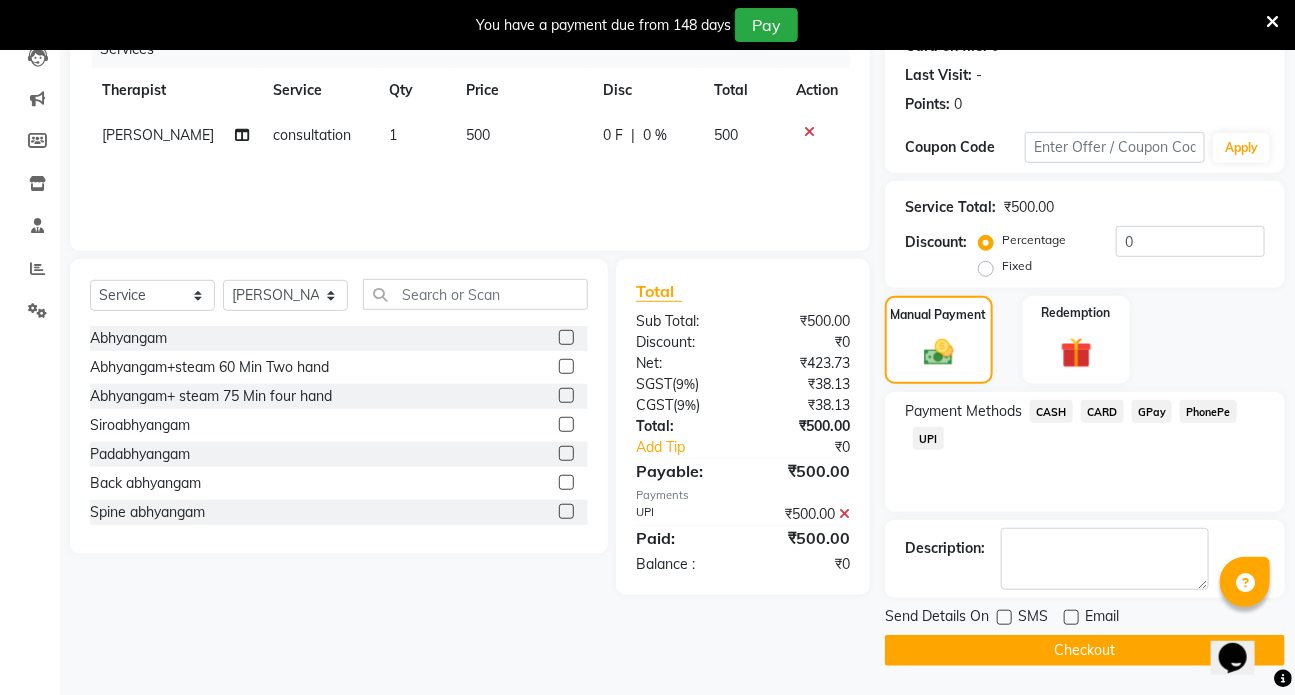 click on "Checkout" 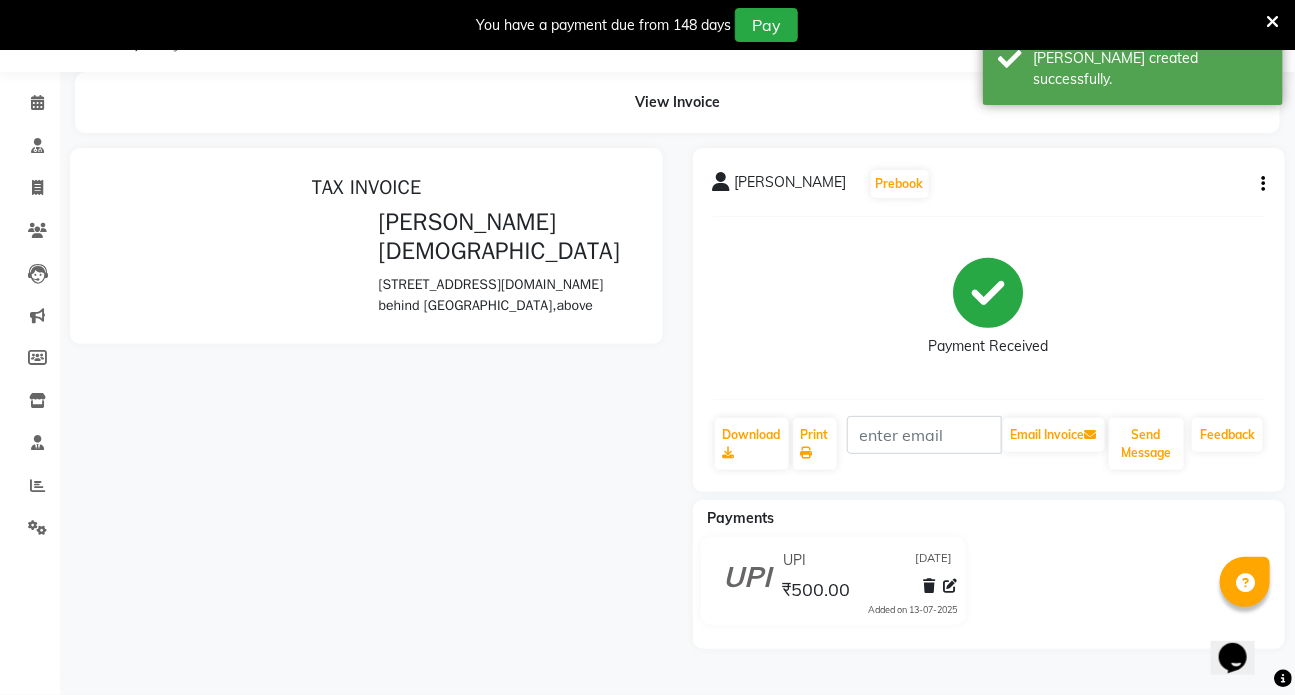 scroll, scrollTop: 81, scrollLeft: 0, axis: vertical 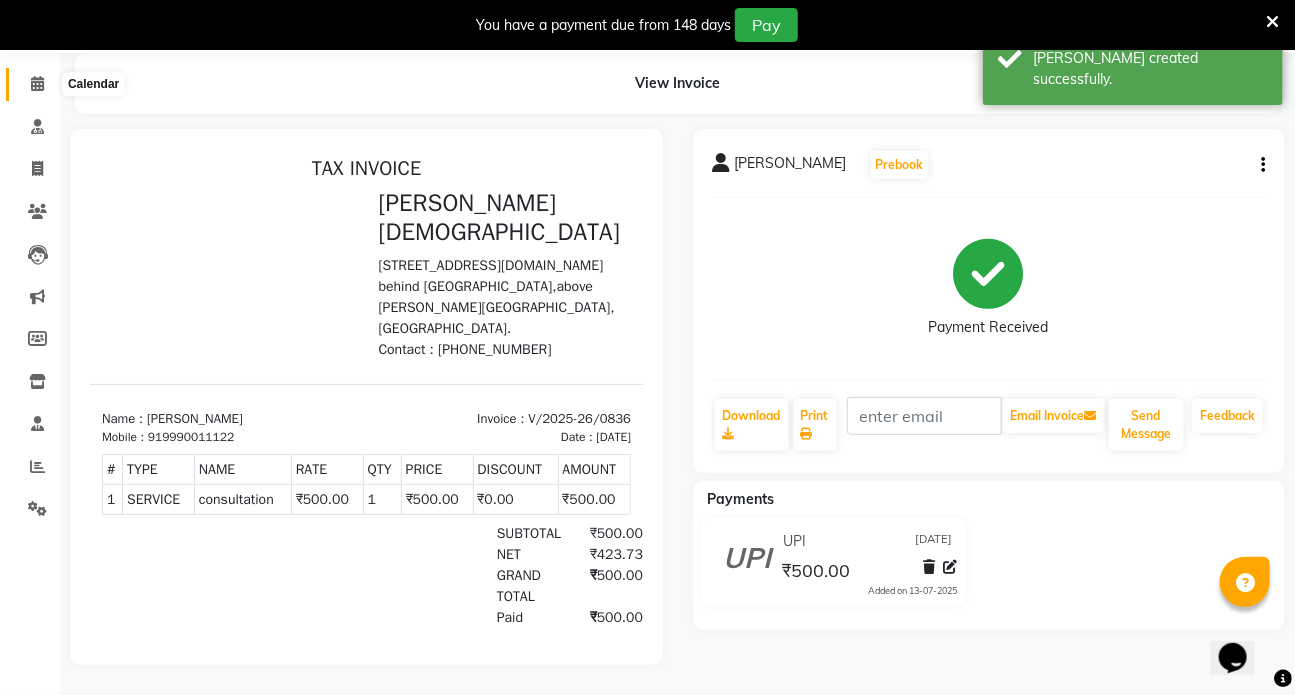 click 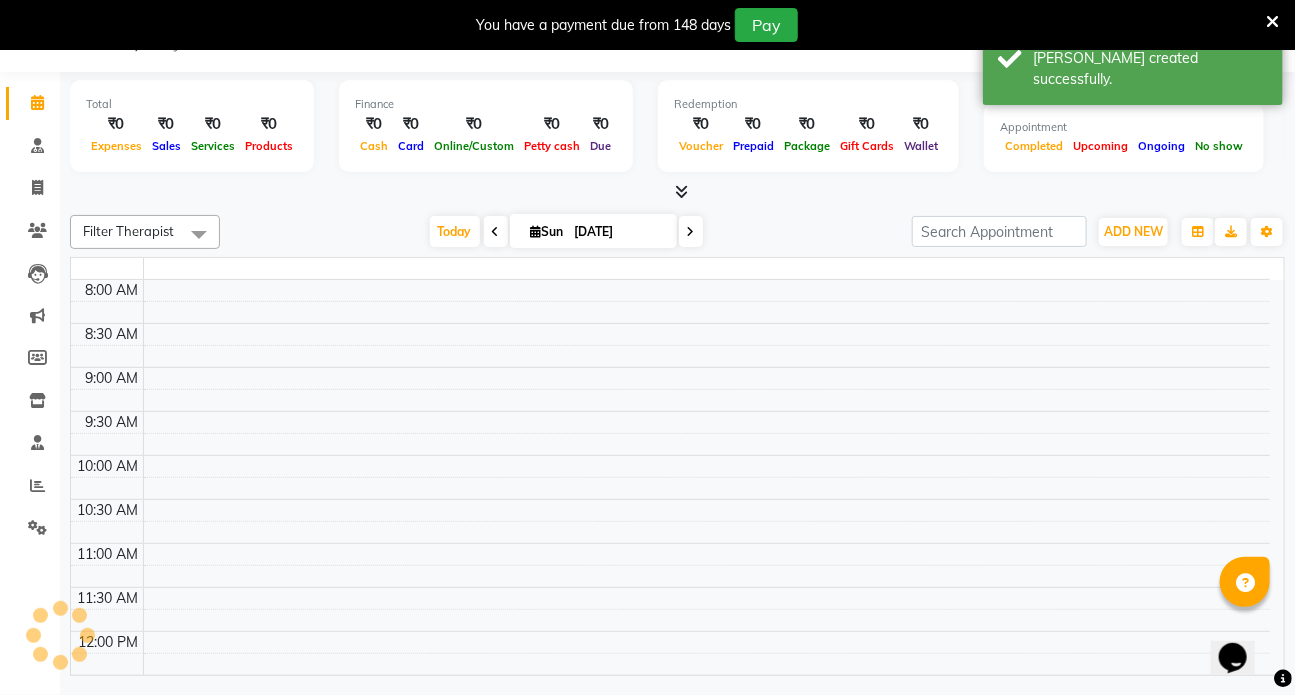 scroll, scrollTop: 50, scrollLeft: 0, axis: vertical 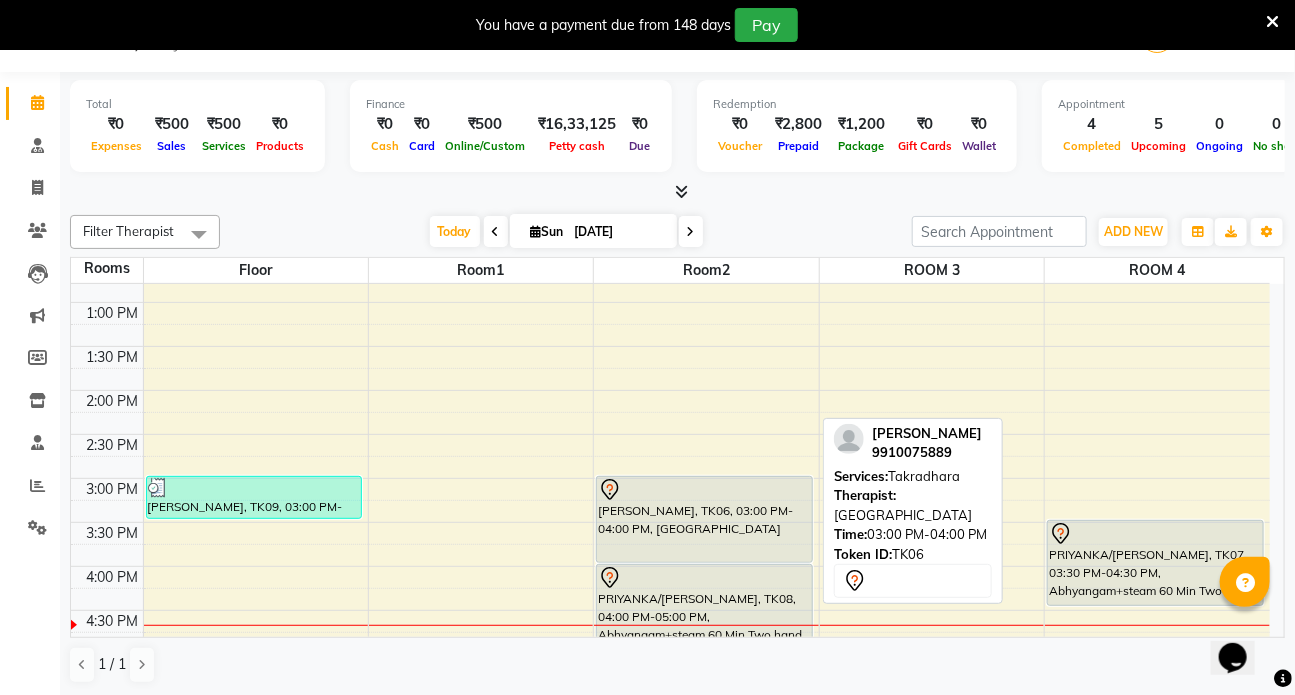 click on "[PERSON_NAME], TK06, 03:00 PM-04:00 PM, [GEOGRAPHIC_DATA]" at bounding box center [704, 519] 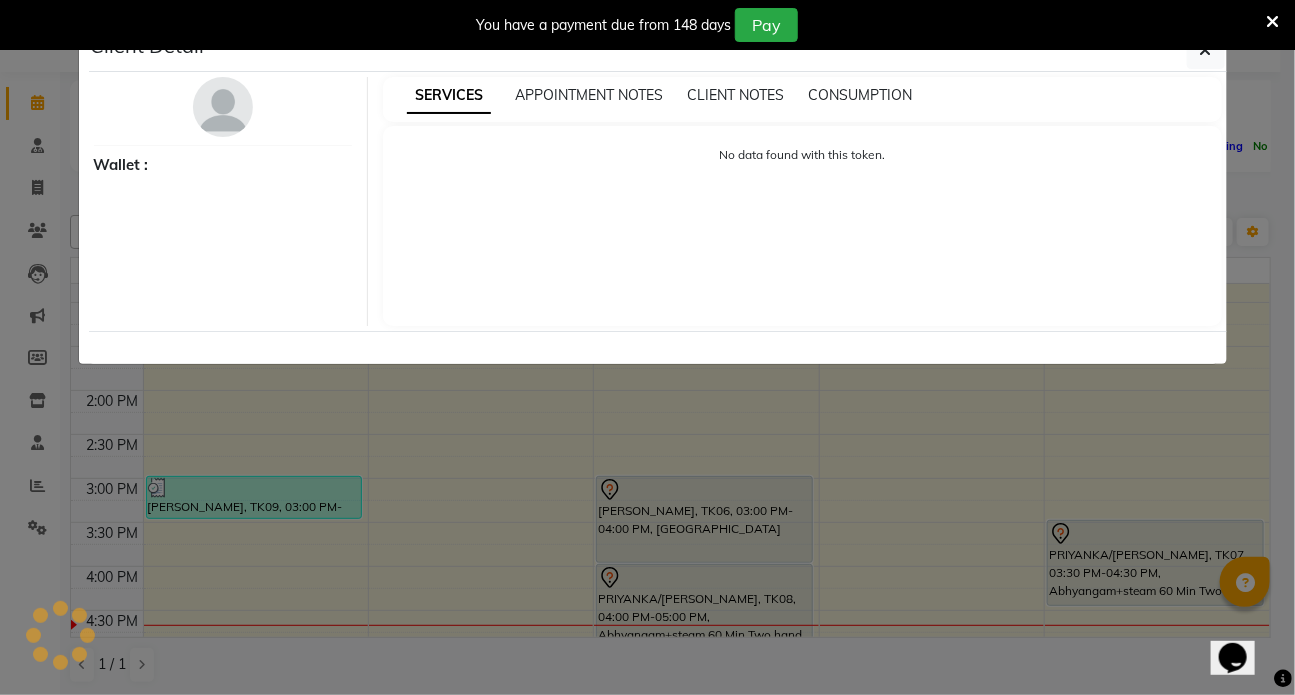 select on "7" 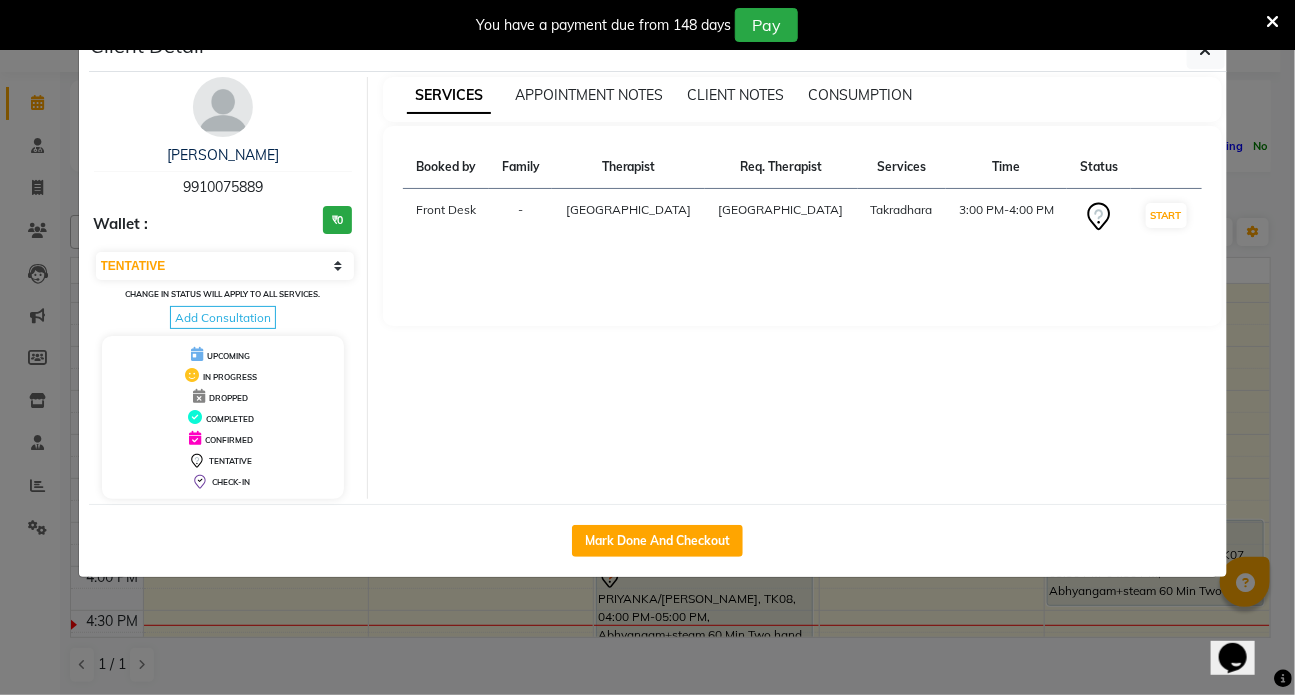 scroll, scrollTop: 0, scrollLeft: 0, axis: both 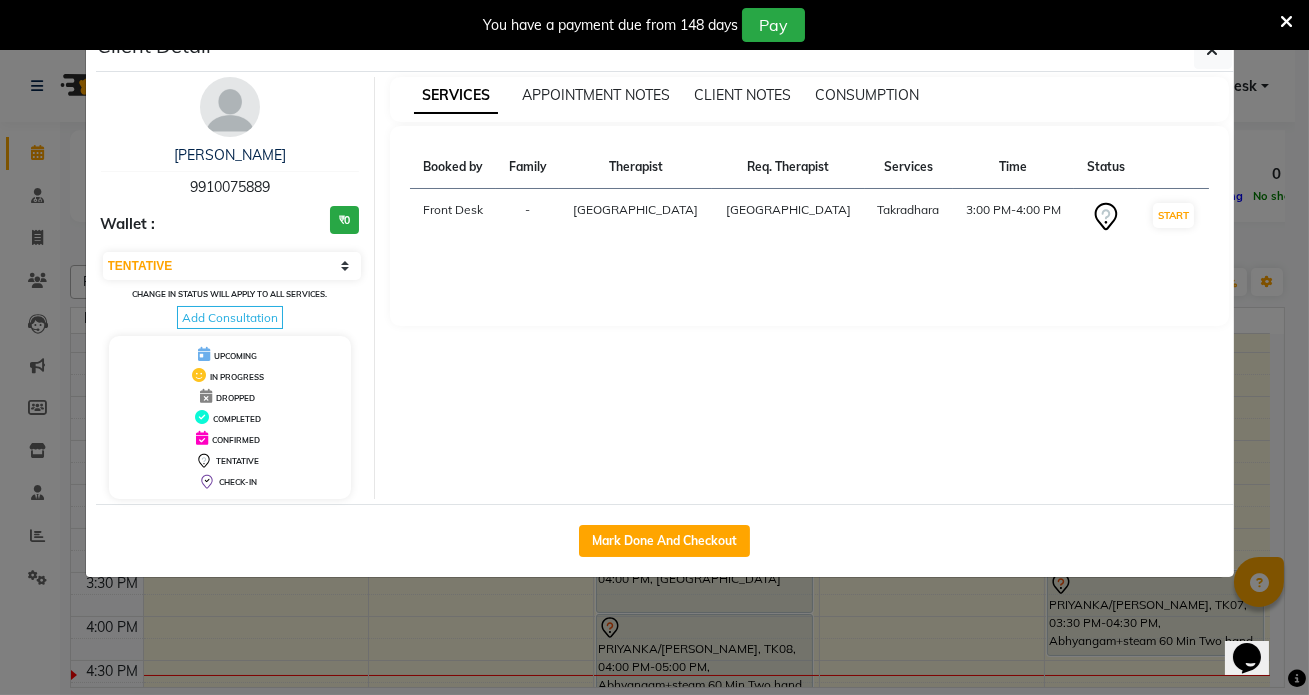 click on "You have a payment due from 148 days   Pay" at bounding box center [654, 25] 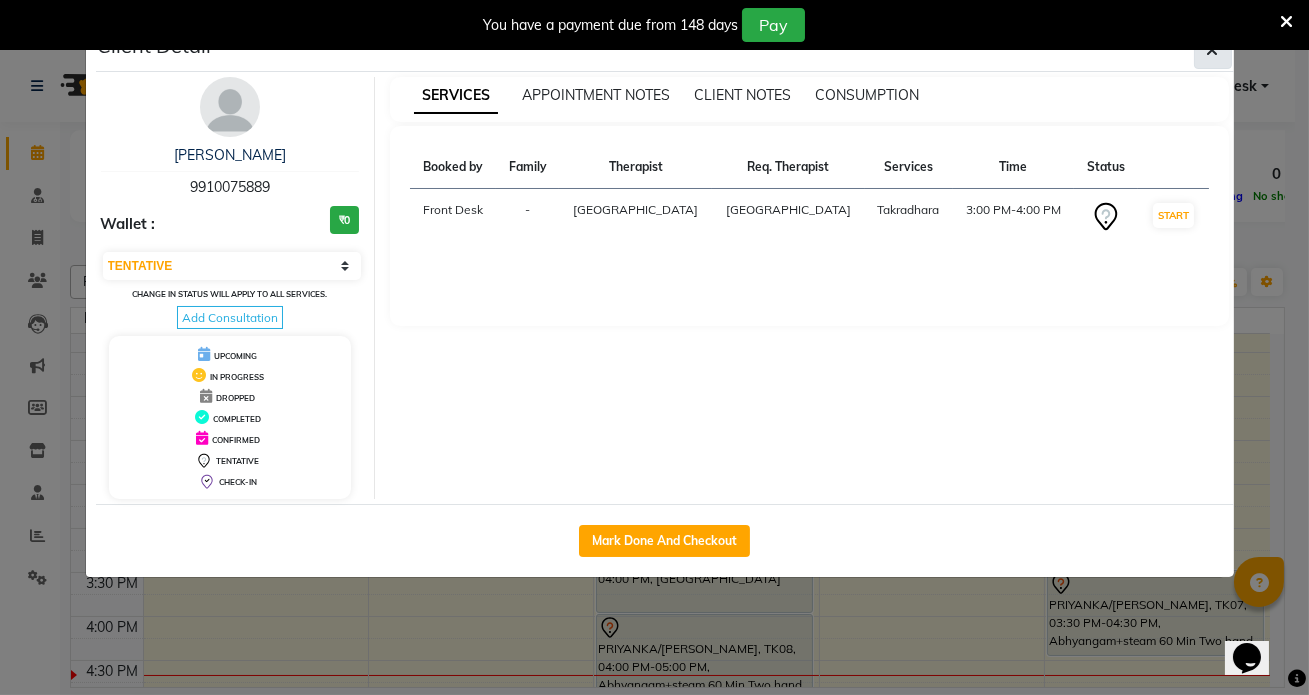 click 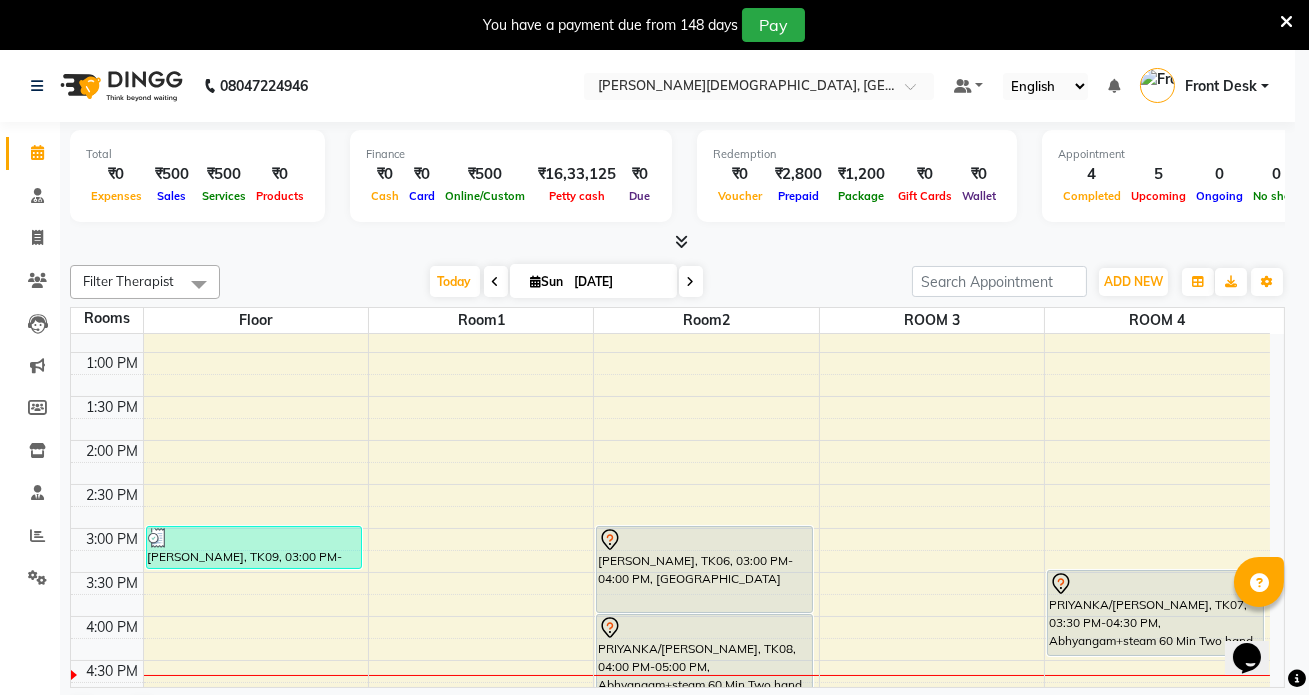 click 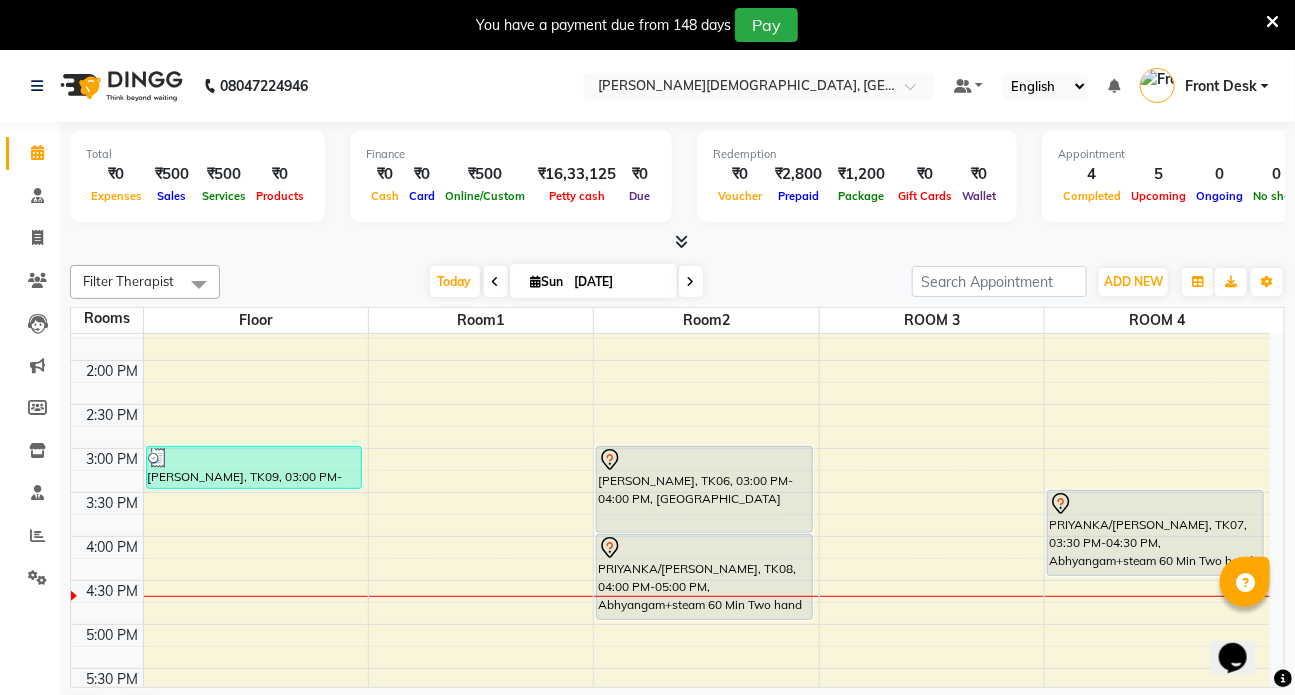 scroll, scrollTop: 690, scrollLeft: 0, axis: vertical 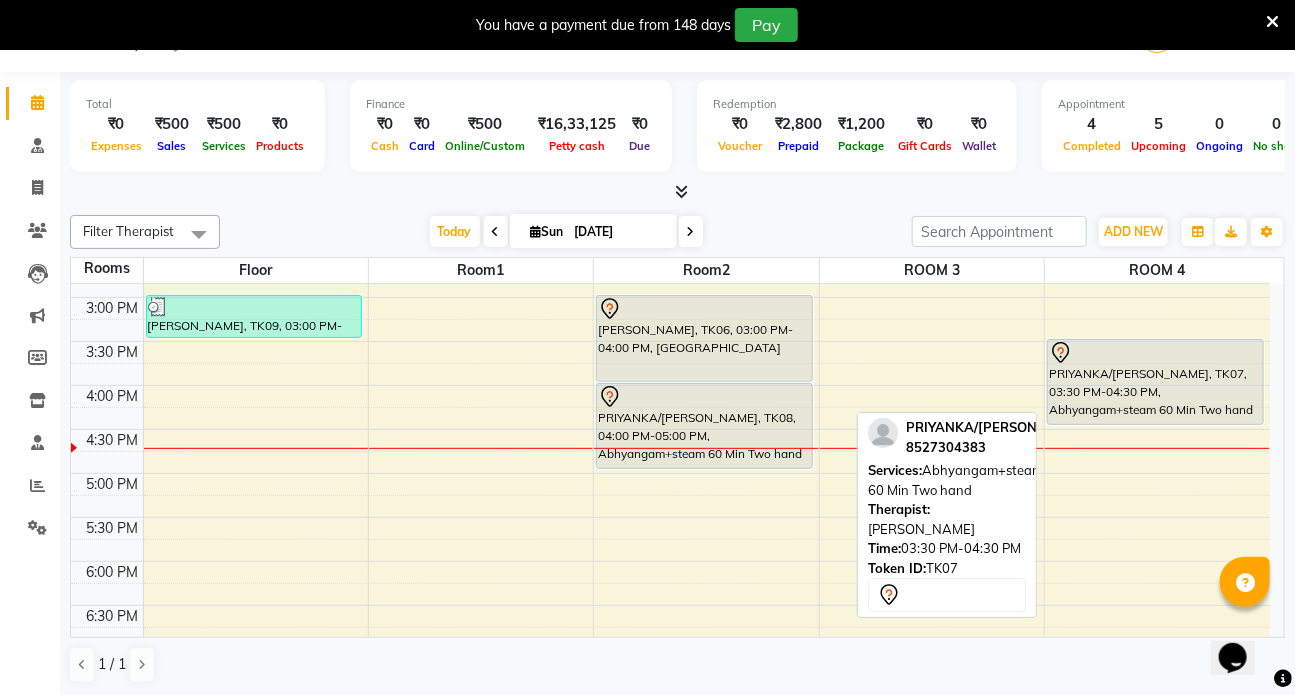click on "PRIYANKA/[PERSON_NAME], TK07, 03:30 PM-04:30 PM, Abhyangam+steam 60 Min Two hand" at bounding box center (1155, 382) 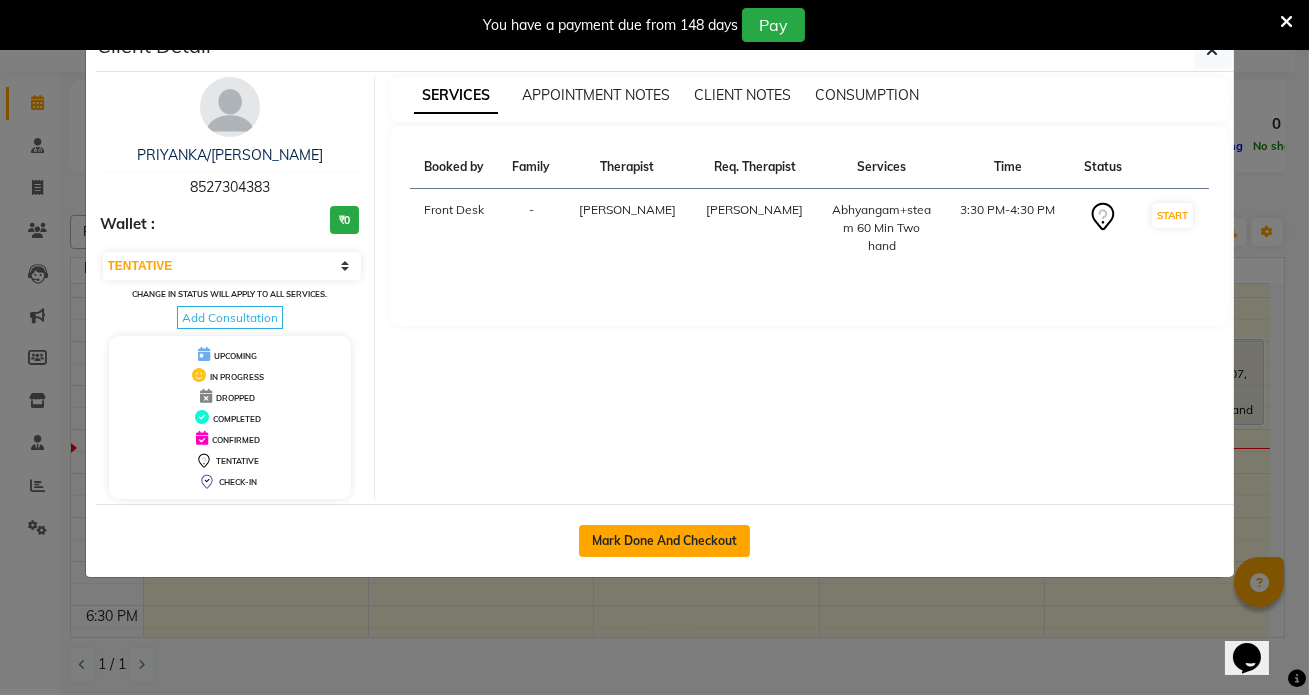 click on "Mark Done And Checkout" 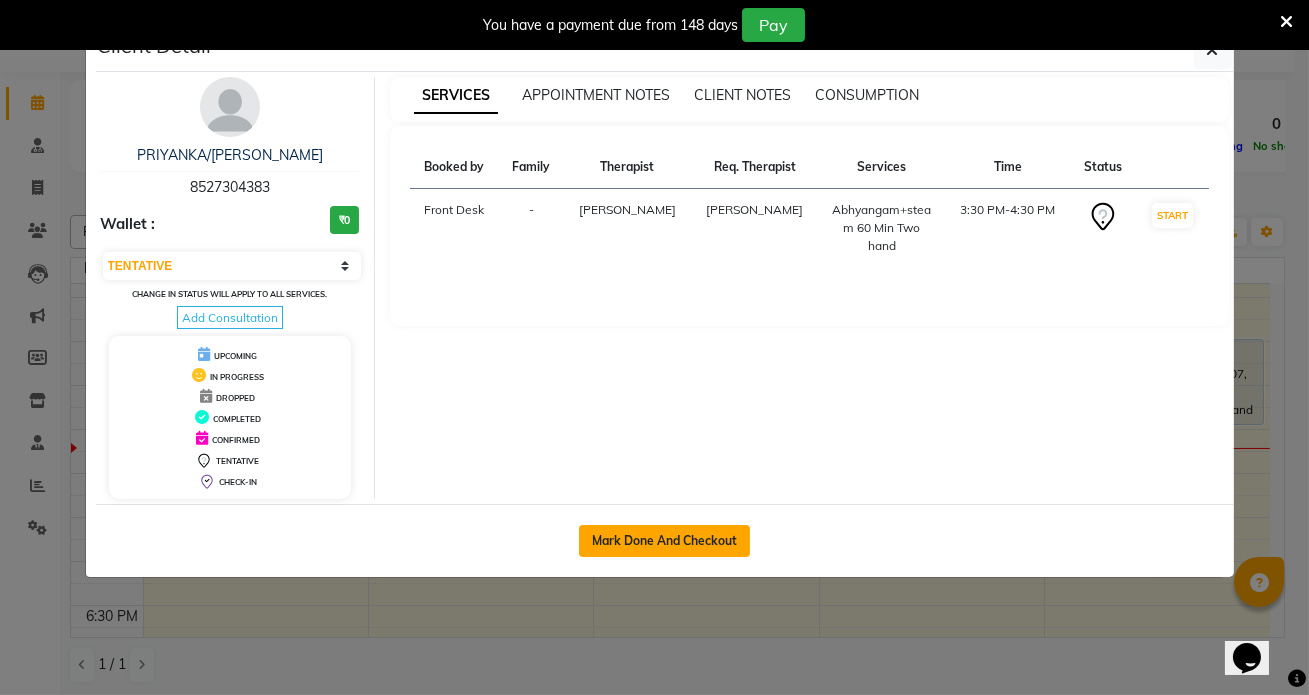 select on "5585" 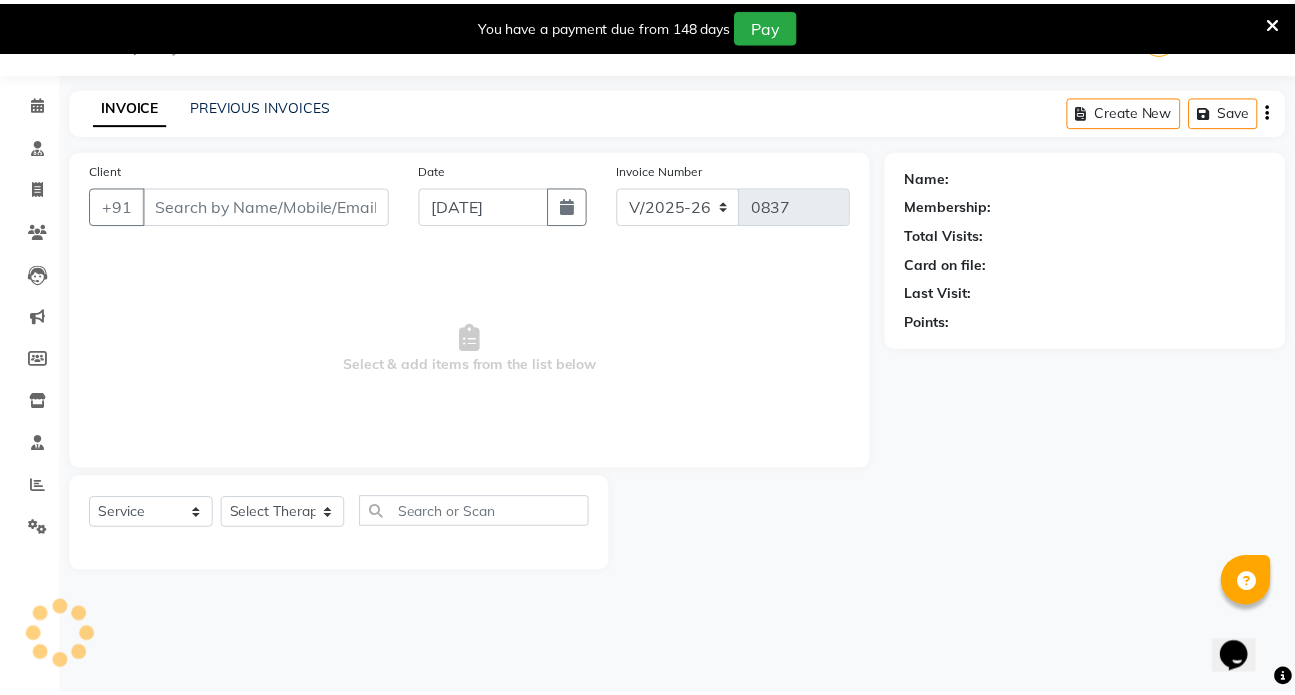 scroll, scrollTop: 50, scrollLeft: 0, axis: vertical 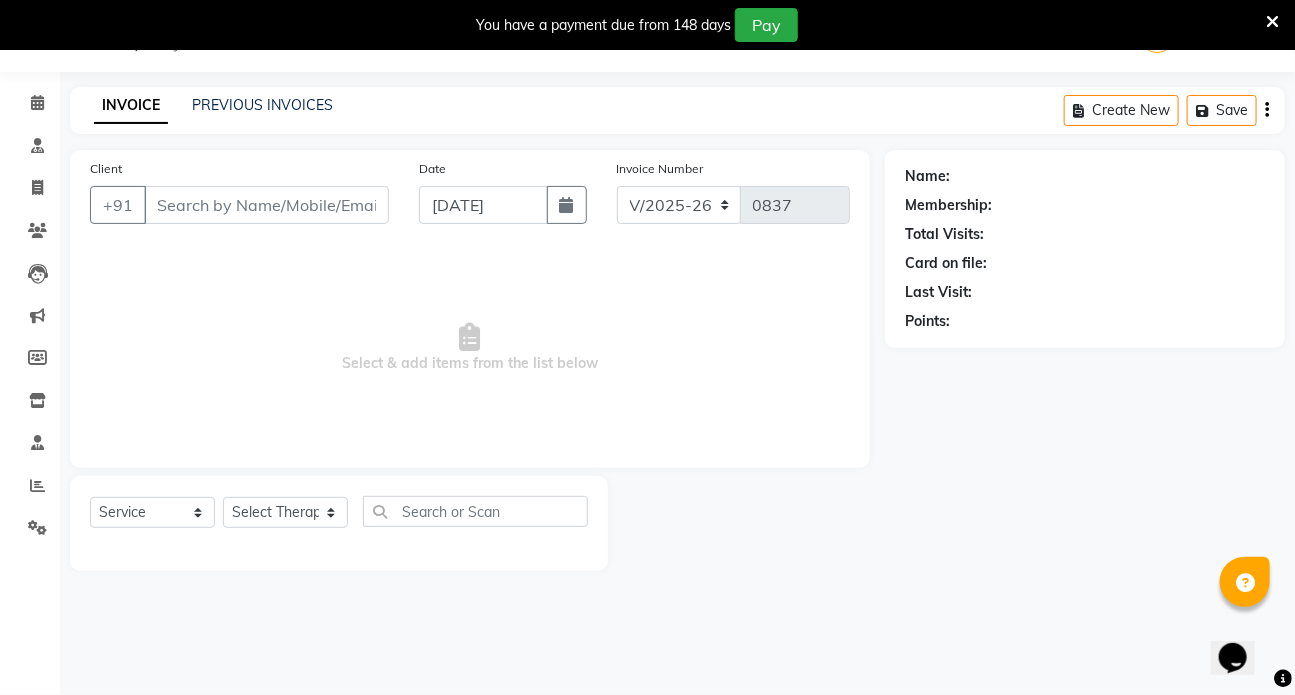 type on "8527304383" 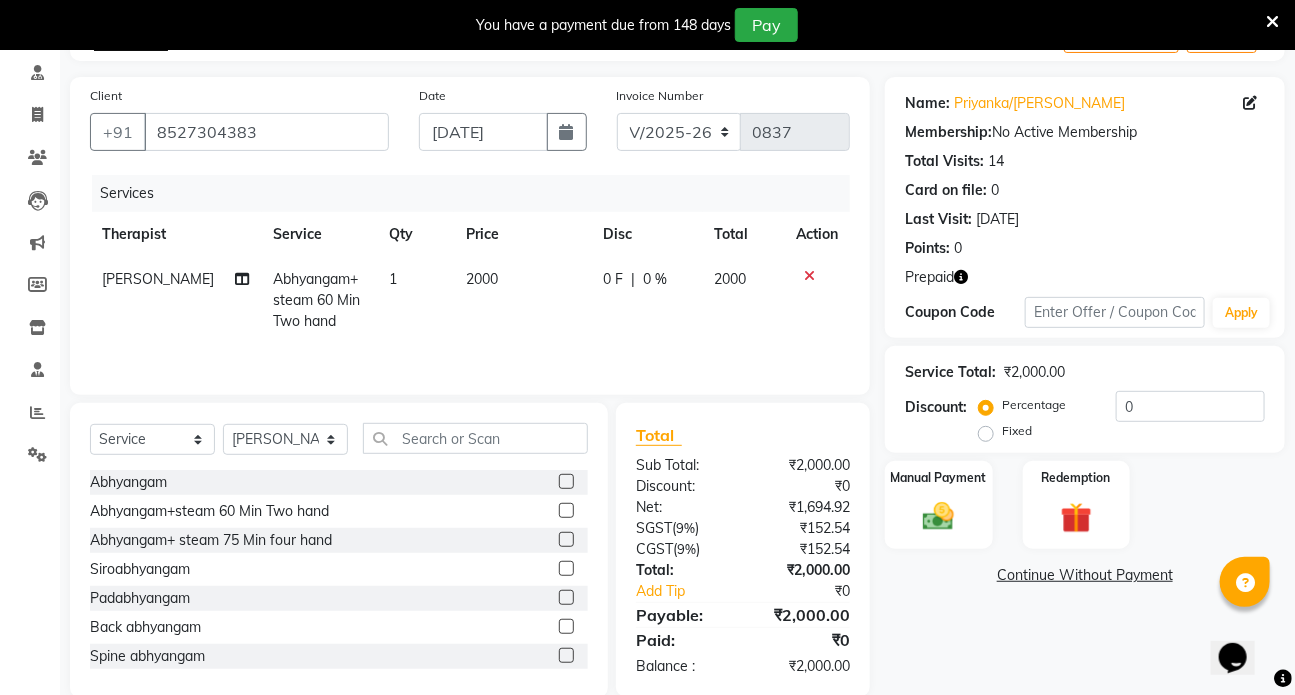 scroll, scrollTop: 156, scrollLeft: 0, axis: vertical 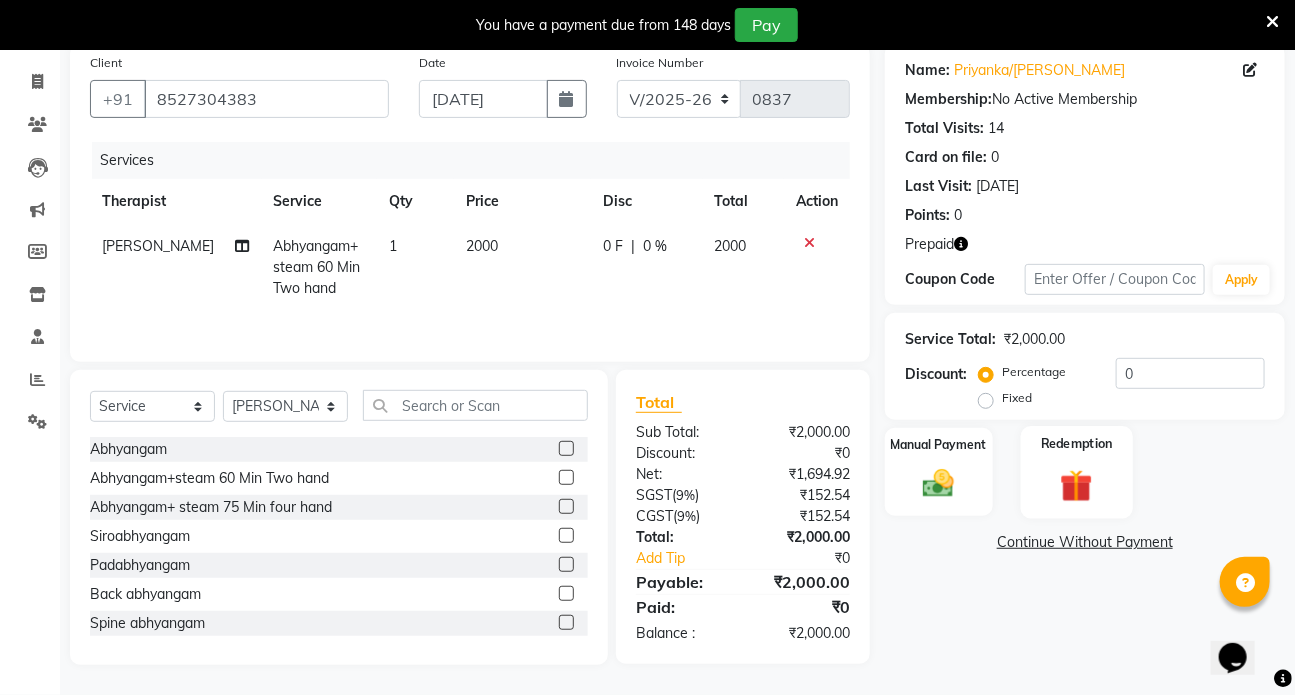 click 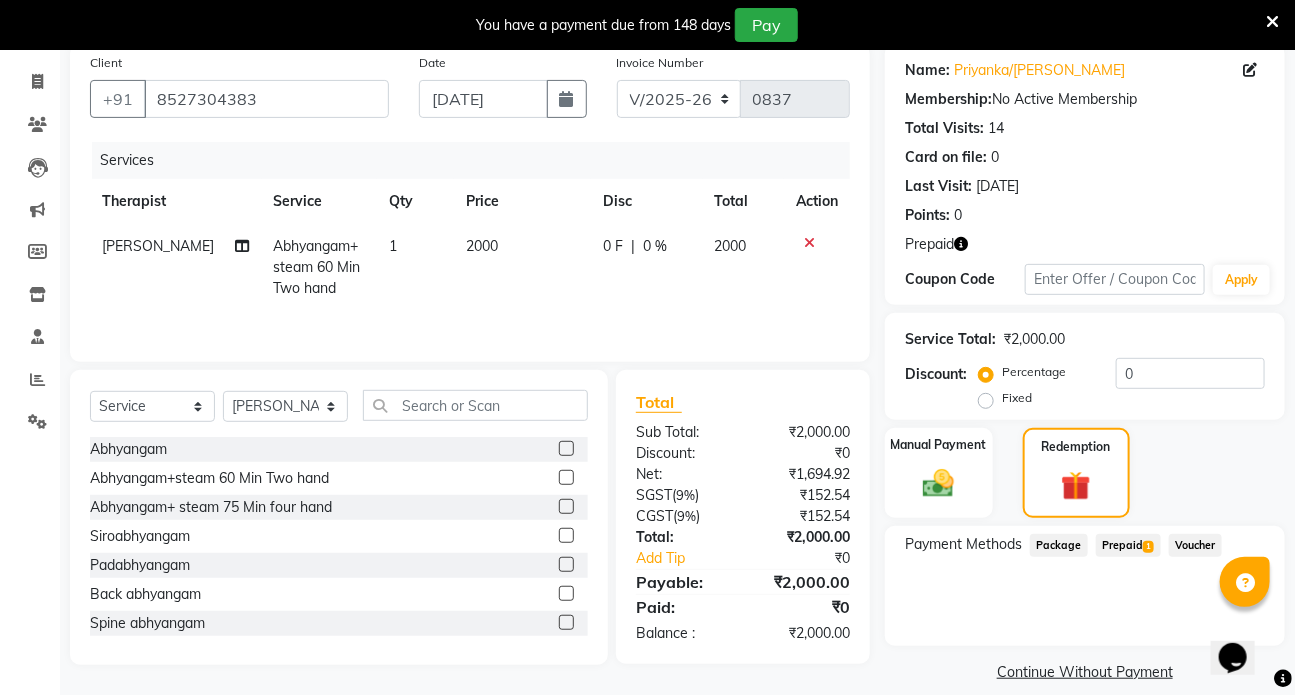 click on "Prepaid  1" 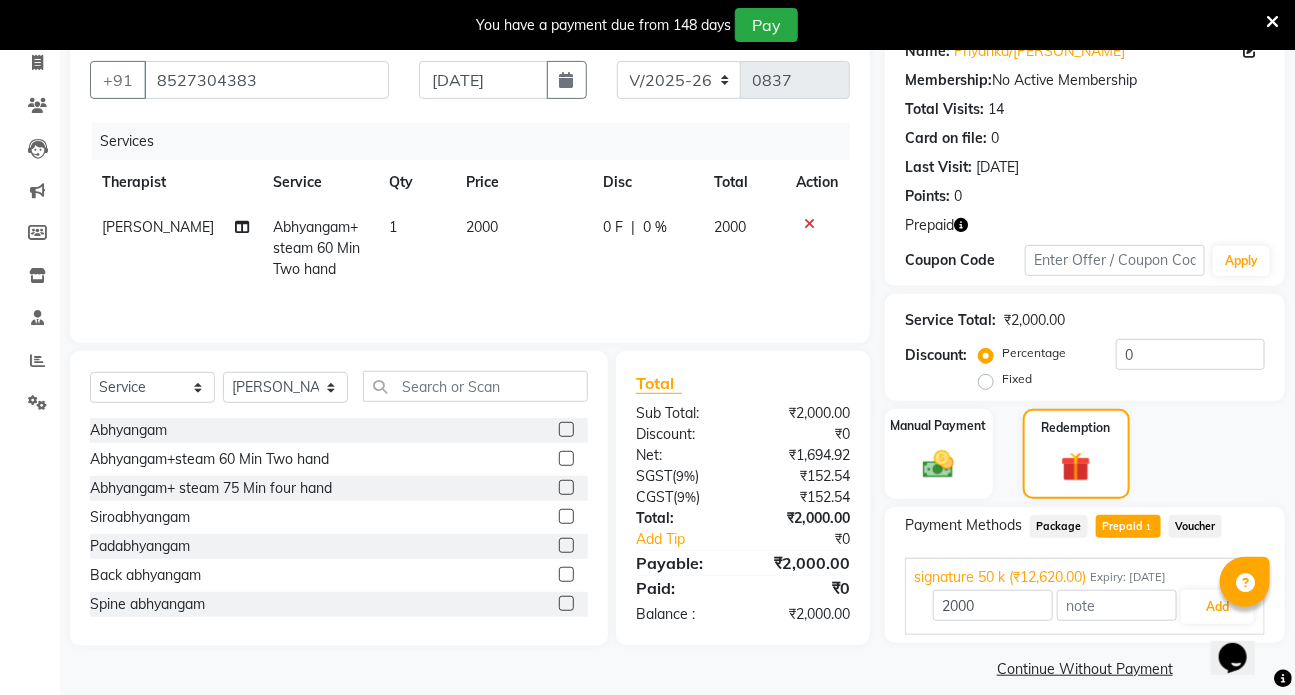 scroll, scrollTop: 192, scrollLeft: 0, axis: vertical 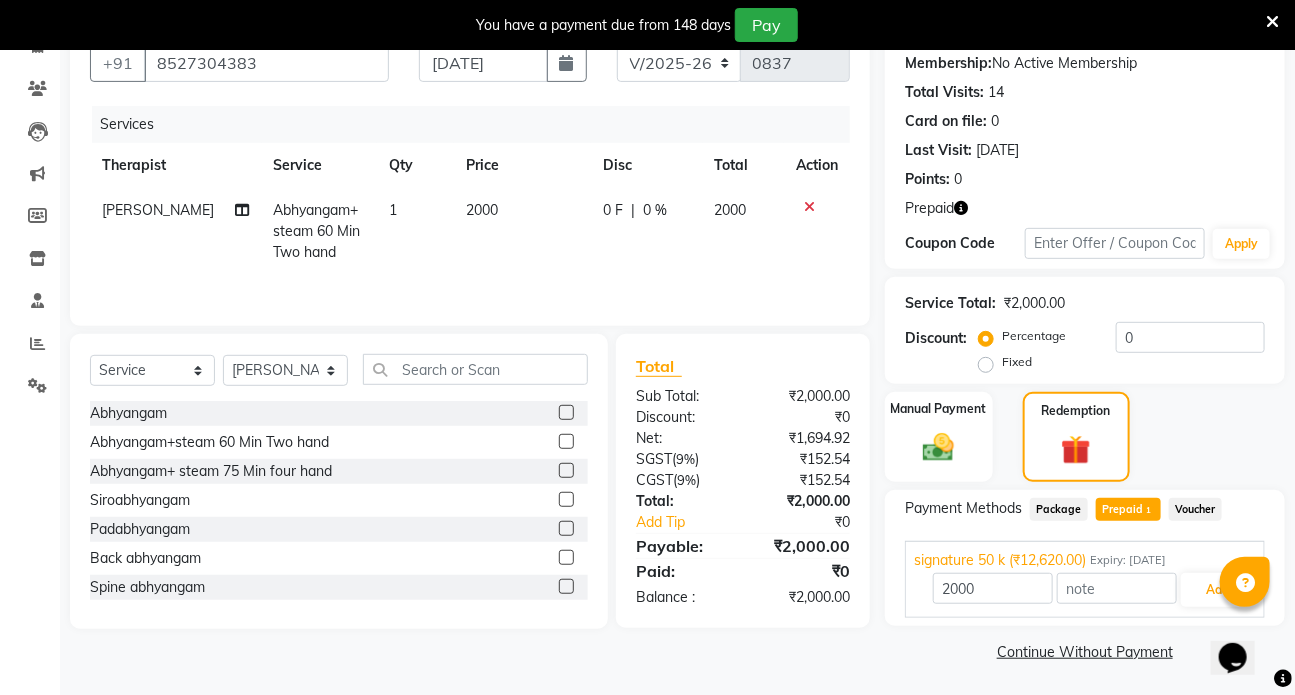 click on "Manual Payment Redemption" 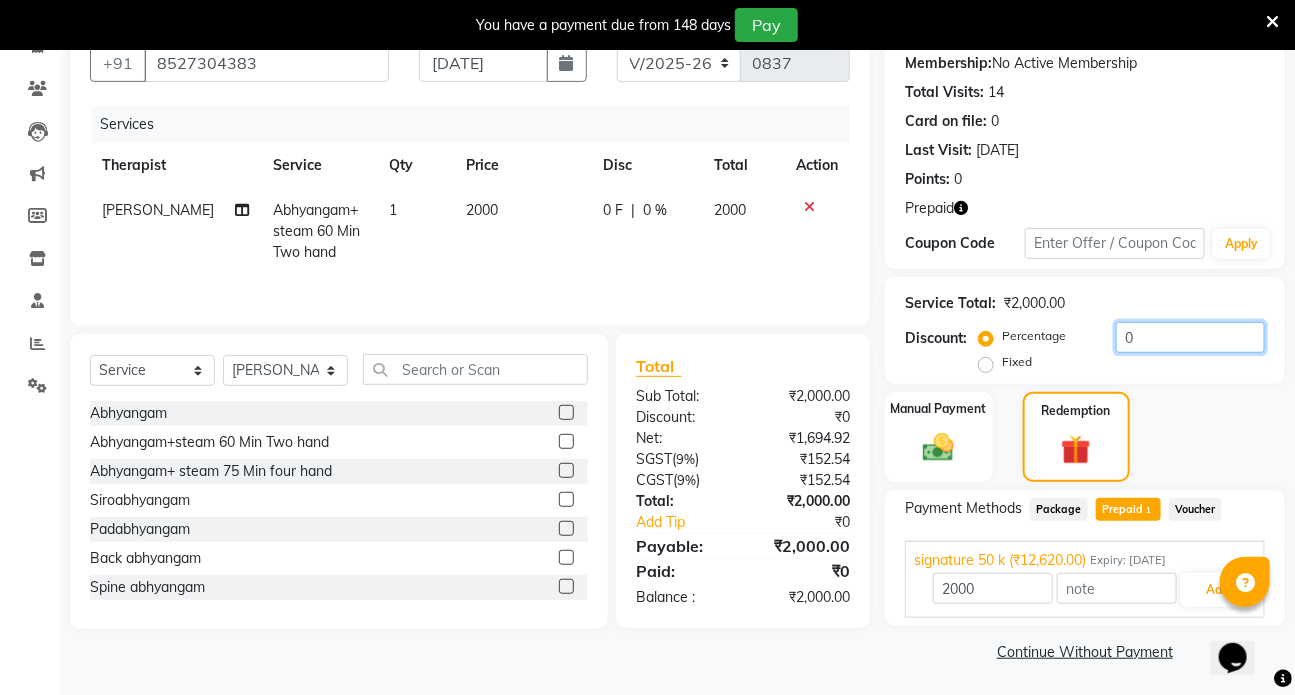 drag, startPoint x: 1159, startPoint y: 322, endPoint x: 1154, endPoint y: 342, distance: 20.615528 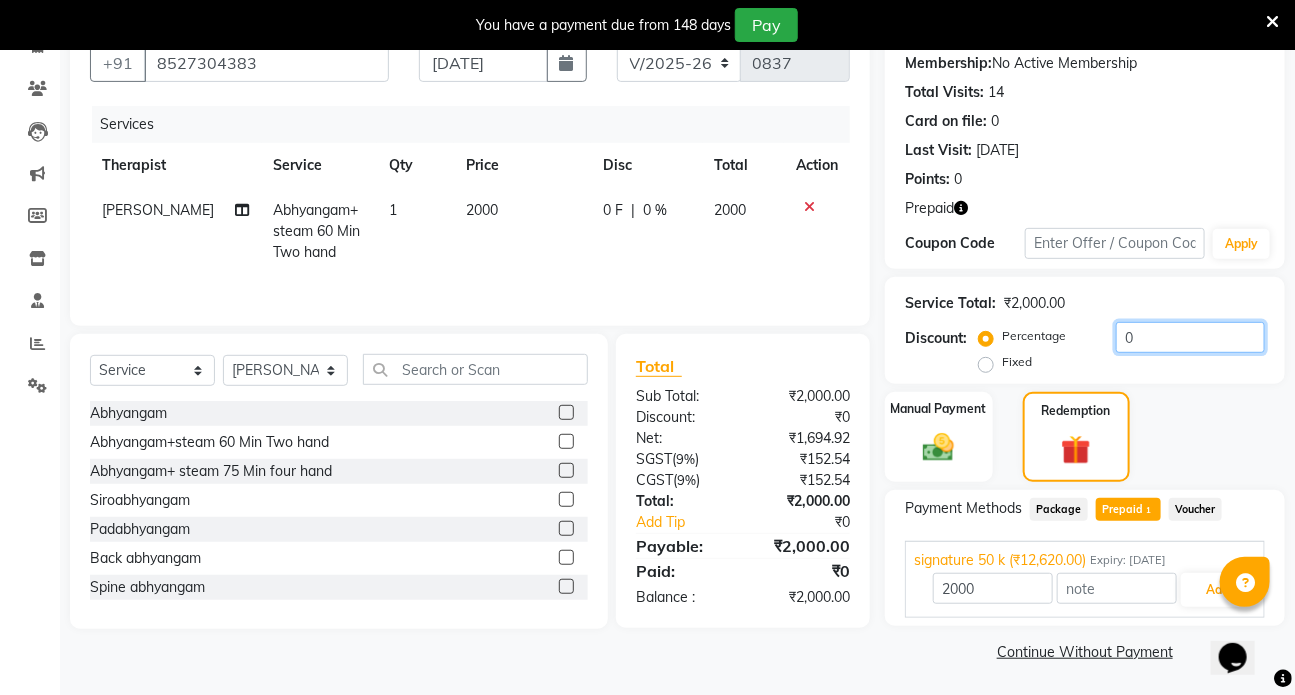 type 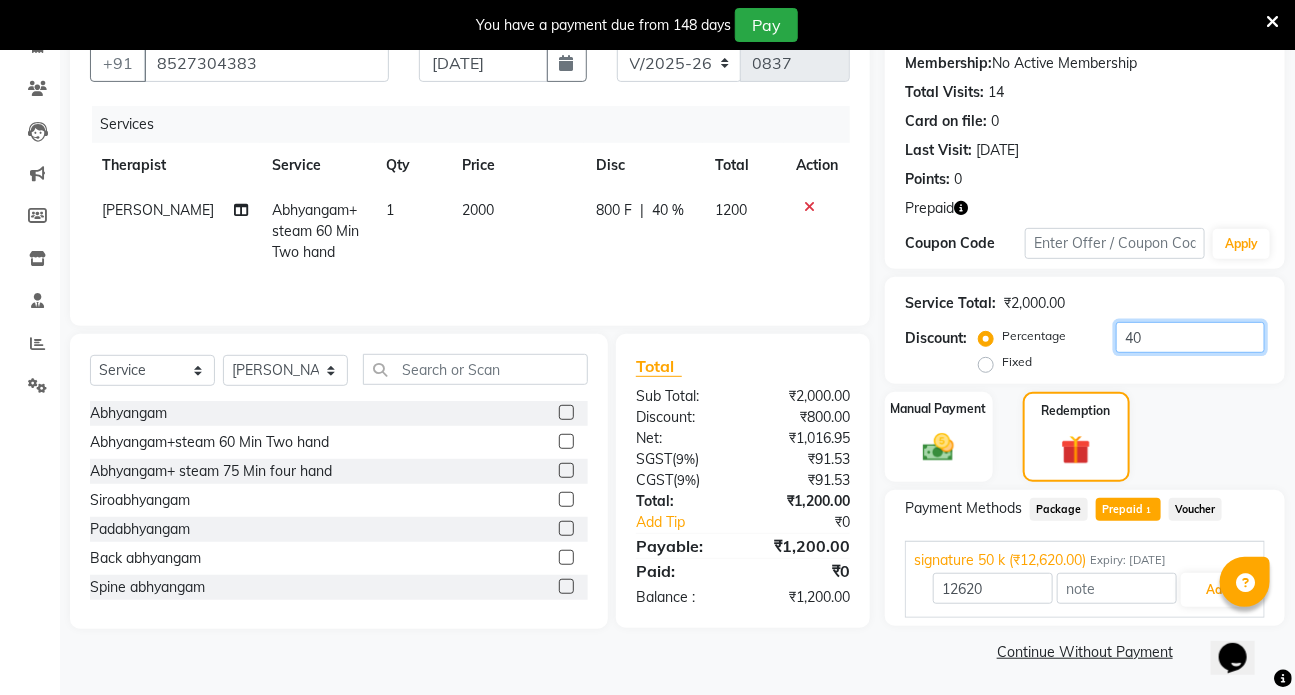 type on "40" 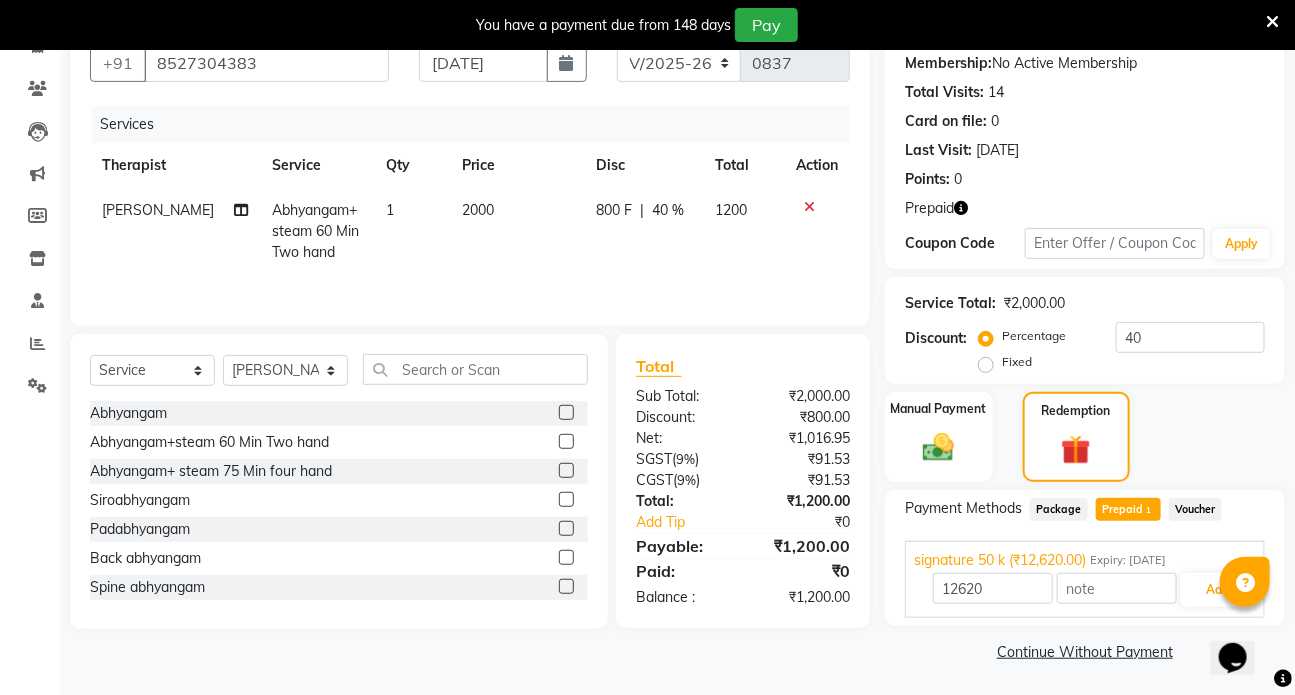 click on "Manual Payment Redemption" 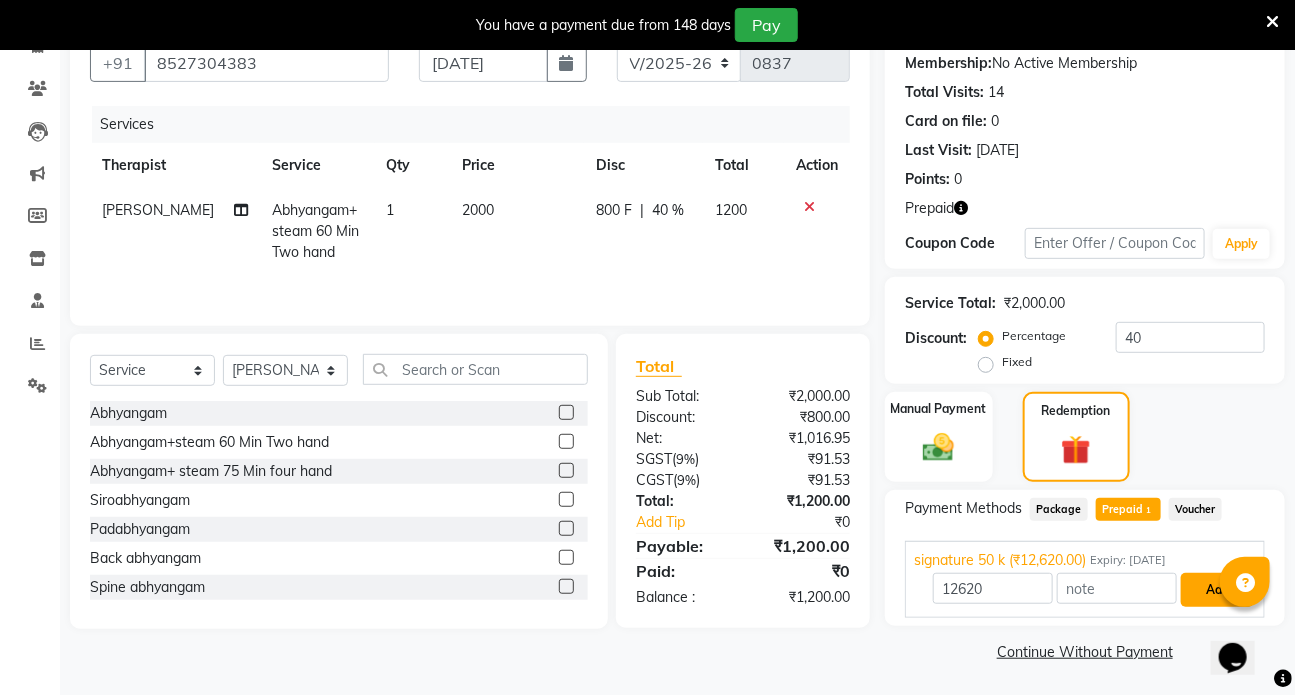 click on "Add" at bounding box center (1217, 590) 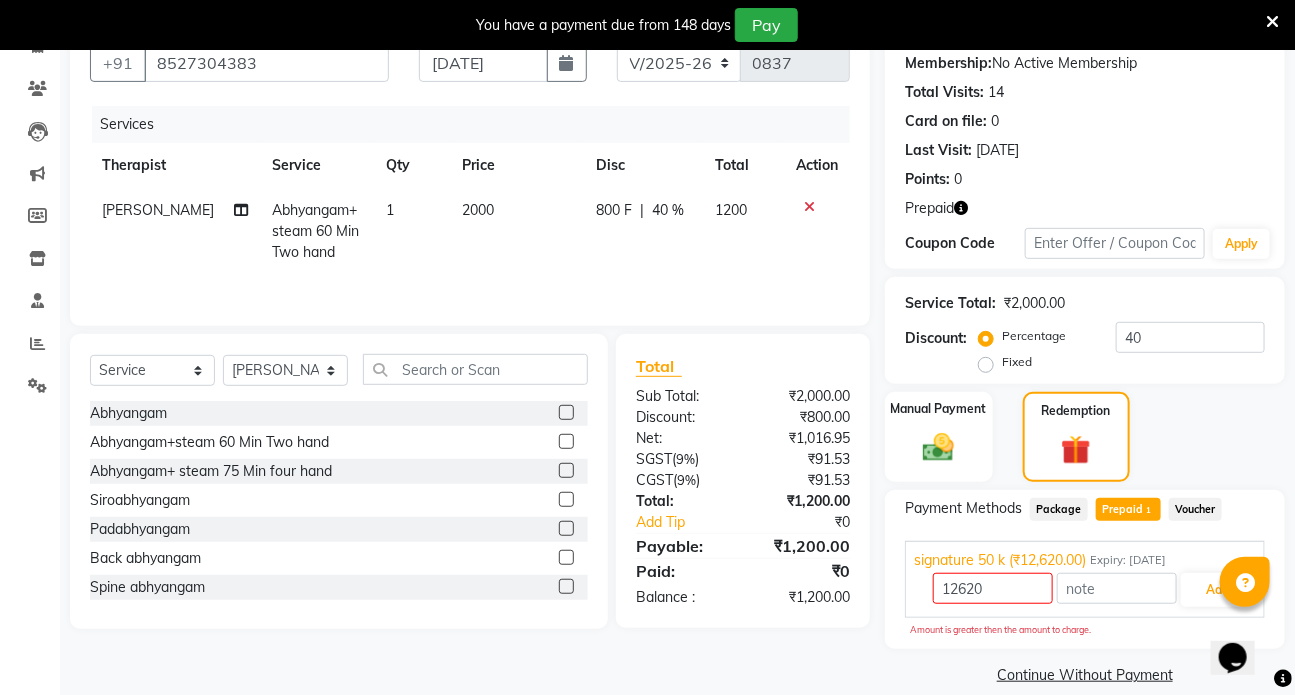 click on "Manual Payment Redemption" 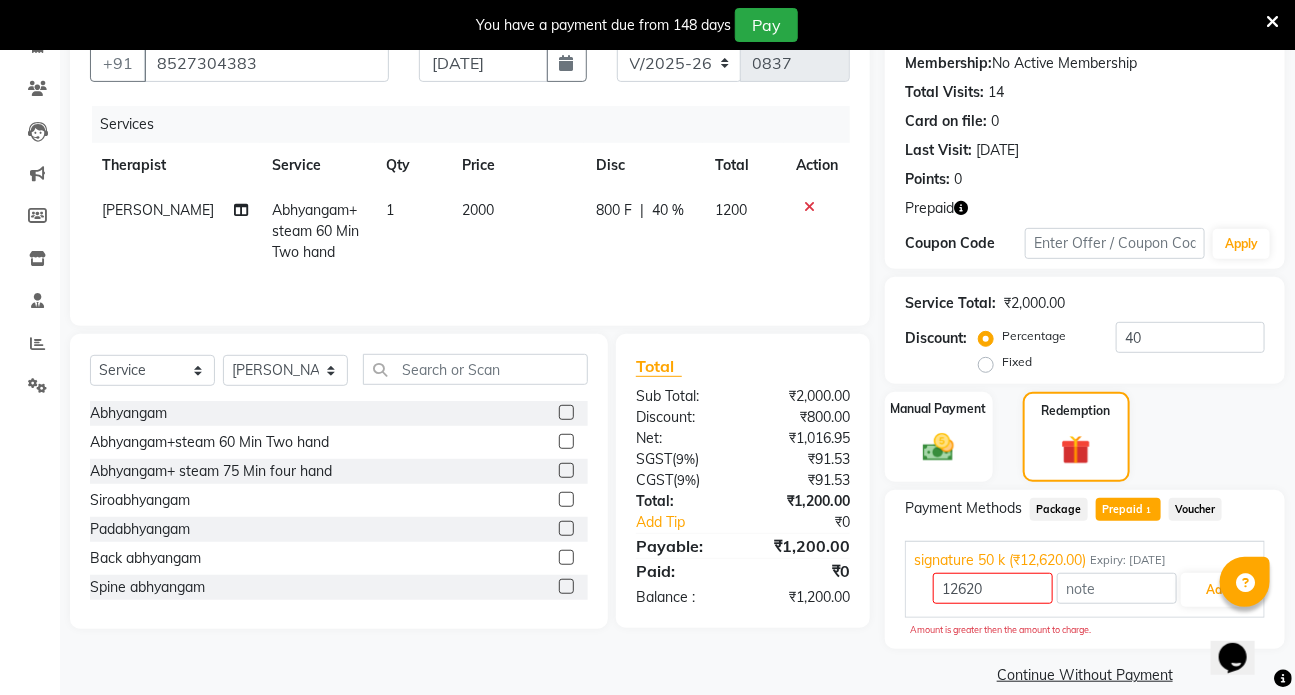 click on "1" 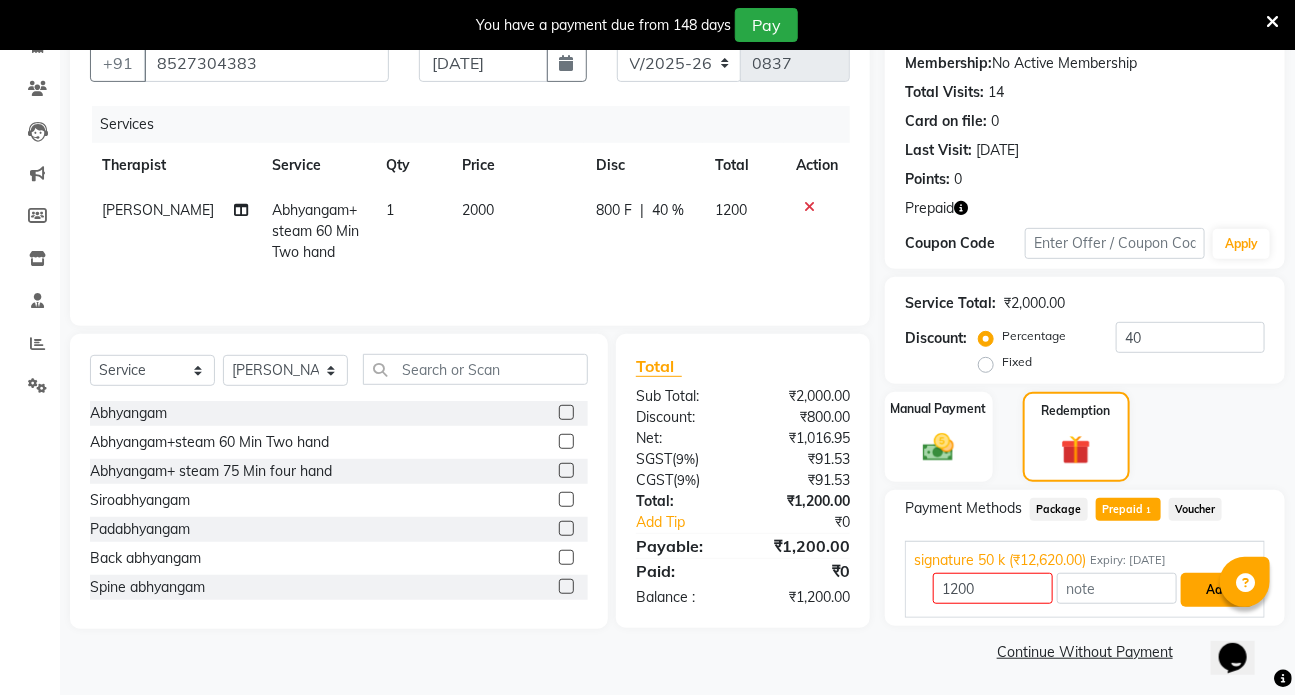 click on "Add" at bounding box center [1217, 590] 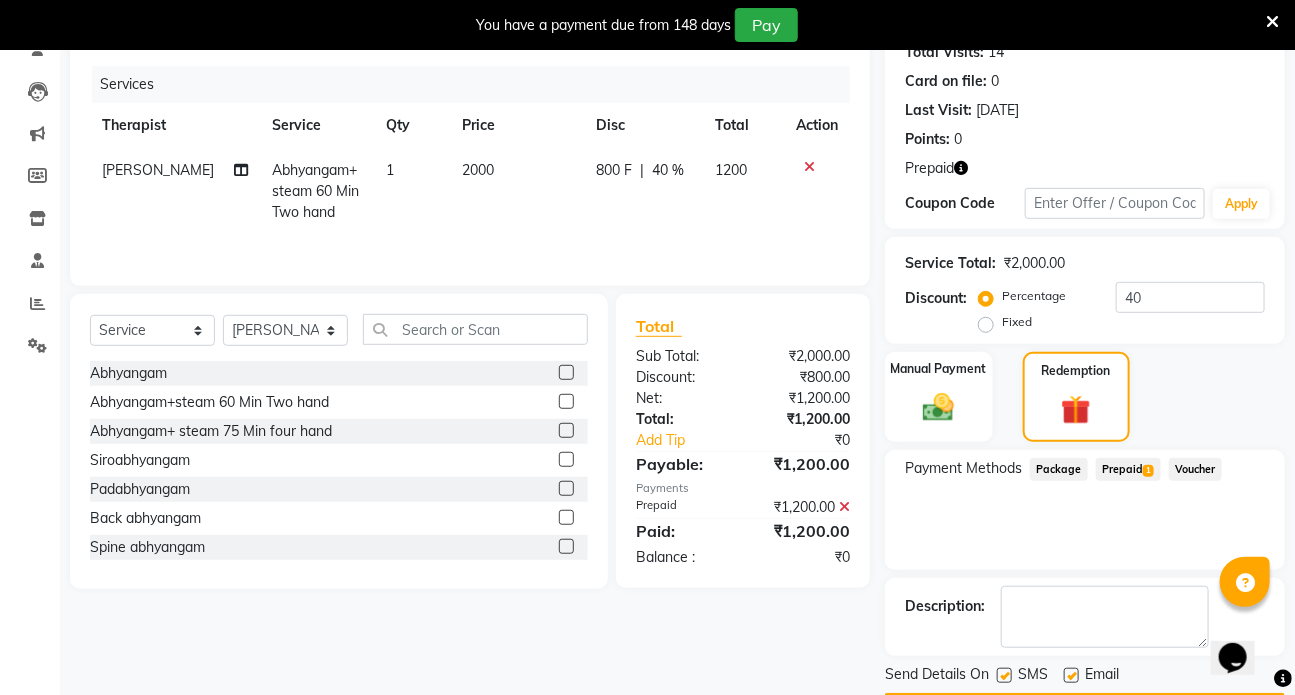 scroll, scrollTop: 290, scrollLeft: 0, axis: vertical 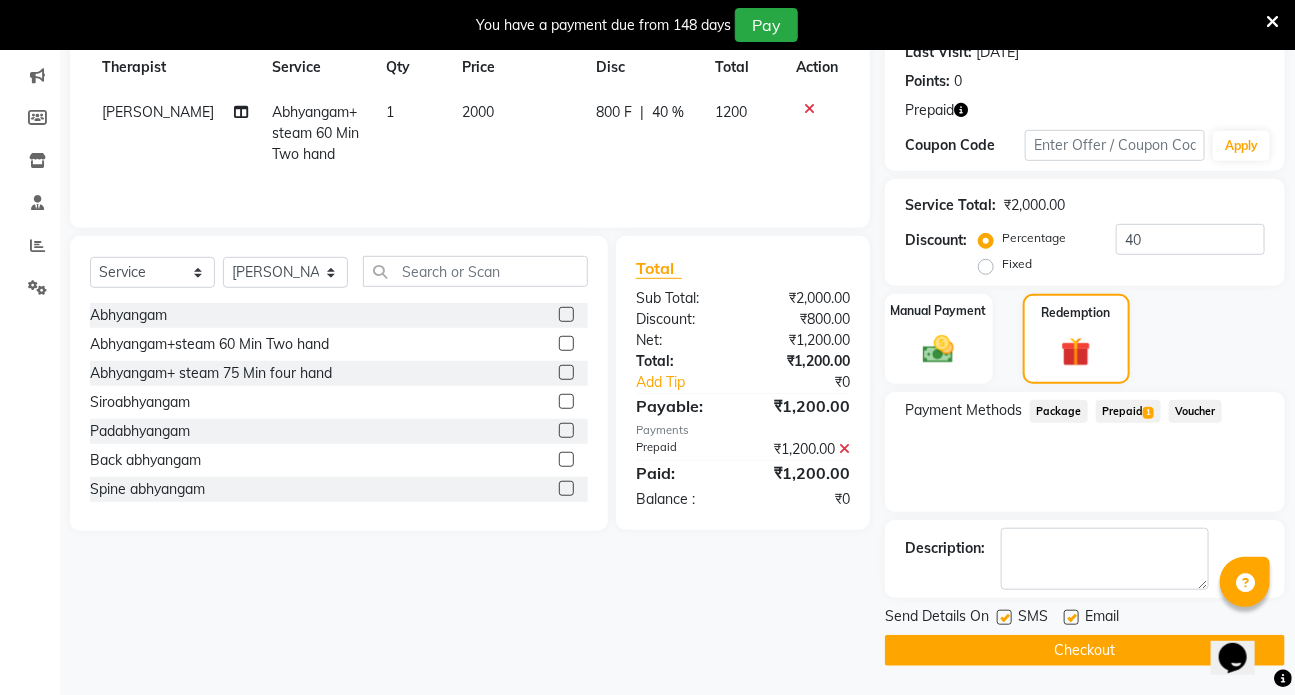 click on "Prepaid  1" 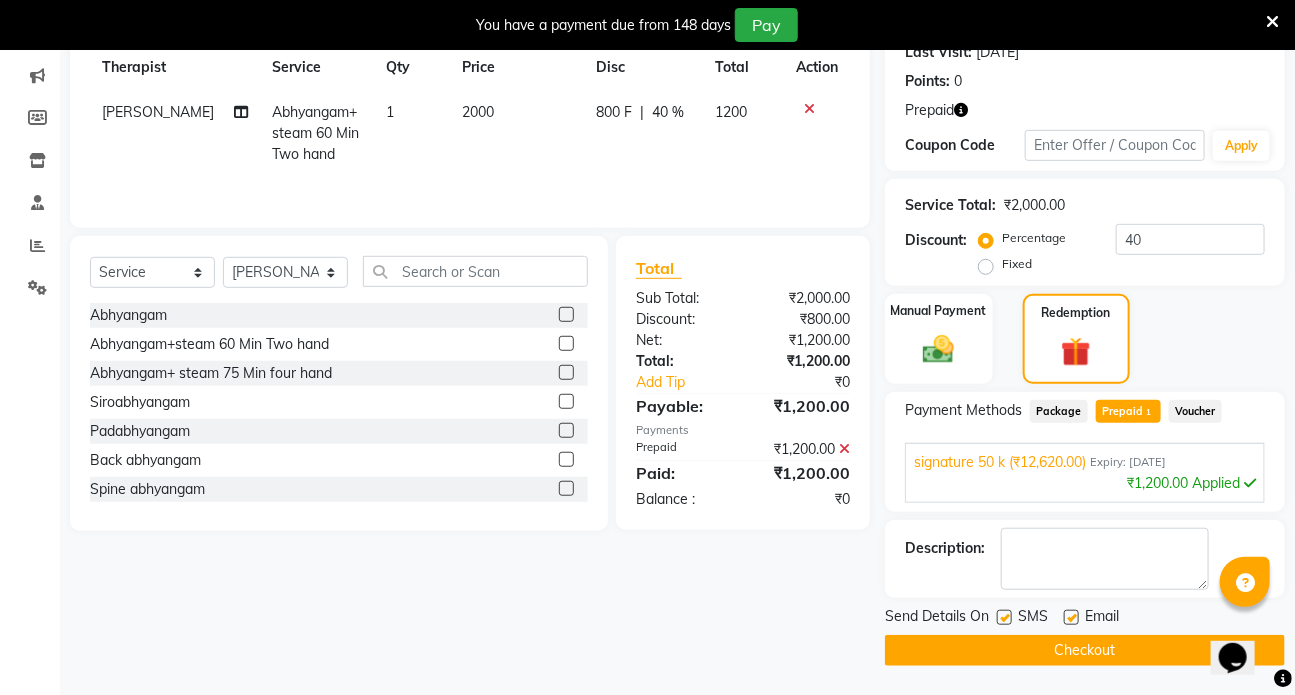 click on "Checkout" 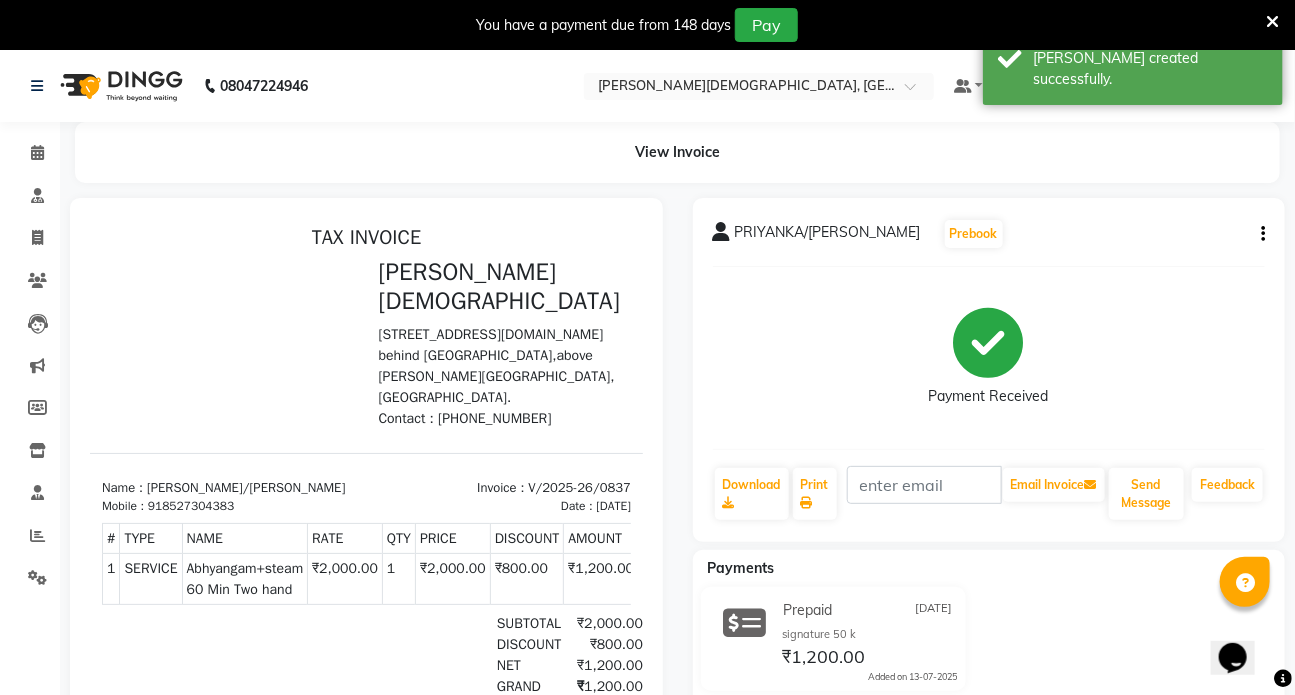 scroll, scrollTop: 0, scrollLeft: 0, axis: both 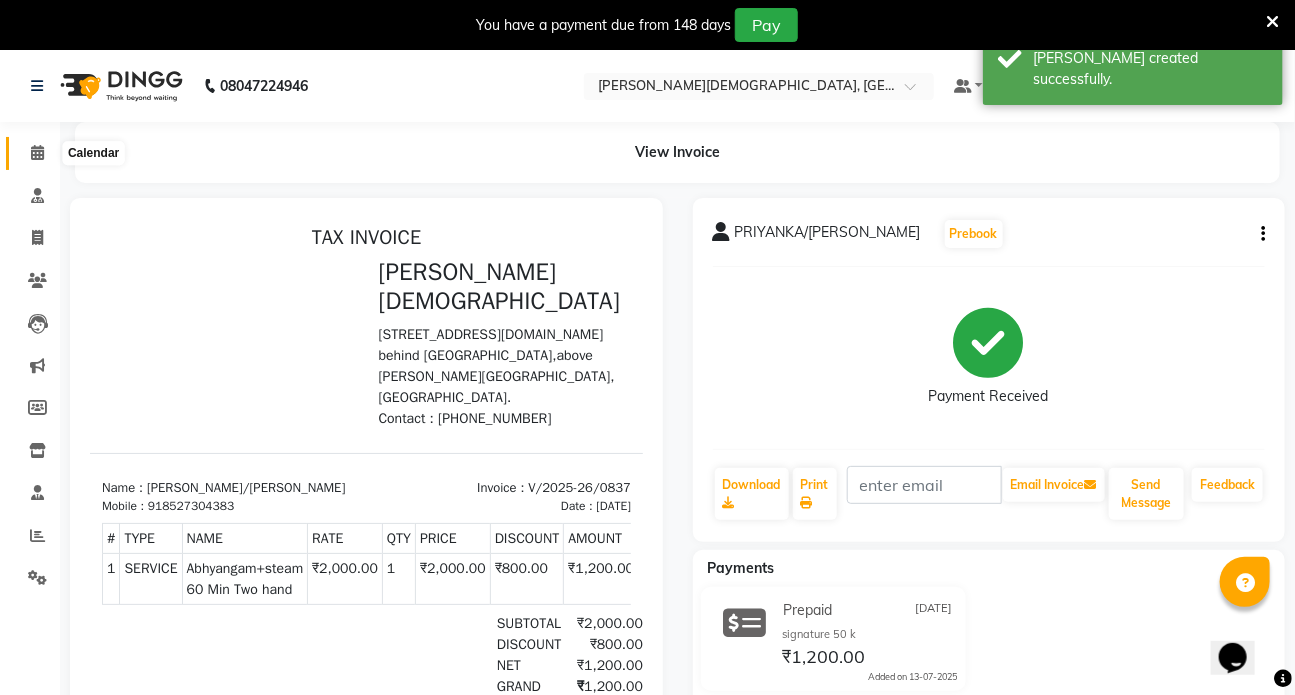 click 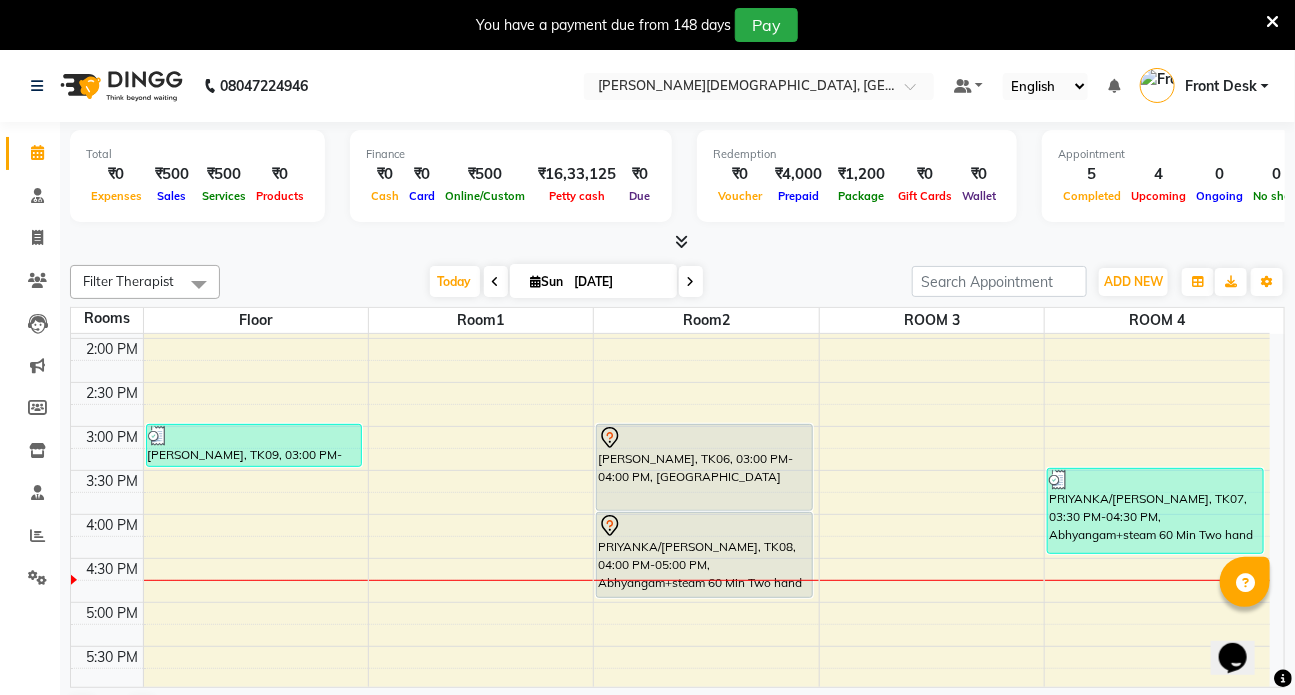 scroll, scrollTop: 608, scrollLeft: 0, axis: vertical 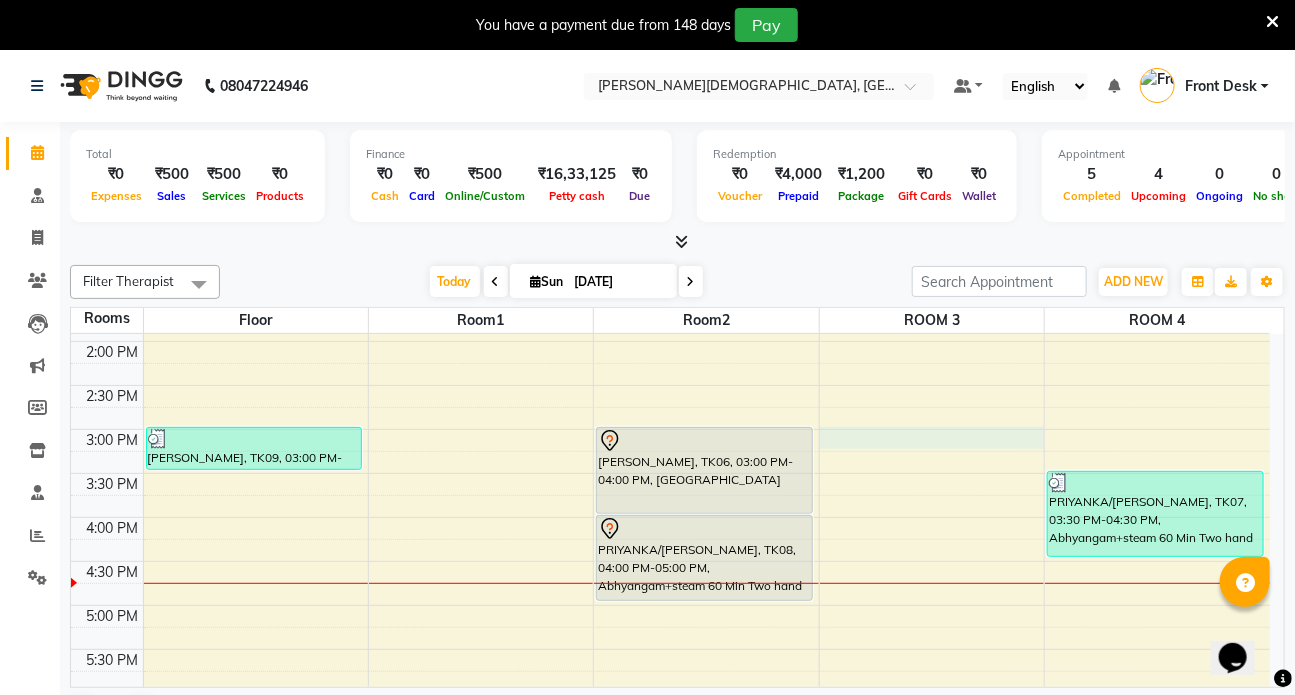 click on "7:00 AM 7:30 AM 8:00 AM 8:30 AM 9:00 AM 9:30 AM 10:00 AM 10:30 AM 11:00 AM 11:30 AM 12:00 PM 12:30 PM 1:00 PM 1:30 PM 2:00 PM 2:30 PM 3:00 PM 3:30 PM 4:00 PM 4:30 PM 5:00 PM 5:30 PM 6:00 PM 6:30 PM 7:00 PM 7:30 PM 8:00 PM 8:30 PM     [PERSON_NAME], TK09, 03:00 PM-03:30 PM, consultation     [PERSON_NAME]/[PERSON_NAME], TK01, 08:30 AM-09:30 AM, Abhyangam+steam 60 Min Two hand              Arun / [PERSON_NAME], TK04, 09:30 AM-11:00 AM, [PERSON_NAME]+pottli+steam     [PERSON_NAME]/[PERSON_NAME], TK02, 08:30 AM-09:30 AM, Abhyangam+steam 60 Min Two hand              Arun / [PERSON_NAME], TK05, 09:30 AM-11:00 AM, [PERSON_NAME]+pottli+steam             [PERSON_NAME], TK06, 03:00 PM-04:00 PM, [PERSON_NAME]/[PERSON_NAME], TK08, 04:00 PM-05:00 PM, Abhyangam+steam 60 Min Two hand      [PERSON_NAME], TK03, 08:00 AM-09:00 AM, Abhyangam+steam 60 Min Two hand      [PERSON_NAME], TK03, 09:00 AM-10:00 AM, Abhyangam+steam 60 Min Two hand      PRIYANKA/[PERSON_NAME], TK07, 03:30 PM-04:30 PM, Abhyangam+steam 60 Min Two hand" at bounding box center [670, 341] 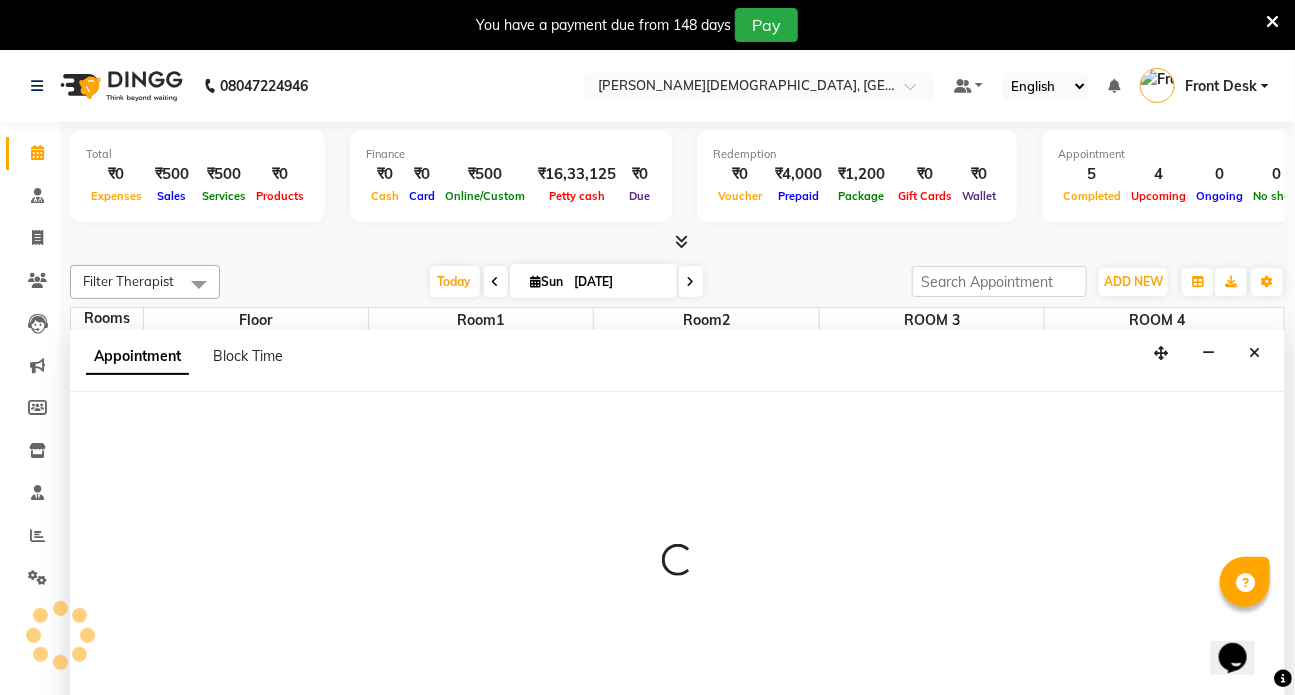 select on "tentative" 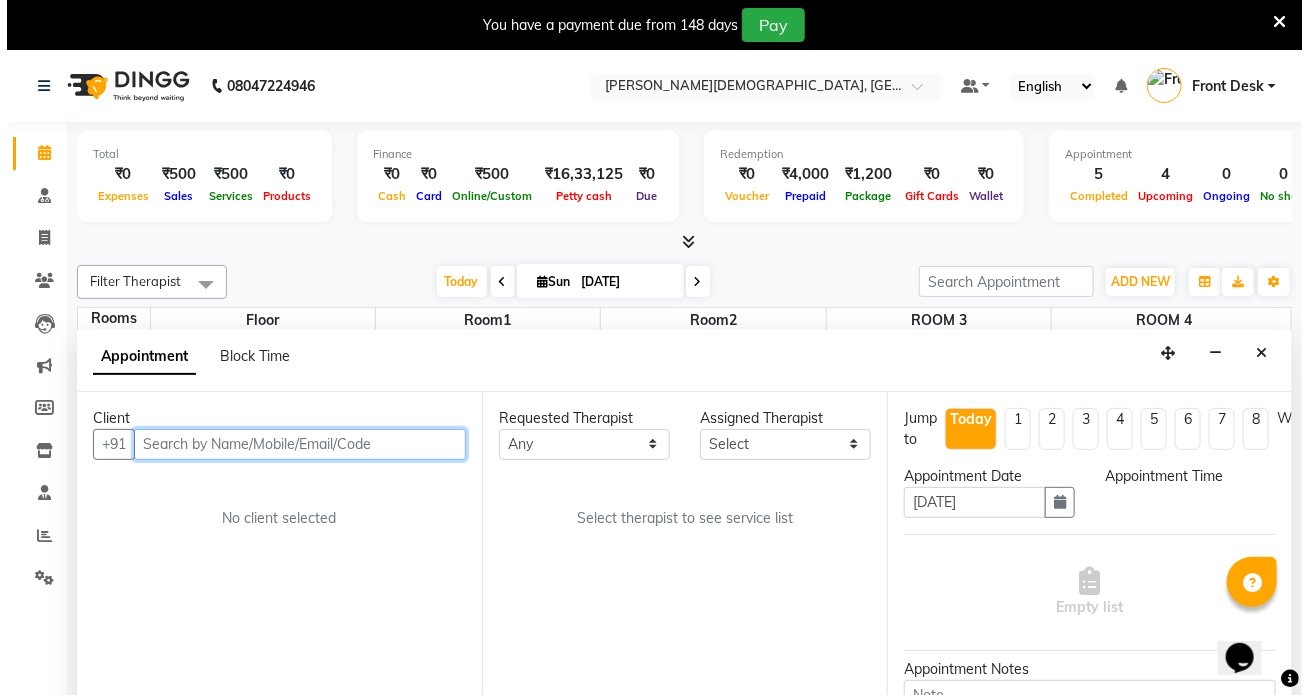 scroll, scrollTop: 50, scrollLeft: 0, axis: vertical 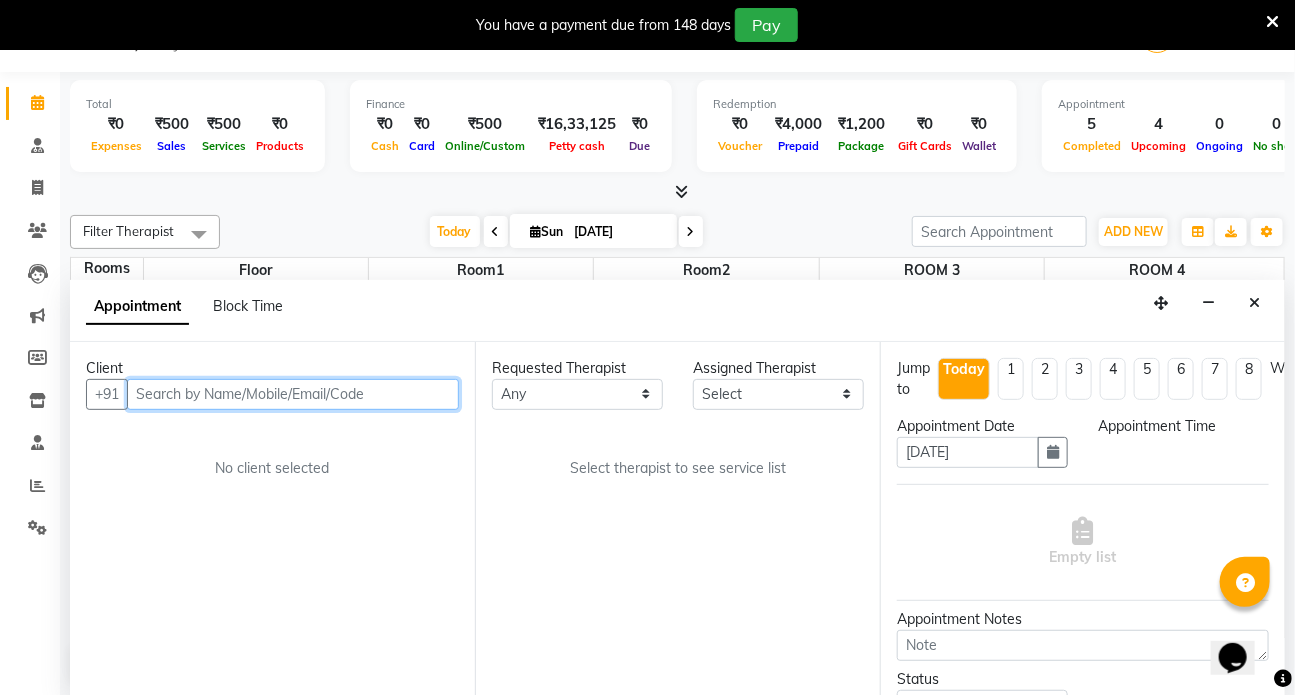 select on "900" 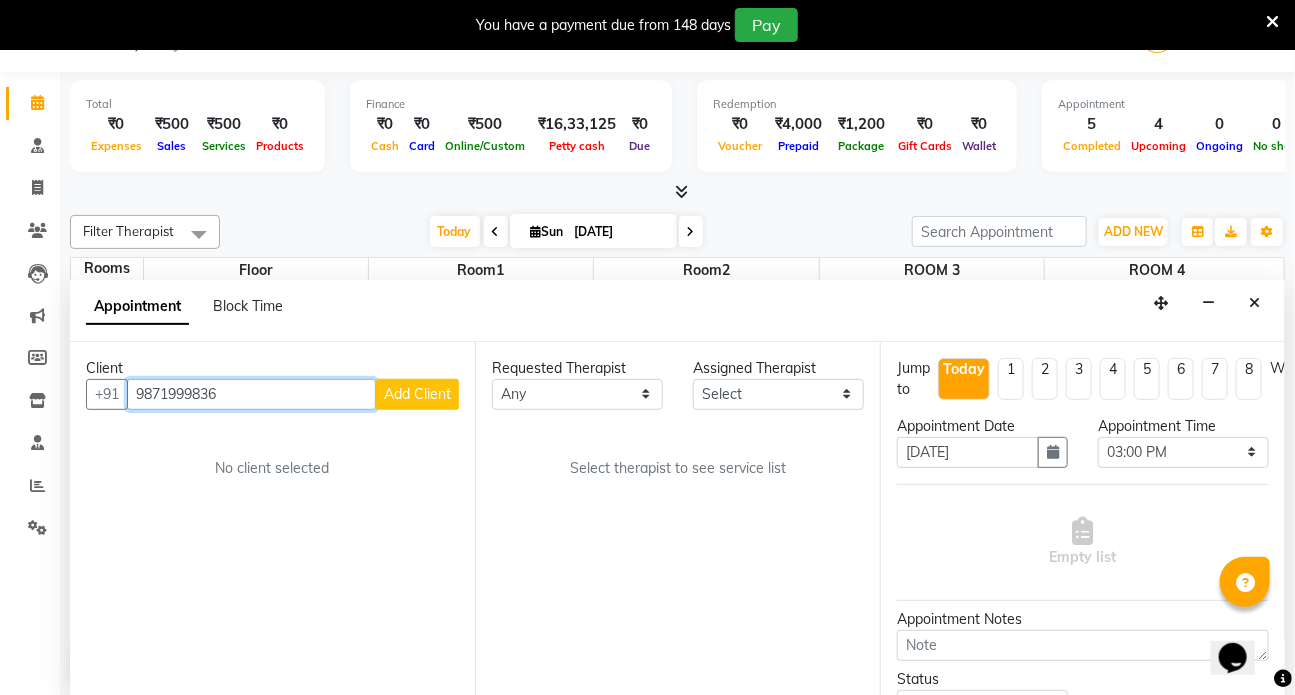 type on "9871999836" 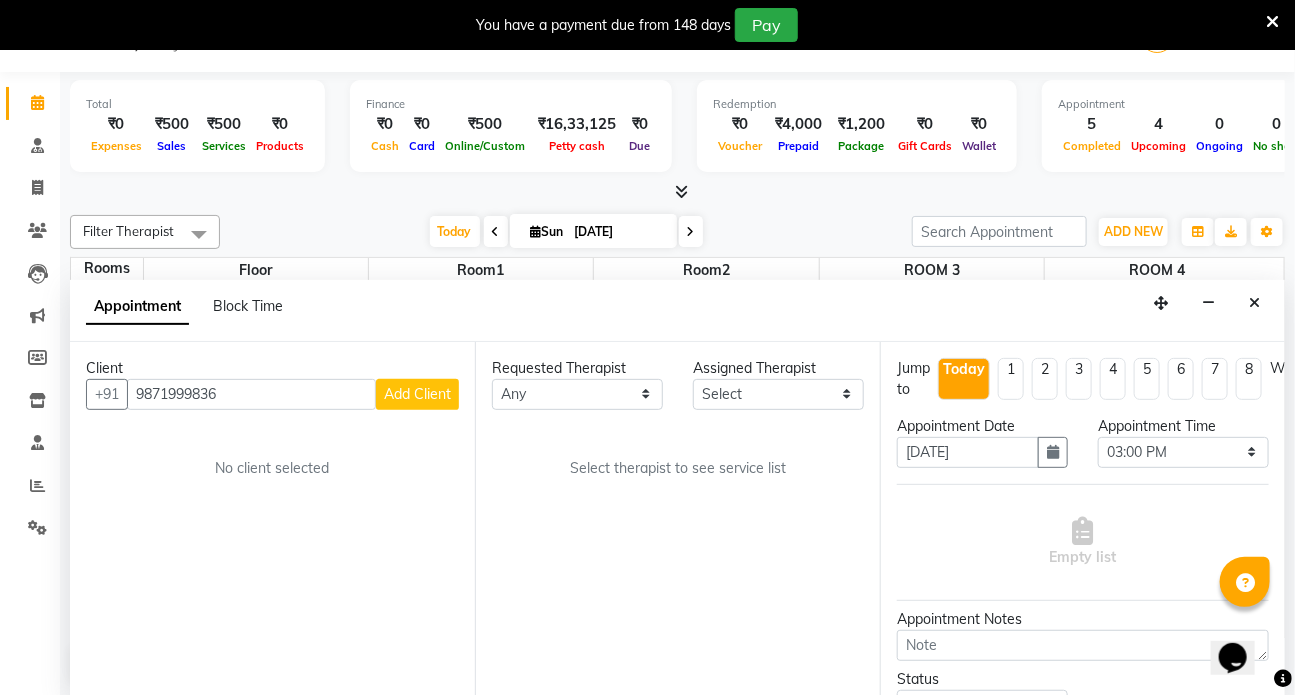 click on "Add Client" at bounding box center (417, 394) 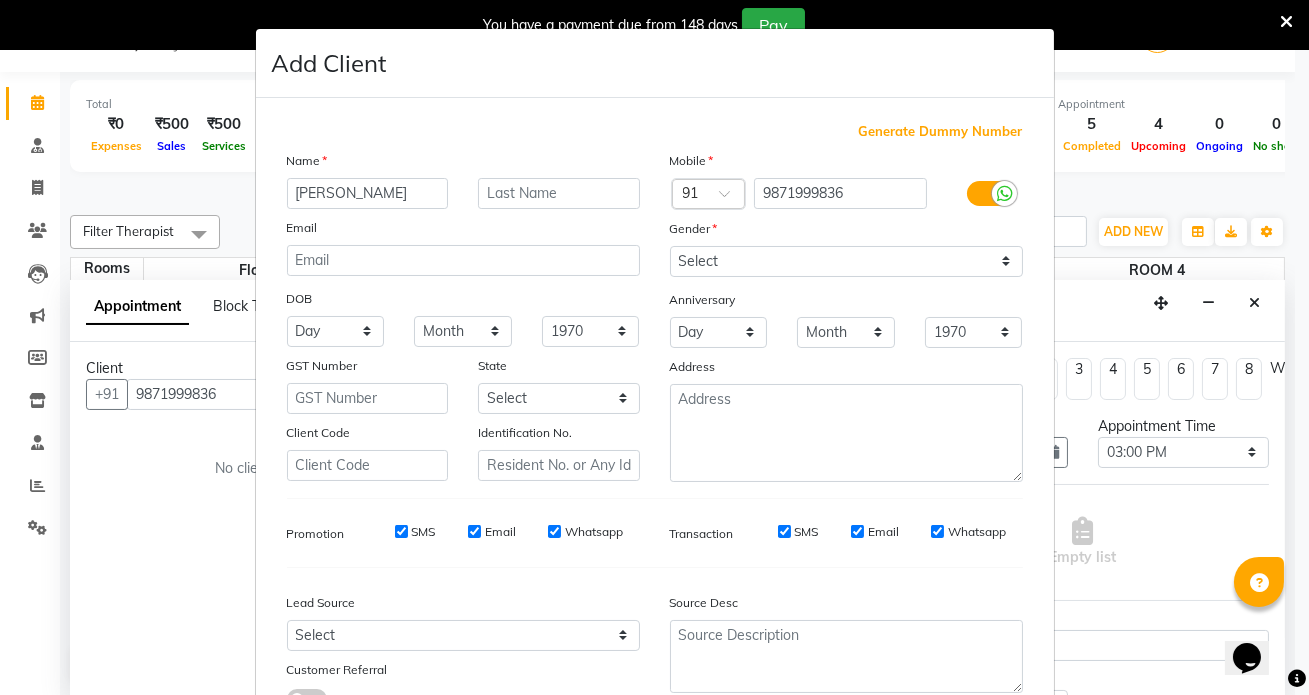 type on "[PERSON_NAME]" 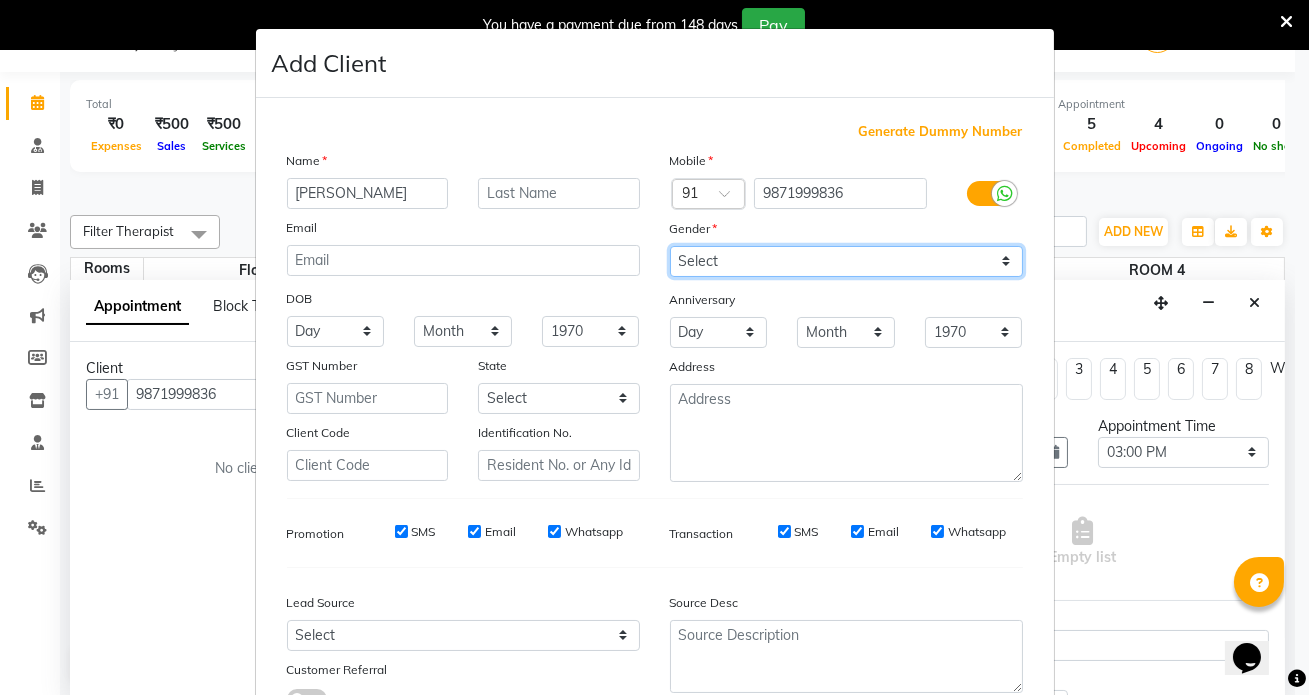 click on "Select [DEMOGRAPHIC_DATA] [DEMOGRAPHIC_DATA] Other Prefer Not To Say" at bounding box center (846, 261) 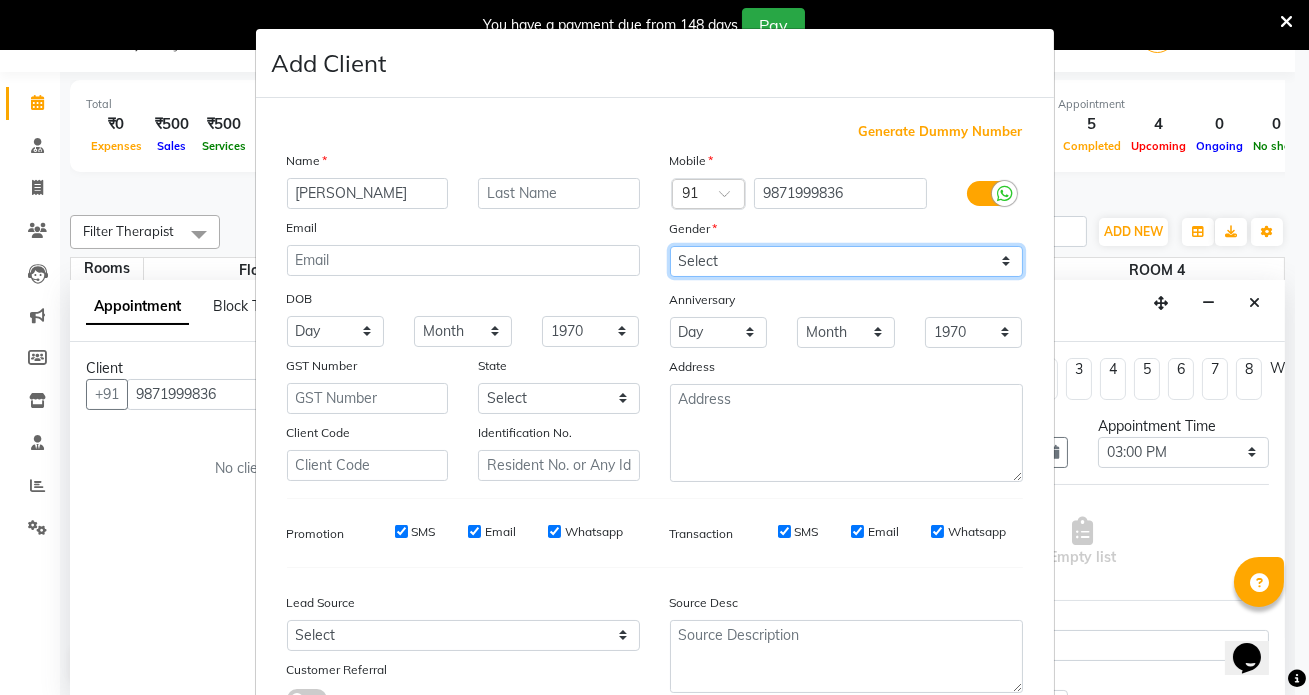 click on "Select [DEMOGRAPHIC_DATA] [DEMOGRAPHIC_DATA] Other Prefer Not To Say" at bounding box center (846, 261) 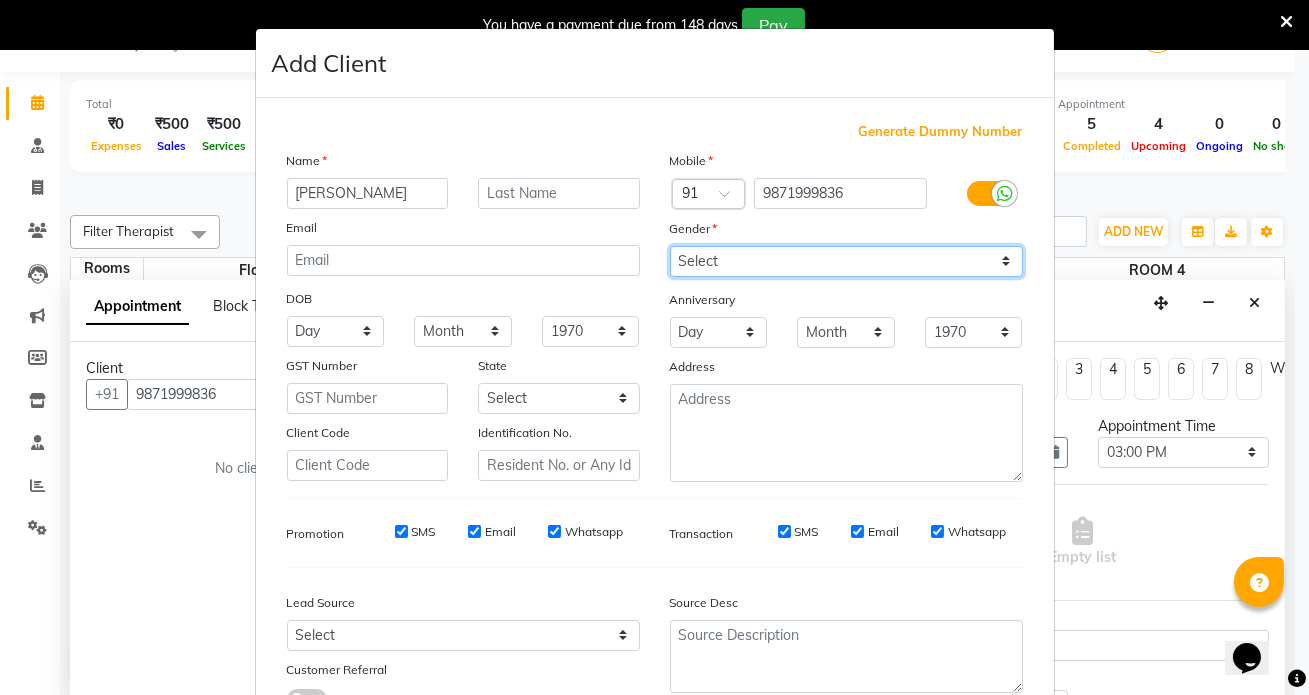 click on "Select [DEMOGRAPHIC_DATA] [DEMOGRAPHIC_DATA] Other Prefer Not To Say" at bounding box center (846, 261) 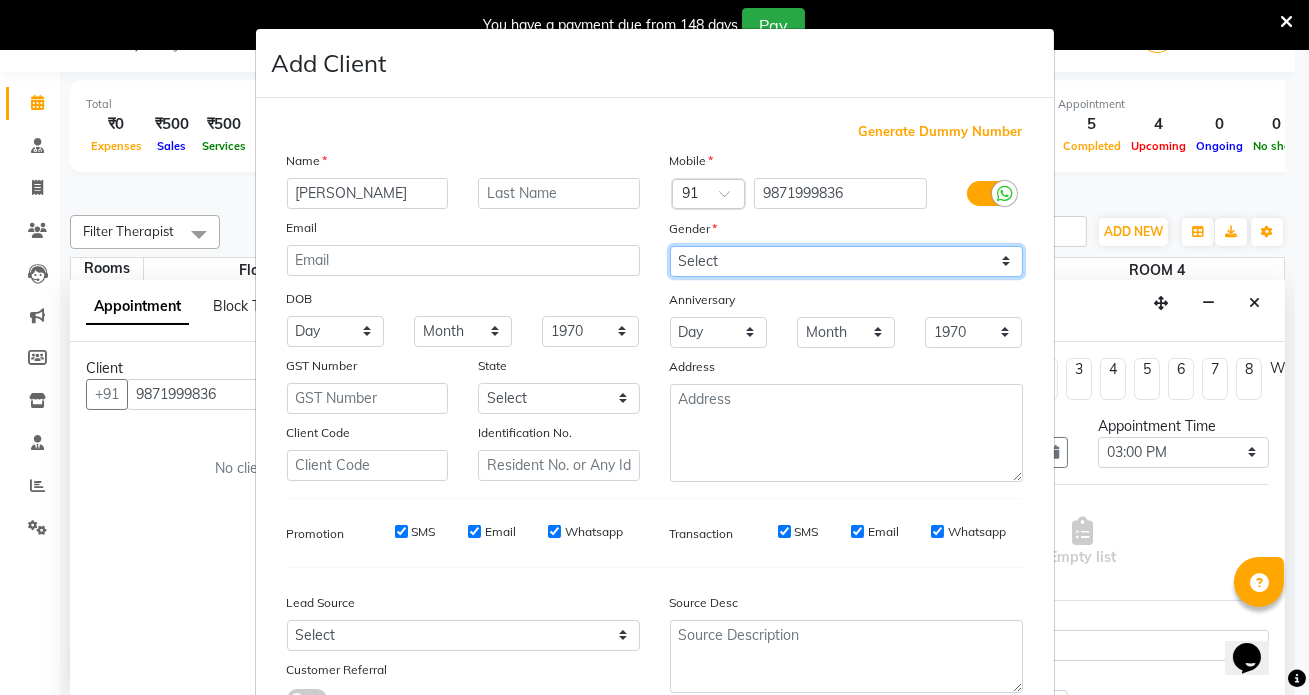 select on "[DEMOGRAPHIC_DATA]" 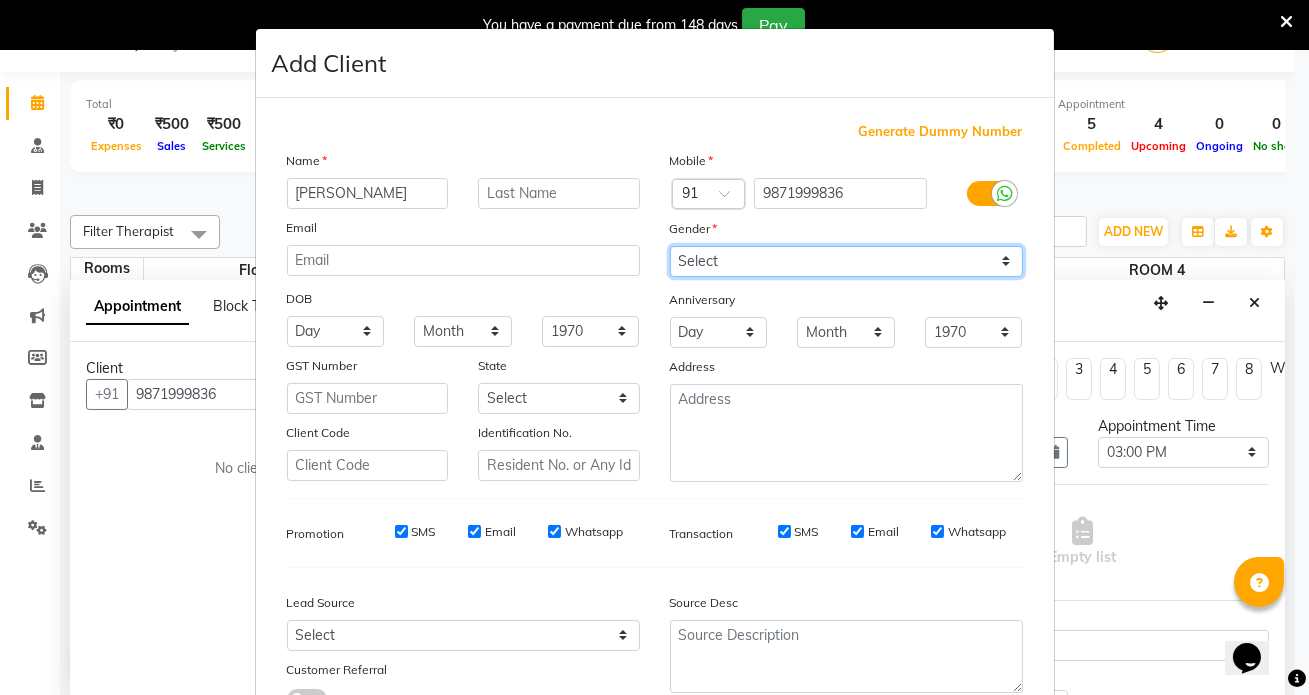 click on "Select [DEMOGRAPHIC_DATA] [DEMOGRAPHIC_DATA] Other Prefer Not To Say" at bounding box center (846, 261) 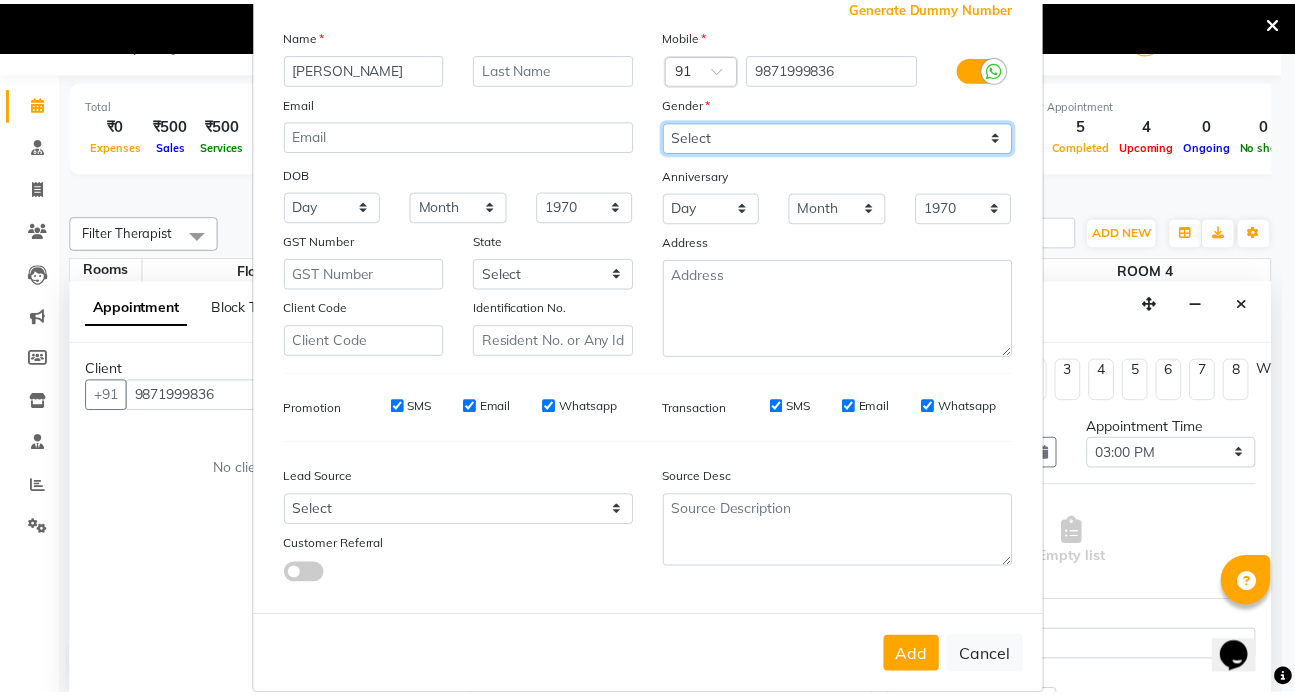 scroll, scrollTop: 158, scrollLeft: 0, axis: vertical 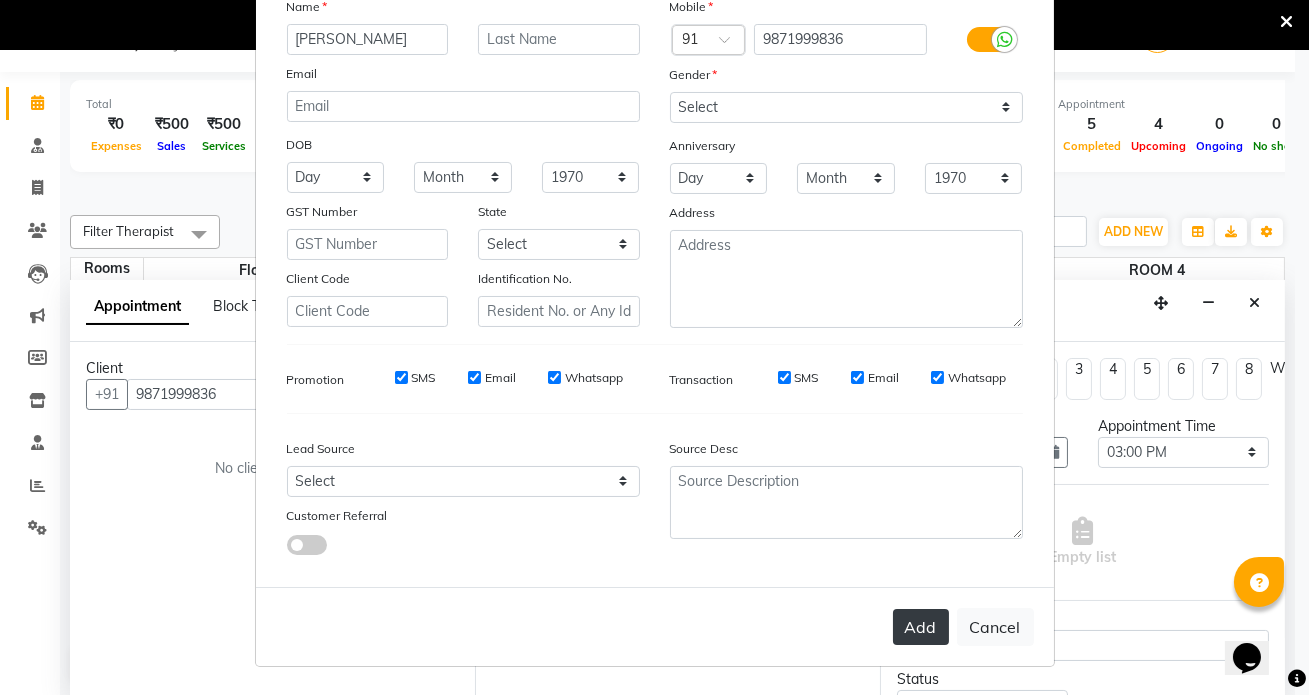 click on "Add" at bounding box center (921, 627) 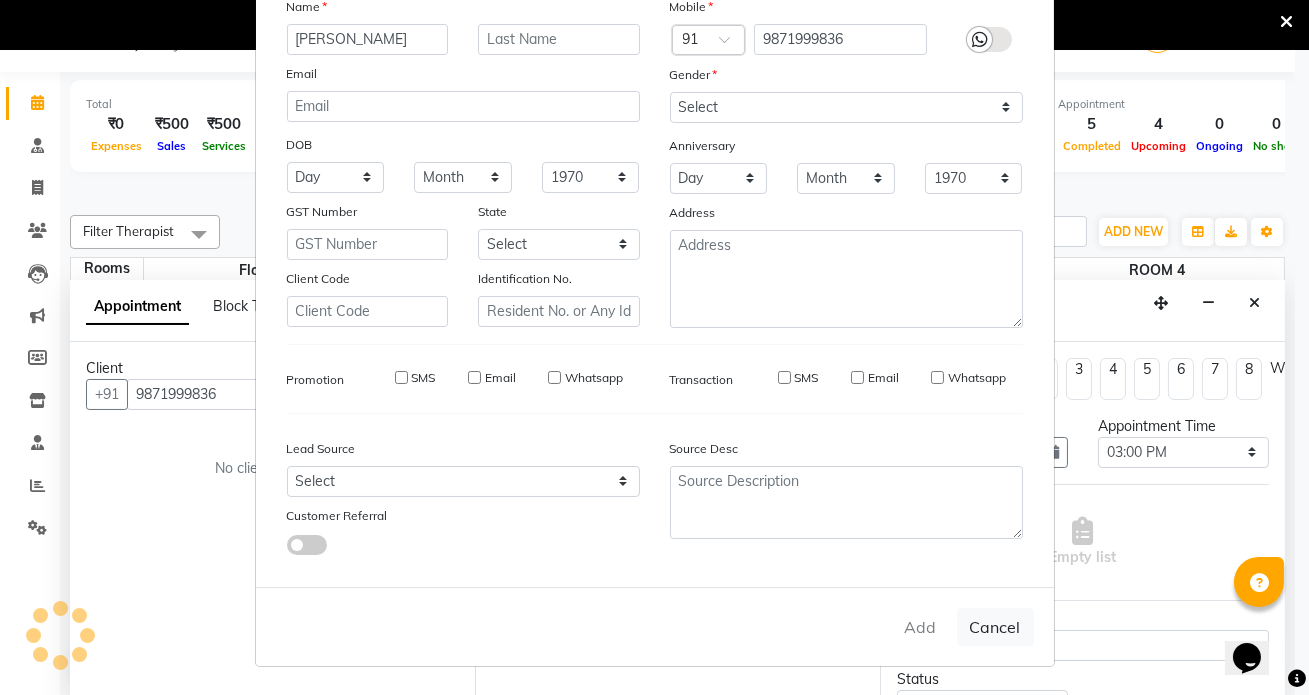 type 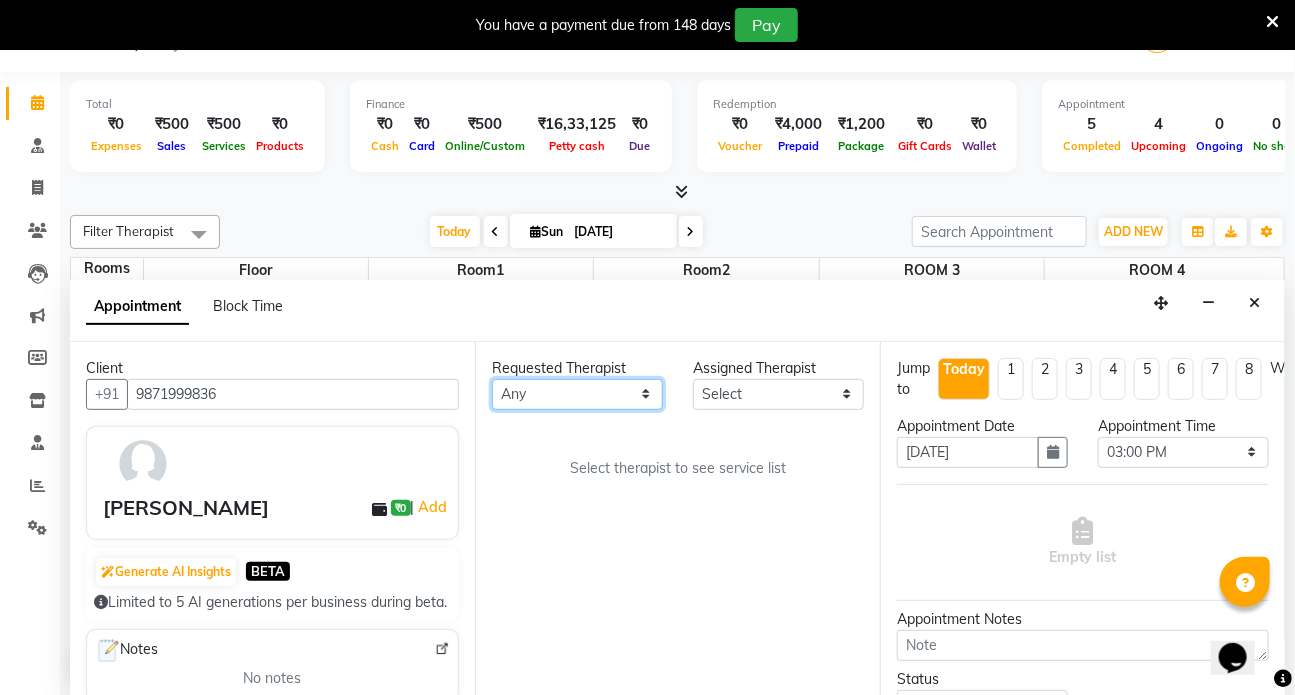 click on "Any ANJALI [PERSON_NAME] [PERSON_NAME] Dr [PERSON_NAME] Front Desk [PERSON_NAME] MILAN [PERSON_NAME] [PERSON_NAME]" at bounding box center (577, 394) 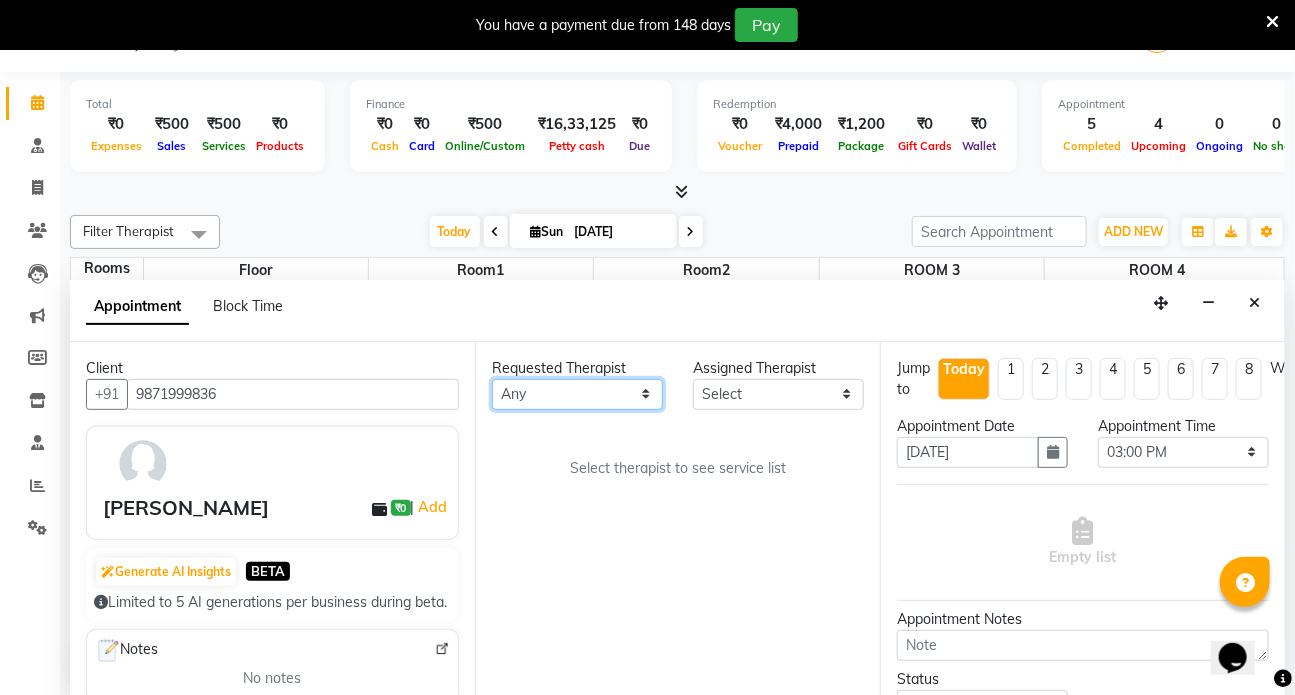 select on "82134" 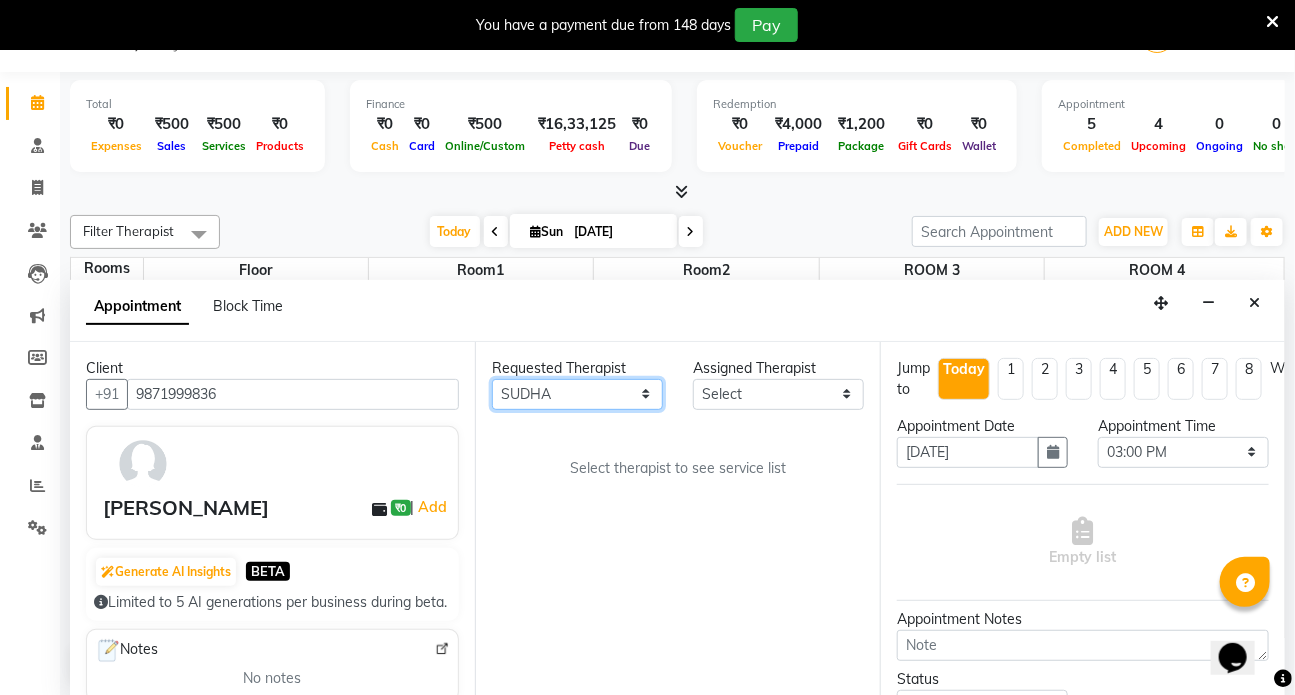 click on "Any ANJALI [PERSON_NAME] [PERSON_NAME] Dr [PERSON_NAME] Front Desk [PERSON_NAME] MILAN [PERSON_NAME] [PERSON_NAME]" at bounding box center (577, 394) 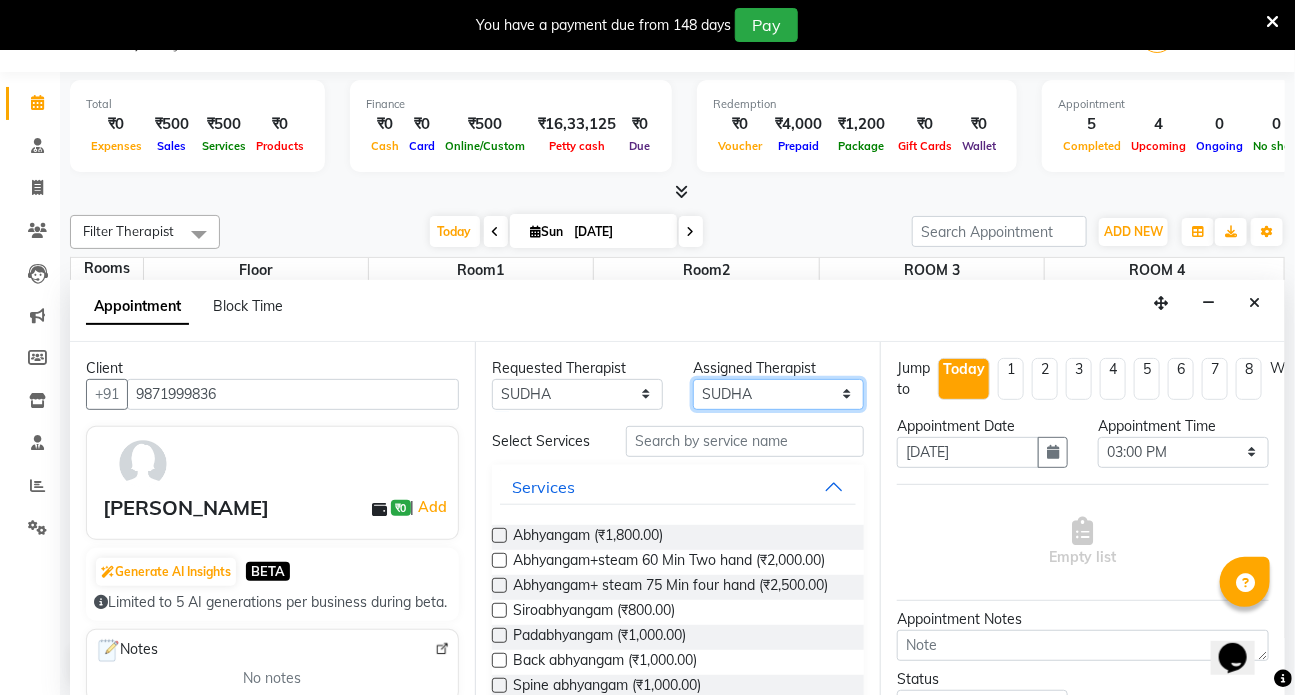 click on "Select ANJALI [PERSON_NAME] [PERSON_NAME] Dr [PERSON_NAME] Front Desk [PERSON_NAME] MILAN [PERSON_NAME] [PERSON_NAME]" at bounding box center (778, 394) 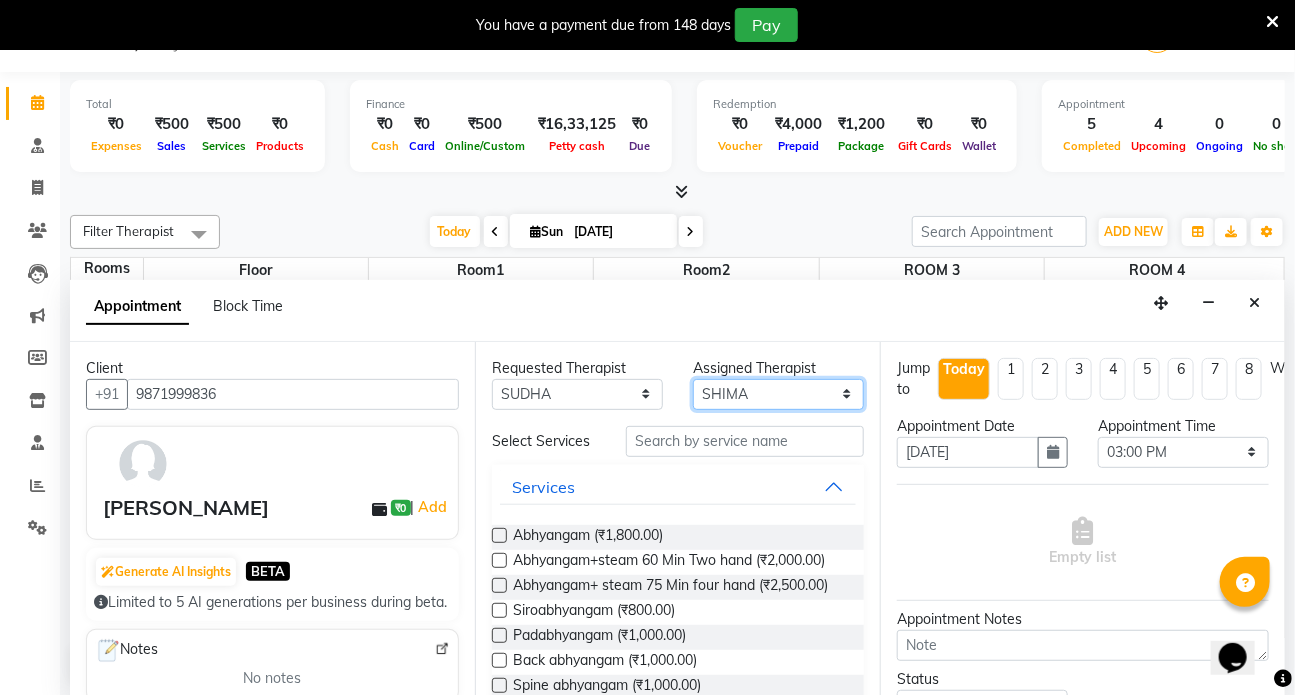 click on "Select ANJALI [PERSON_NAME] [PERSON_NAME] Dr [PERSON_NAME] Front Desk [PERSON_NAME] MILAN [PERSON_NAME] [PERSON_NAME]" at bounding box center [778, 394] 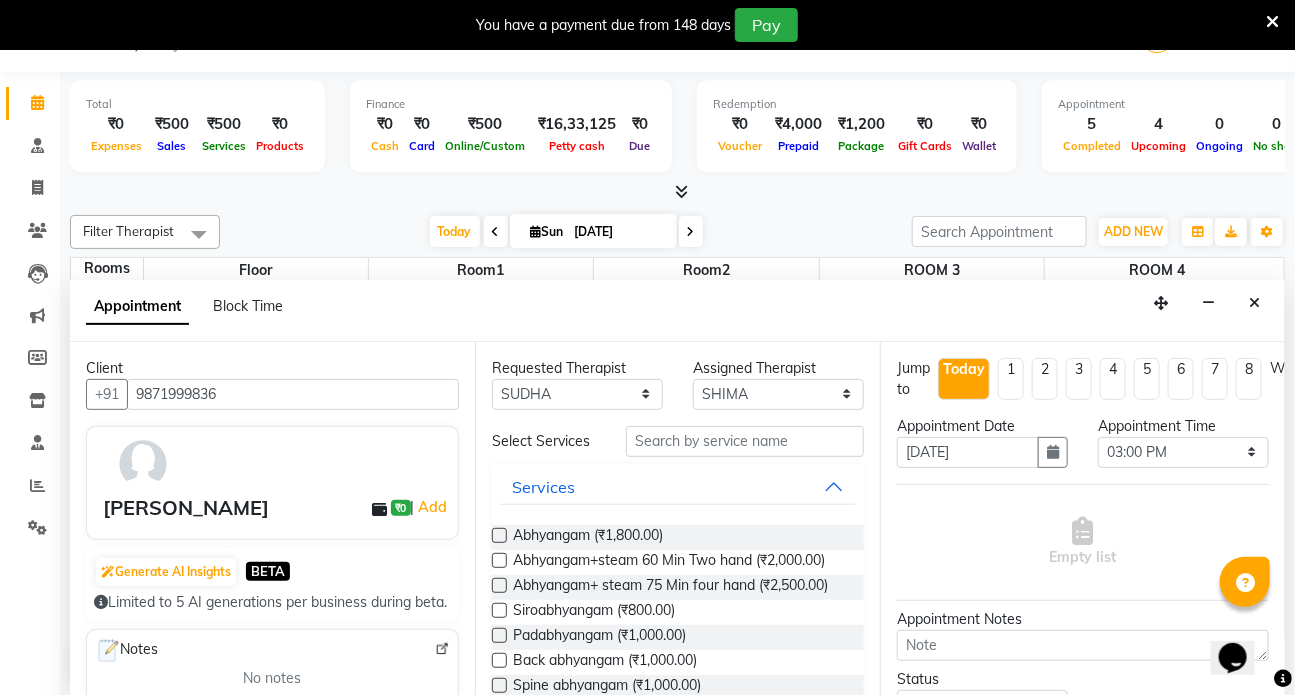 click at bounding box center (499, 585) 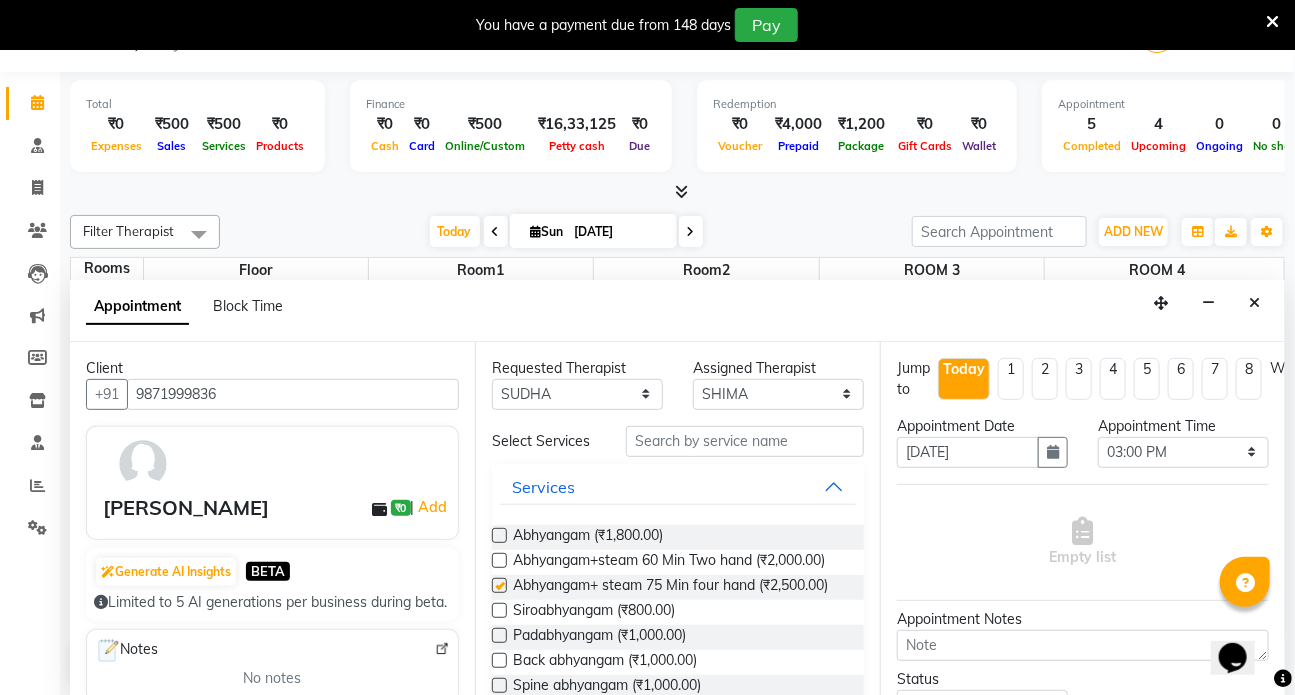 select on "3621" 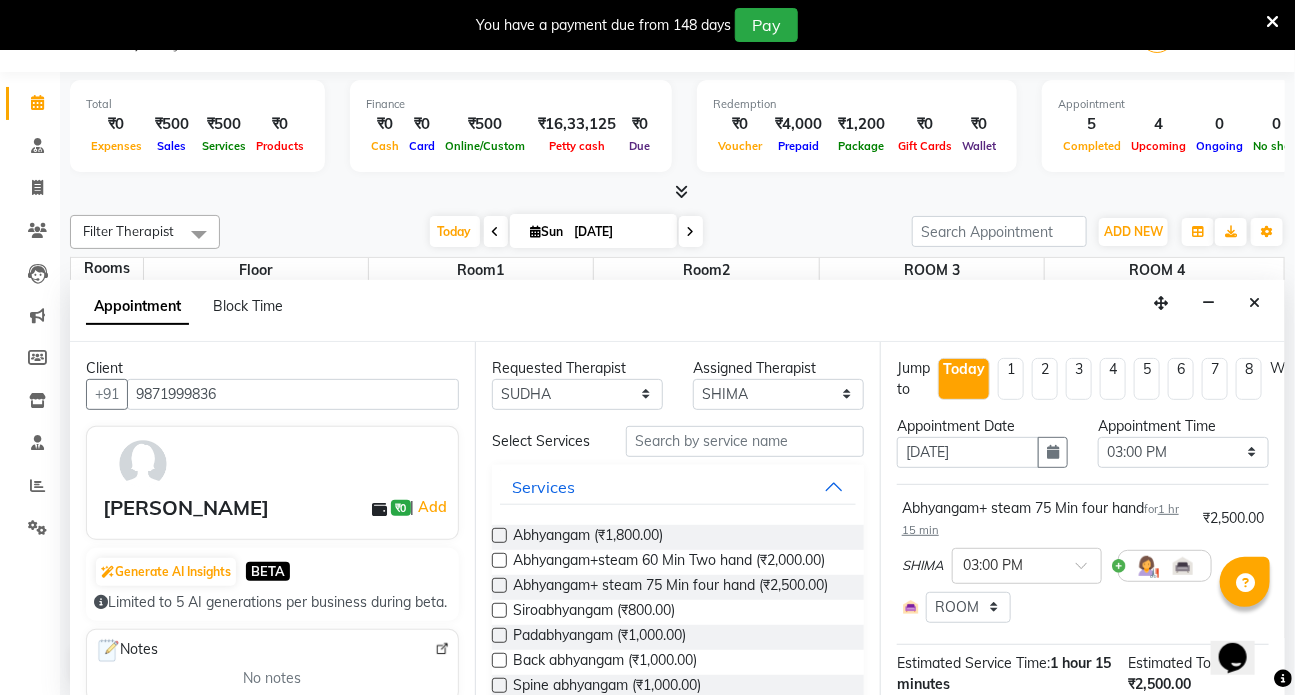 checkbox on "false" 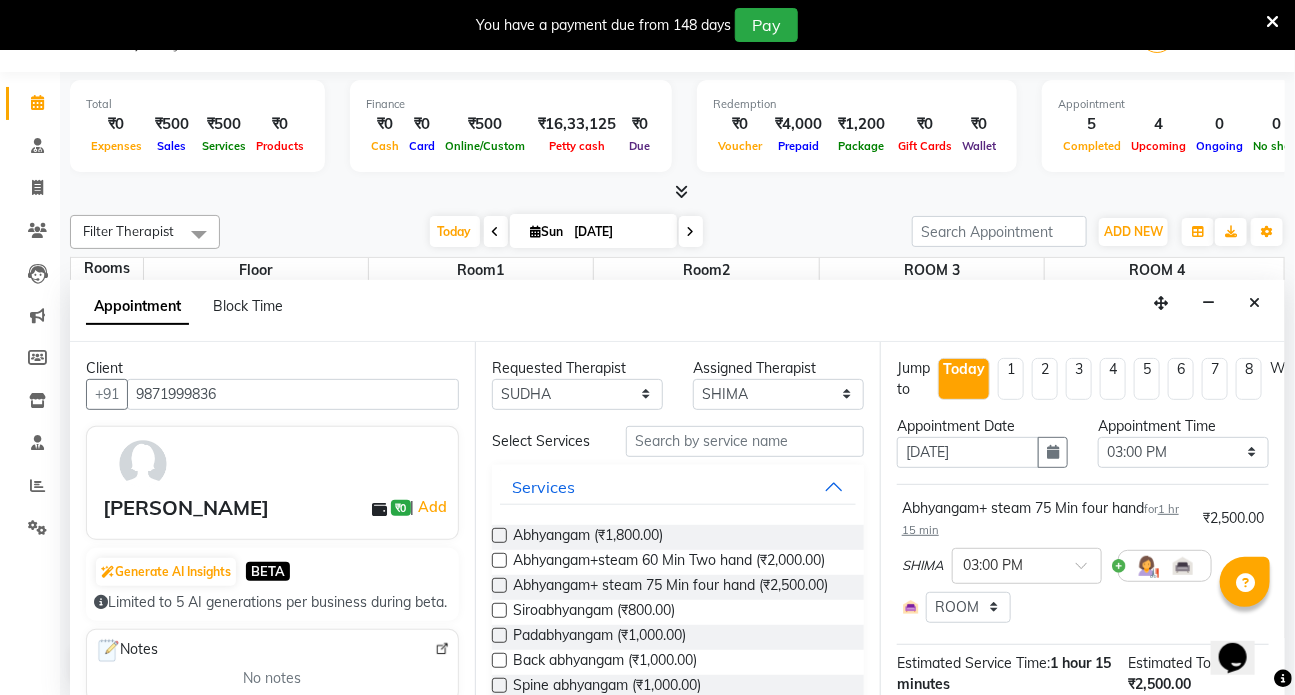 scroll, scrollTop: 256, scrollLeft: 0, axis: vertical 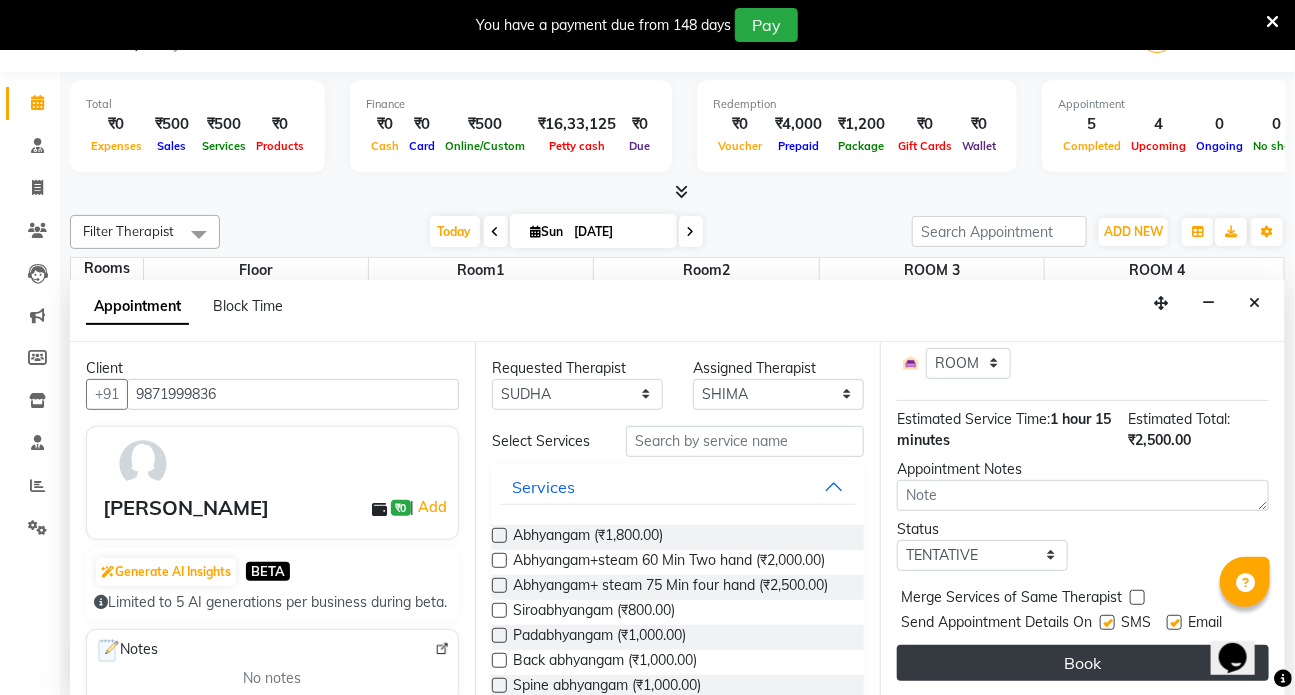 click on "Book" at bounding box center (1083, 663) 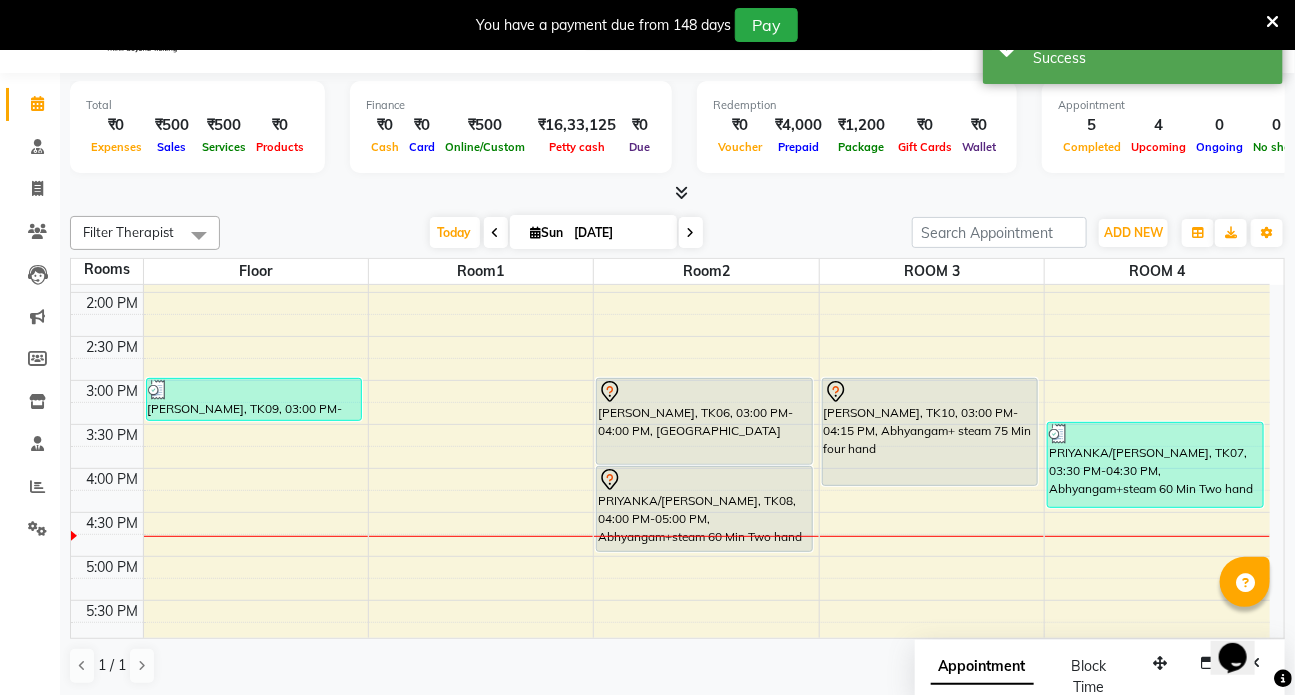 scroll, scrollTop: 0, scrollLeft: 0, axis: both 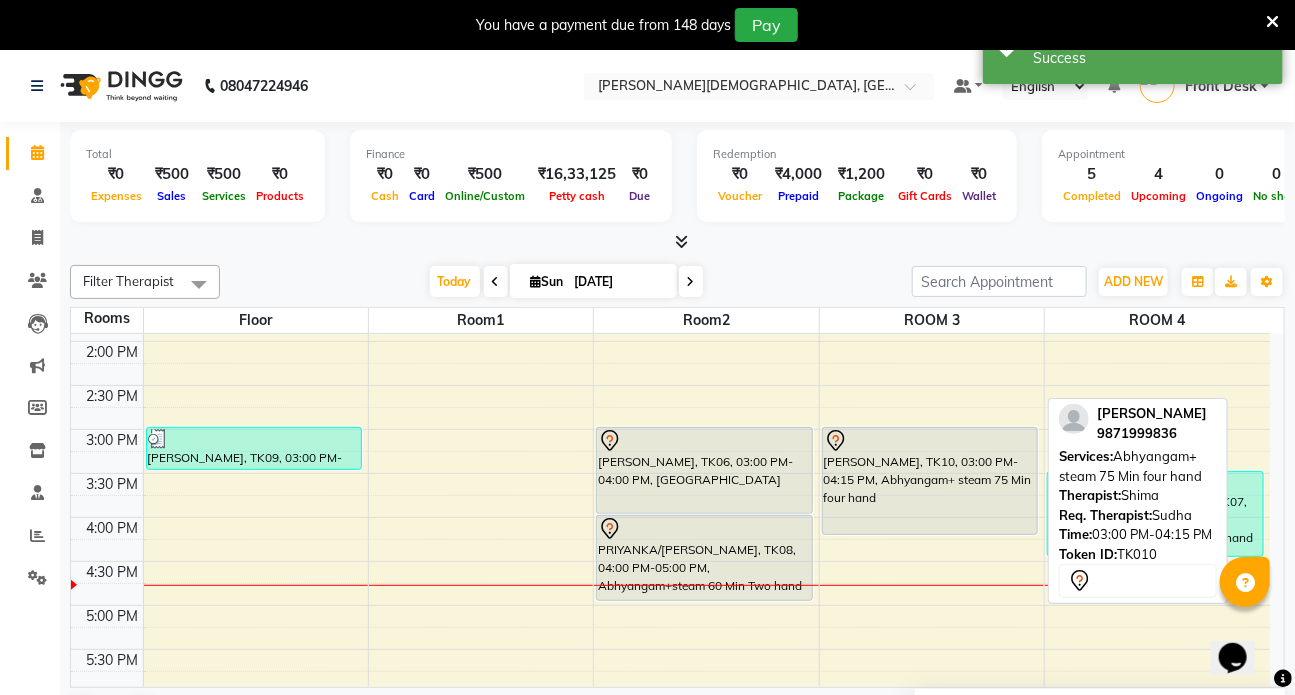 click on "[PERSON_NAME], TK10, 03:00 PM-04:15 PM, Abhyangam+ steam 75 Min four hand" at bounding box center (930, 481) 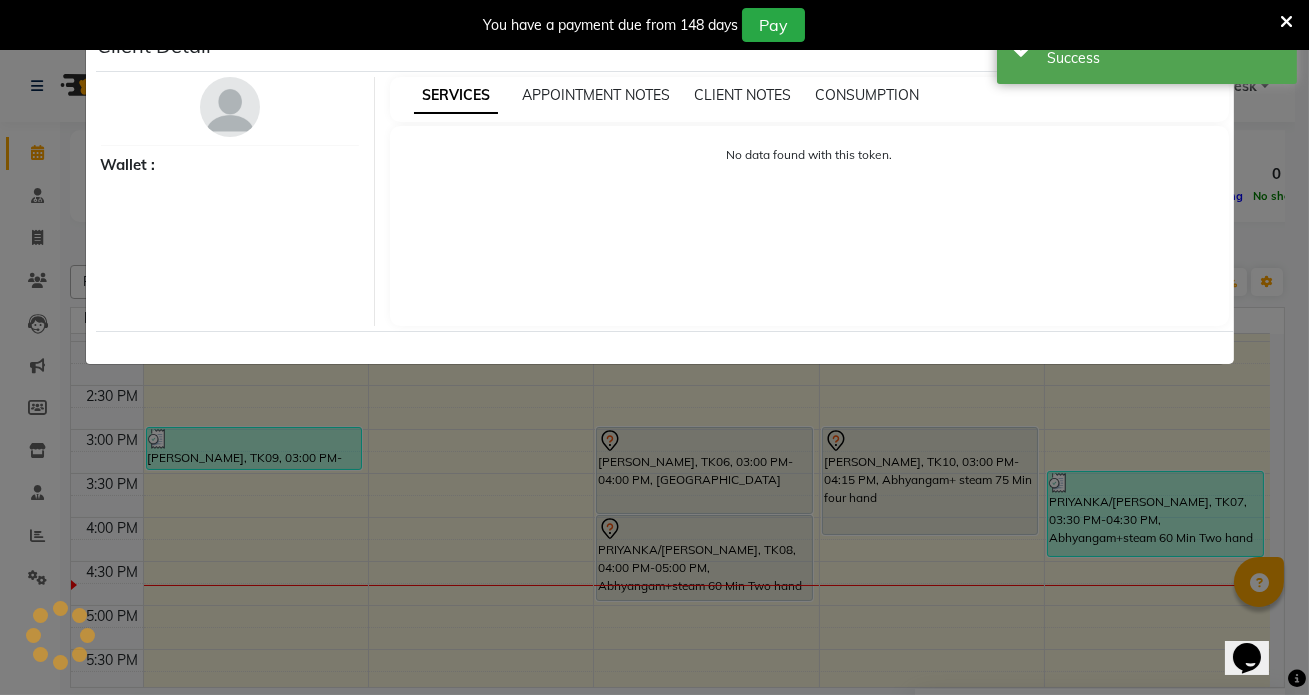 select on "7" 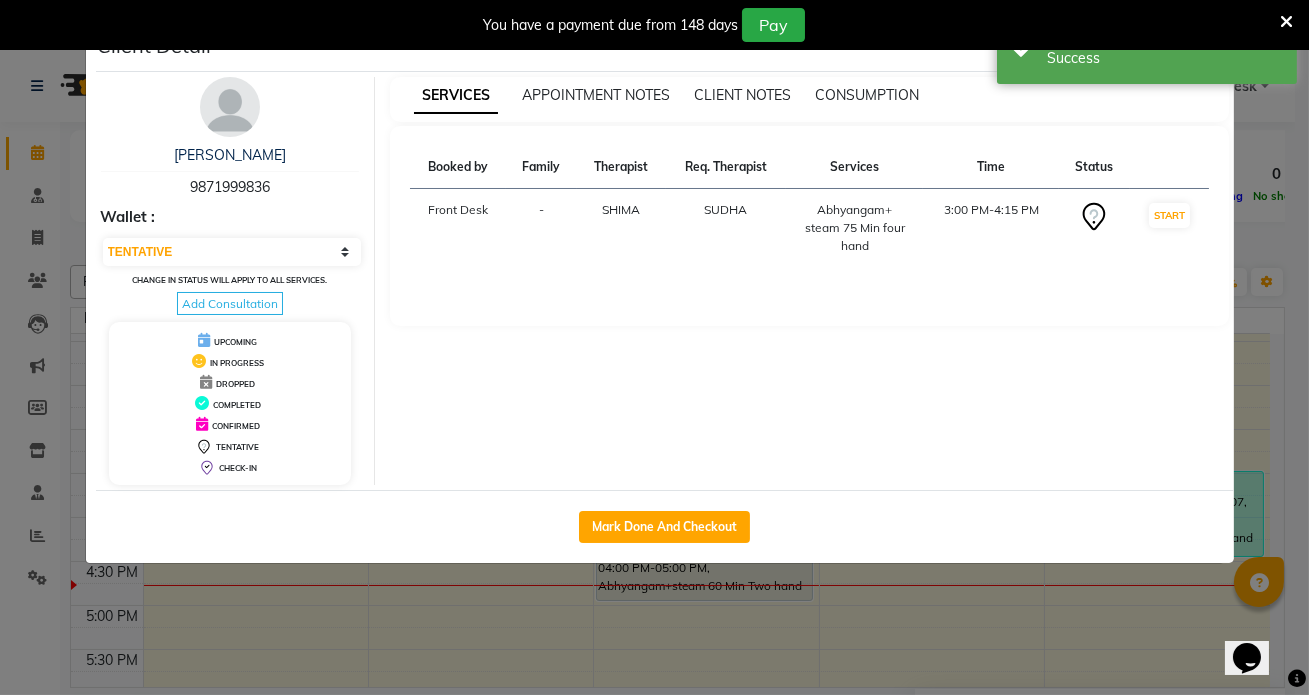 click on "Mark Done And Checkout" 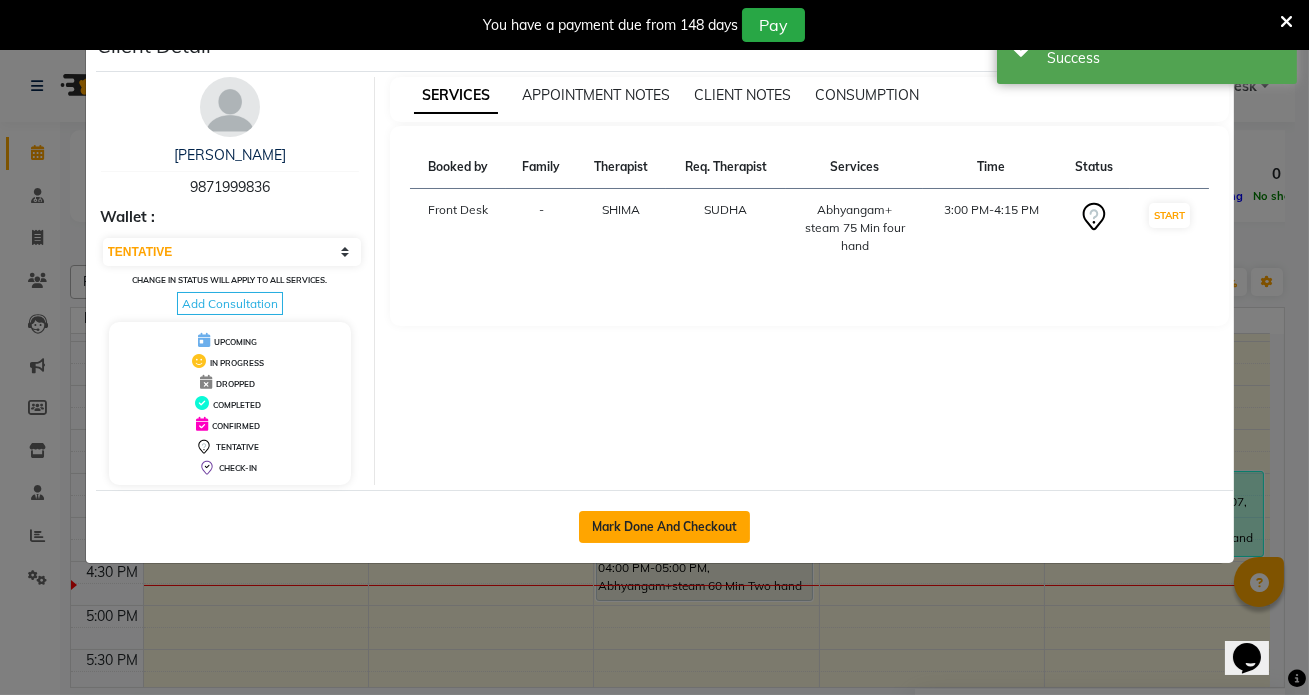 click on "Mark Done And Checkout" 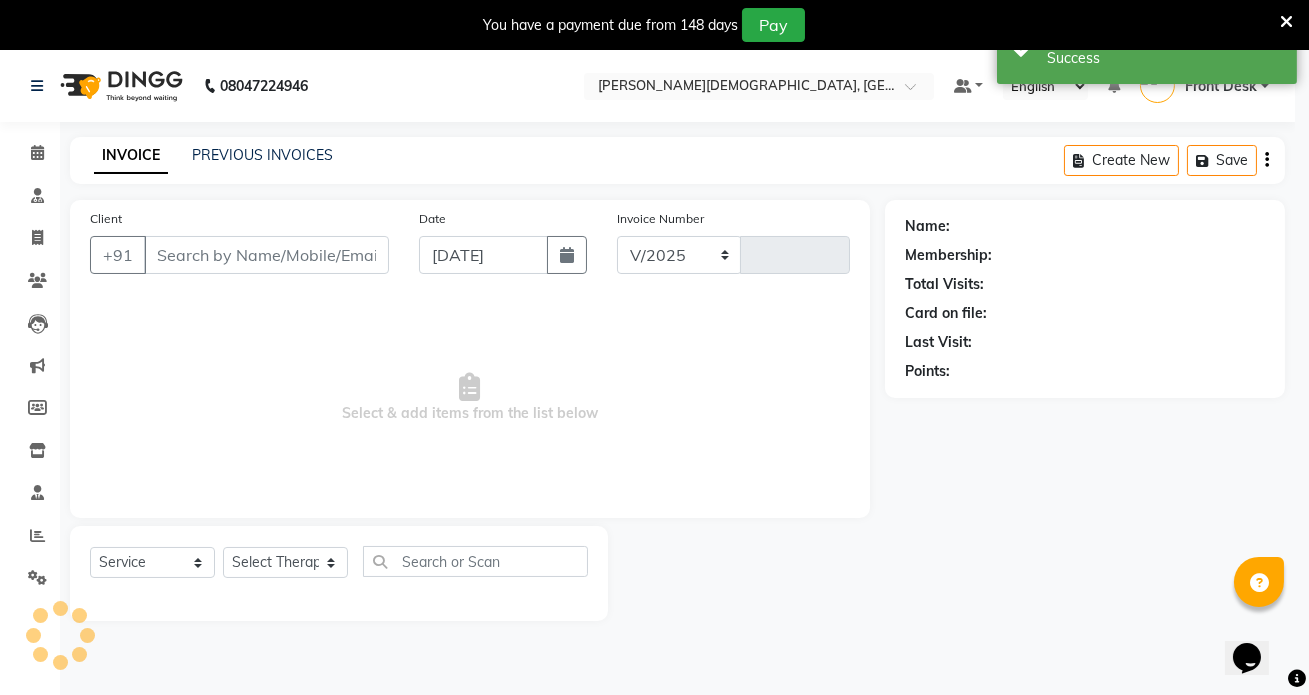 select on "5585" 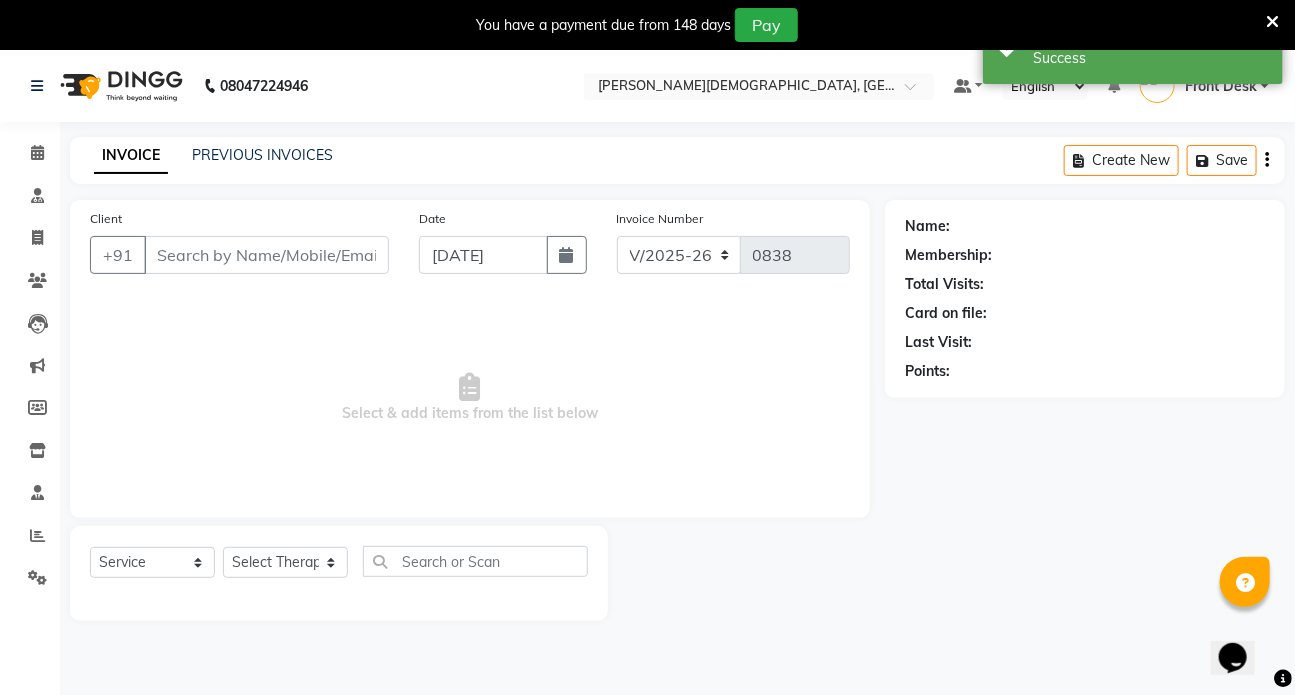 type on "9871999836" 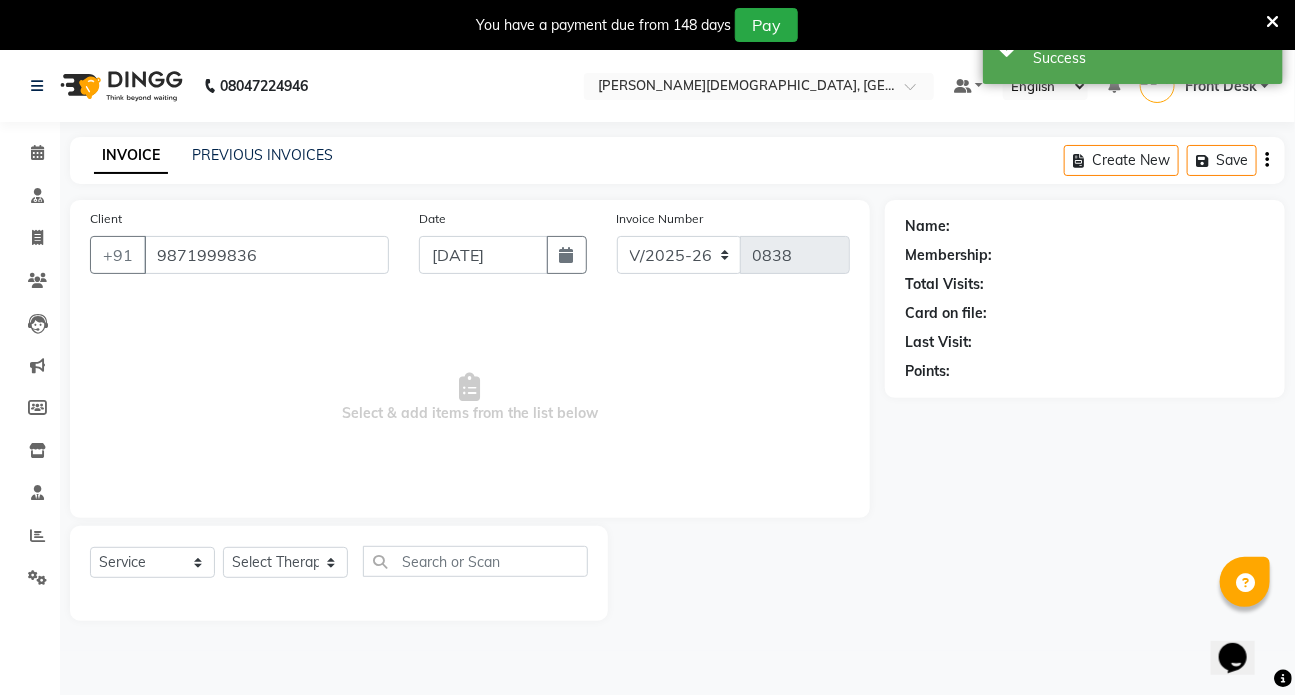 select on "82133" 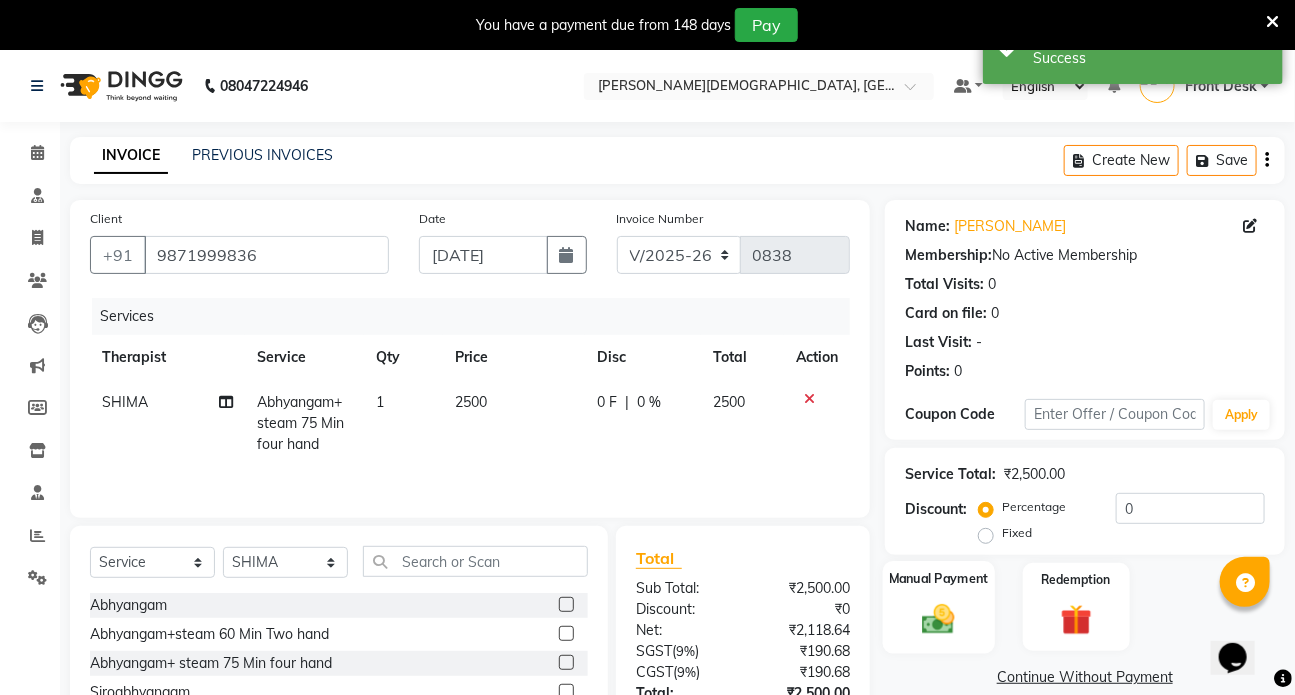 click on "Manual Payment" 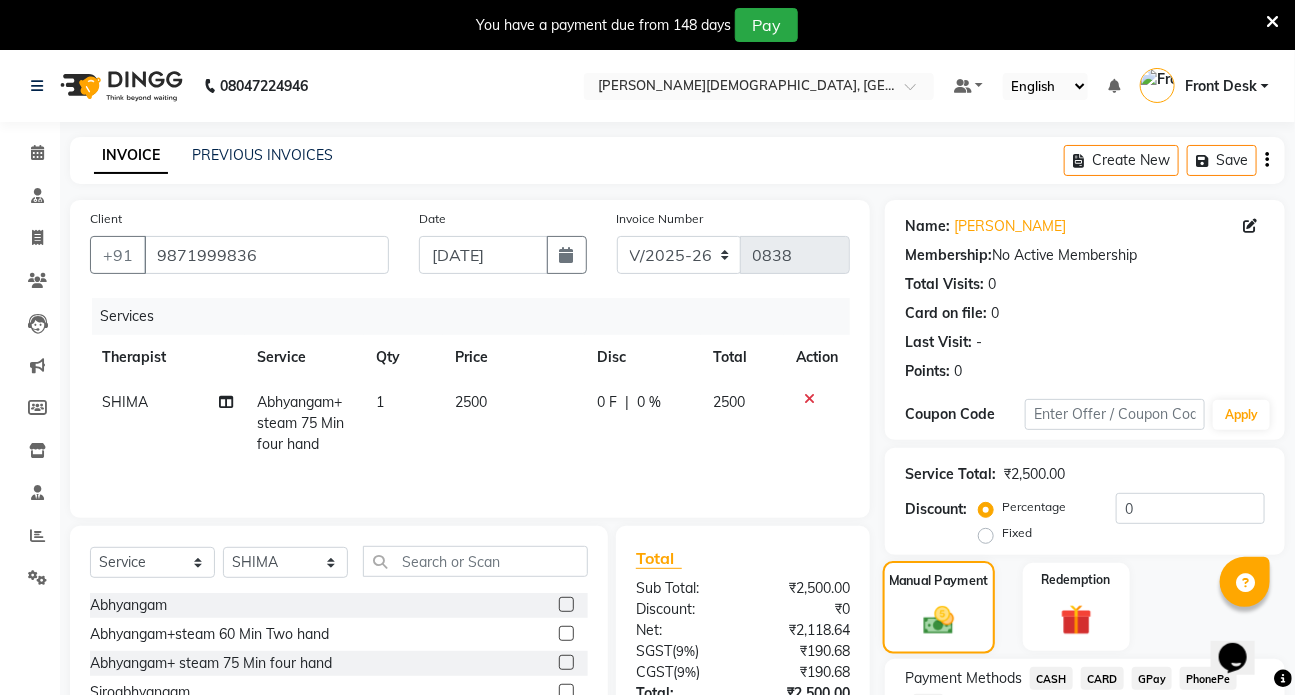 scroll, scrollTop: 90, scrollLeft: 0, axis: vertical 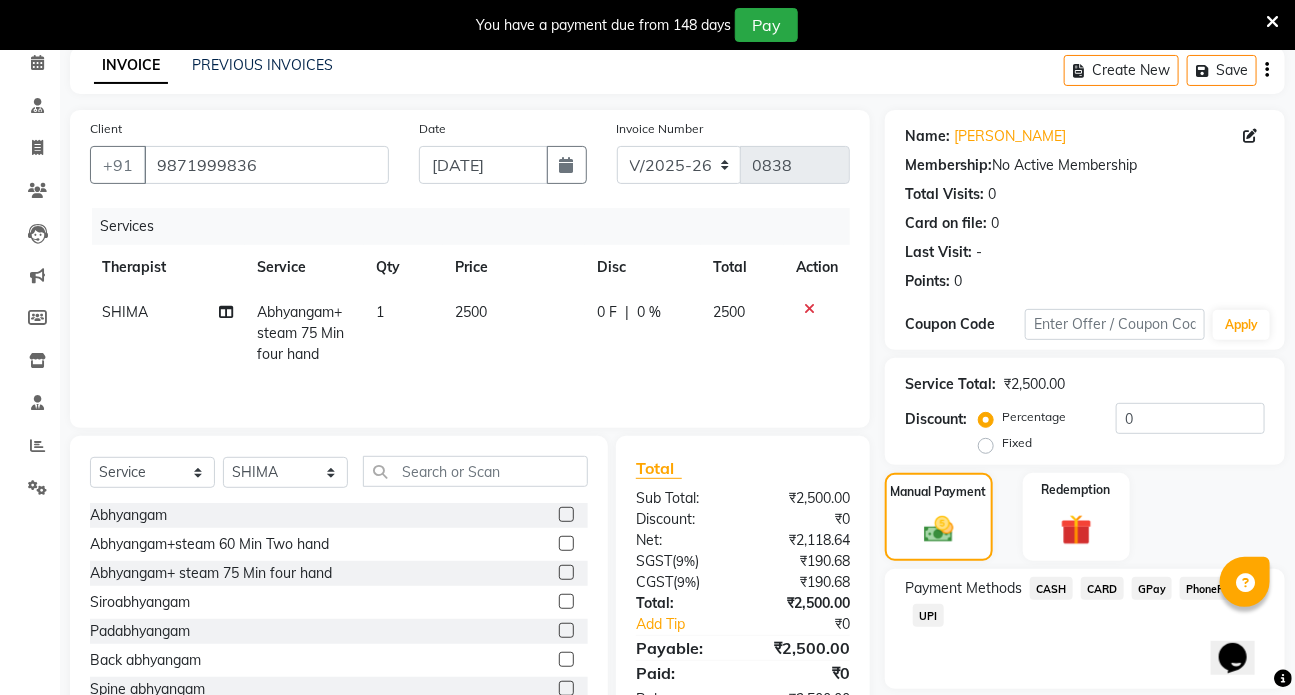 click on "UPI" 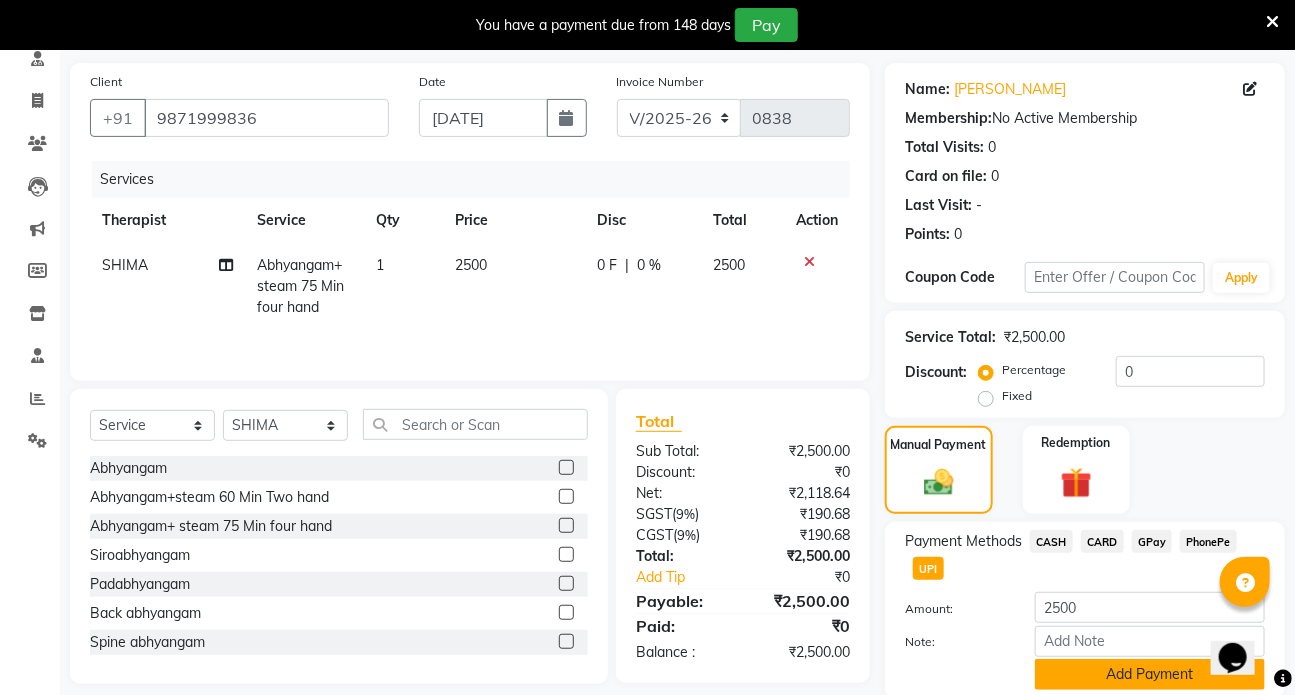 scroll, scrollTop: 181, scrollLeft: 0, axis: vertical 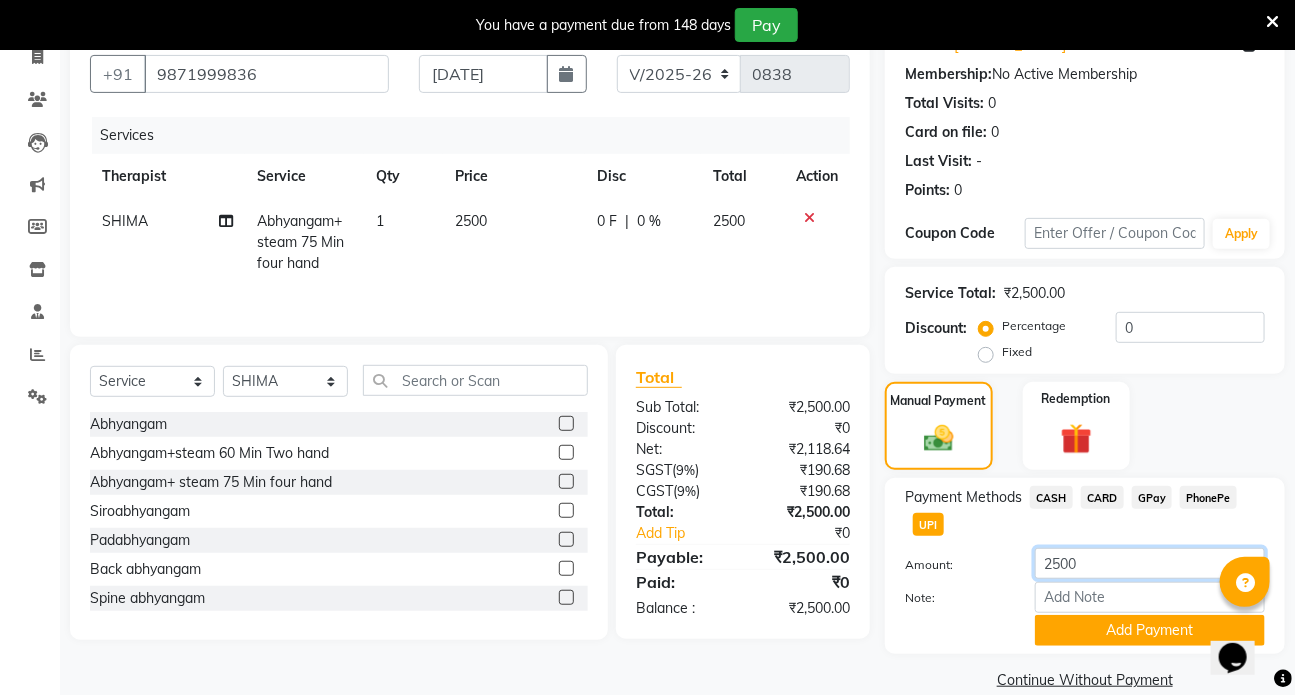 click on "2500" 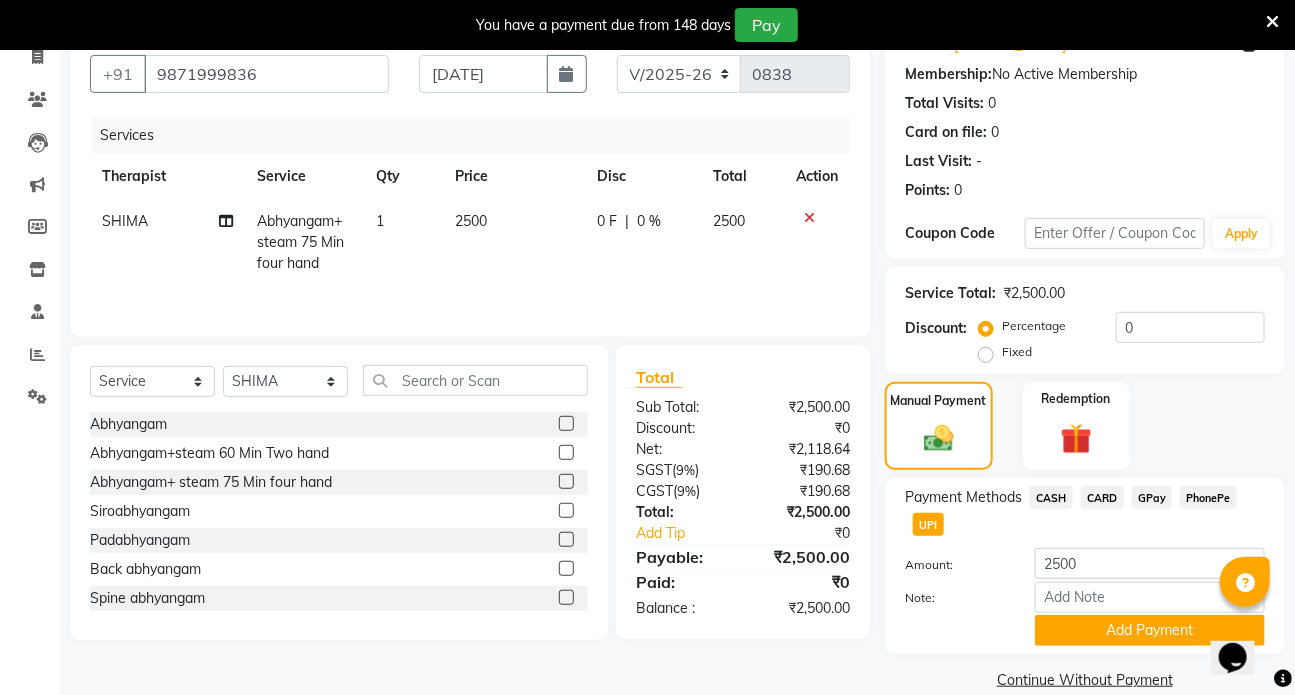 click on "Fixed" 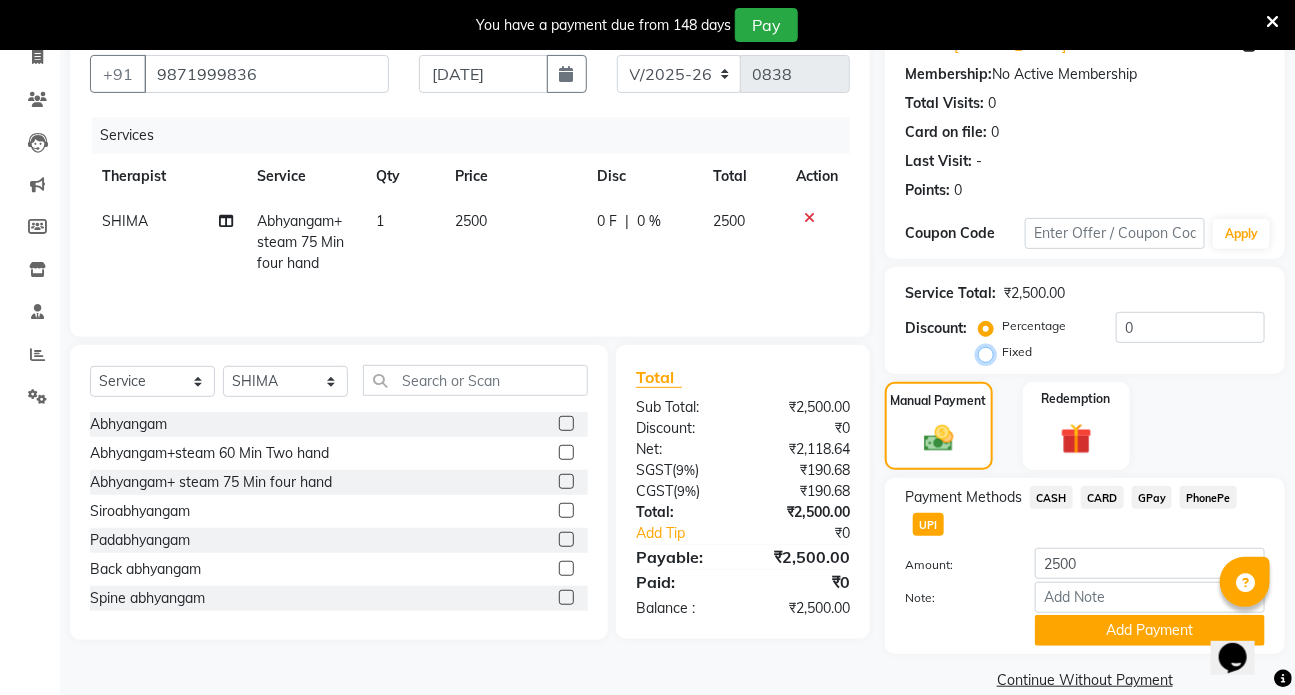 click on "Fixed" at bounding box center [990, 352] 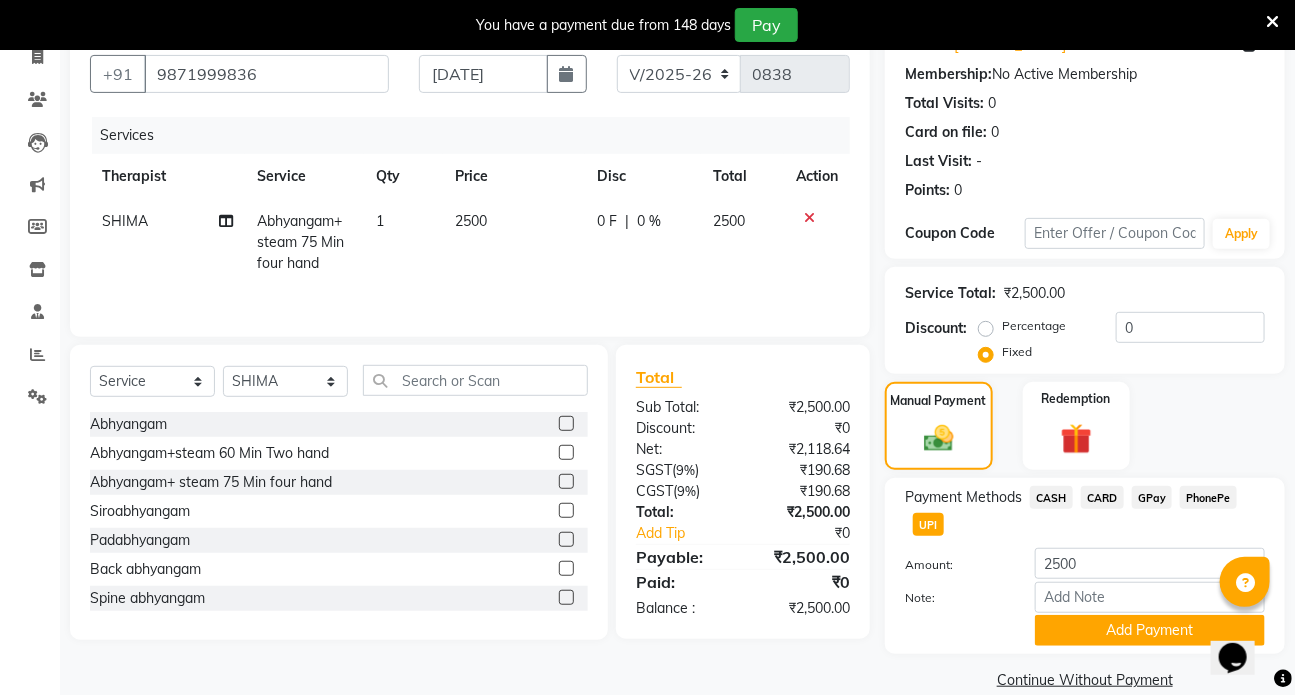 click on "Percentage" 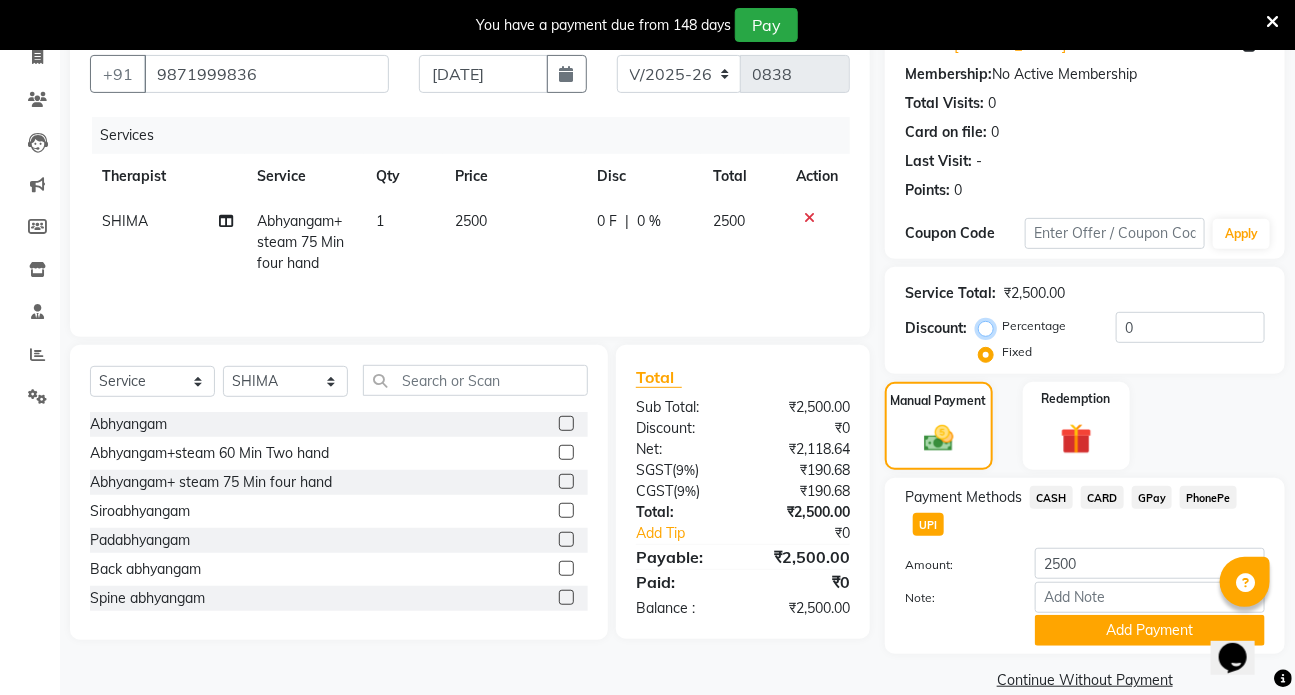 click on "Percentage" at bounding box center (990, 326) 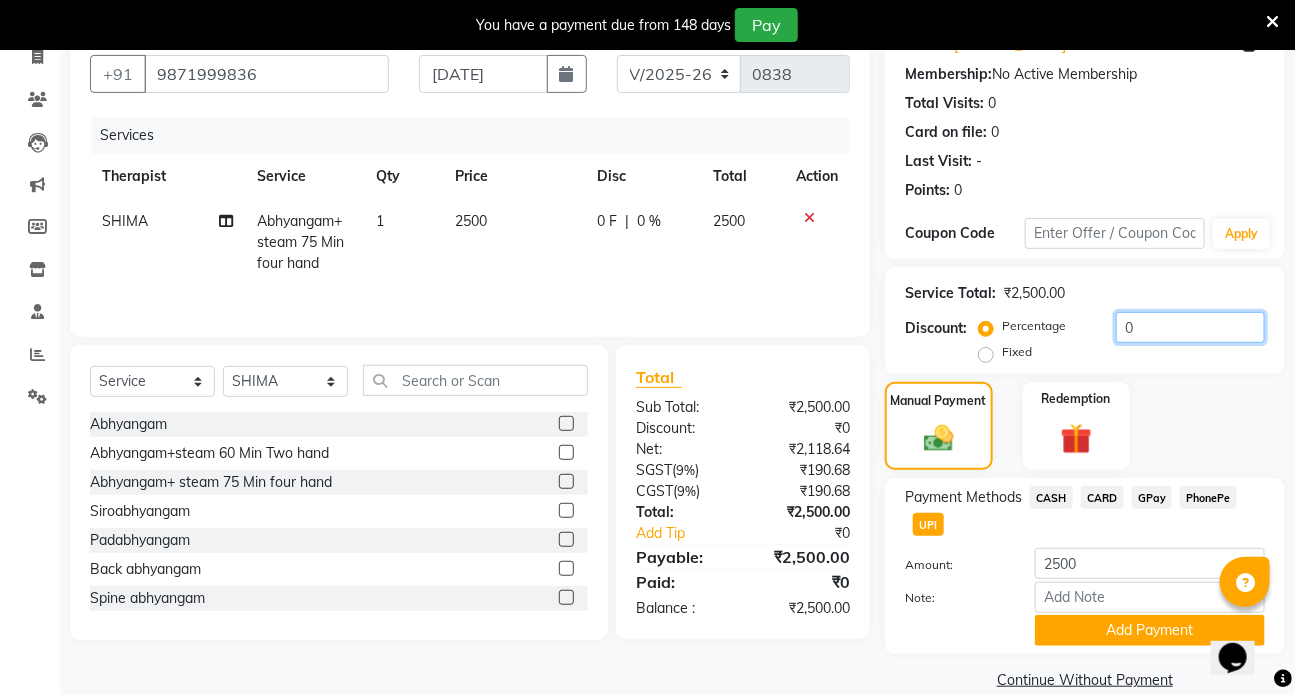 click on "0" 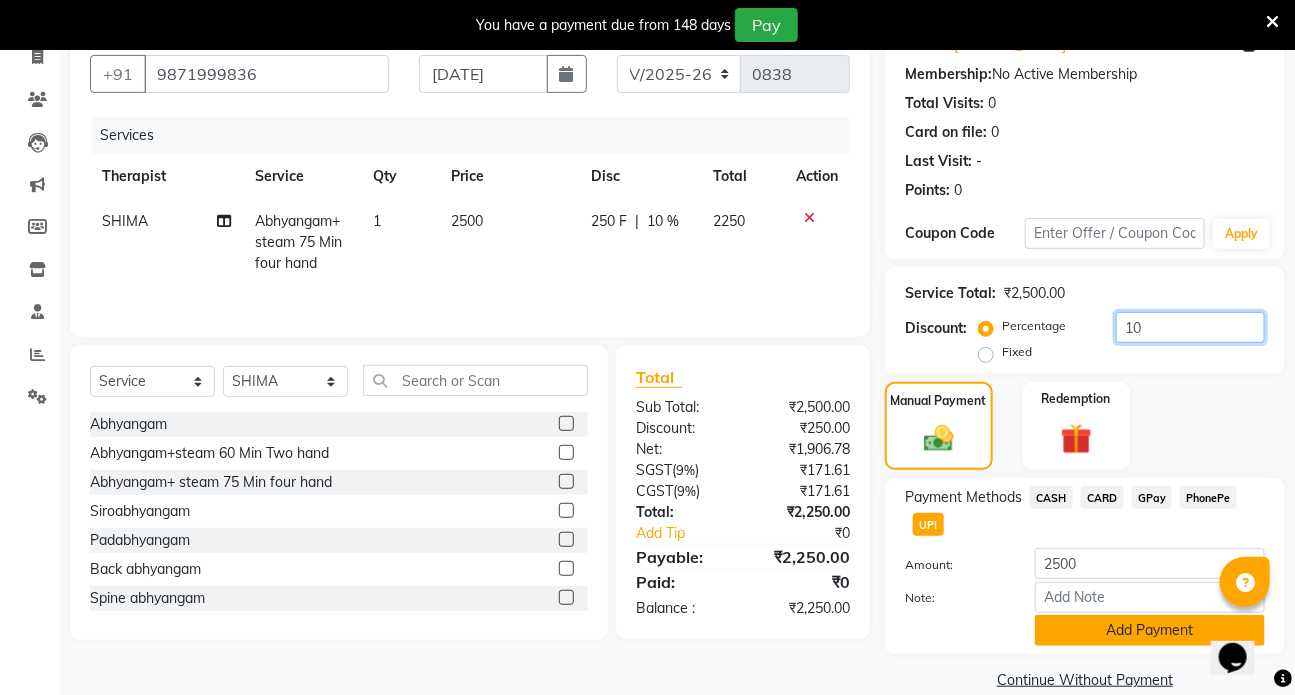 type on "10" 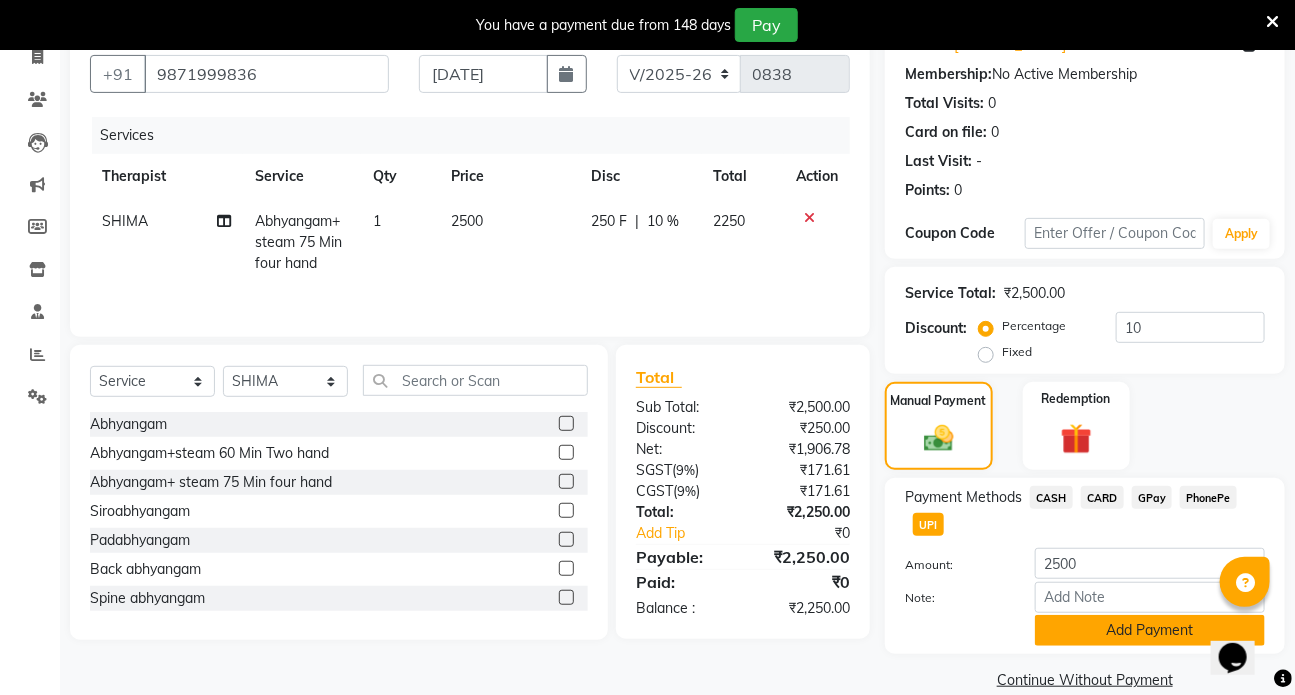 click on "Add Payment" 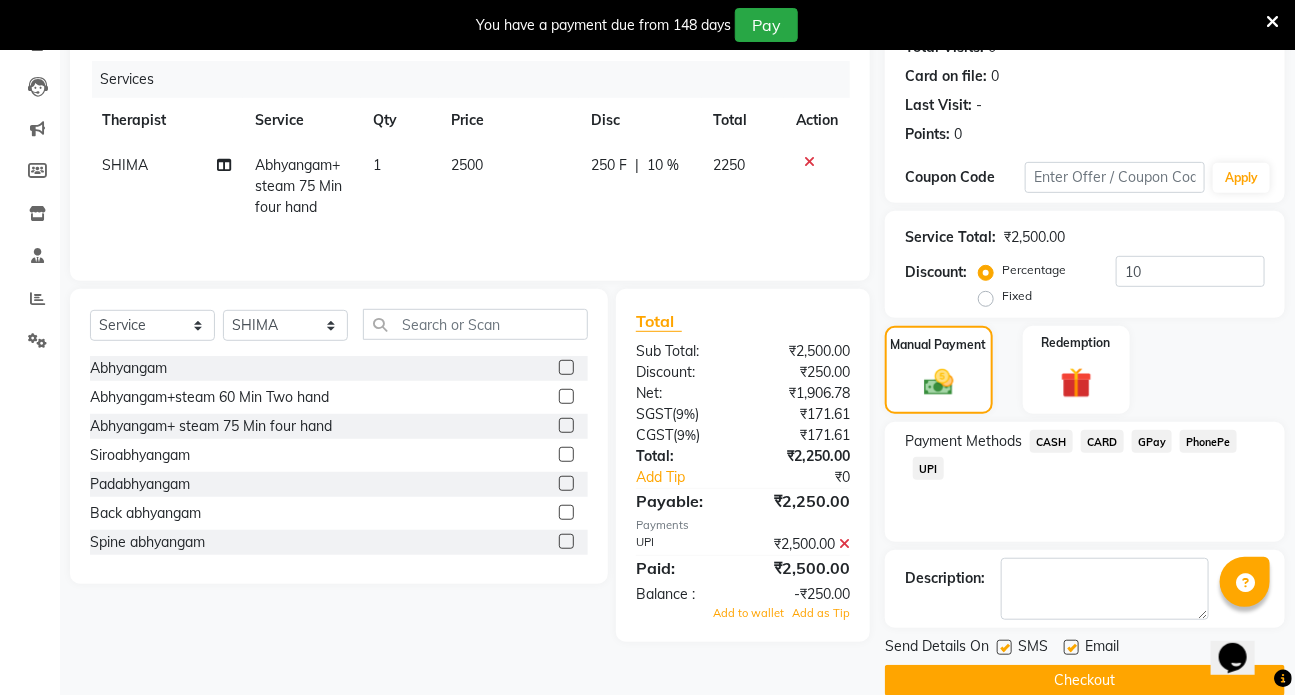scroll, scrollTop: 267, scrollLeft: 0, axis: vertical 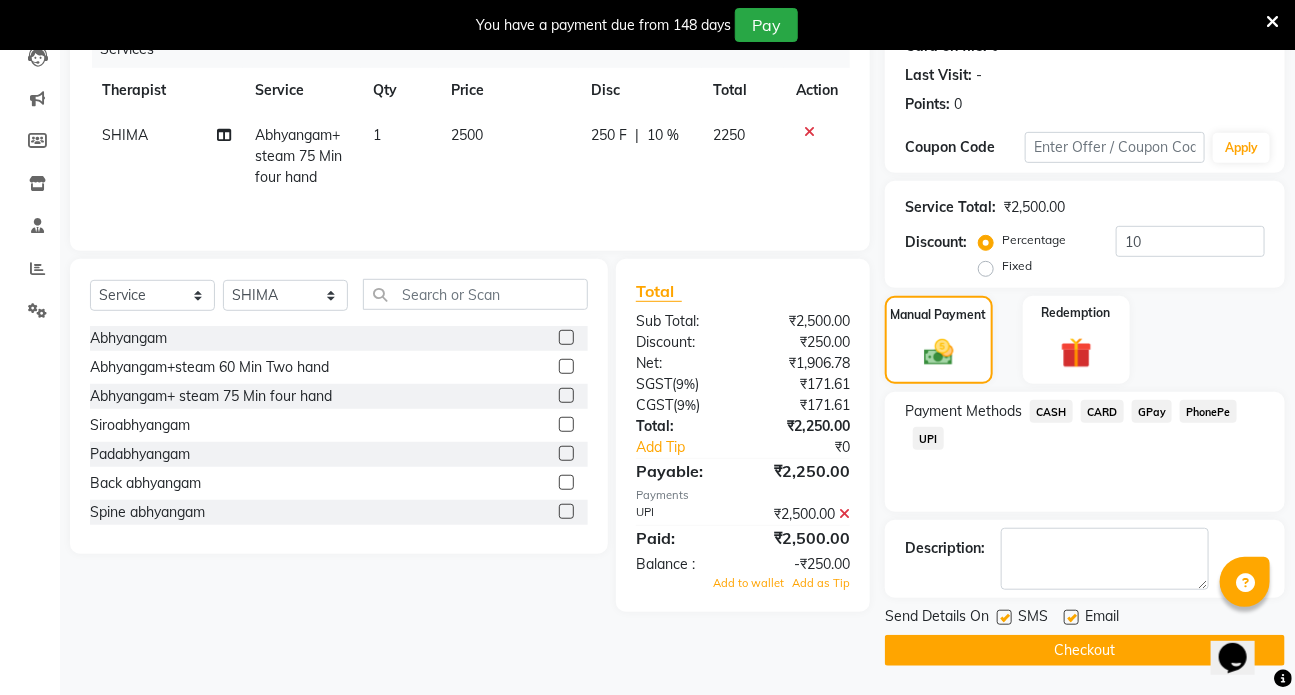 click 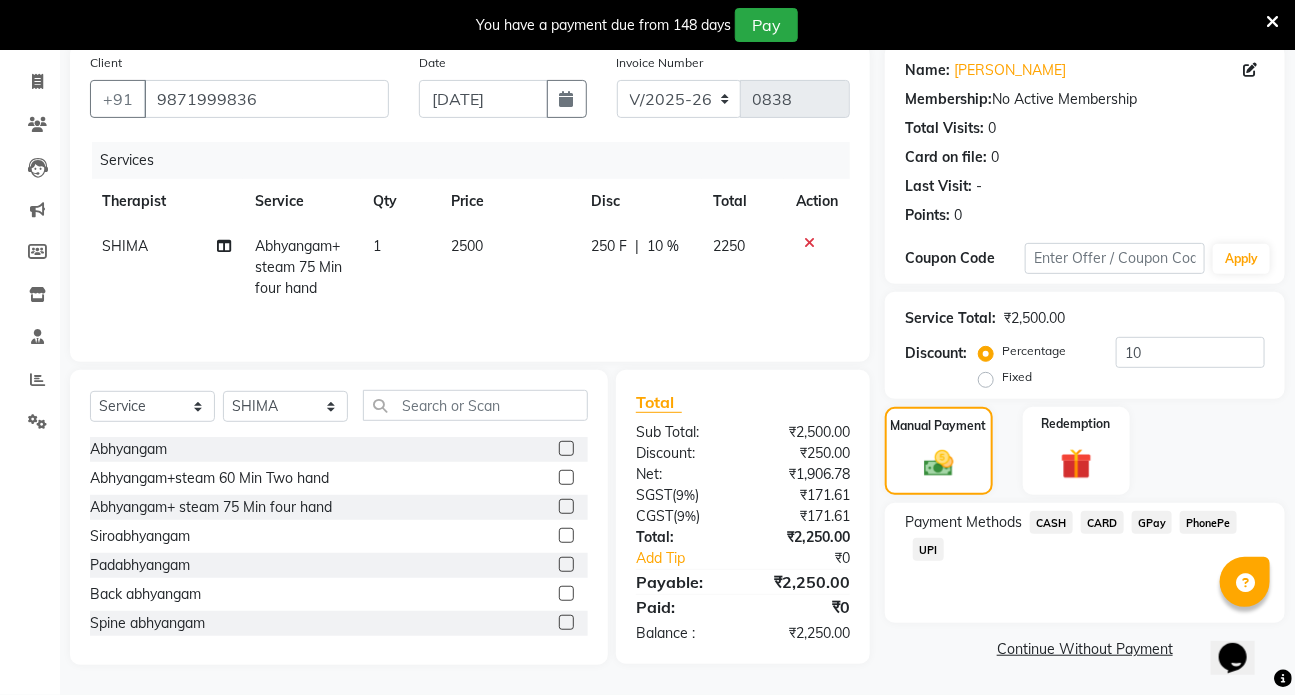 click on "Fixed" 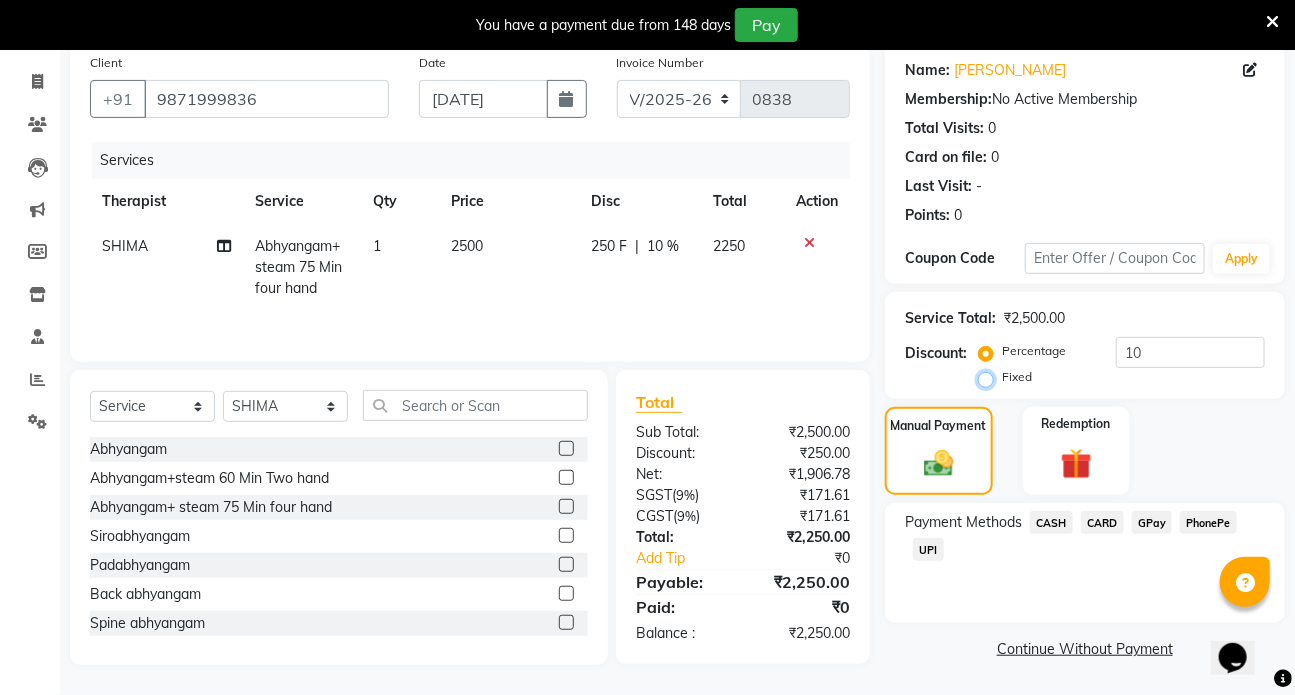 click on "Fixed" at bounding box center (990, 377) 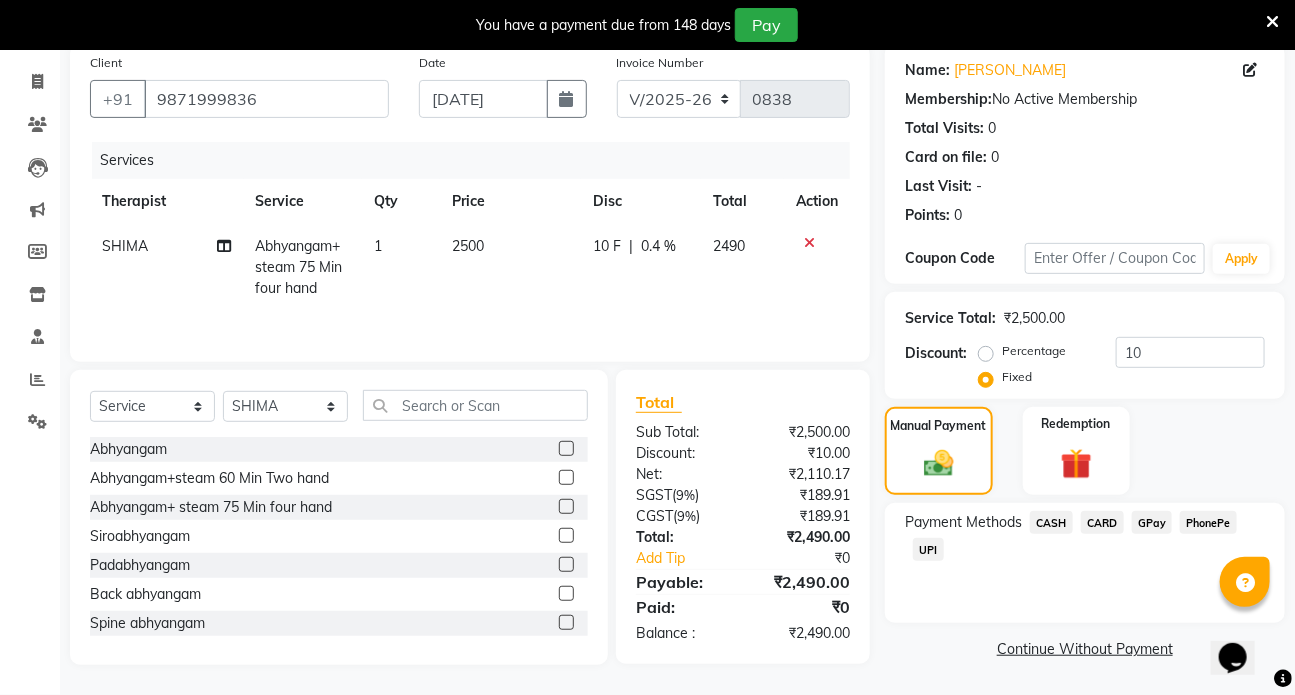 click on "UPI" 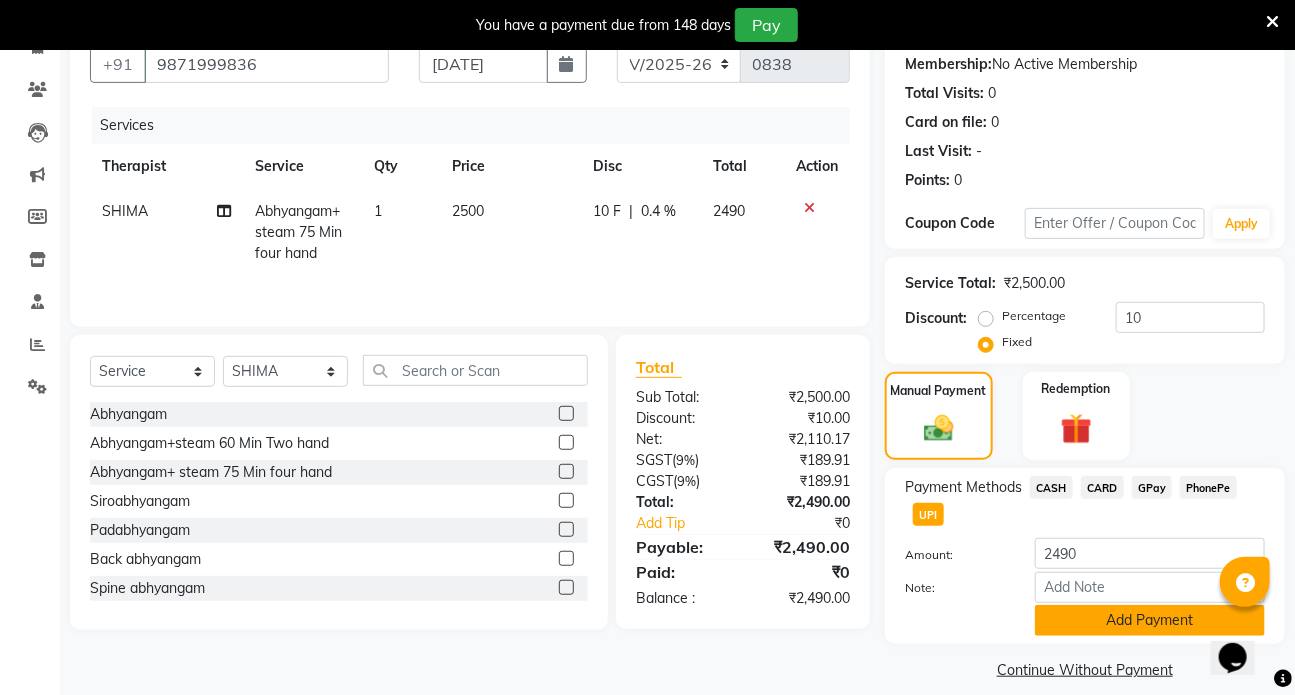 scroll, scrollTop: 210, scrollLeft: 0, axis: vertical 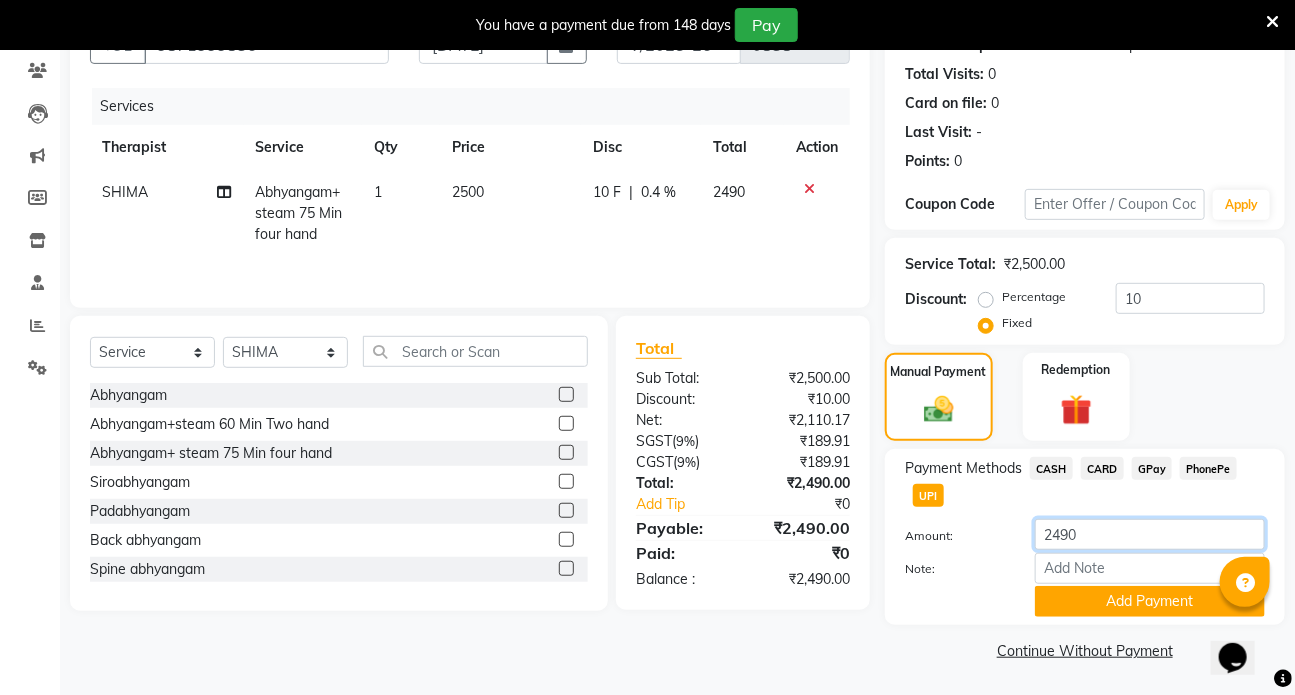 click on "2490" 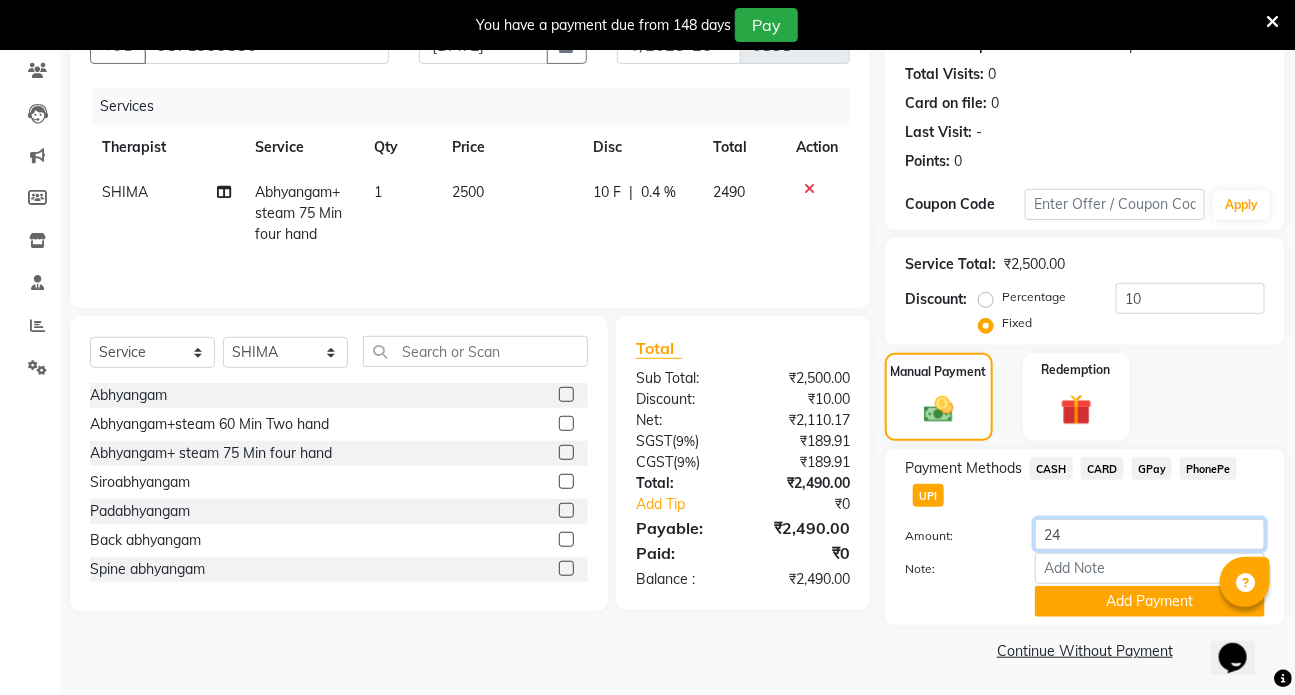type on "2" 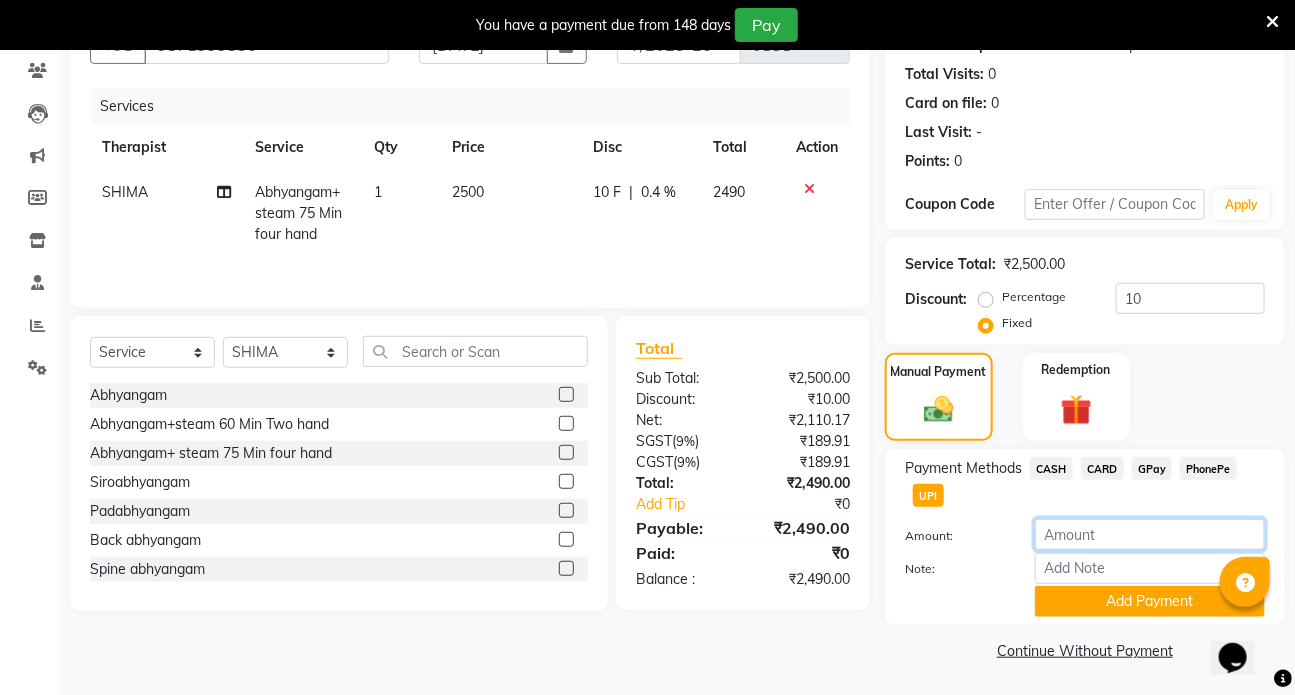 type 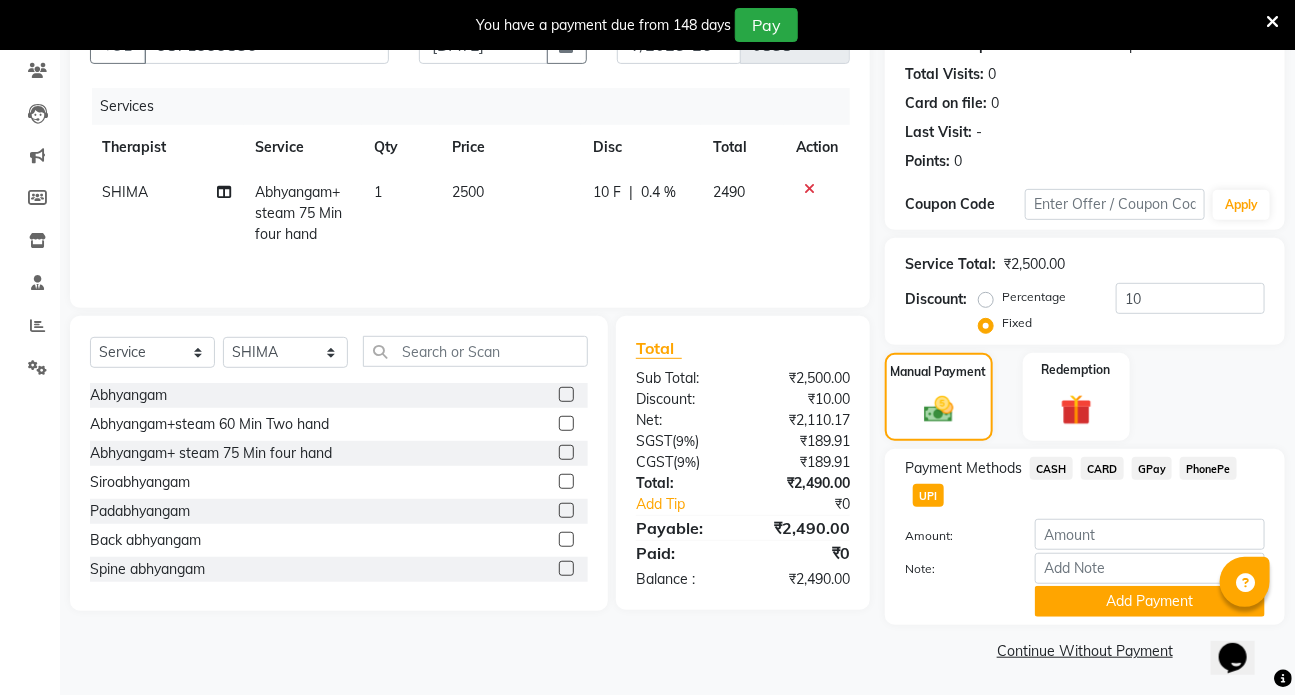 click on "Percentage" 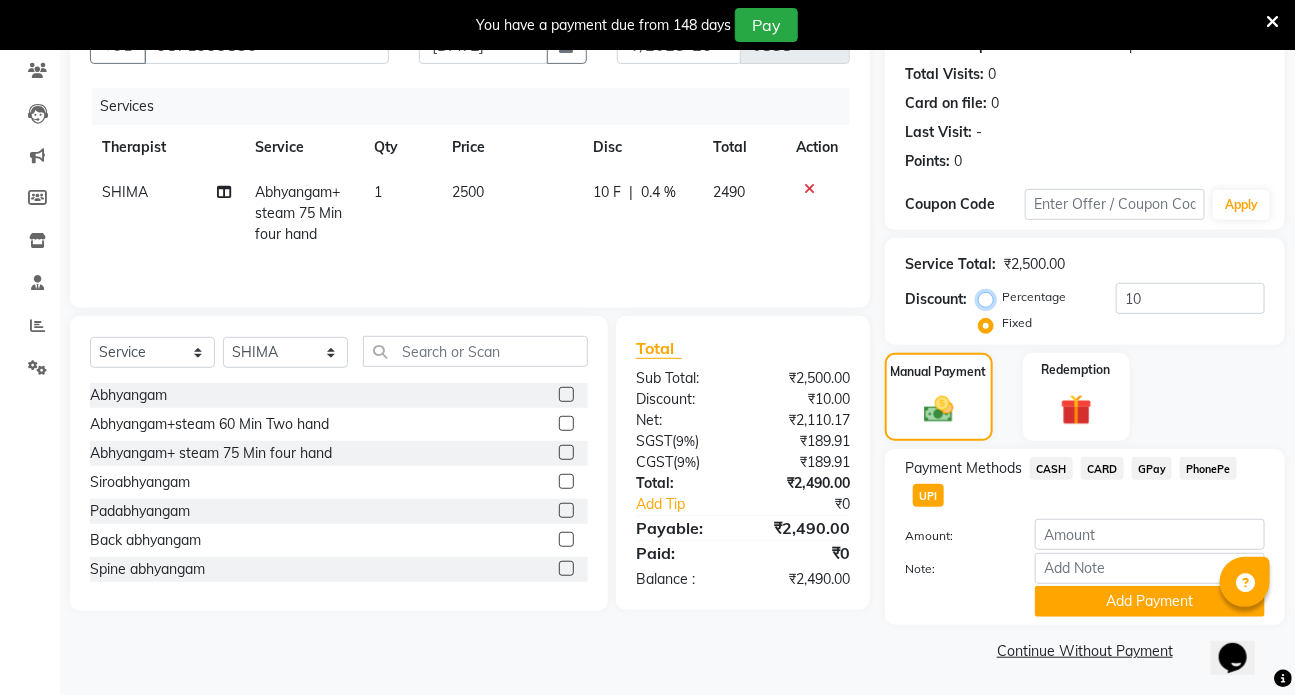 click on "Percentage" at bounding box center (990, 297) 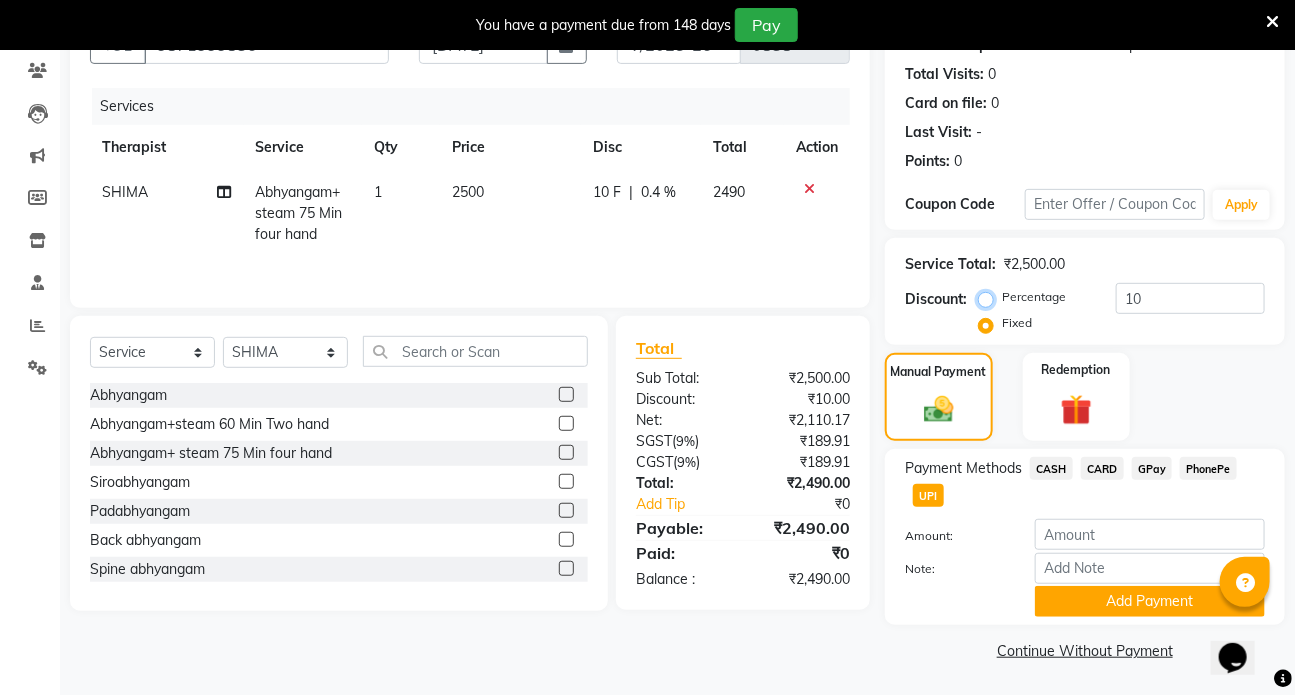 radio on "true" 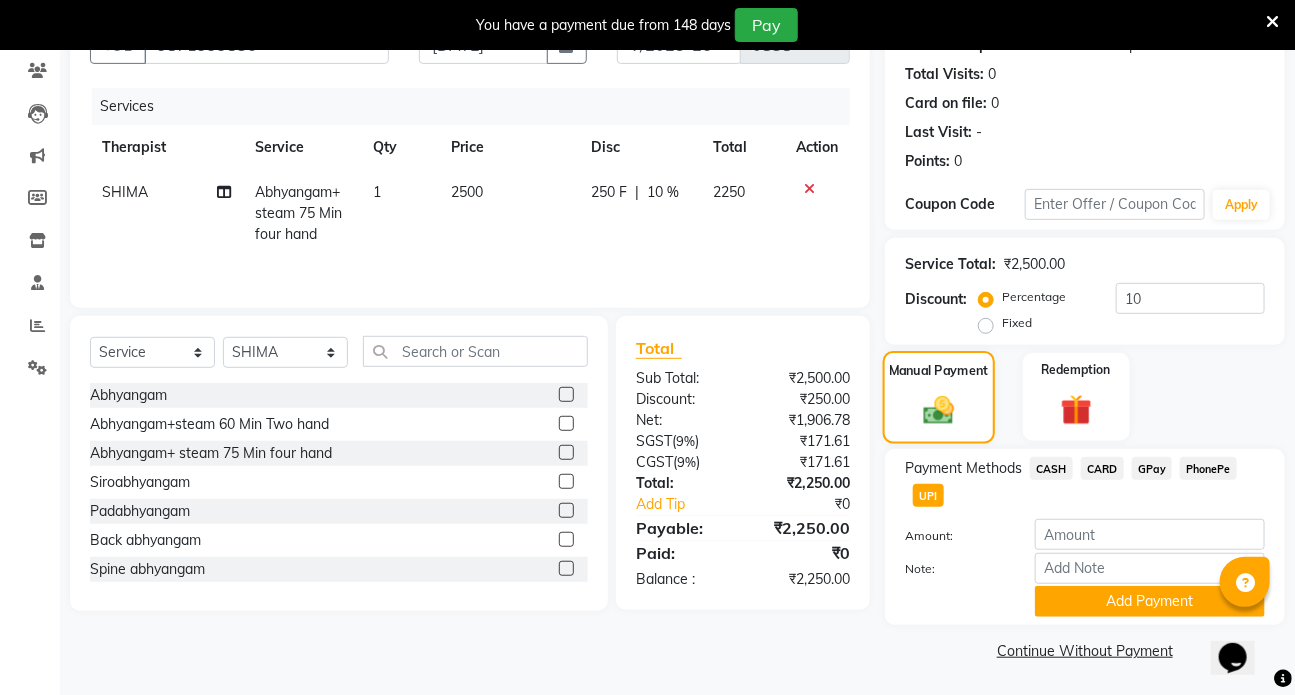 click 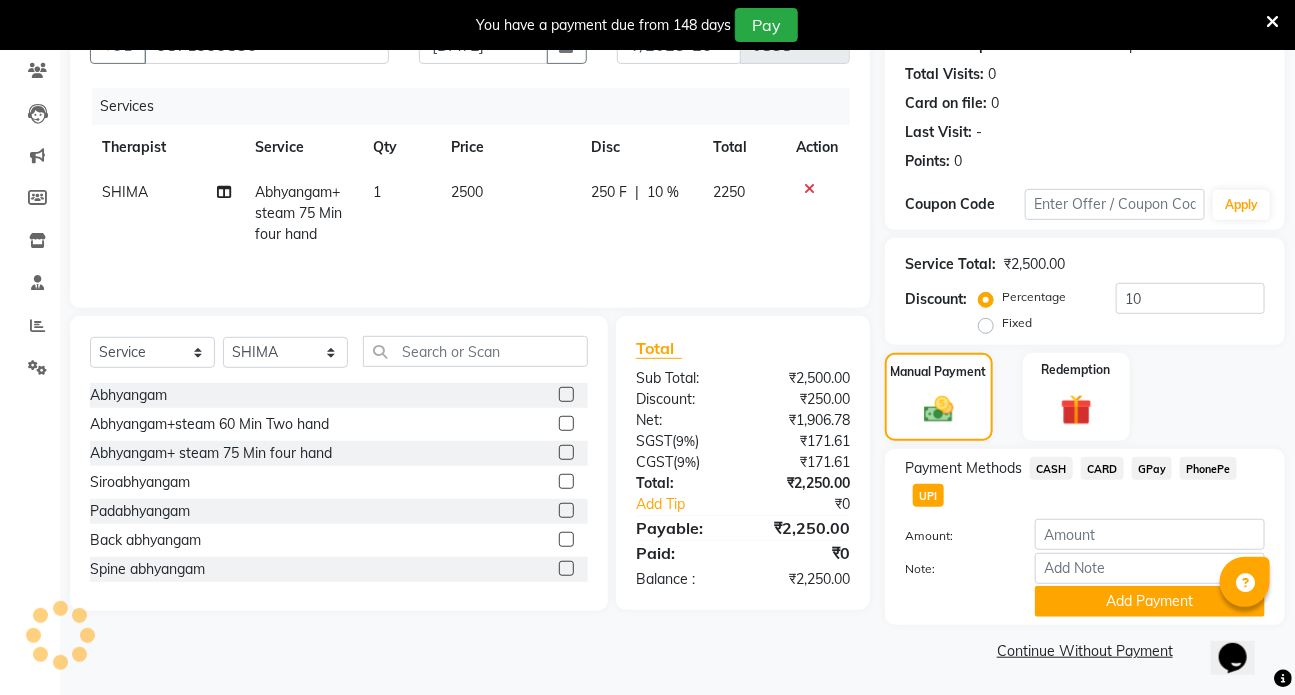 click on "UPI" 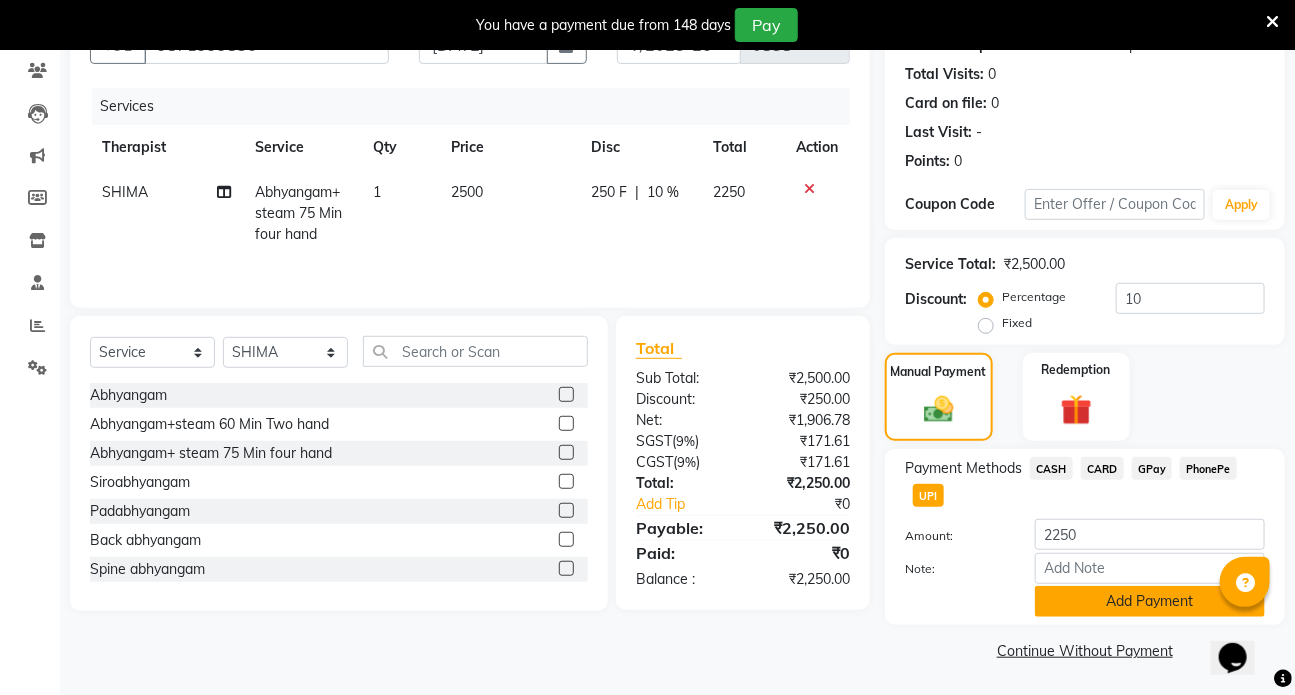click on "Add Payment" 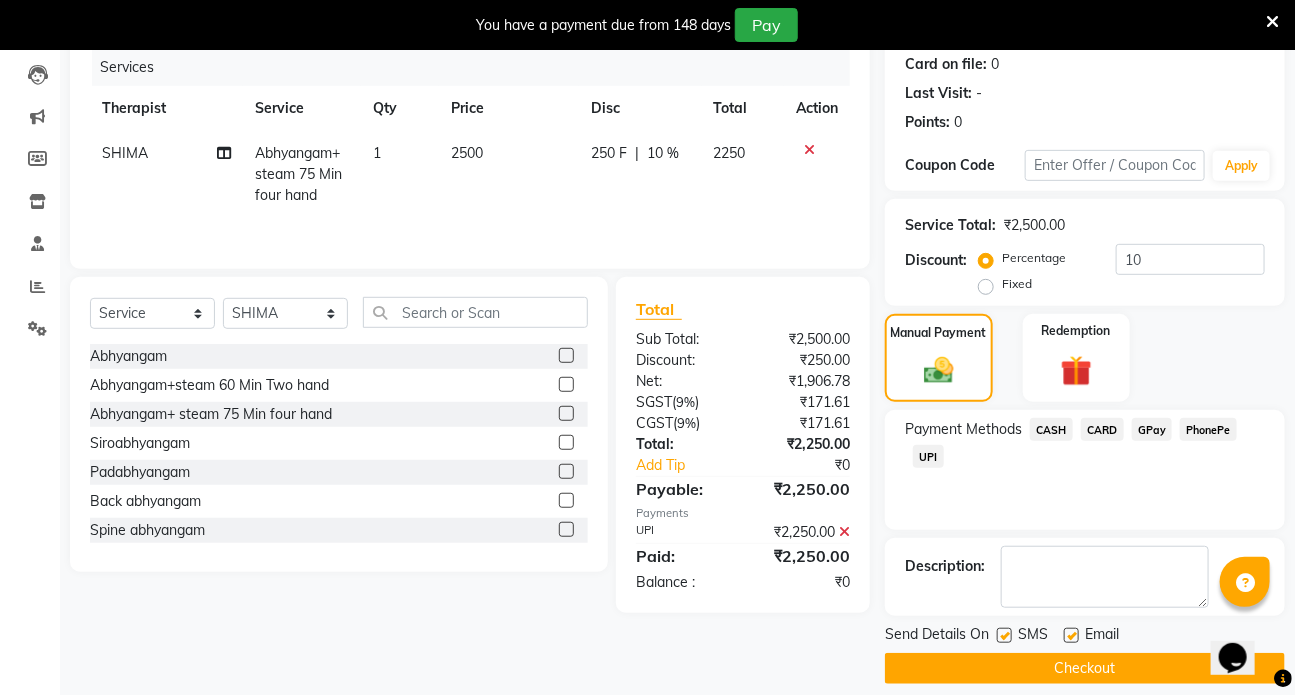 scroll, scrollTop: 267, scrollLeft: 0, axis: vertical 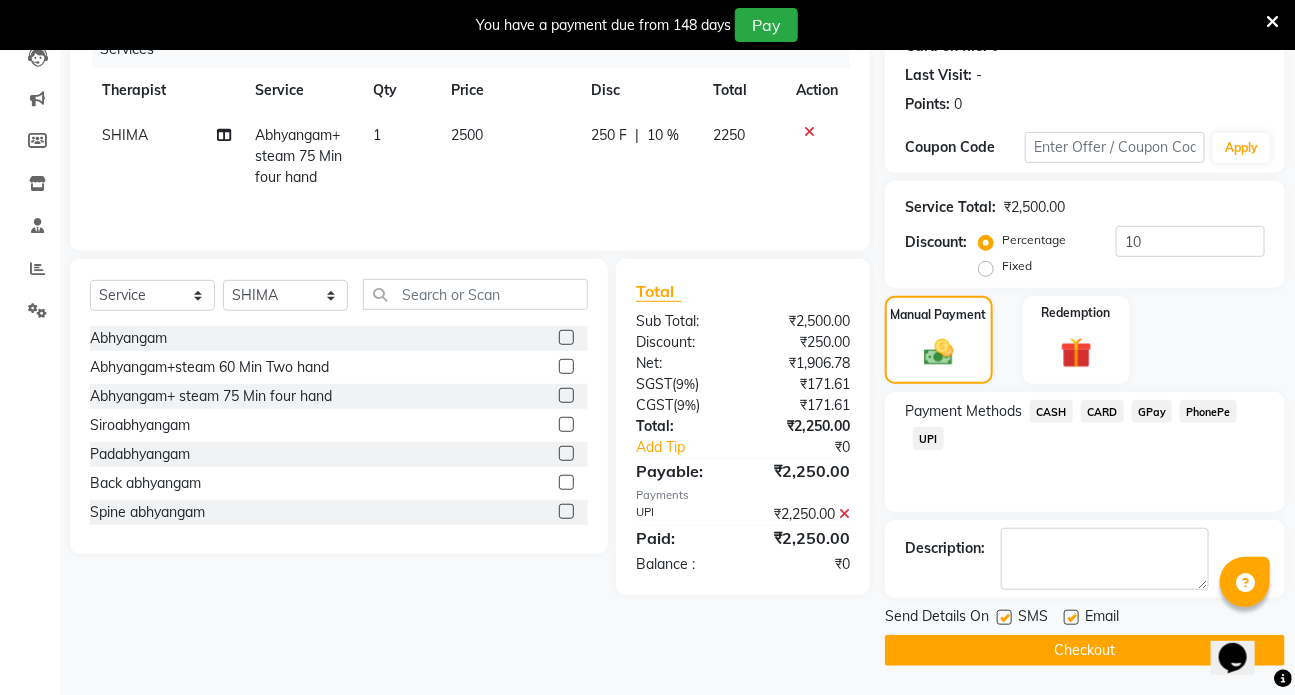 click on "Checkout" 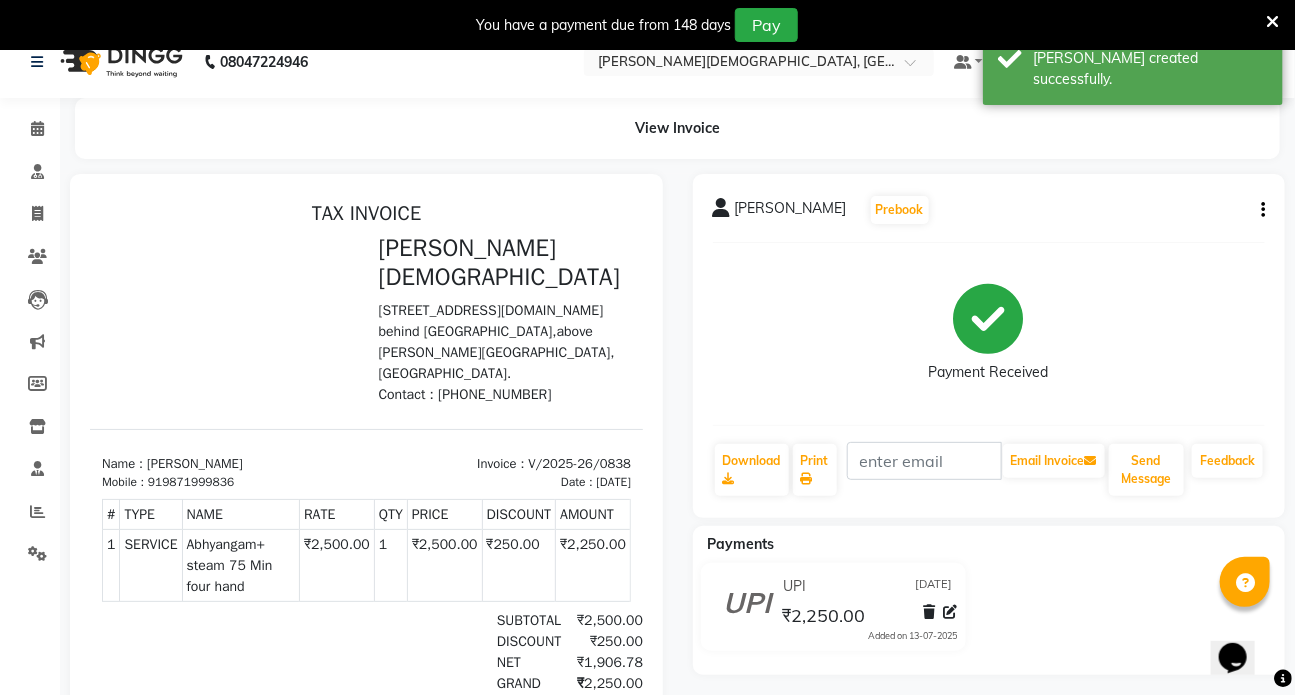 scroll, scrollTop: 0, scrollLeft: 0, axis: both 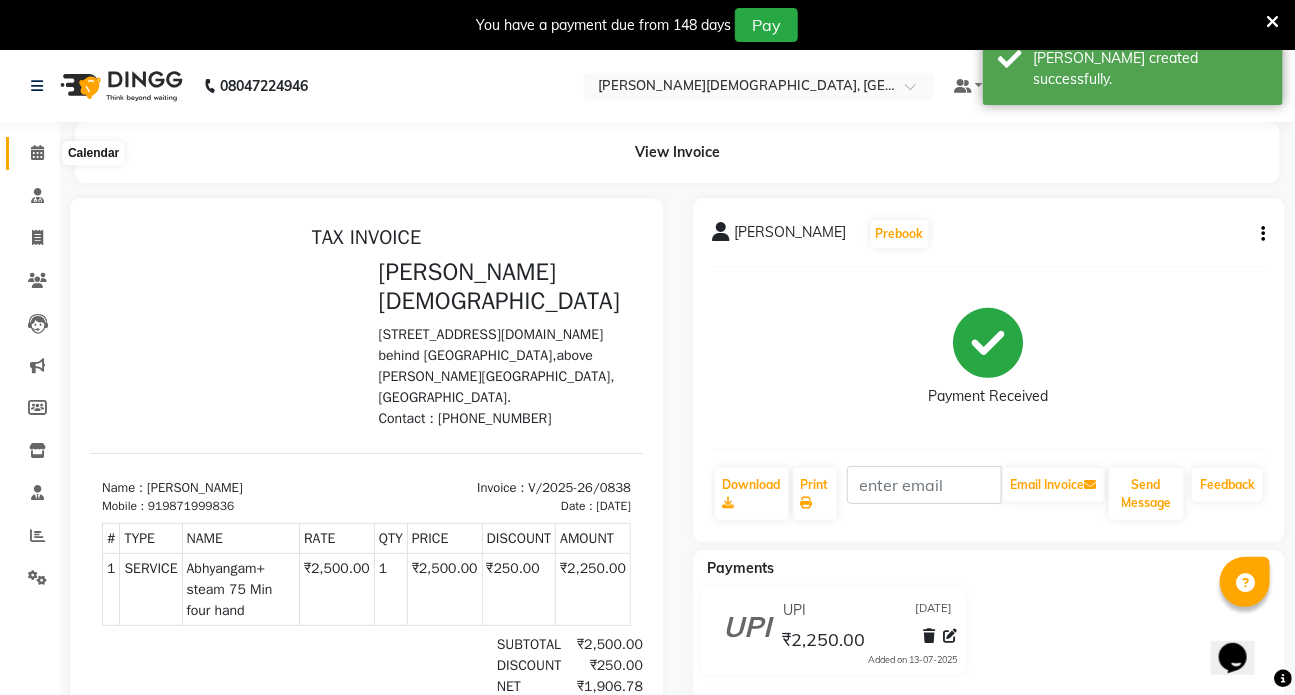 click 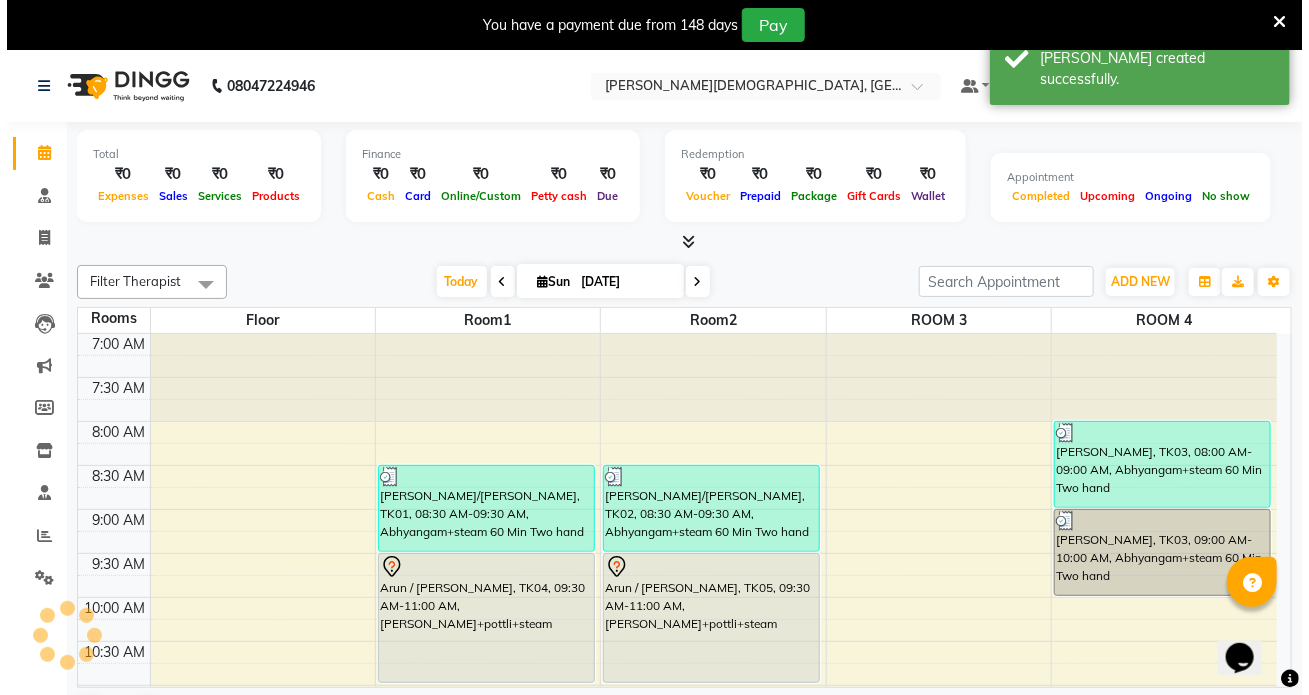 scroll, scrollTop: 0, scrollLeft: 0, axis: both 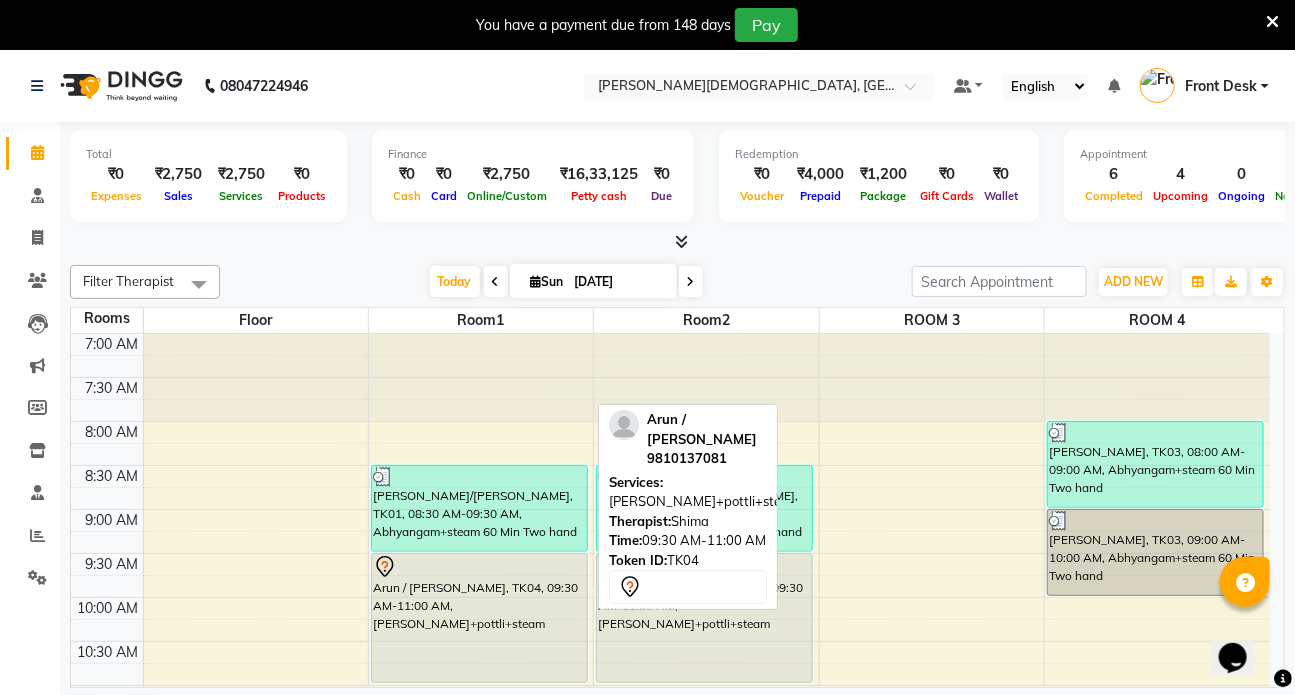 click on "Arun / [PERSON_NAME], TK04, 09:30 AM-11:00 AM, [PERSON_NAME]+pottli+steam" at bounding box center (479, 618) 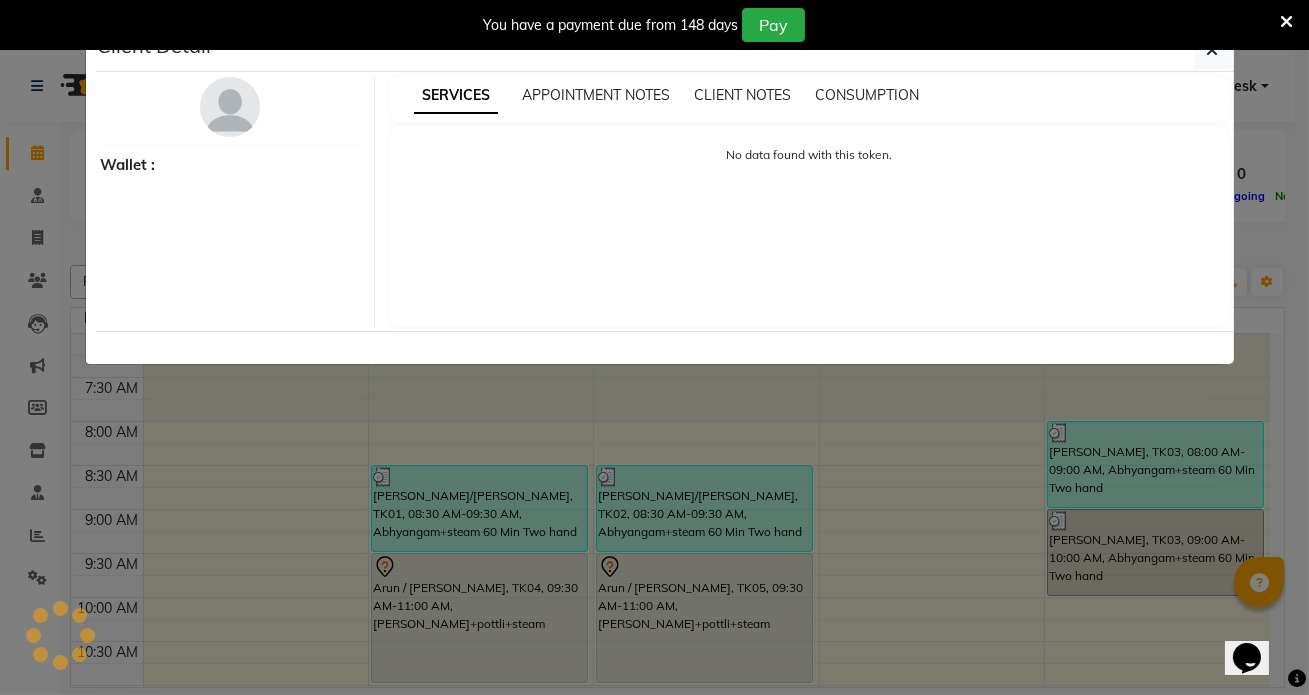 select on "7" 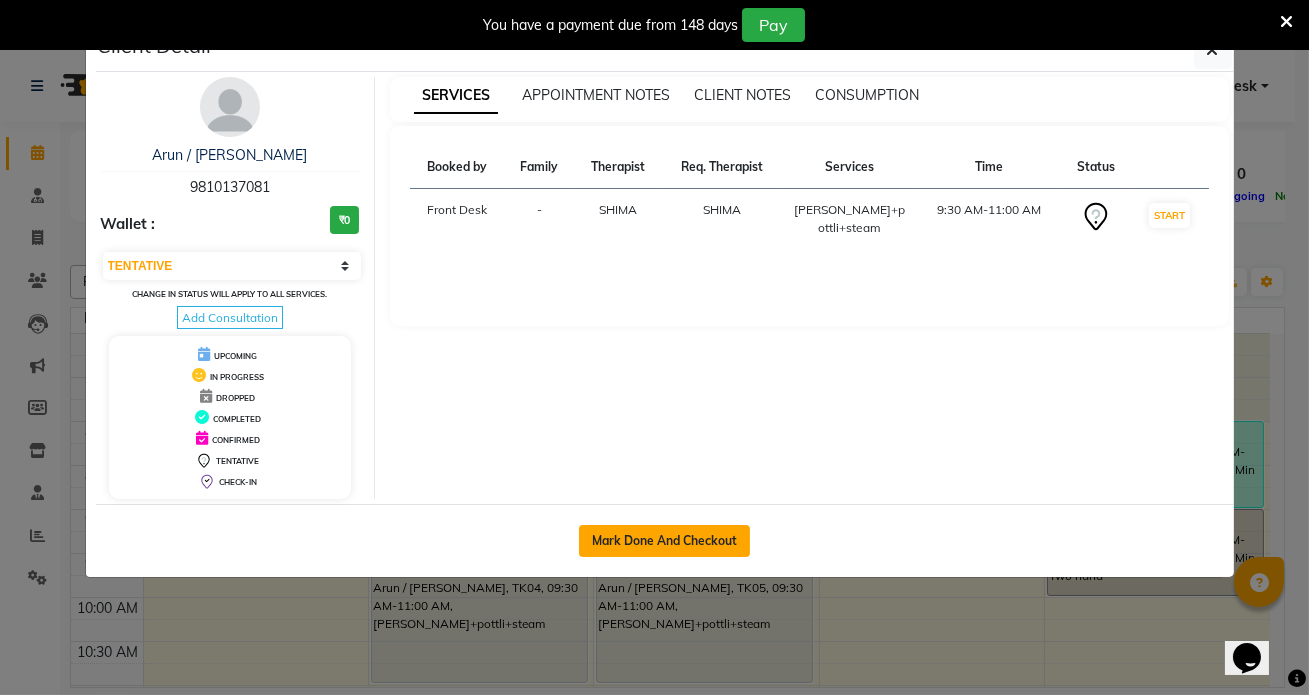 click on "Mark Done And Checkout" 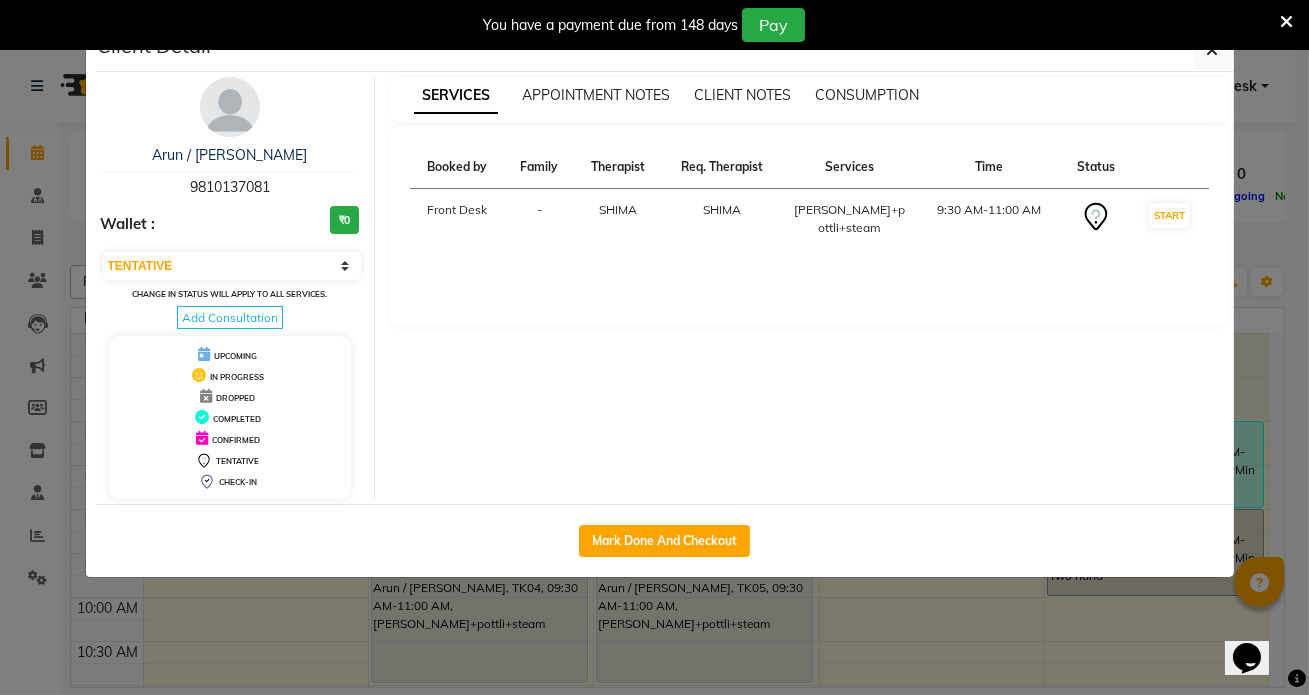 select on "service" 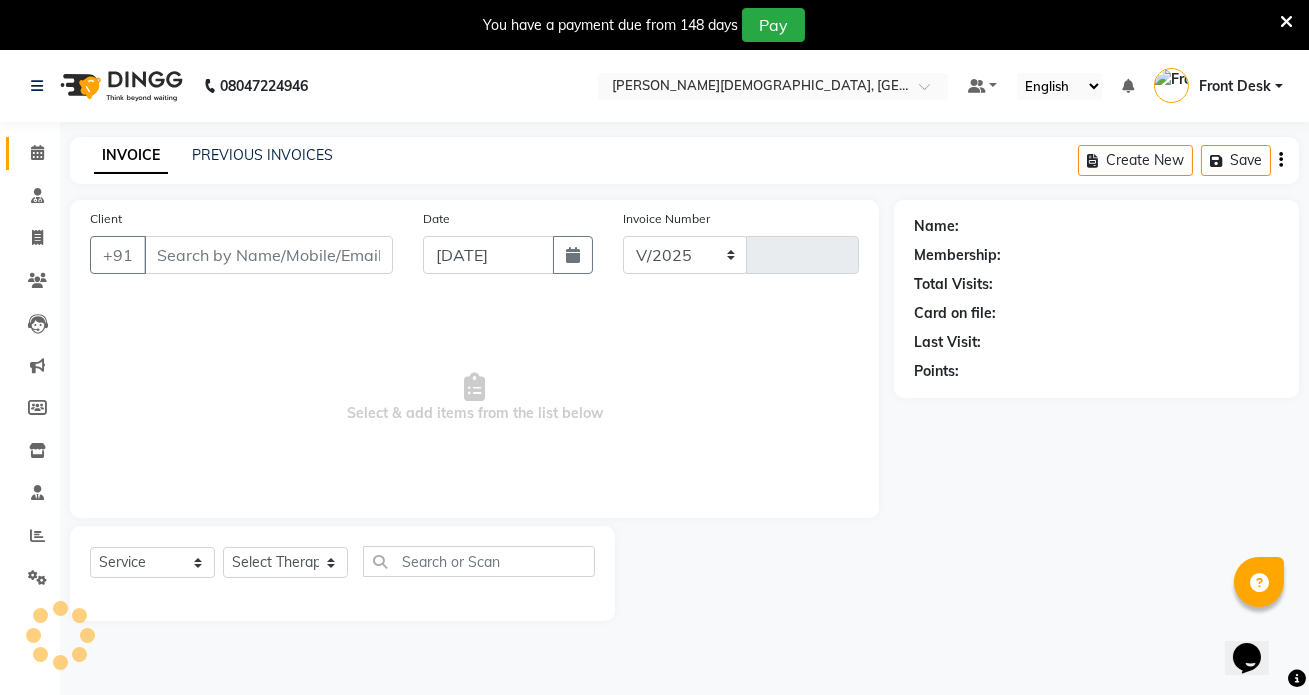 select on "5585" 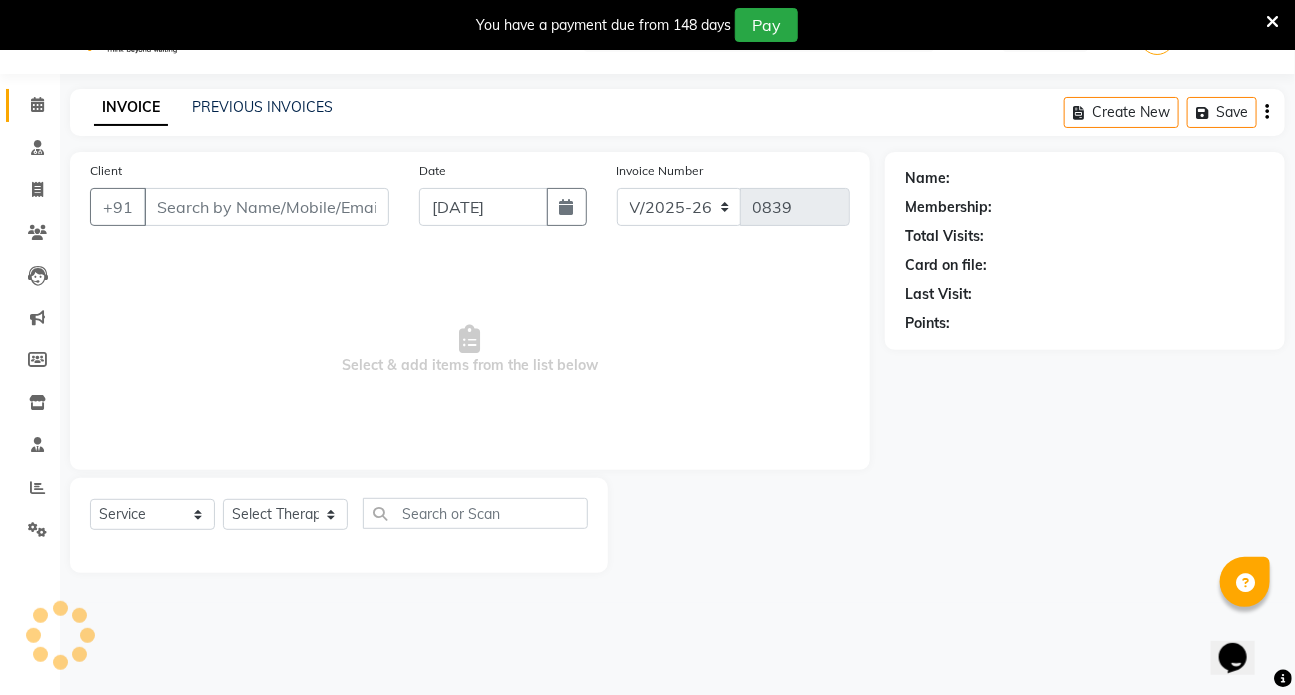 scroll, scrollTop: 50, scrollLeft: 0, axis: vertical 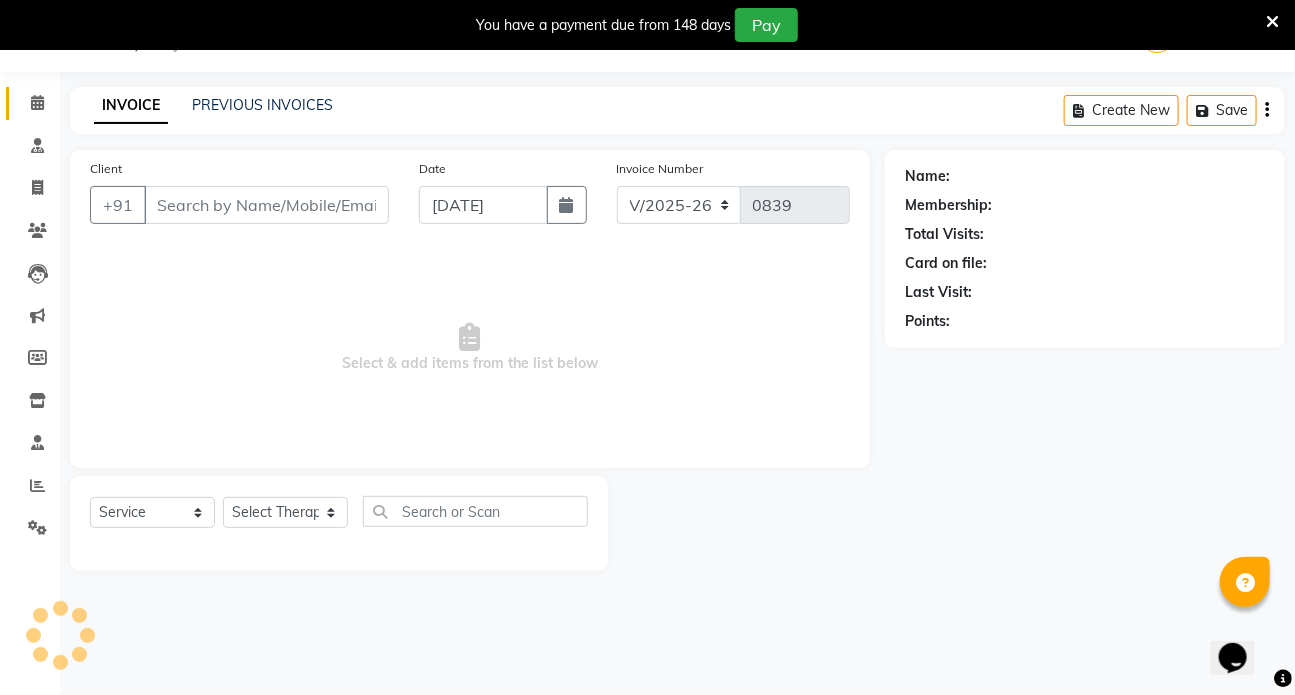 type on "9810137081" 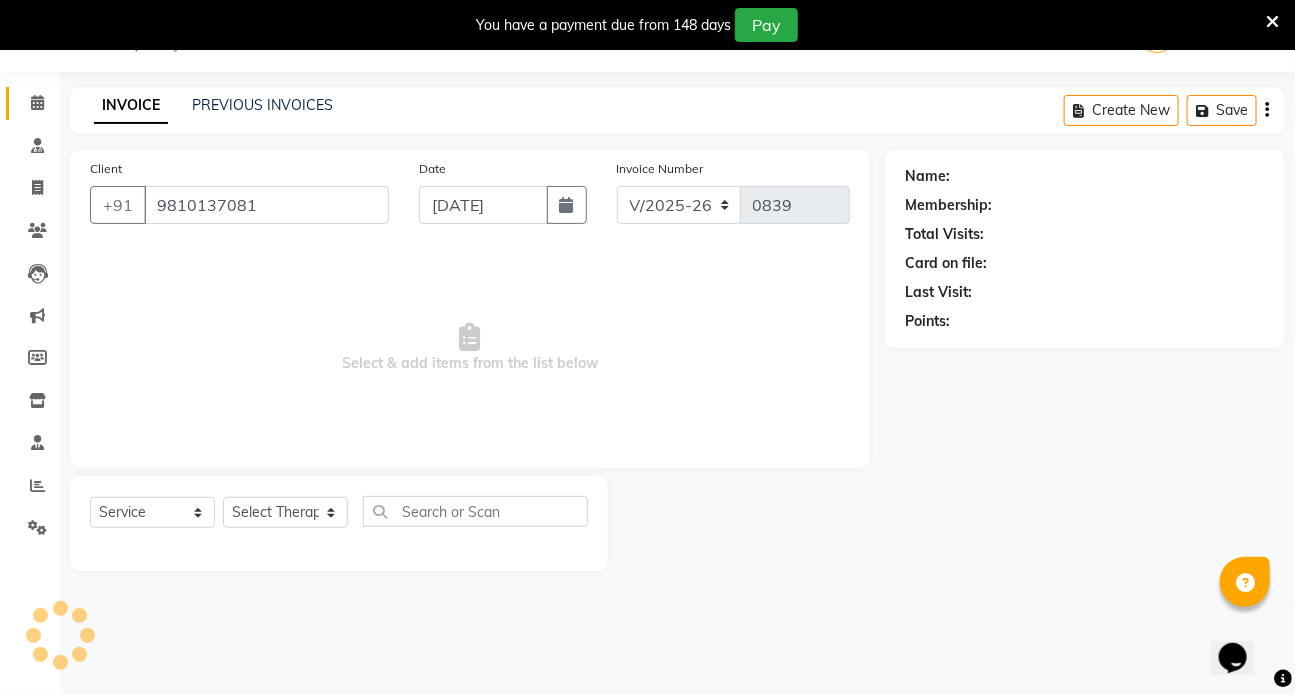 select on "82133" 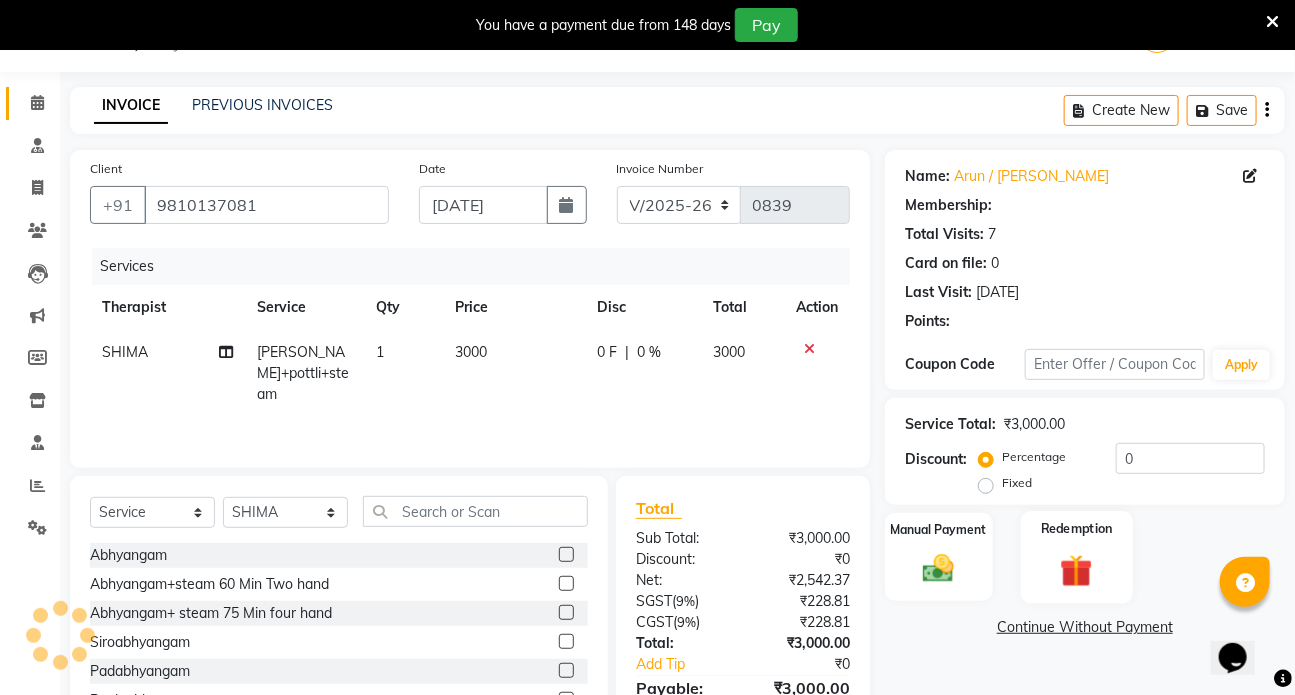 scroll, scrollTop: 90, scrollLeft: 0, axis: vertical 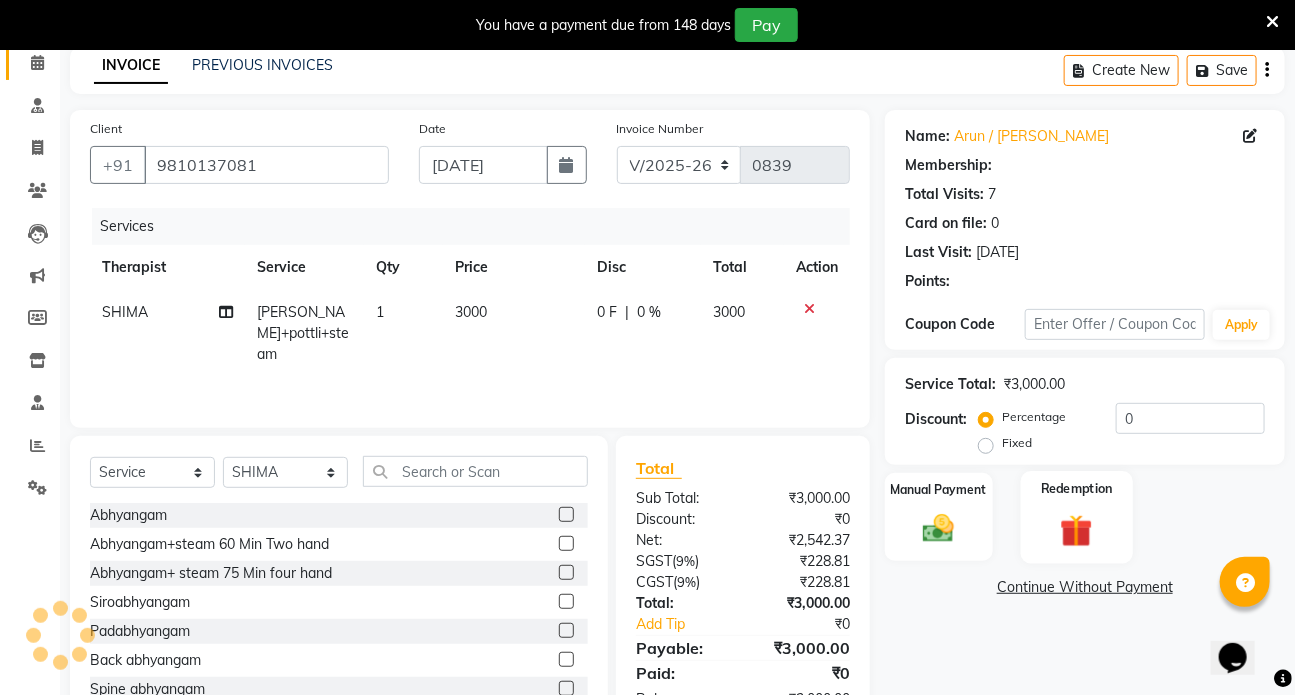select on "1: Object" 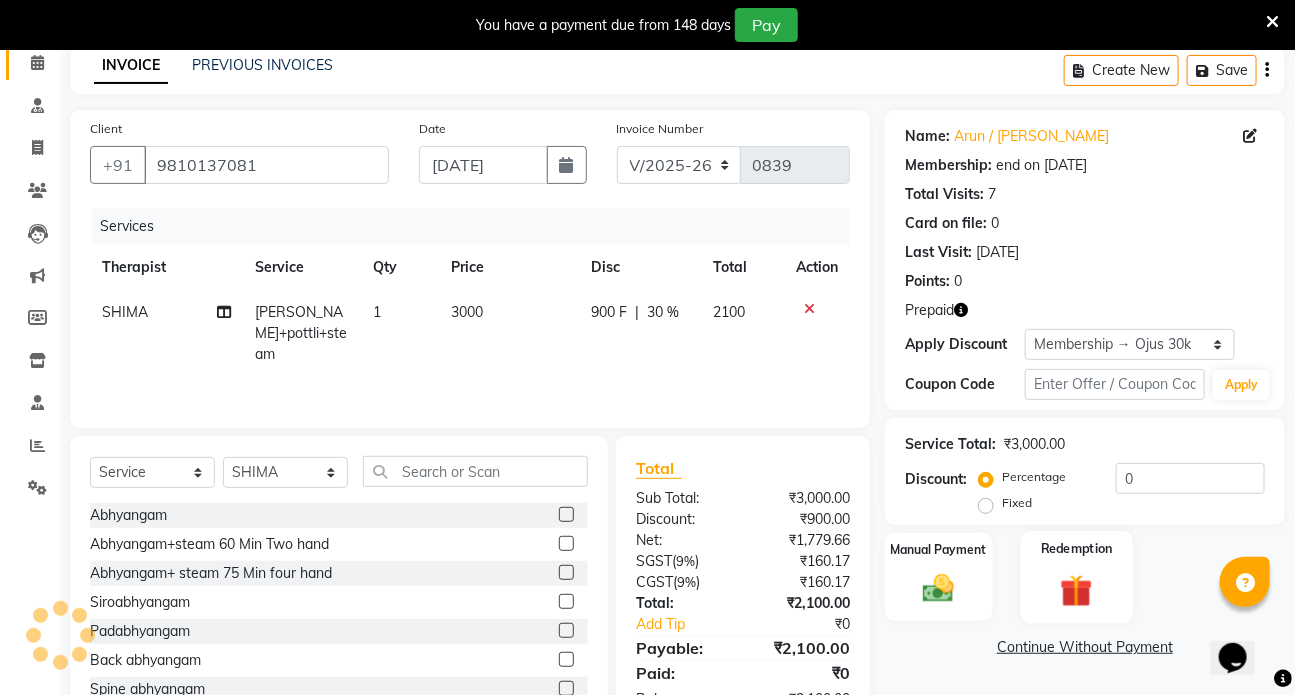 type on "30" 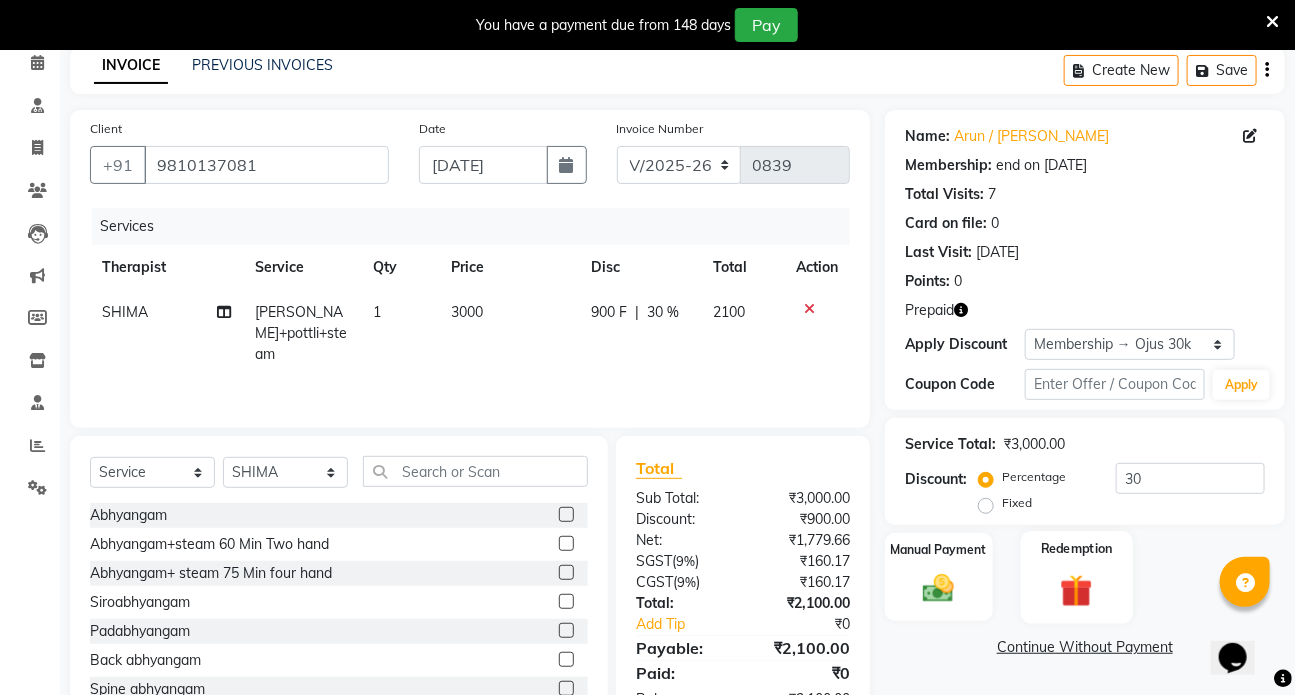 click on "Redemption" 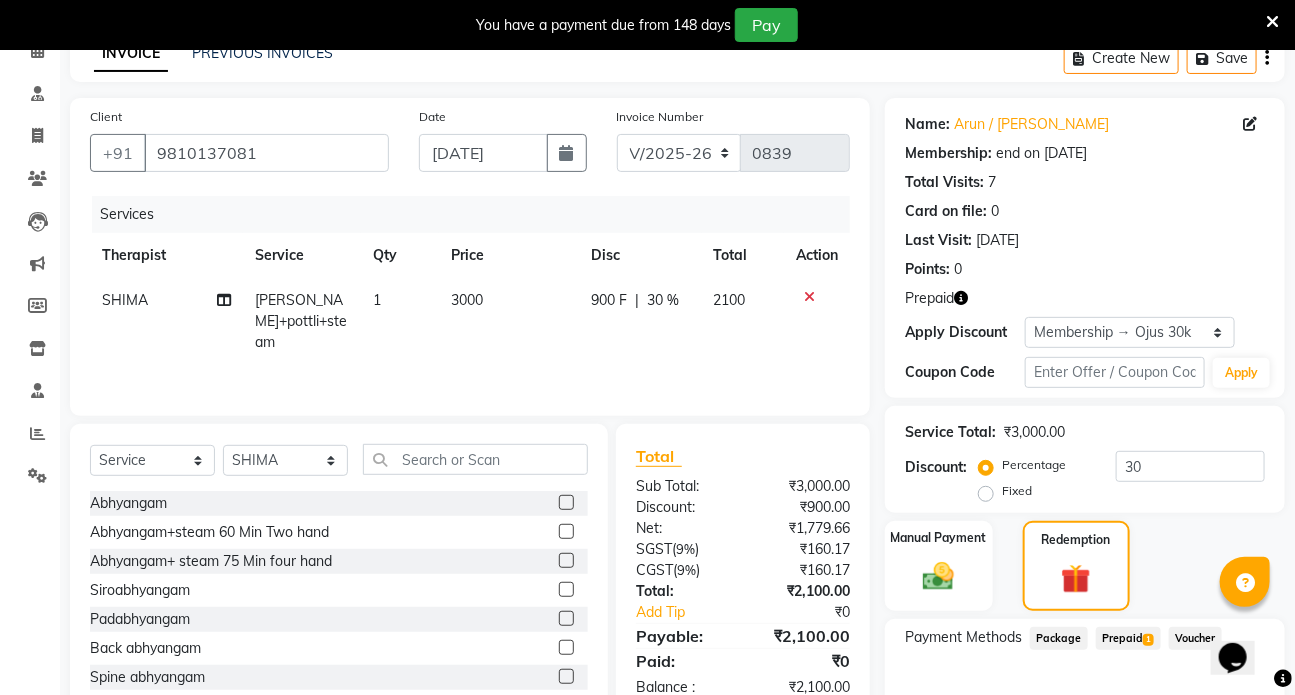 scroll, scrollTop: 216, scrollLeft: 0, axis: vertical 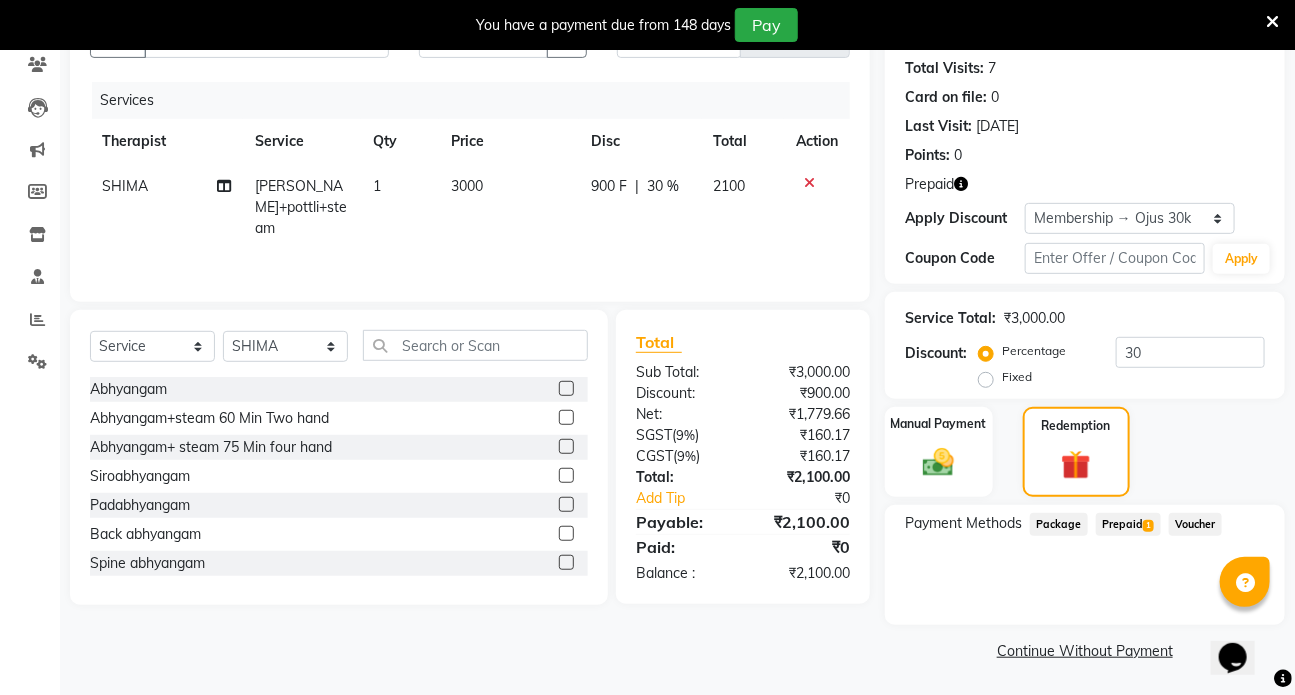 click on "Prepaid  1" 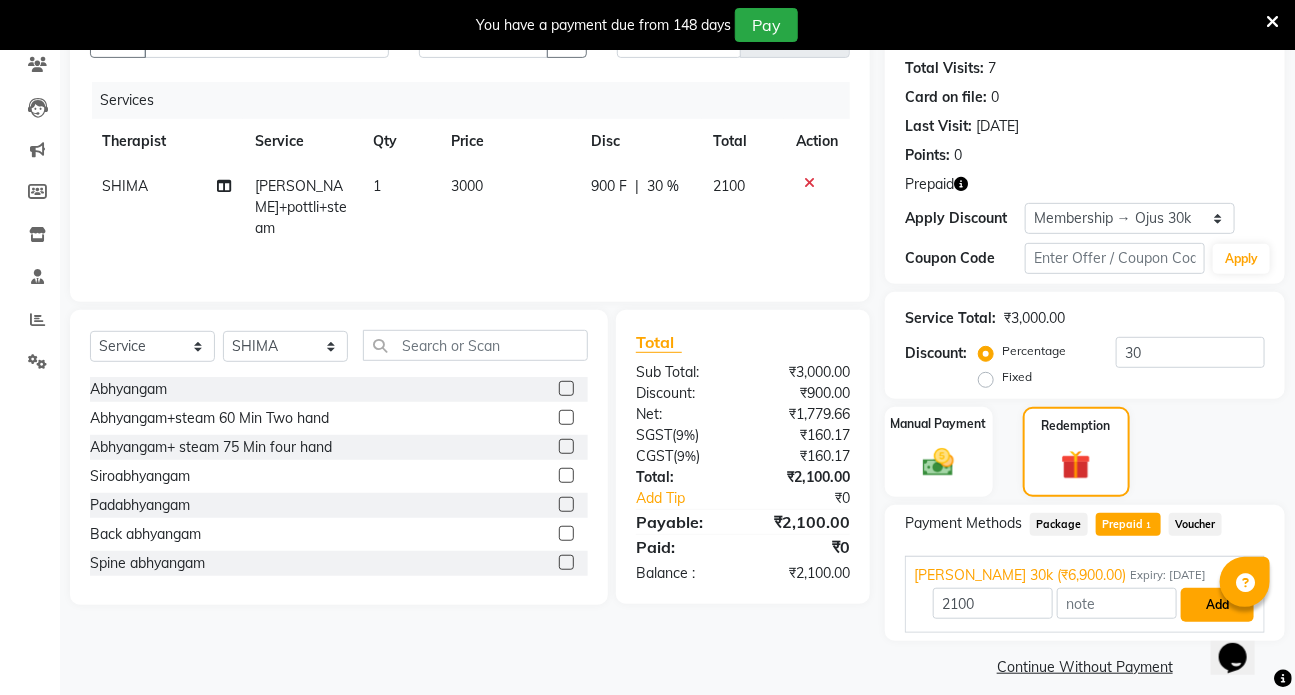 click on "Add" at bounding box center [1217, 605] 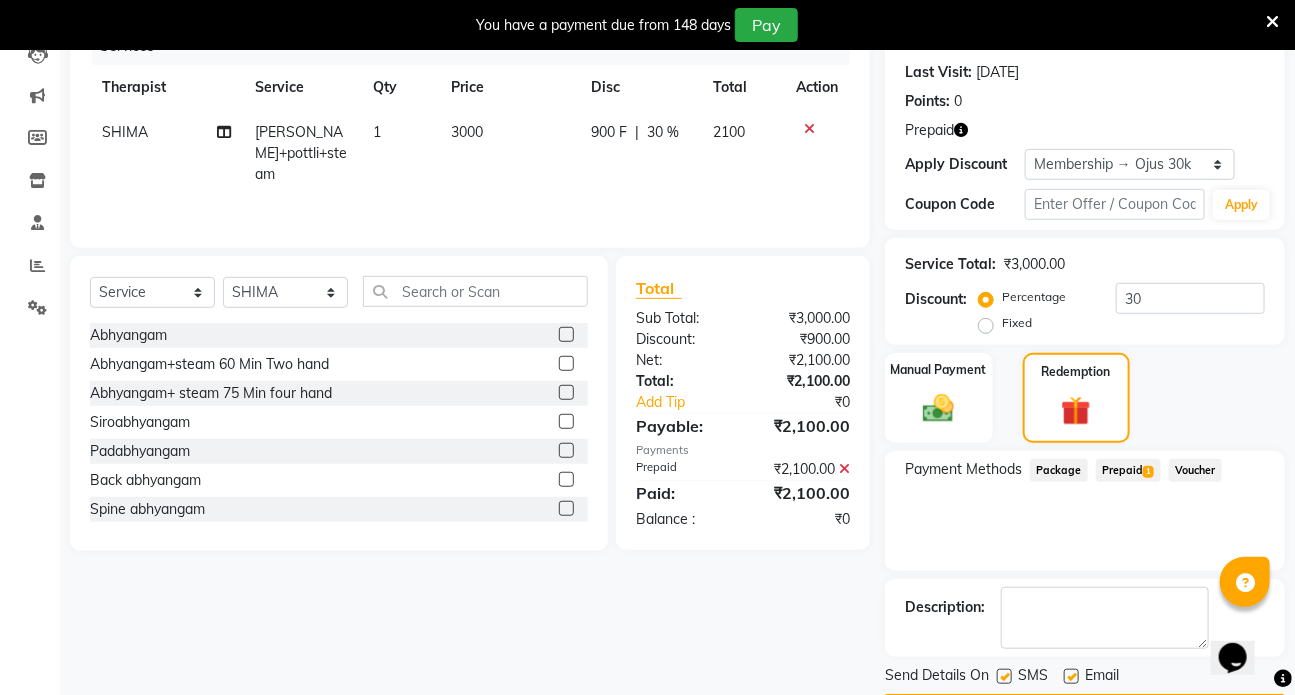 scroll, scrollTop: 328, scrollLeft: 0, axis: vertical 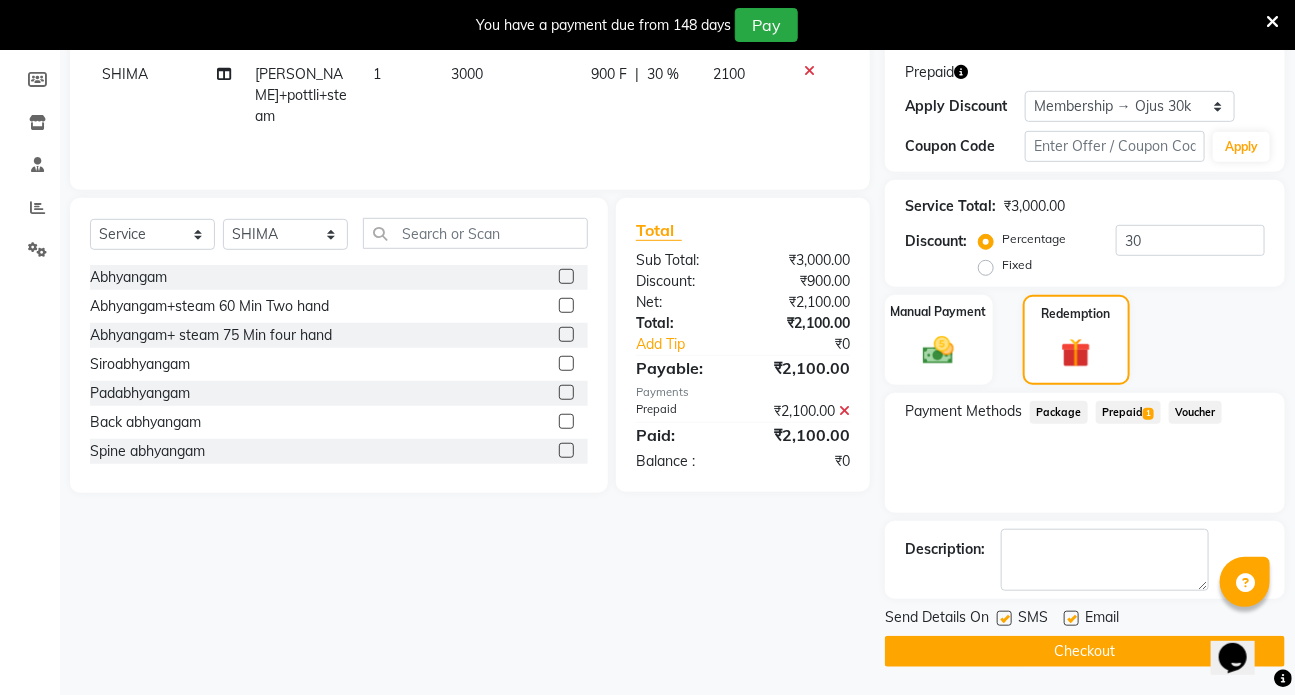 click on "Checkout" 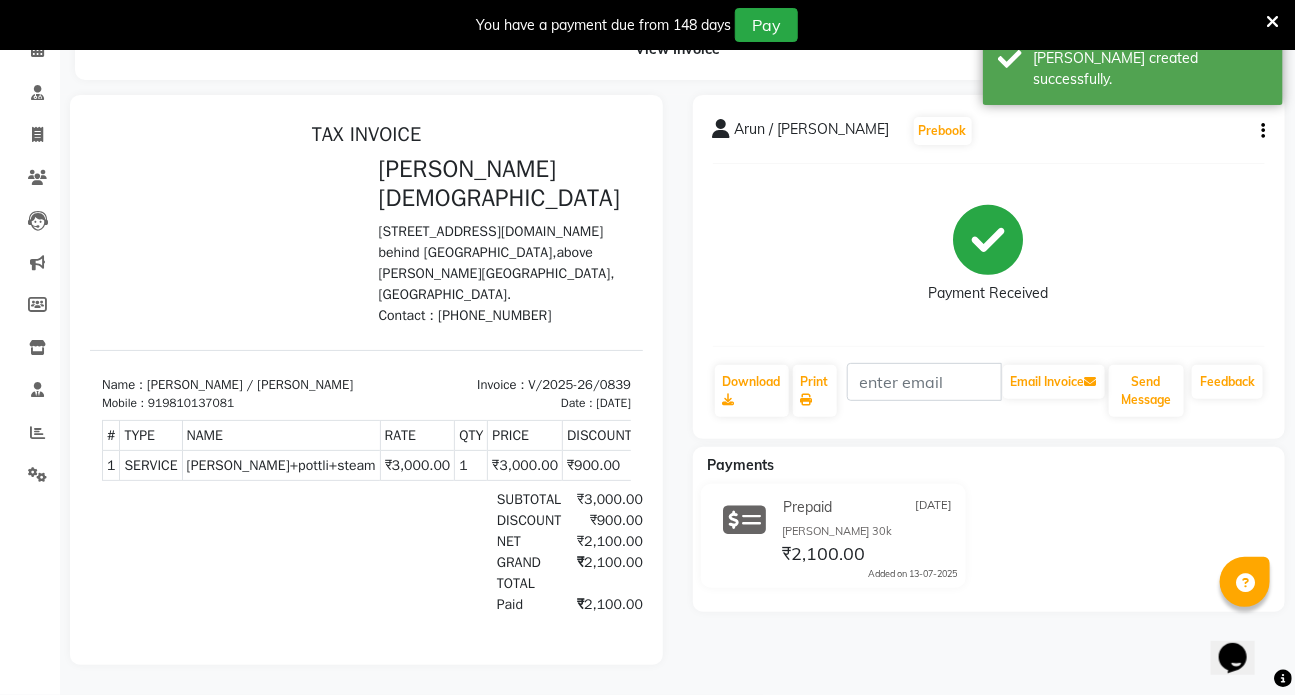 scroll, scrollTop: 0, scrollLeft: 0, axis: both 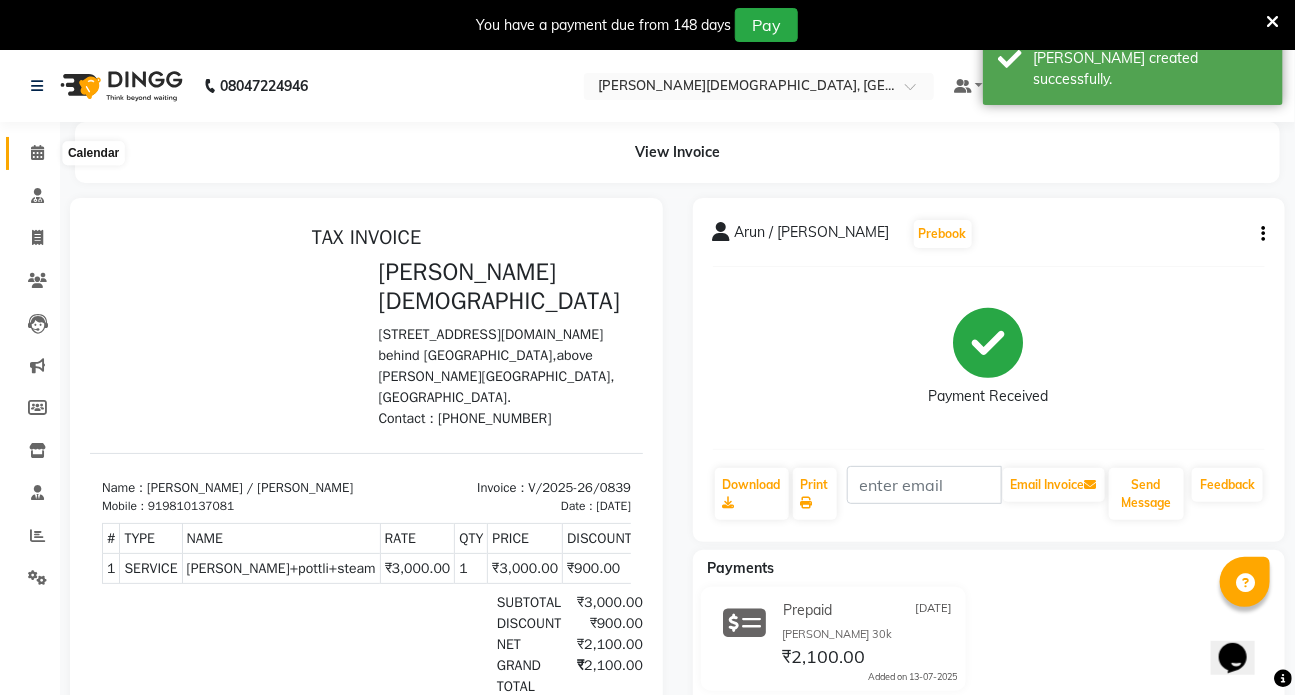 click 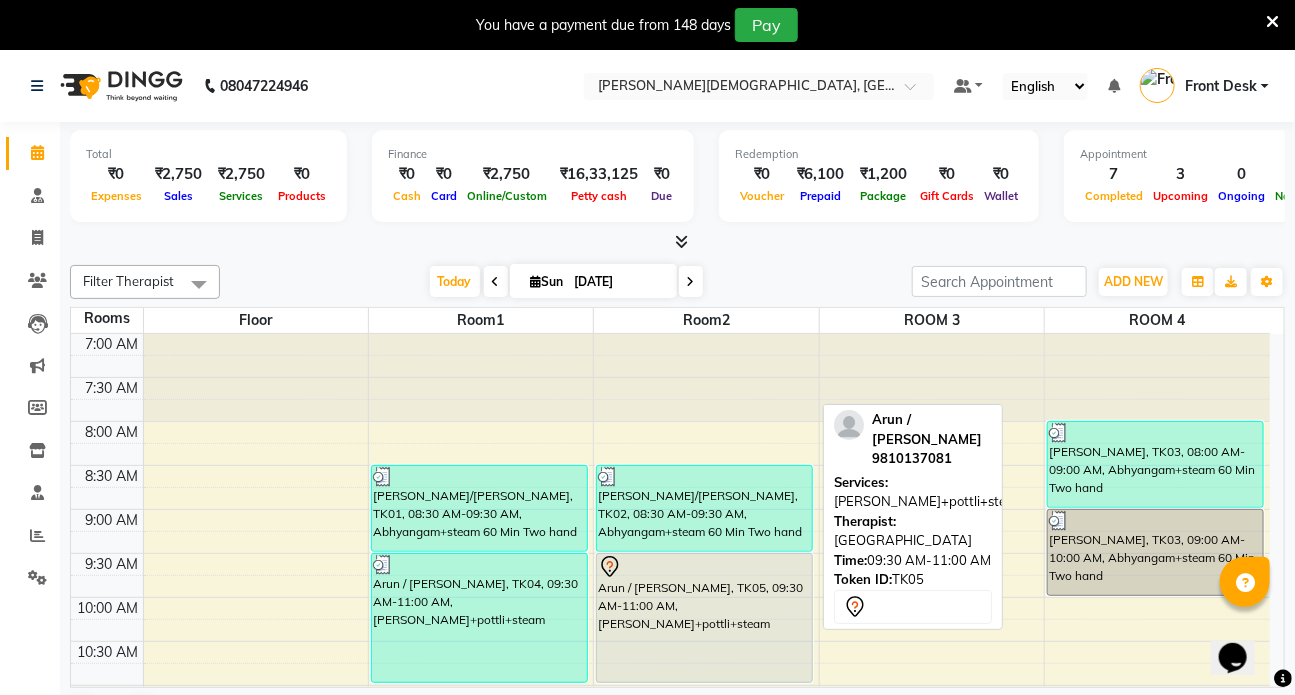 click on "Arun / [PERSON_NAME], TK05, 09:30 AM-11:00 AM, [PERSON_NAME]+pottli+steam" at bounding box center (704, 618) 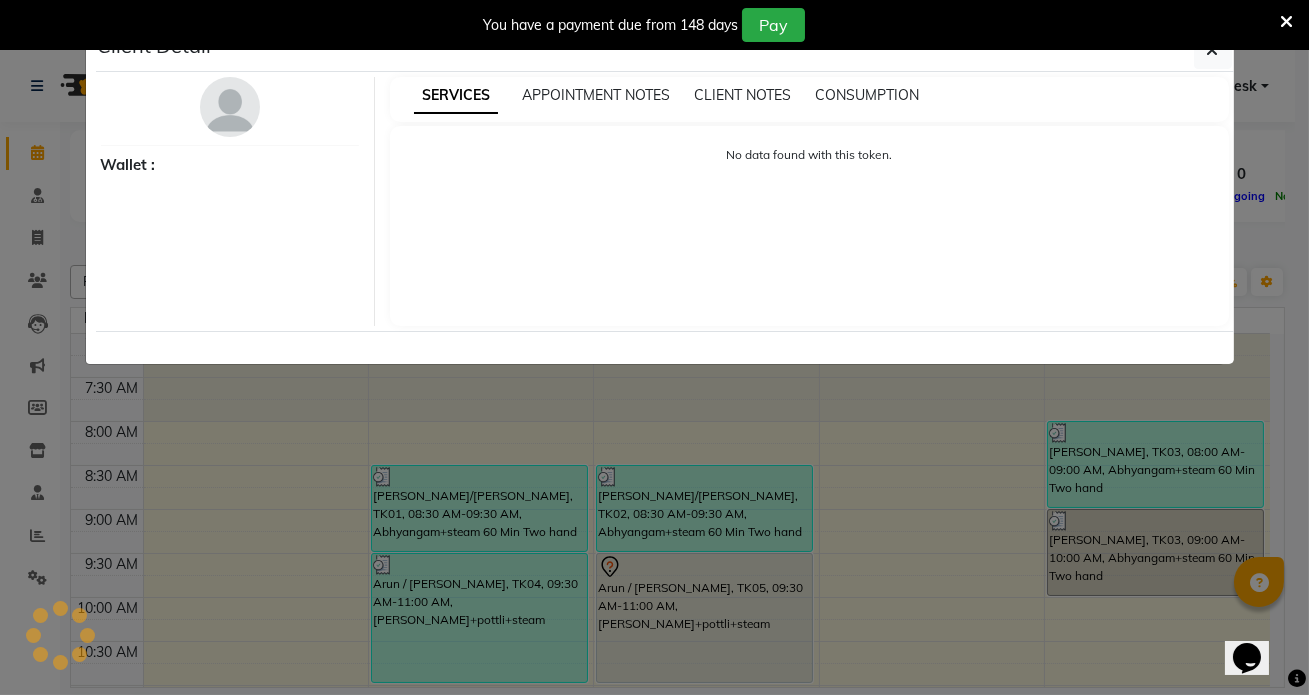 select on "7" 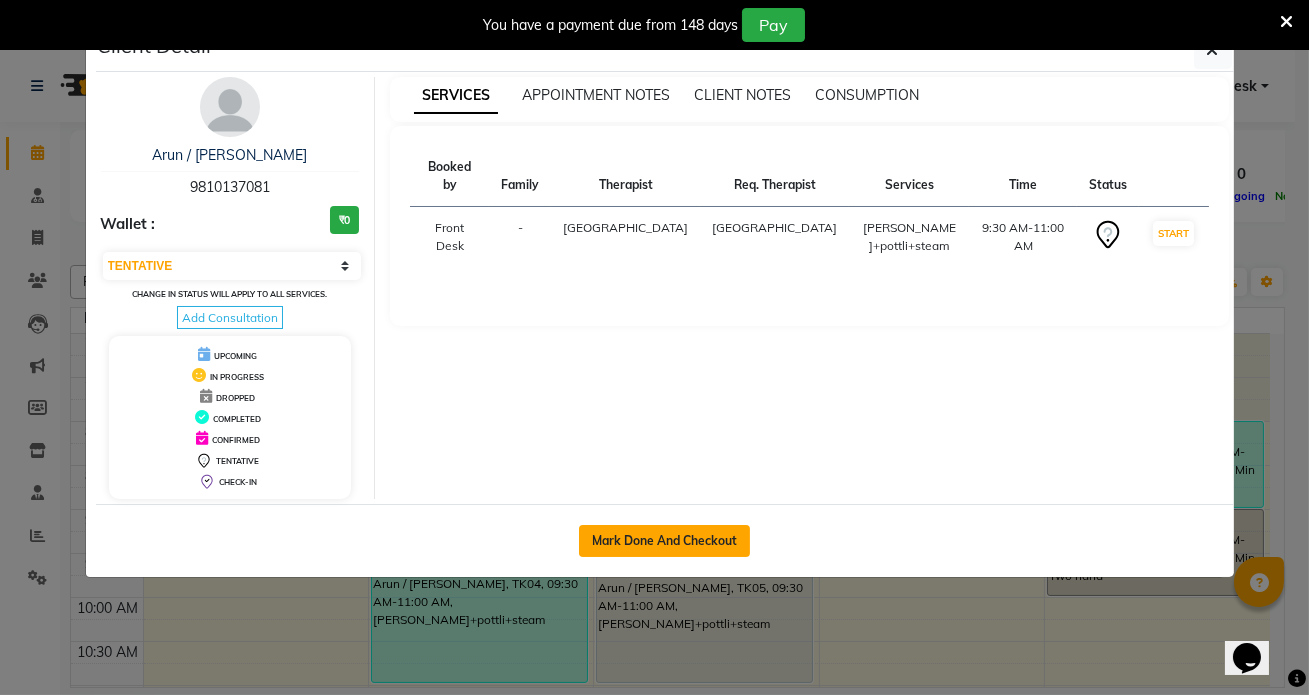 click on "Mark Done And Checkout" 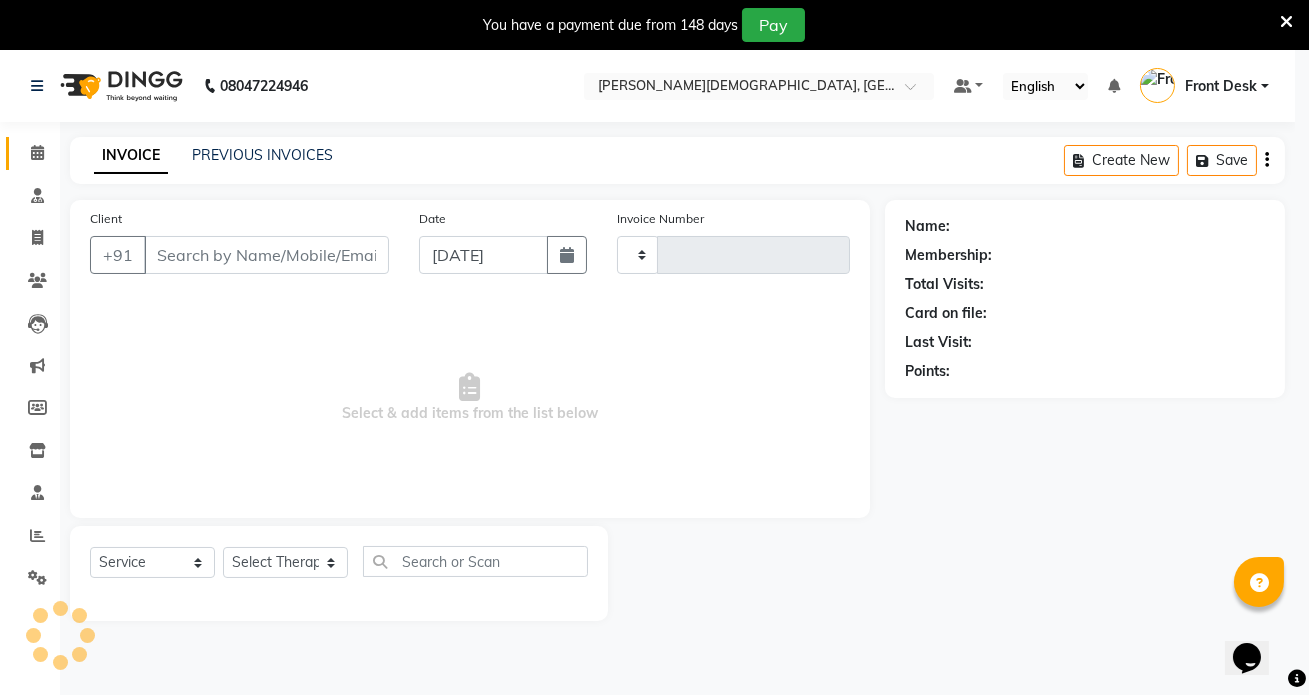 type on "0840" 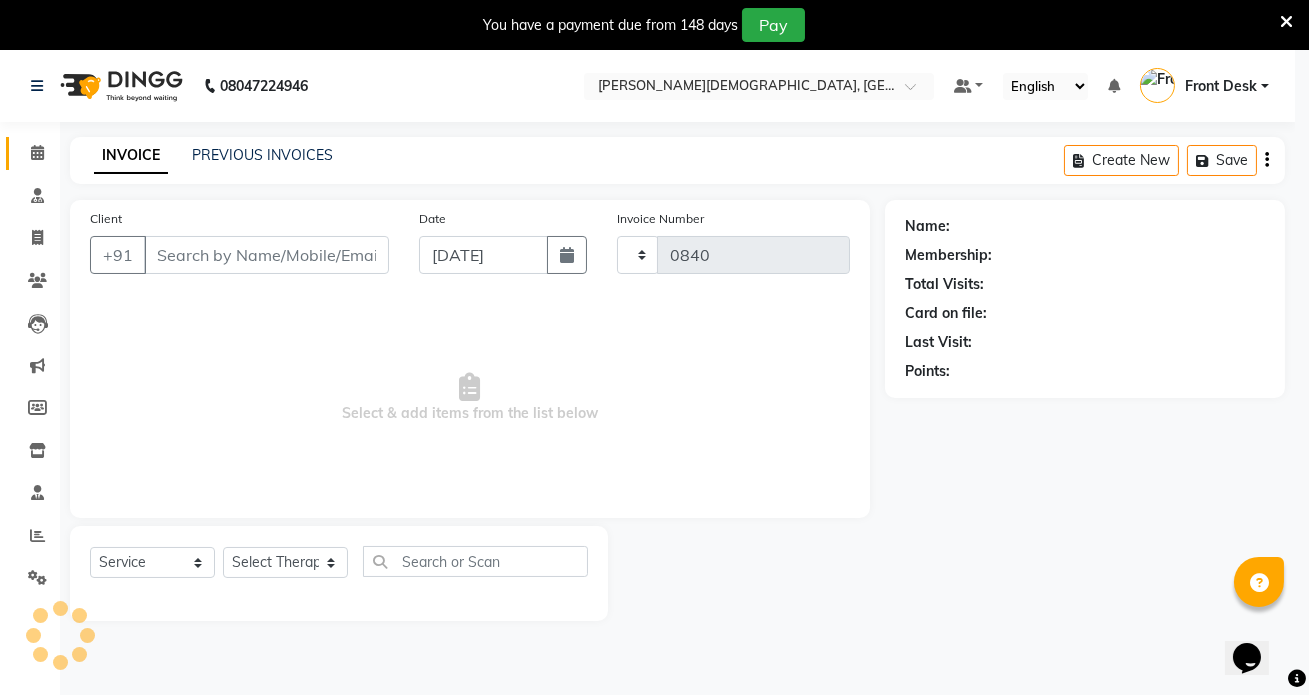 select on "5585" 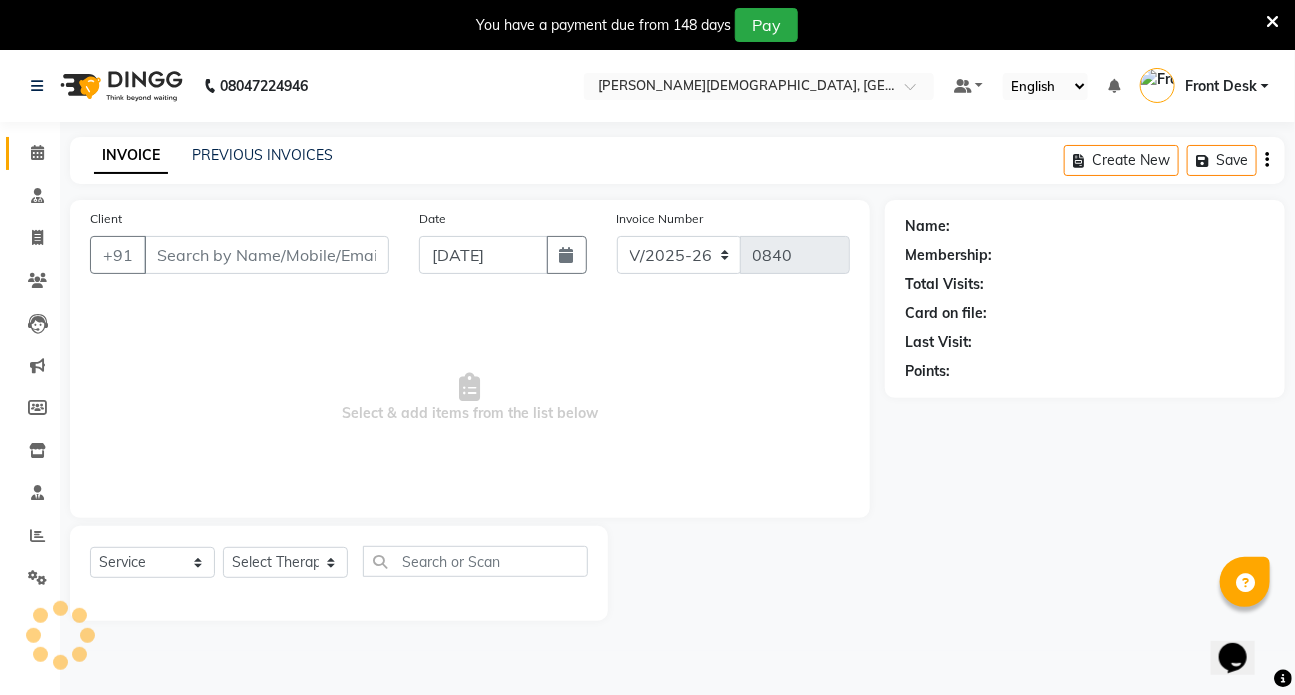 type on "9810137081" 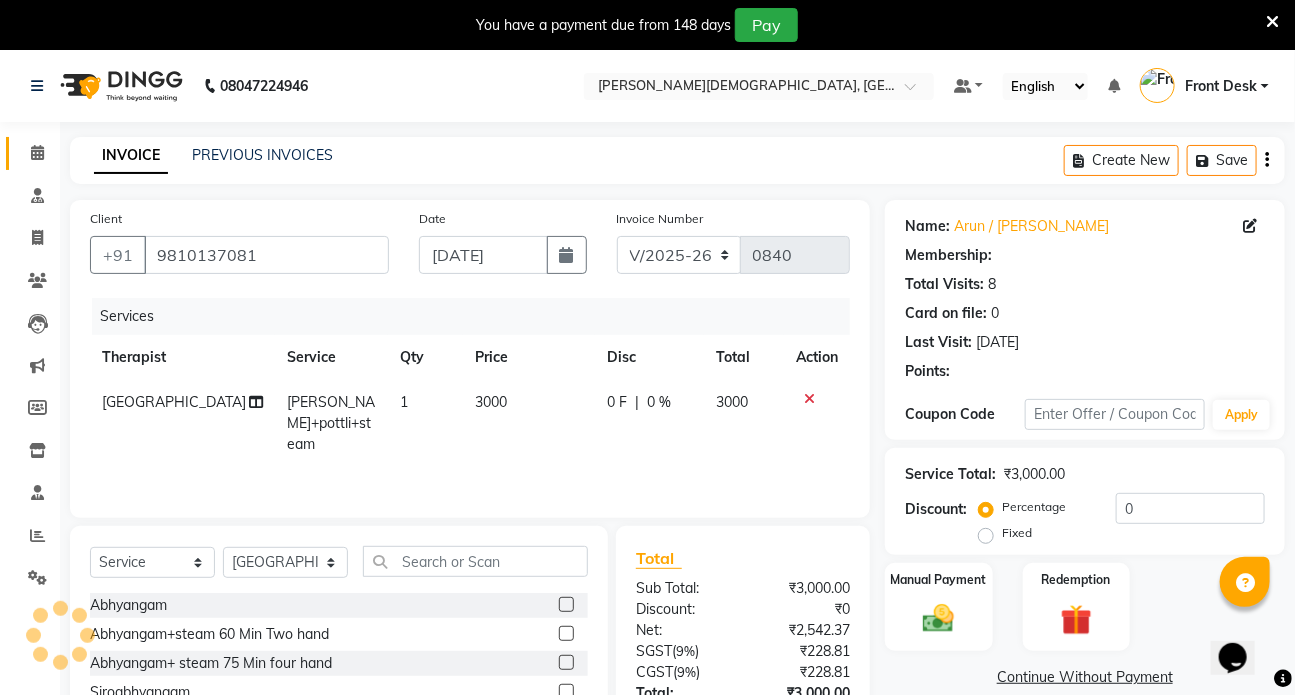 select on "1: Object" 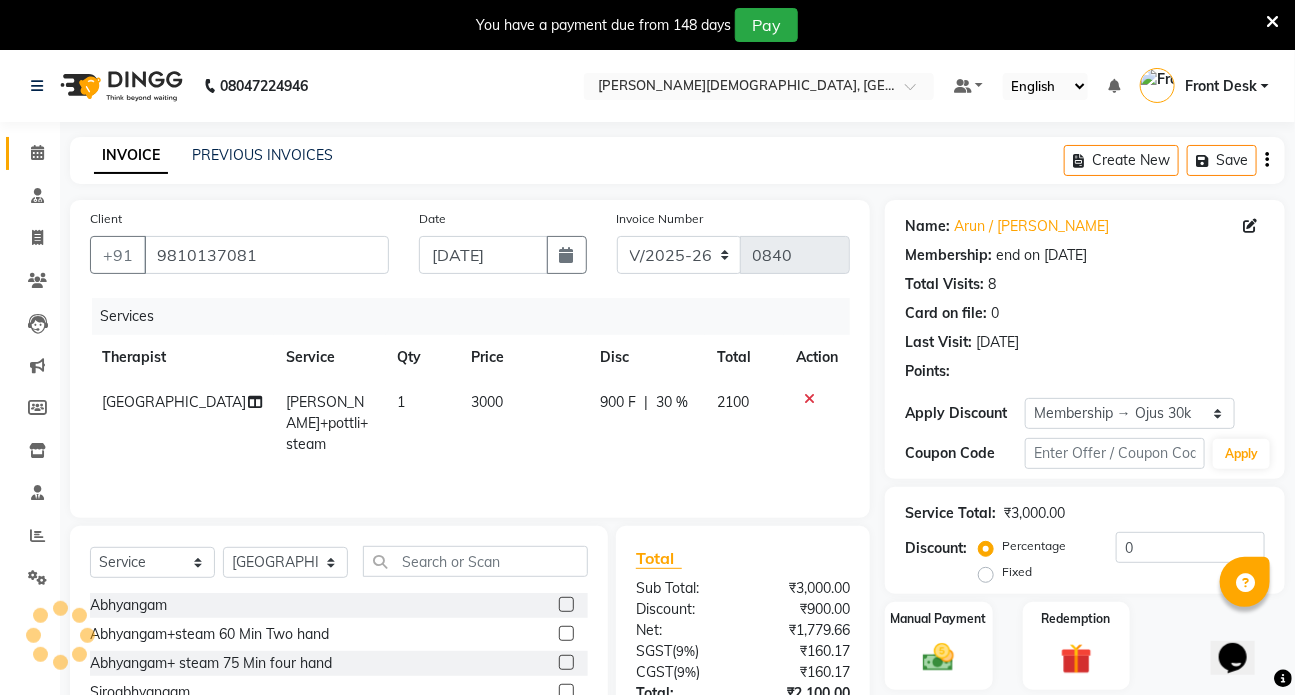 type on "30" 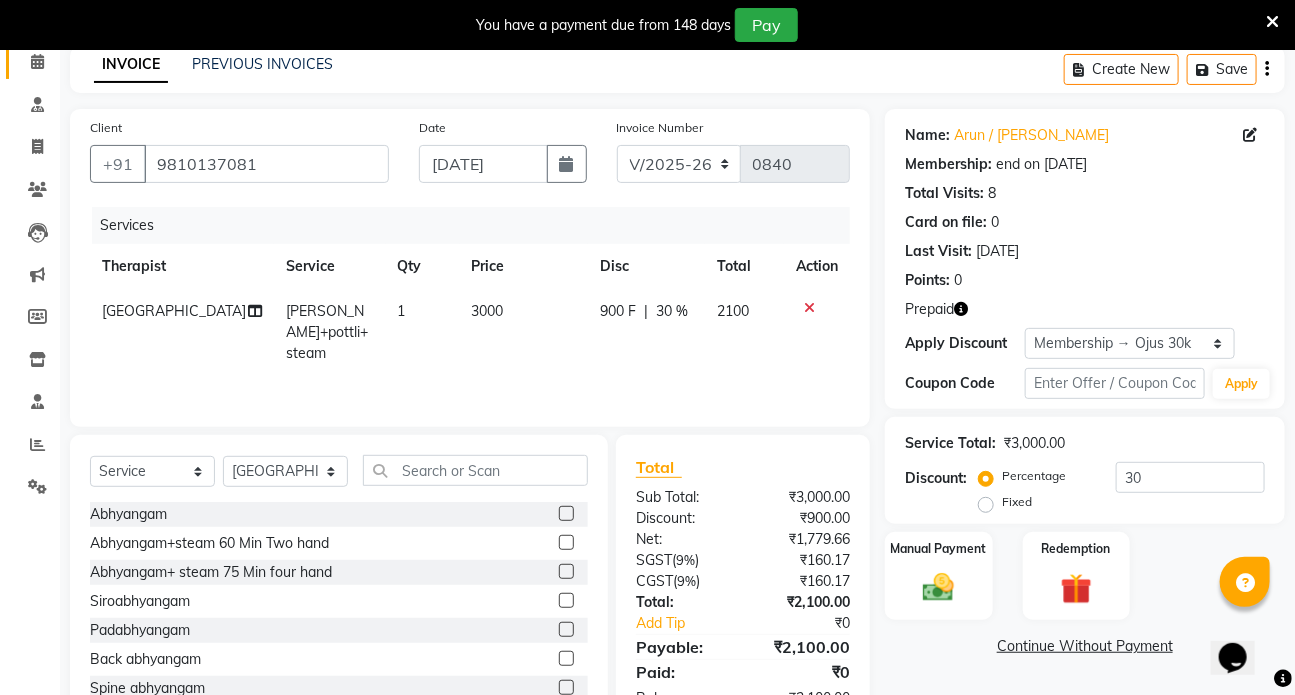 scroll, scrollTop: 156, scrollLeft: 0, axis: vertical 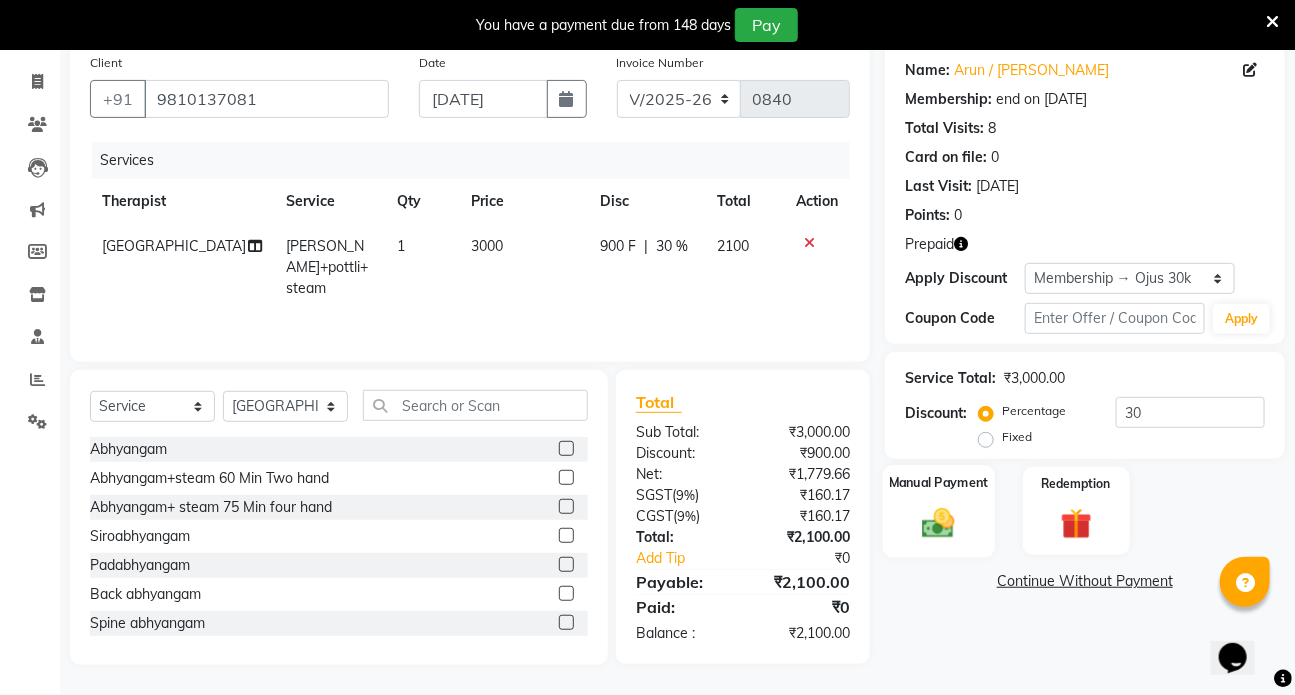 click on "Manual Payment" 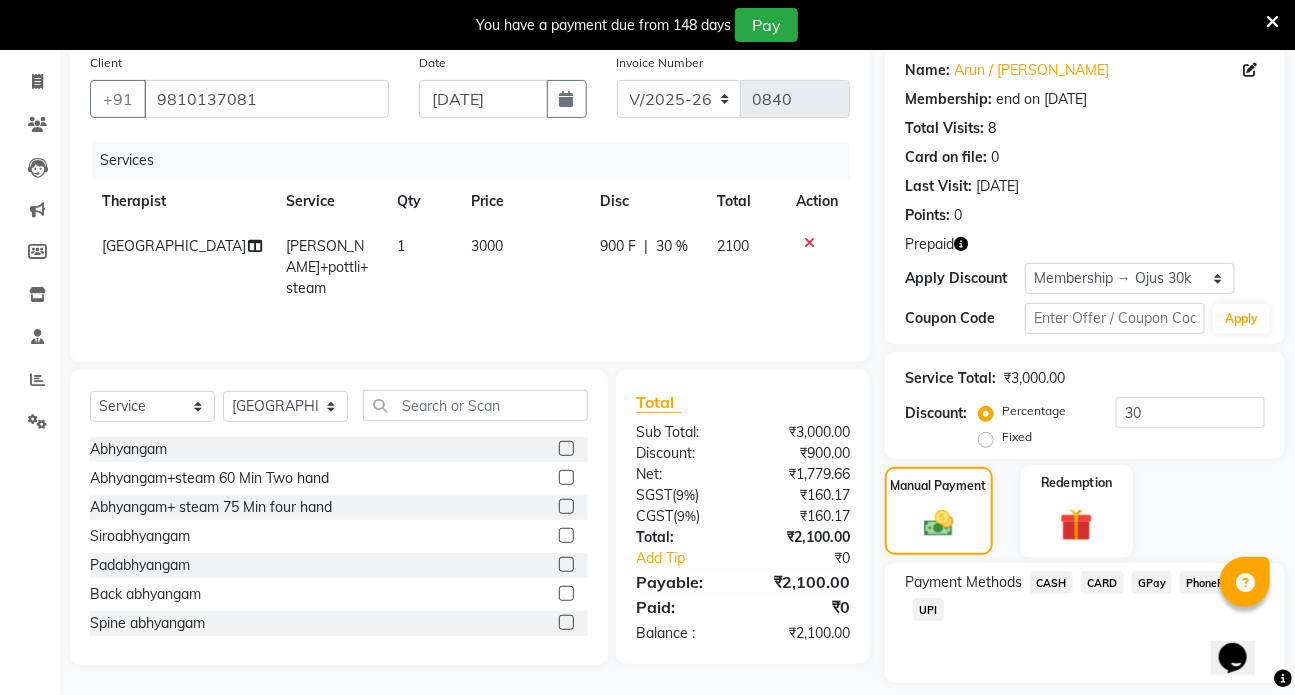 click 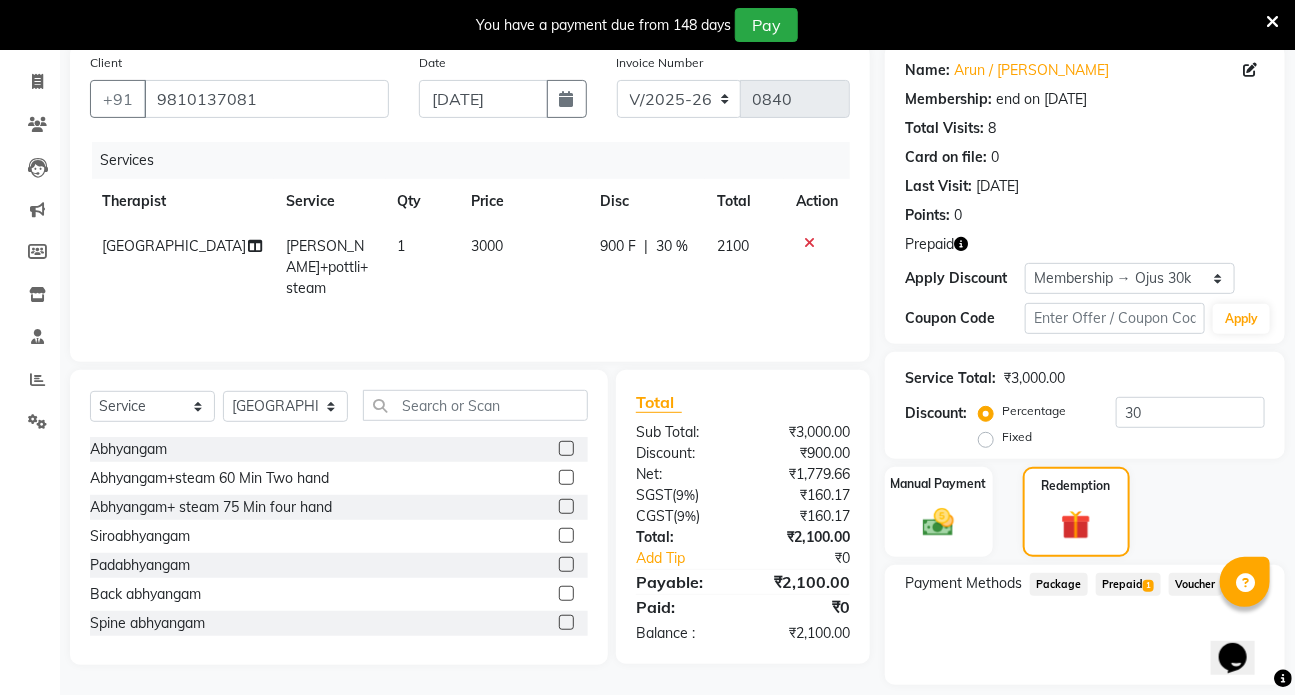 click on "Prepaid  1" 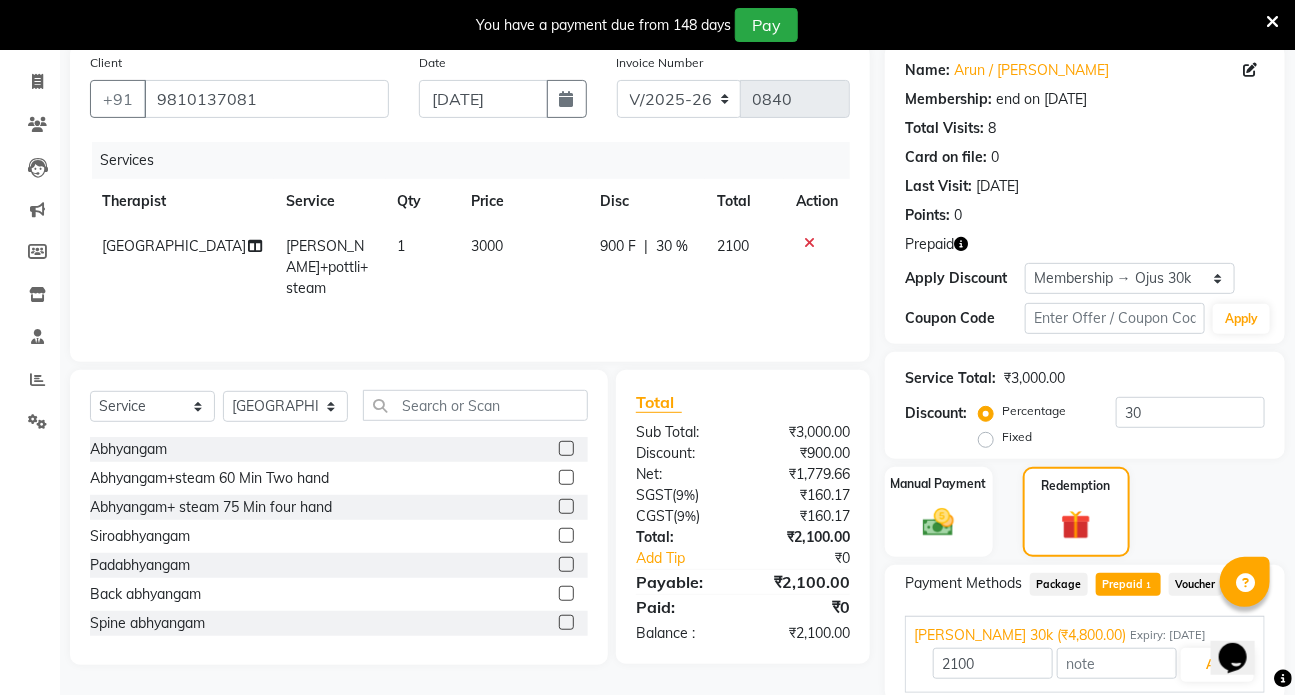 scroll, scrollTop: 156, scrollLeft: 0, axis: vertical 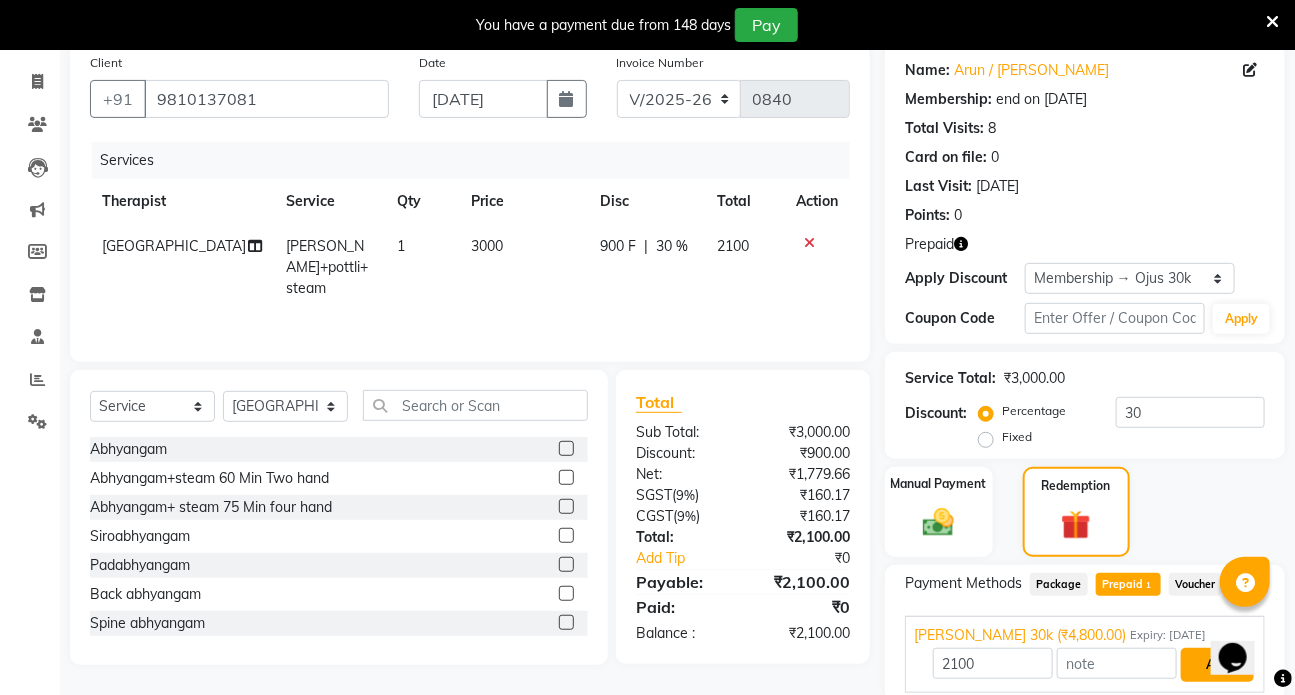 click on "Add" at bounding box center (1217, 665) 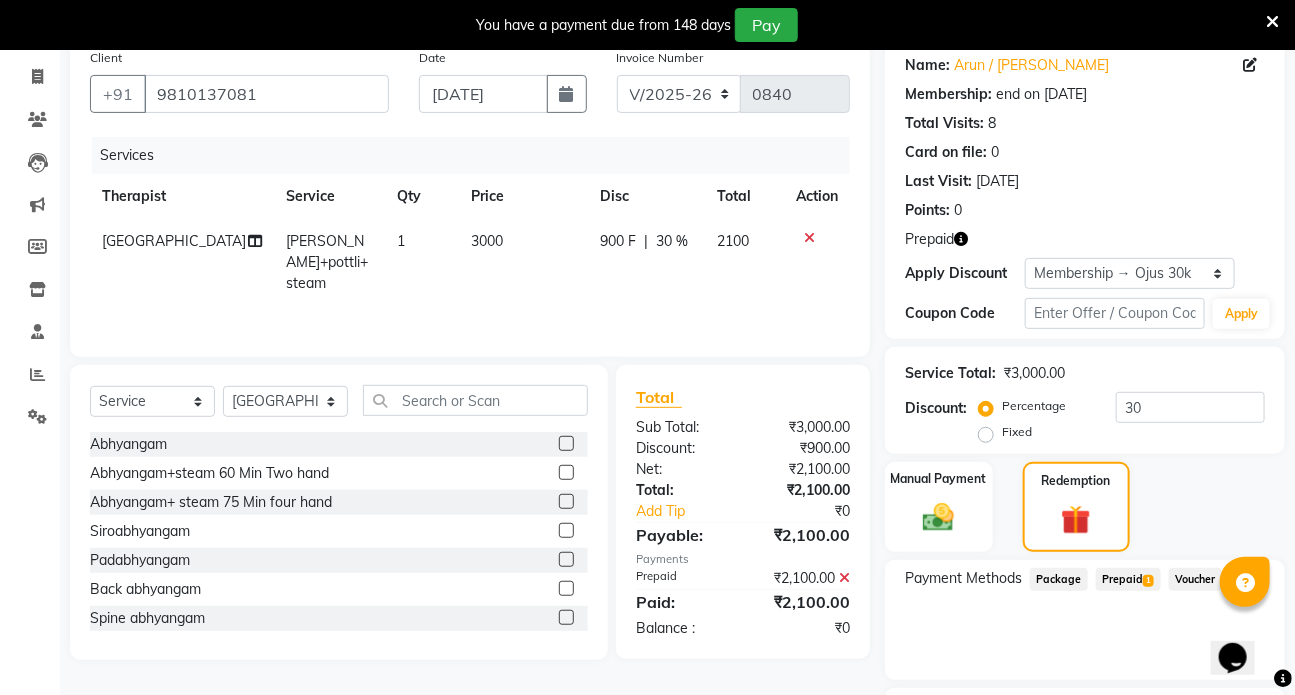 scroll, scrollTop: 328, scrollLeft: 0, axis: vertical 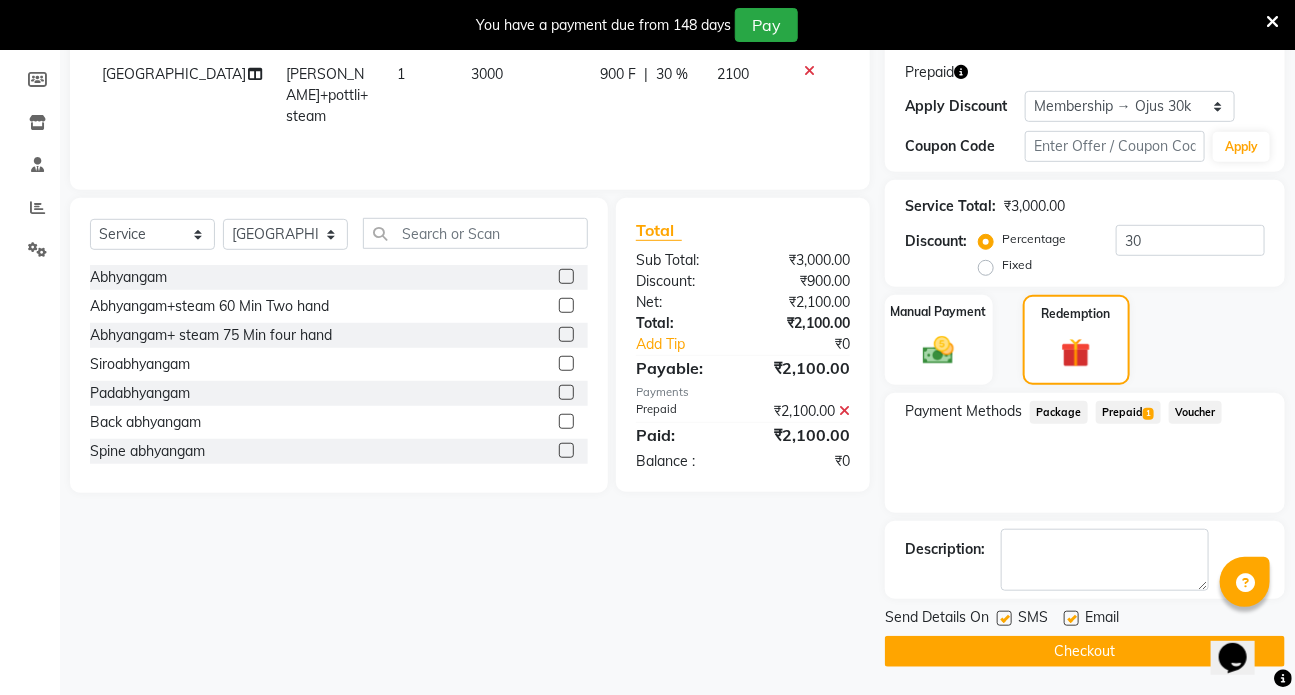 click 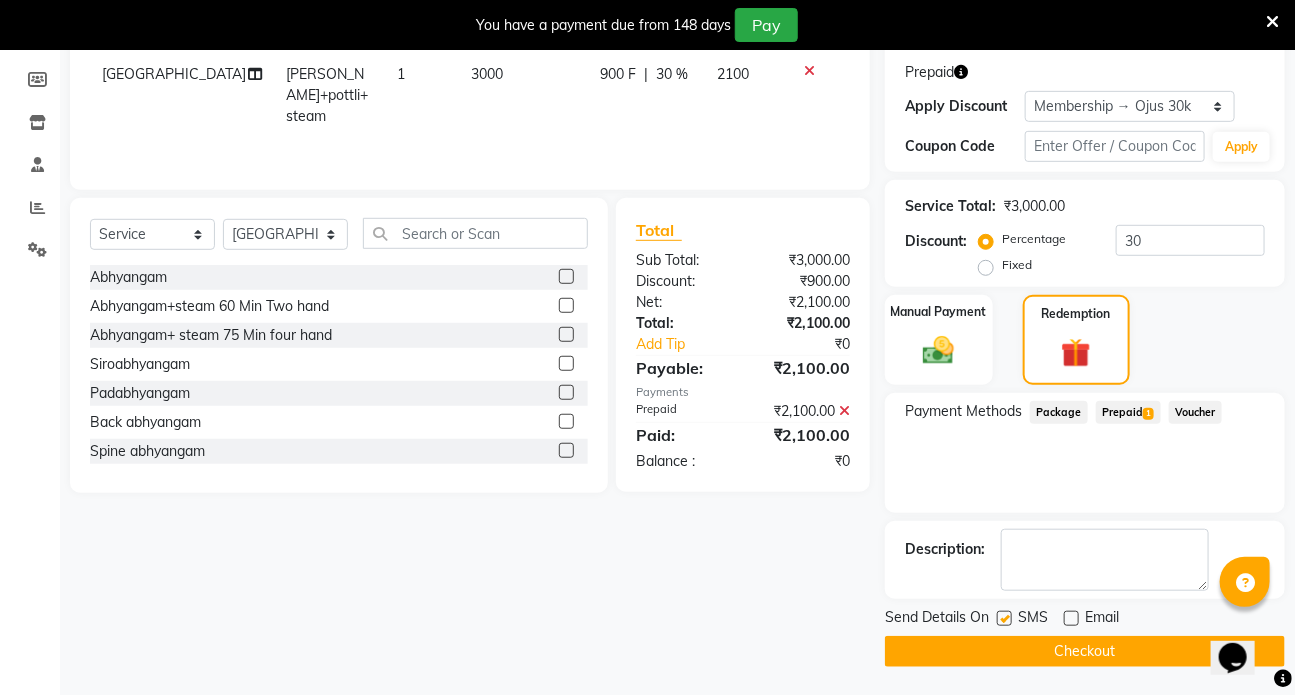 click 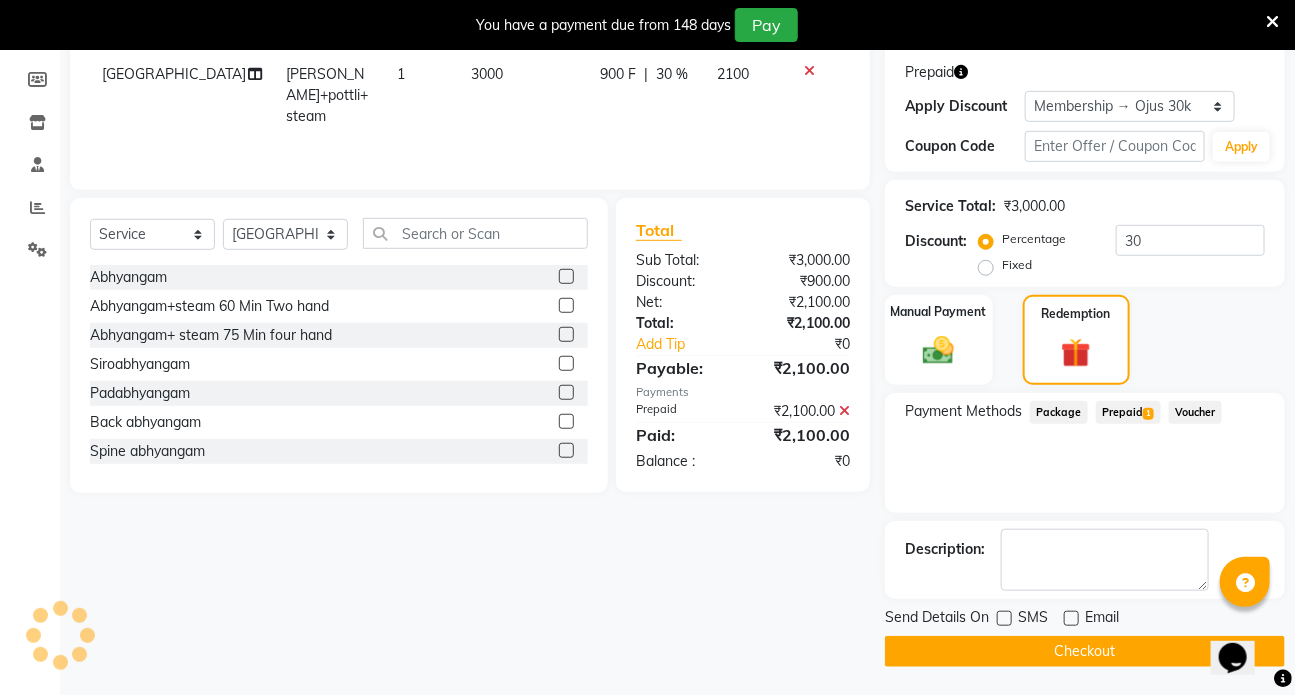 click on "Checkout" 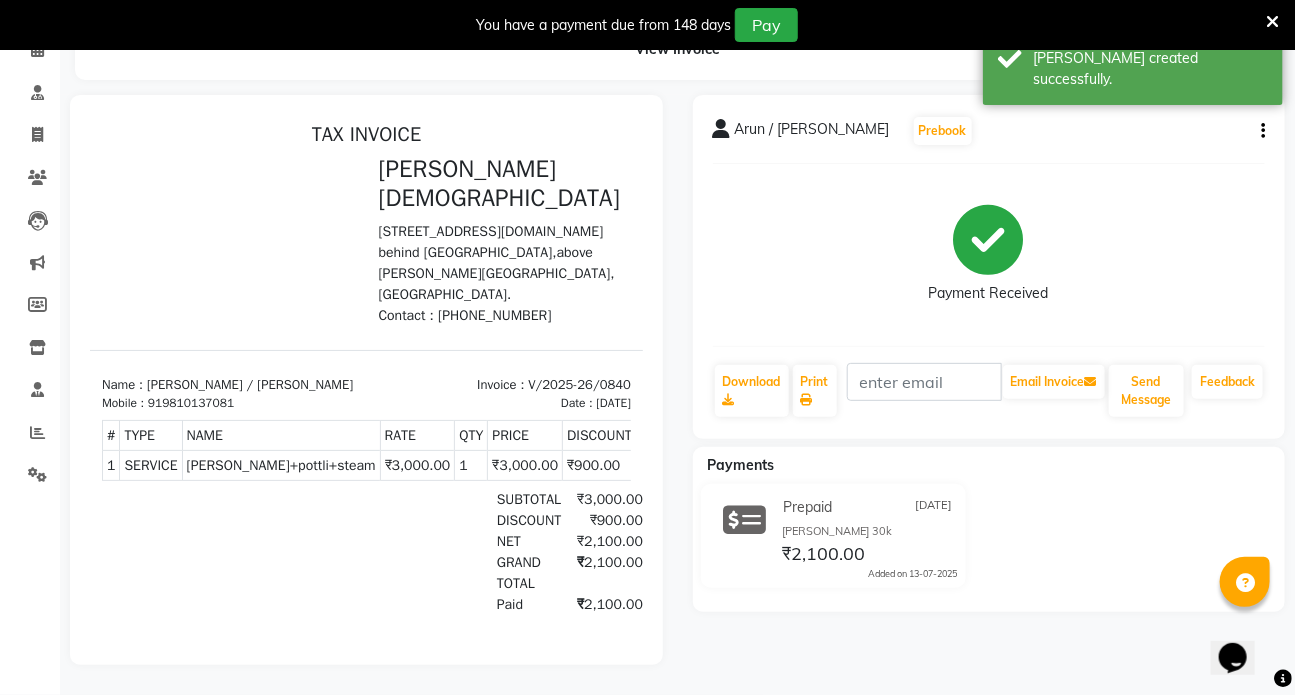 scroll, scrollTop: 0, scrollLeft: 0, axis: both 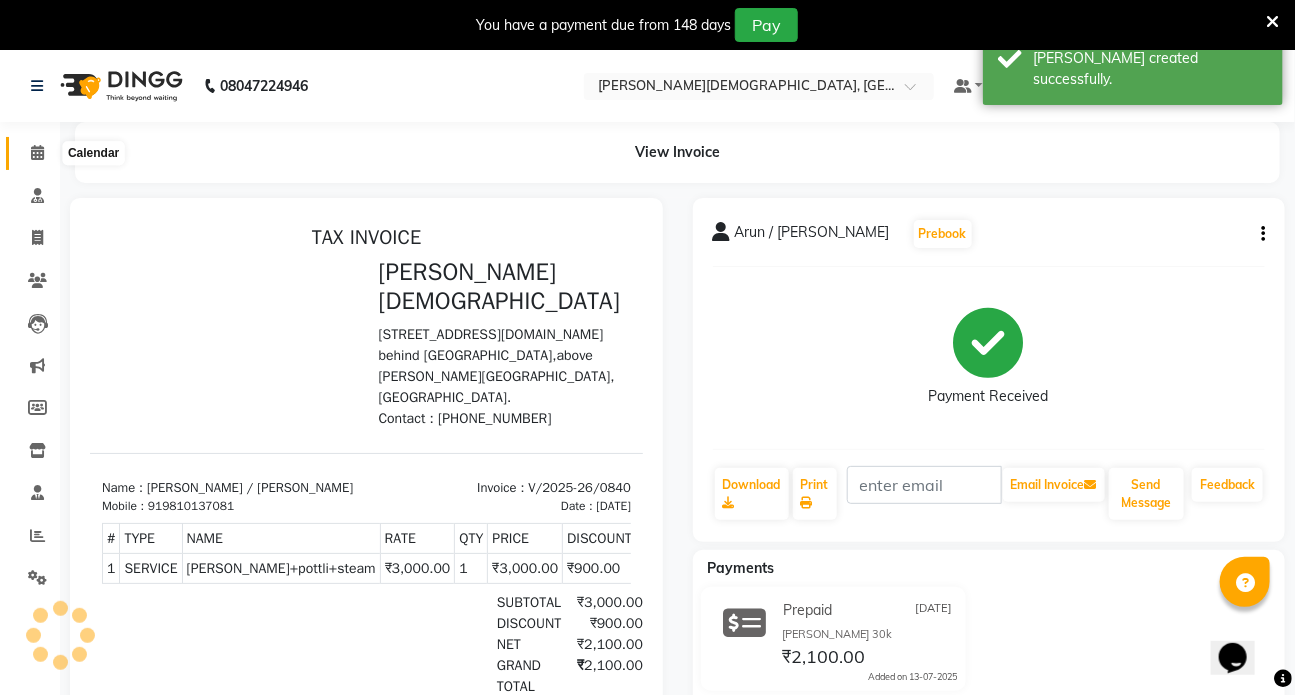 click 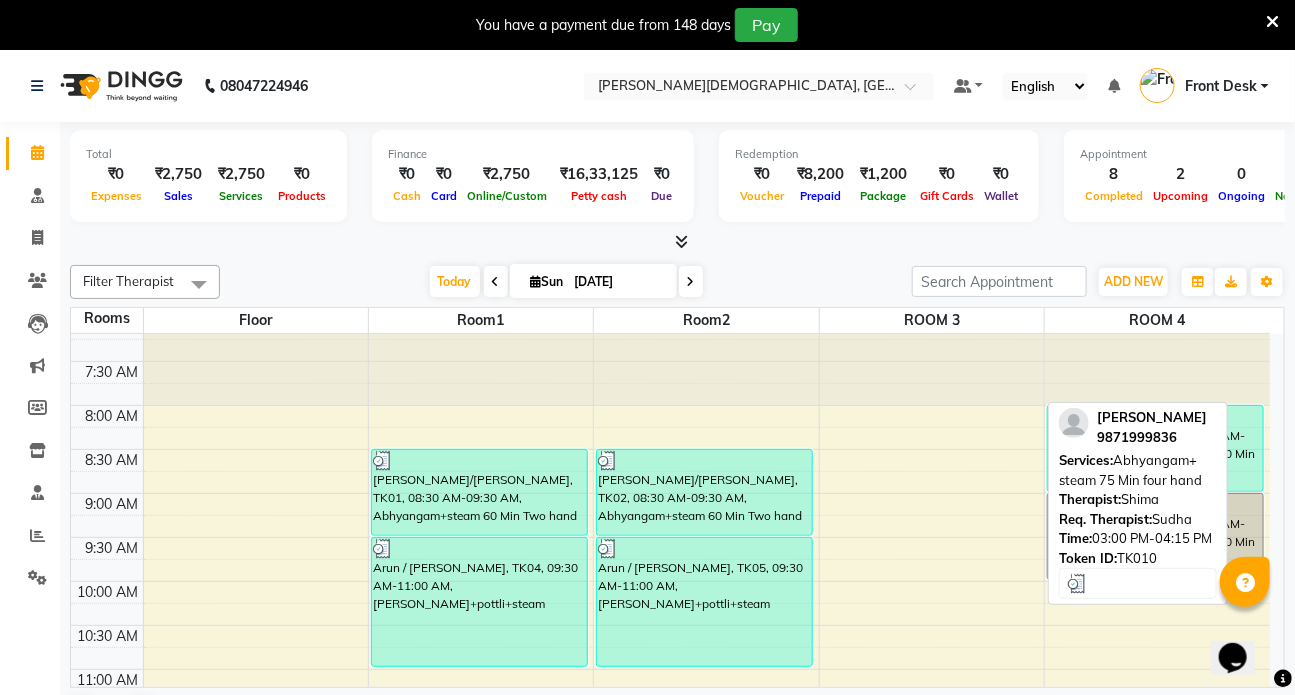 scroll, scrollTop: 0, scrollLeft: 0, axis: both 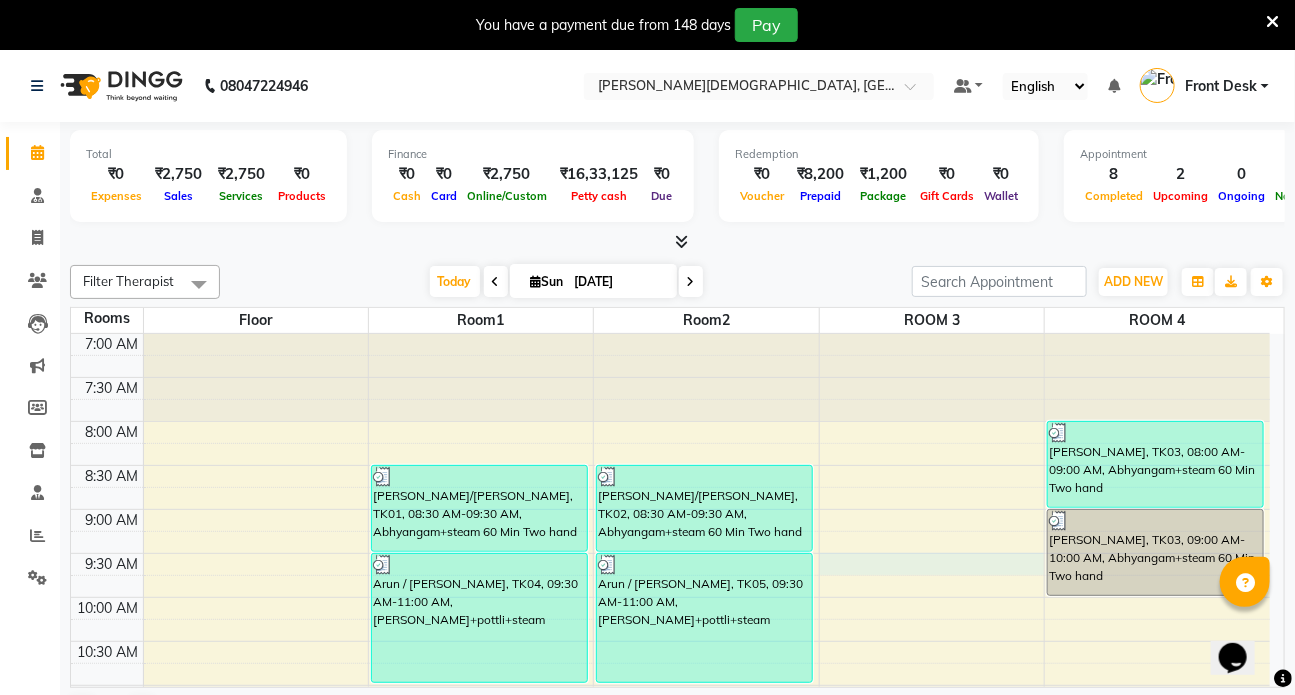 click on "7:00 AM 7:30 AM 8:00 AM 8:30 AM 9:00 AM 9:30 AM 10:00 AM 10:30 AM 11:00 AM 11:30 AM 12:00 PM 12:30 PM 1:00 PM 1:30 PM 2:00 PM 2:30 PM 3:00 PM 3:30 PM 4:00 PM 4:30 PM 5:00 PM 5:30 PM 6:00 PM 6:30 PM 7:00 PM 7:30 PM 8:00 PM 8:30 PM     [PERSON_NAME], TK09, 03:00 PM-03:30 PM, consultation     [PERSON_NAME]/[PERSON_NAME], TK01, 08:30 AM-09:30 AM, Abhyangam+steam 60 Min Two hand      Arun / [PERSON_NAME], TK04, 09:30 AM-11:00 AM, [PERSON_NAME]+pottli+steam     [PERSON_NAME]/[PERSON_NAME], TK02, 08:30 AM-09:30 AM, Abhyangam+steam 60 Min Two hand      Arun / [PERSON_NAME], TK05, 09:30 AM-11:00 AM, [PERSON_NAME]+pottli+steam             [PERSON_NAME], TK06, 03:00 PM-04:00 PM, [PERSON_NAME]/[PERSON_NAME], TK08, 04:00 PM-05:00 PM, Abhyangam+steam 60 Min Two hand      [PERSON_NAME], TK10, 03:00 PM-04:15 PM, Abhyangam+ steam 75 Min four hand      [PERSON_NAME], TK03, 08:00 AM-09:00 AM, Abhyangam+steam 60 Min Two hand      [PERSON_NAME], TK03, 09:00 AM-10:00 AM, Abhyangam+steam 60 Min Two hand" at bounding box center [670, 949] 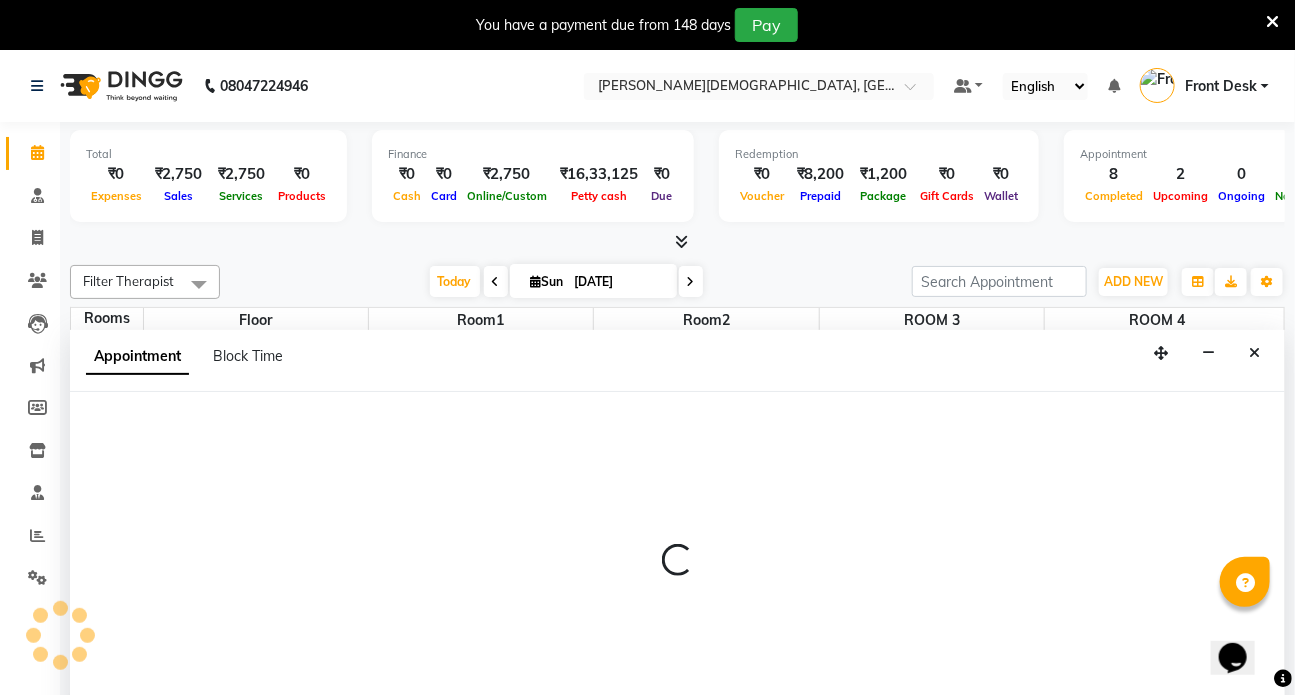 scroll, scrollTop: 50, scrollLeft: 0, axis: vertical 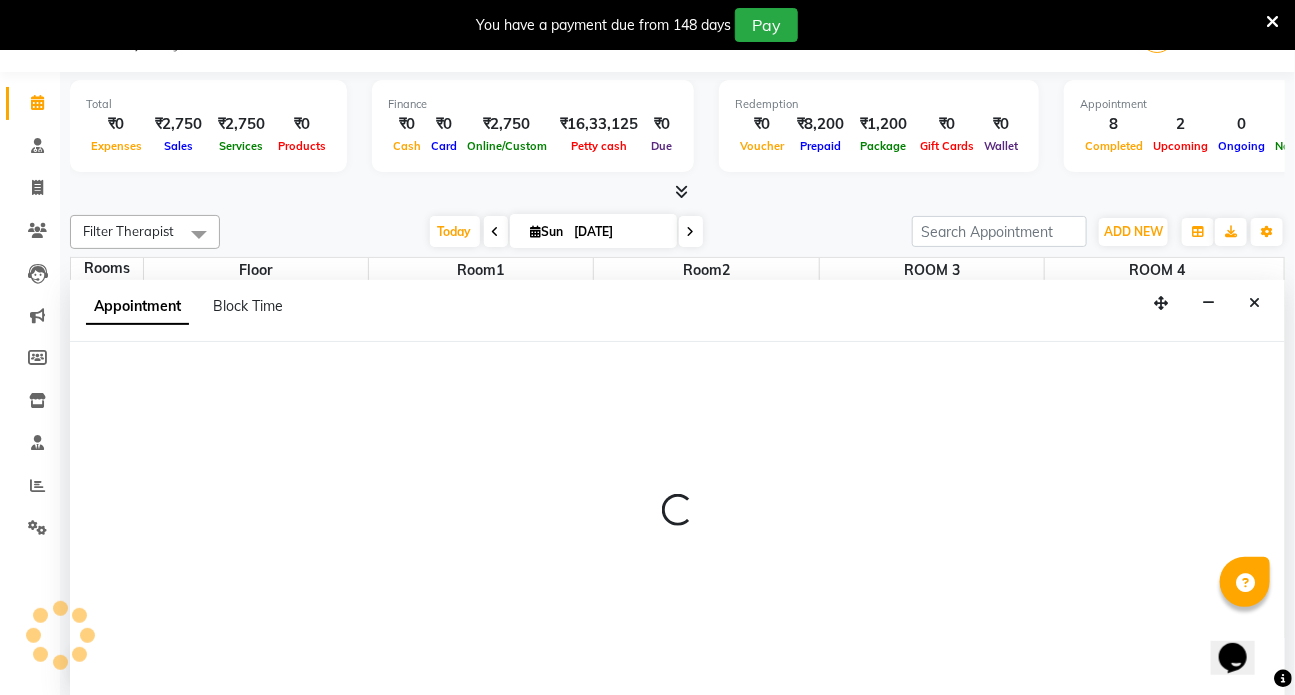 select on "tentative" 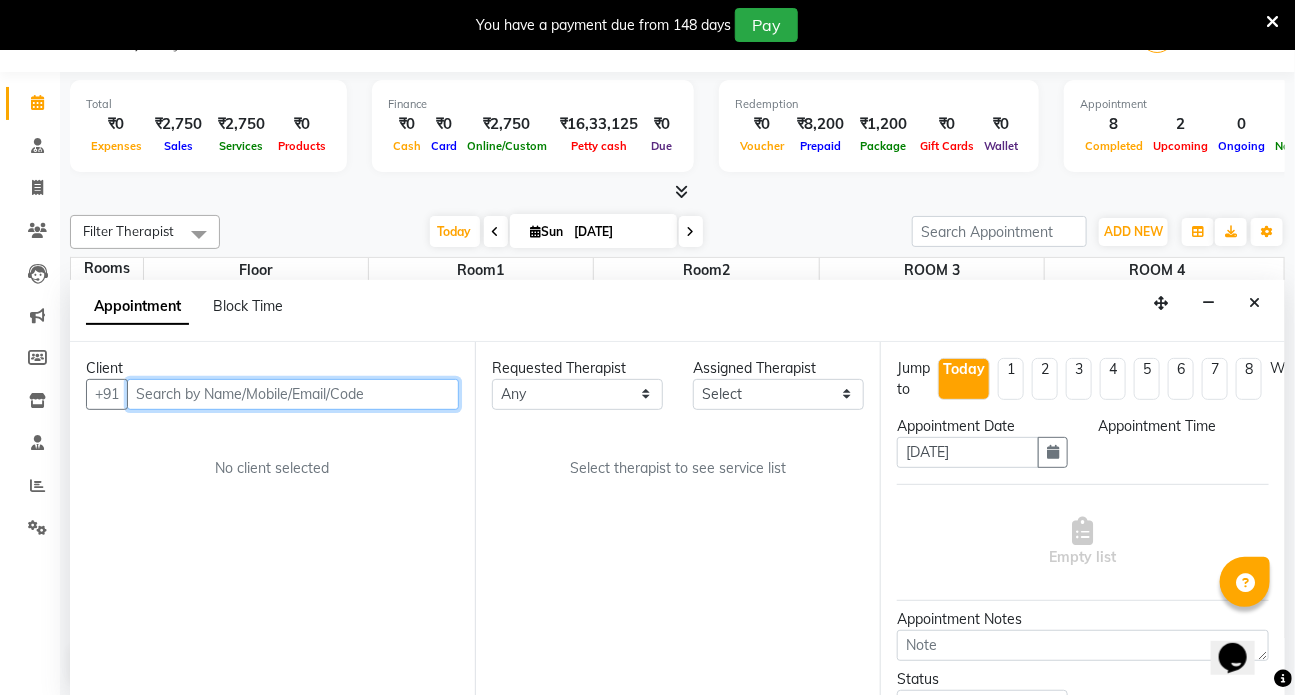 select on "570" 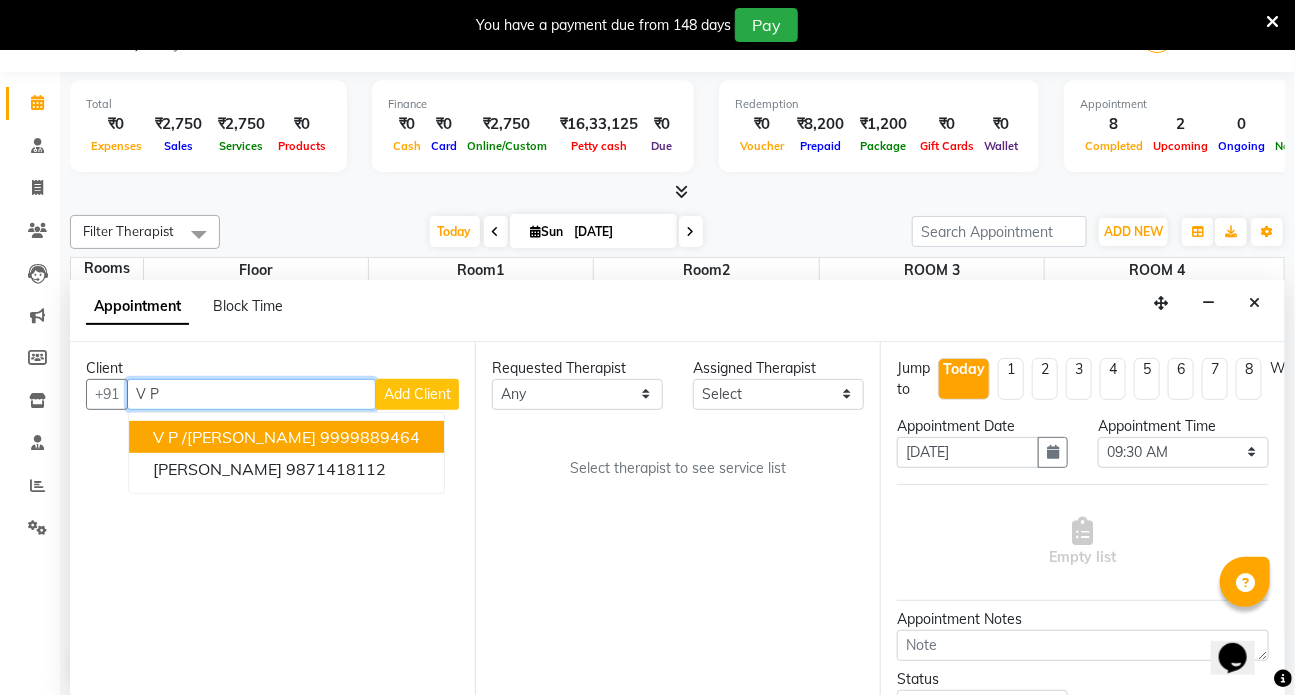 click on "9999889464" at bounding box center (370, 437) 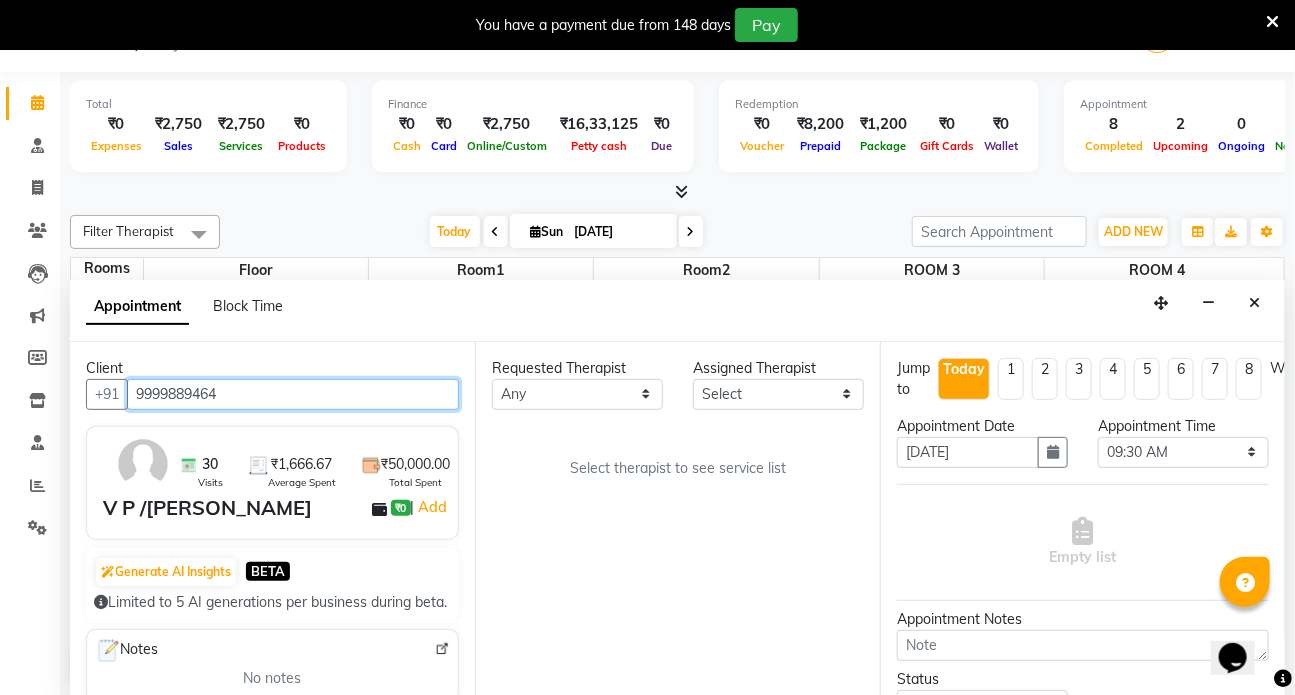type on "9999889464" 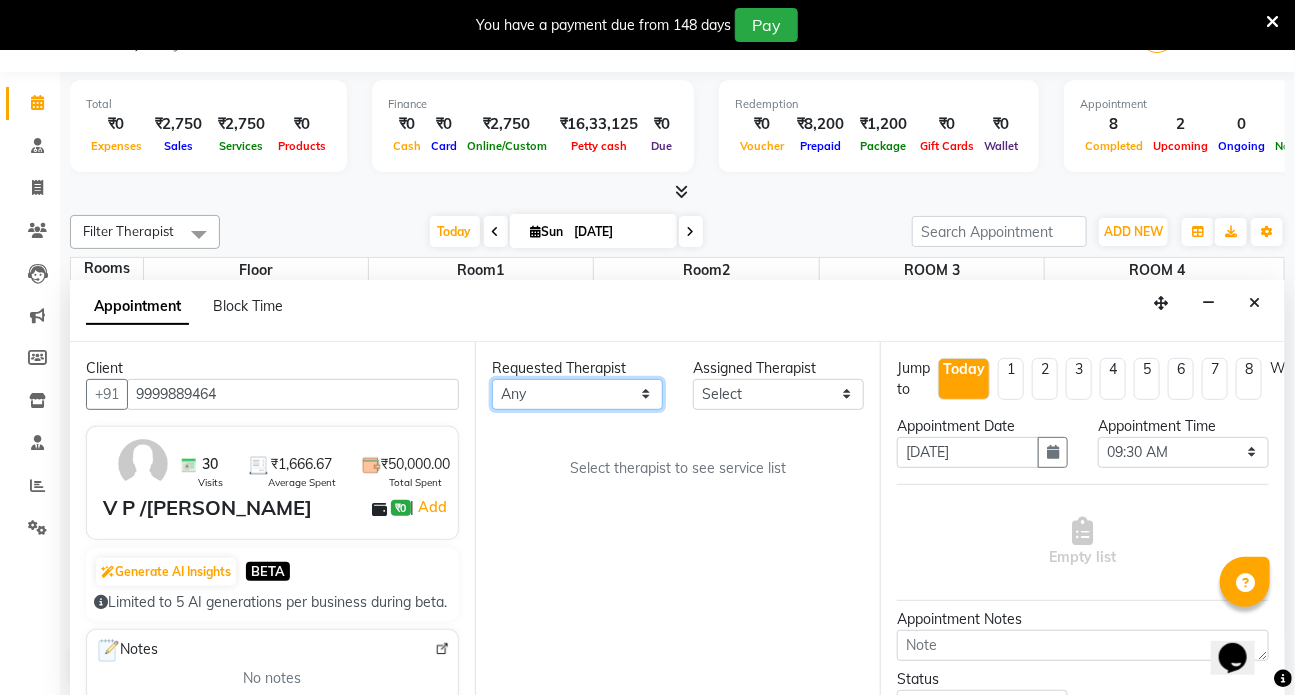 click on "Any ANJALI [PERSON_NAME] [PERSON_NAME] Dr [PERSON_NAME] Front Desk [PERSON_NAME] MILAN [PERSON_NAME] [PERSON_NAME]" at bounding box center [577, 394] 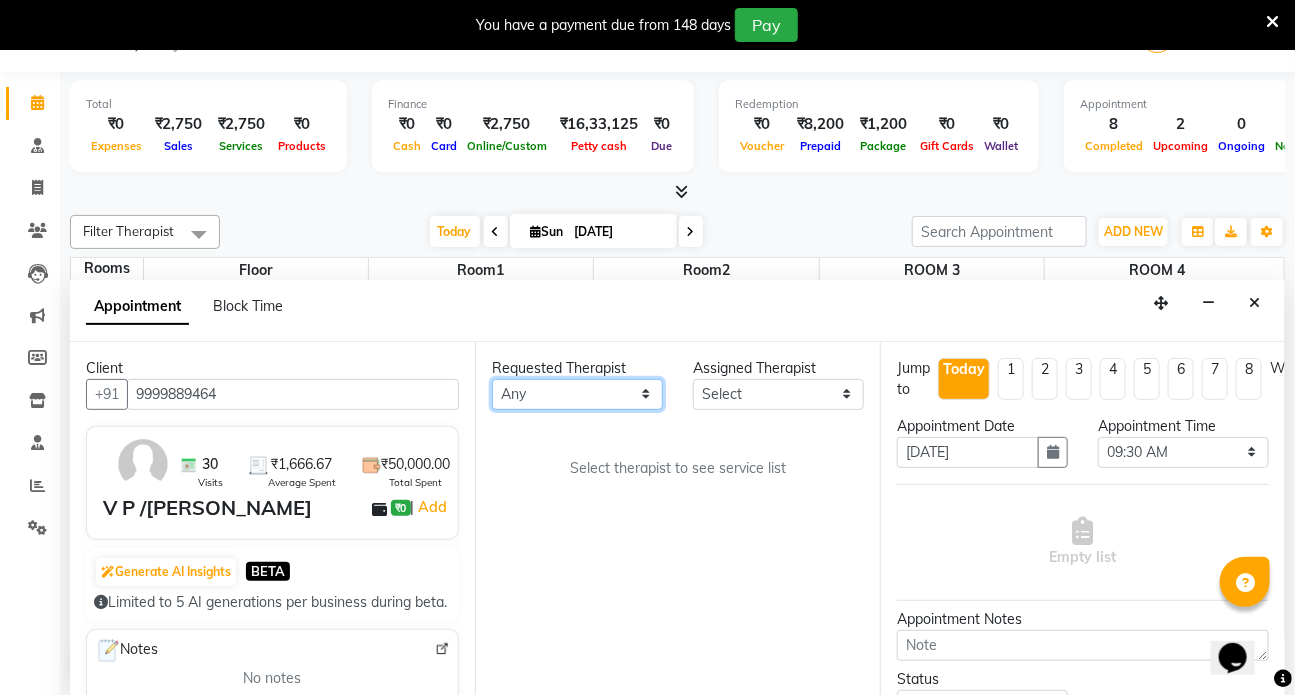 select on "75597" 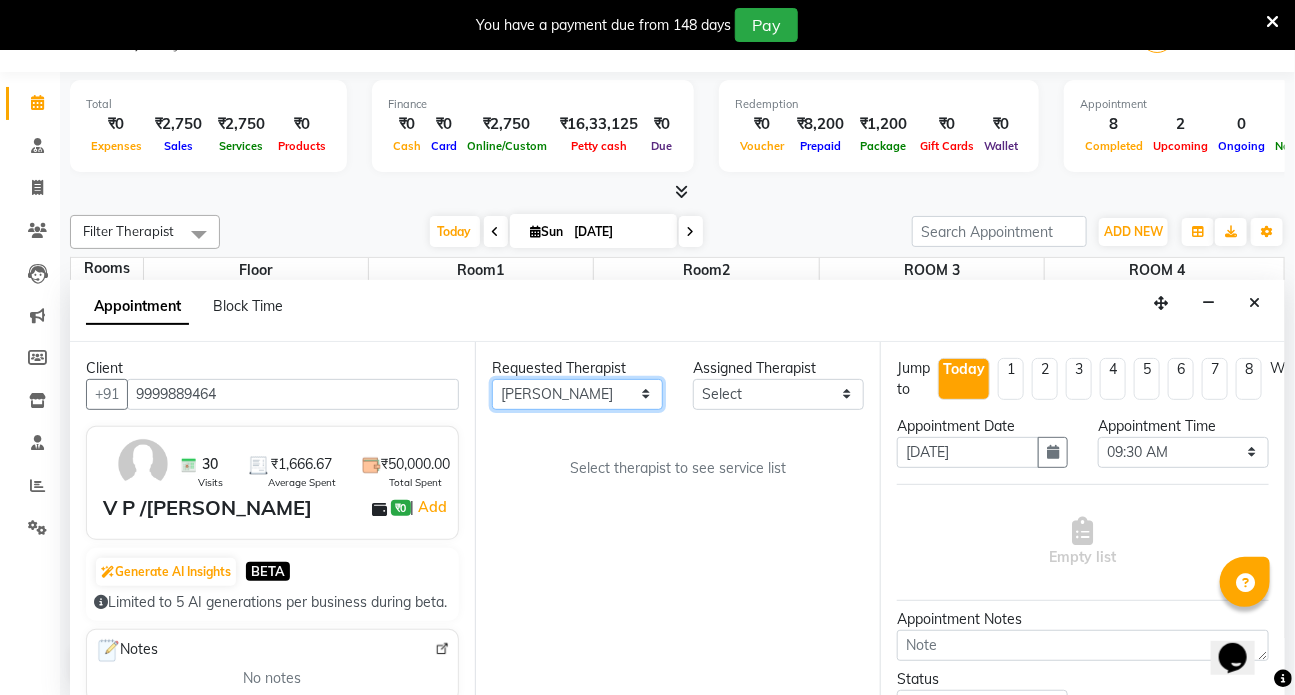 click on "Any ANJALI [PERSON_NAME] [PERSON_NAME] Dr [PERSON_NAME] Front Desk [PERSON_NAME] MILAN [PERSON_NAME] [PERSON_NAME]" at bounding box center (577, 394) 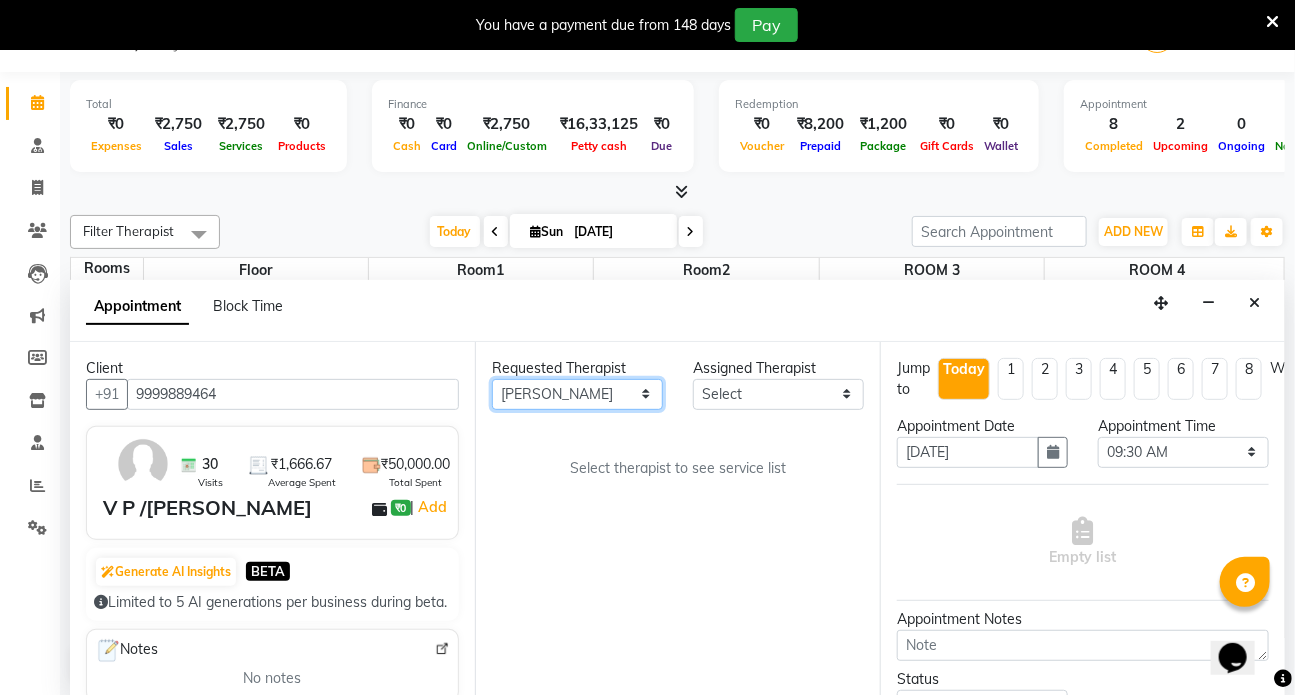 select on "75597" 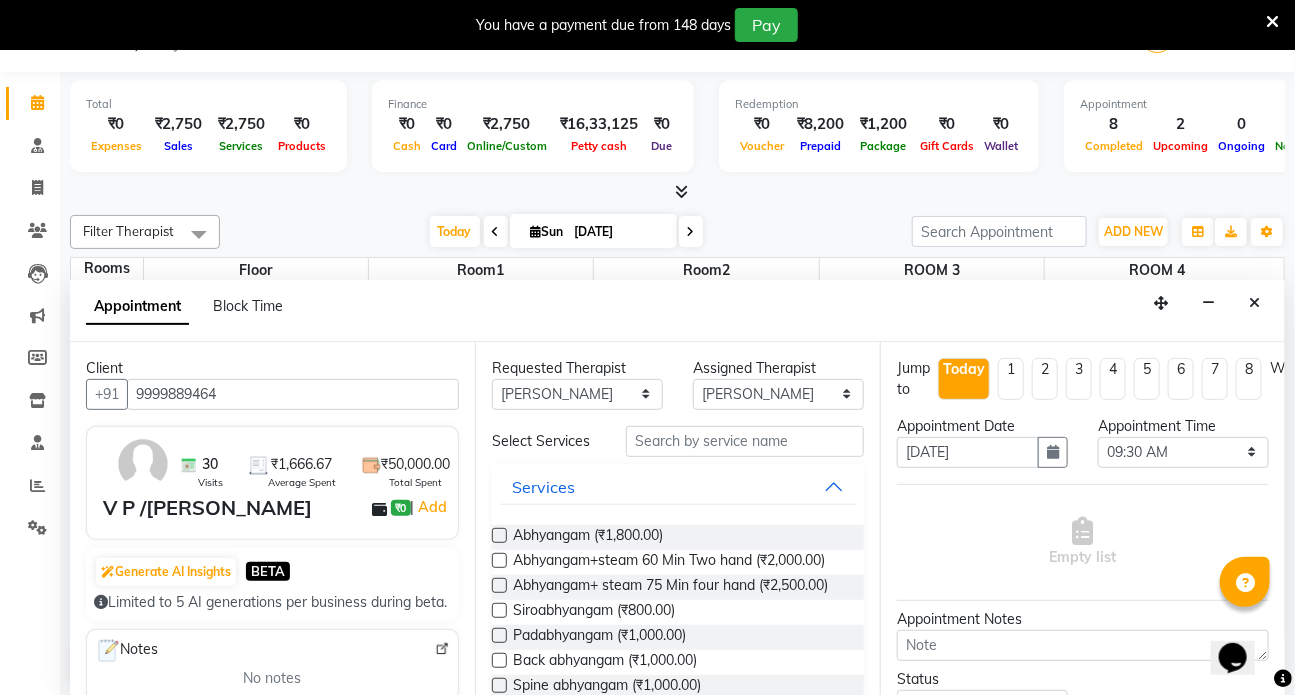 click at bounding box center (499, 560) 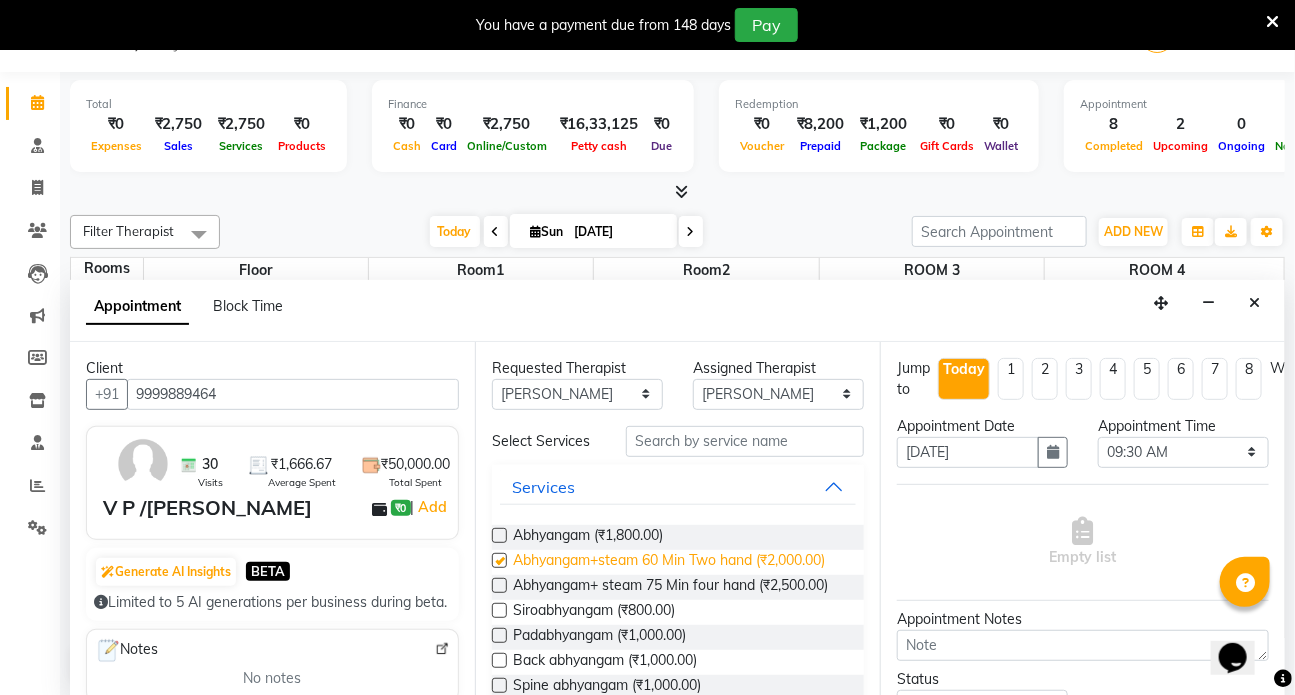 select on "3621" 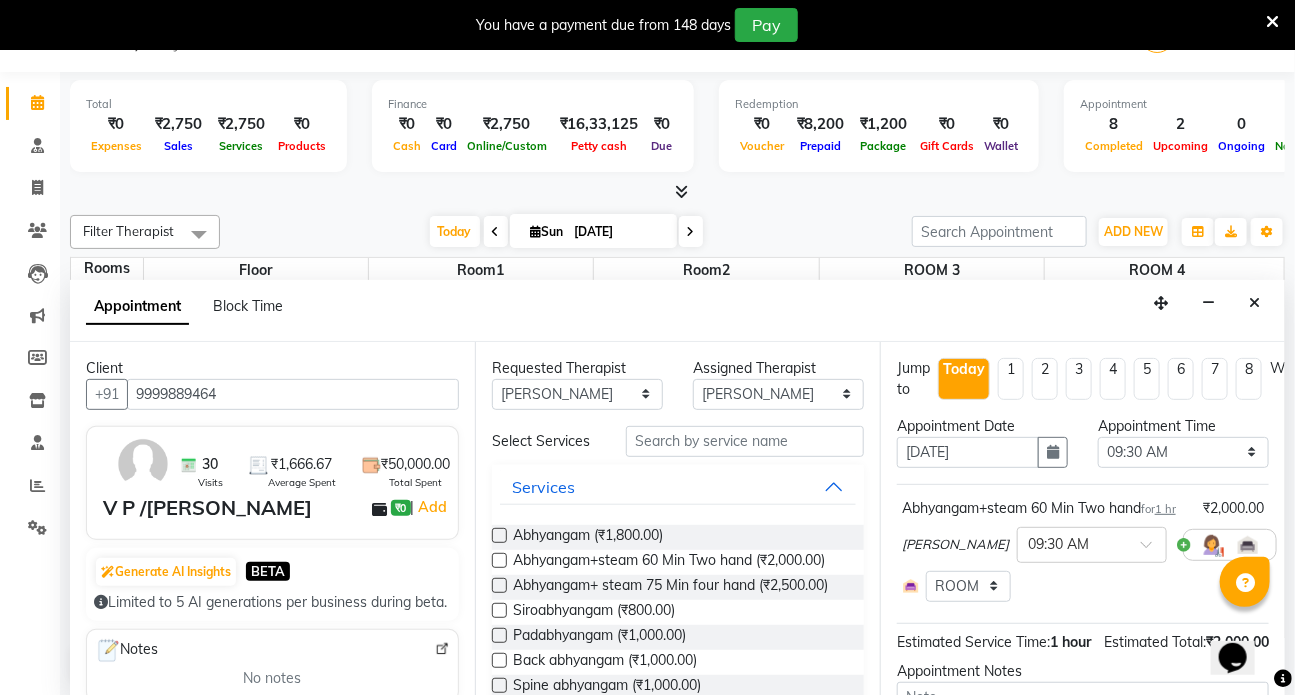 checkbox on "false" 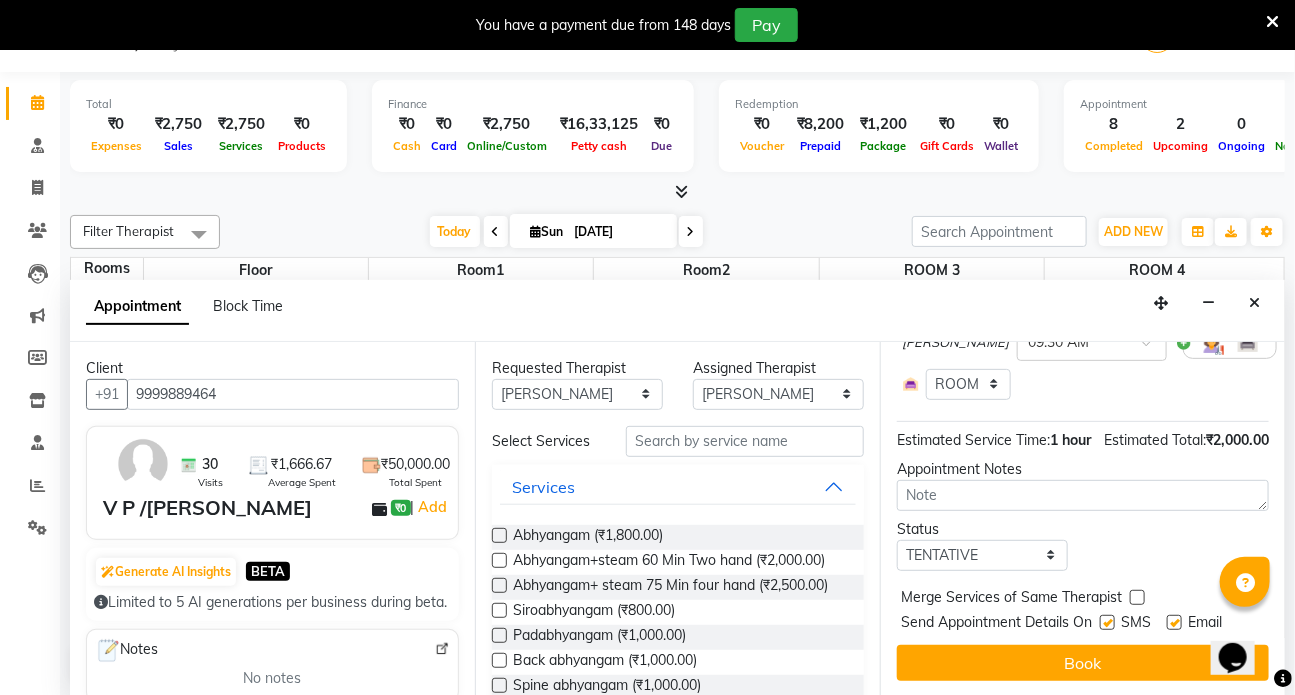 scroll, scrollTop: 256, scrollLeft: 0, axis: vertical 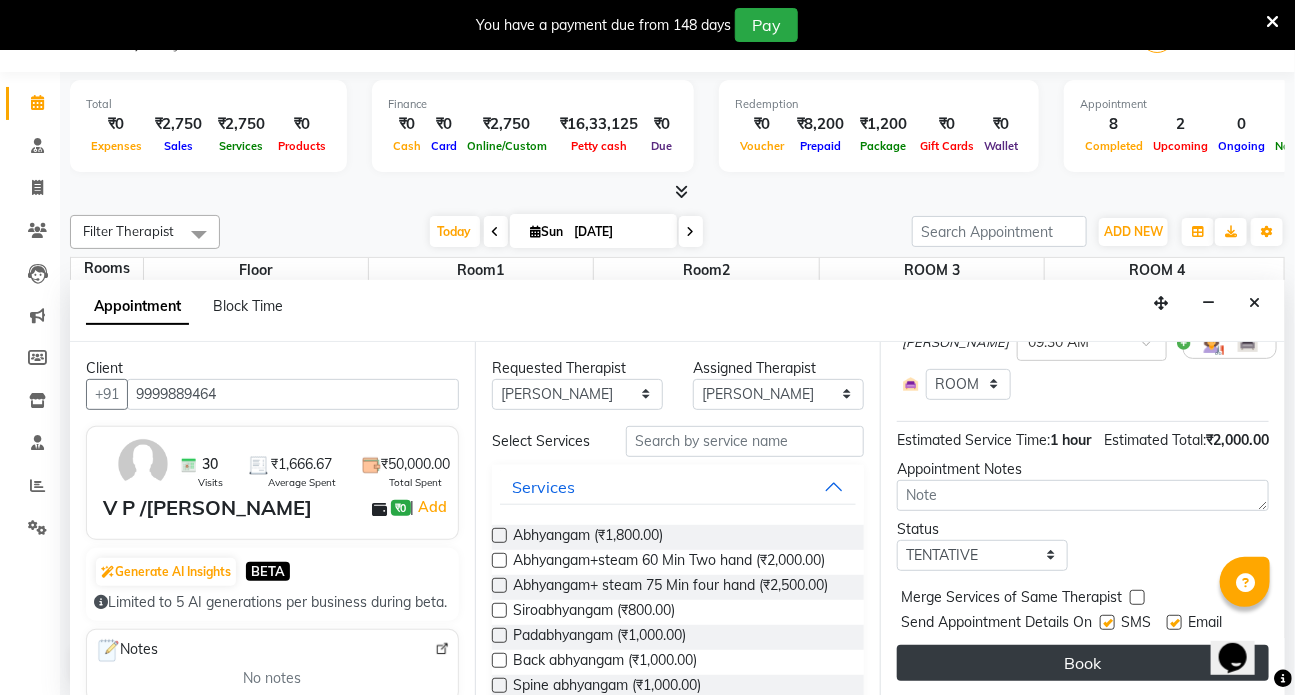 click on "Book" at bounding box center [1083, 663] 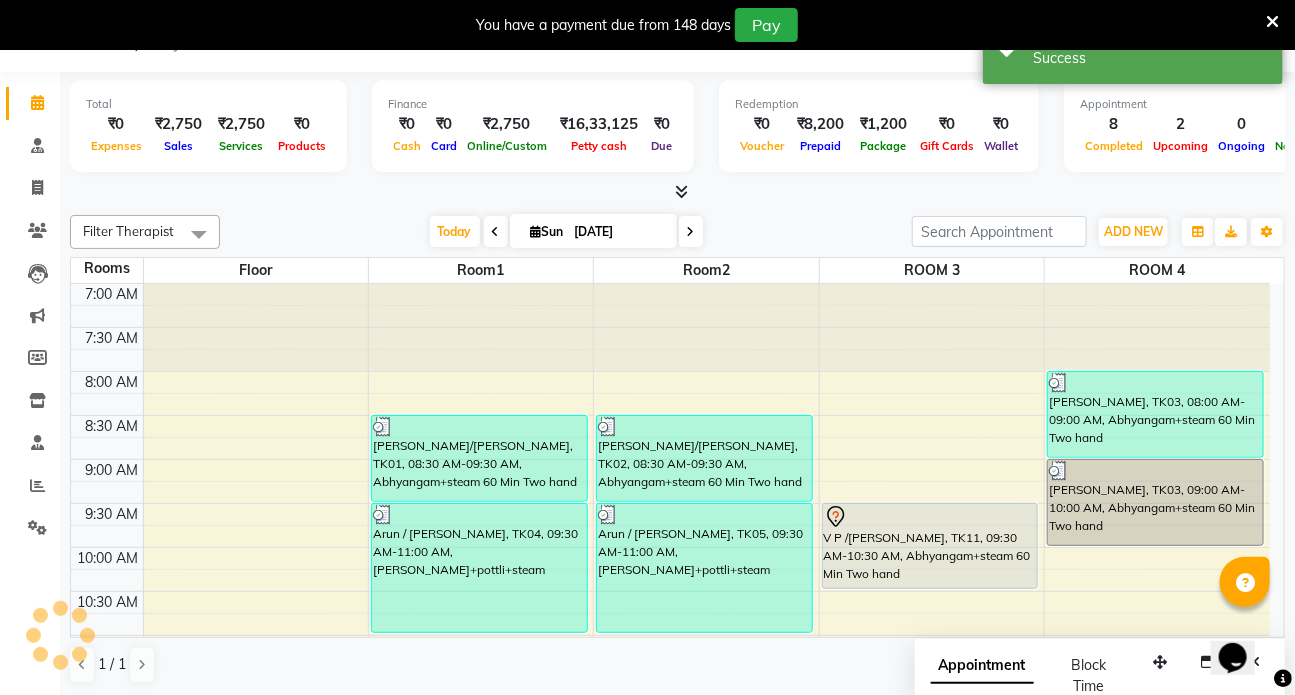 scroll, scrollTop: 0, scrollLeft: 0, axis: both 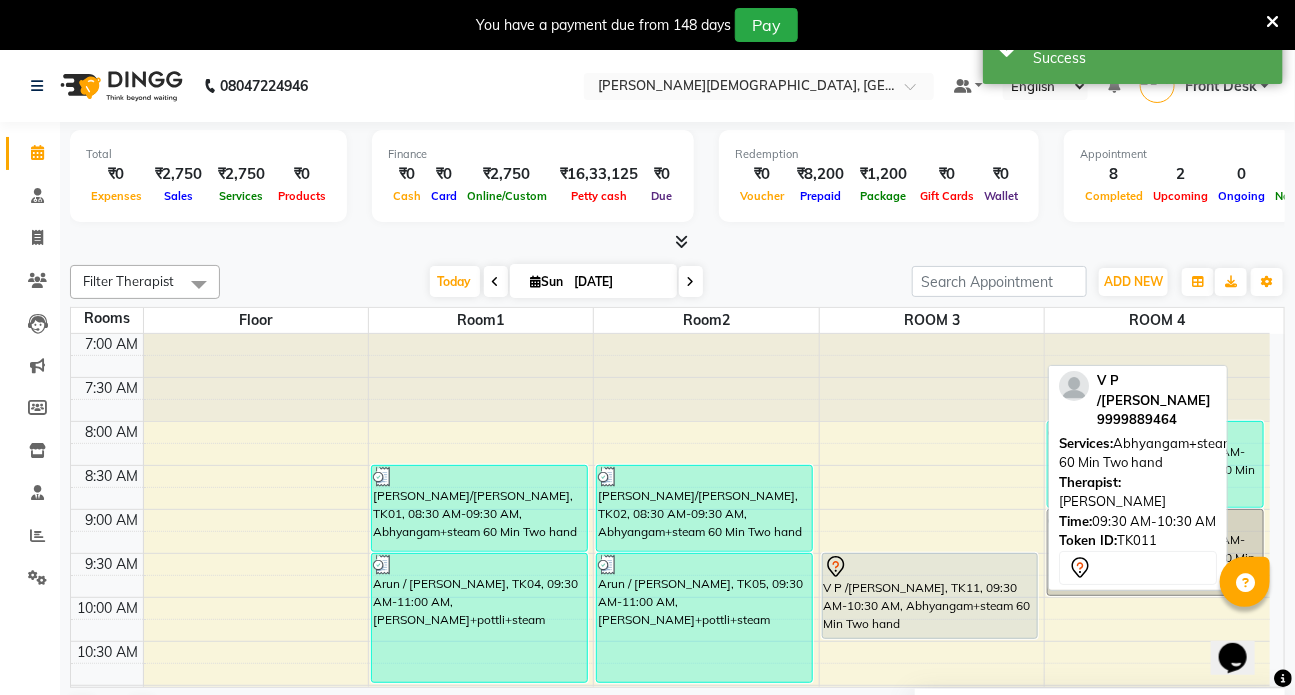 click on "V P /[PERSON_NAME], TK11, 09:30 AM-10:30 AM, Abhyangam+steam 60 Min Two hand" at bounding box center [930, 596] 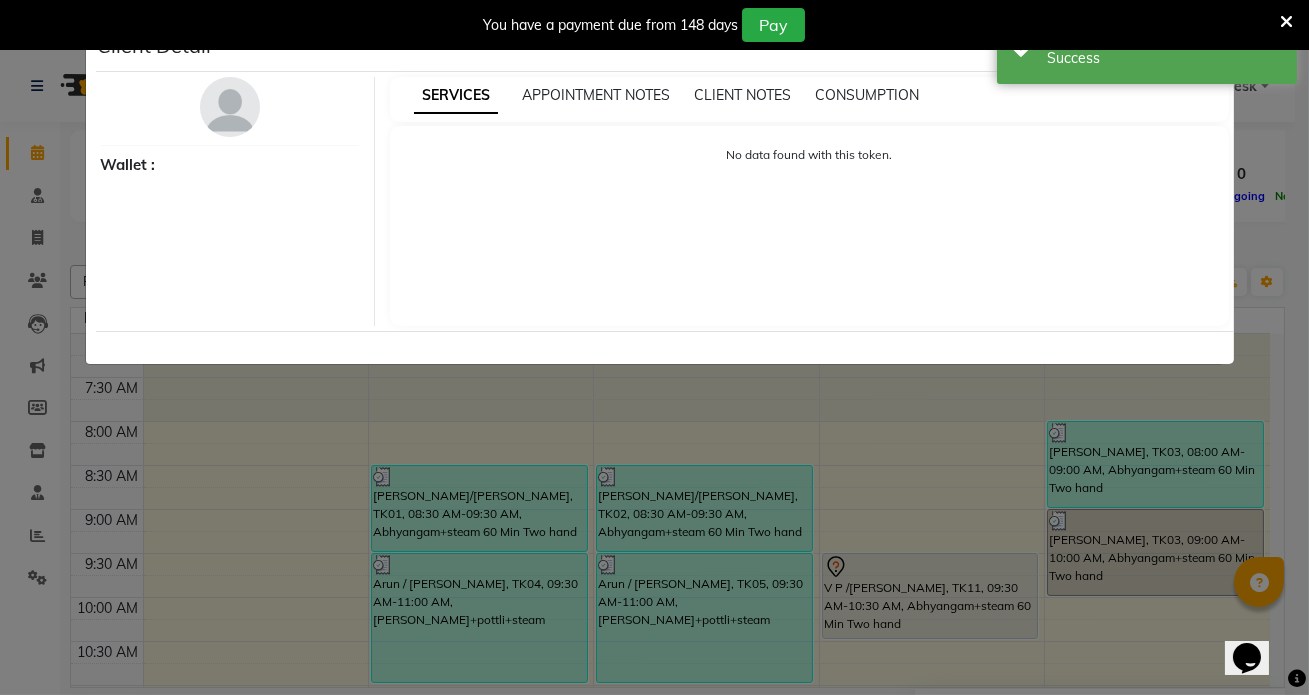 select on "7" 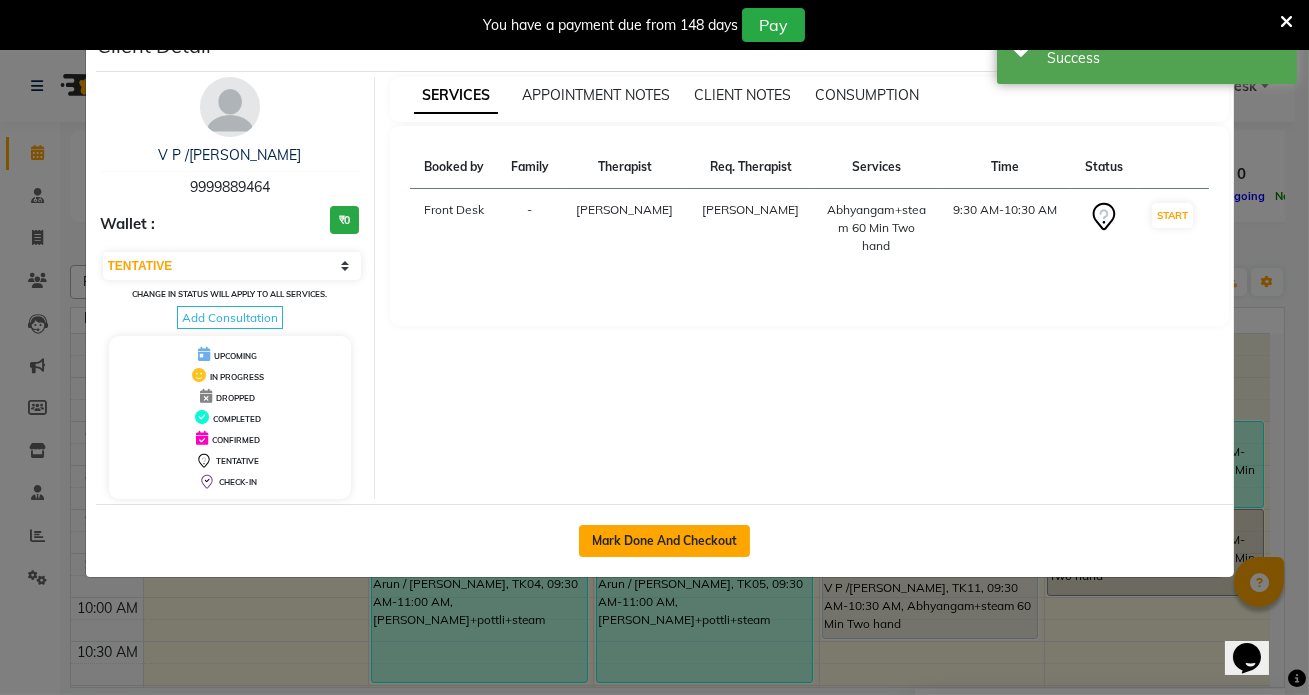 click on "Mark Done And Checkout" 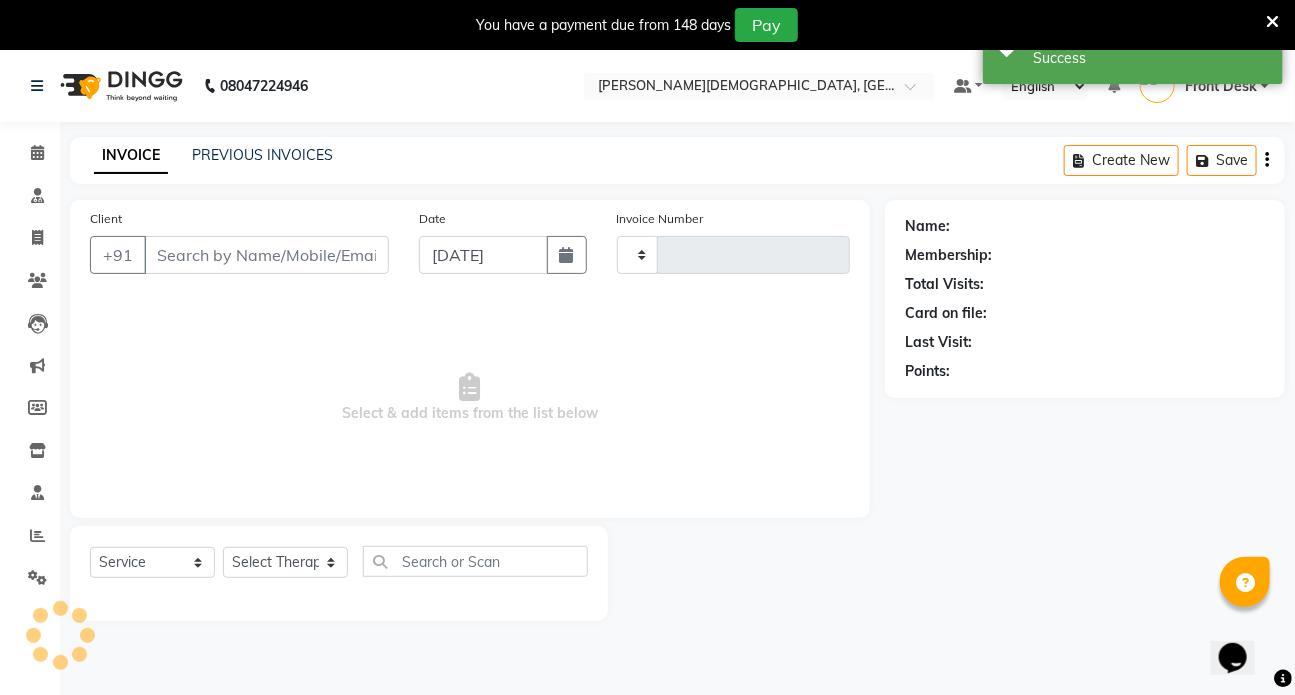 type on "0841" 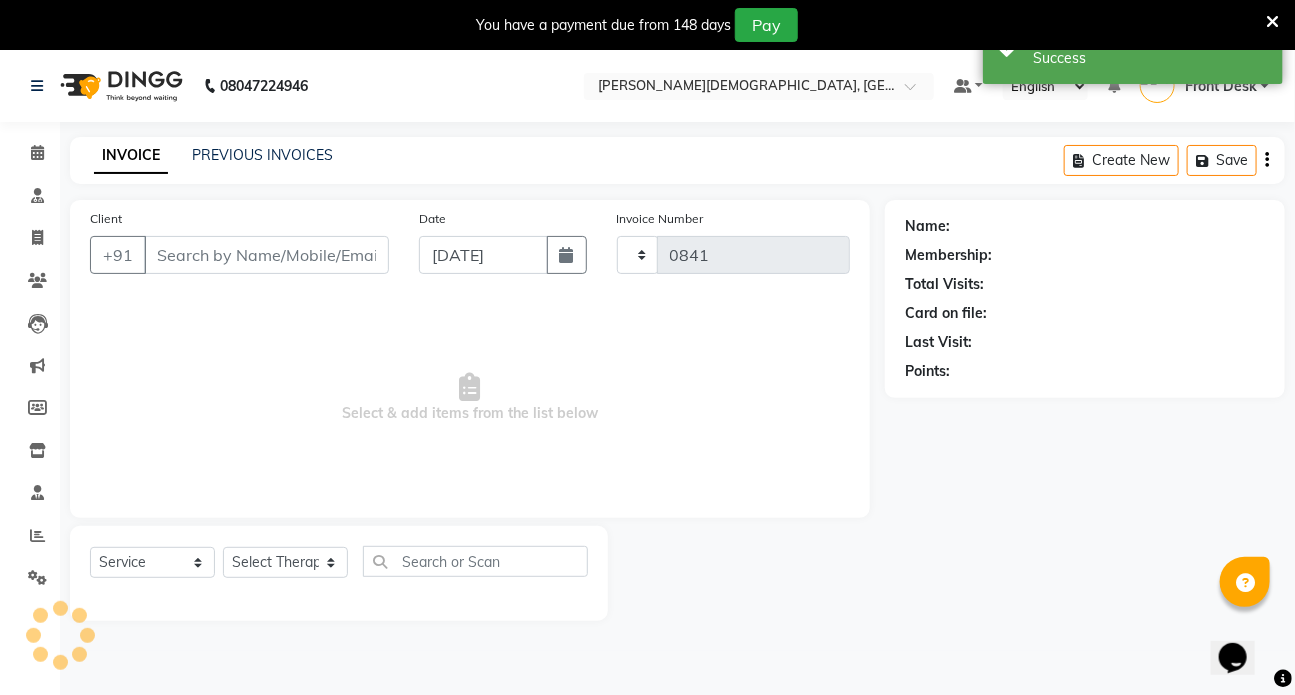 select on "5585" 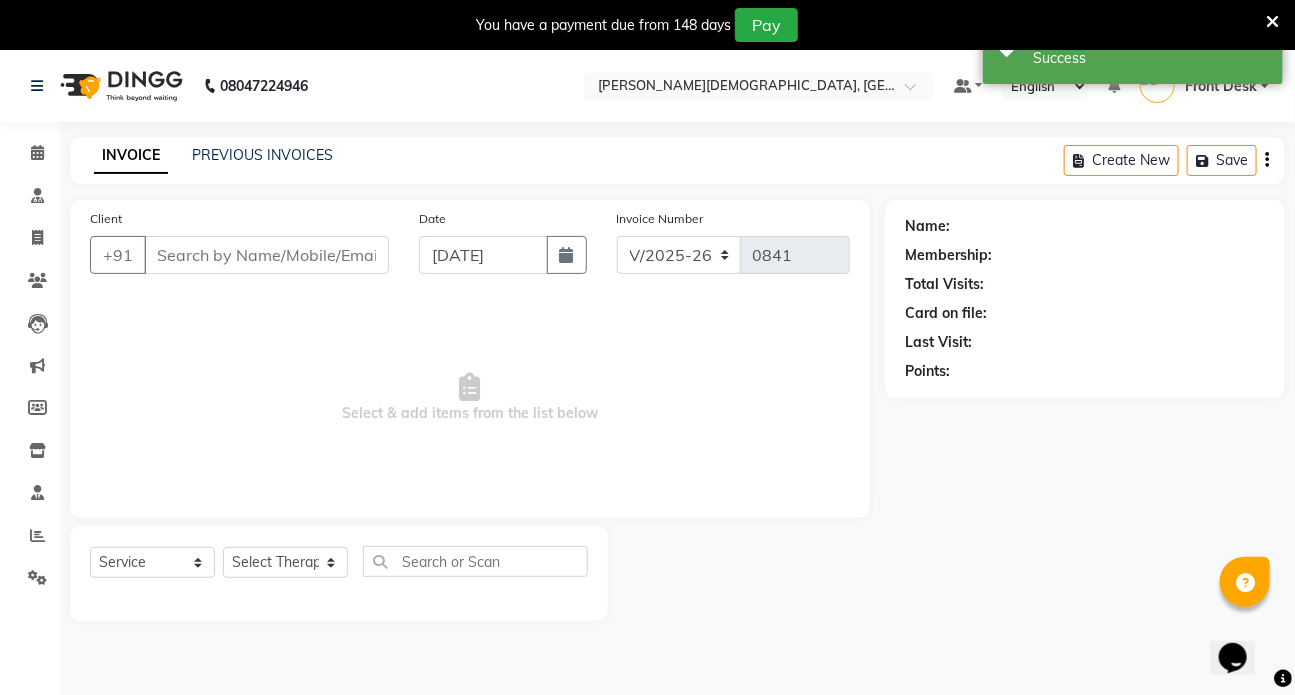 type on "9999889464" 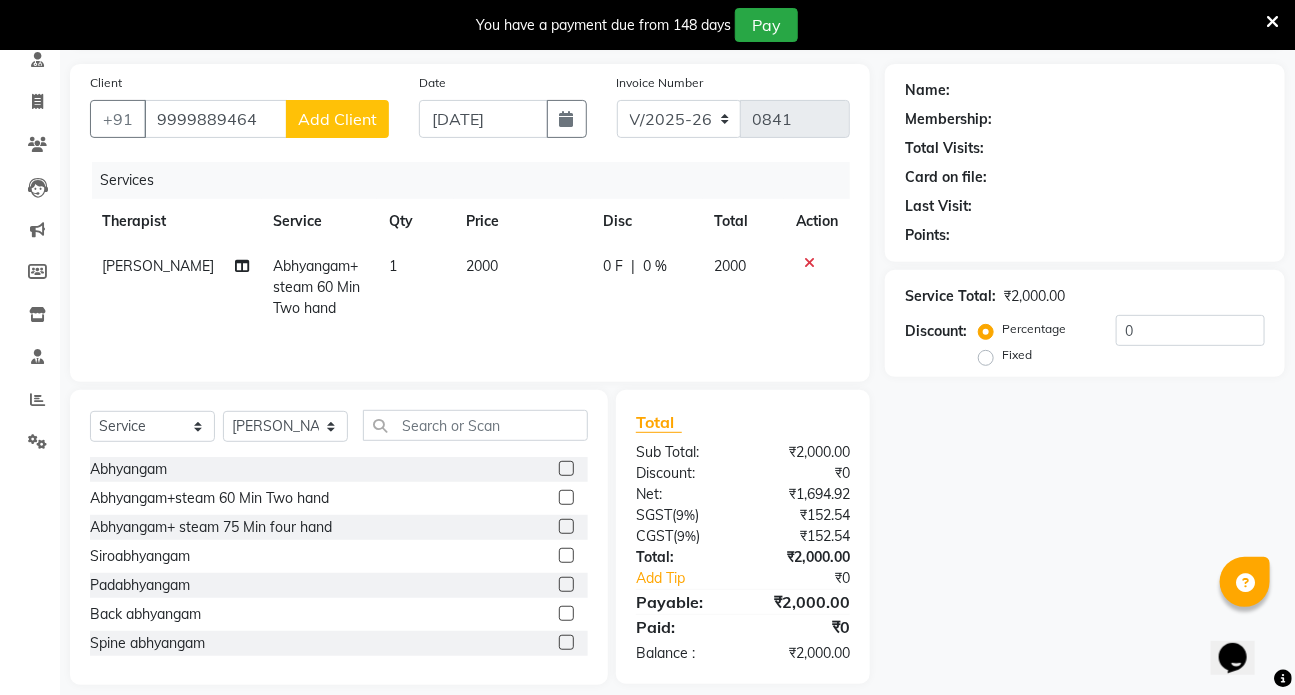 scroll, scrollTop: 156, scrollLeft: 0, axis: vertical 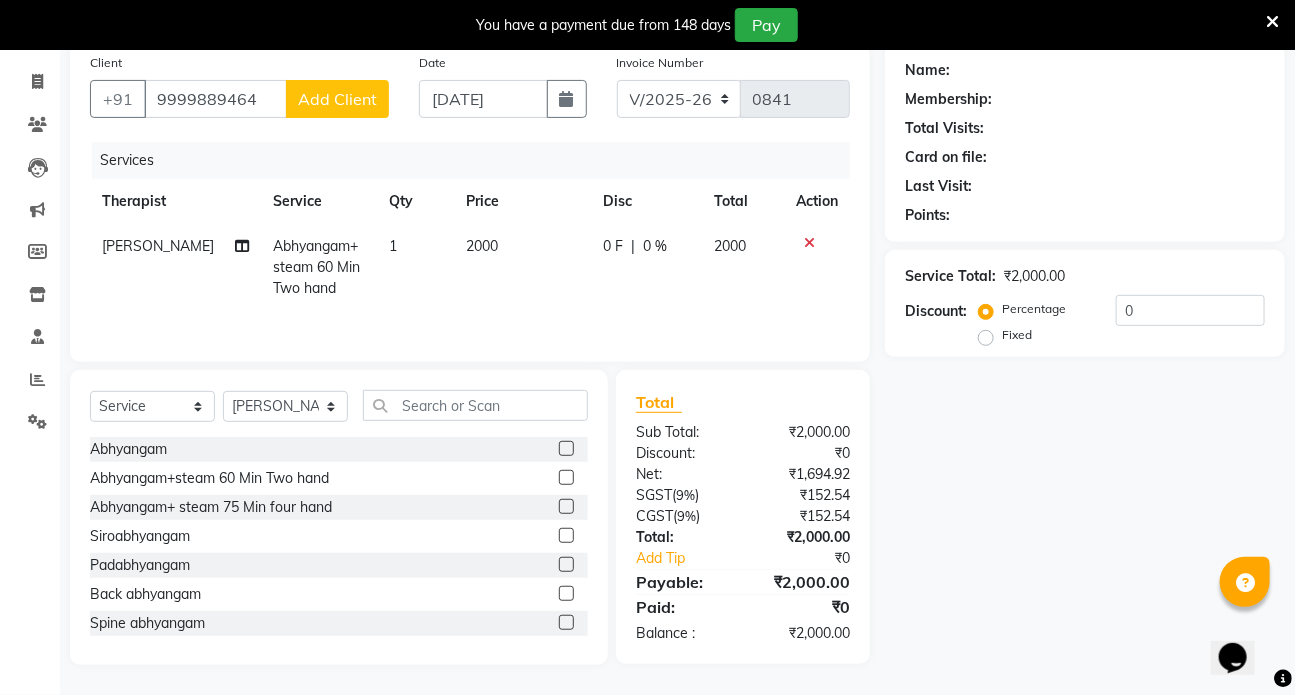 click at bounding box center (1272, 22) 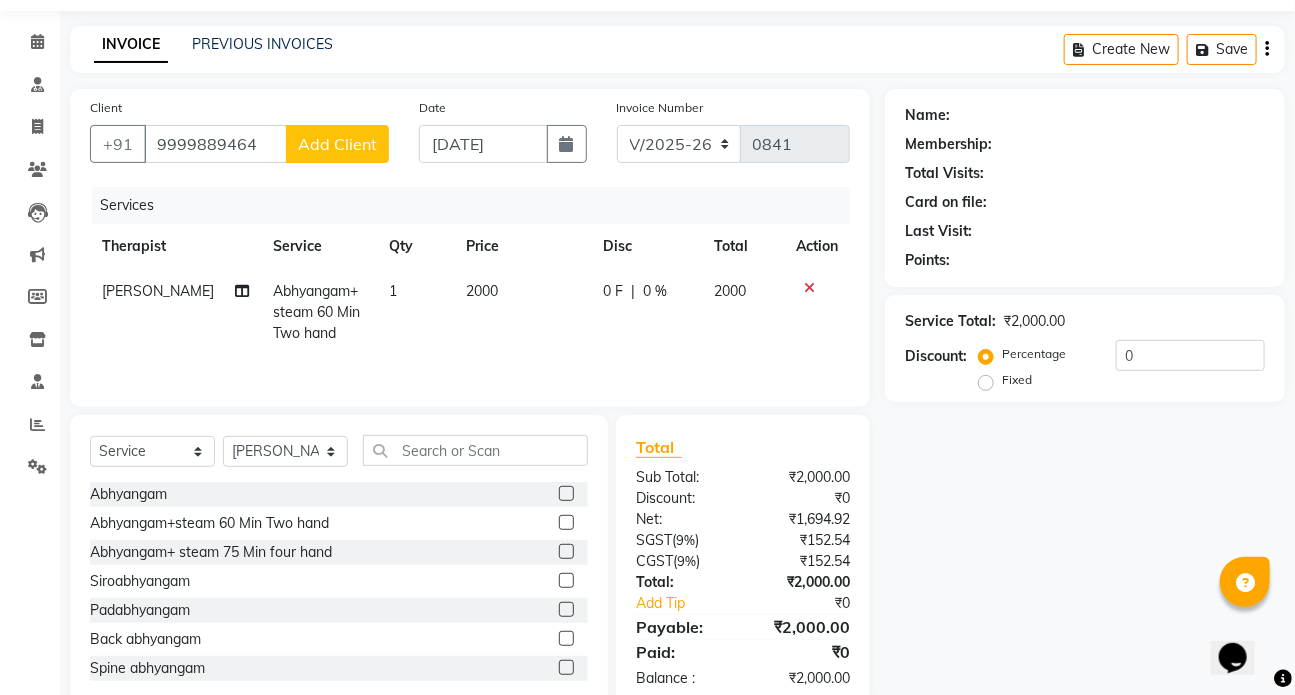 scroll, scrollTop: 0, scrollLeft: 0, axis: both 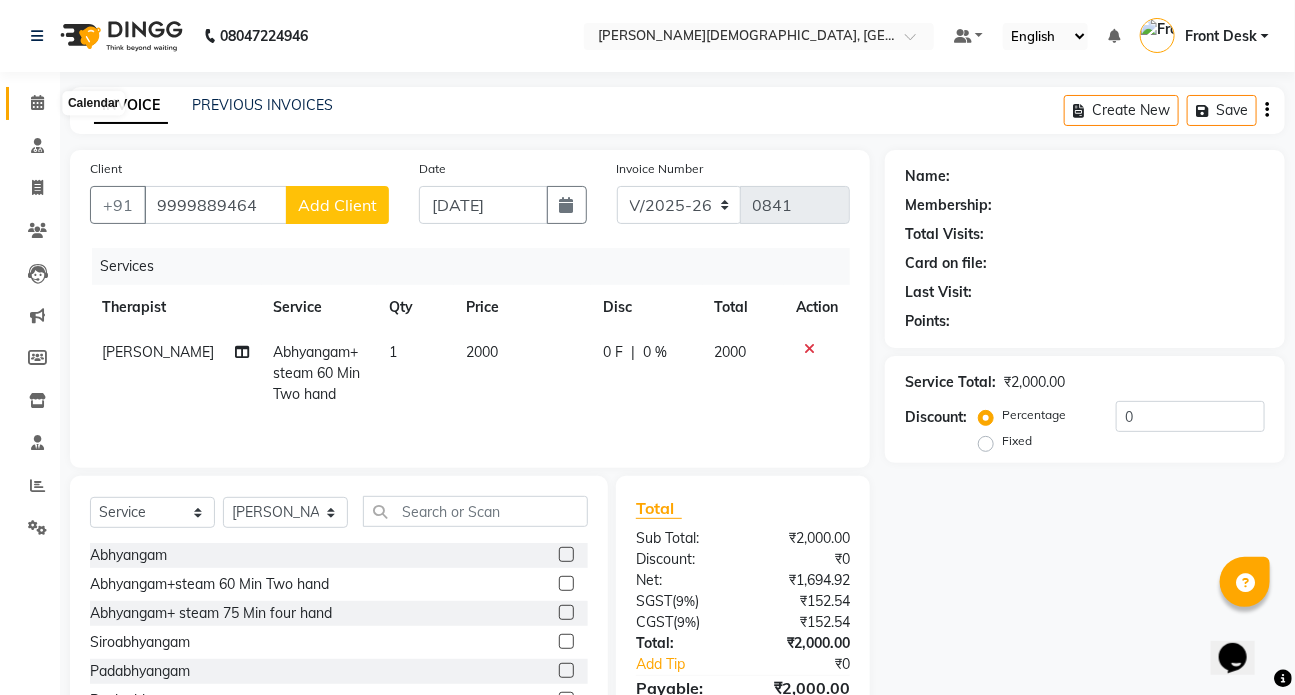 click 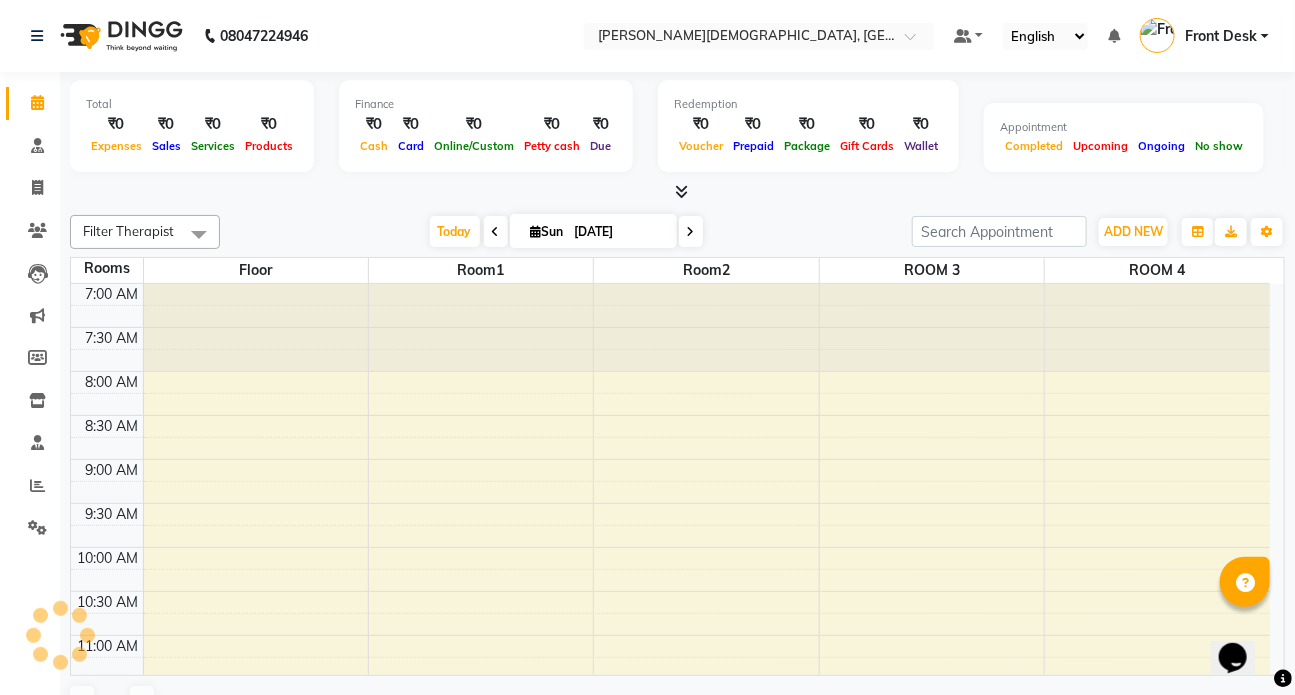 scroll, scrollTop: 0, scrollLeft: 0, axis: both 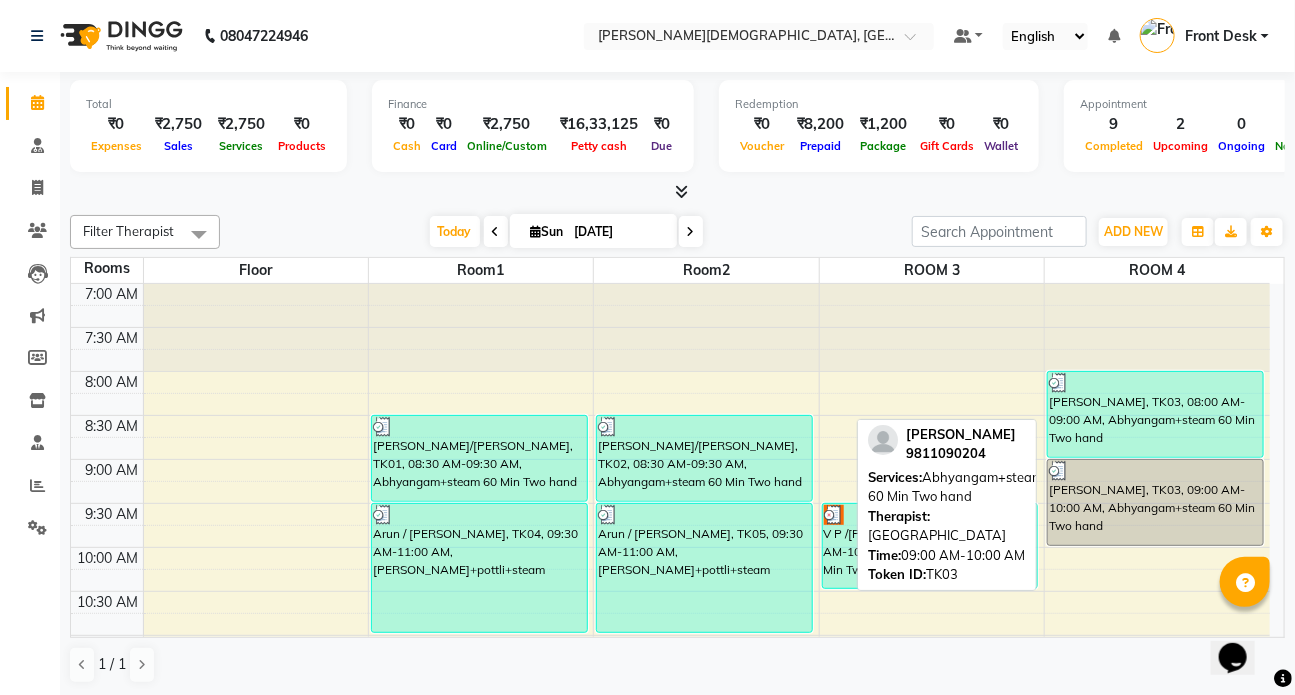 click on "[PERSON_NAME], TK03, 09:00 AM-10:00 AM, Abhyangam+steam 60 Min Two hand" at bounding box center [1155, 502] 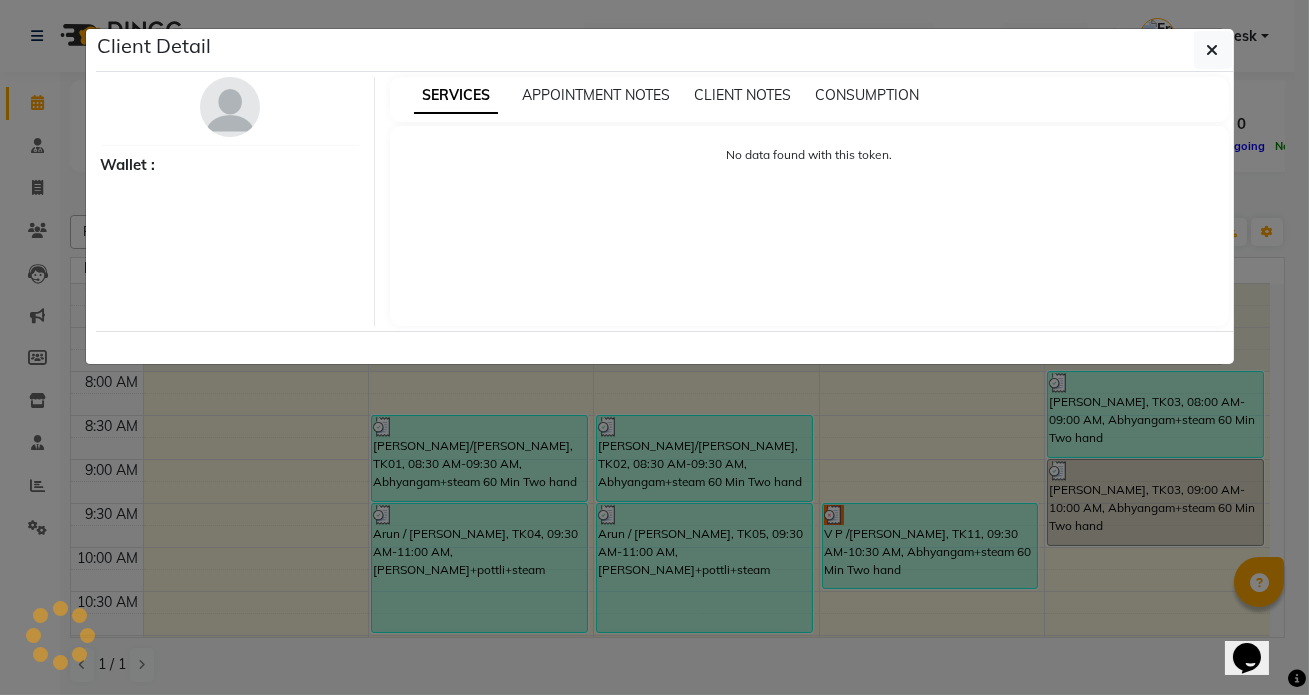 select on "3" 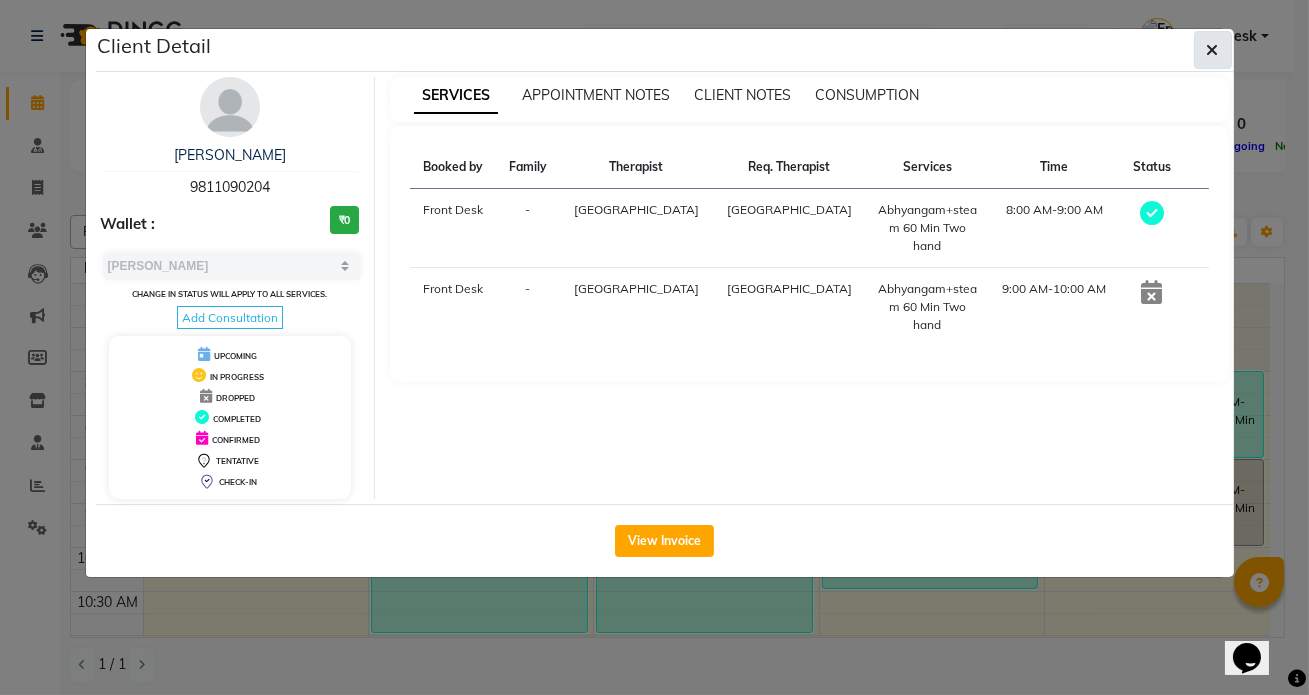 click 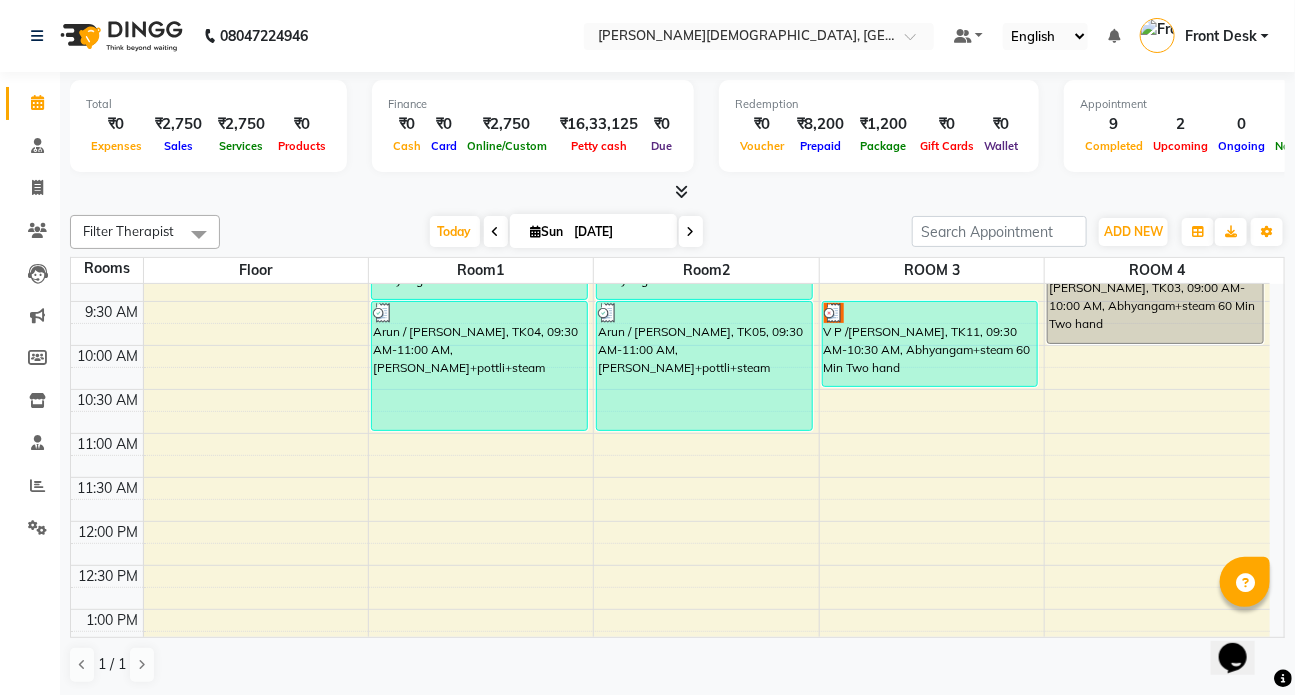 scroll, scrollTop: 181, scrollLeft: 0, axis: vertical 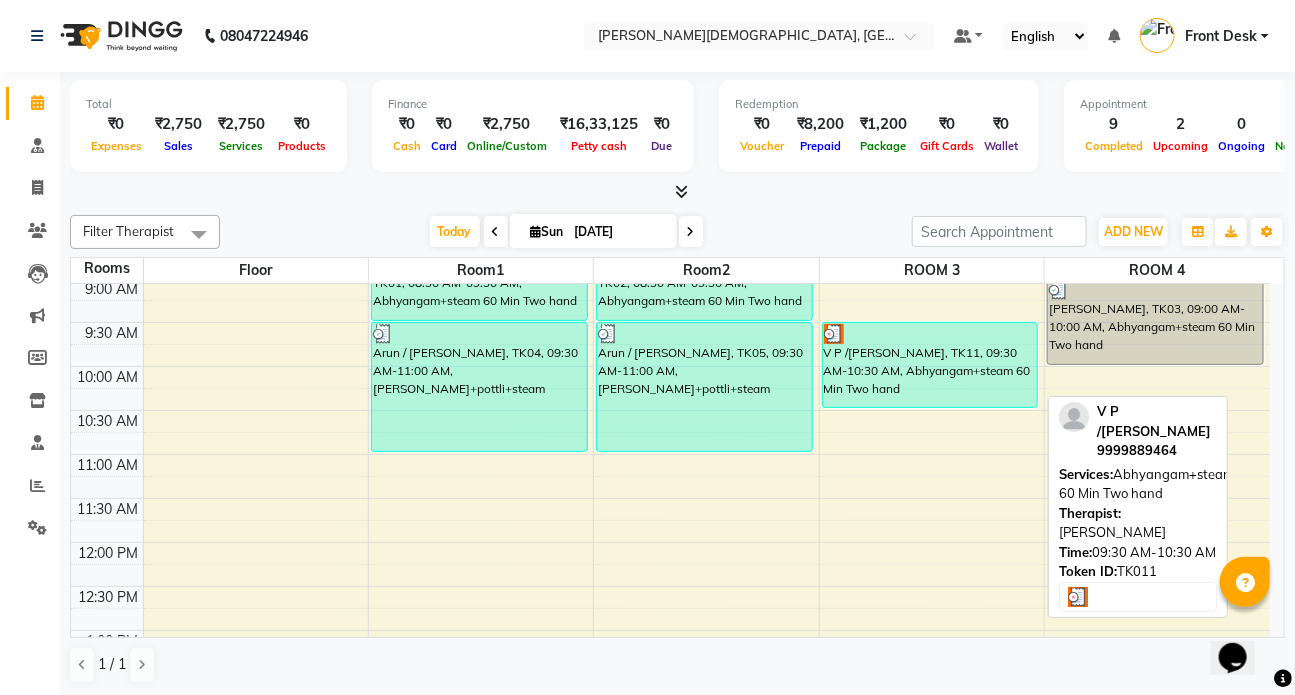 click on "V P /[PERSON_NAME], TK11, 09:30 AM-10:30 AM, Abhyangam+steam 60 Min Two hand" at bounding box center (930, 365) 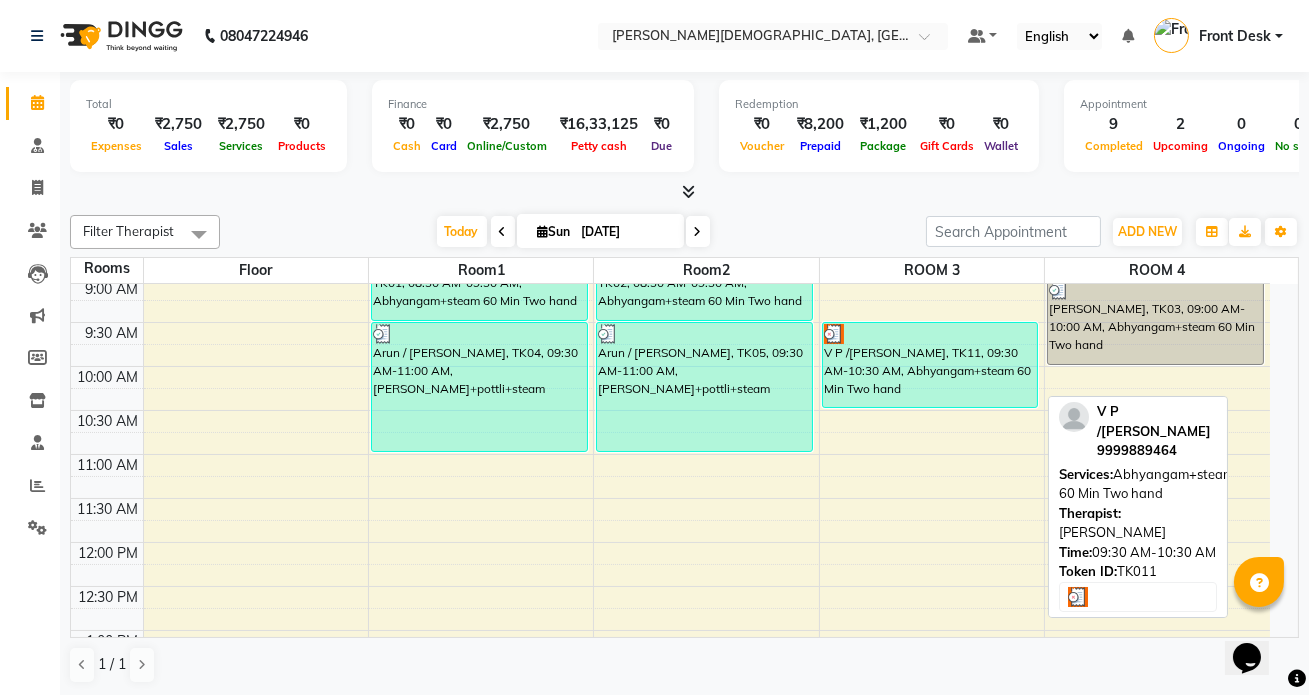 select on "3" 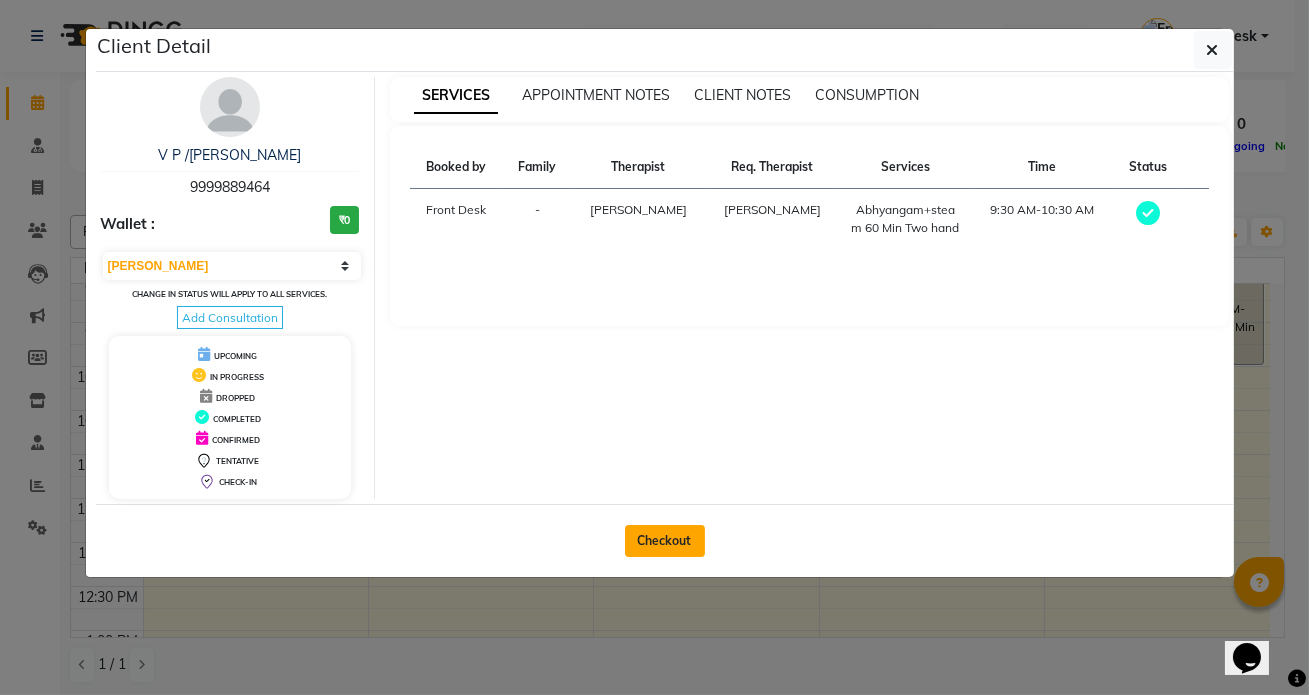 click on "Checkout" 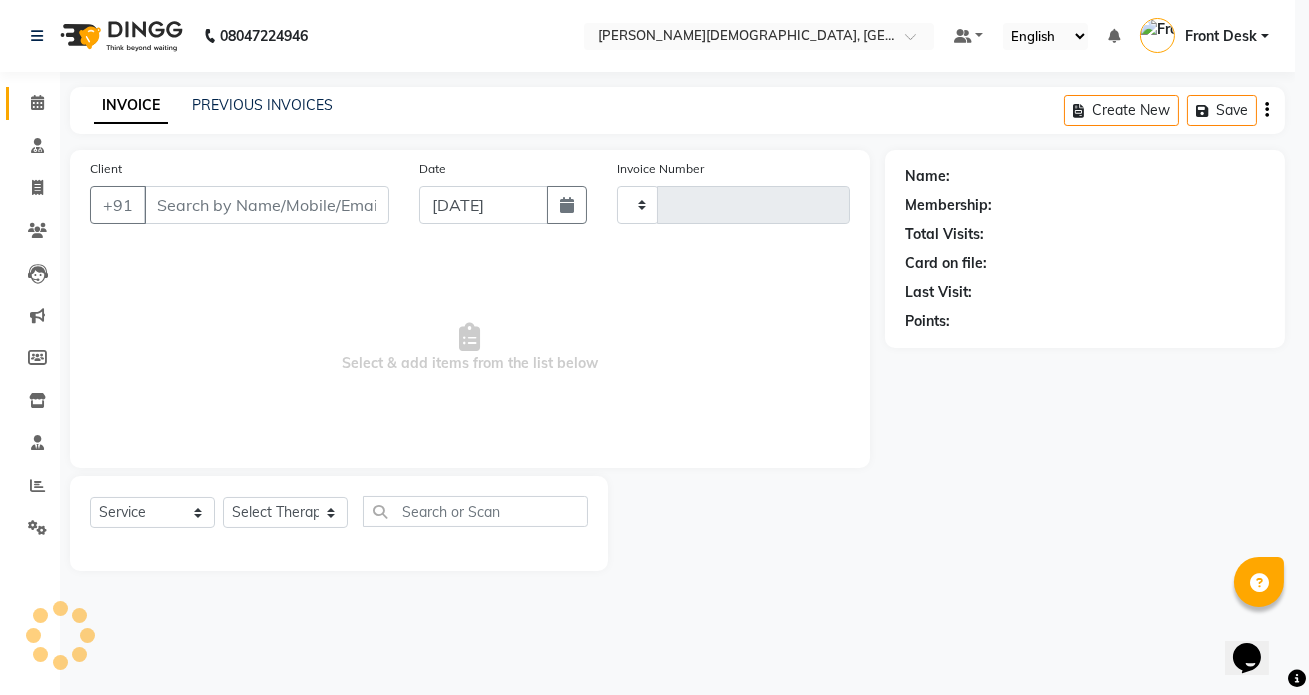 type on "0841" 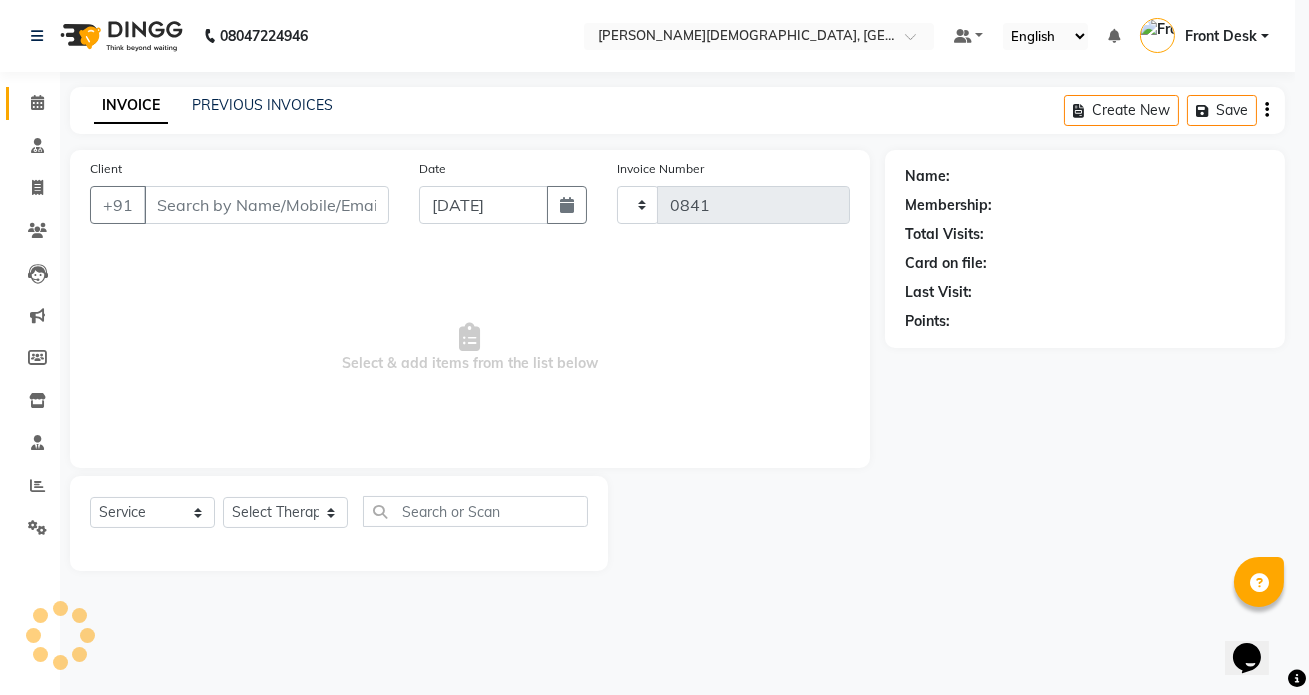 select on "5585" 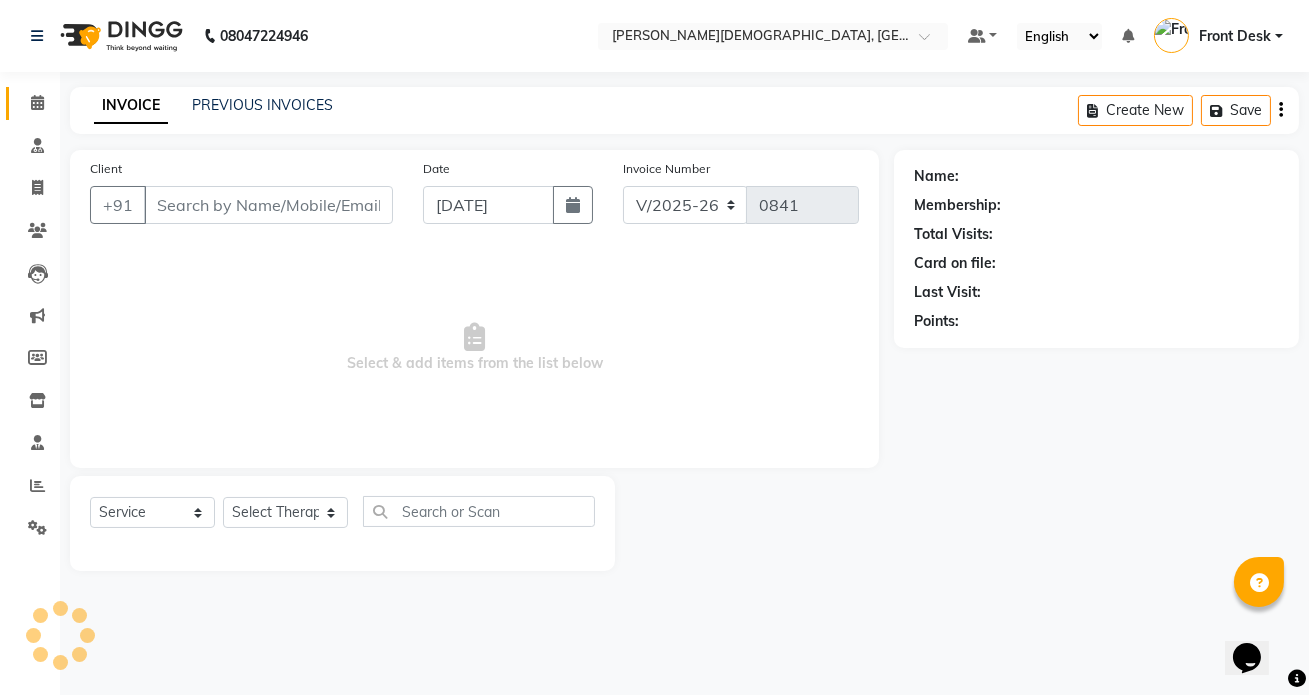 type 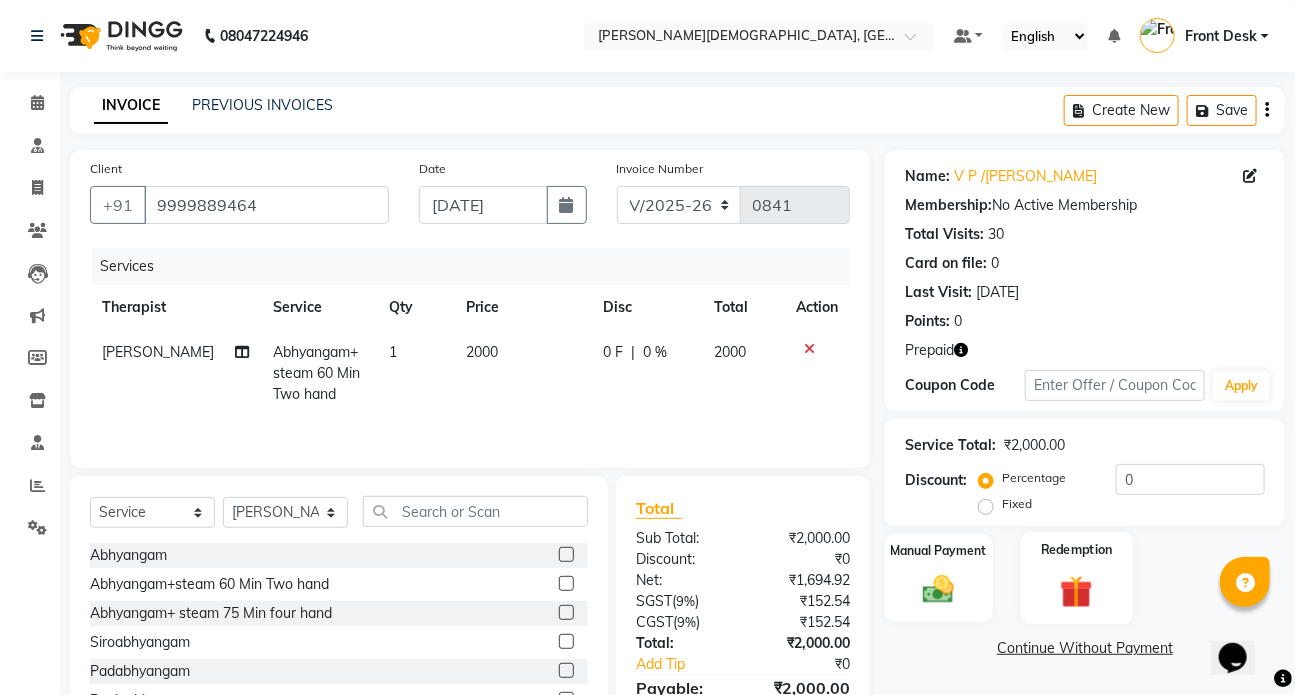 click on "Redemption" 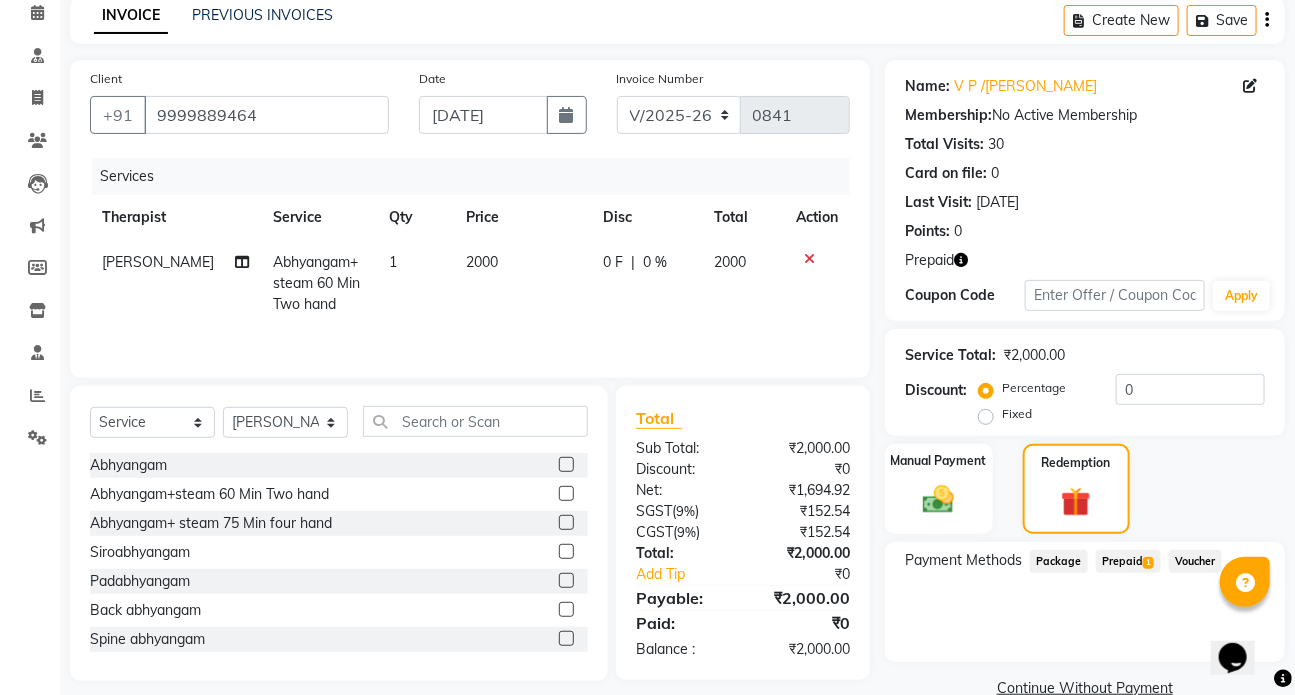 scroll, scrollTop: 90, scrollLeft: 0, axis: vertical 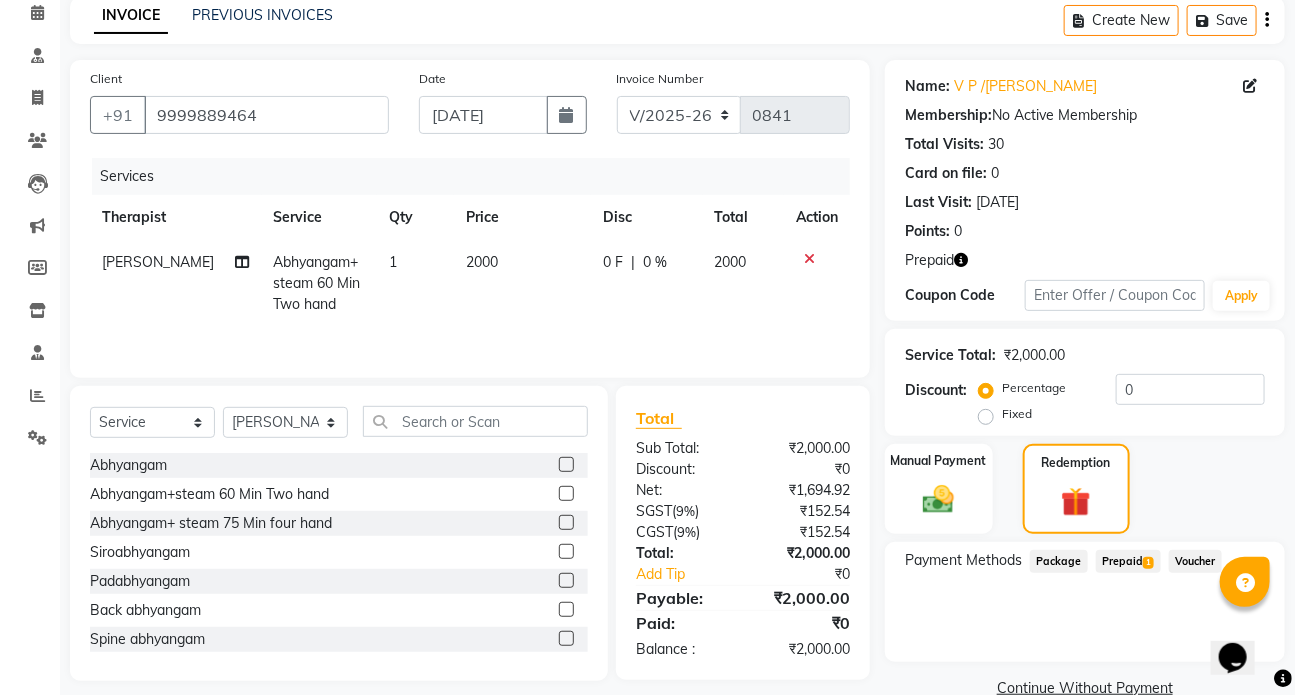 click on "Prepaid  1" 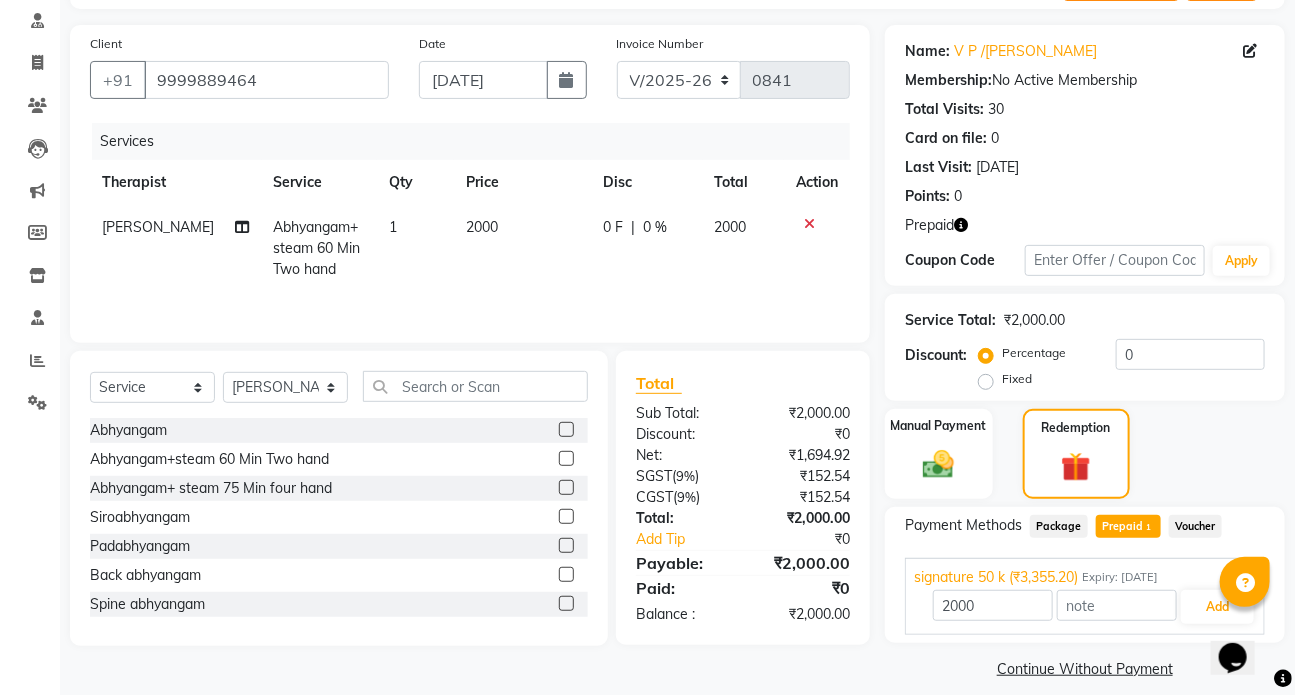 scroll, scrollTop: 142, scrollLeft: 0, axis: vertical 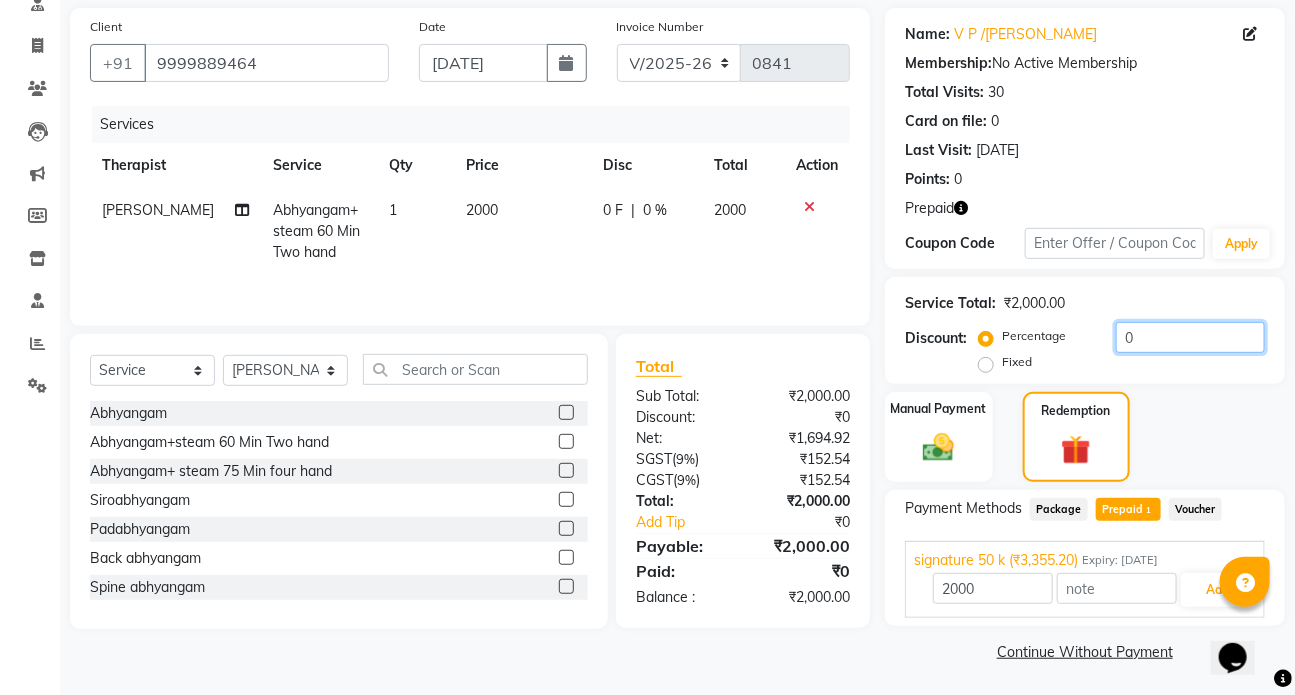 drag, startPoint x: 1170, startPoint y: 334, endPoint x: 1130, endPoint y: 292, distance: 58 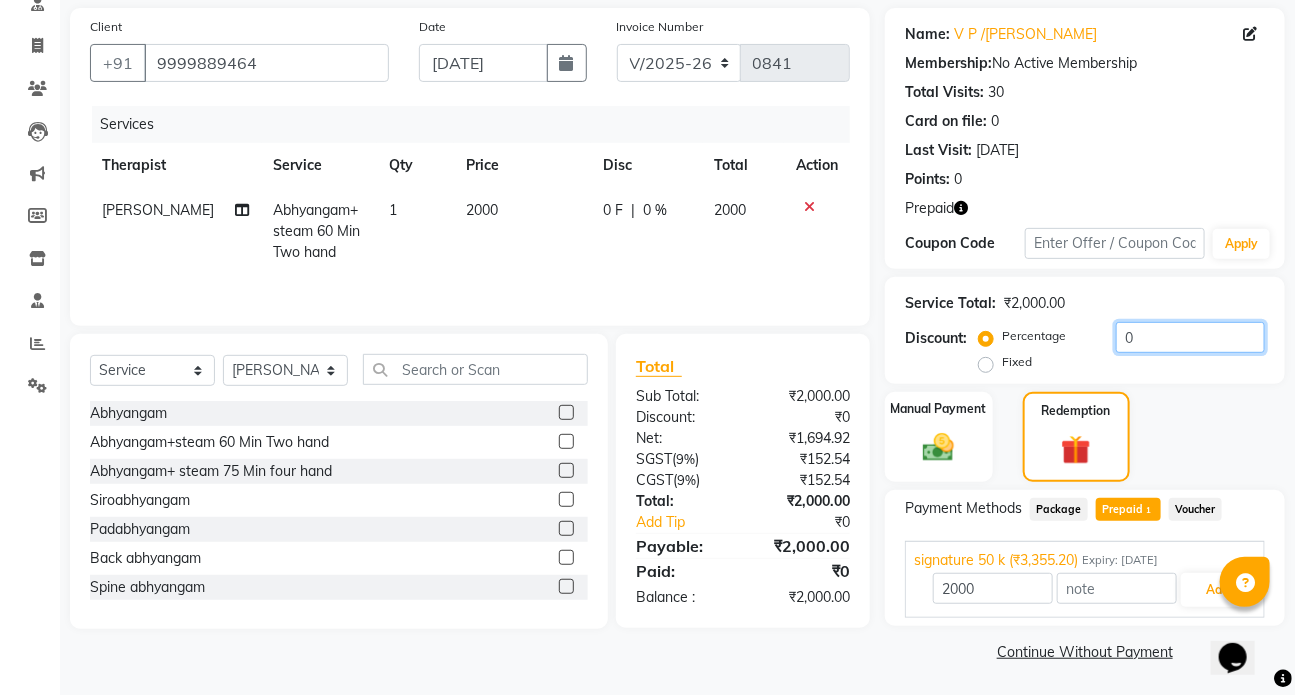 click on "0" 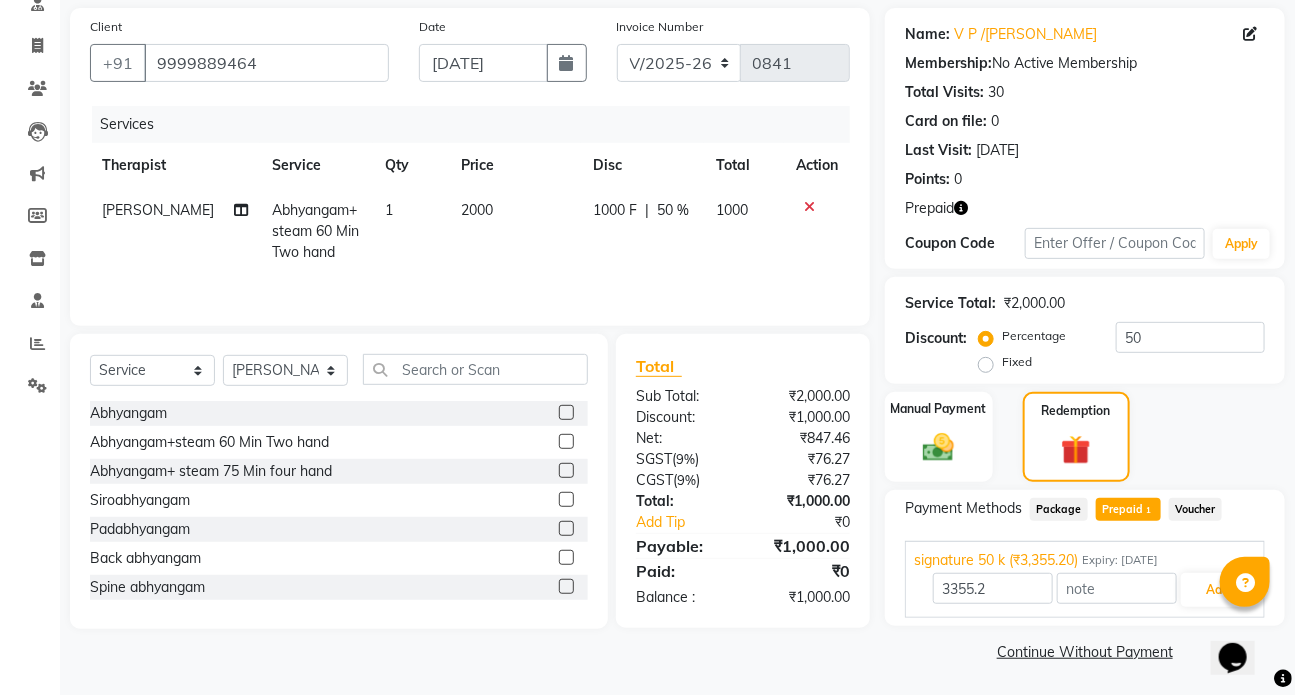 click on "Manual Payment Redemption" 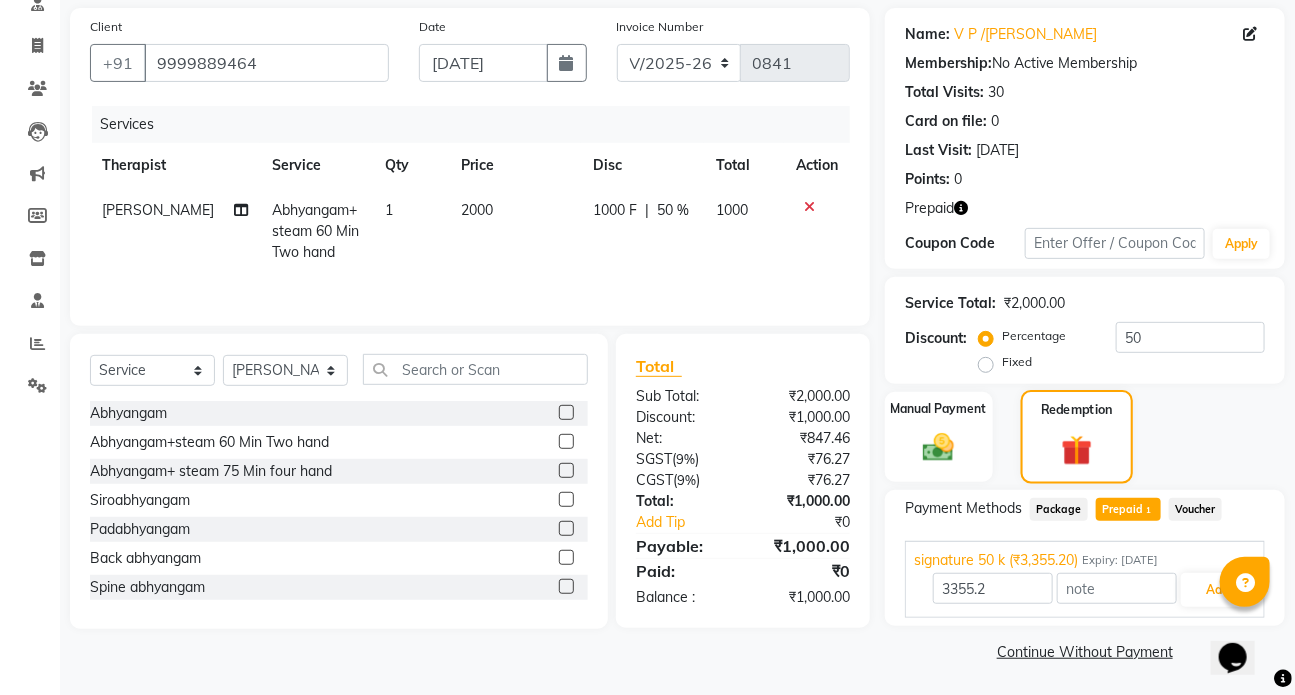 click 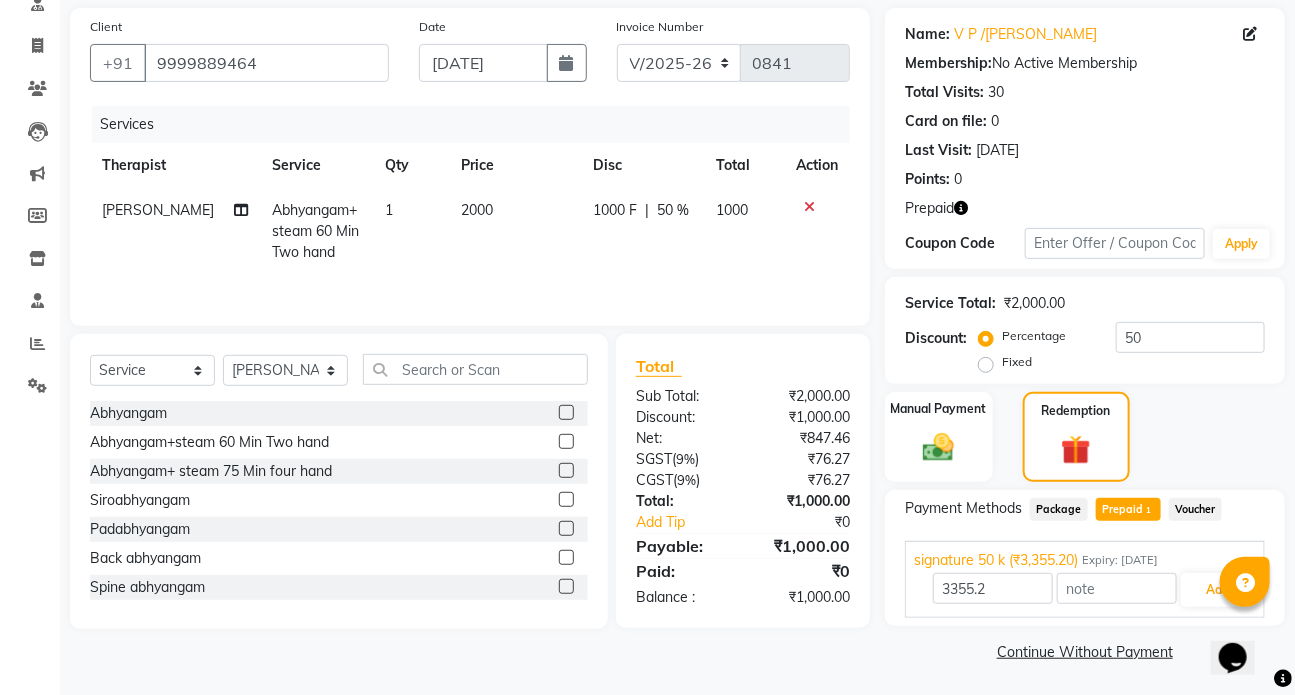 click on "Prepaid  1" 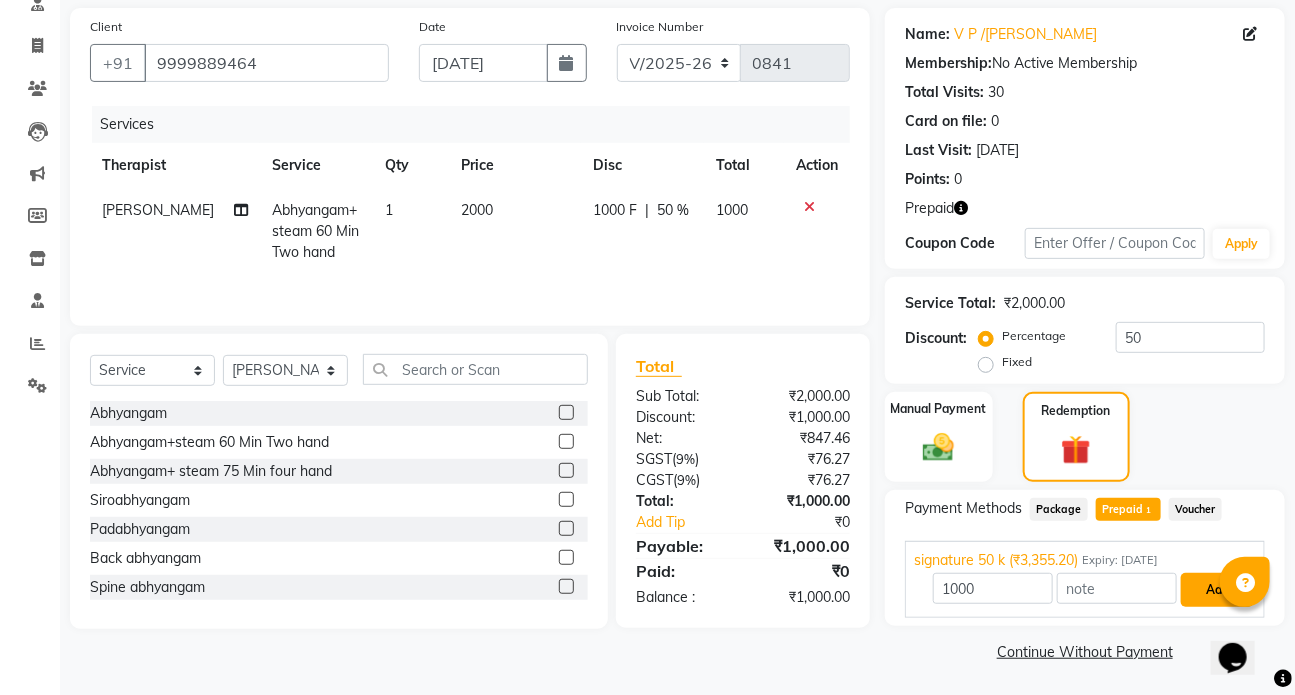 click on "Add" at bounding box center (1217, 590) 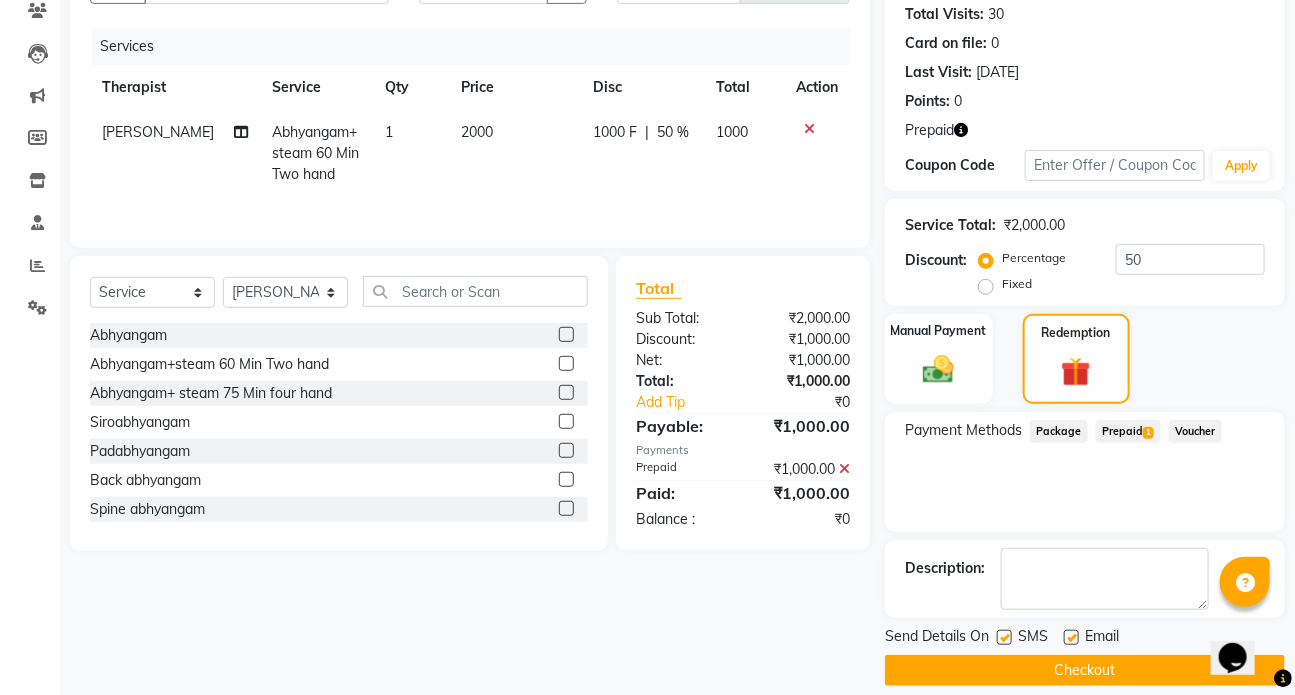 scroll, scrollTop: 240, scrollLeft: 0, axis: vertical 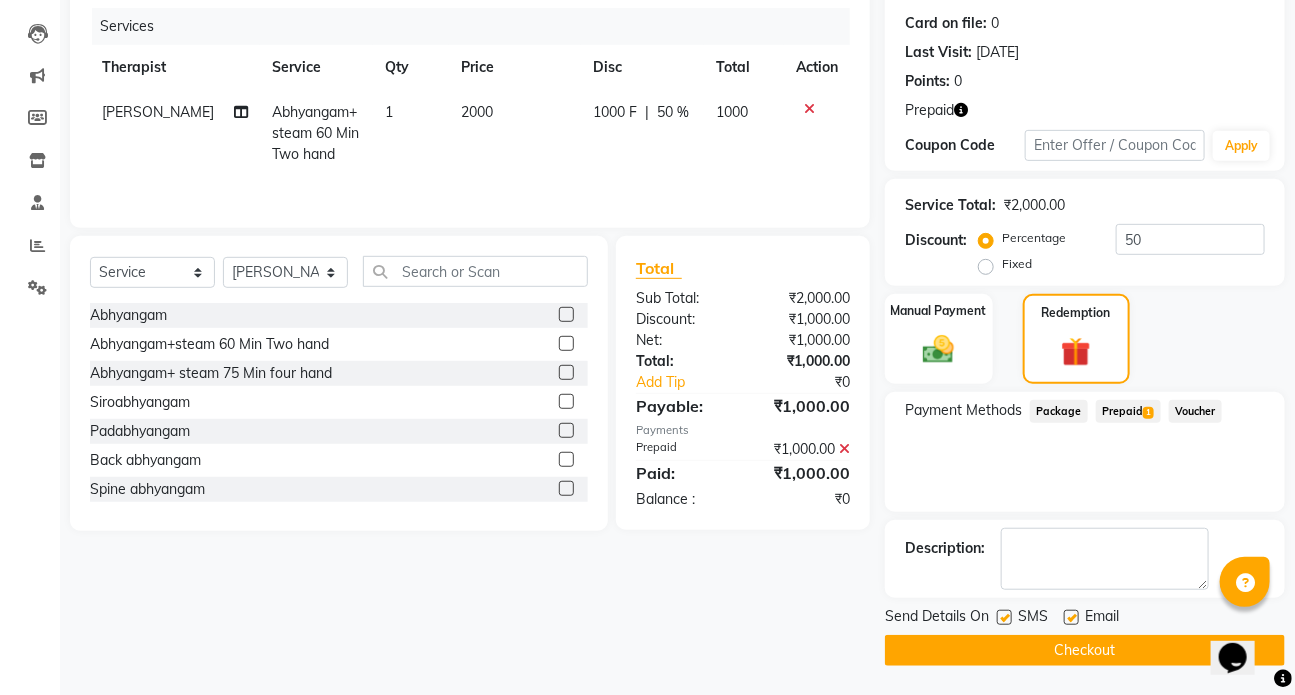 click on "Checkout" 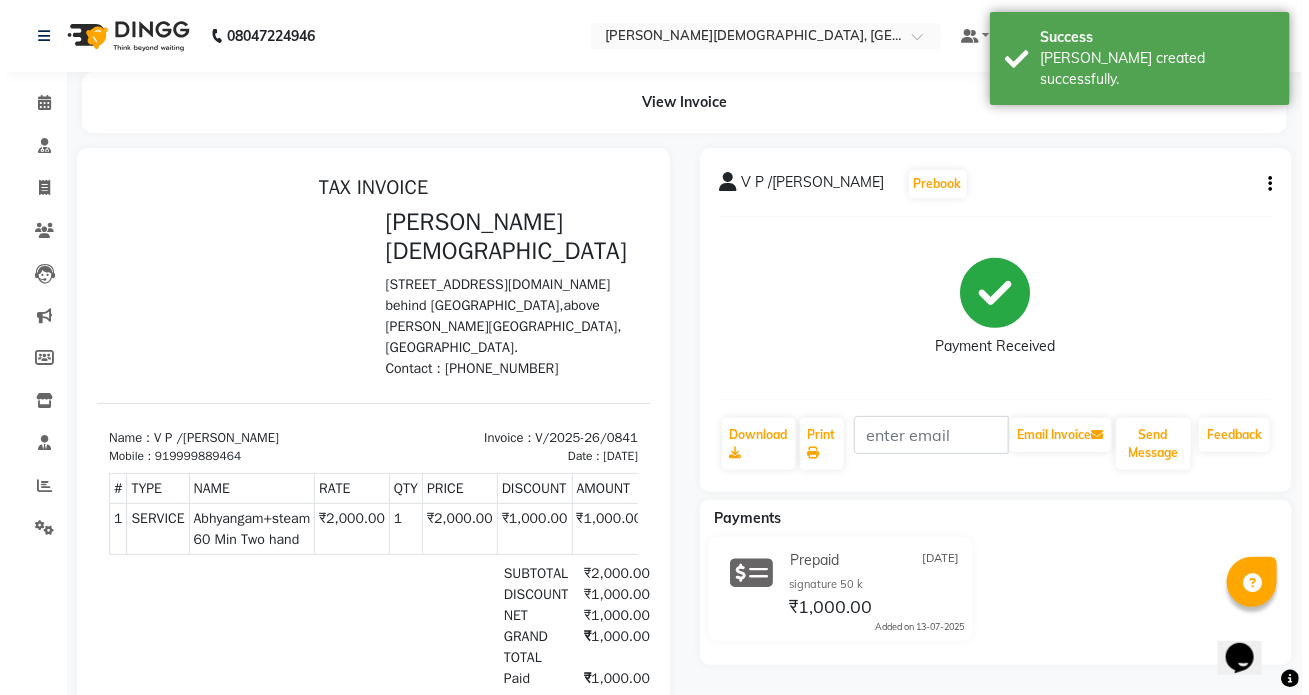 scroll, scrollTop: 0, scrollLeft: 0, axis: both 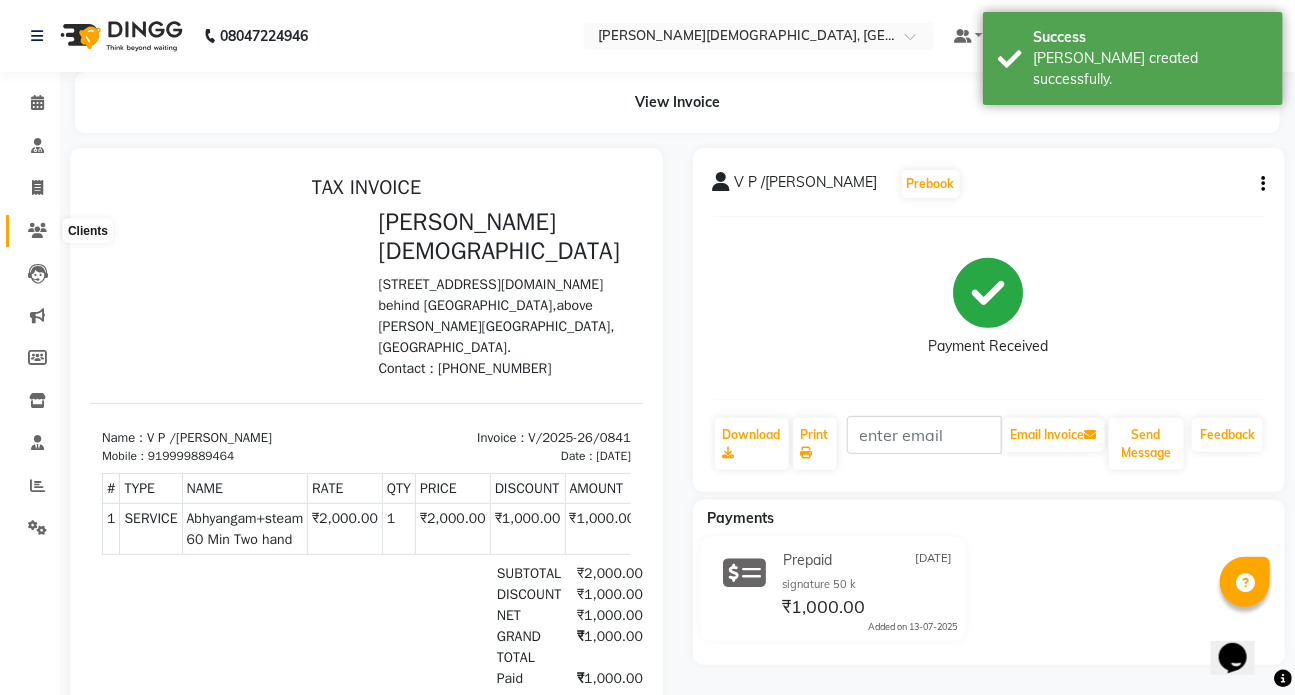 click 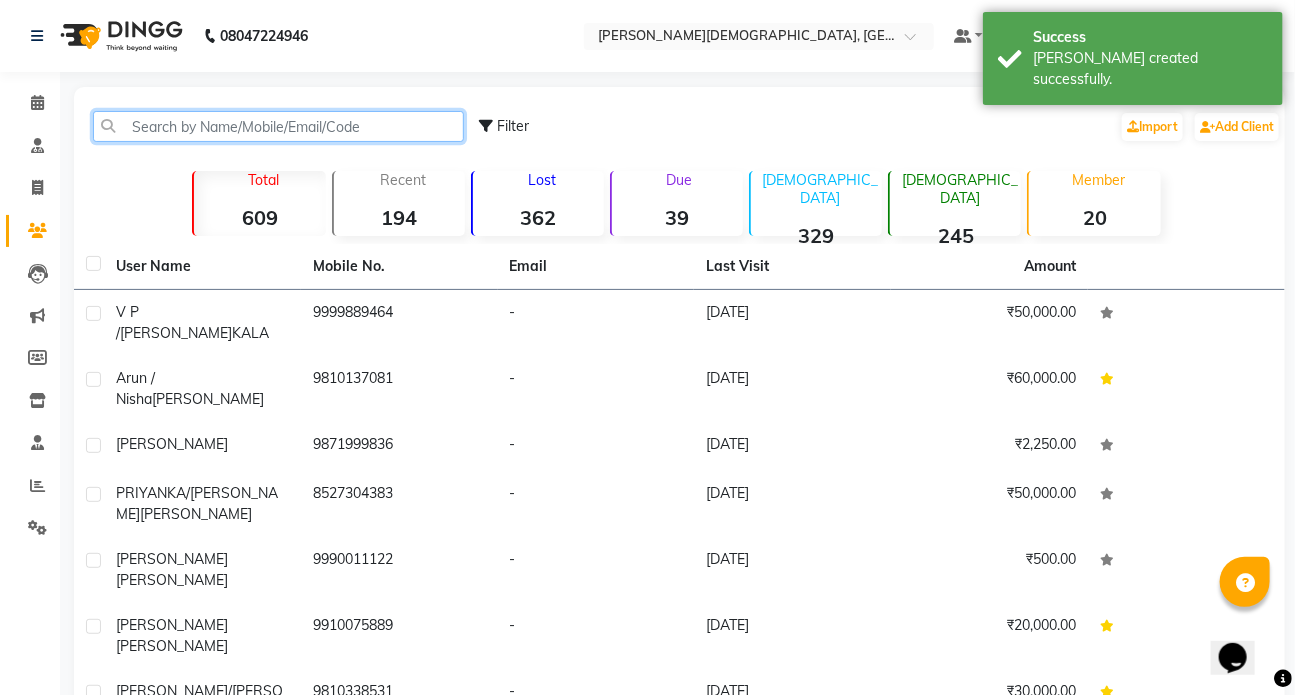 click 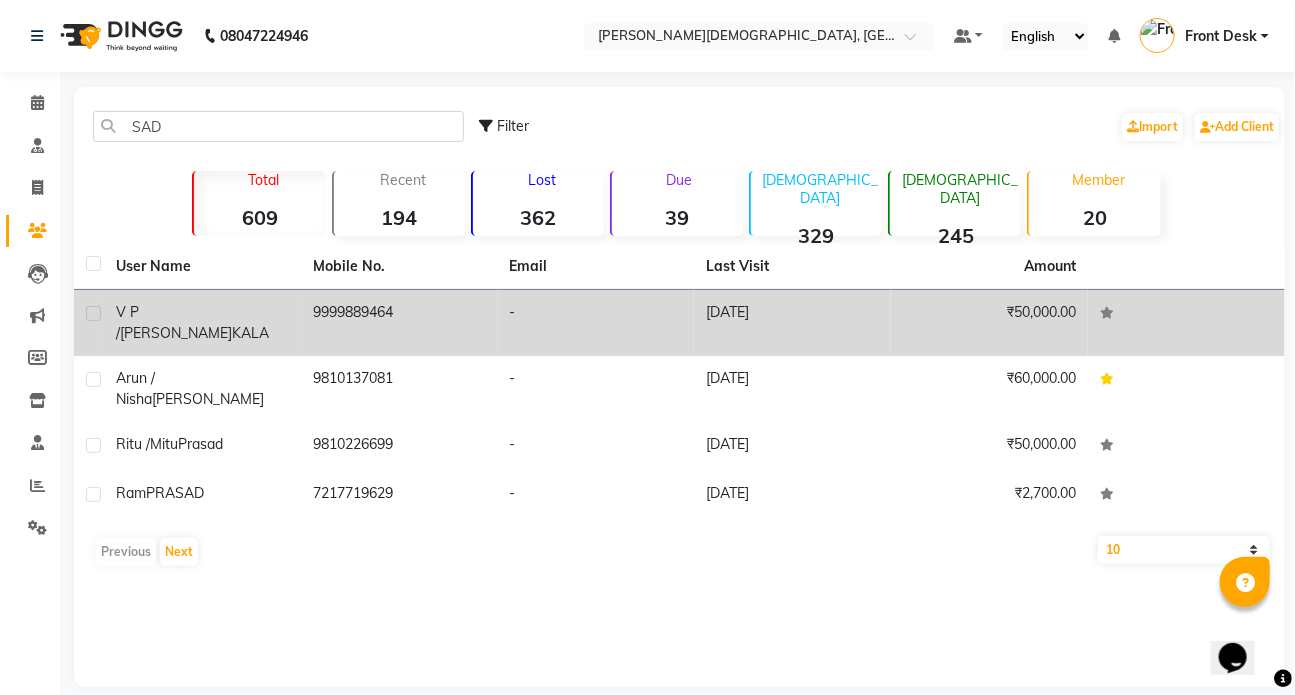click on "KALA" 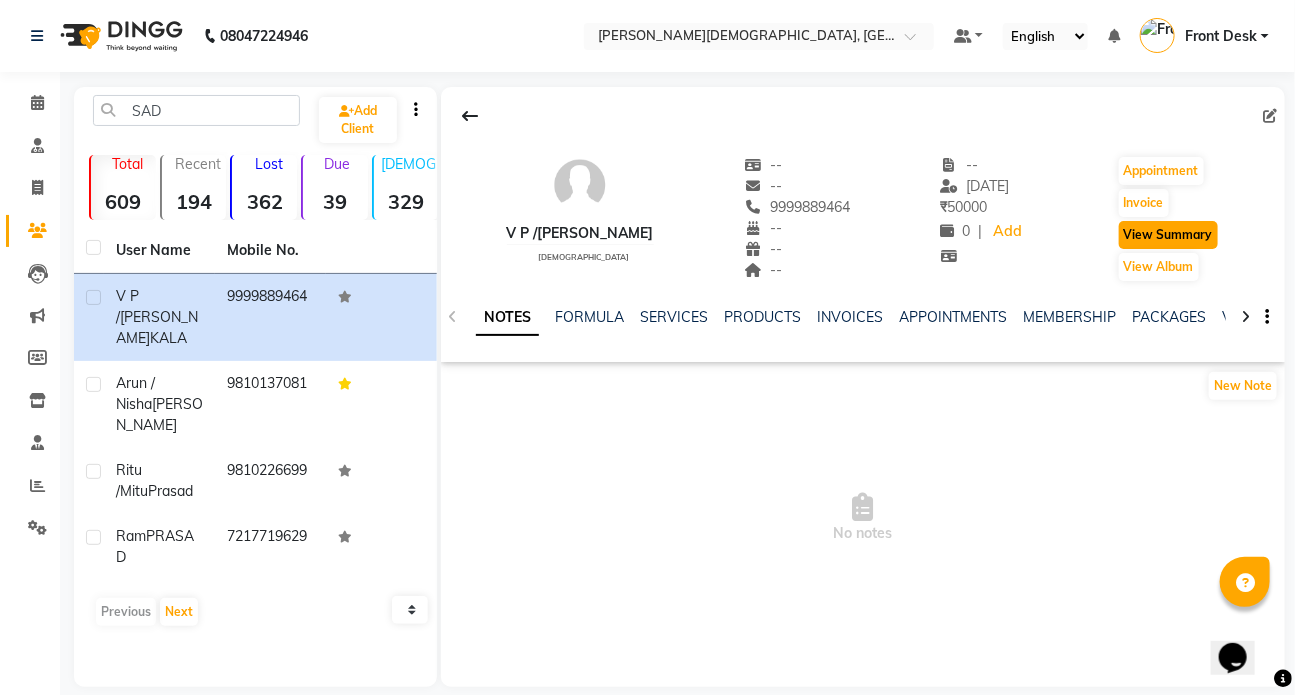 click on "View Summary" 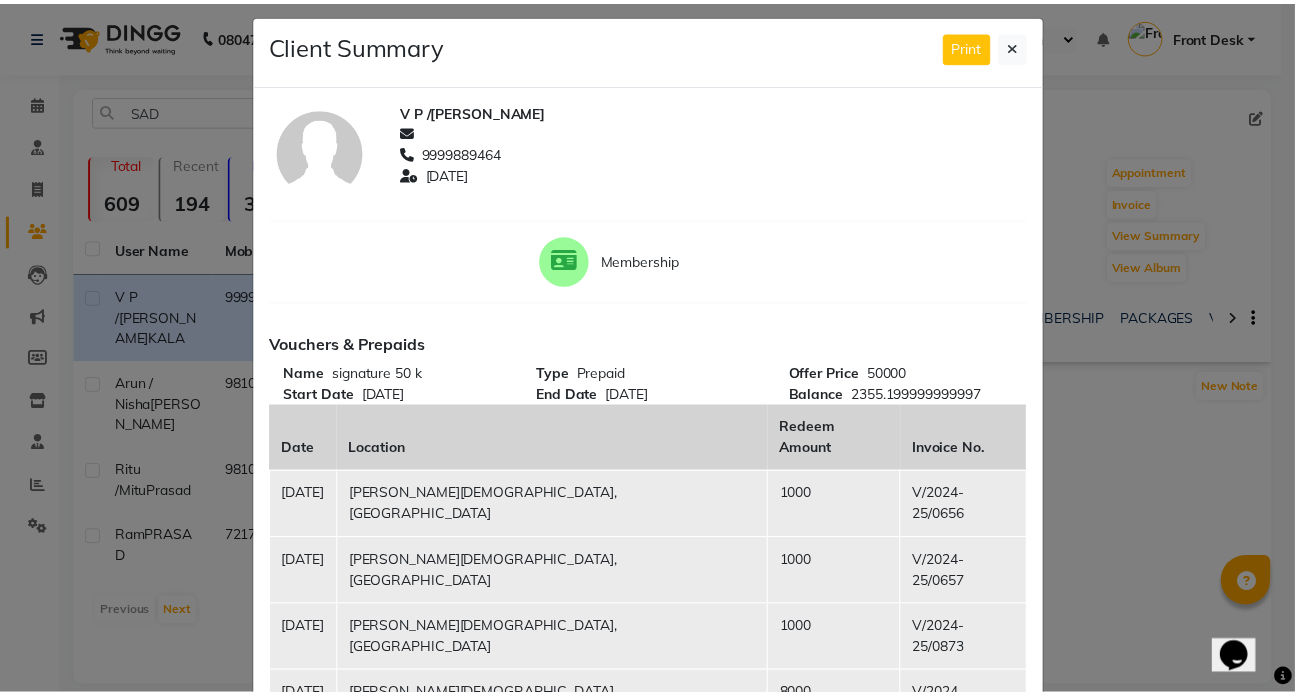 scroll, scrollTop: 0, scrollLeft: 0, axis: both 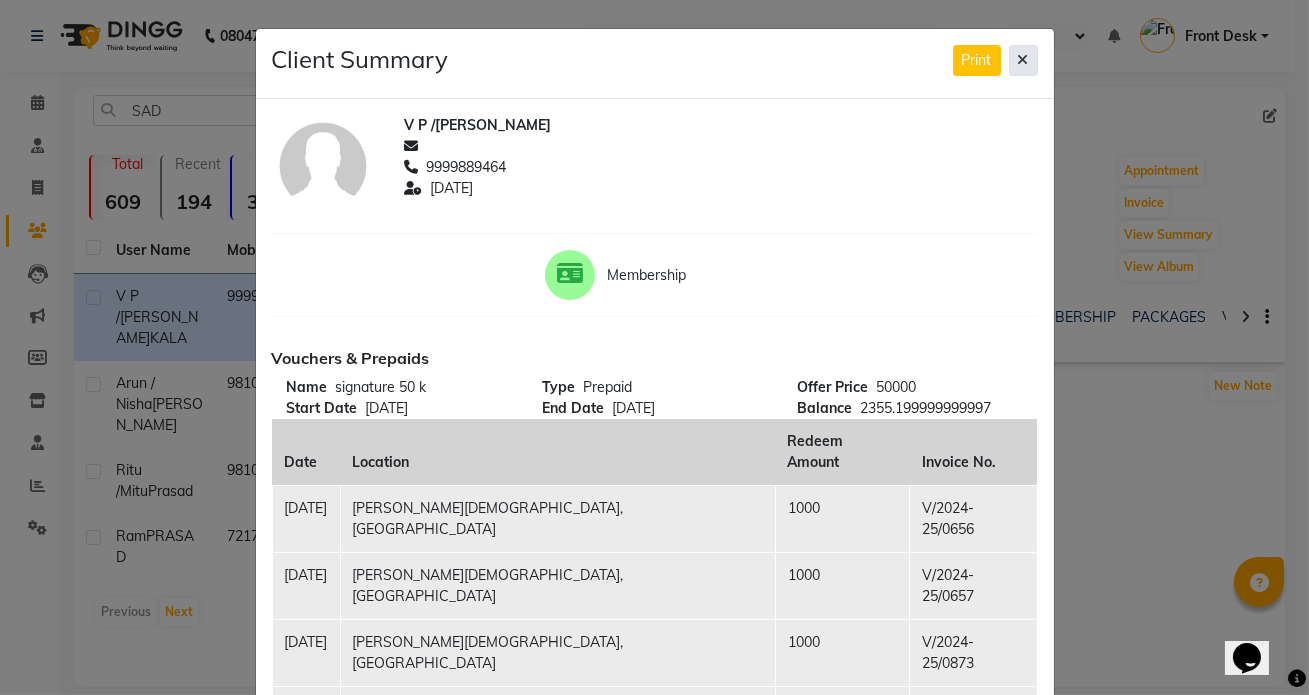 click 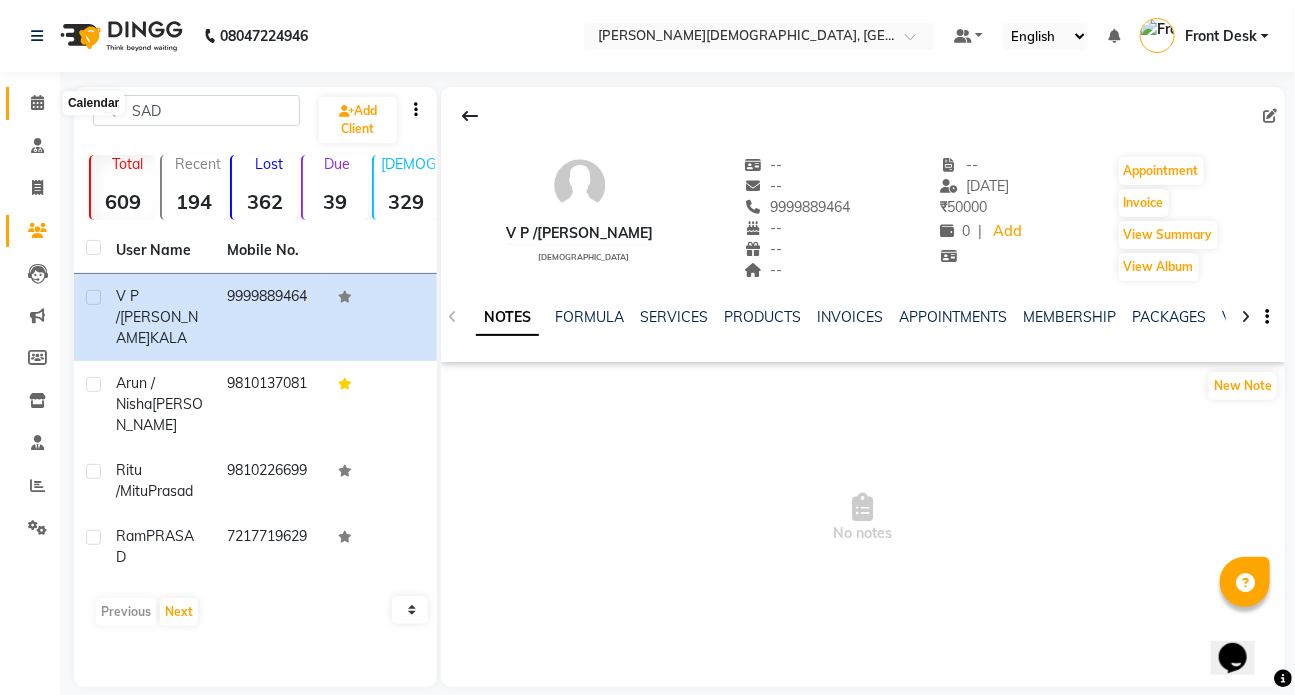 click 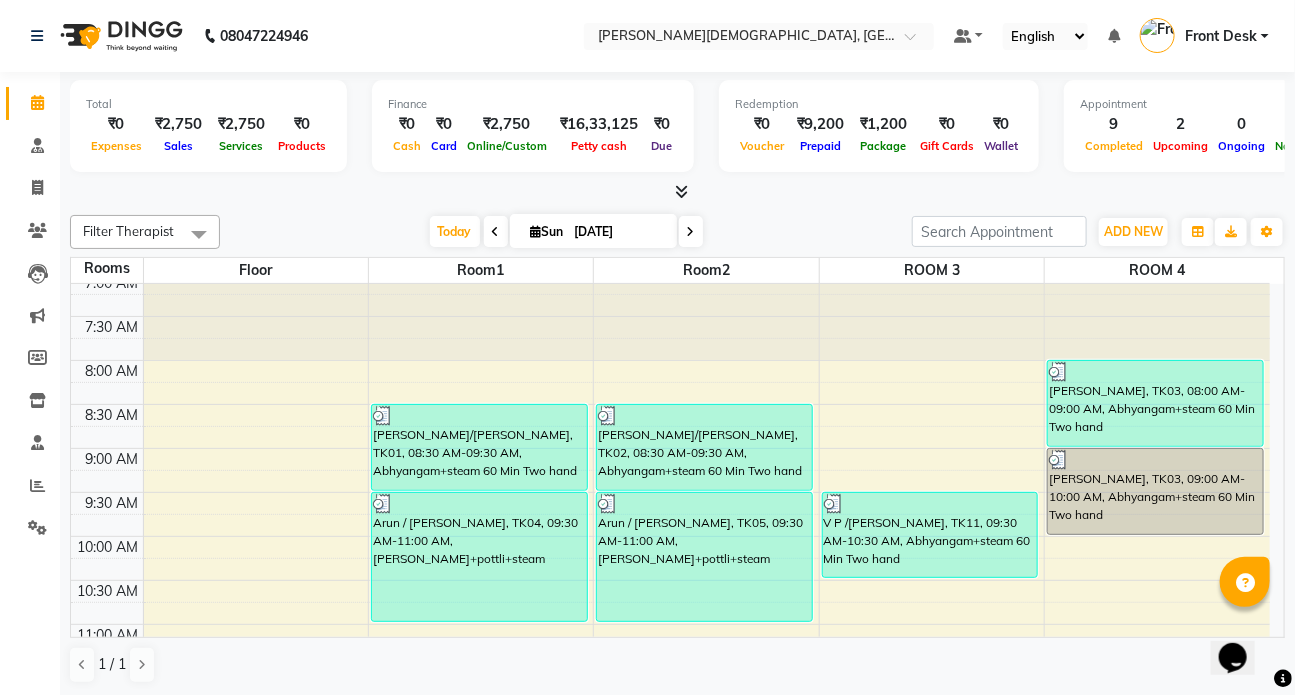 scroll, scrollTop: 0, scrollLeft: 0, axis: both 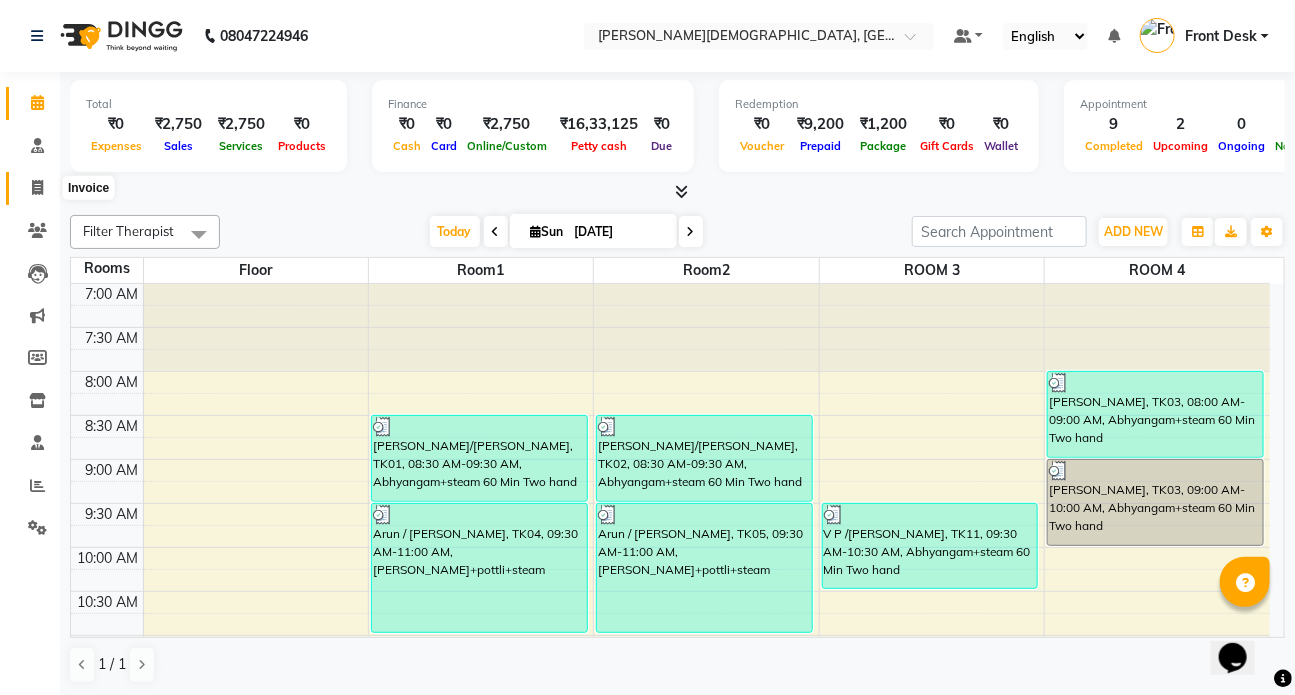 click 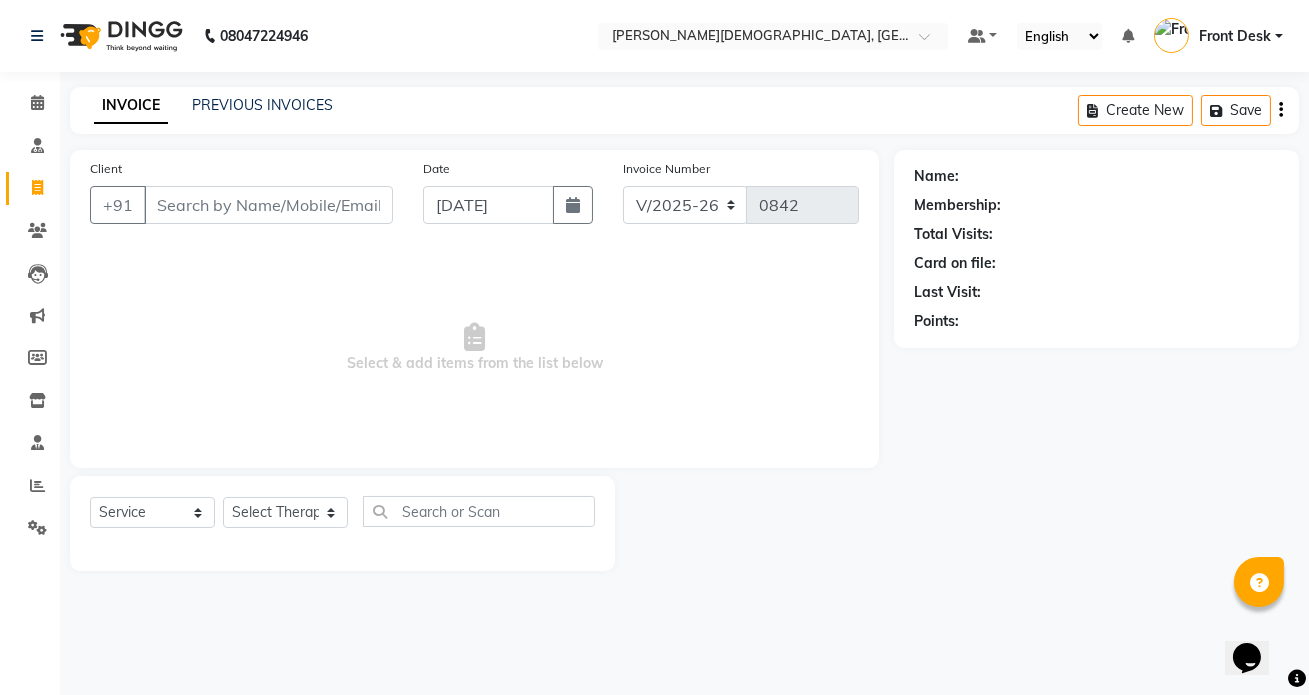 click on "Client" at bounding box center [268, 205] 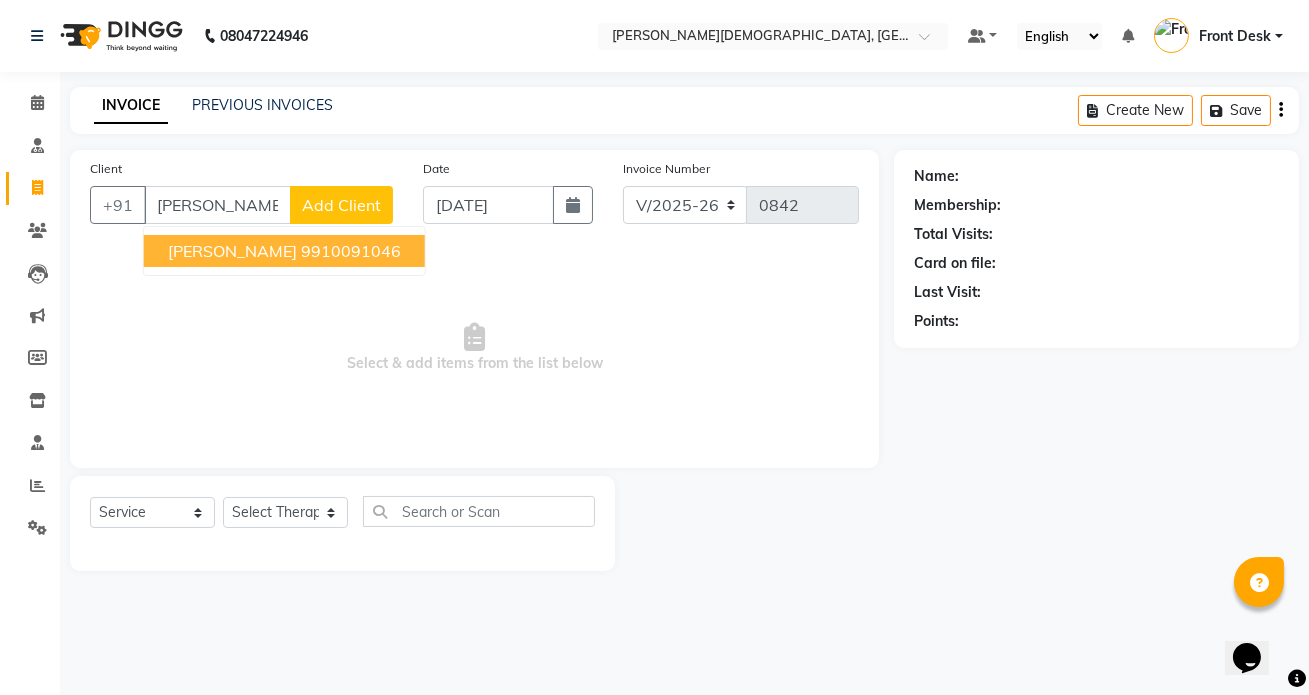 click on "[PERSON_NAME]  9910091046" at bounding box center [284, 251] 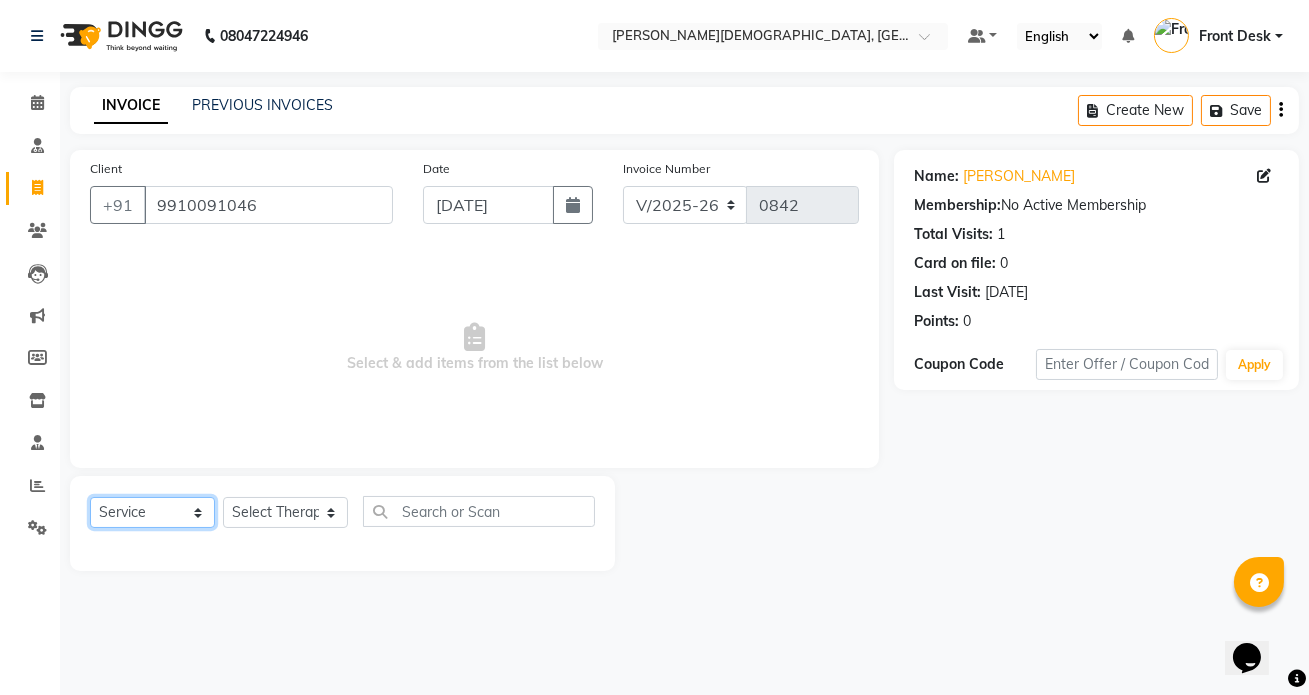 click on "Select  Service  Product  Membership  Package Voucher Prepaid Gift Card" 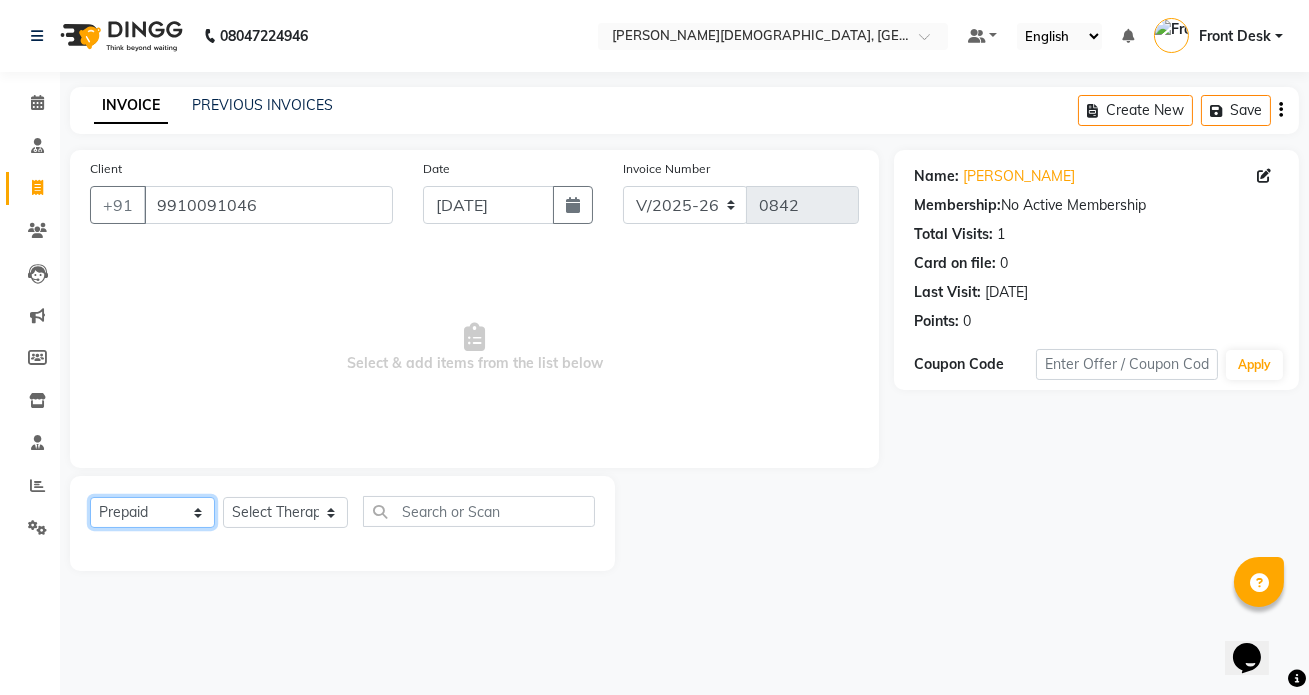 click on "Select  Service  Product  Membership  Package Voucher Prepaid Gift Card" 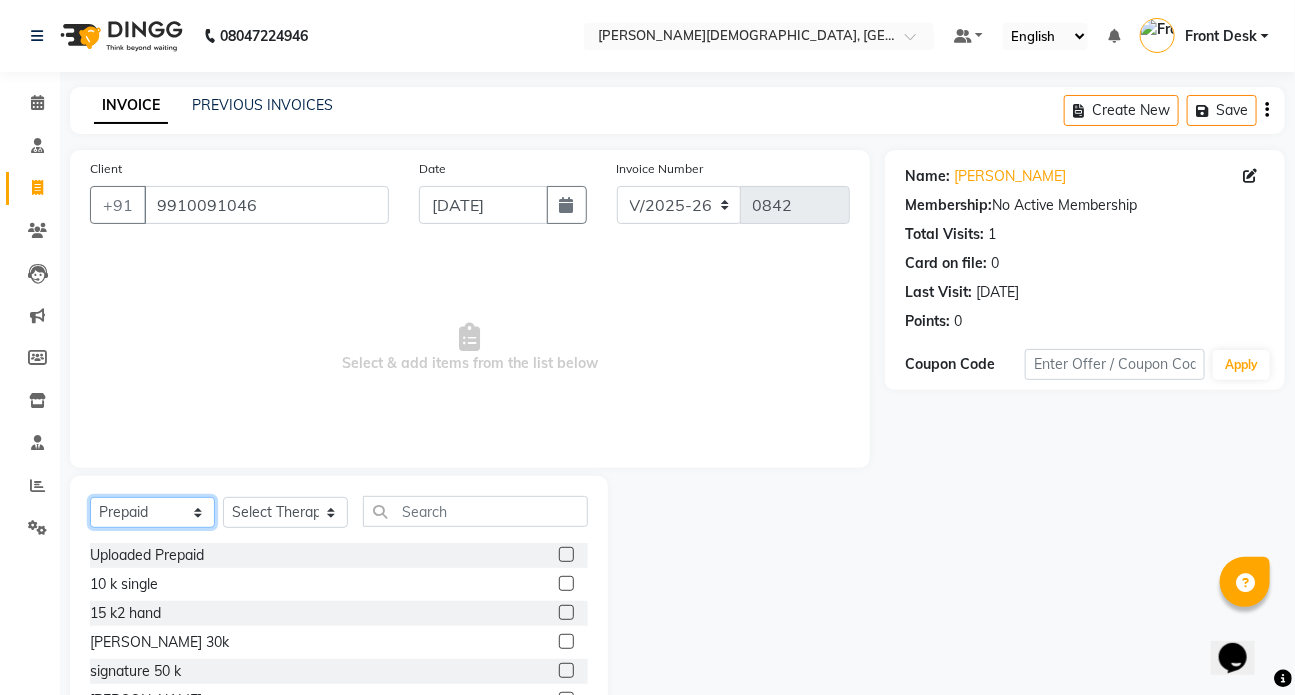 click on "Select  Service  Product  Membership  Package Voucher Prepaid Gift Card" 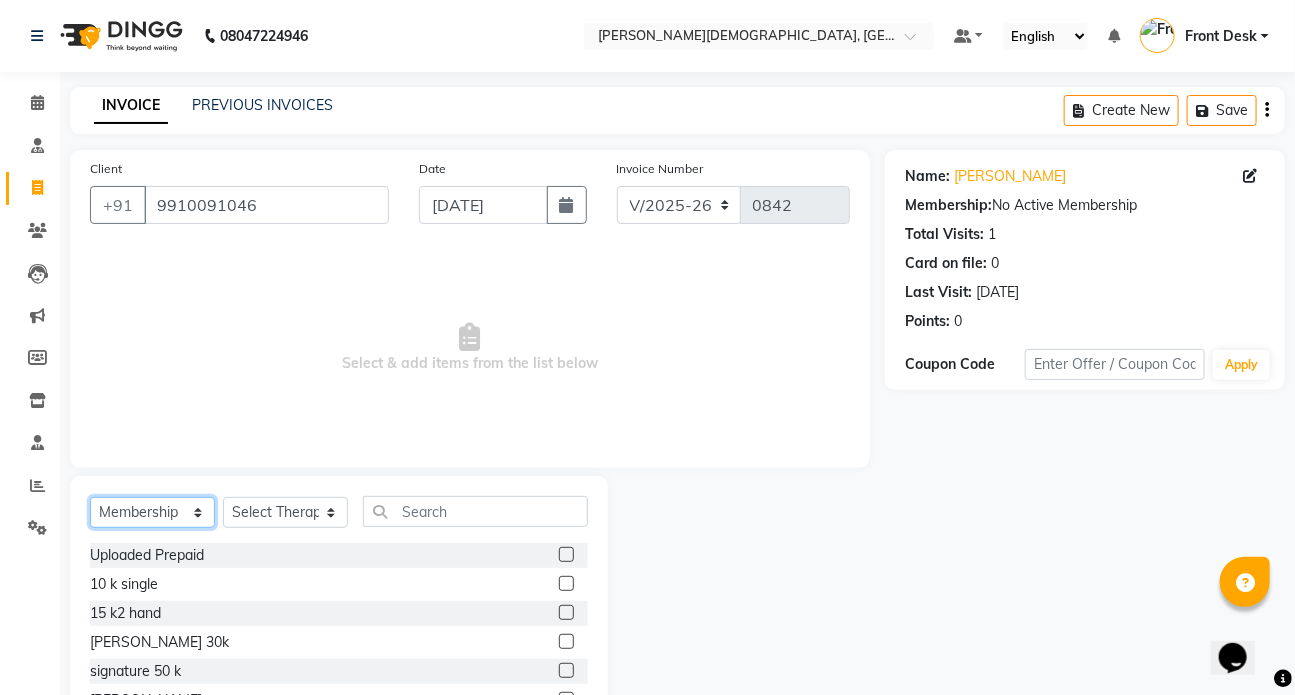 click on "Select  Service  Product  Membership  Package Voucher Prepaid Gift Card" 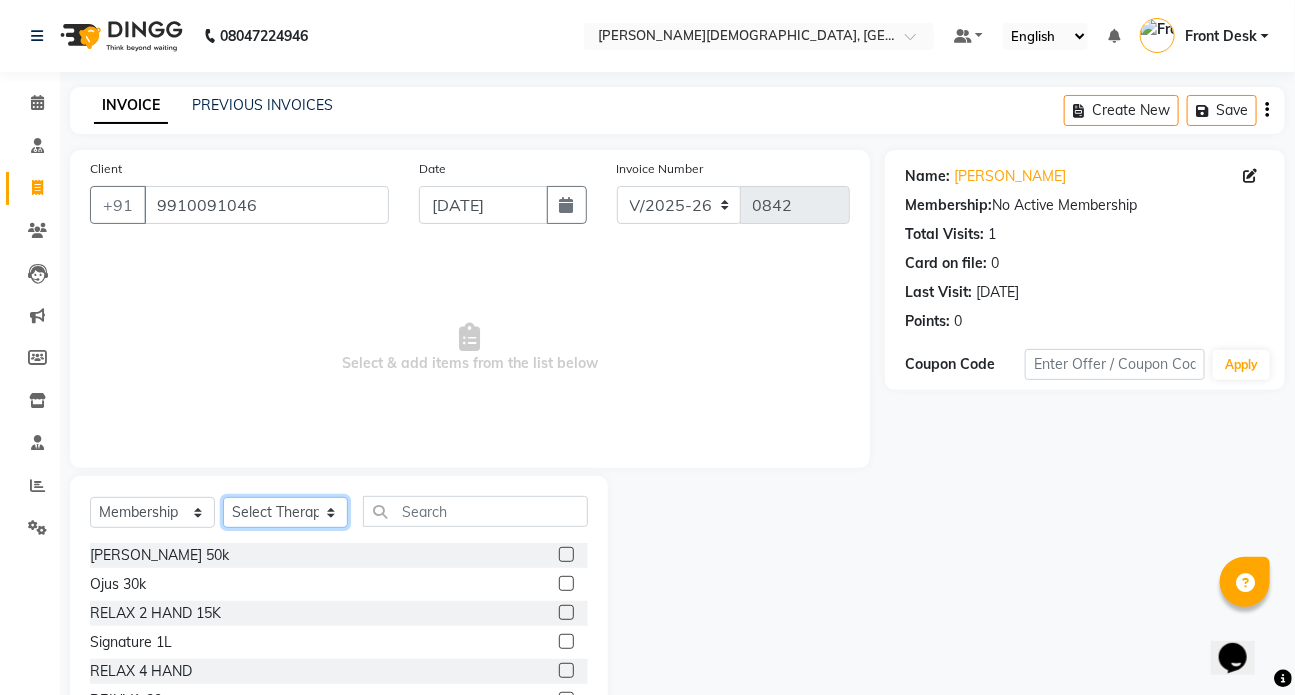 click on "Select Therapist [PERSON_NAME] [PERSON_NAME] Dr [PERSON_NAME] Front Desk [PERSON_NAME] Manager MILAN [PERSON_NAME] [PERSON_NAME]" 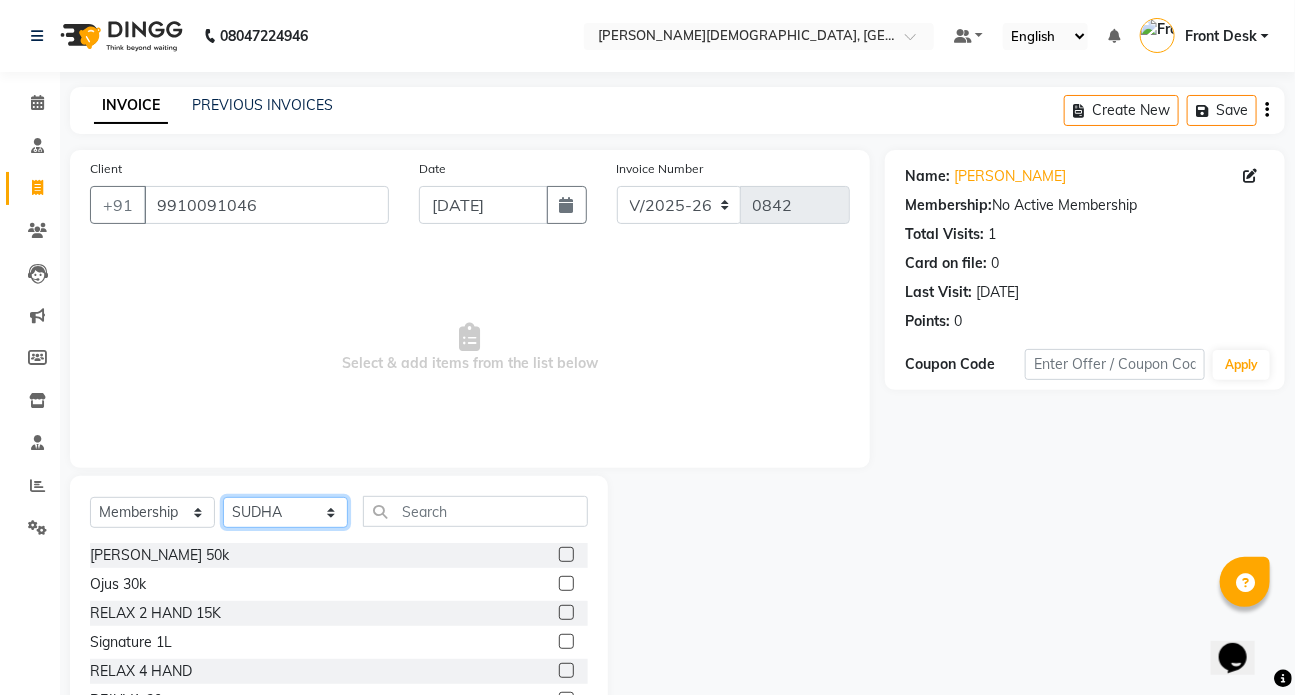 click on "Select Therapist [PERSON_NAME] [PERSON_NAME] Dr [PERSON_NAME] Front Desk [PERSON_NAME] Manager MILAN [PERSON_NAME] [PERSON_NAME]" 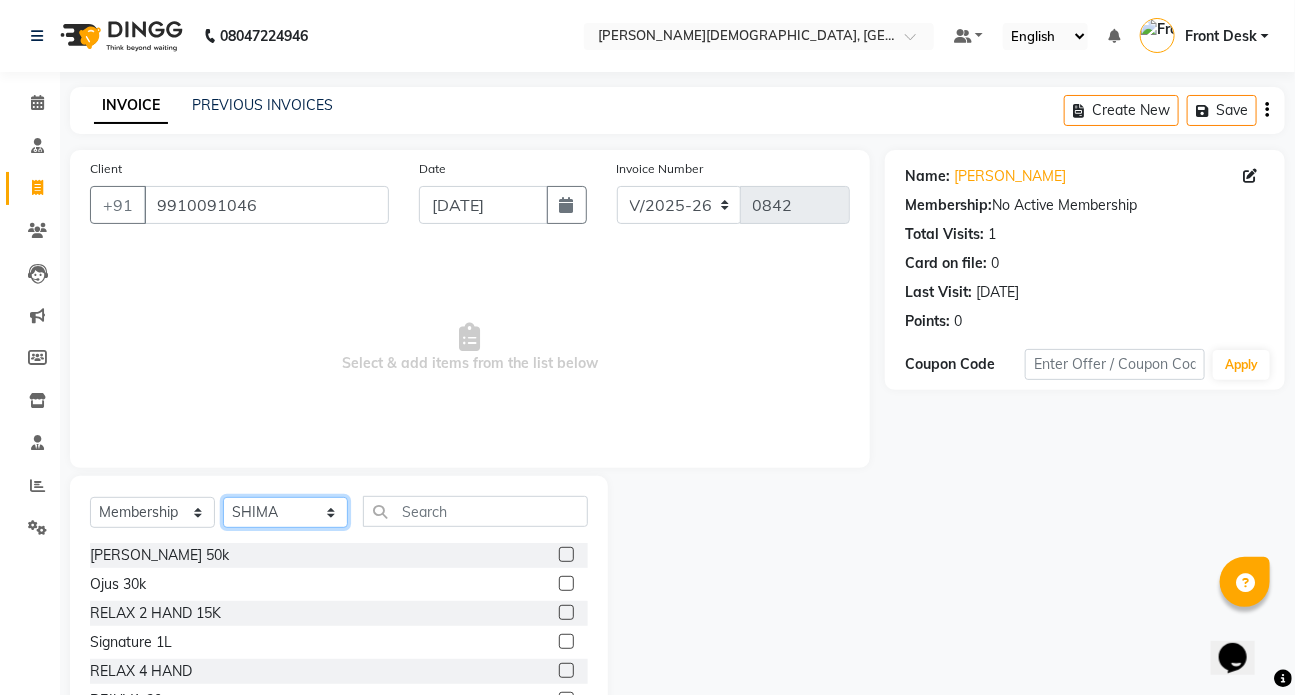 click on "Select Therapist [PERSON_NAME] [PERSON_NAME] Dr [PERSON_NAME] Front Desk [PERSON_NAME] Manager MILAN [PERSON_NAME] [PERSON_NAME]" 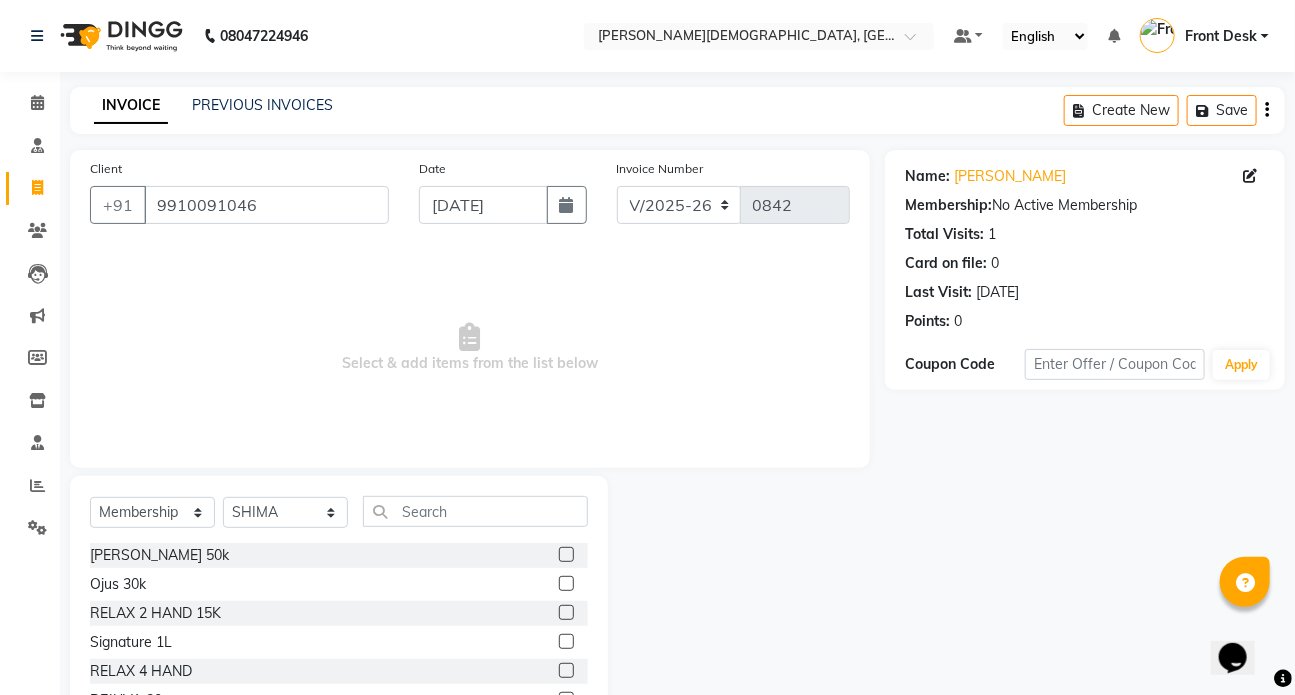 click 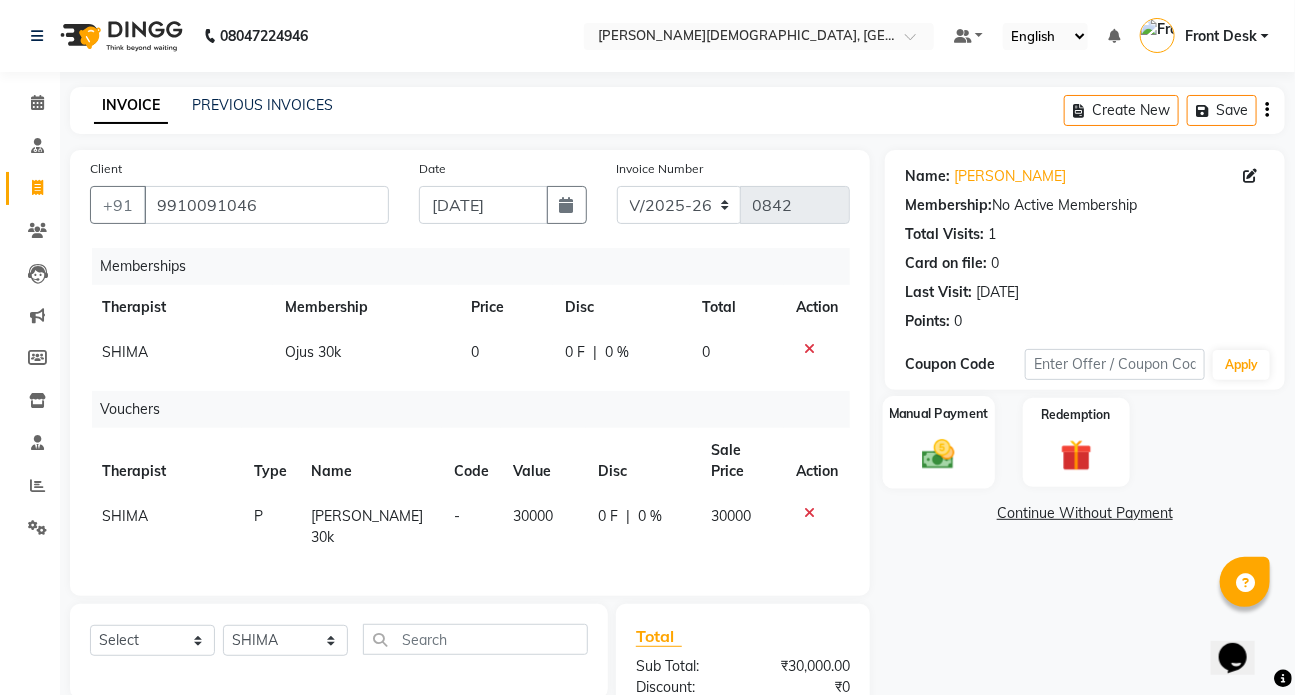 click 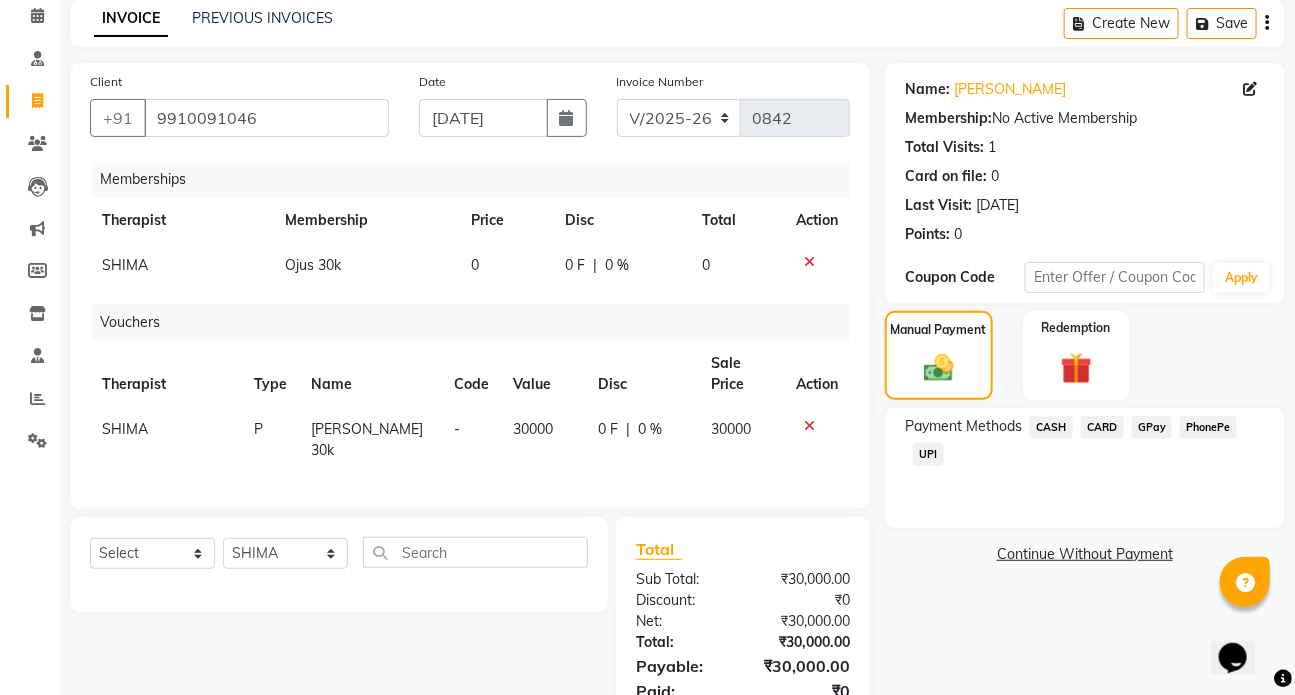 scroll, scrollTop: 90, scrollLeft: 0, axis: vertical 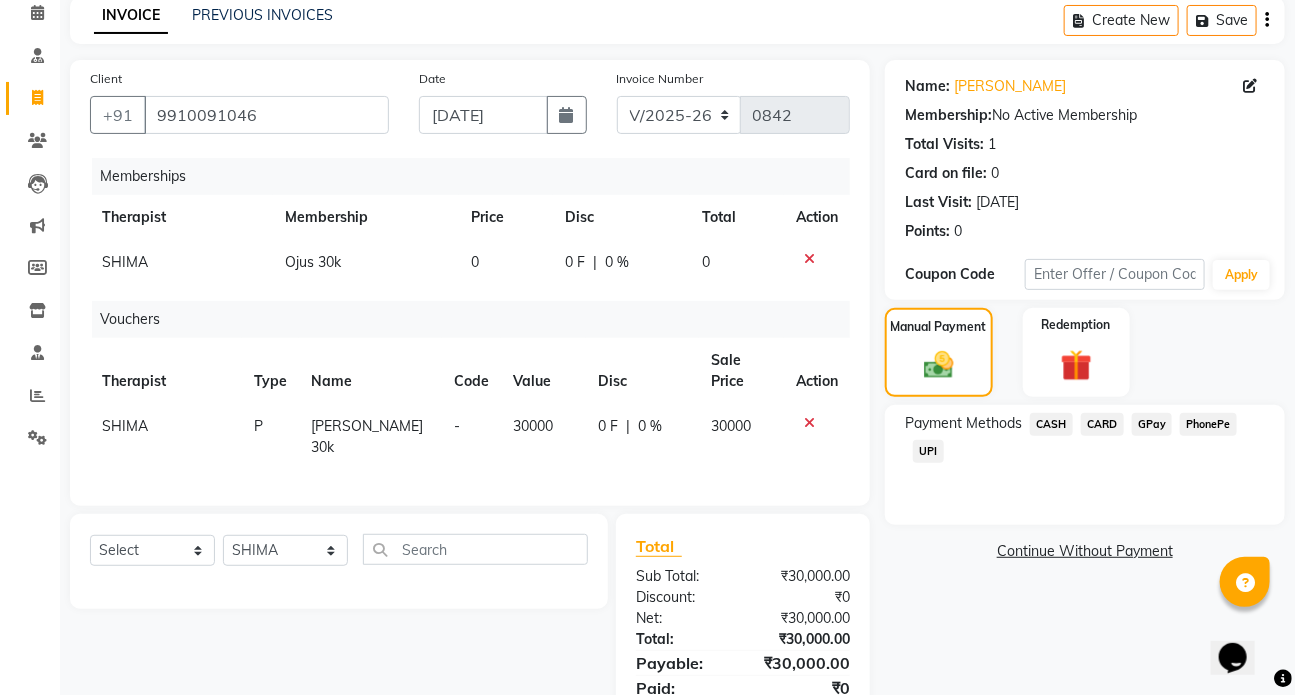 click on "UPI" 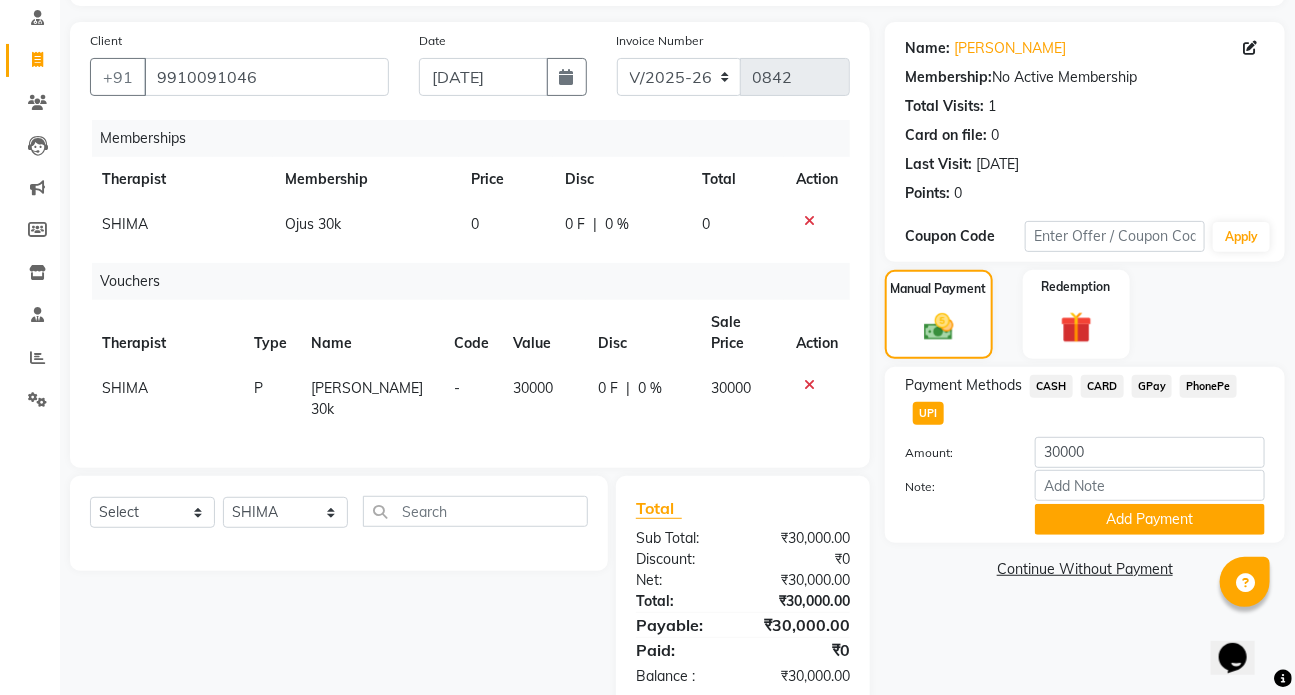 scroll, scrollTop: 162, scrollLeft: 0, axis: vertical 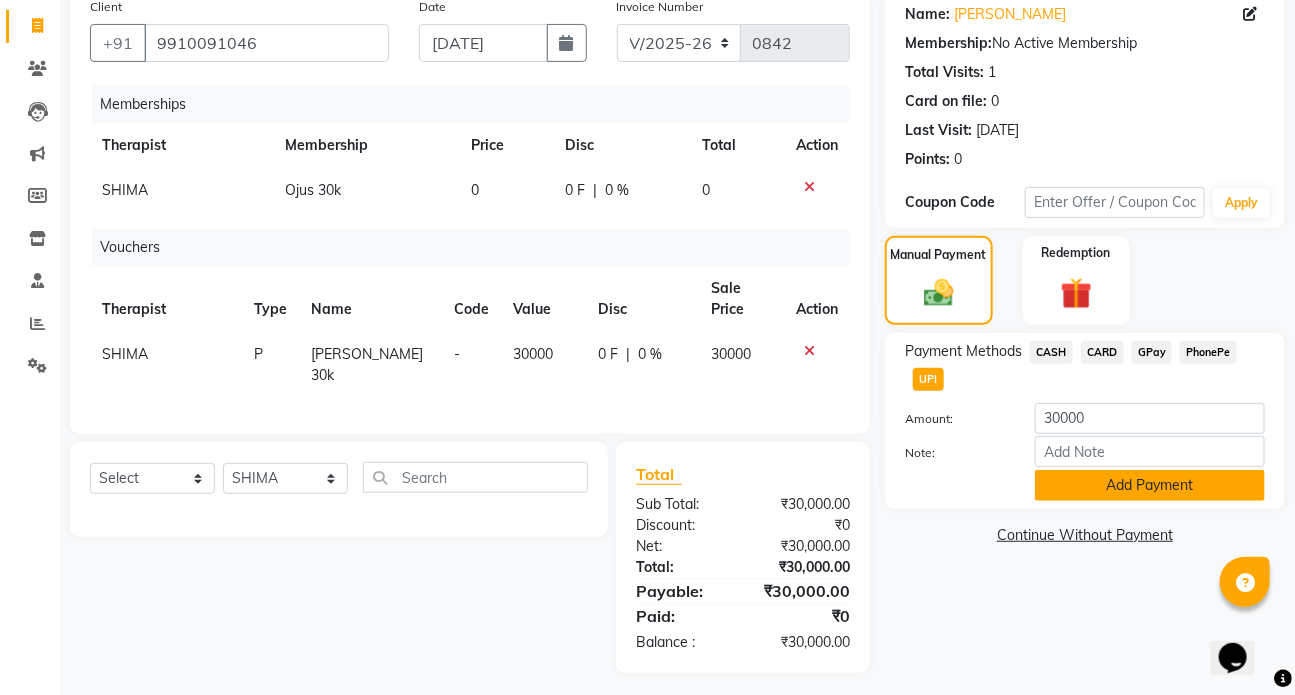 click on "Add Payment" 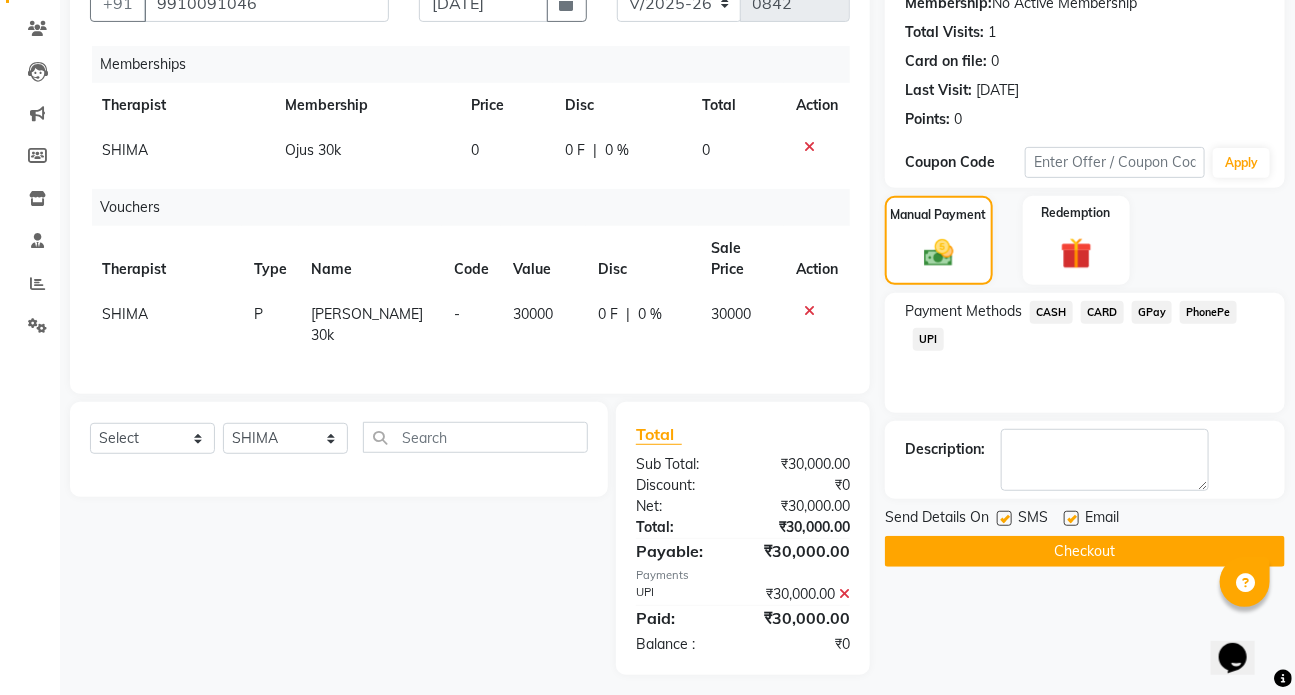 scroll, scrollTop: 204, scrollLeft: 0, axis: vertical 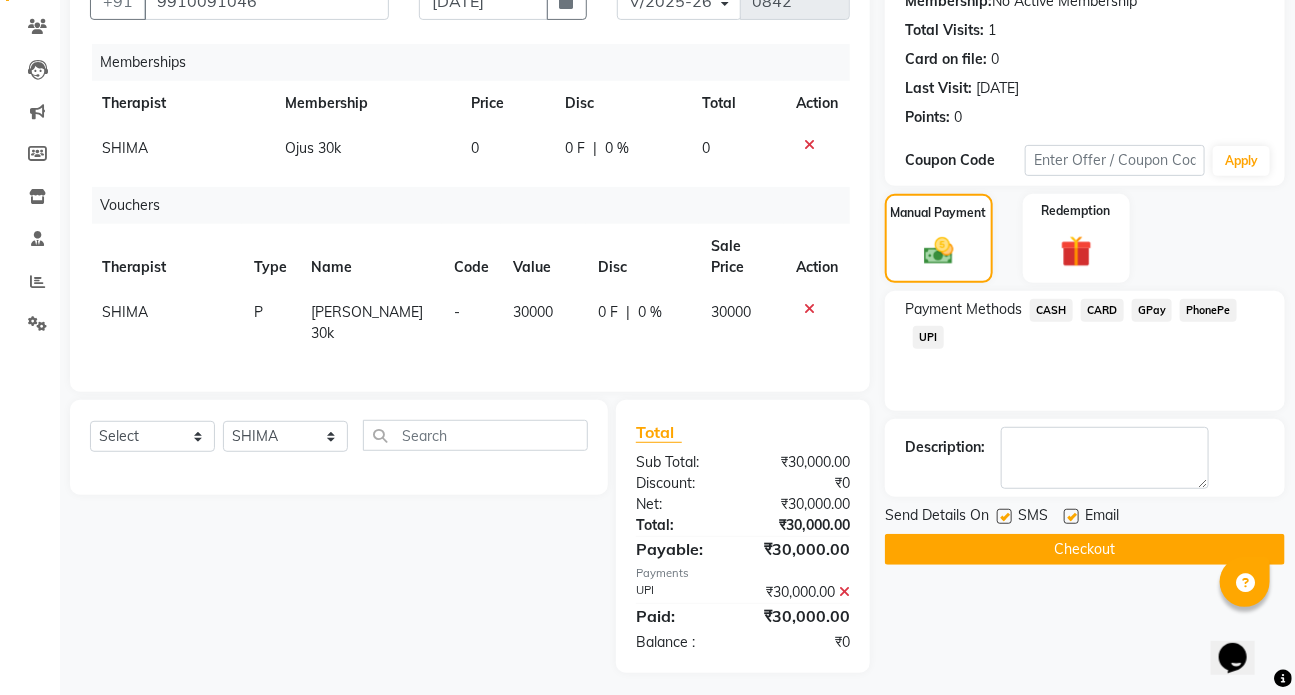 click on "Checkout" 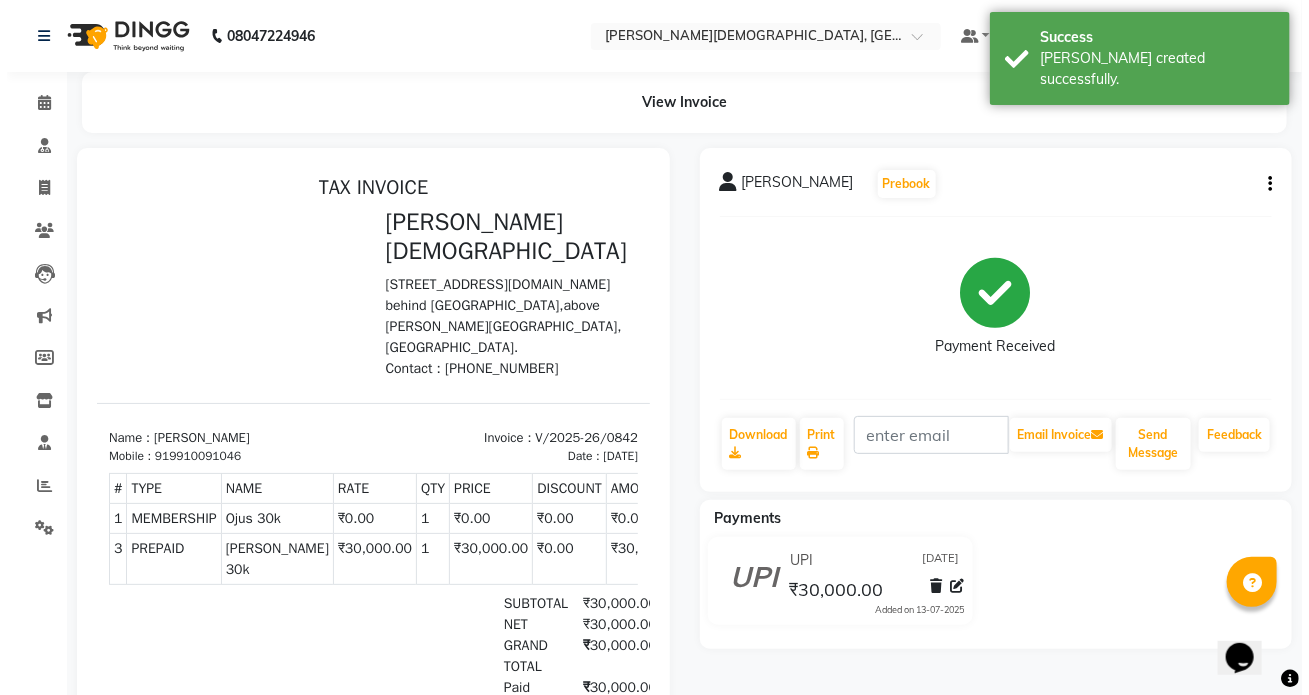 scroll, scrollTop: 0, scrollLeft: 0, axis: both 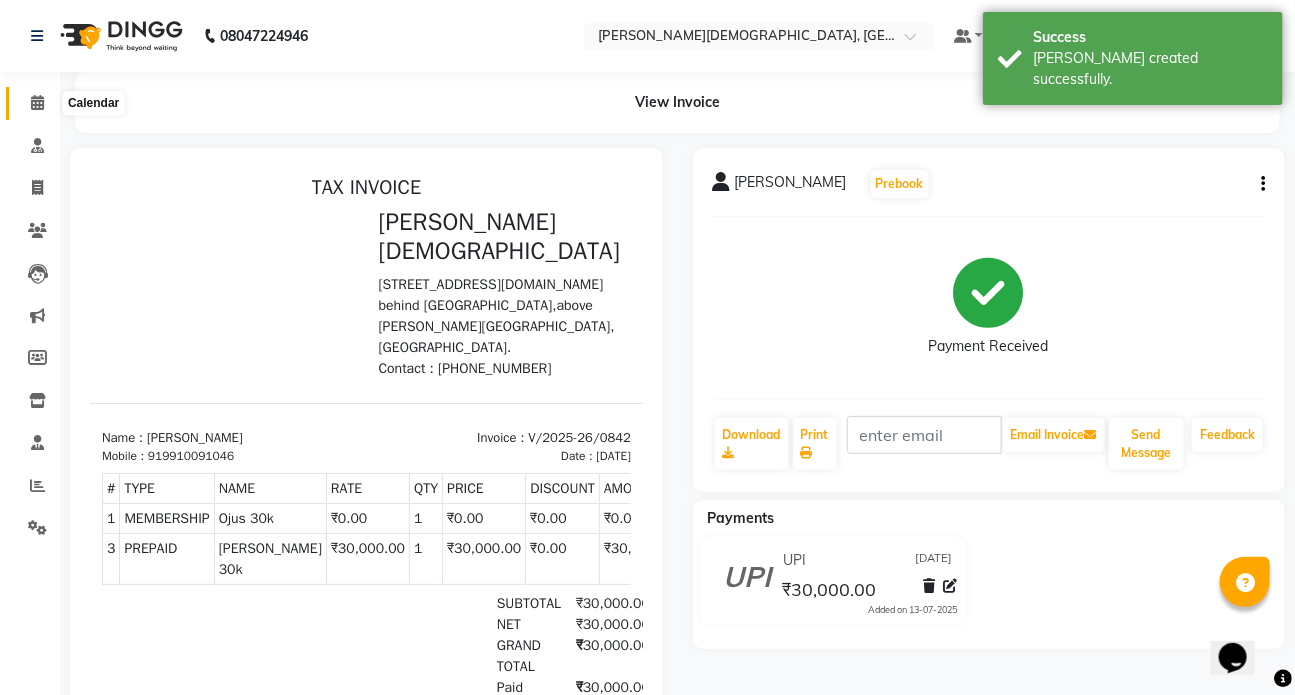 click 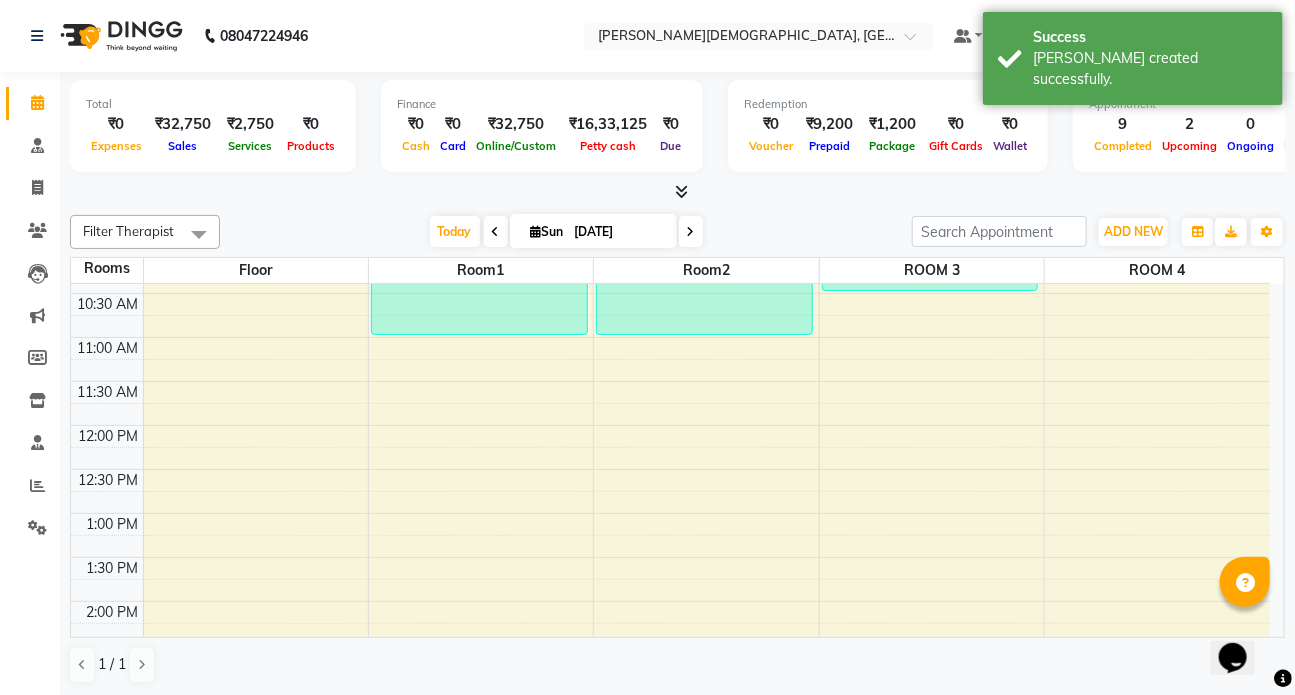 scroll, scrollTop: 272, scrollLeft: 0, axis: vertical 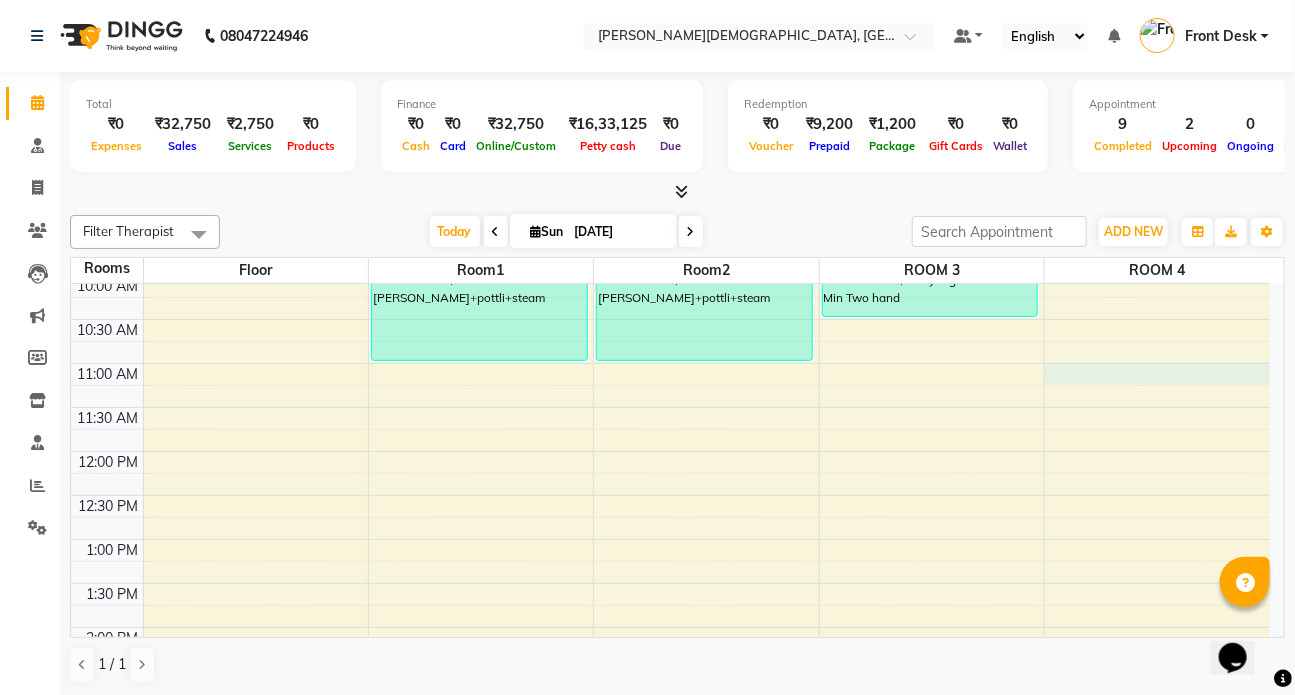 click on "7:00 AM 7:30 AM 8:00 AM 8:30 AM 9:00 AM 9:30 AM 10:00 AM 10:30 AM 11:00 AM 11:30 AM 12:00 PM 12:30 PM 1:00 PM 1:30 PM 2:00 PM 2:30 PM 3:00 PM 3:30 PM 4:00 PM 4:30 PM 5:00 PM 5:30 PM 6:00 PM 6:30 PM 7:00 PM 7:30 PM 8:00 PM 8:30 PM     [PERSON_NAME], TK09, 03:00 PM-03:30 PM, consultation     [PERSON_NAME]/[PERSON_NAME], TK01, 08:30 AM-09:30 AM, Abhyangam+steam 60 Min Two hand      Arun / [PERSON_NAME], TK04, 09:30 AM-11:00 AM, [PERSON_NAME]+pottli+steam     [PERSON_NAME]/[PERSON_NAME], TK02, 08:30 AM-09:30 AM, Abhyangam+steam 60 Min Two hand      Arun / [PERSON_NAME], TK05, 09:30 AM-11:00 AM, [PERSON_NAME]+pottli+steam             [PERSON_NAME], TK06, 03:00 PM-04:00 PM, [PERSON_NAME]             PRIYANKA/[PERSON_NAME], TK08, 04:00 PM-05:00 PM, Abhyangam+steam 60 Min Two hand      V P /[PERSON_NAME], TK11, 09:30 AM-10:30 AM, Abhyangam+steam 60 Min Two hand      [PERSON_NAME], TK10, 03:00 PM-04:15 PM, Abhyangam+ steam 75 Min four hand      [PERSON_NAME], TK03, 08:00 AM-09:00 AM, Abhyangam+steam 60 Min Two hand" at bounding box center [670, 627] 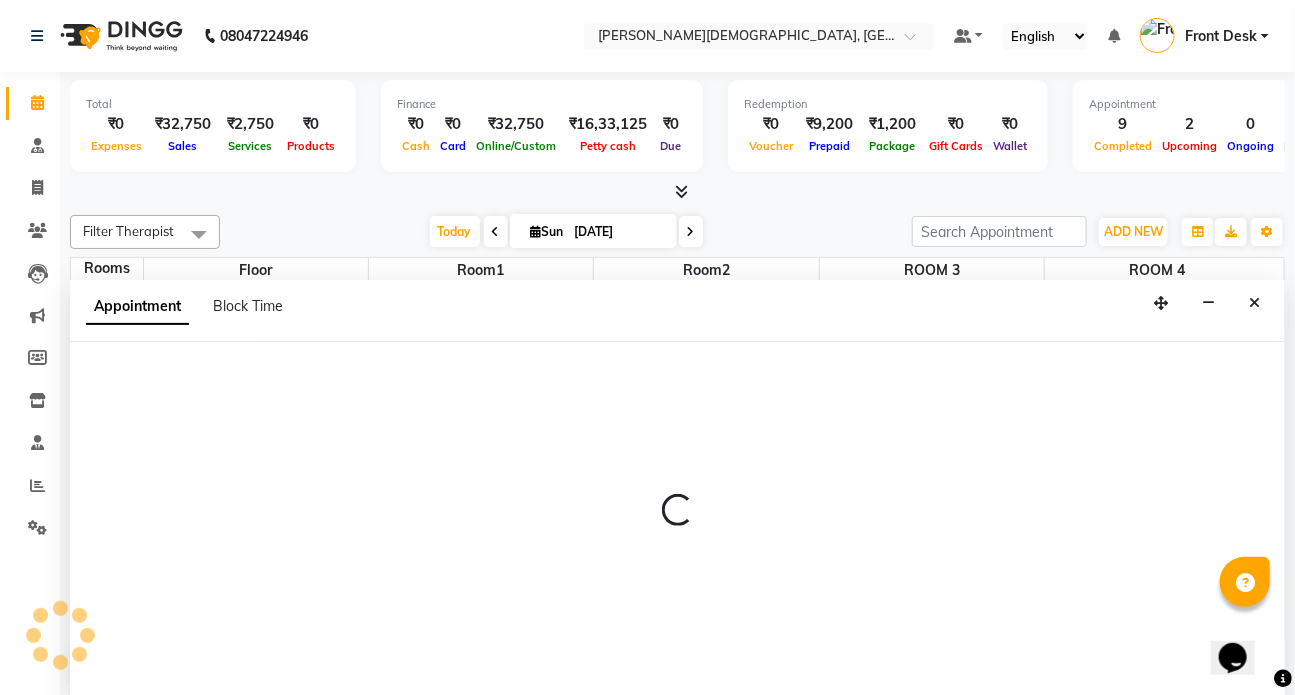 scroll, scrollTop: 0, scrollLeft: 0, axis: both 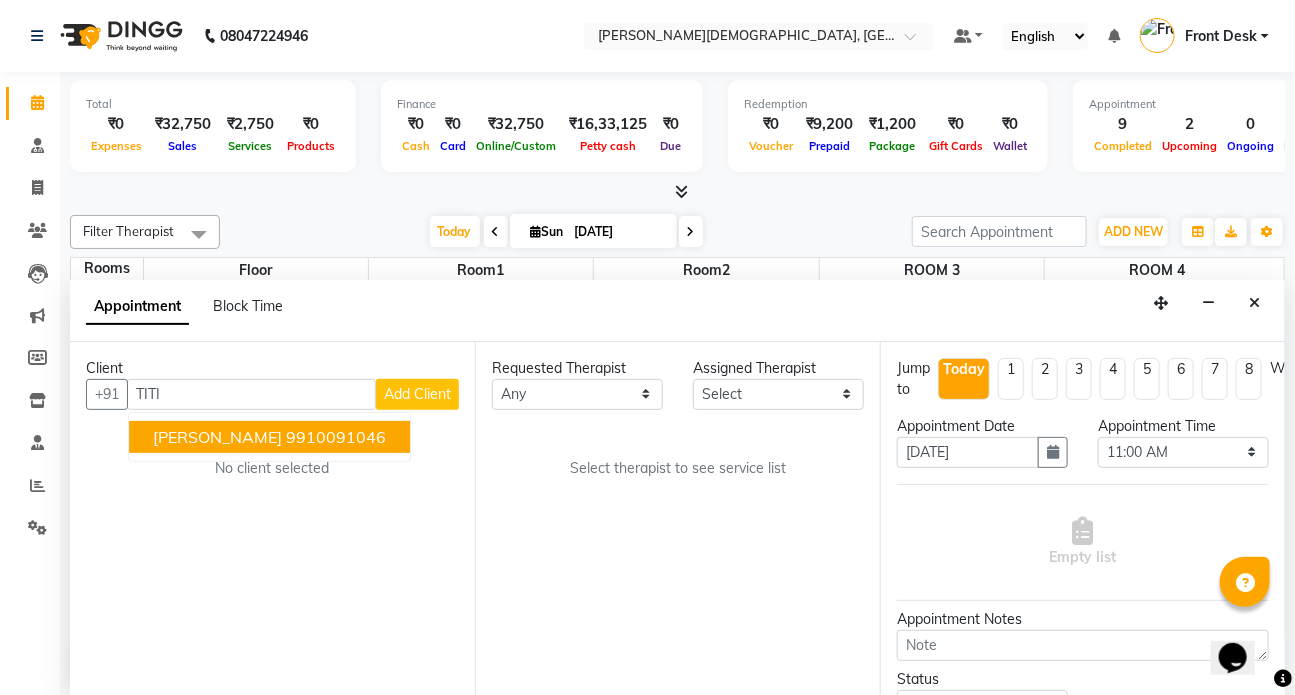click on "9910091046" at bounding box center [336, 437] 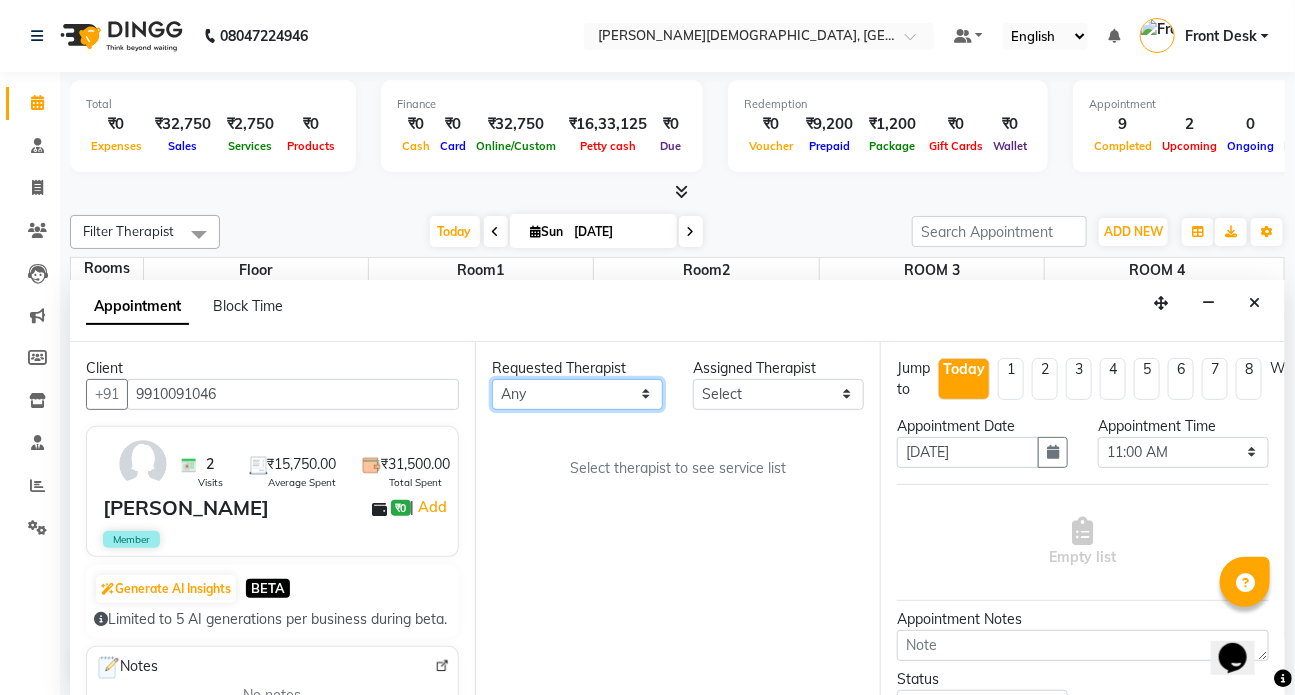 click on "Any ANJALI [PERSON_NAME] [PERSON_NAME] Dr [PERSON_NAME] Front Desk [PERSON_NAME] MILAN [PERSON_NAME] [PERSON_NAME]" at bounding box center [577, 394] 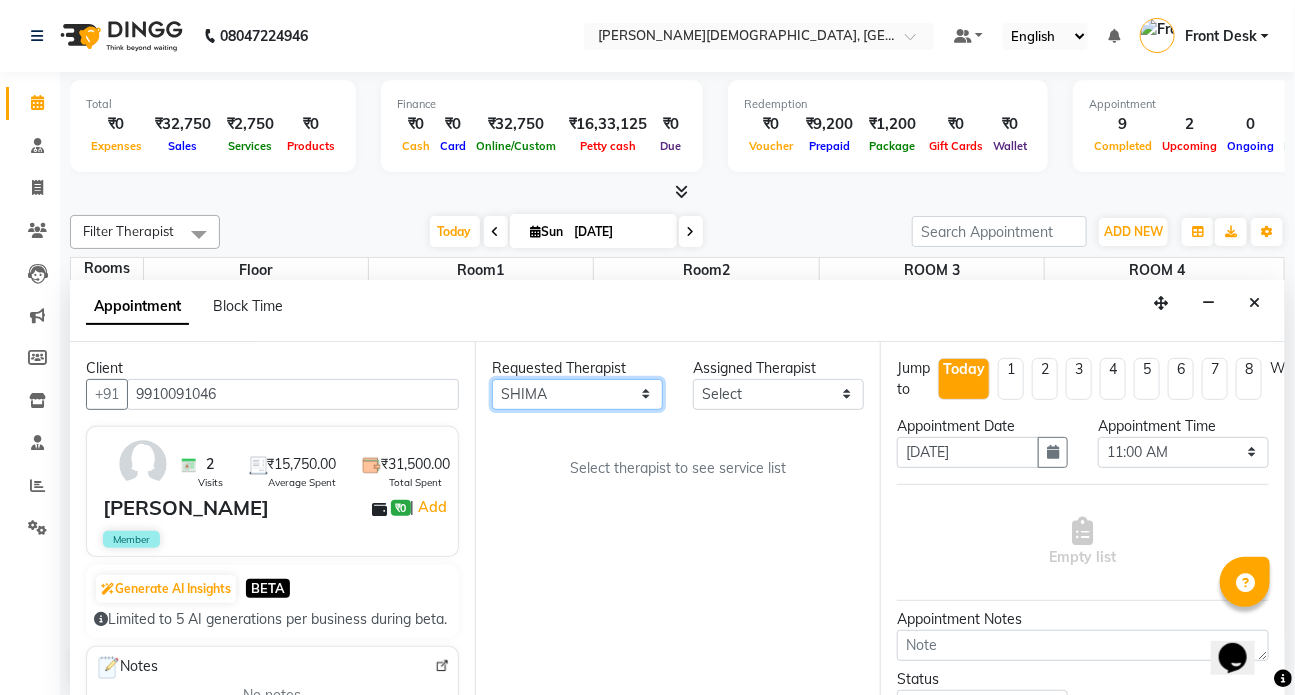 click on "Any ANJALI [PERSON_NAME] [PERSON_NAME] Dr [PERSON_NAME] Front Desk [PERSON_NAME] MILAN [PERSON_NAME] [PERSON_NAME]" at bounding box center (577, 394) 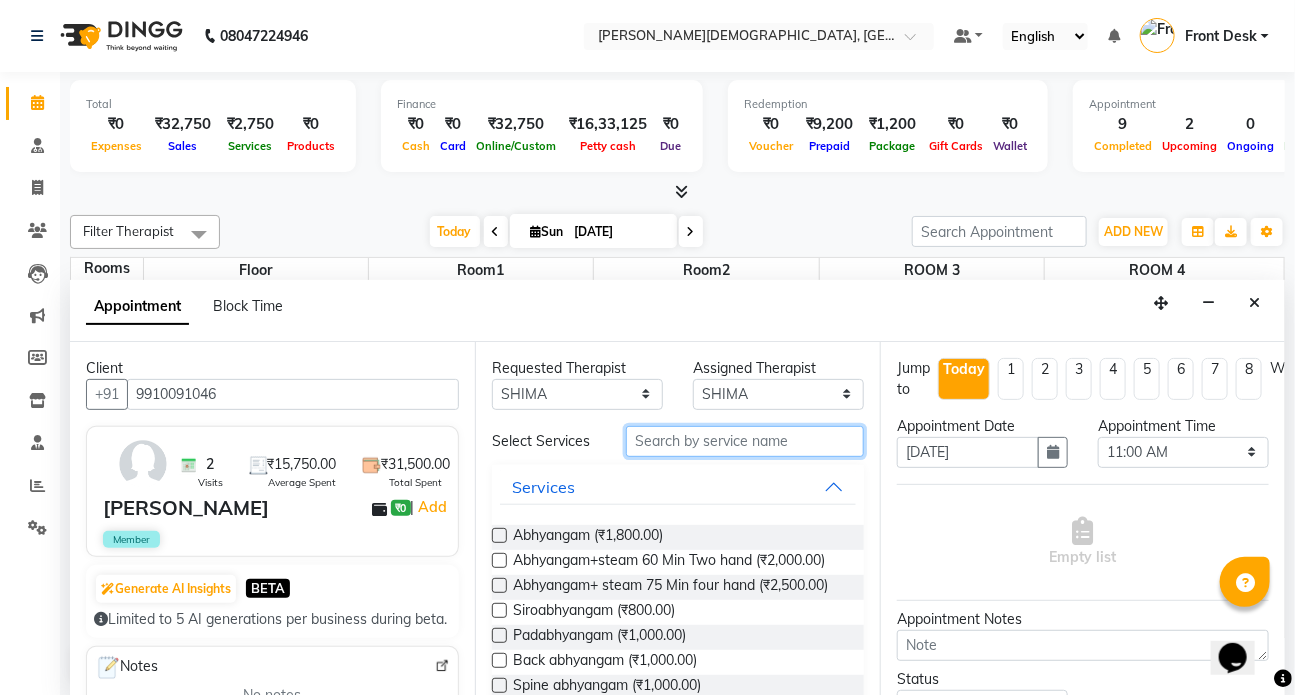 click at bounding box center [745, 441] 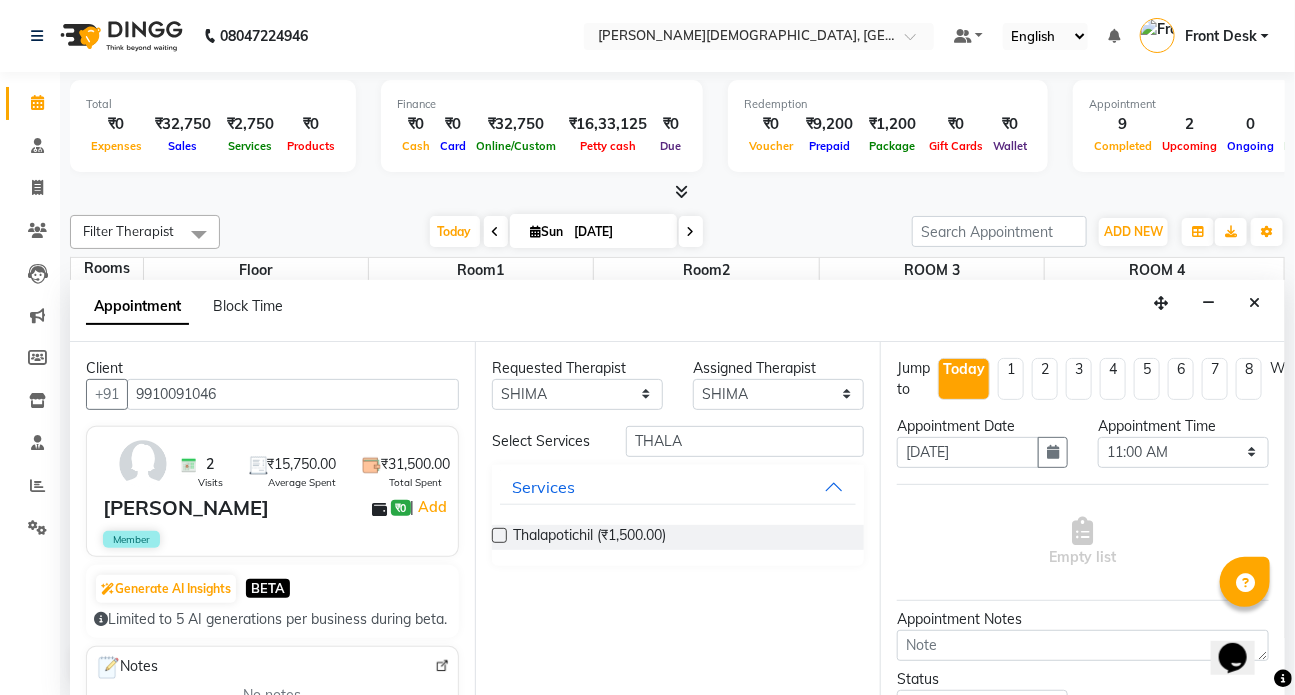 click at bounding box center [499, 535] 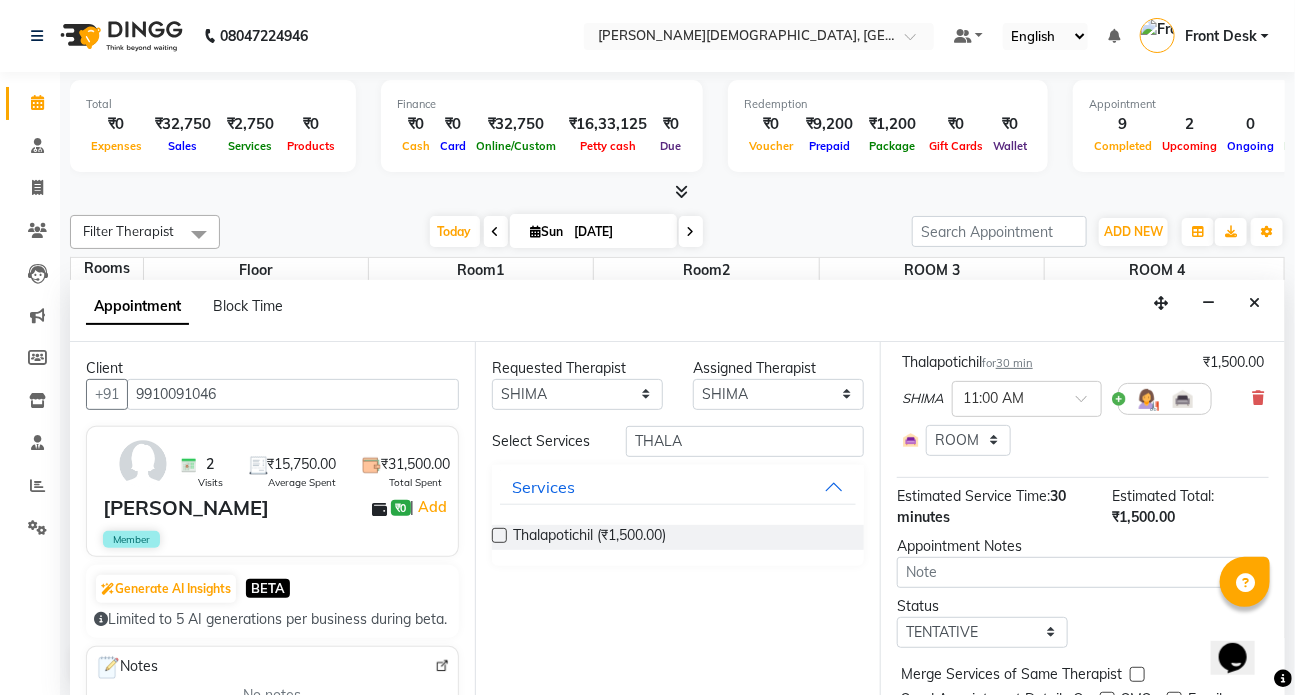 scroll, scrollTop: 235, scrollLeft: 0, axis: vertical 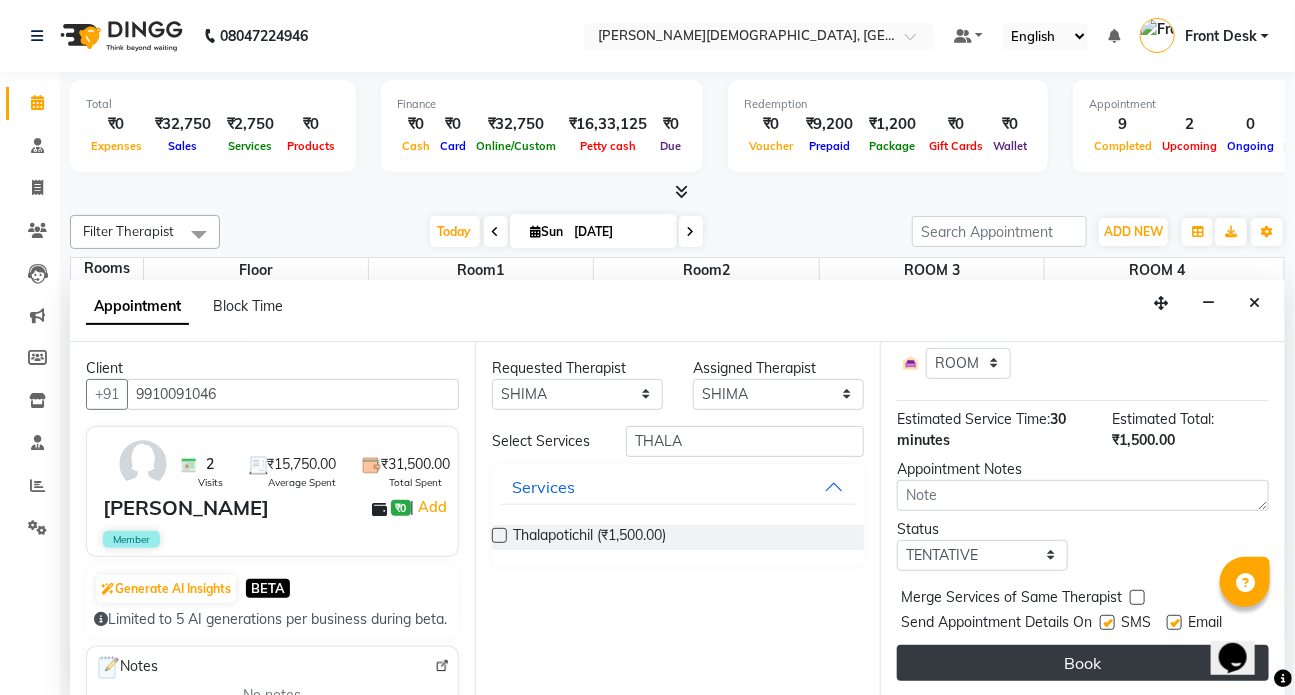 click on "Book" at bounding box center [1083, 663] 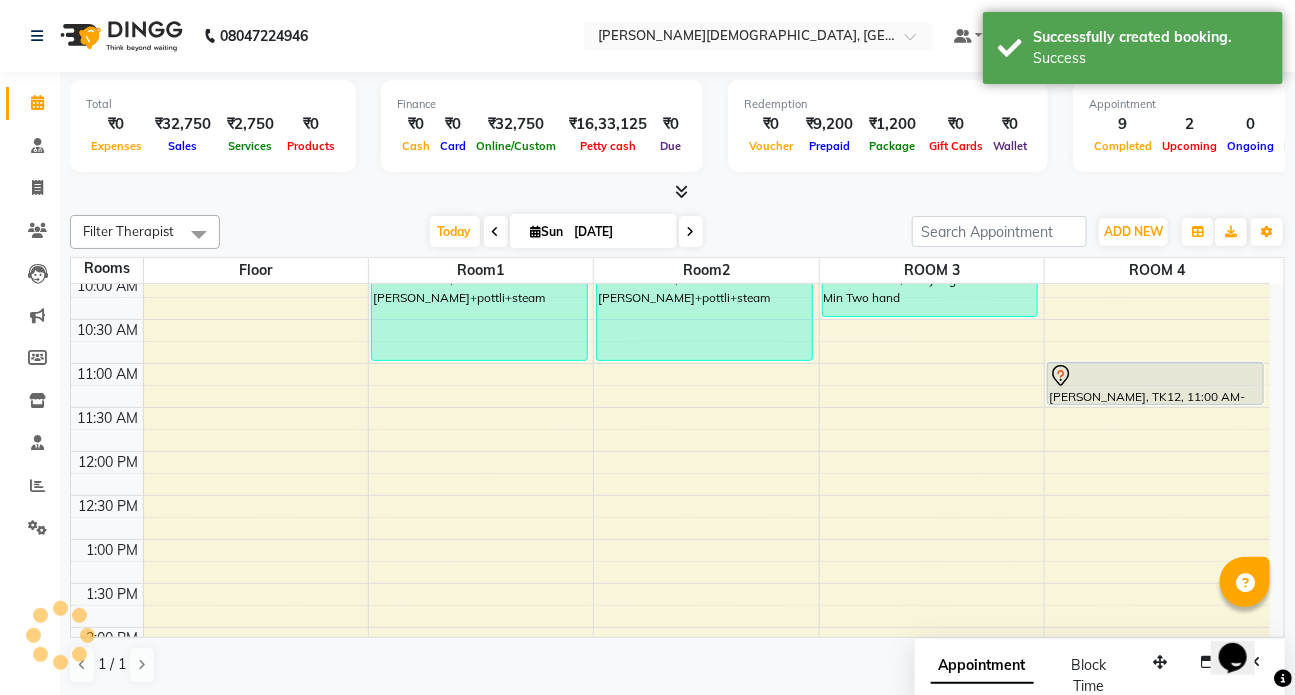 scroll, scrollTop: 0, scrollLeft: 0, axis: both 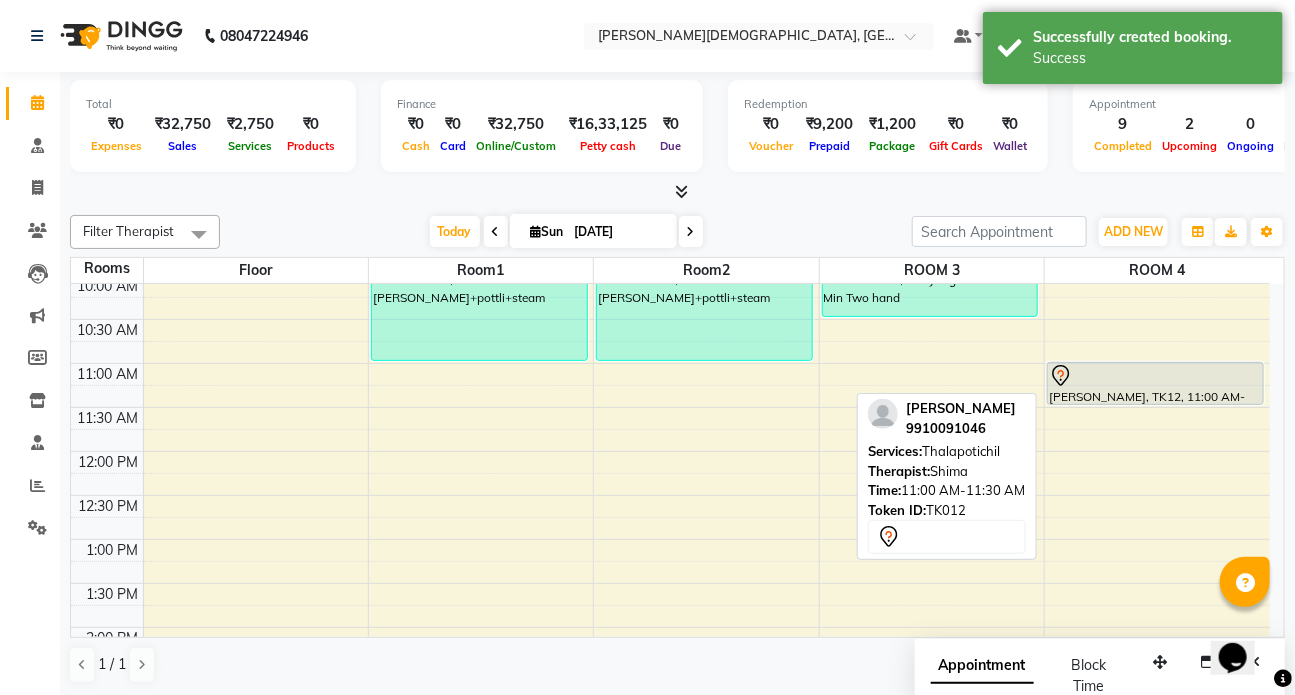 click at bounding box center [1155, 376] 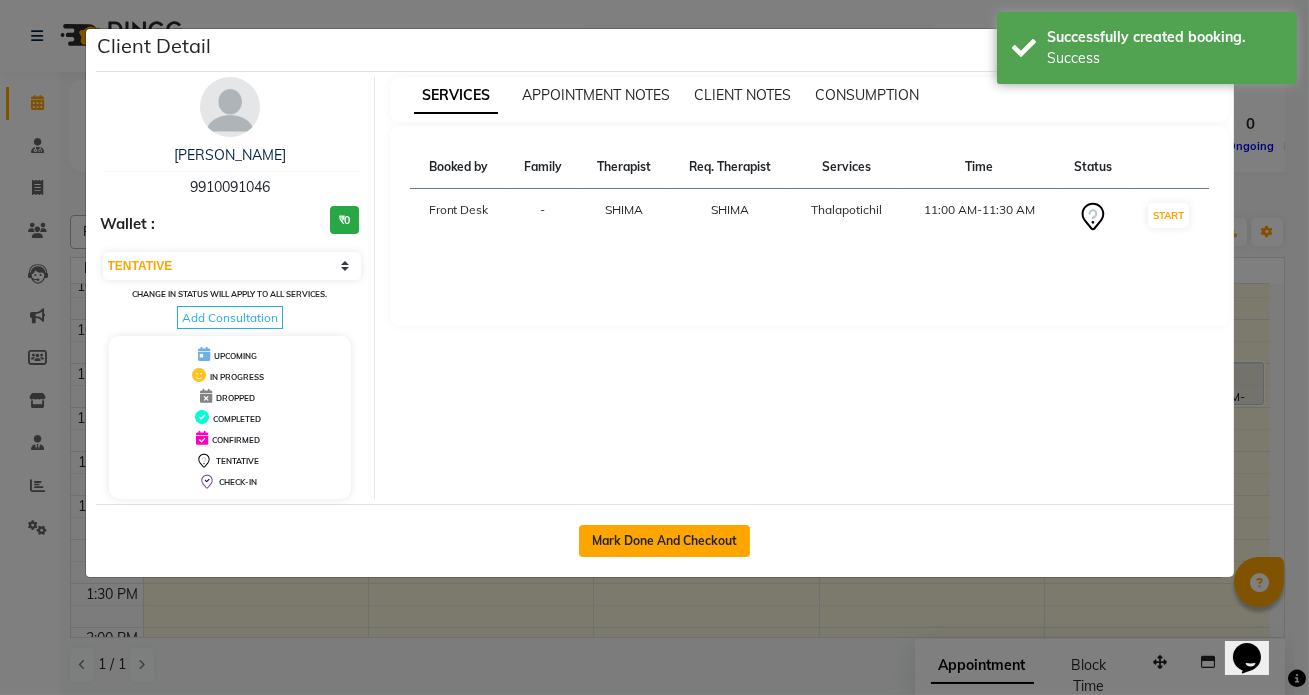 click on "Mark Done And Checkout" 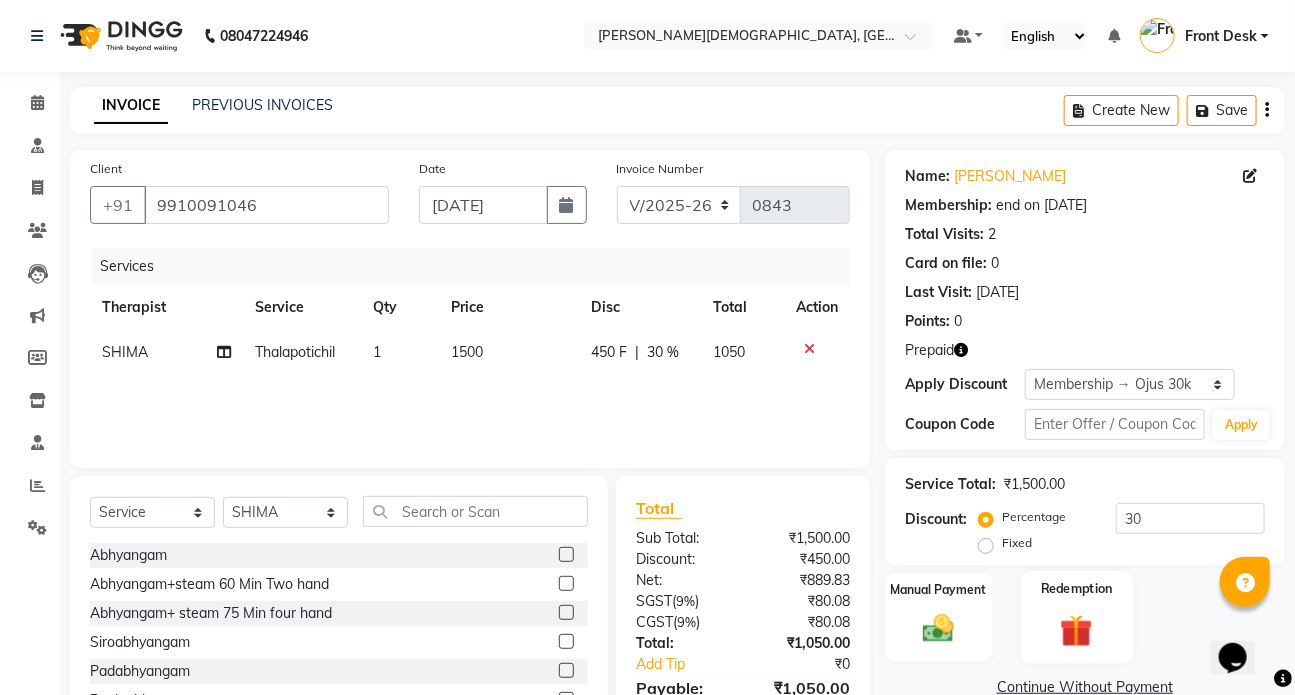 click on "Redemption" 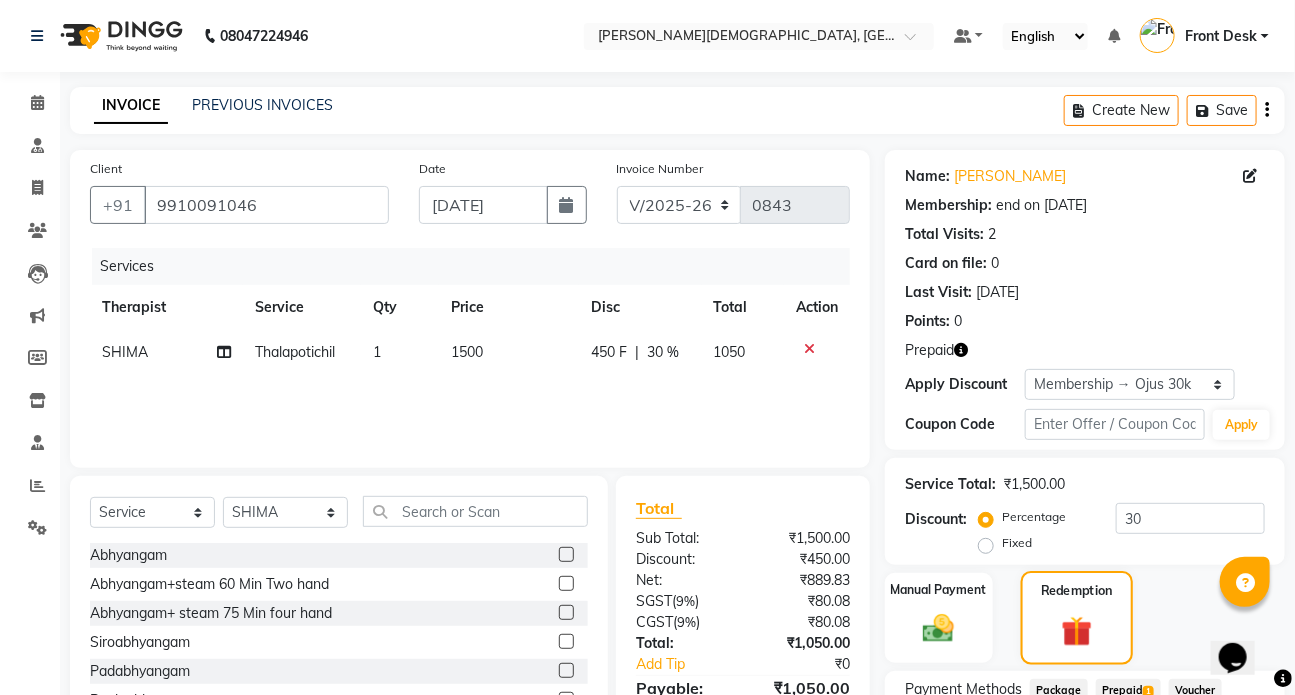 scroll, scrollTop: 90, scrollLeft: 0, axis: vertical 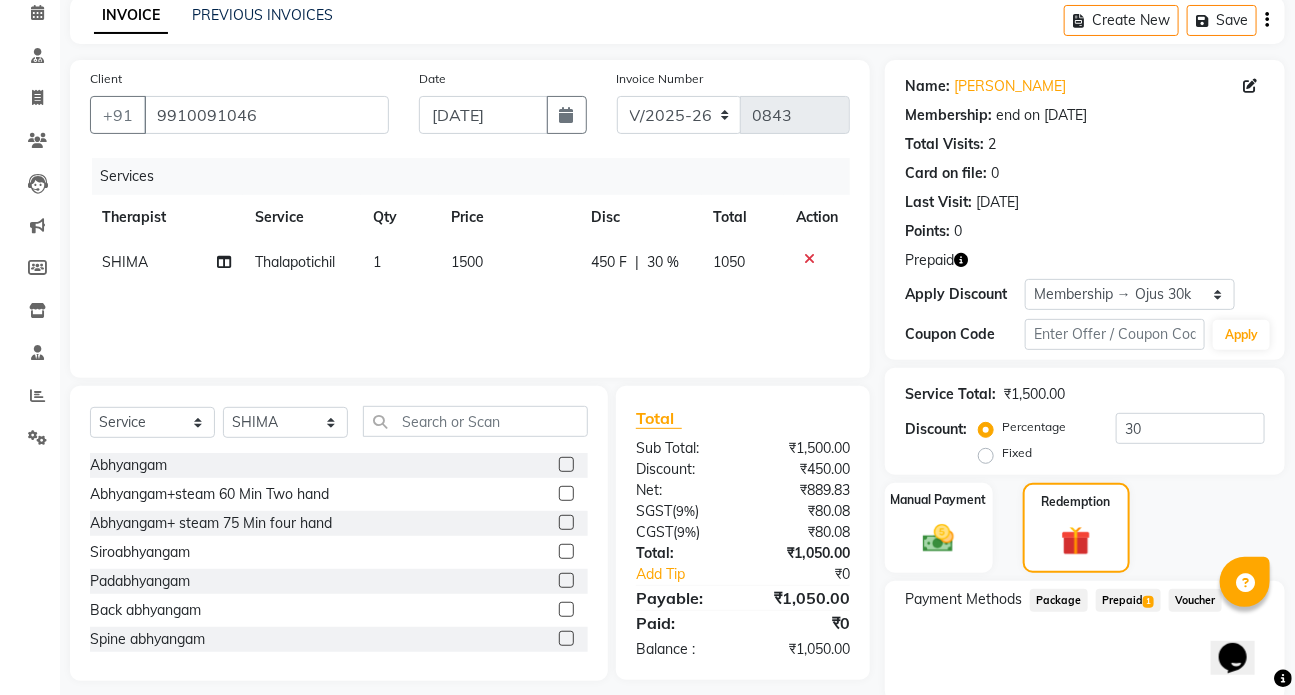 click on "Prepaid  1" 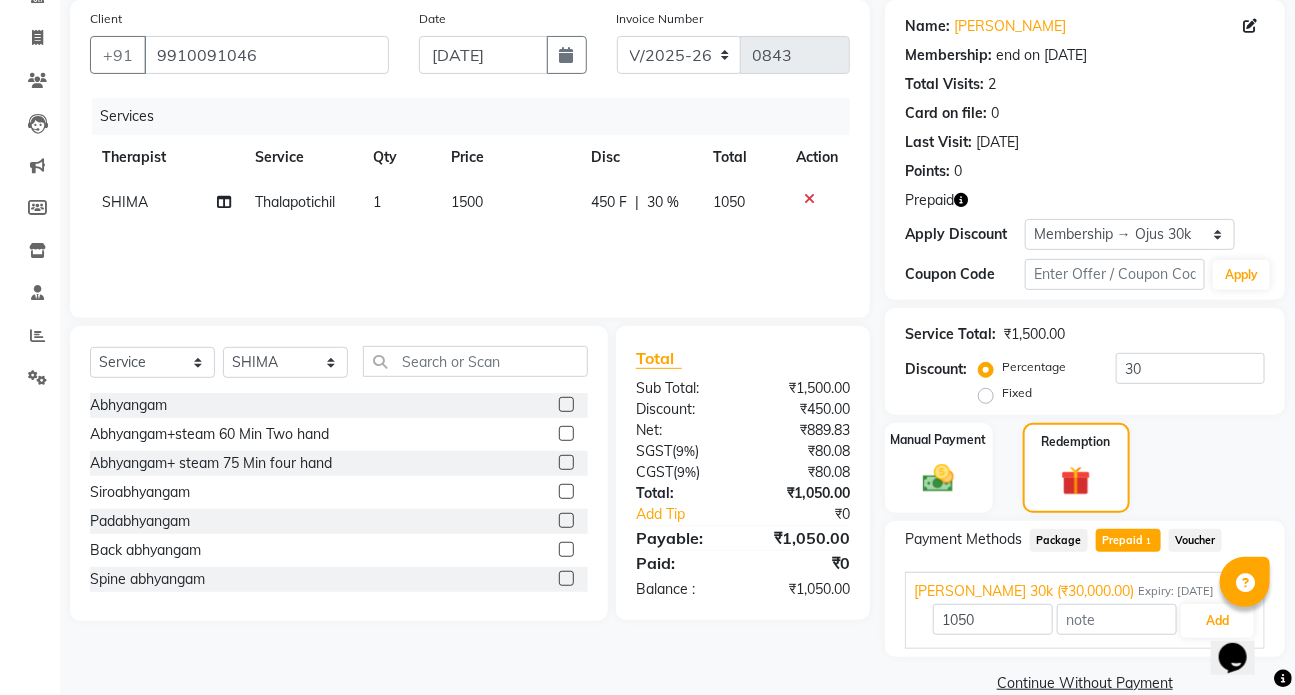 scroll, scrollTop: 181, scrollLeft: 0, axis: vertical 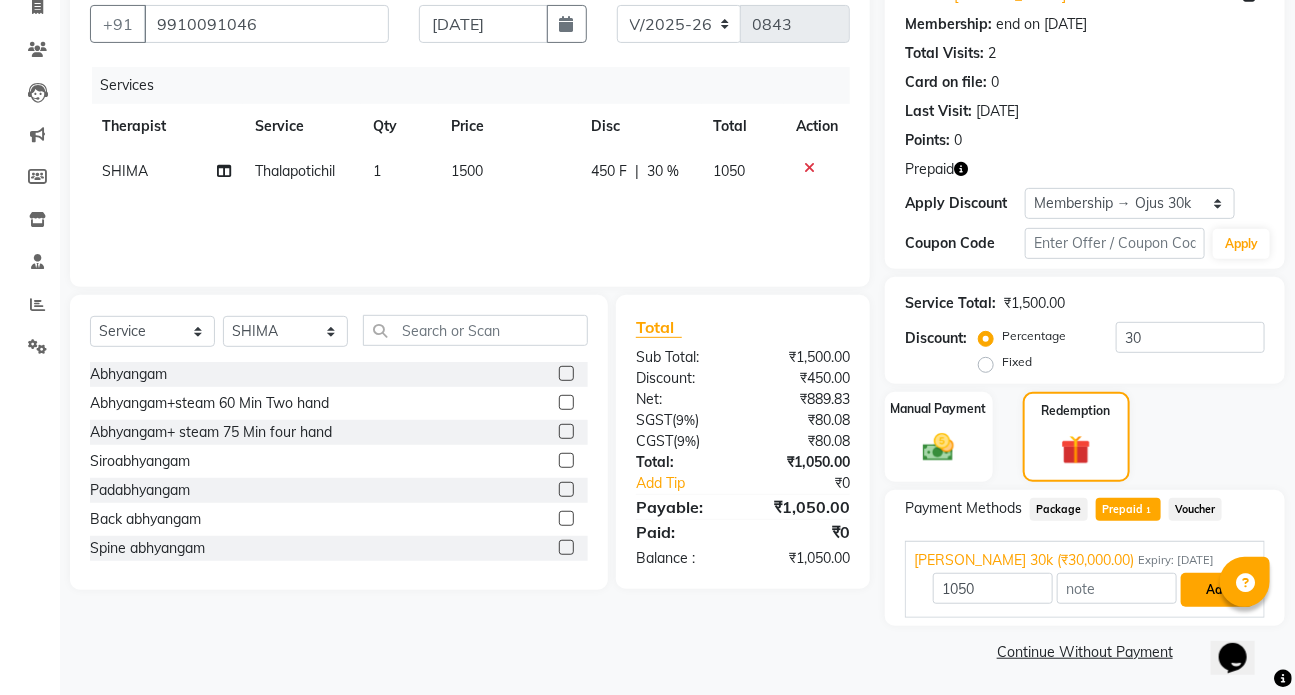 click on "Add" at bounding box center (1217, 590) 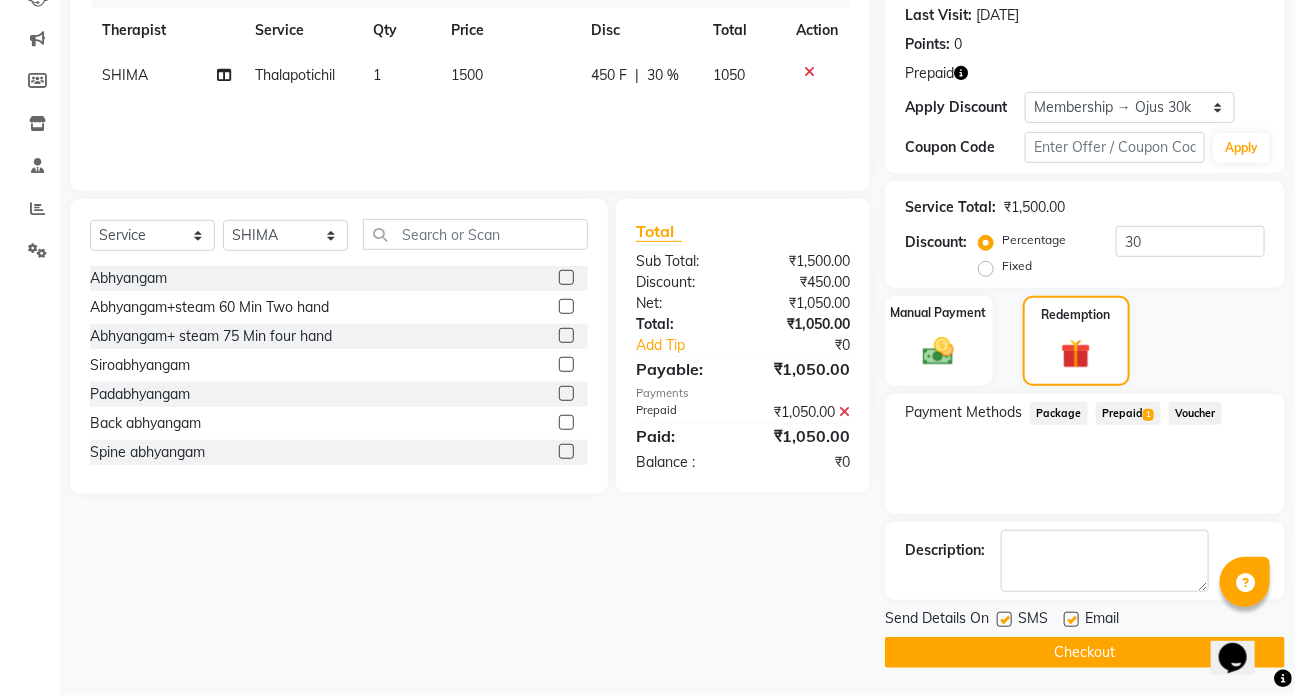 scroll, scrollTop: 278, scrollLeft: 0, axis: vertical 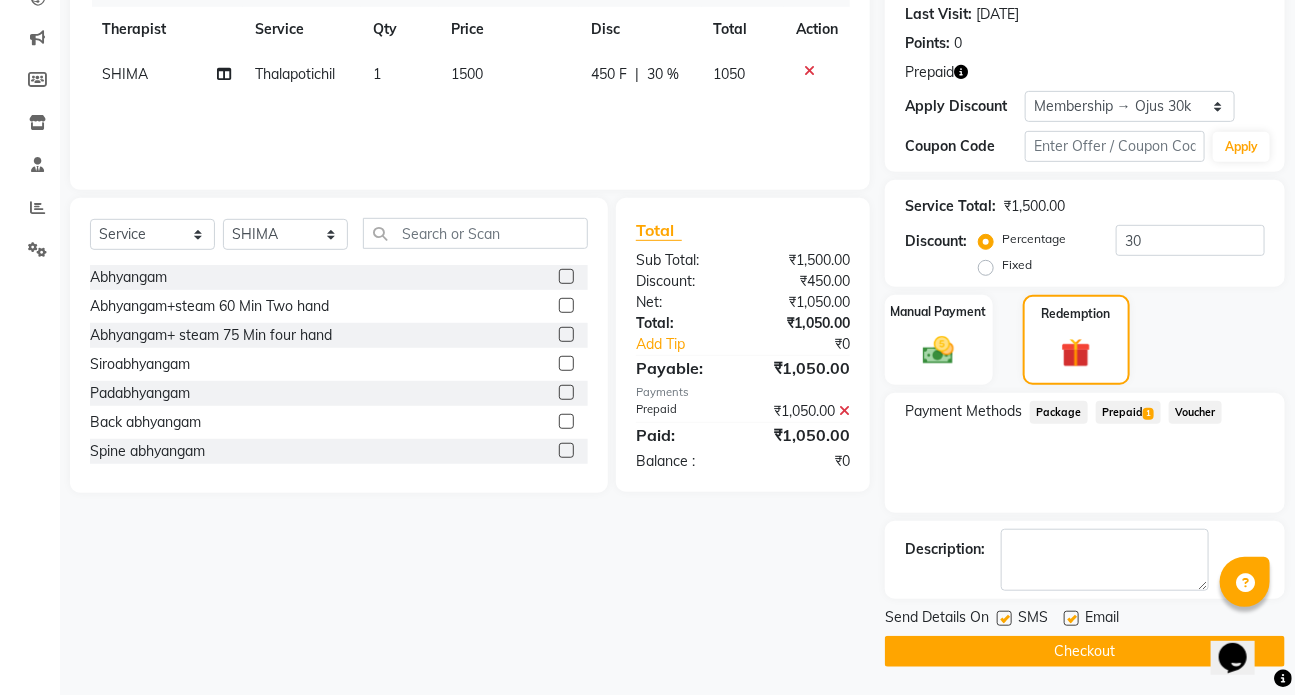 click on "Checkout" 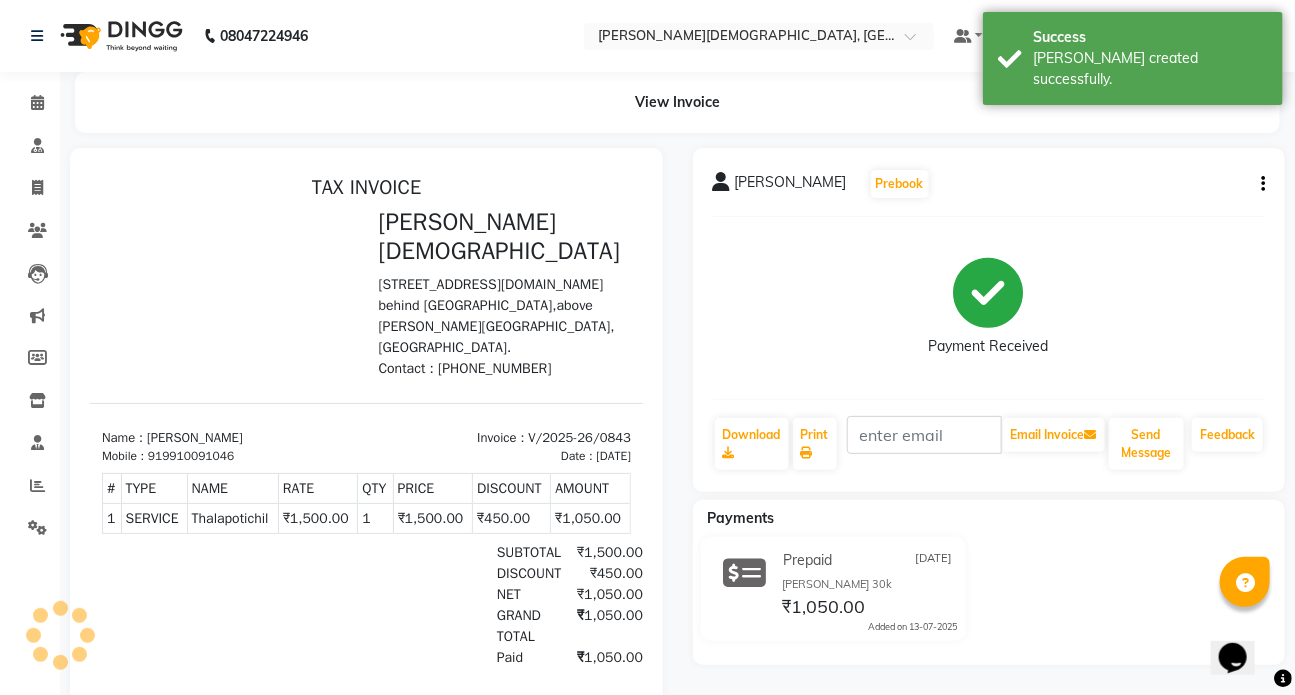 scroll, scrollTop: 0, scrollLeft: 0, axis: both 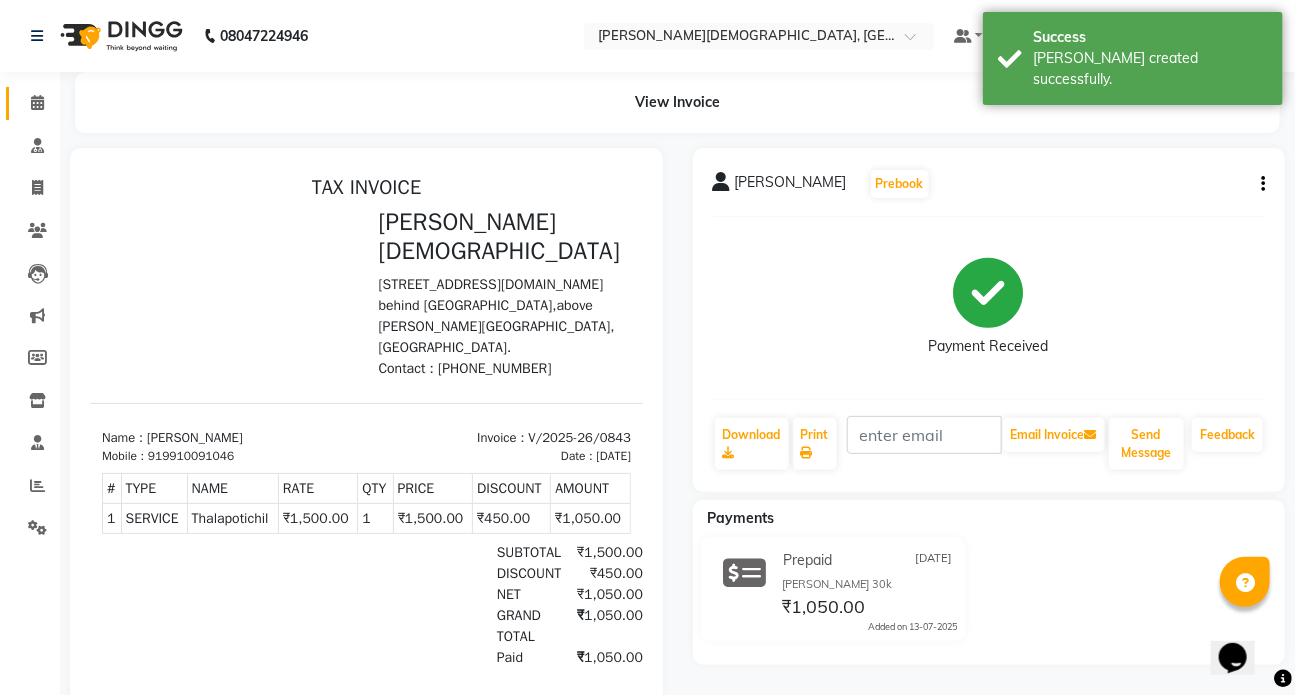 click 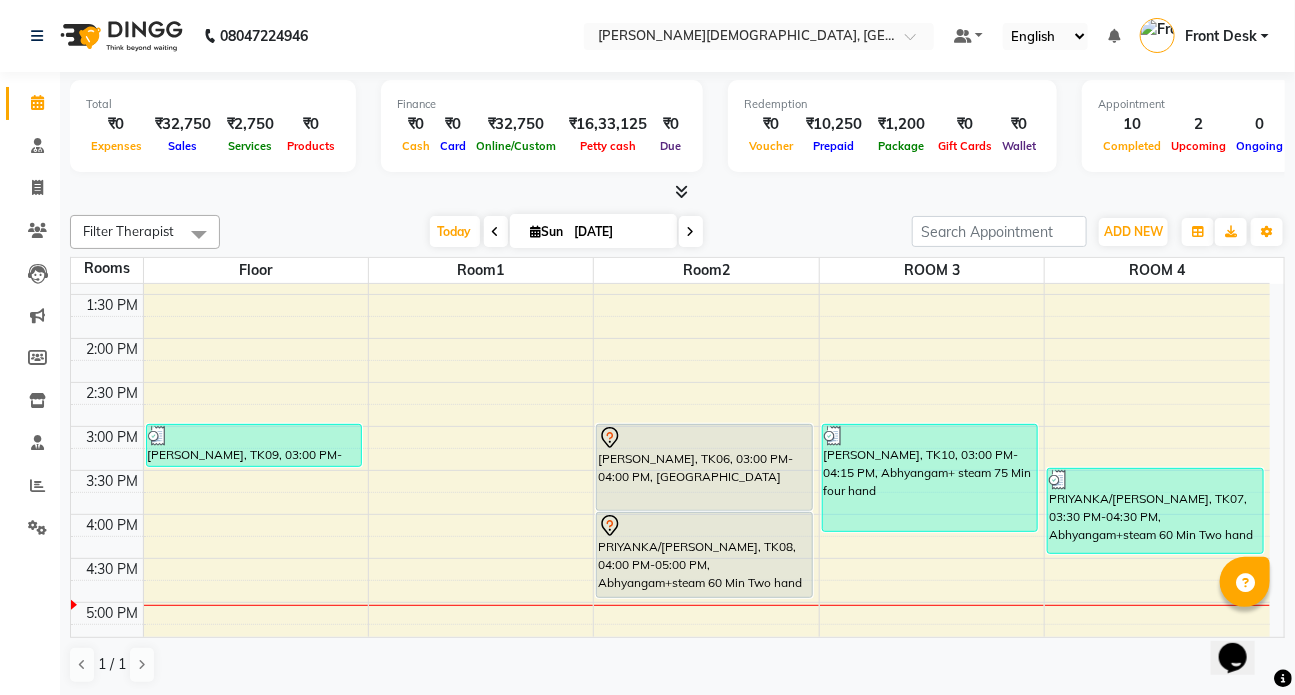 scroll, scrollTop: 454, scrollLeft: 0, axis: vertical 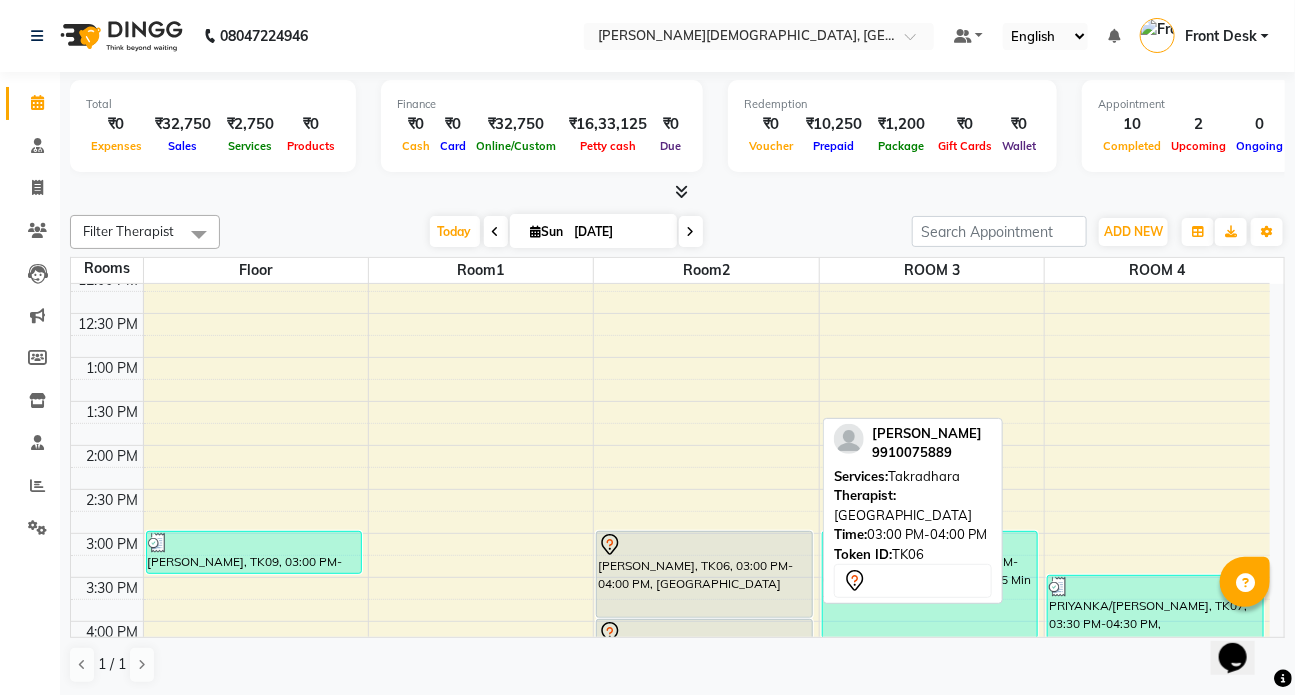 click on "[PERSON_NAME], TK06, 03:00 PM-04:00 PM, [GEOGRAPHIC_DATA]" at bounding box center (704, 574) 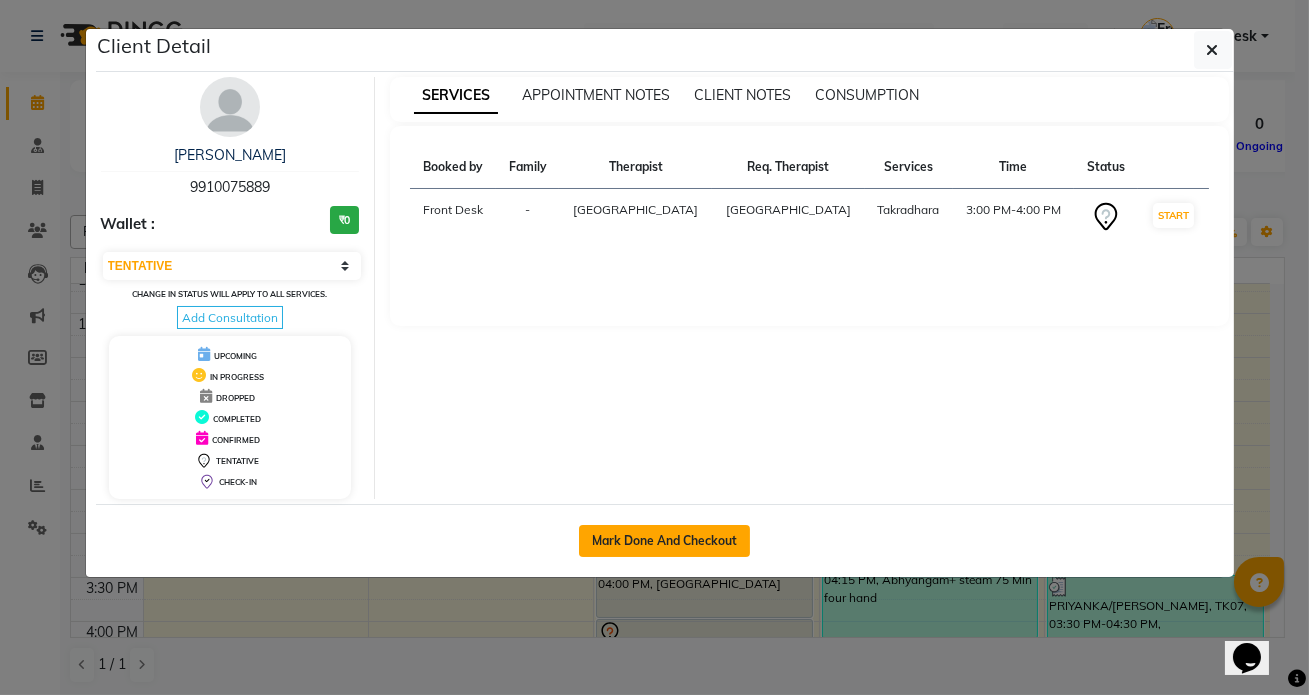 click on "Mark Done And Checkout" 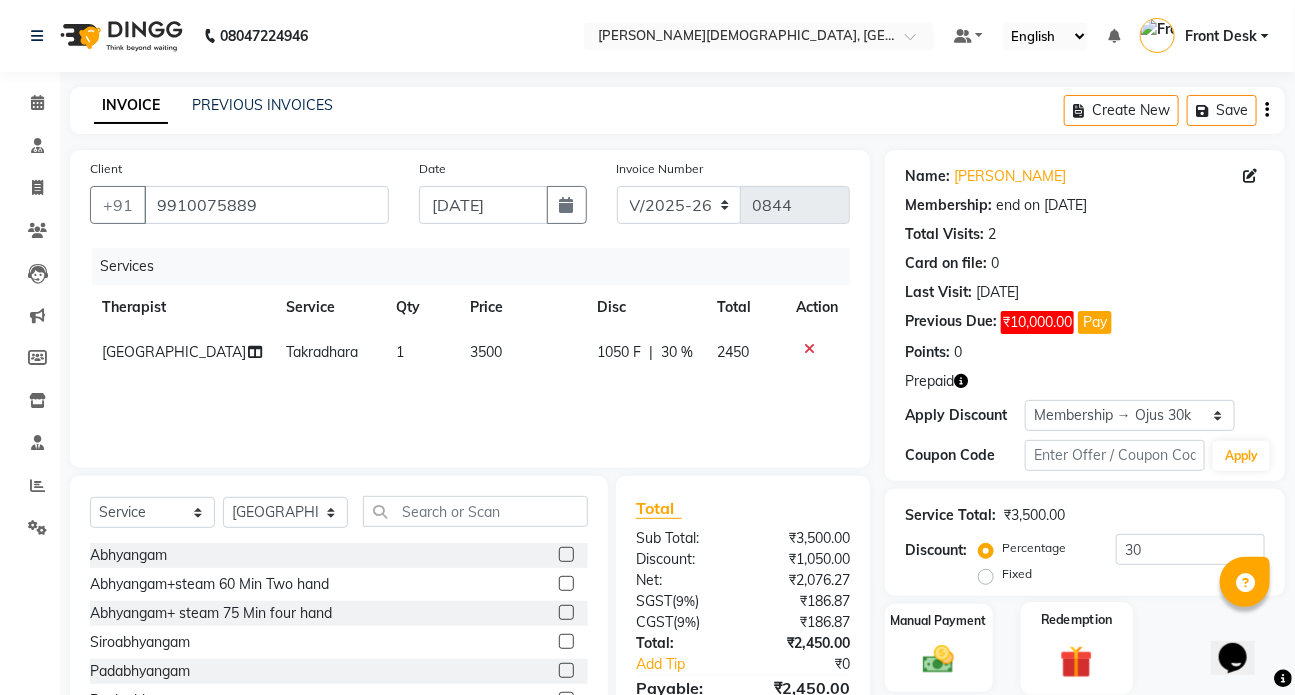 click 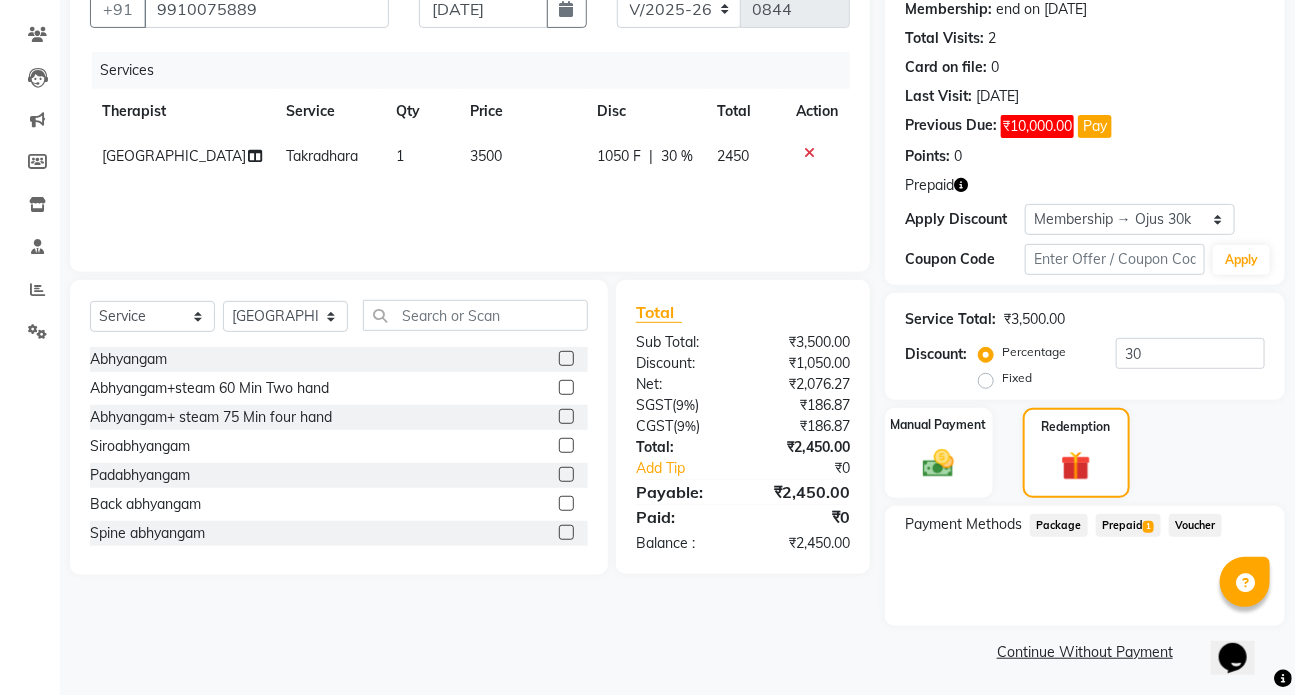 scroll, scrollTop: 197, scrollLeft: 0, axis: vertical 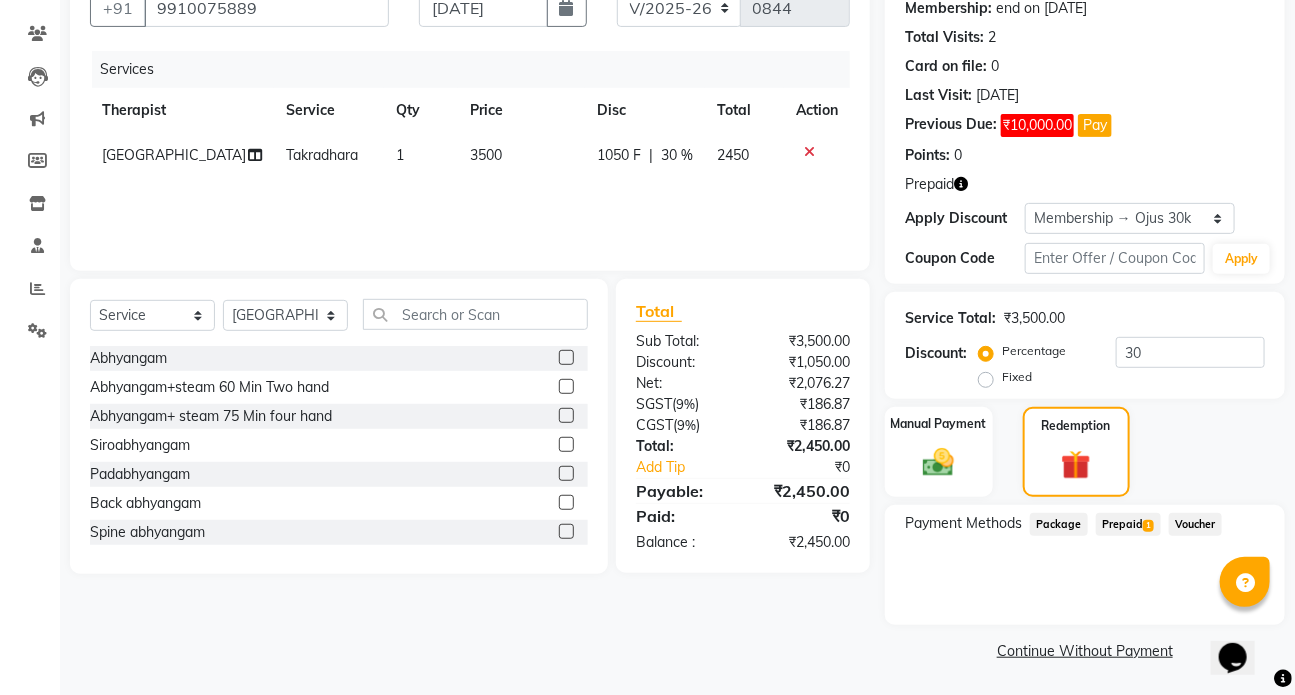 click on "Prepaid  1" 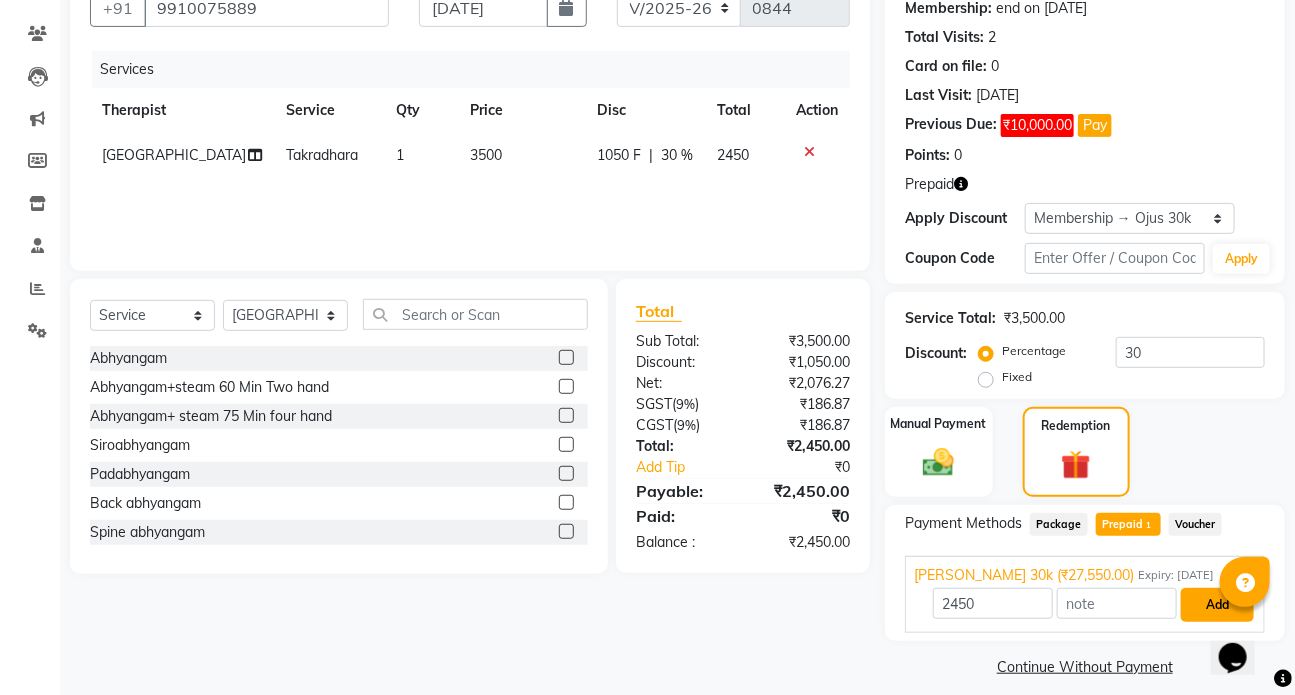 click on "Add" at bounding box center (1217, 605) 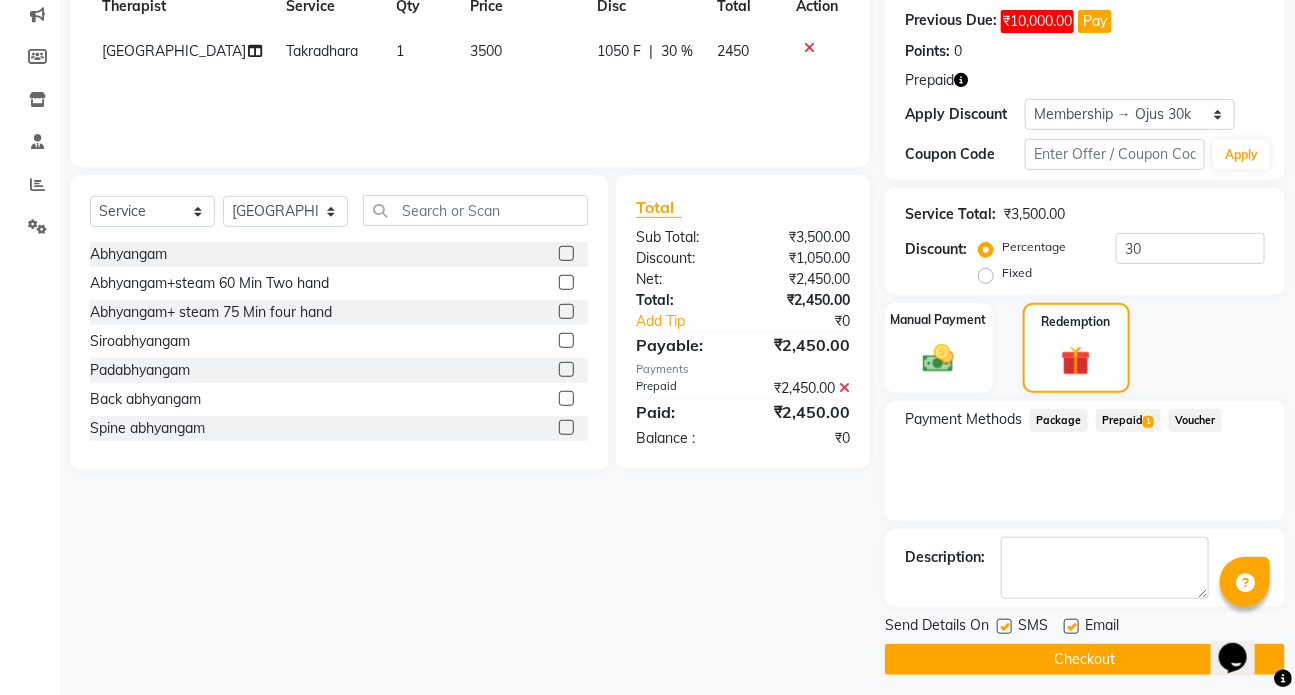 scroll, scrollTop: 310, scrollLeft: 0, axis: vertical 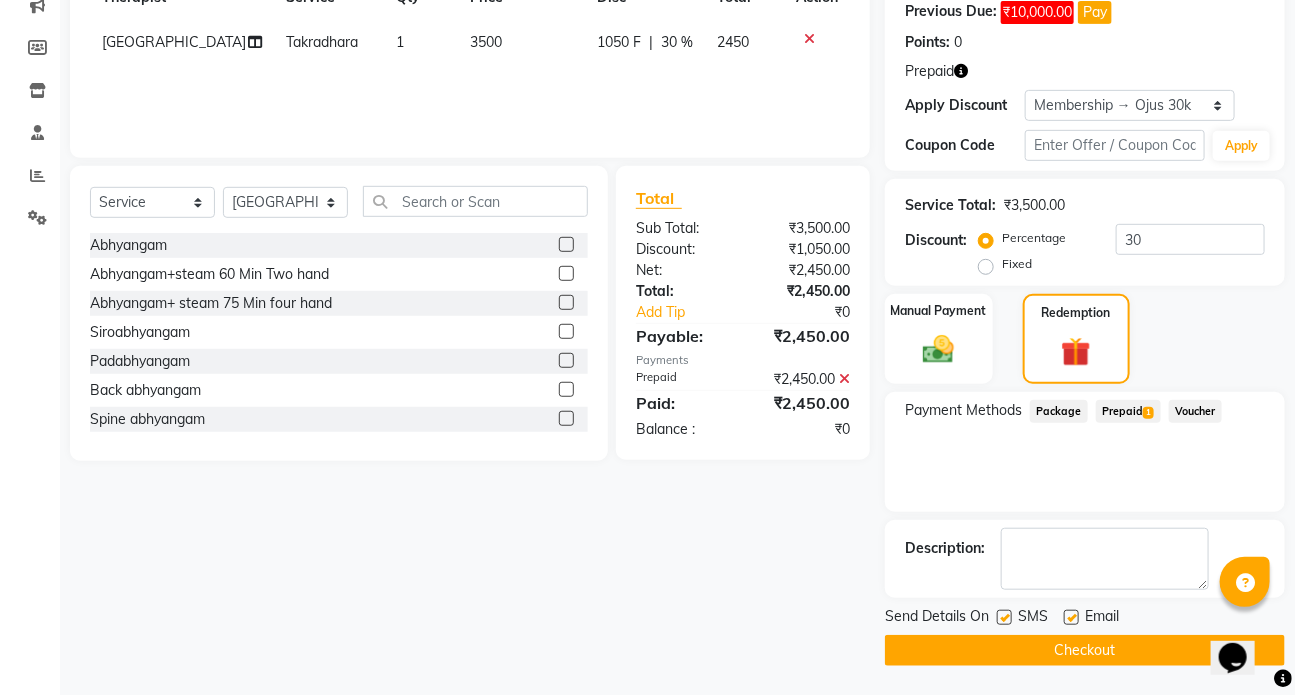 click on "Checkout" 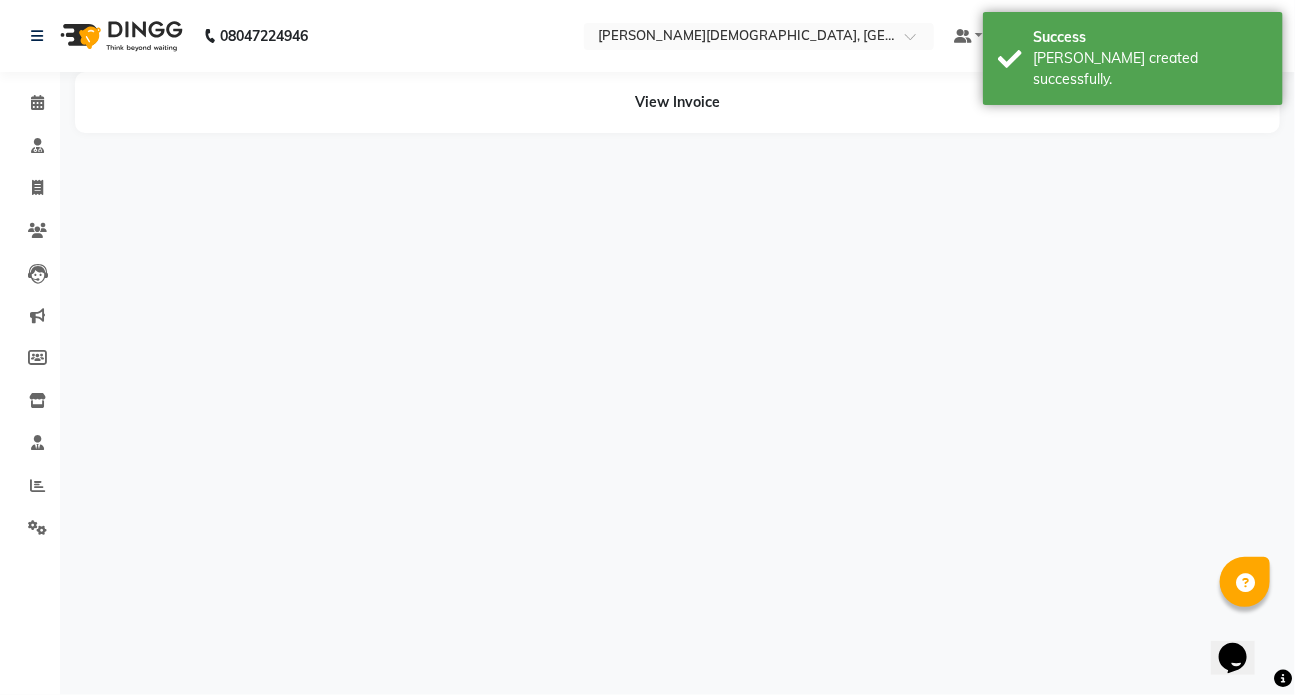 scroll, scrollTop: 0, scrollLeft: 0, axis: both 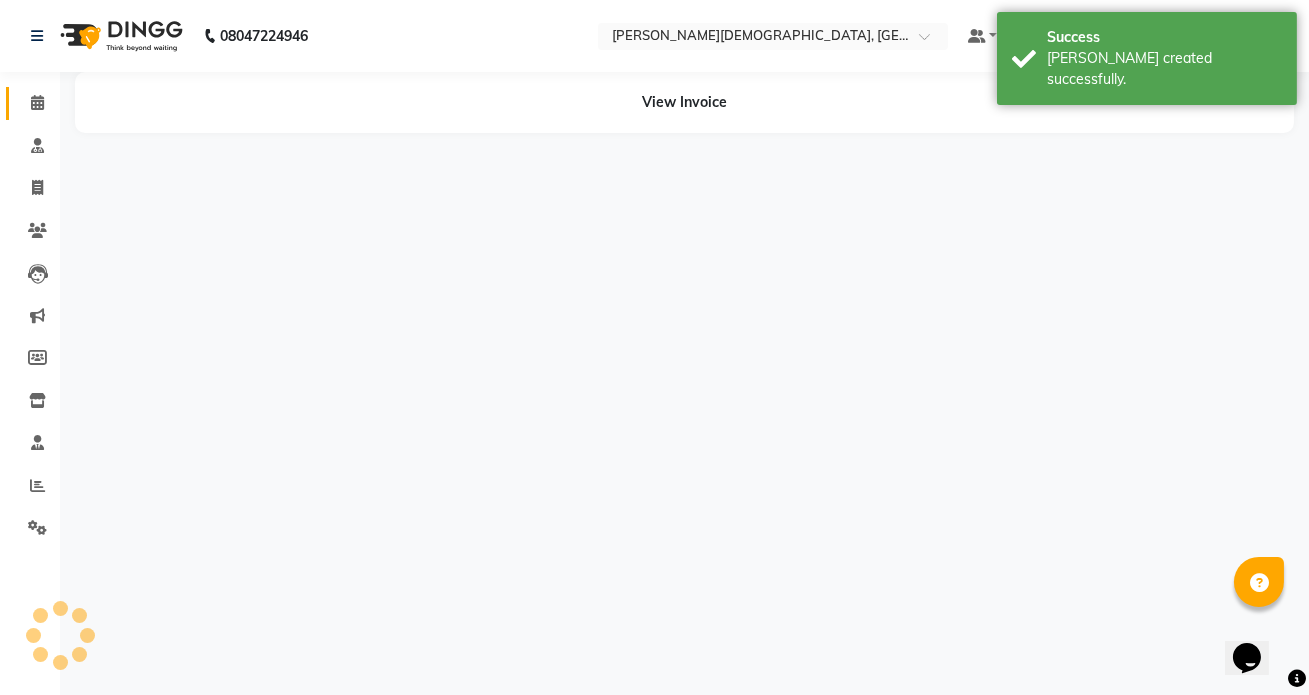 click 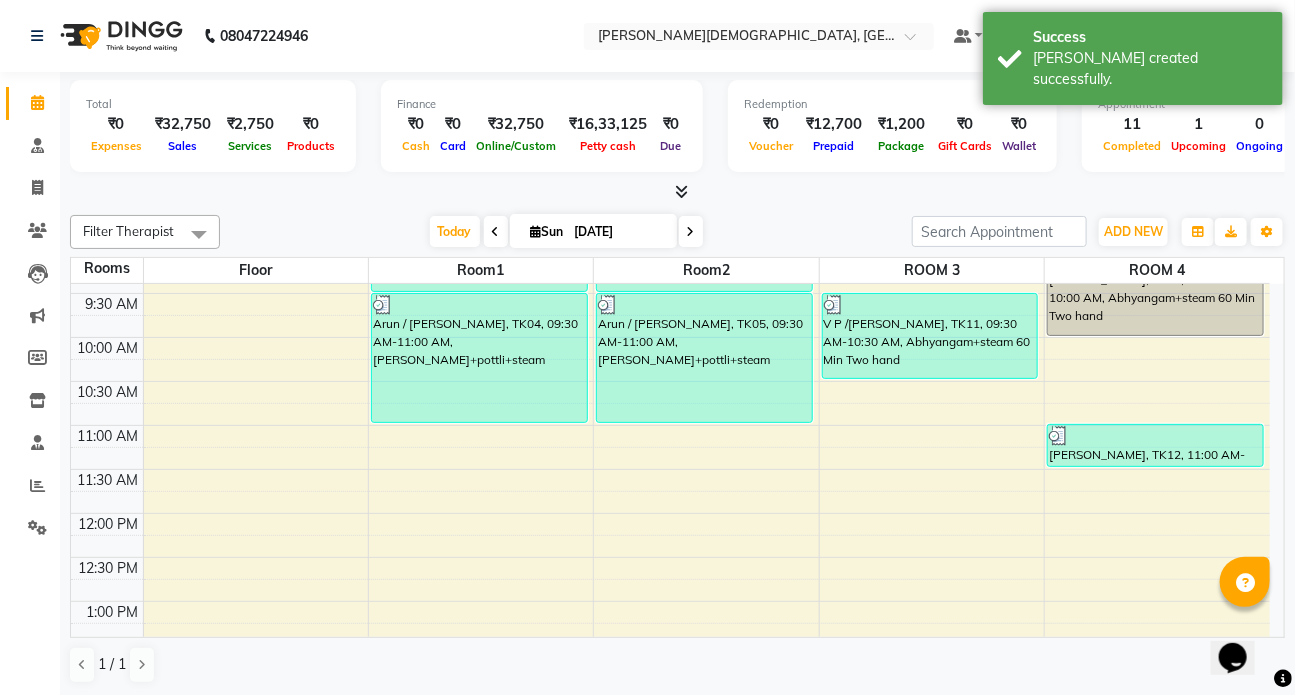 scroll, scrollTop: 181, scrollLeft: 0, axis: vertical 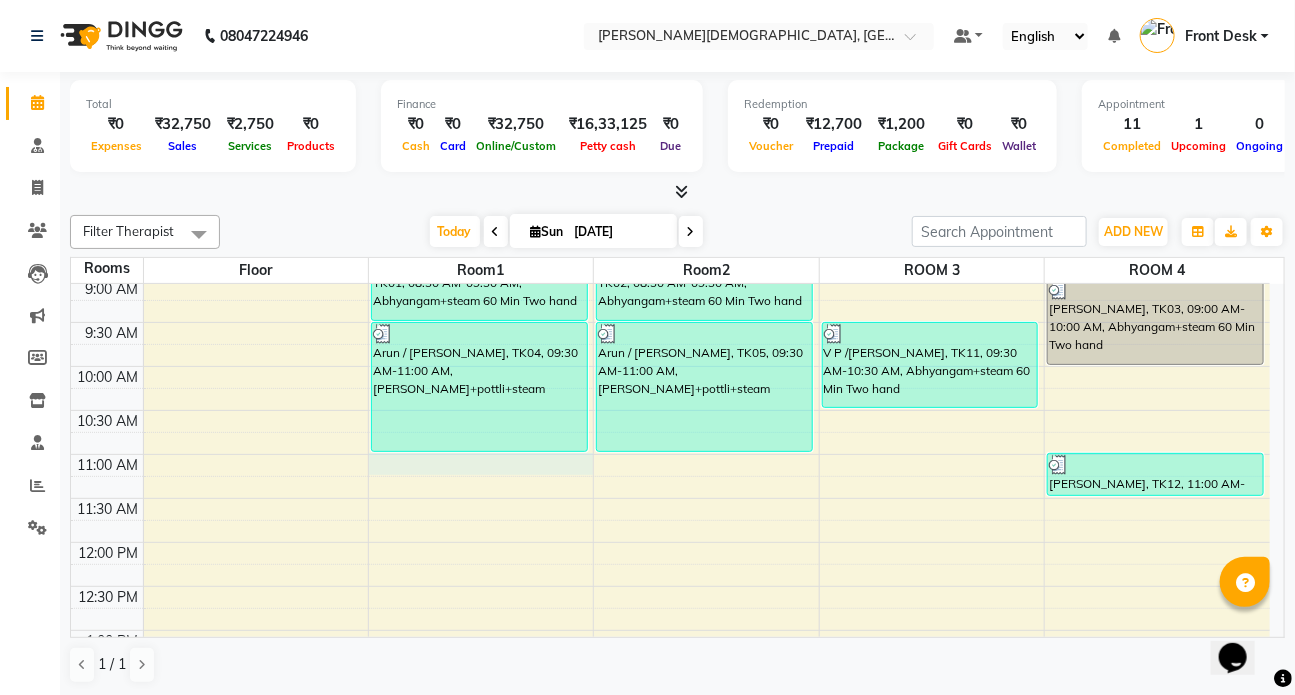 click on "7:00 AM 7:30 AM 8:00 AM 8:30 AM 9:00 AM 9:30 AM 10:00 AM 10:30 AM 11:00 AM 11:30 AM 12:00 PM 12:30 PM 1:00 PM 1:30 PM 2:00 PM 2:30 PM 3:00 PM 3:30 PM 4:00 PM 4:30 PM 5:00 PM 5:30 PM 6:00 PM 6:30 PM 7:00 PM 7:30 PM 8:00 PM 8:30 PM     [PERSON_NAME], TK09, 03:00 PM-03:30 PM, consultation     [PERSON_NAME]/[PERSON_NAME], TK01, 08:30 AM-09:30 AM, Abhyangam+steam 60 Min Two hand      Arun / [PERSON_NAME], TK04, 09:30 AM-11:00 AM, [PERSON_NAME]+pottli+steam     [PERSON_NAME]/[PERSON_NAME], TK02, 08:30 AM-09:30 AM, Abhyangam+steam 60 Min Two hand      Arun / [PERSON_NAME], TK05, 09:30 AM-11:00 AM, [PERSON_NAME]+pottli+steam     [PERSON_NAME], TK06, 03:00 PM-04:00 PM, [PERSON_NAME]             PRIYANKA/[PERSON_NAME], TK08, 04:00 PM-05:00 PM, Abhyangam+steam 60 Min Two hand      V P /[PERSON_NAME], TK11, 09:30 AM-10:30 AM, Abhyangam+steam 60 Min Two hand      [PERSON_NAME], TK10, 03:00 PM-04:15 PM, Abhyangam+ steam 75 Min four hand      [PERSON_NAME], TK03, 08:00 AM-09:00 AM, Abhyangam+steam 60 Min Two hand          [PERSON_NAME], TK12, 11:00 AM-11:30 AM, Thalapotichil" at bounding box center [670, 718] 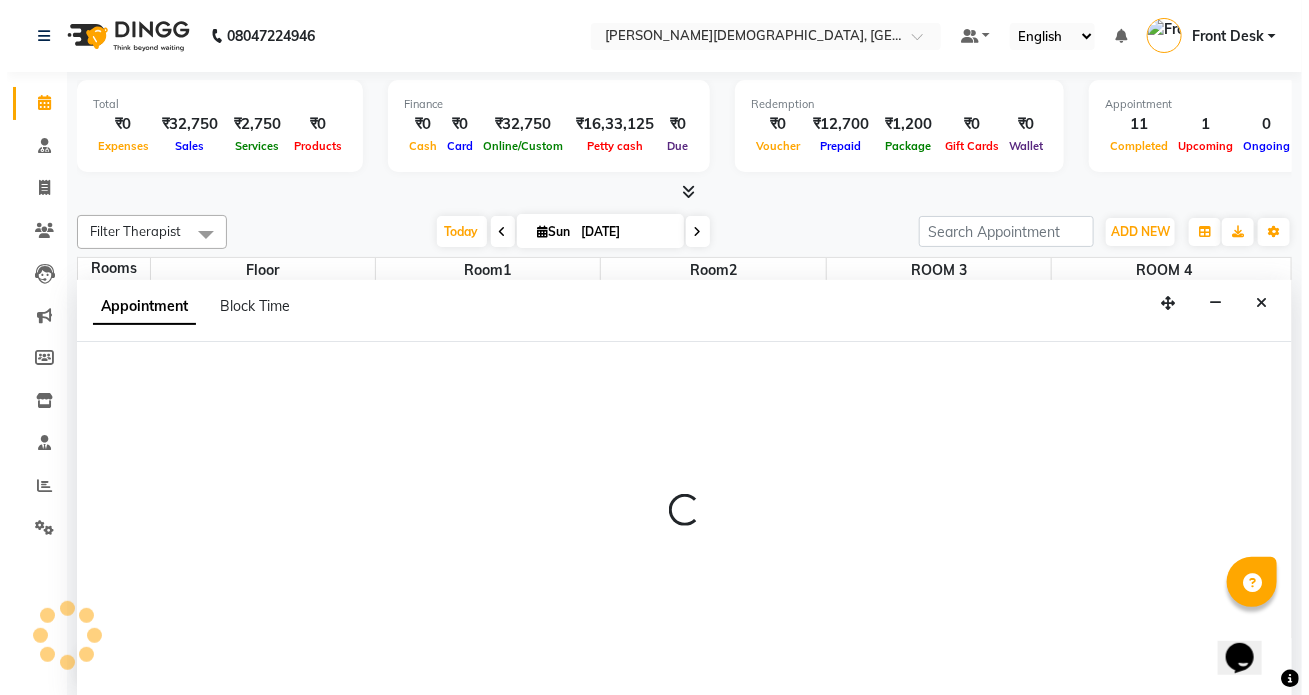 scroll, scrollTop: 0, scrollLeft: 0, axis: both 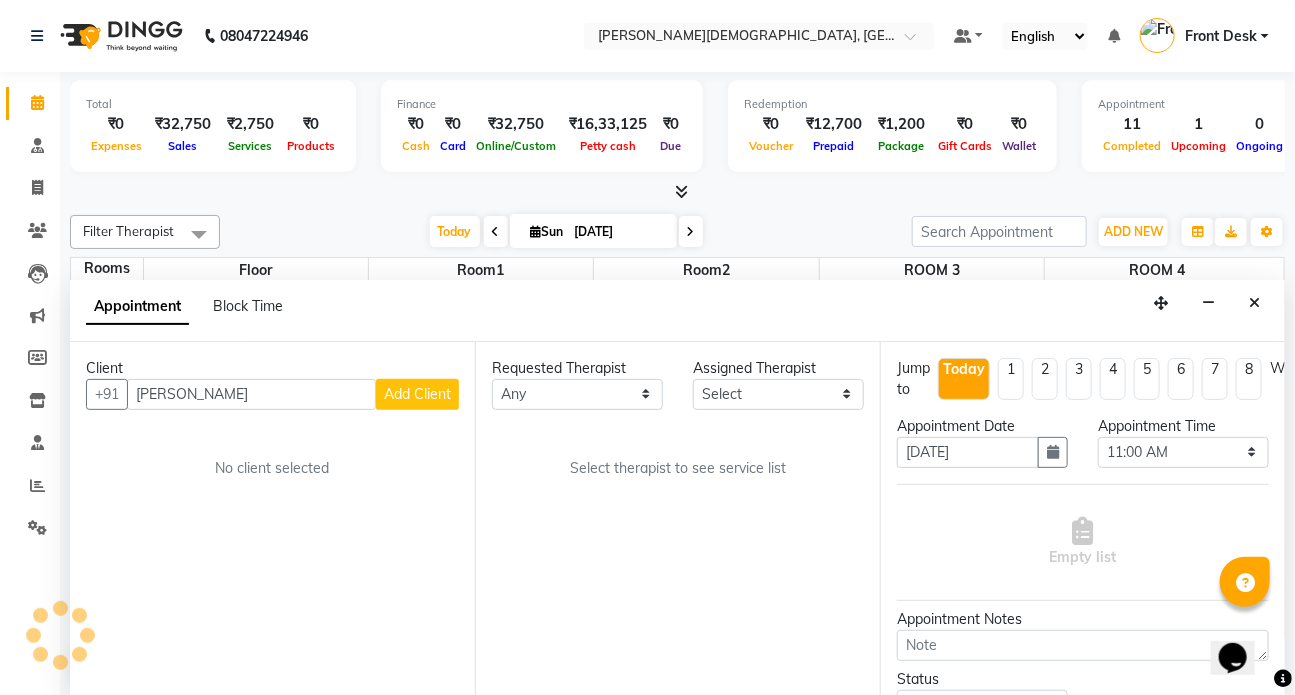 click on "Add Client" at bounding box center [417, 394] 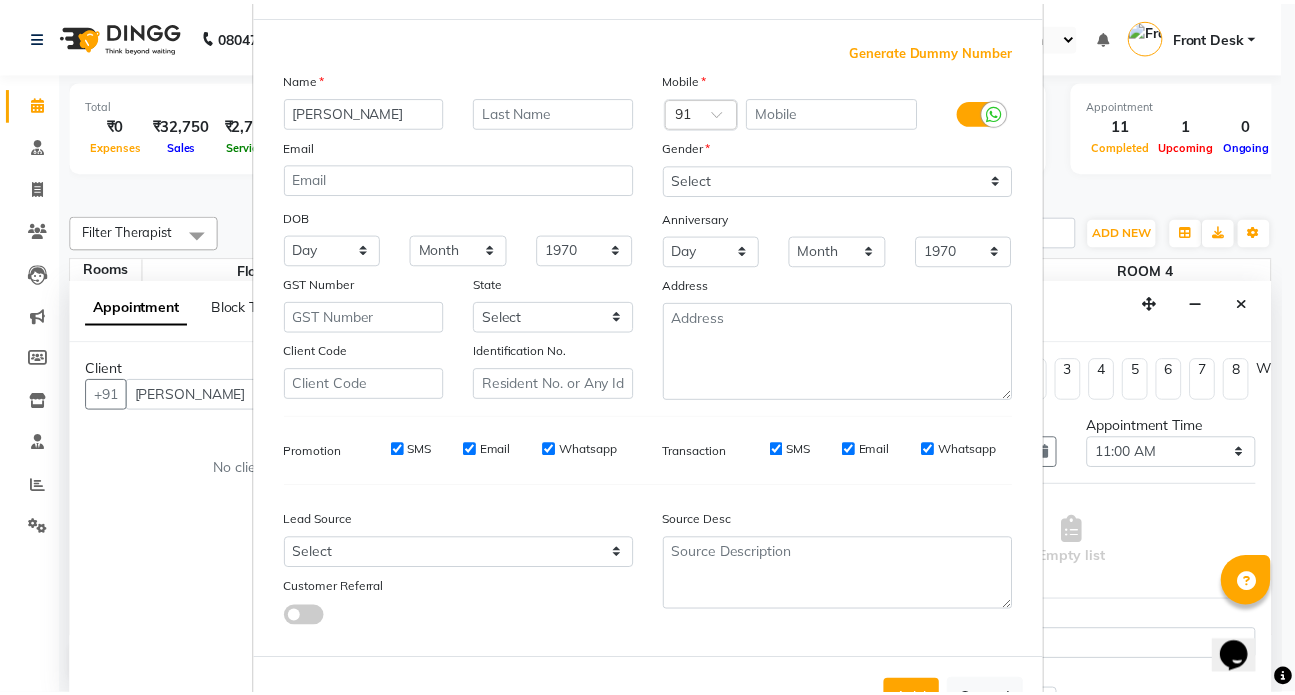 scroll, scrollTop: 158, scrollLeft: 0, axis: vertical 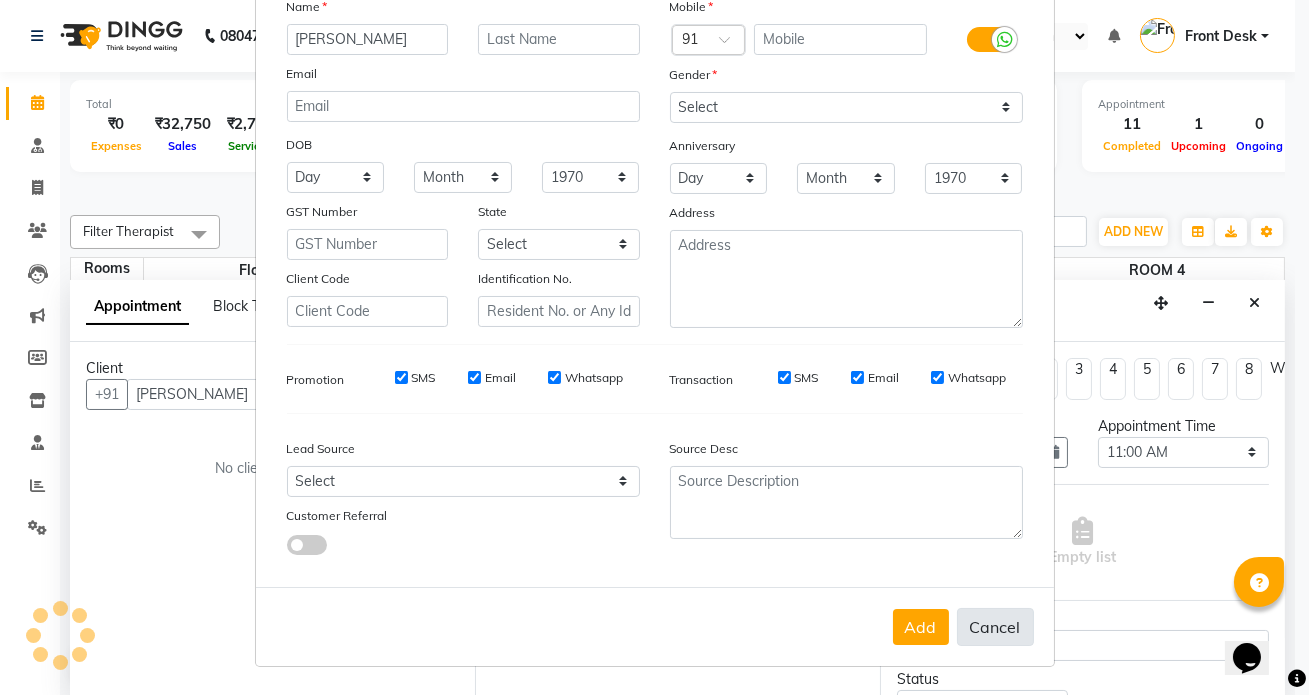 click on "Cancel" at bounding box center [995, 627] 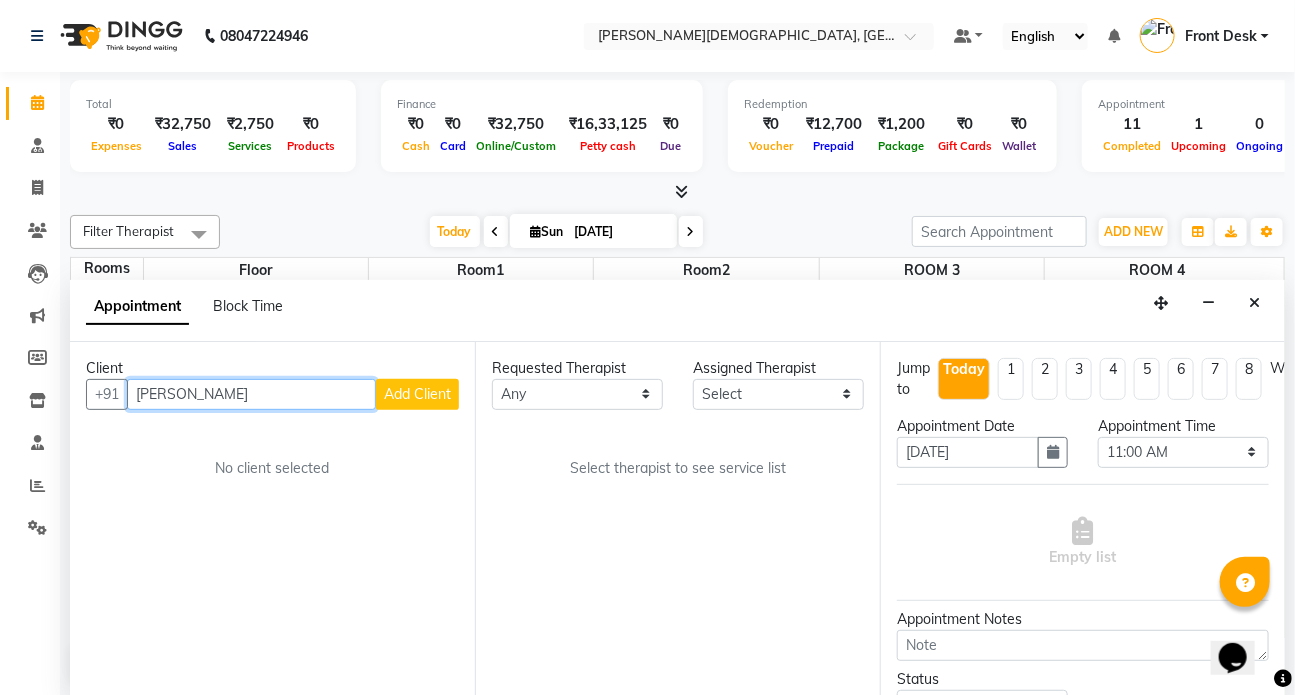 click on "[PERSON_NAME]" at bounding box center [251, 394] 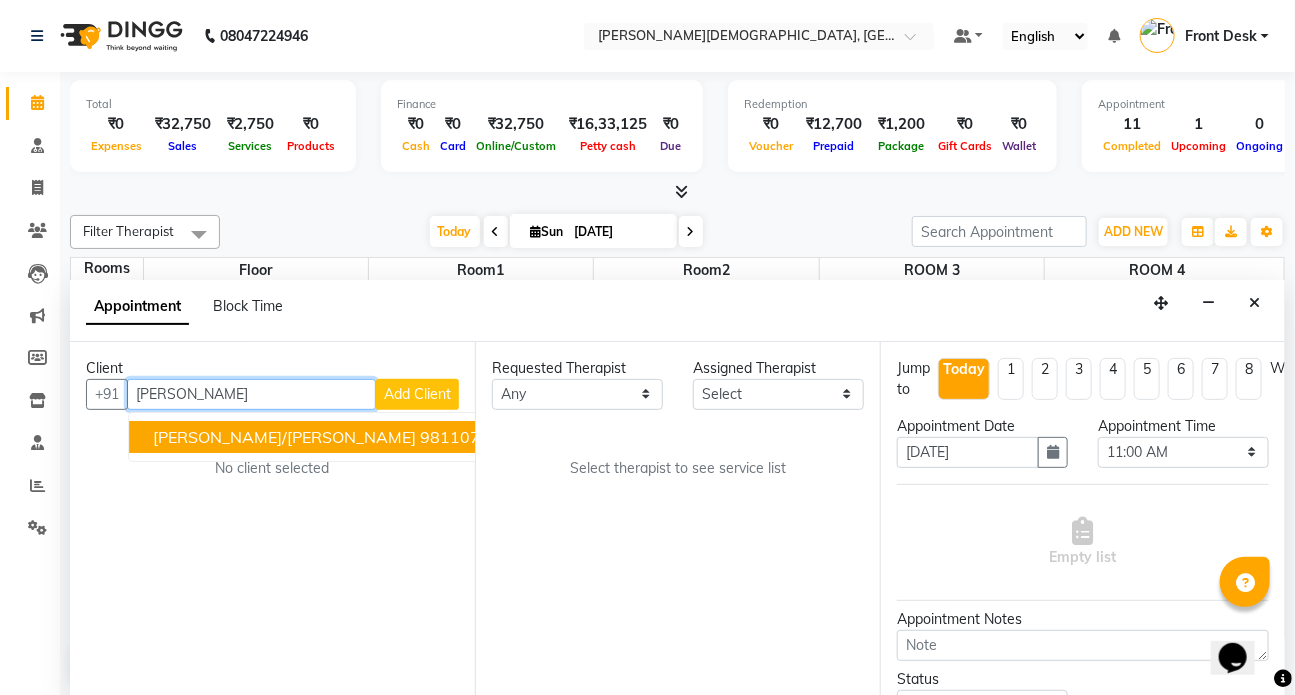 click on "[PERSON_NAME]/[PERSON_NAME]" at bounding box center [284, 437] 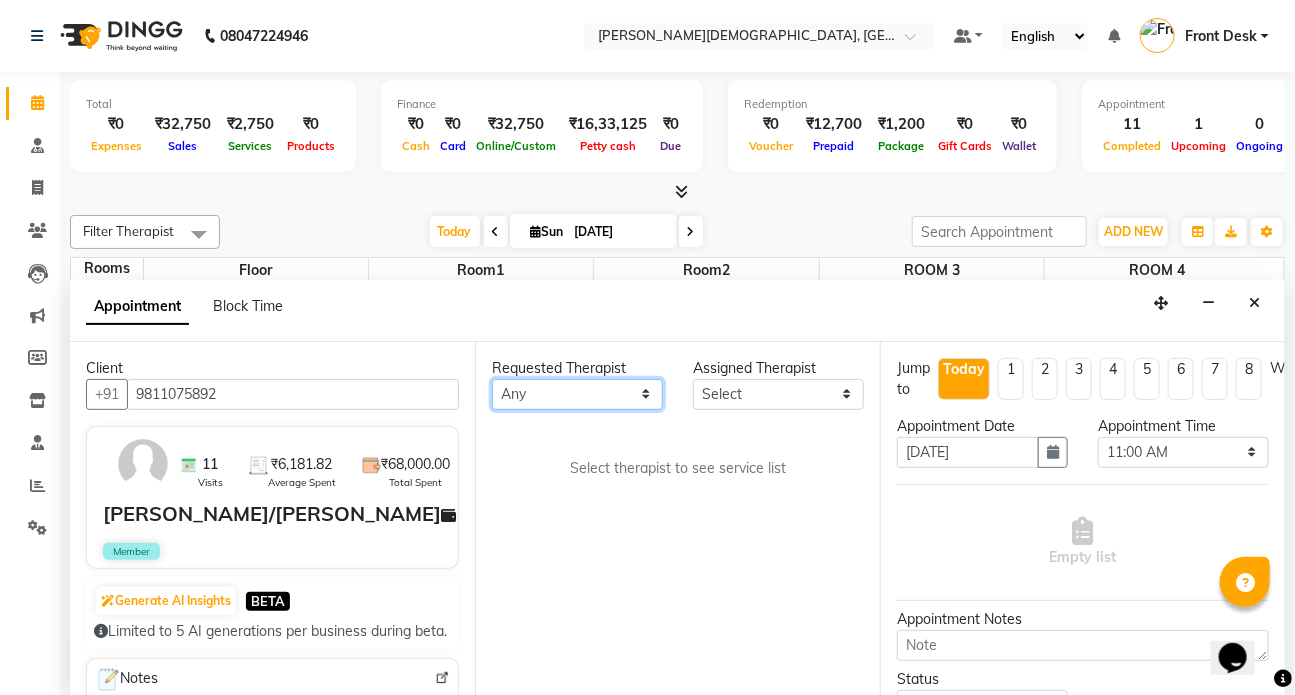 click on "Any ANJALI [PERSON_NAME] [PERSON_NAME] Dr [PERSON_NAME] Front Desk [PERSON_NAME] MILAN [PERSON_NAME] [PERSON_NAME]" at bounding box center [577, 394] 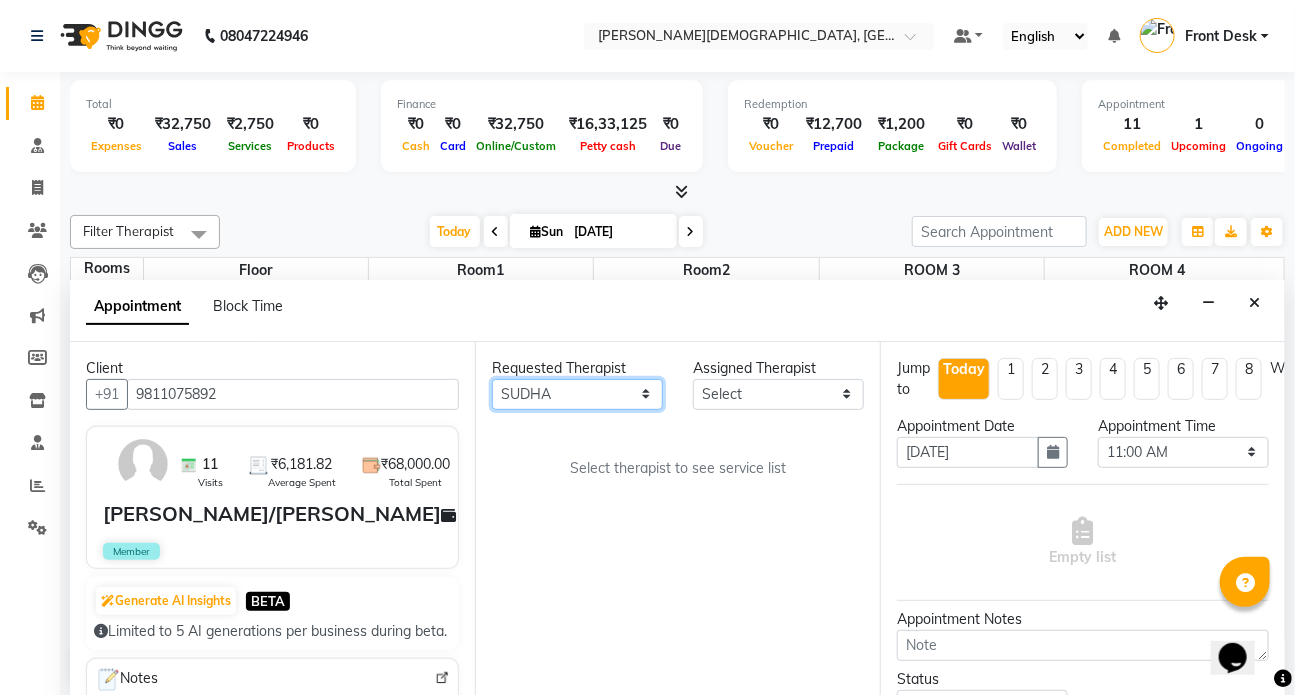 click on "Any ANJALI [PERSON_NAME] [PERSON_NAME] Dr [PERSON_NAME] Front Desk [PERSON_NAME] MILAN [PERSON_NAME] [PERSON_NAME]" at bounding box center (577, 394) 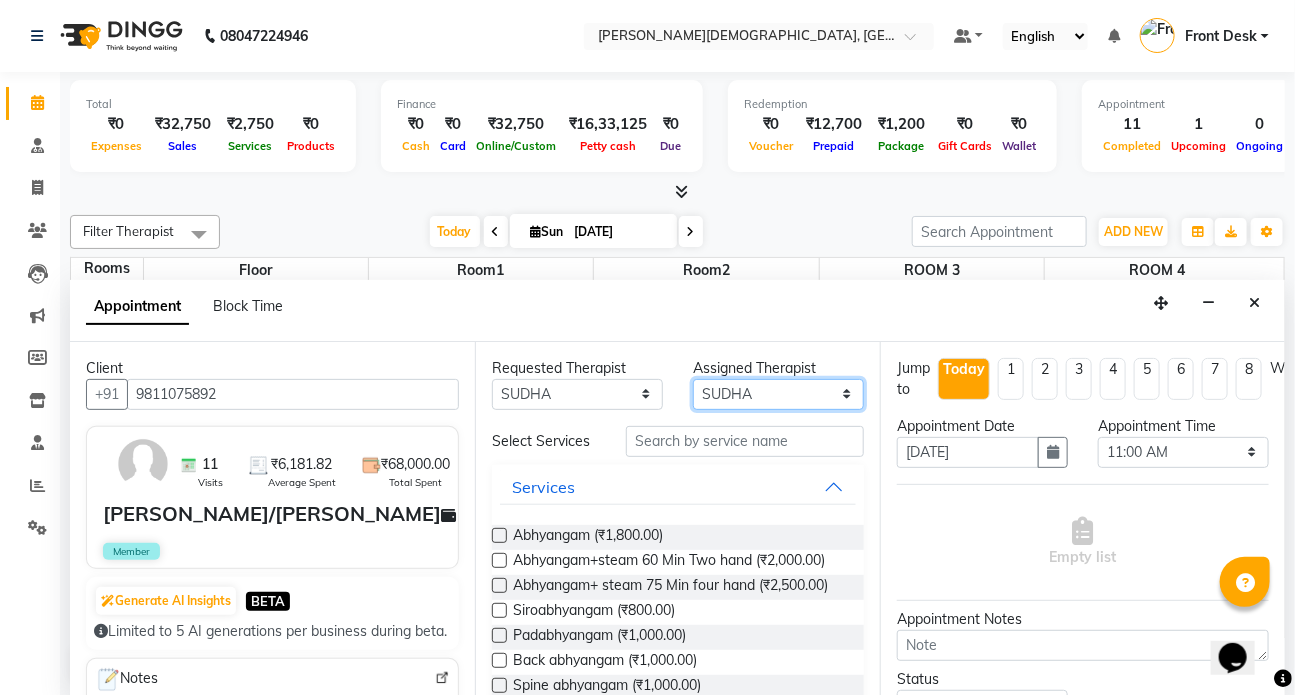 click on "Select ANJALI [PERSON_NAME] [PERSON_NAME] Dr [PERSON_NAME] Front Desk [PERSON_NAME] MILAN [PERSON_NAME] [PERSON_NAME]" at bounding box center [778, 394] 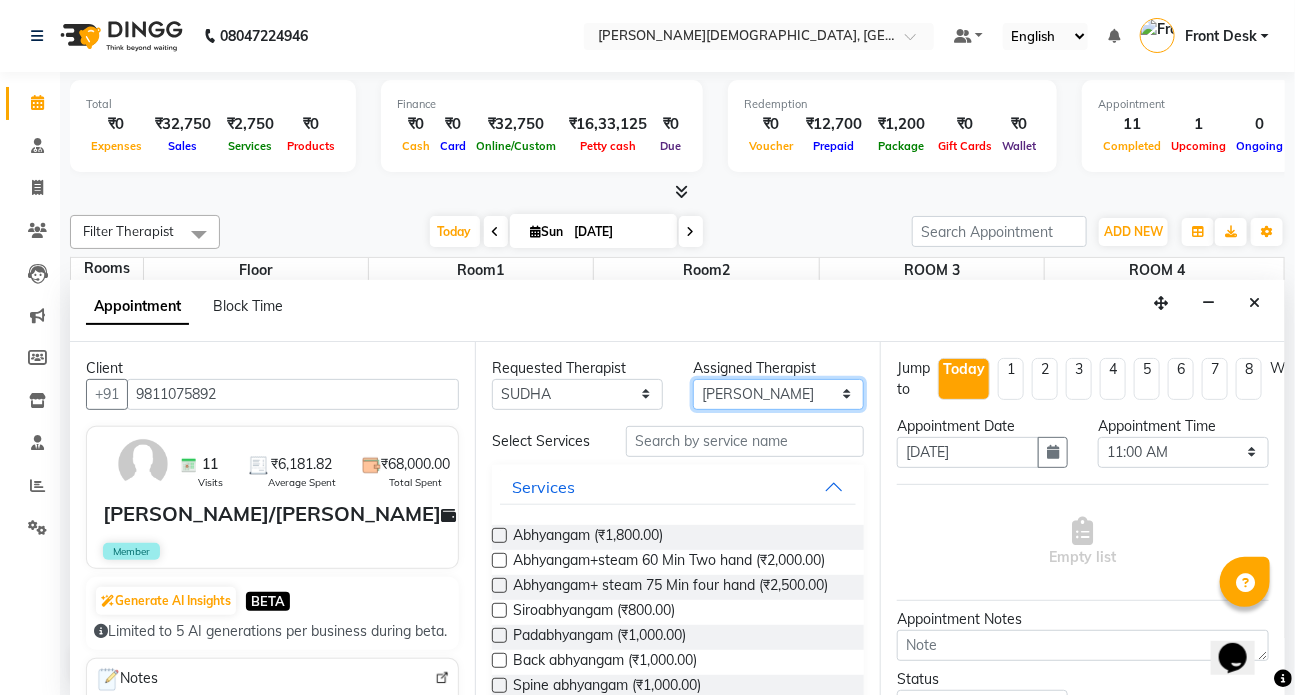click on "Select ANJALI [PERSON_NAME] [PERSON_NAME] Dr [PERSON_NAME] Front Desk [PERSON_NAME] MILAN [PERSON_NAME] [PERSON_NAME]" at bounding box center [778, 394] 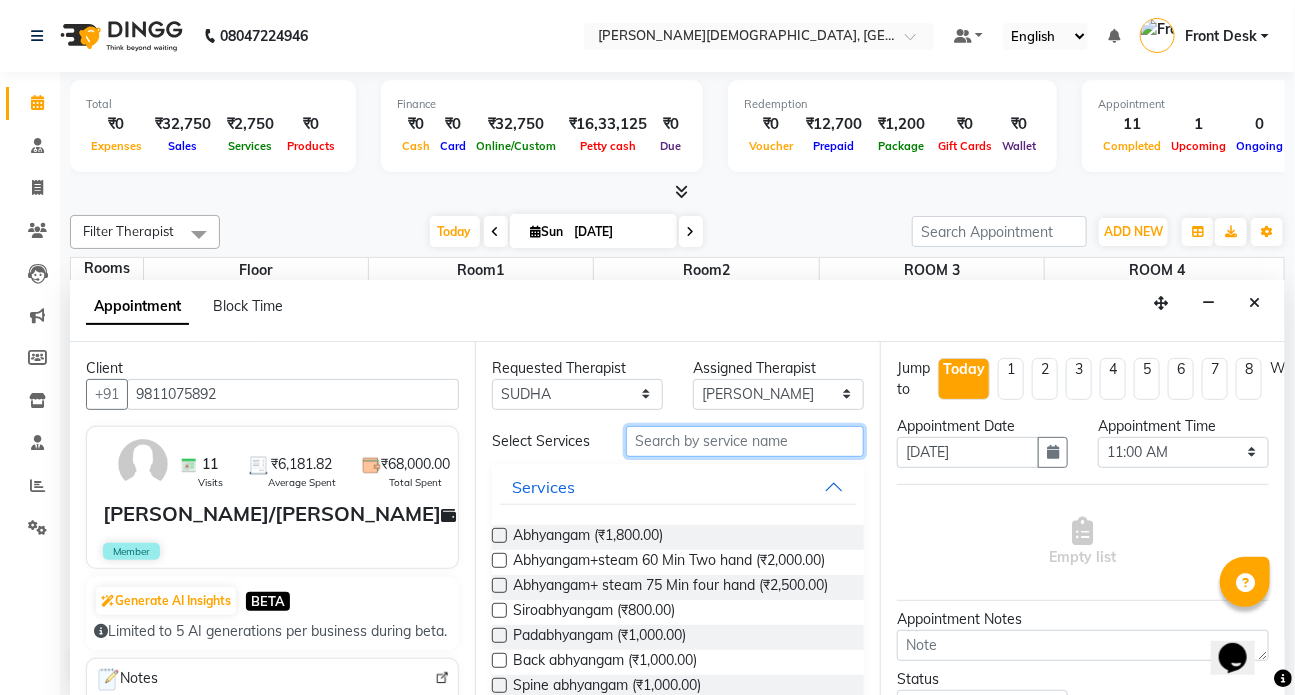 click at bounding box center [745, 441] 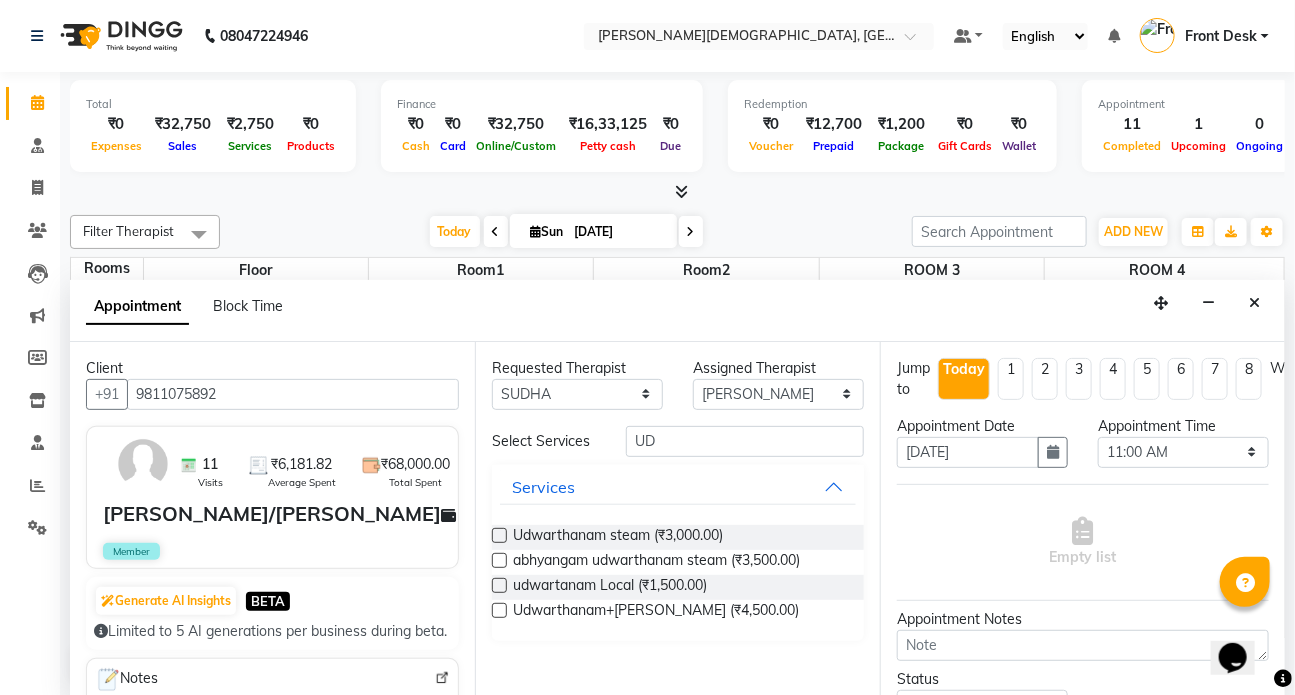 click at bounding box center [499, 610] 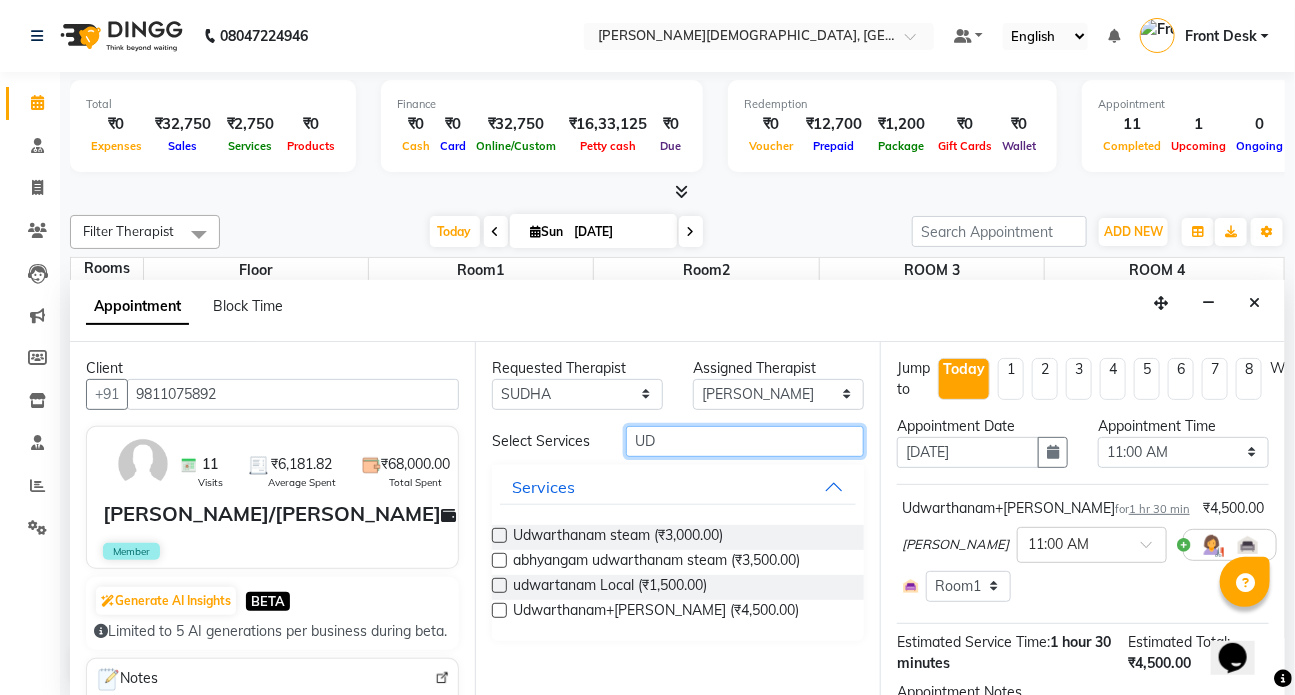 click on "UD" at bounding box center [745, 441] 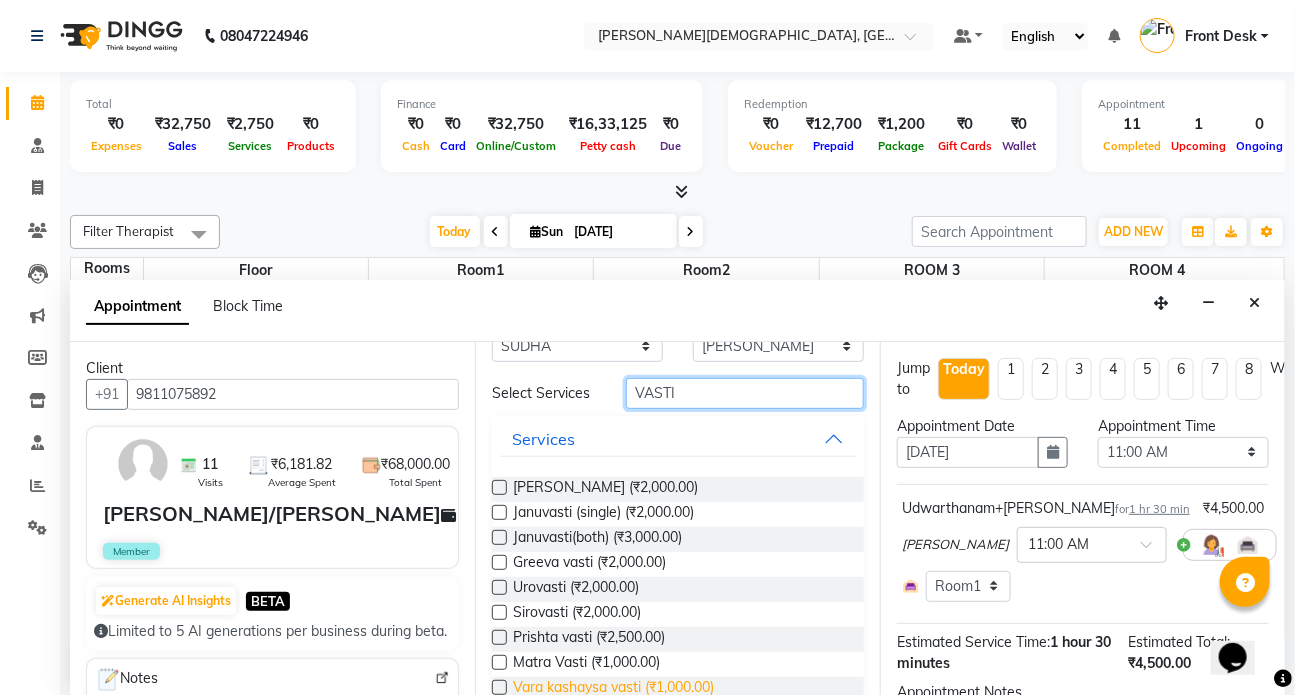 scroll, scrollTop: 90, scrollLeft: 0, axis: vertical 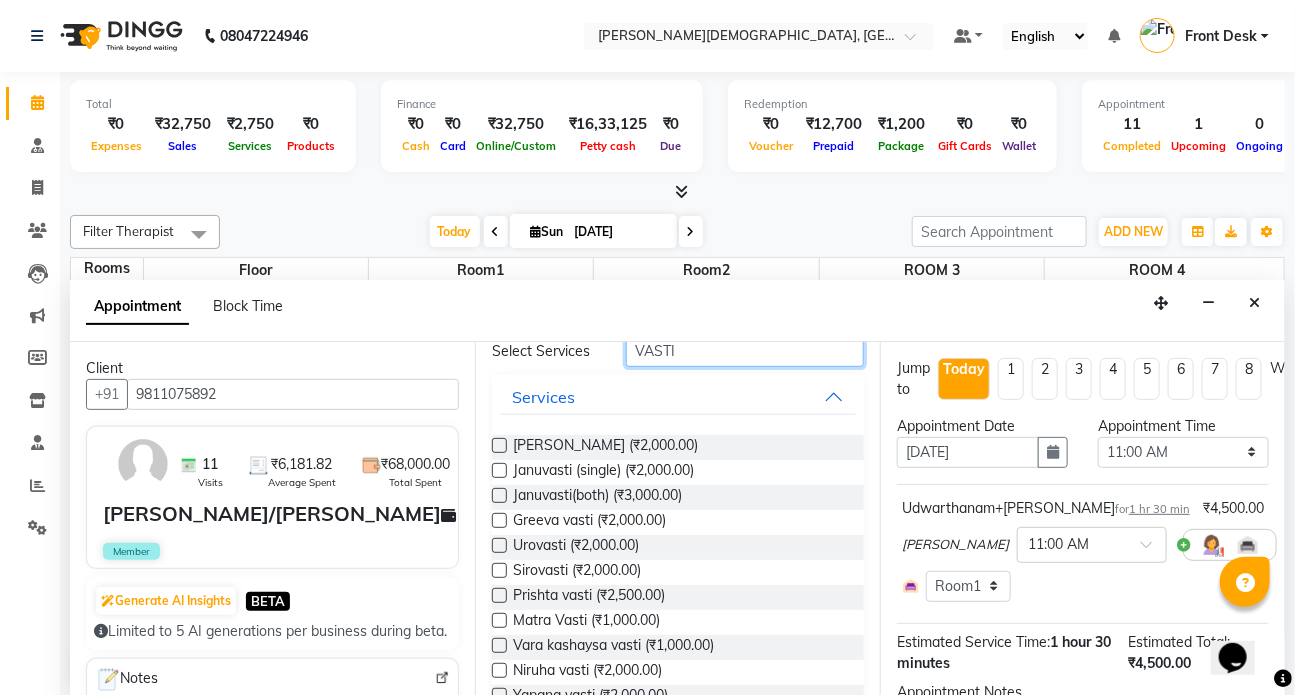 click on "VASTI" at bounding box center [745, 351] 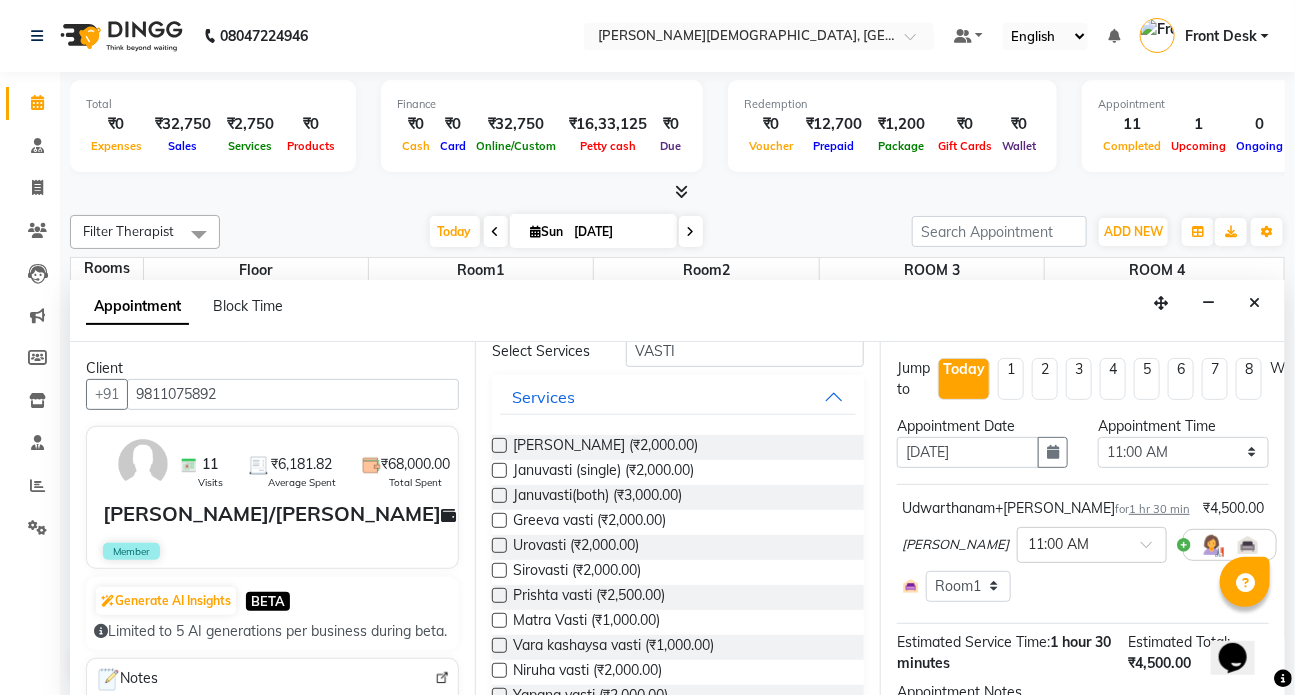 click at bounding box center [499, 670] 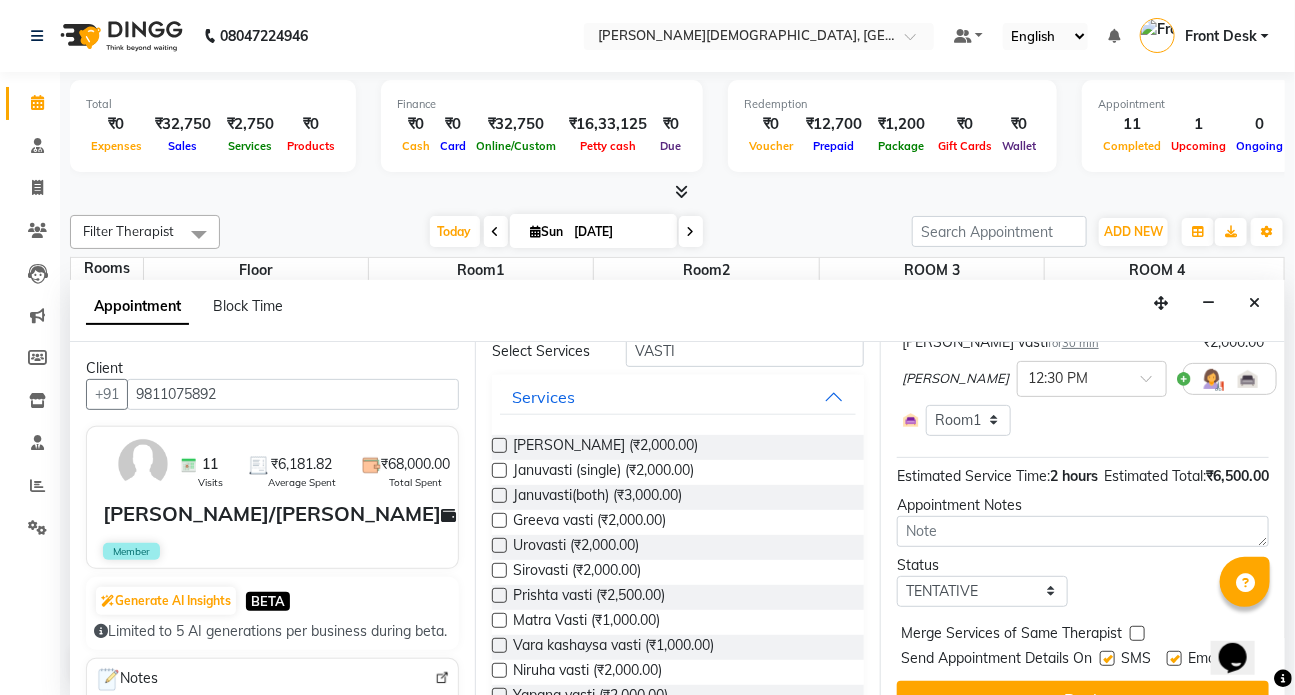 scroll, scrollTop: 379, scrollLeft: 0, axis: vertical 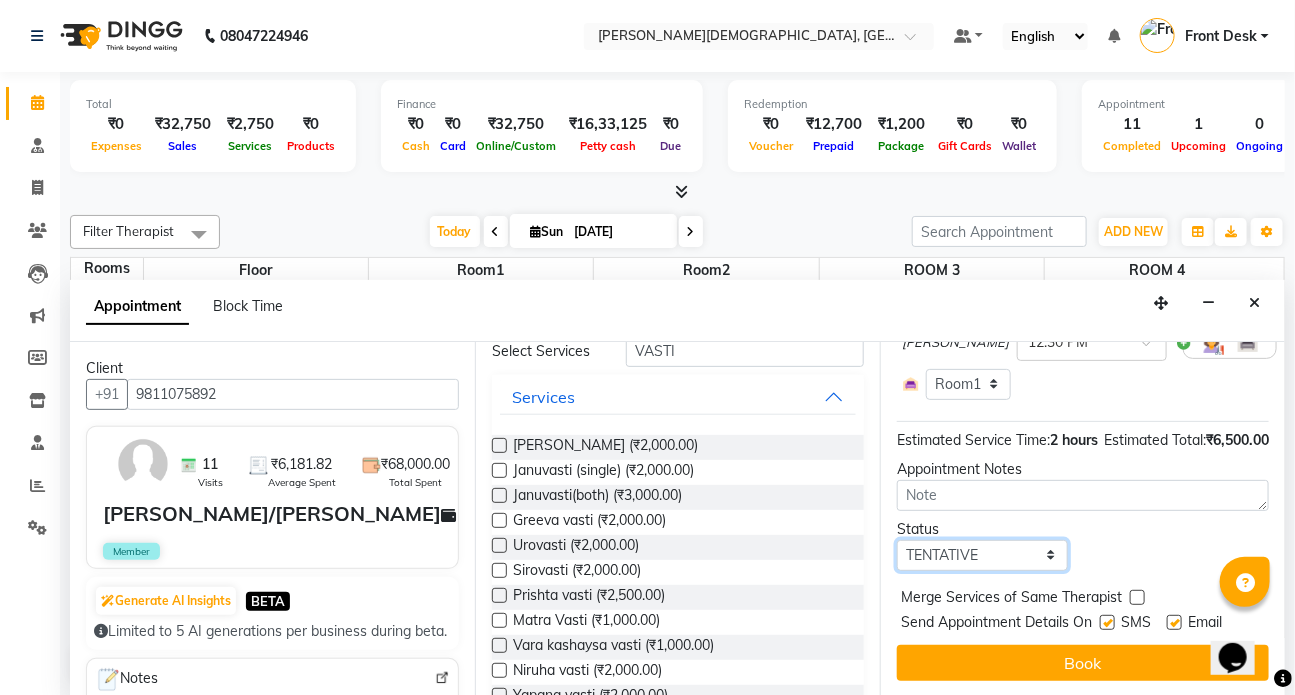 click on "Select TENTATIVE CONFIRM CHECK-IN UPCOMING" at bounding box center [982, 555] 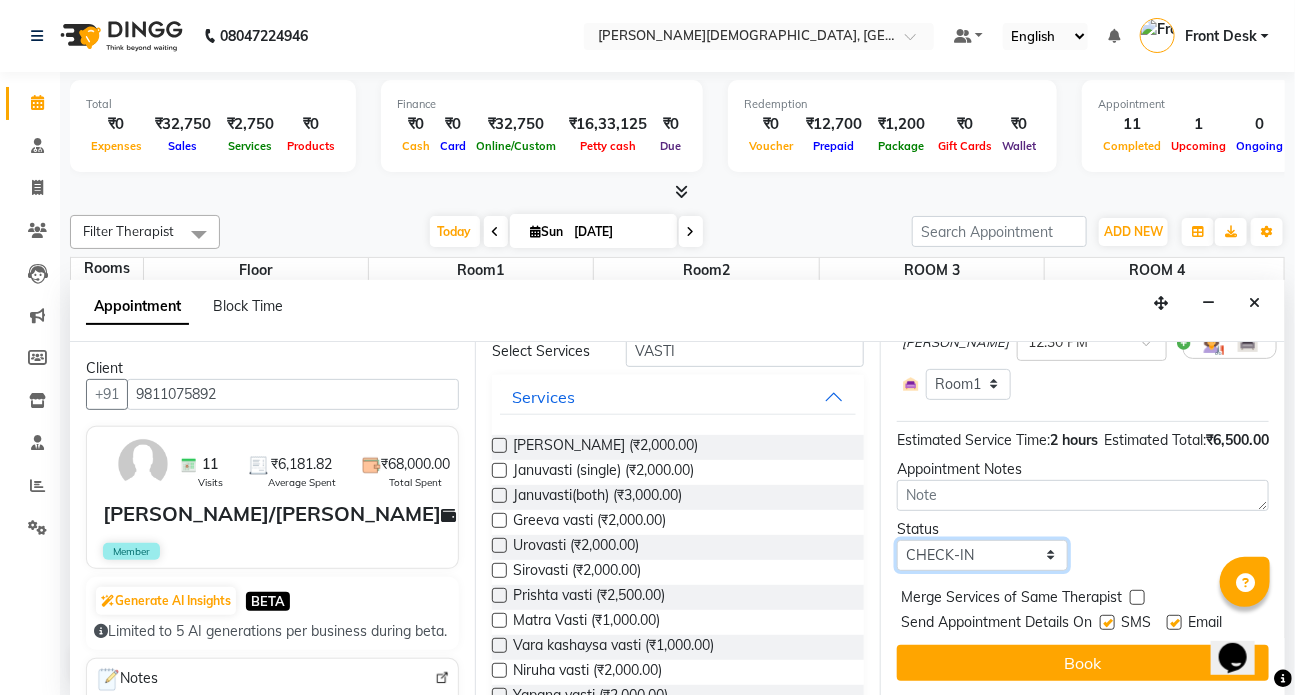 click on "Select TENTATIVE CONFIRM CHECK-IN UPCOMING" at bounding box center (982, 555) 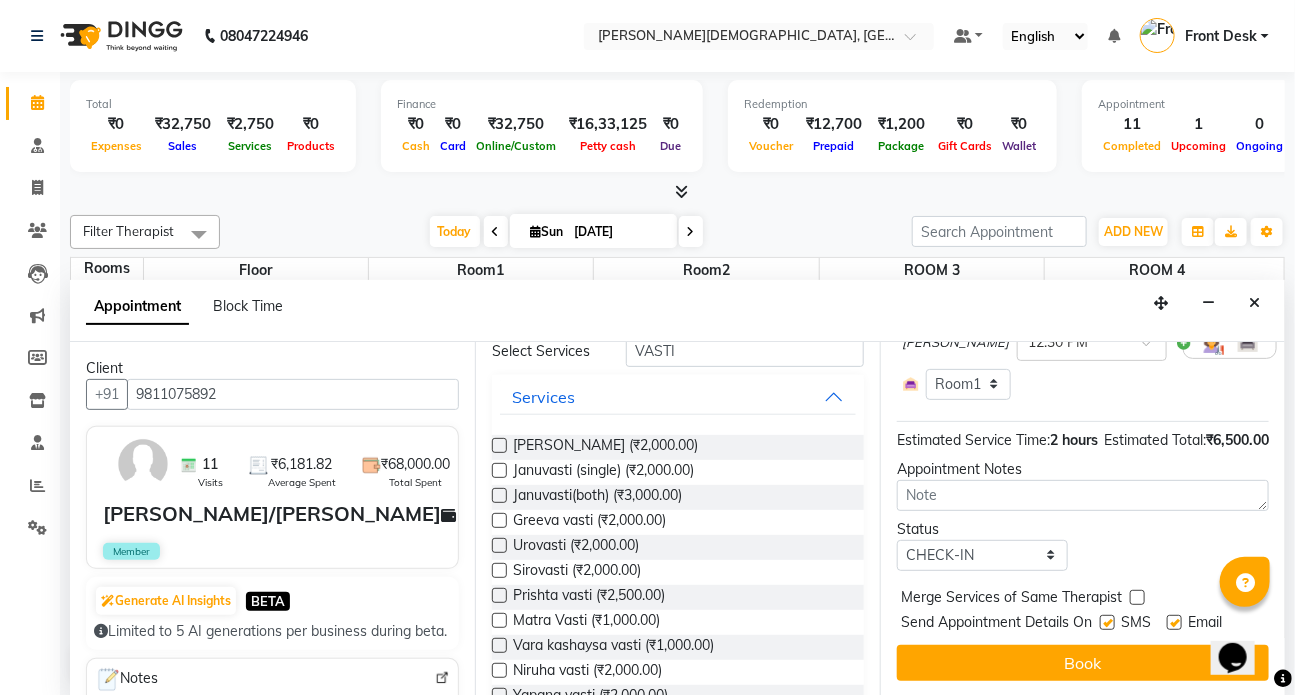 click at bounding box center [1107, 622] 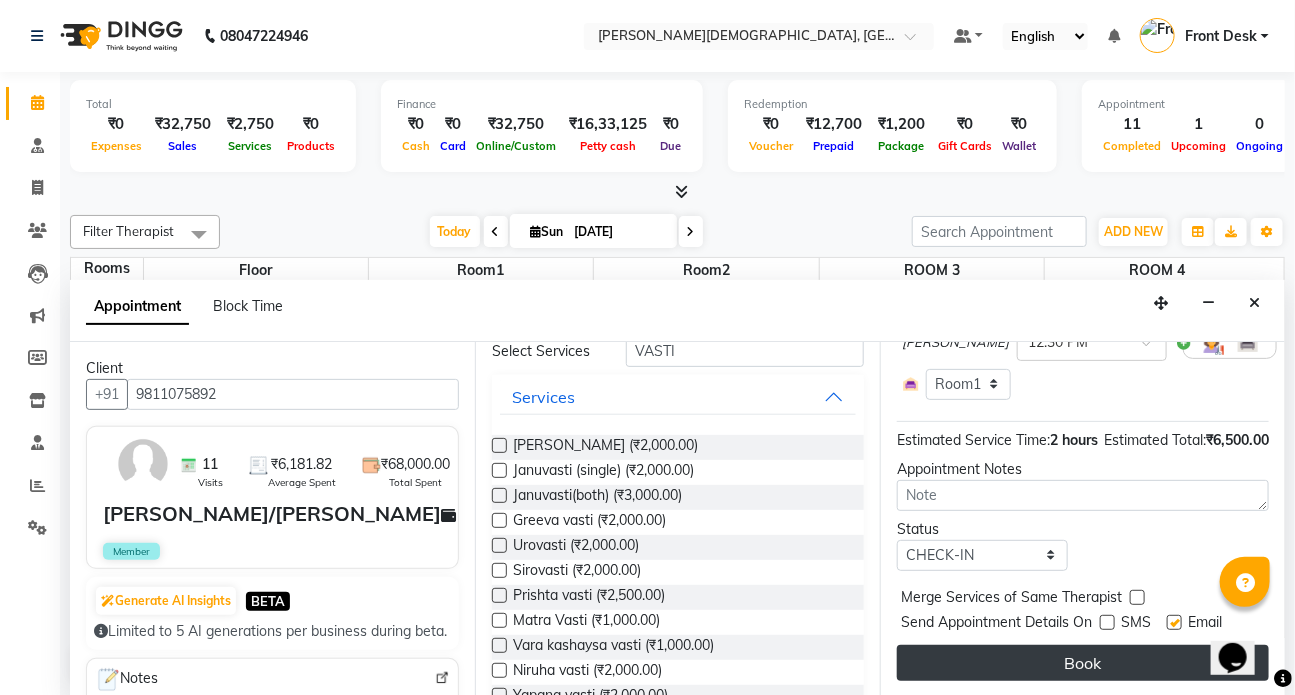 drag, startPoint x: 1174, startPoint y: 605, endPoint x: 1100, endPoint y: 644, distance: 83.64807 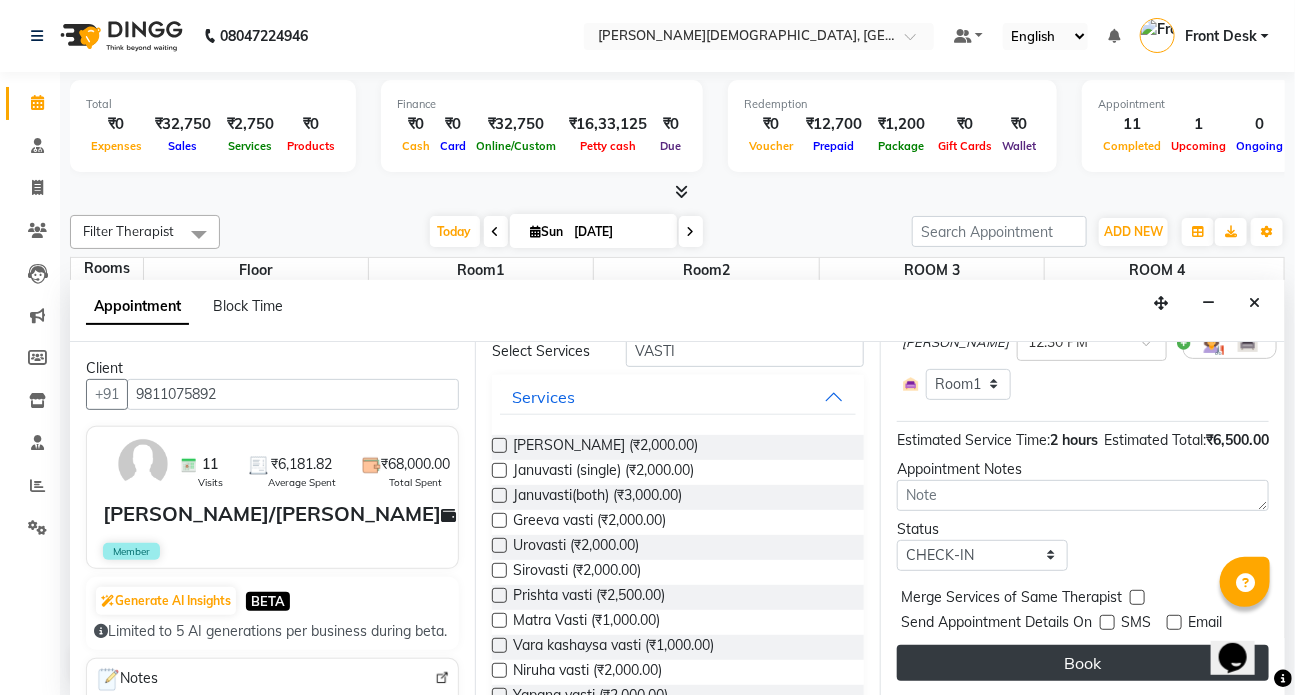 click on "Book" at bounding box center [1083, 663] 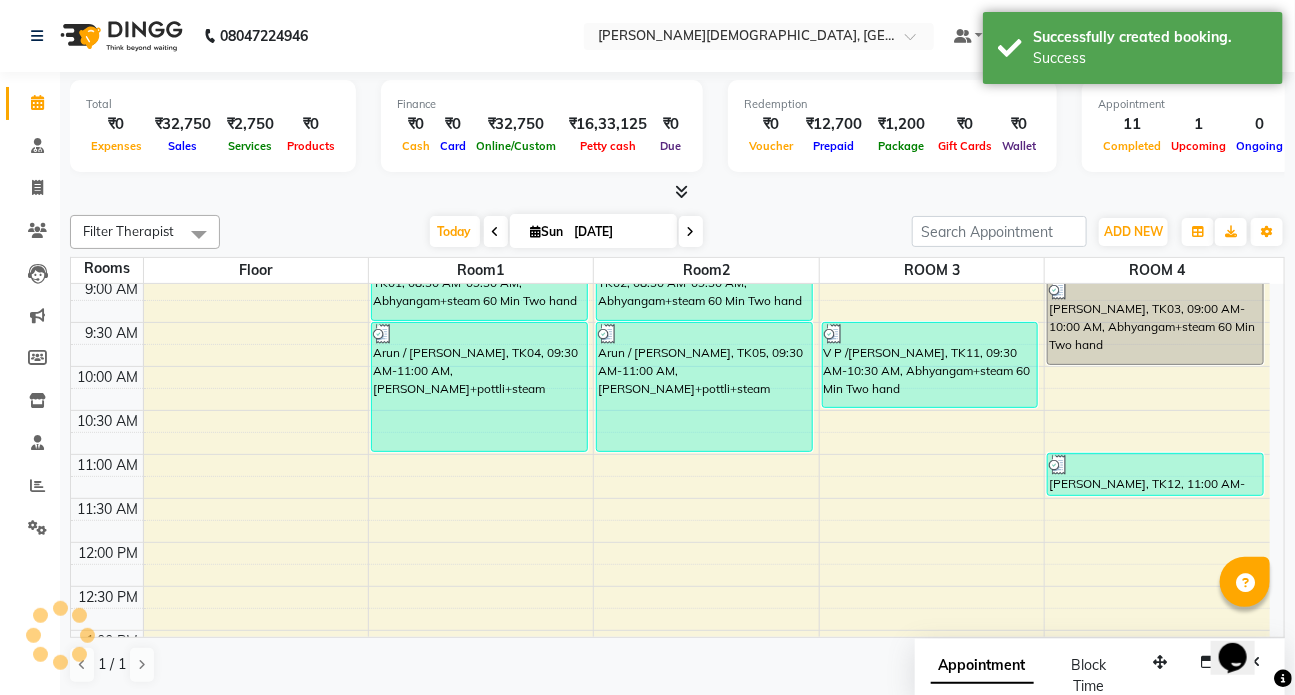 scroll, scrollTop: 0, scrollLeft: 0, axis: both 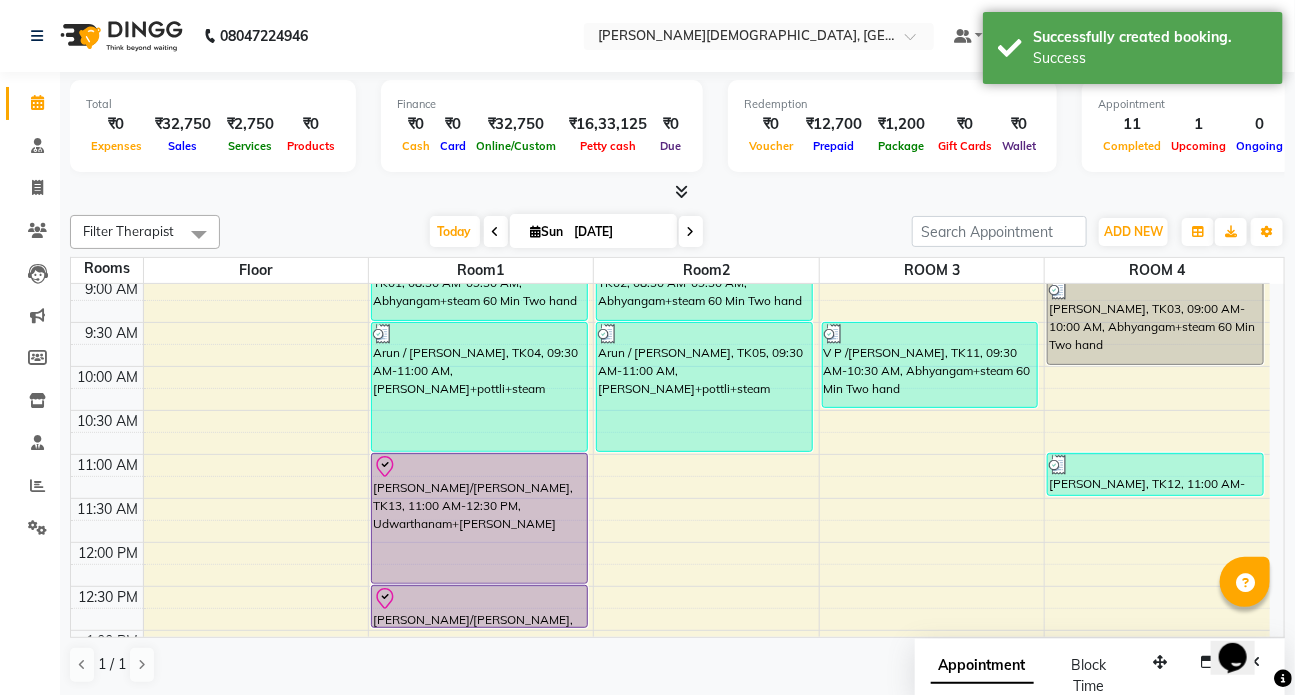 click on "7:00 AM 7:30 AM 8:00 AM 8:30 AM 9:00 AM 9:30 AM 10:00 AM 10:30 AM 11:00 AM 11:30 AM 12:00 PM 12:30 PM 1:00 PM 1:30 PM 2:00 PM 2:30 PM 3:00 PM 3:30 PM 4:00 PM 4:30 PM 5:00 PM 5:30 PM 6:00 PM 6:30 PM 7:00 PM 7:30 PM 8:00 PM 8:30 PM     [PERSON_NAME], TK09, 03:00 PM-03:30 PM, consultation     [PERSON_NAME]/[PERSON_NAME], TK01, 08:30 AM-09:30 AM, Abhyangam+steam 60 Min Two hand      Arun / [PERSON_NAME], TK04, 09:30 AM-11:00 AM, [PERSON_NAME]+pottli+steam
[PERSON_NAME]/[PERSON_NAME], TK13, 11:00 AM-12:30 PM, [GEOGRAPHIC_DATA]+Dhanyamla [PERSON_NAME]/[PERSON_NAME], TK13, 12:30 PM-01:00 PM, [PERSON_NAME] [PERSON_NAME]/[PERSON_NAME], TK02, 08:30 AM-09:30 AM, Abhyangam+steam 60 Min Two hand      Arun / [PERSON_NAME], TK05, 09:30 AM-11:00 AM, [PERSON_NAME]+pottli+steam     [PERSON_NAME], TK06, 03:00 PM-04:00 PM, [PERSON_NAME]/[PERSON_NAME], TK08, 04:00 PM-05:00 PM, Abhyangam+steam 60 Min Two hand      V P /[PERSON_NAME] KALA, TK11, 09:30 AM-10:30 AM, Abhyangam+steam 60 Min Two hand" at bounding box center [670, 718] 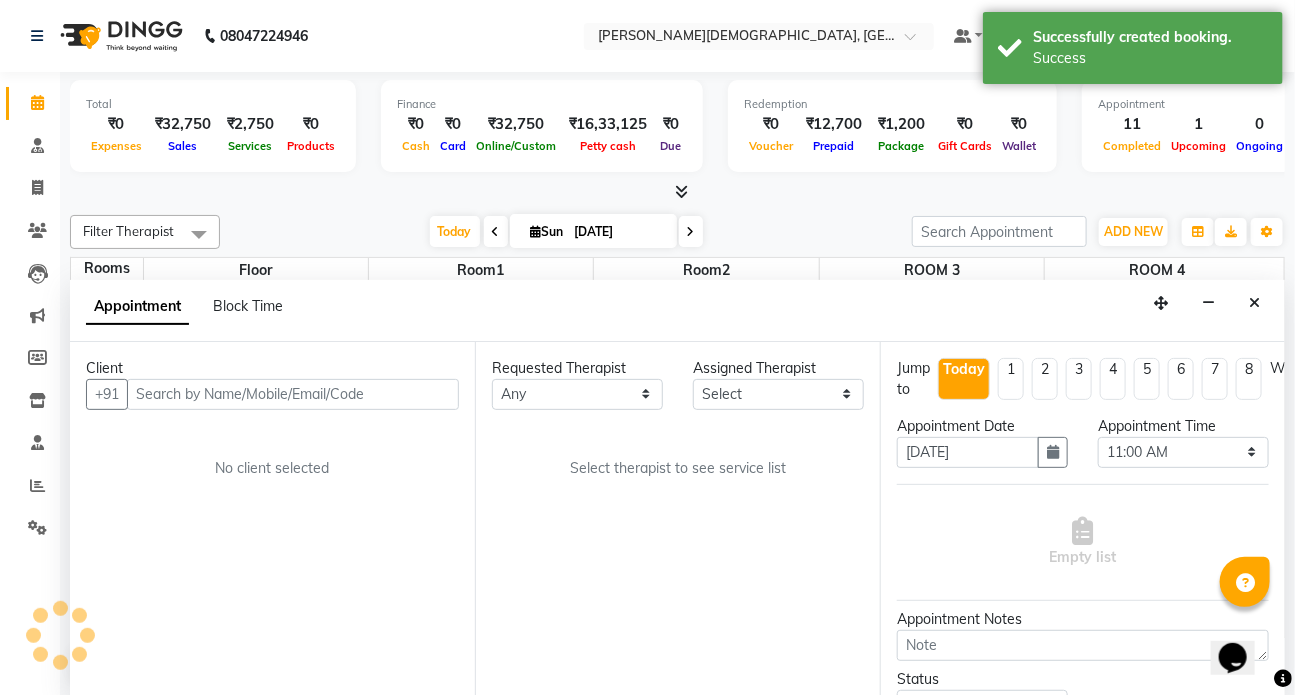 scroll, scrollTop: 0, scrollLeft: 0, axis: both 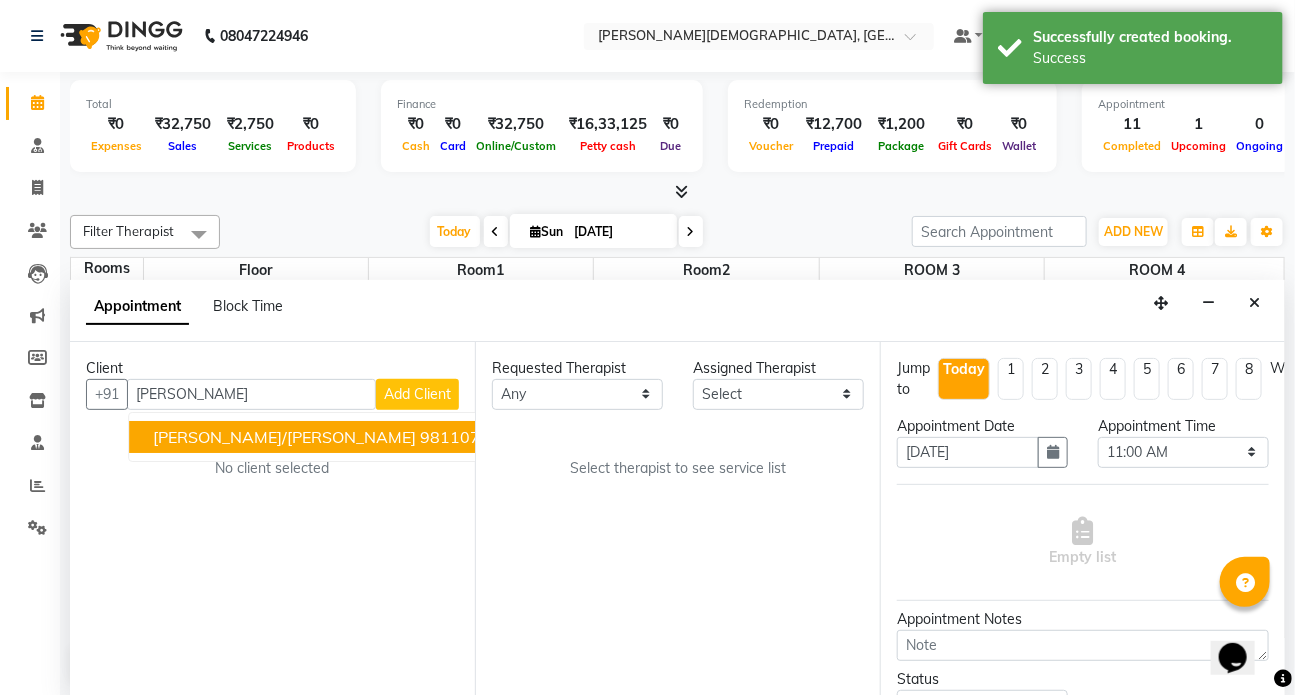 click on "[PERSON_NAME]/[PERSON_NAME]" at bounding box center (284, 437) 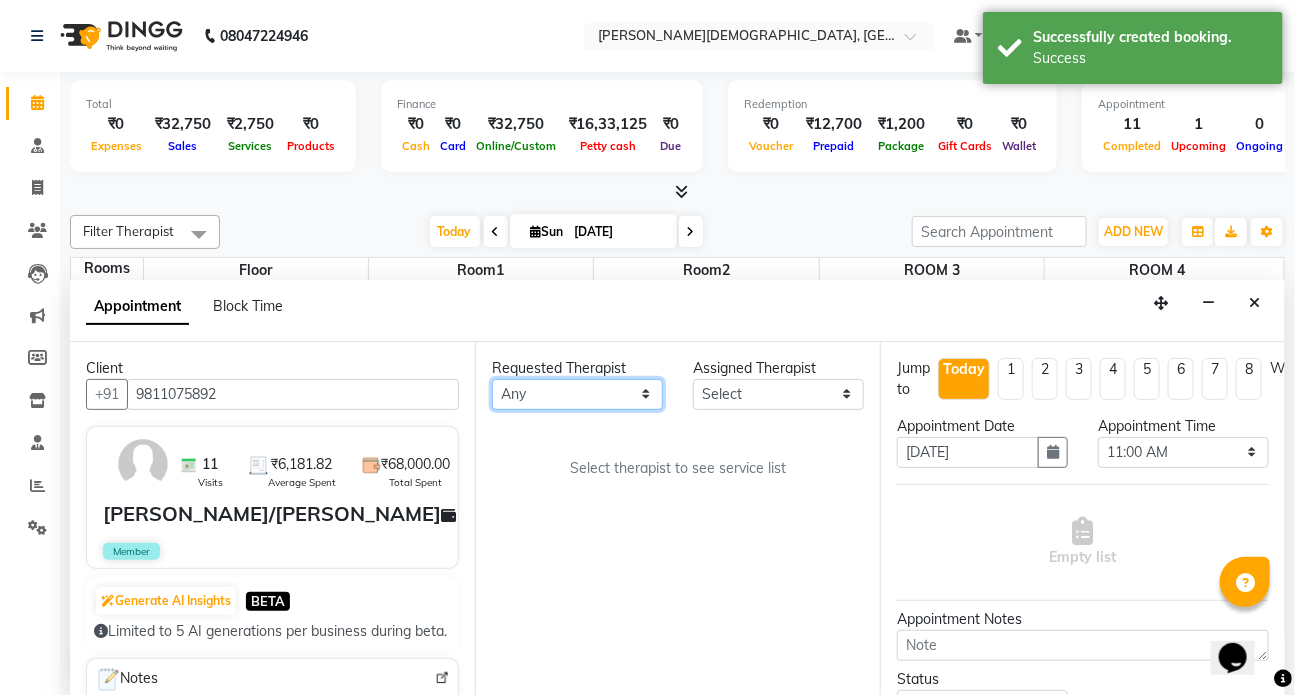 click on "Any ANJALI [PERSON_NAME] [PERSON_NAME] Dr [PERSON_NAME] Front Desk [PERSON_NAME] MILAN [PERSON_NAME] [PERSON_NAME]" at bounding box center [577, 394] 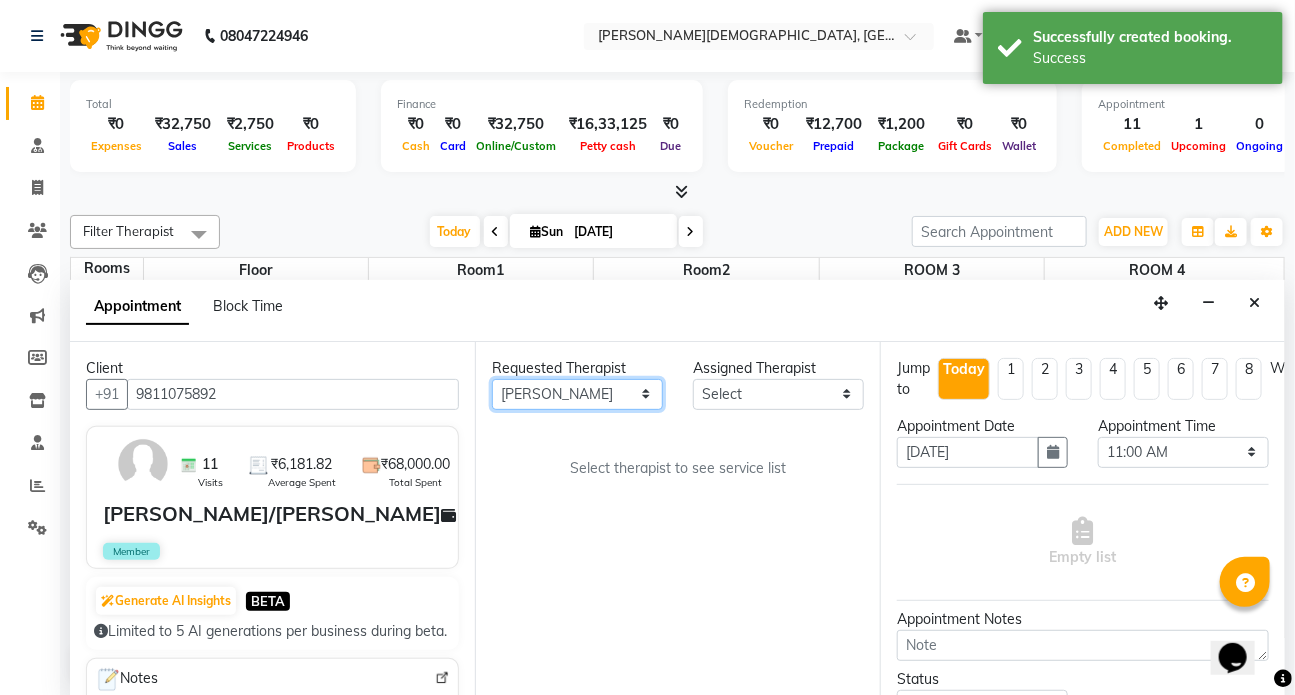 click on "Any ANJALI [PERSON_NAME] [PERSON_NAME] Dr [PERSON_NAME] Front Desk [PERSON_NAME] MILAN [PERSON_NAME] [PERSON_NAME]" at bounding box center [577, 394] 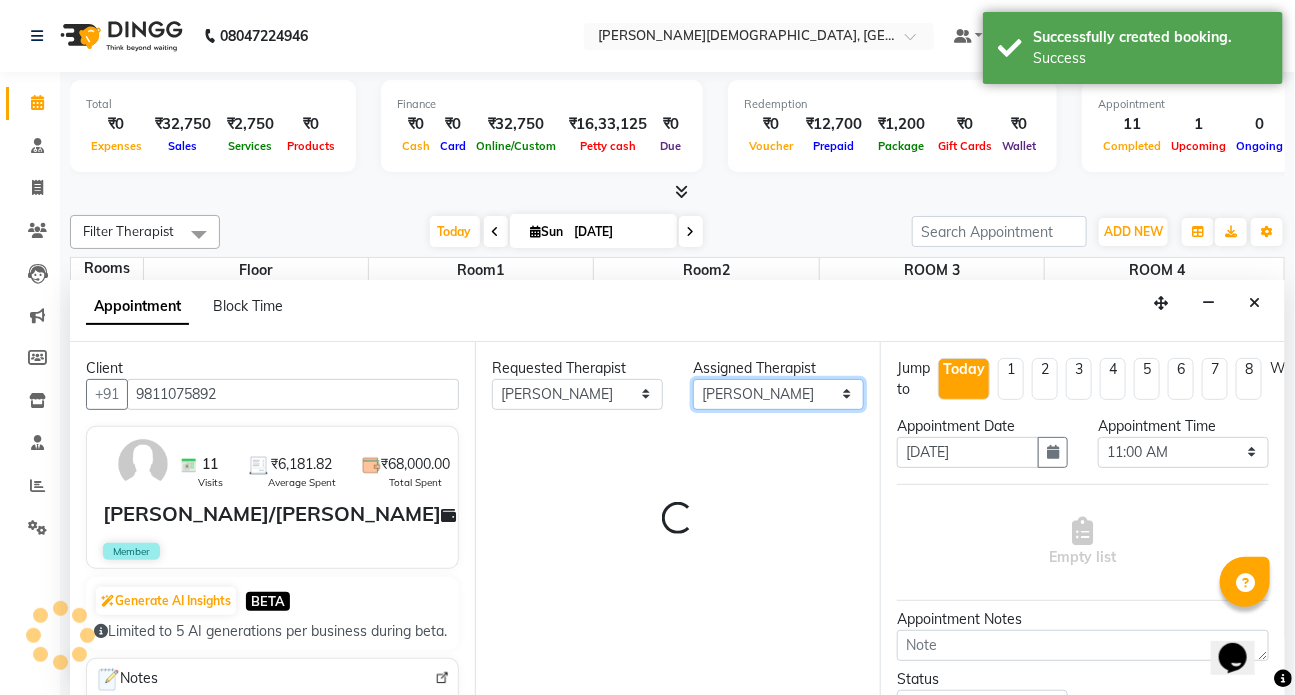 drag, startPoint x: 729, startPoint y: 389, endPoint x: 723, endPoint y: 377, distance: 13.416408 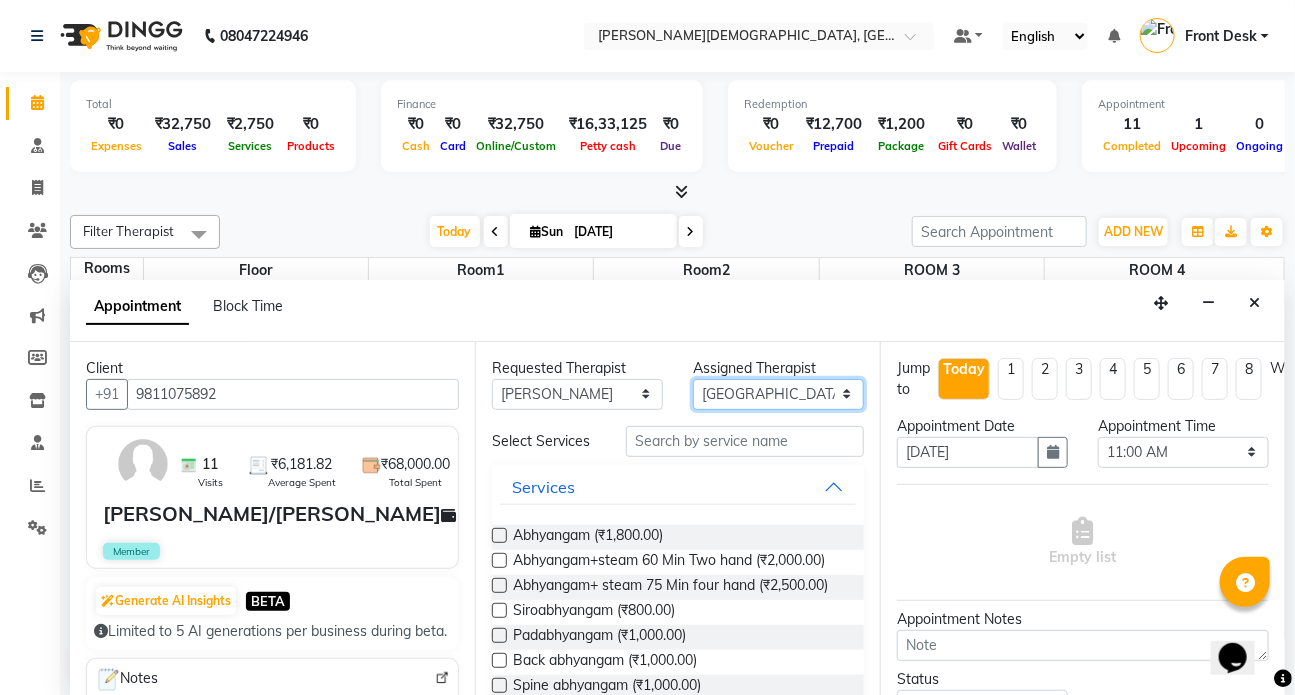 click on "Select ANJALI [PERSON_NAME] [PERSON_NAME] Dr [PERSON_NAME] Front Desk [PERSON_NAME] MILAN [PERSON_NAME] [PERSON_NAME]" at bounding box center [778, 394] 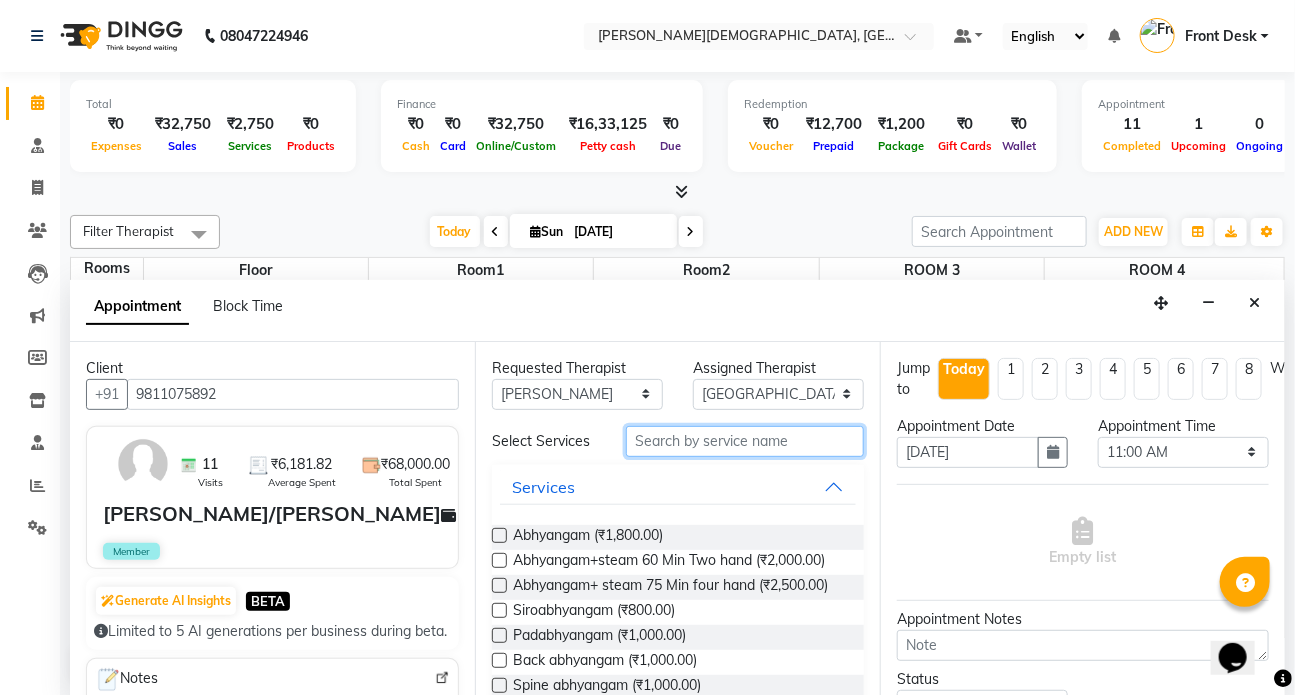 click at bounding box center [745, 441] 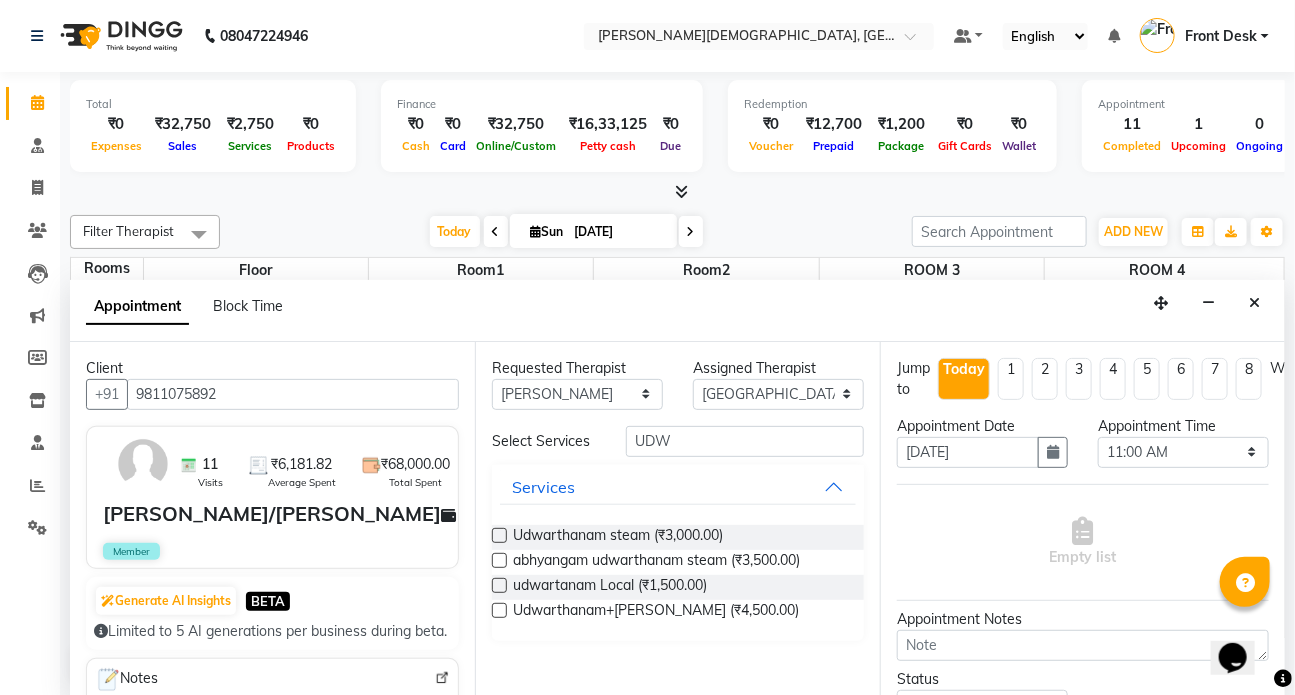 click at bounding box center [499, 610] 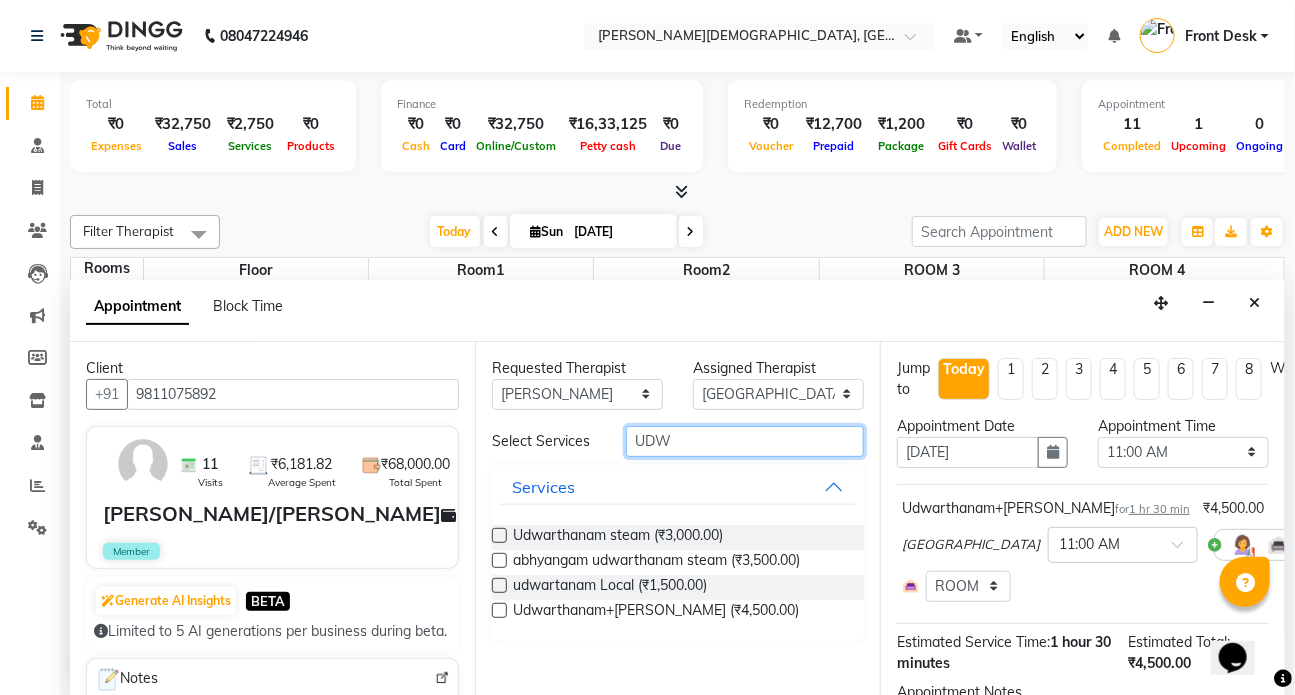 click on "UDW" at bounding box center (745, 441) 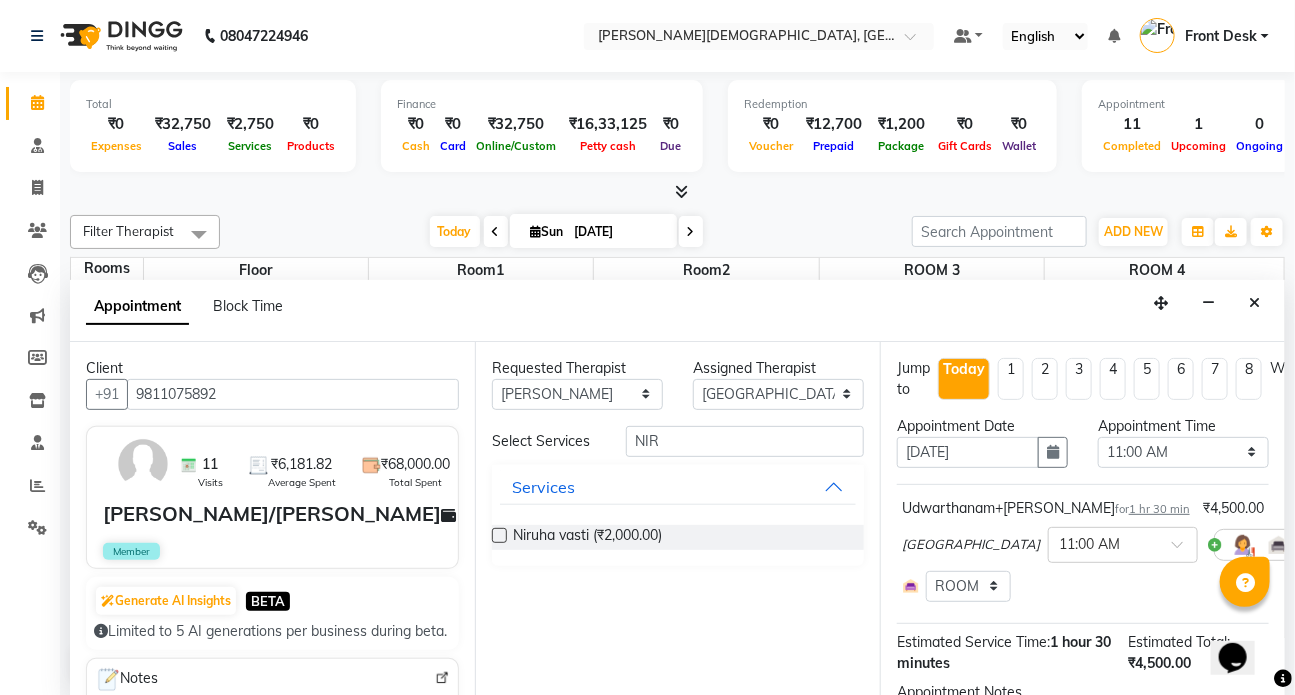 click at bounding box center [499, 535] 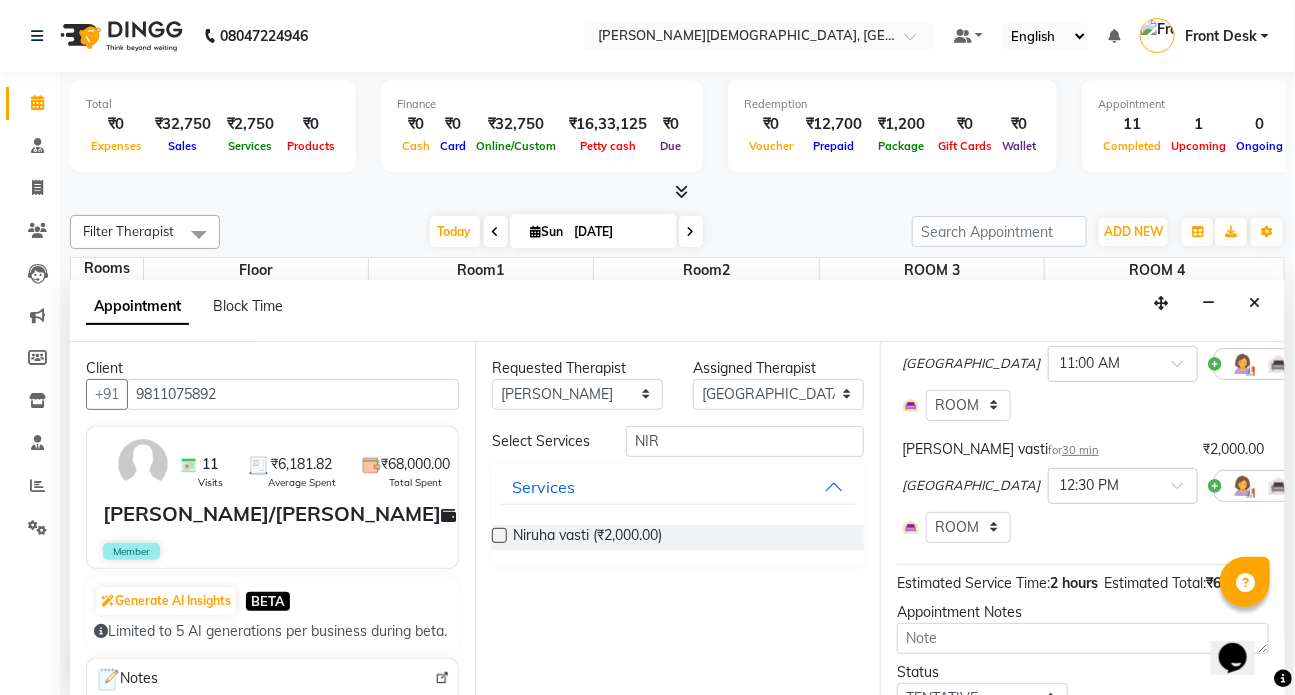 scroll, scrollTop: 379, scrollLeft: 0, axis: vertical 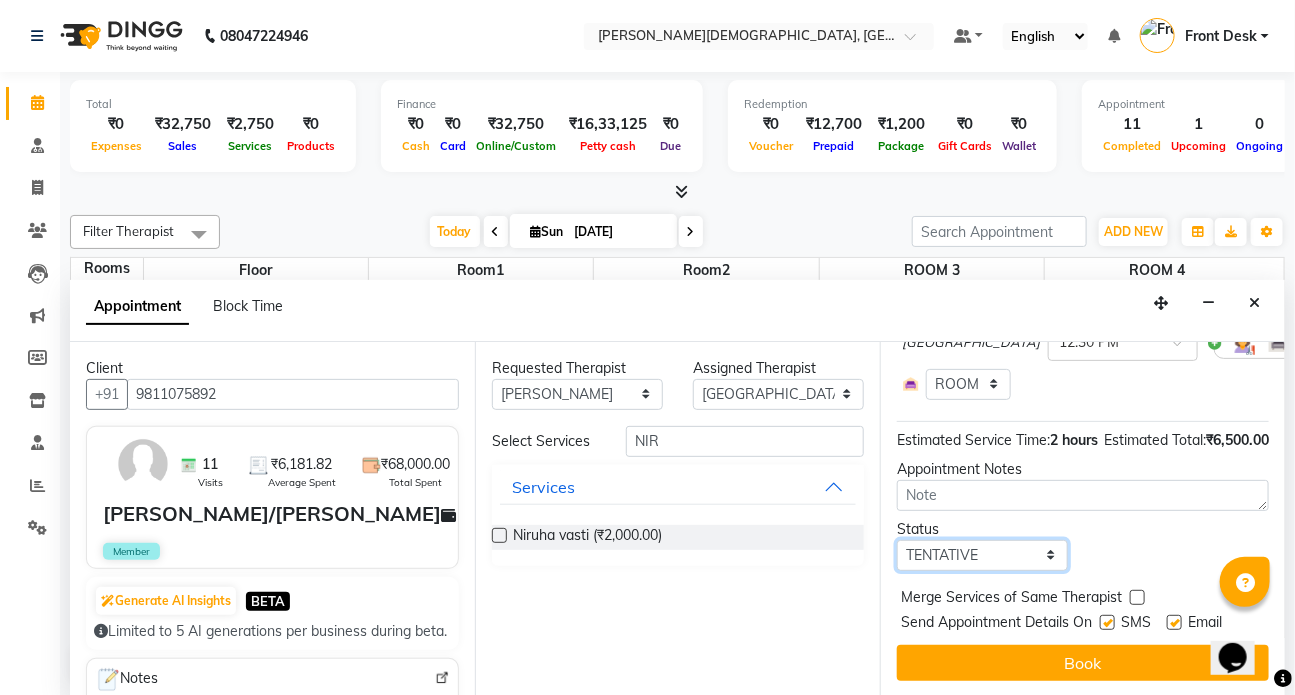 click on "Select TENTATIVE CONFIRM CHECK-IN UPCOMING" at bounding box center [982, 555] 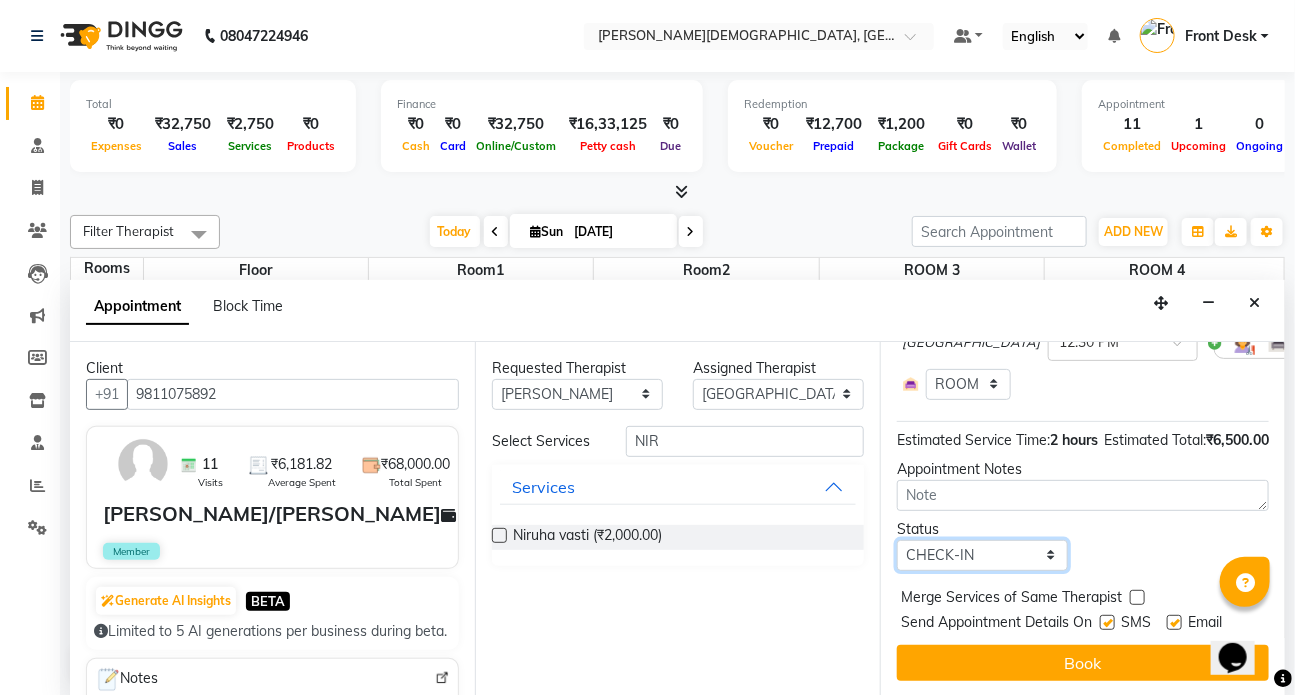 click on "Select TENTATIVE CONFIRM CHECK-IN UPCOMING" at bounding box center [982, 555] 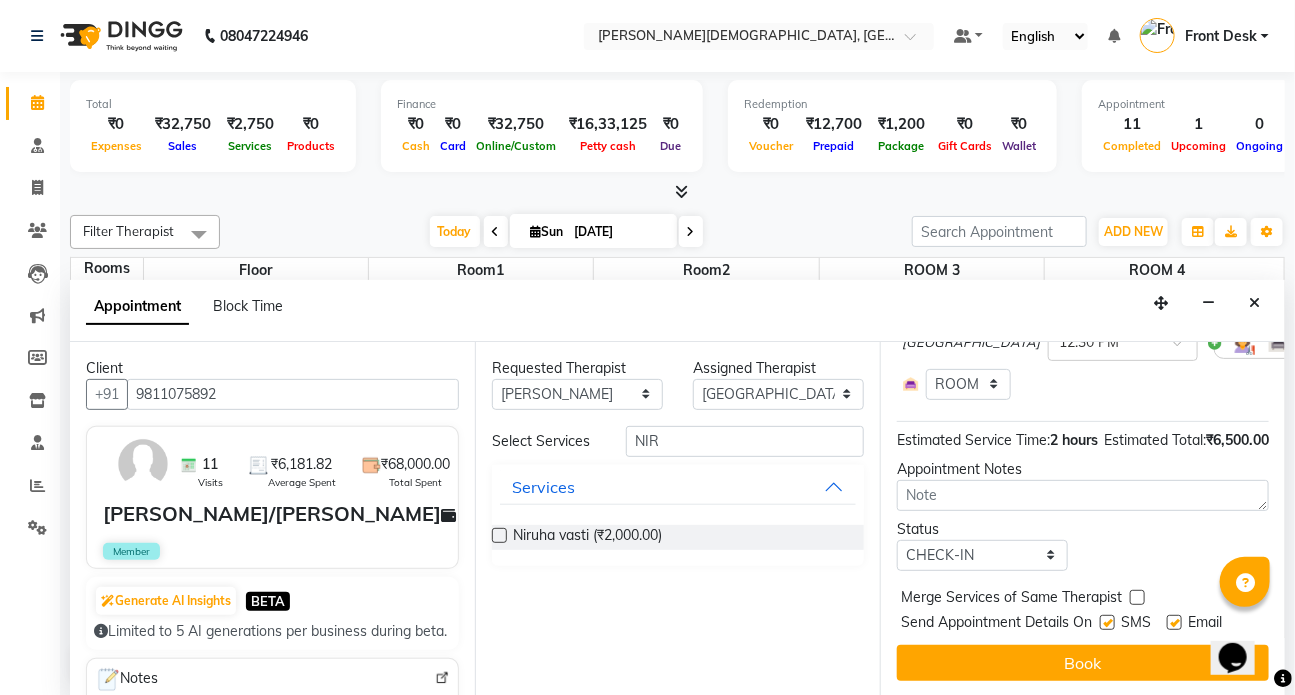 drag, startPoint x: 1106, startPoint y: 606, endPoint x: 1156, endPoint y: 600, distance: 50.358715 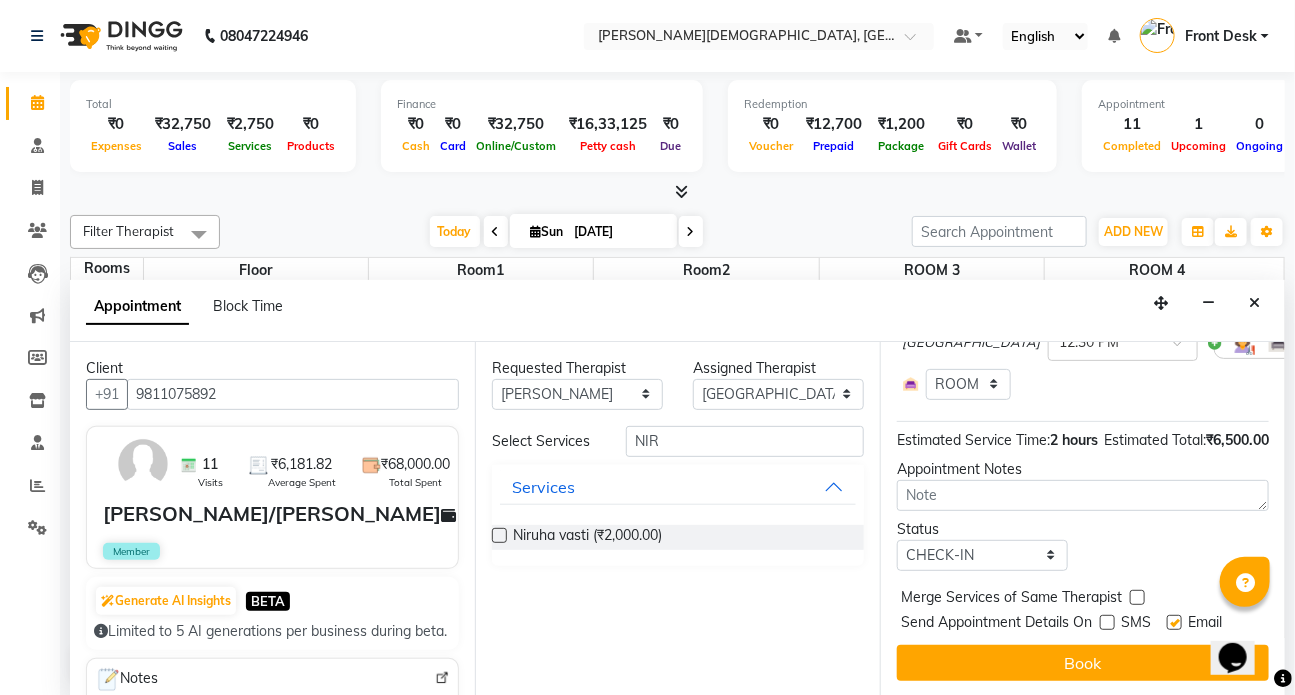 click at bounding box center [1174, 622] 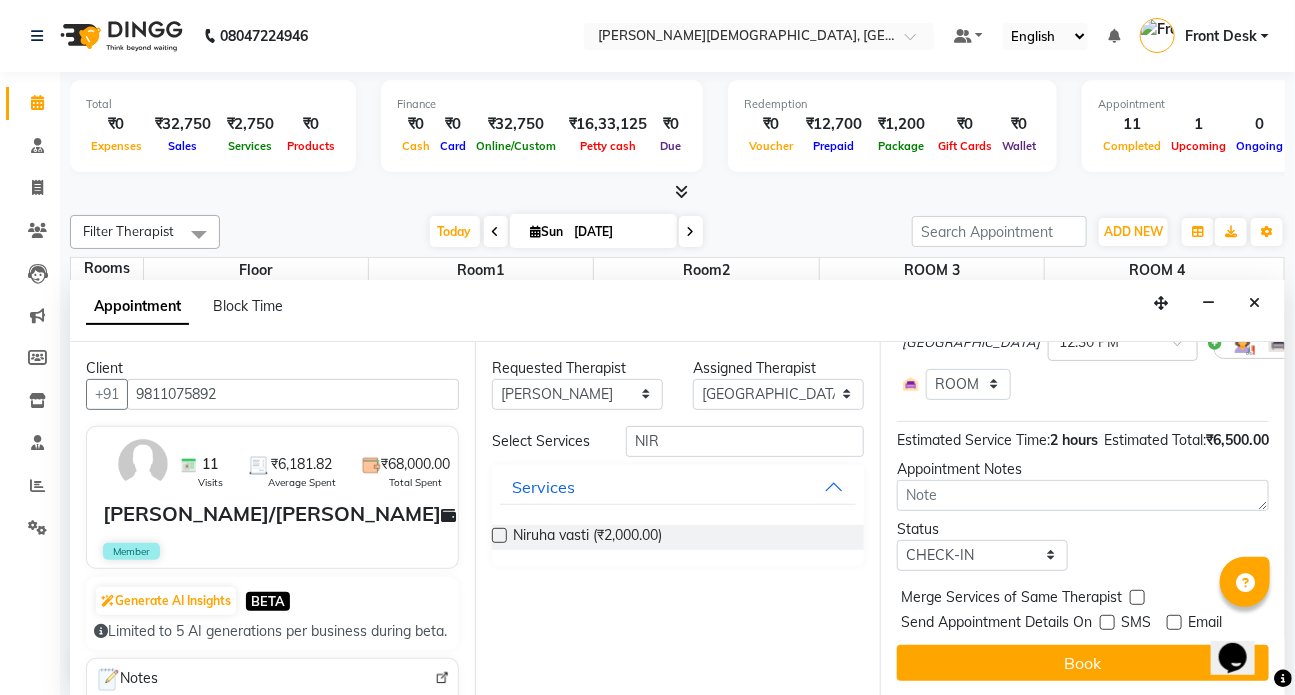 click on "Jump to [DATE] 1 2 3 4 5 6 7 8 Weeks Appointment Date [DATE] Appointment Time Select 08:00 AM 08:15 AM 08:30 AM 08:45 AM 09:00 AM 09:15 AM 09:30 AM 09:45 AM 10:00 AM 10:15 AM 10:30 AM 10:45 AM 11:00 AM 11:15 AM 11:30 AM 11:45 AM 12:00 PM 12:15 PM 12:30 PM 12:45 PM 01:00 PM 01:15 PM 01:30 PM 01:45 PM 02:00 PM 02:15 PM 02:30 PM 02:45 PM 03:00 PM 03:15 PM 03:30 PM 03:45 PM 04:00 PM 04:15 PM 04:30 PM 04:45 PM 05:00 PM 05:15 PM 05:30 PM 05:45 PM 06:00 PM 06:15 PM 06:30 PM 06:45 PM 07:00 PM 07:15 PM 07:30 PM 07:45 PM 08:00 PM Udwarthanam+Dhanyamla Dhara   for  1 hr 30 min ₹4,500.00 [GEOGRAPHIC_DATA] × 11:00 AM Select Room Floor Room1 Room2 ROOM 3 ROOM 4 Niruha vasti   for  30 min ₹2,000.00 MILAN × 12:30 PM Select Room Floor Room1 Room2 ROOM 3 ROOM 4 Estimated Service Time:  2 hours Estimated Total:  ₹6,500.00 Appointment Notes Status Select TENTATIVE CONFIRM CHECK-IN UPCOMING Merge Services of Same Therapist Send Appointment Details On SMS Email  Book" at bounding box center (1082, 519) 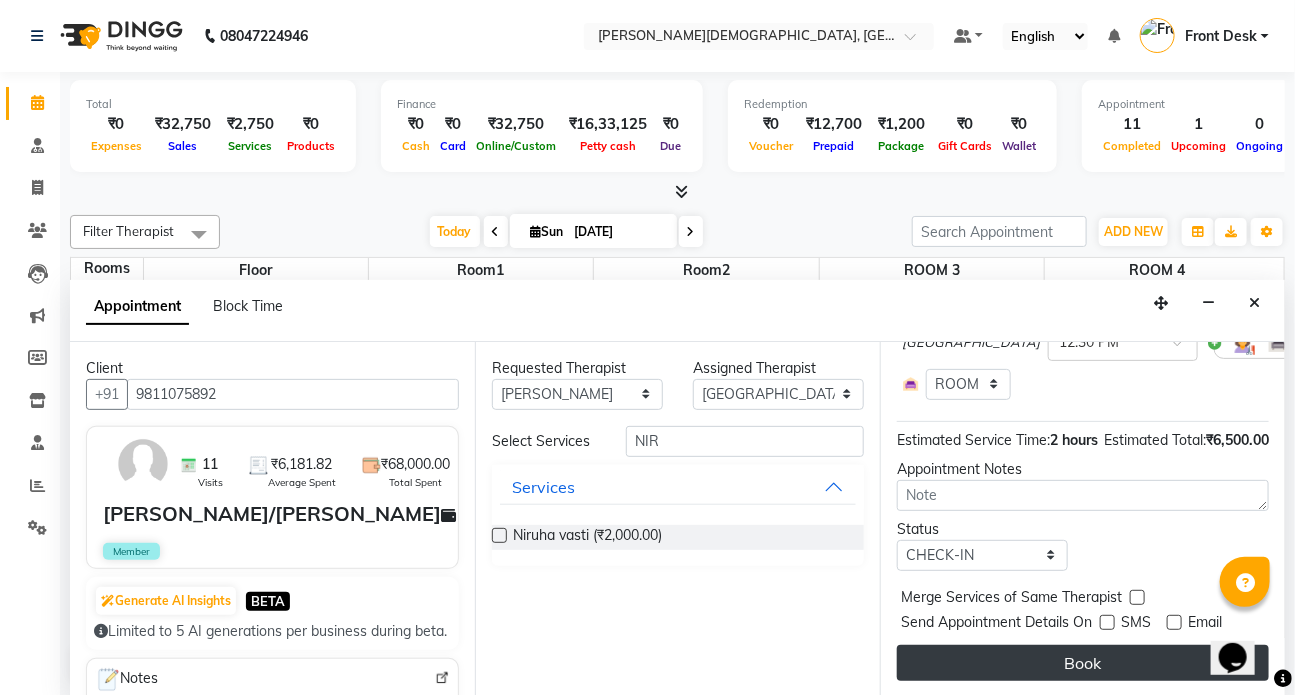 click on "Book" at bounding box center (1083, 663) 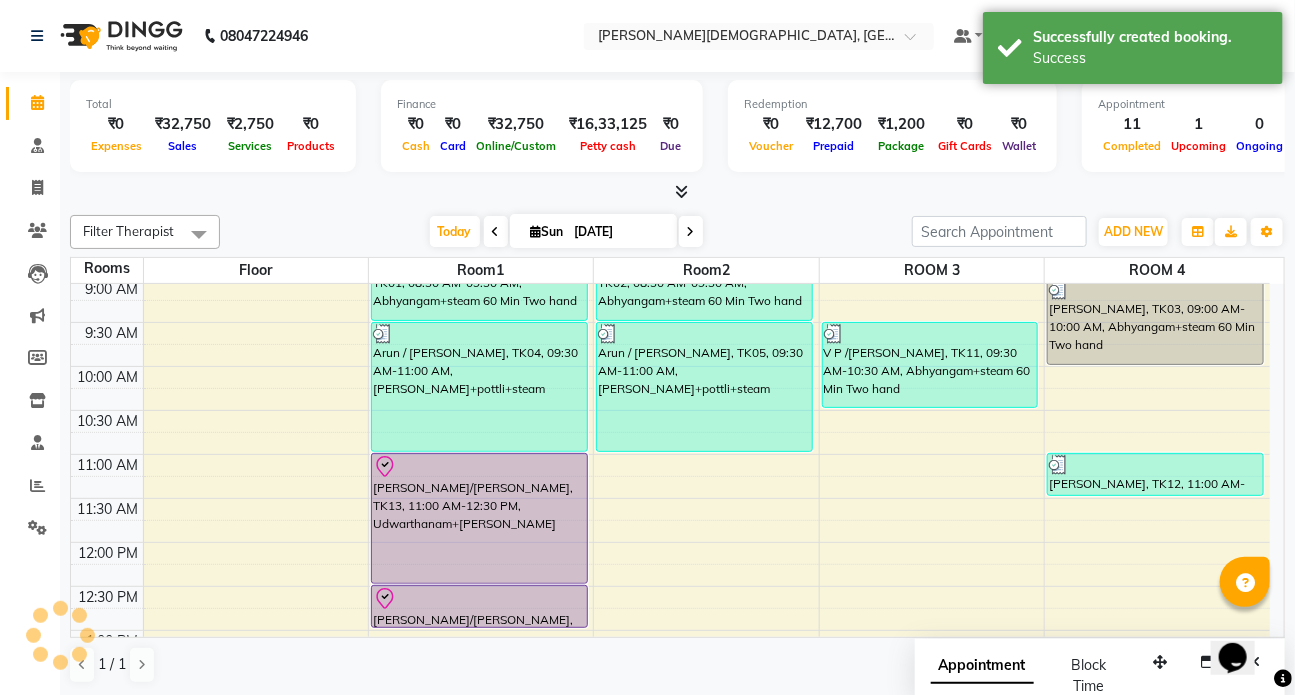 scroll, scrollTop: 0, scrollLeft: 0, axis: both 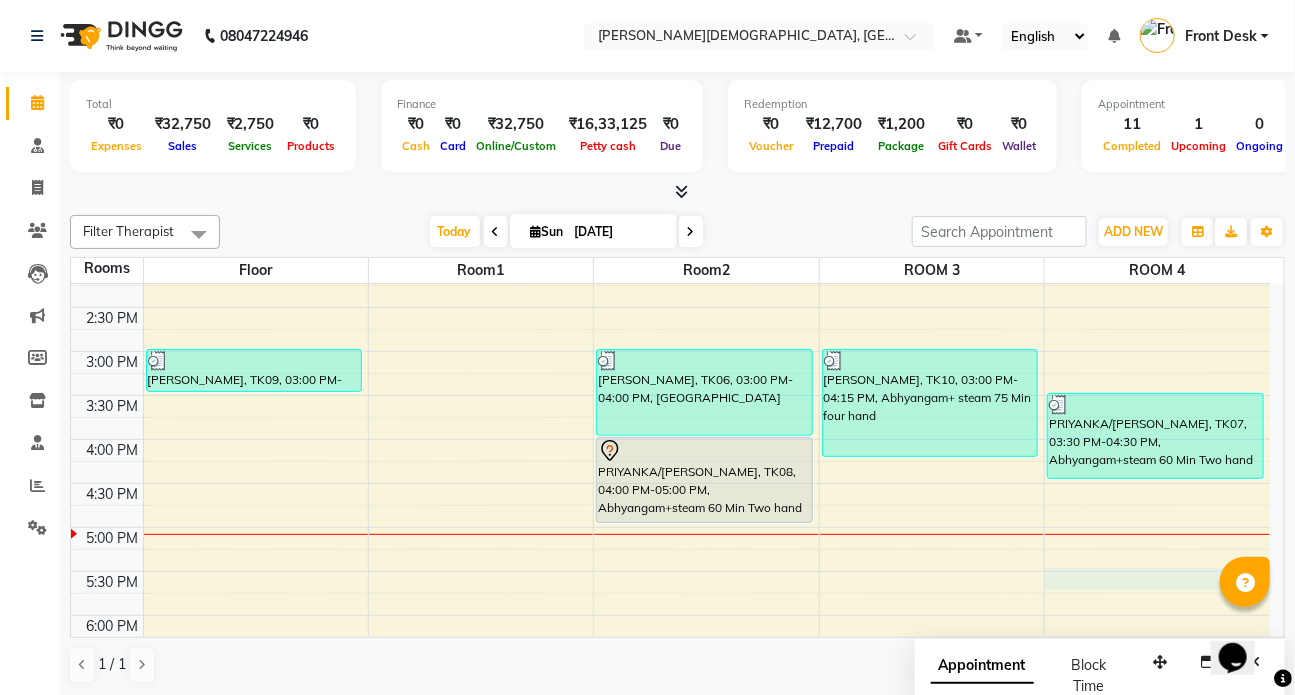 click on "7:00 AM 7:30 AM 8:00 AM 8:30 AM 9:00 AM 9:30 AM 10:00 AM 10:30 AM 11:00 AM 11:30 AM 12:00 PM 12:30 PM 1:00 PM 1:30 PM 2:00 PM 2:30 PM 3:00 PM 3:30 PM 4:00 PM 4:30 PM 5:00 PM 5:30 PM 6:00 PM 6:30 PM 7:00 PM 7:30 PM 8:00 PM 8:30 PM     [PERSON_NAME], TK09, 03:00 PM-03:30 PM, consultation     [PERSON_NAME]/[PERSON_NAME], TK01, 08:30 AM-09:30 AM, Abhyangam+steam 60 Min Two hand      Arun / [PERSON_NAME], TK04, 09:30 AM-11:00 AM, [PERSON_NAME]+pottli+steam
[PERSON_NAME]/[PERSON_NAME], TK13, 11:00 AM-12:30 PM, [GEOGRAPHIC_DATA]+Dhanyamla [PERSON_NAME]/[PERSON_NAME], TK13, 12:30 PM-01:00 PM, [PERSON_NAME] [PERSON_NAME]/[PERSON_NAME], TK02, 08:30 AM-09:30 AM, Abhyangam+steam 60 Min Two hand      Arun / [PERSON_NAME], TK05, 09:30 AM-11:00 AM, [PERSON_NAME]+pottli+steam     [PERSON_NAME], TK06, 03:00 PM-04:00 PM, [PERSON_NAME]/[PERSON_NAME], TK08, 04:00 PM-05:00 PM, Abhyangam+steam 60 Min Two hand      V P /[PERSON_NAME] KALA, TK11, 09:30 AM-10:30 AM, Abhyangam+steam 60 Min Two hand" at bounding box center (670, 263) 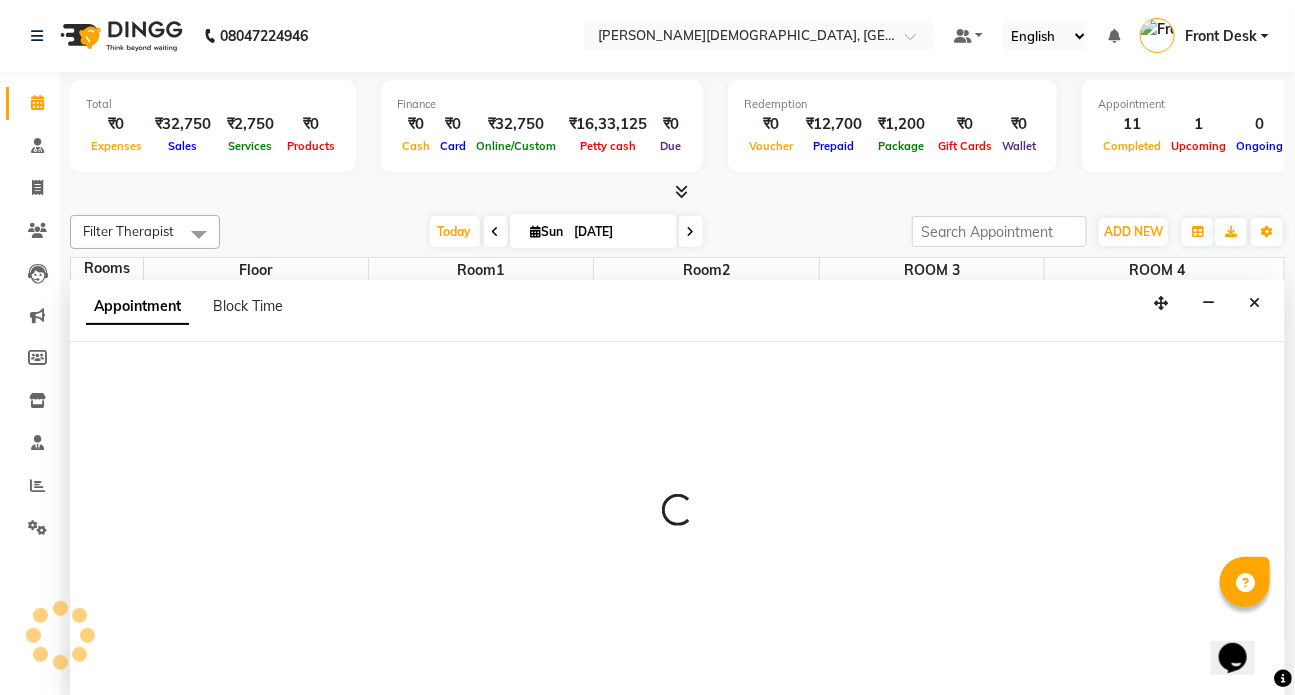 scroll, scrollTop: 0, scrollLeft: 0, axis: both 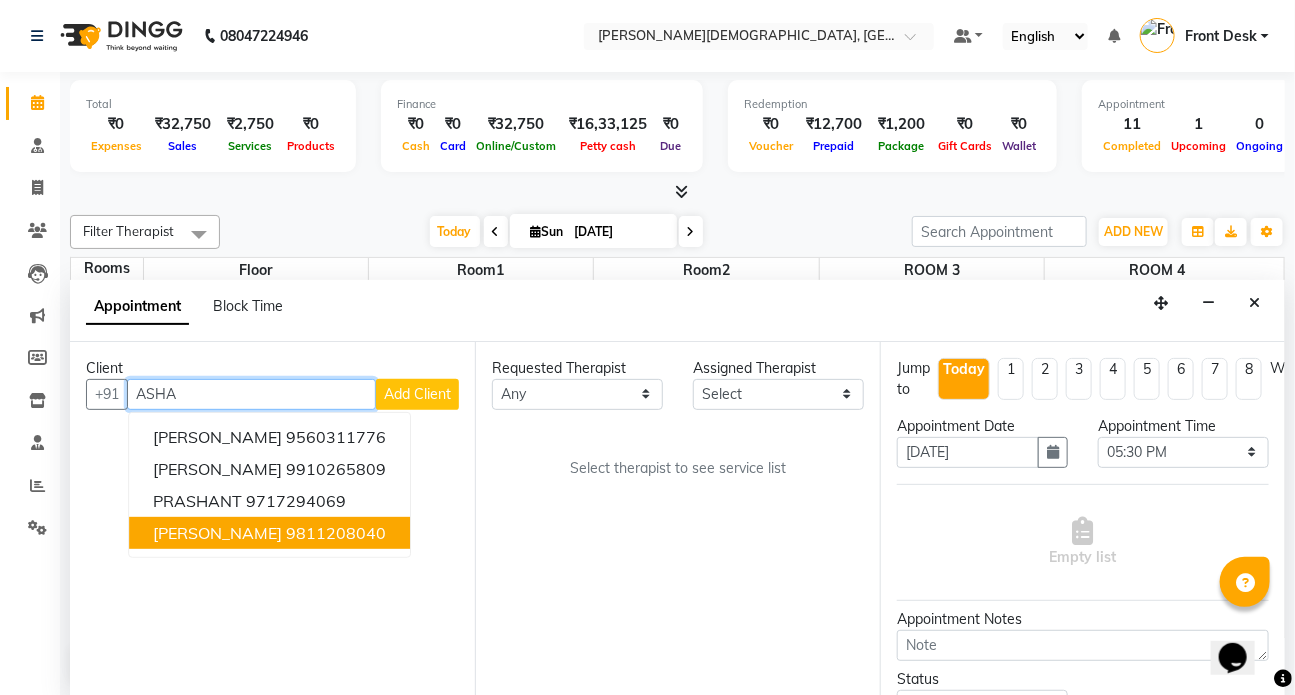click on "9811208040" at bounding box center (336, 533) 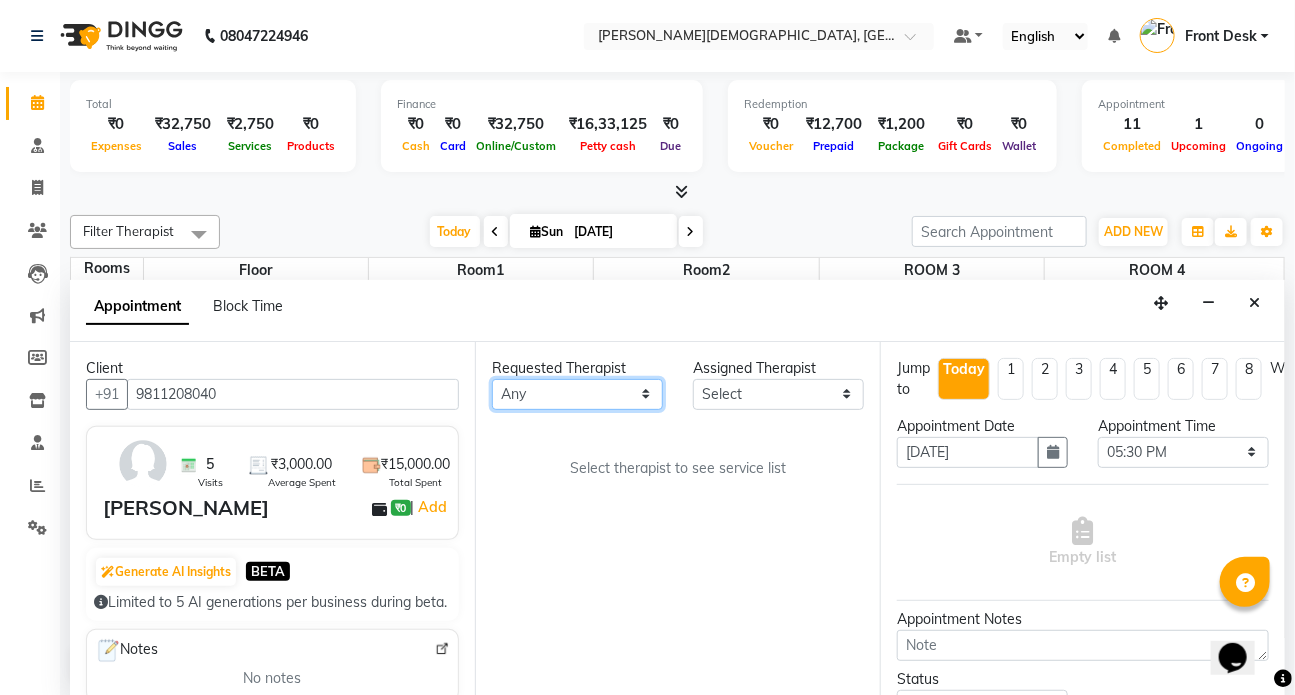 click on "Any ANJALI [PERSON_NAME] [PERSON_NAME] Dr [PERSON_NAME] Front Desk [PERSON_NAME] MILAN [PERSON_NAME] [PERSON_NAME]" at bounding box center [577, 394] 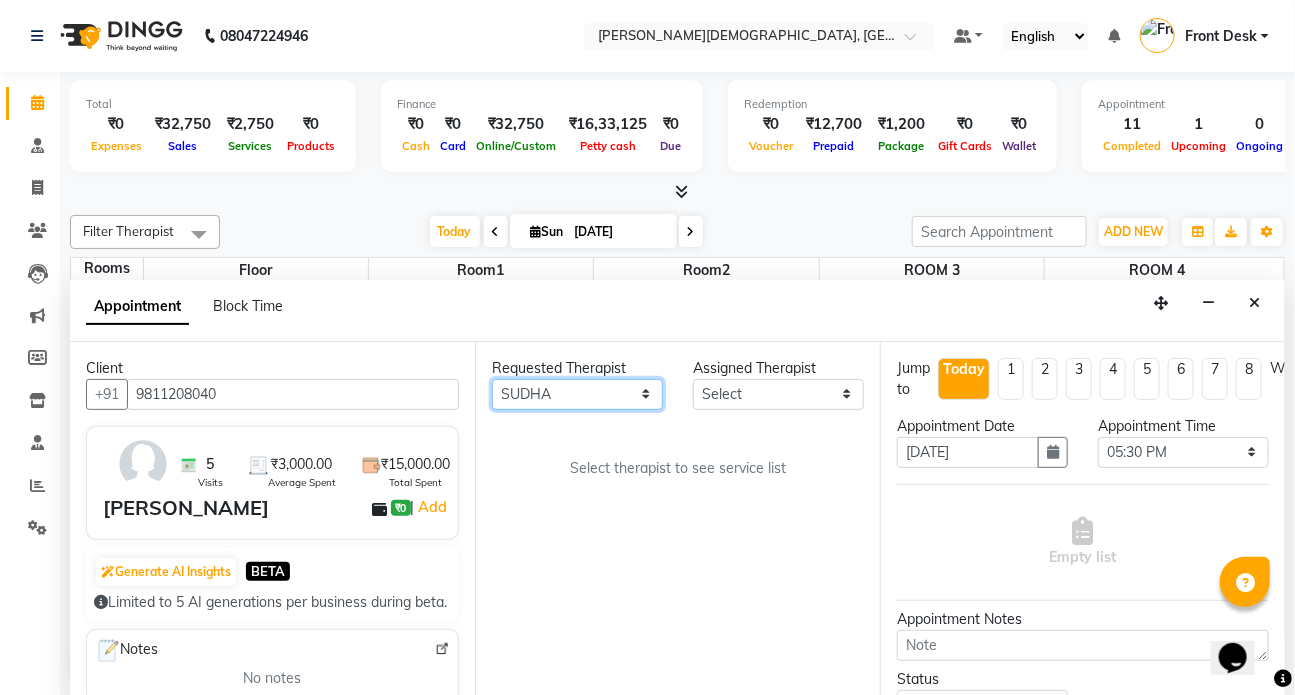 click on "Any ANJALI [PERSON_NAME] [PERSON_NAME] Dr [PERSON_NAME] Front Desk [PERSON_NAME] MILAN [PERSON_NAME] [PERSON_NAME]" at bounding box center [577, 394] 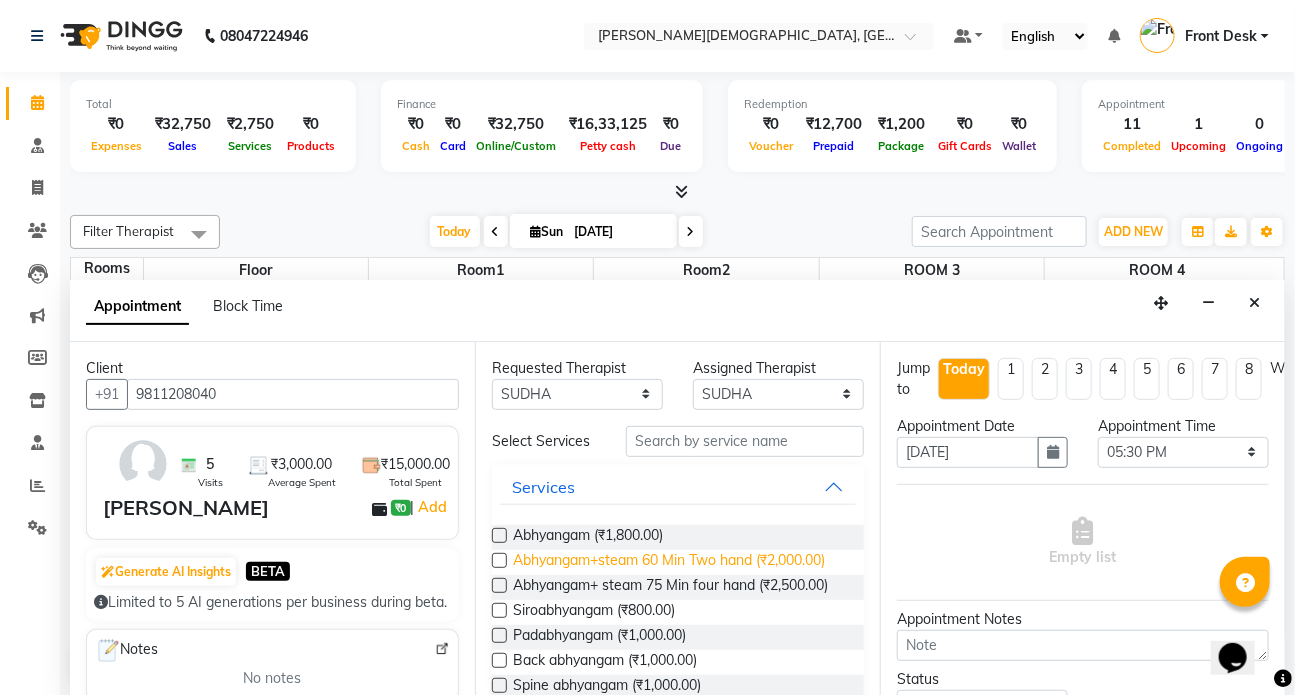 drag, startPoint x: 499, startPoint y: 559, endPoint x: 563, endPoint y: 568, distance: 64.629715 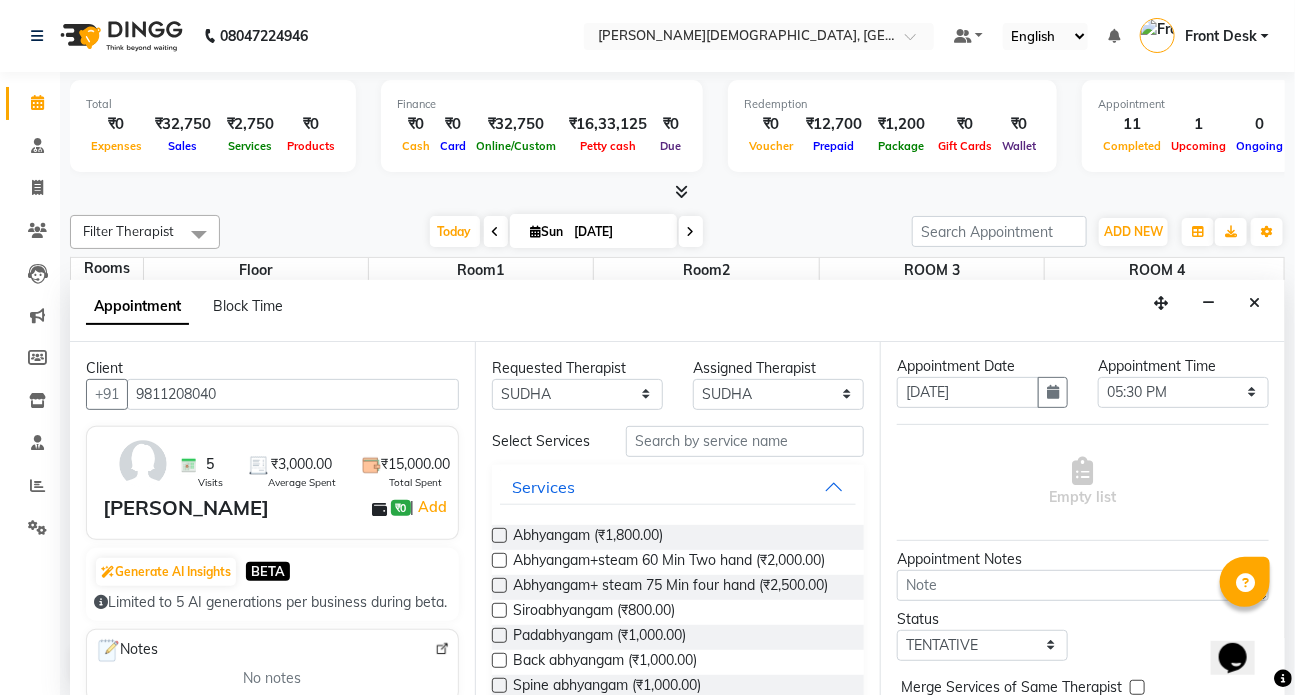 scroll, scrollTop: 0, scrollLeft: 0, axis: both 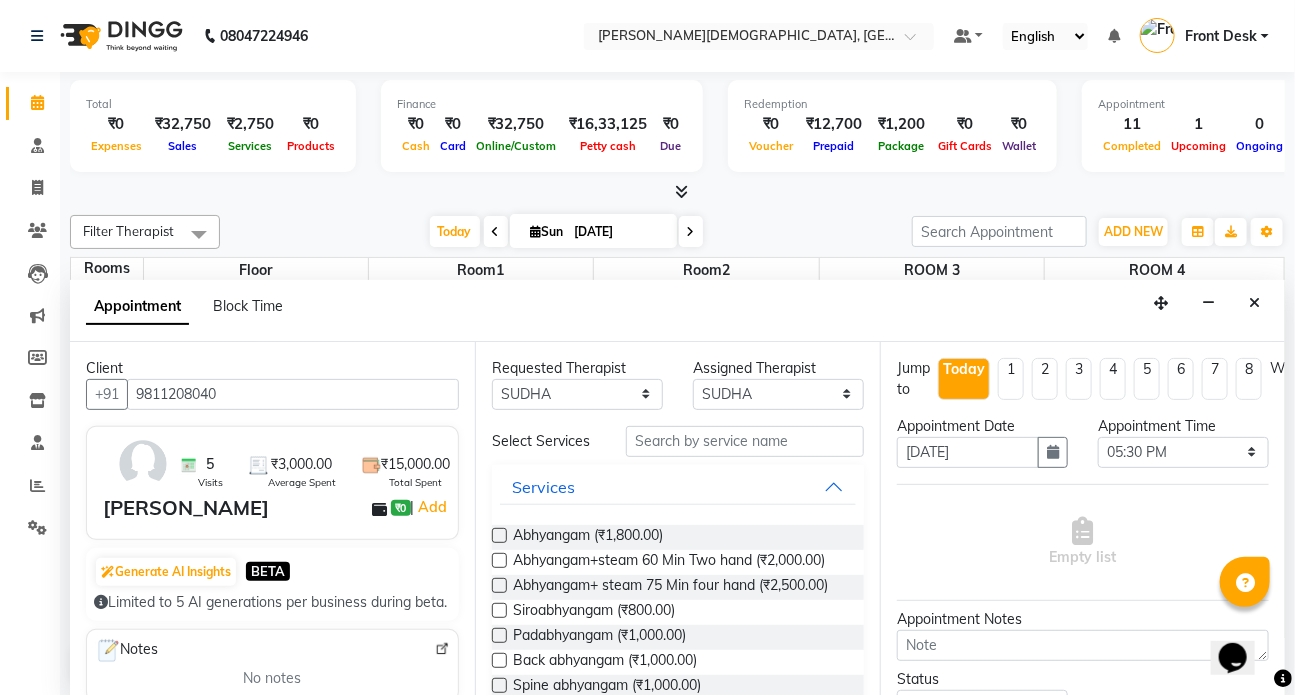 click at bounding box center [499, 560] 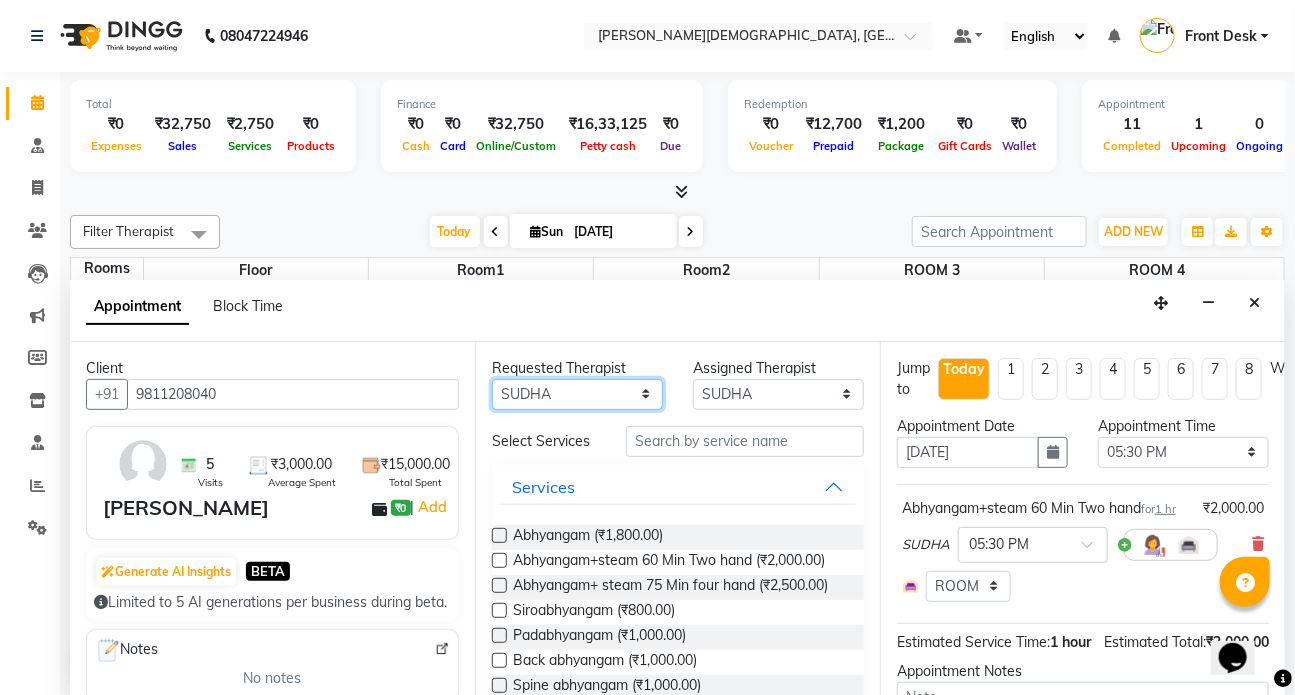 click on "Any ANJALI [PERSON_NAME] [PERSON_NAME] Dr [PERSON_NAME] Front Desk [PERSON_NAME] MILAN [PERSON_NAME] [PERSON_NAME]" at bounding box center [577, 394] 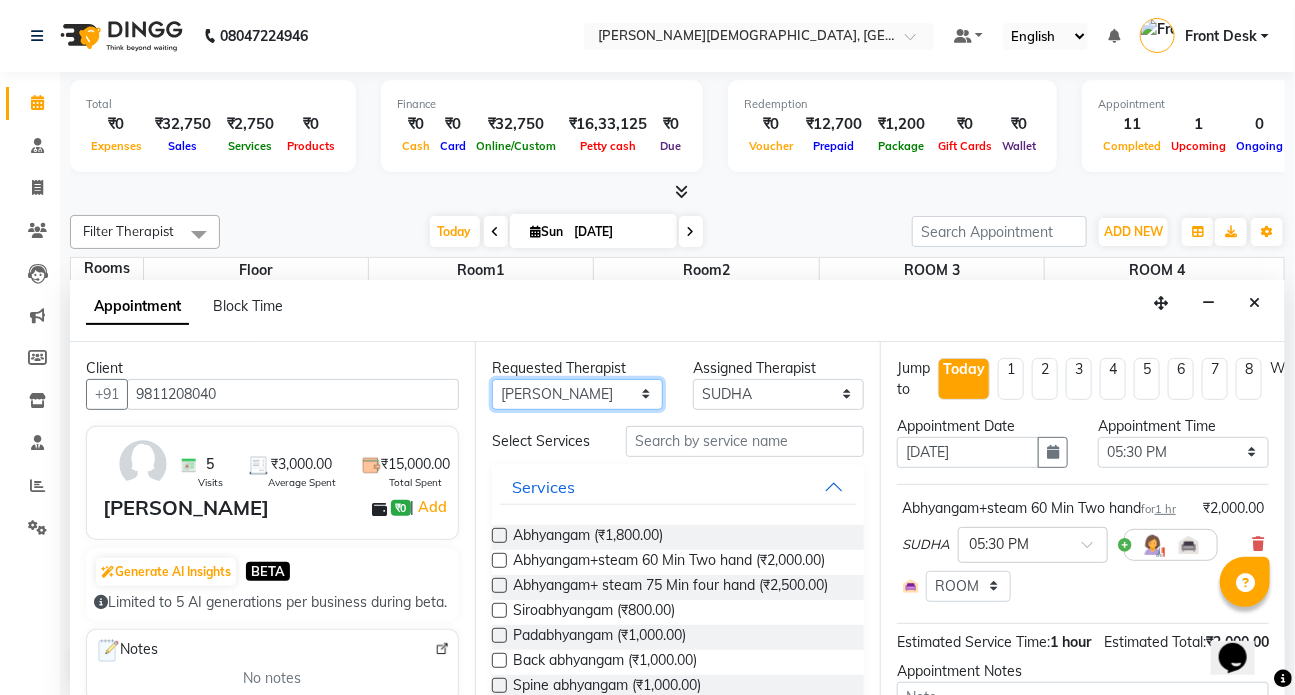 click on "Any ANJALI [PERSON_NAME] [PERSON_NAME] Dr [PERSON_NAME] Front Desk [PERSON_NAME] MILAN [PERSON_NAME] [PERSON_NAME]" at bounding box center (577, 394) 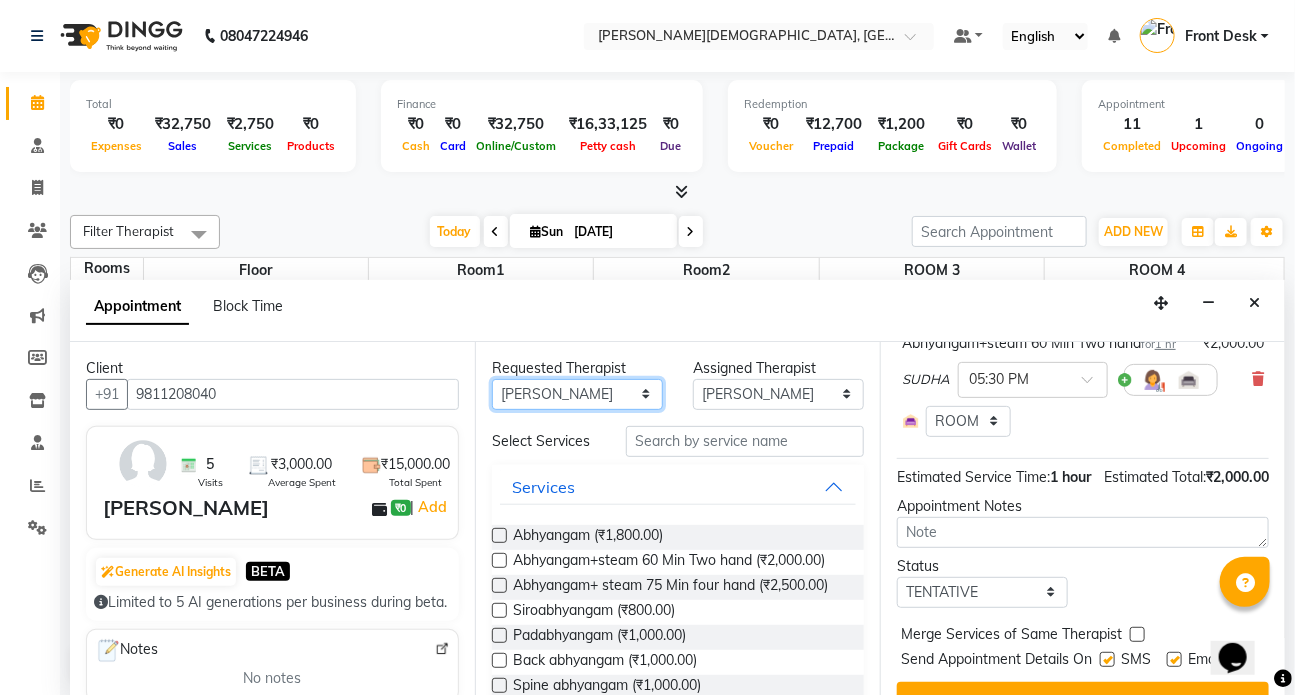 scroll, scrollTop: 256, scrollLeft: 0, axis: vertical 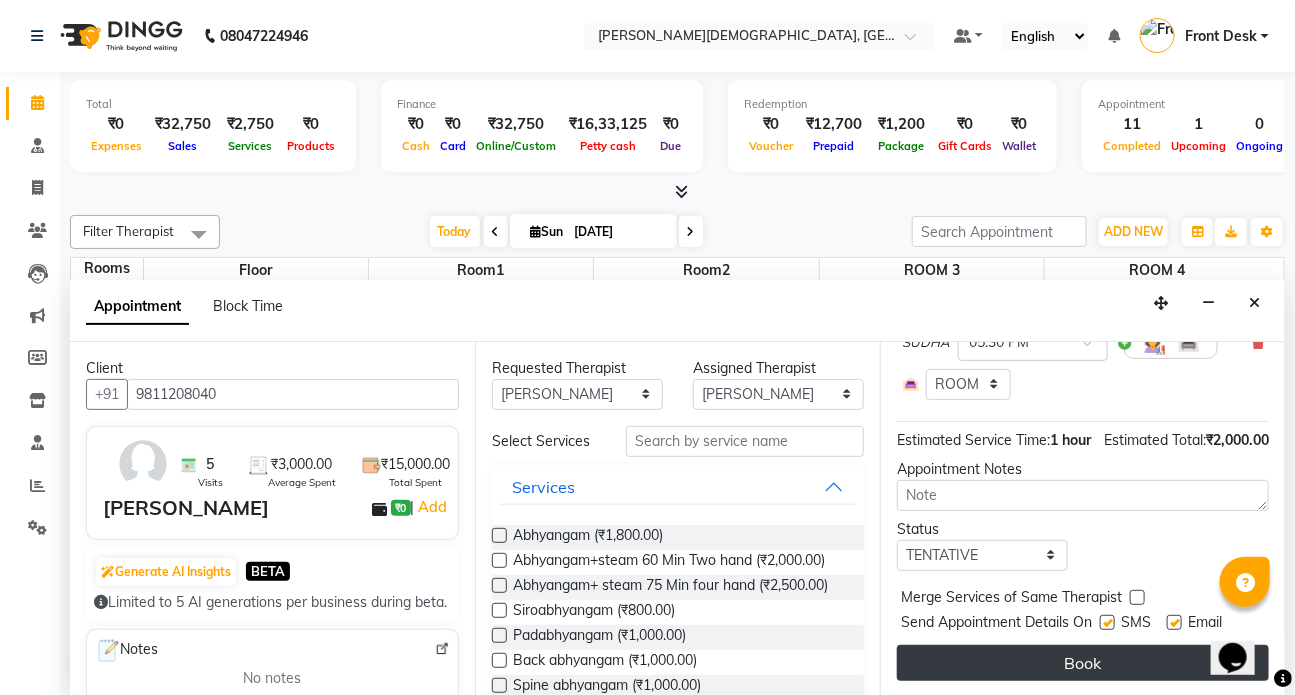 click on "Book" at bounding box center [1083, 663] 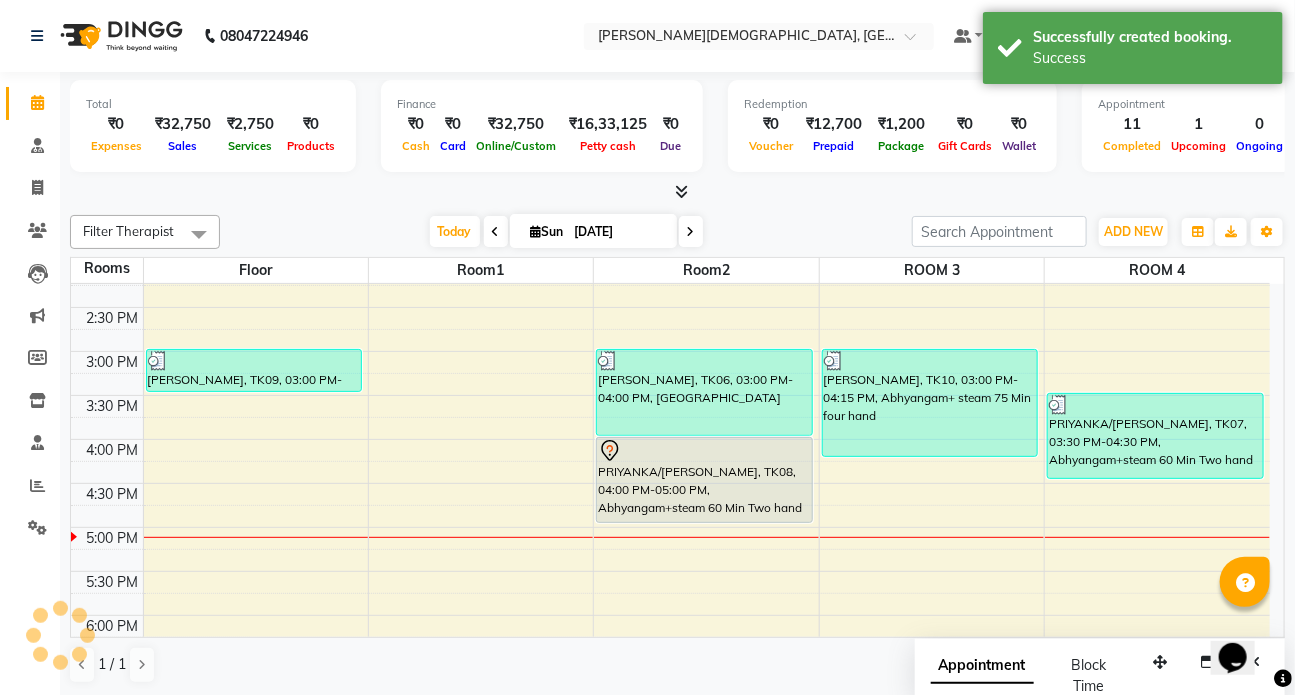 scroll, scrollTop: 0, scrollLeft: 0, axis: both 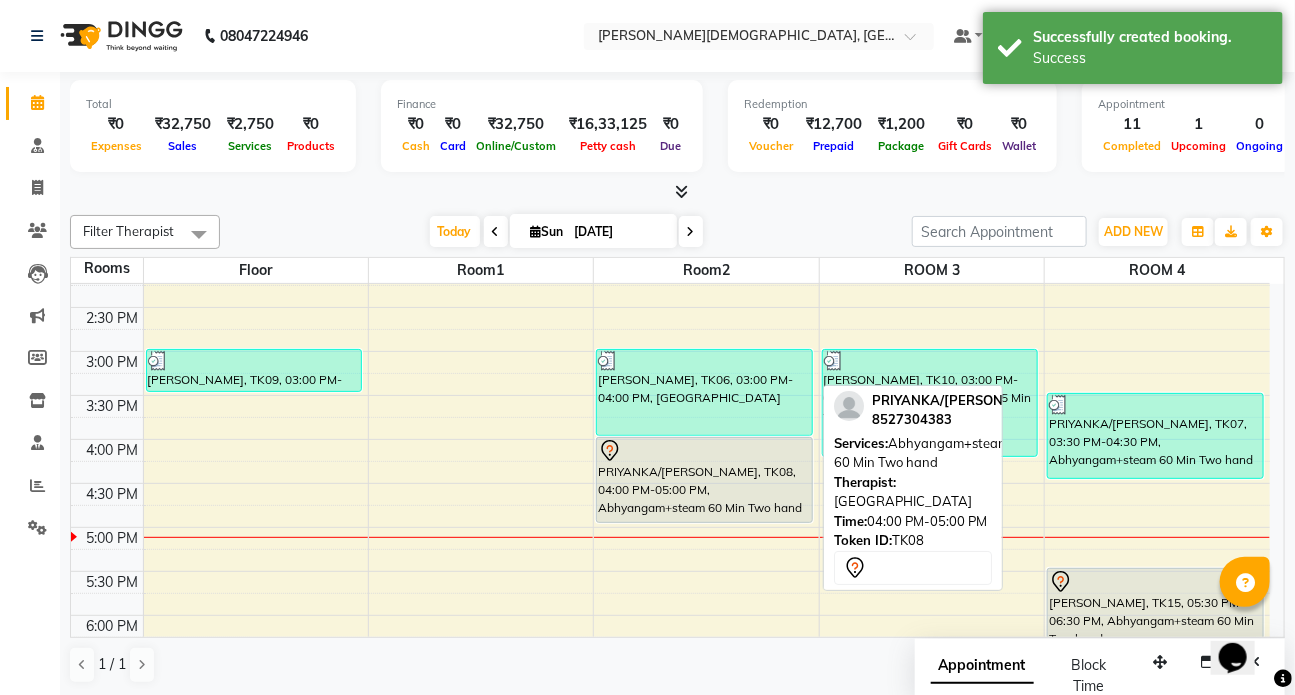 click on "PRIYANKA/[PERSON_NAME], TK08, 04:00 PM-05:00 PM, Abhyangam+steam 60 Min Two hand" at bounding box center [704, 480] 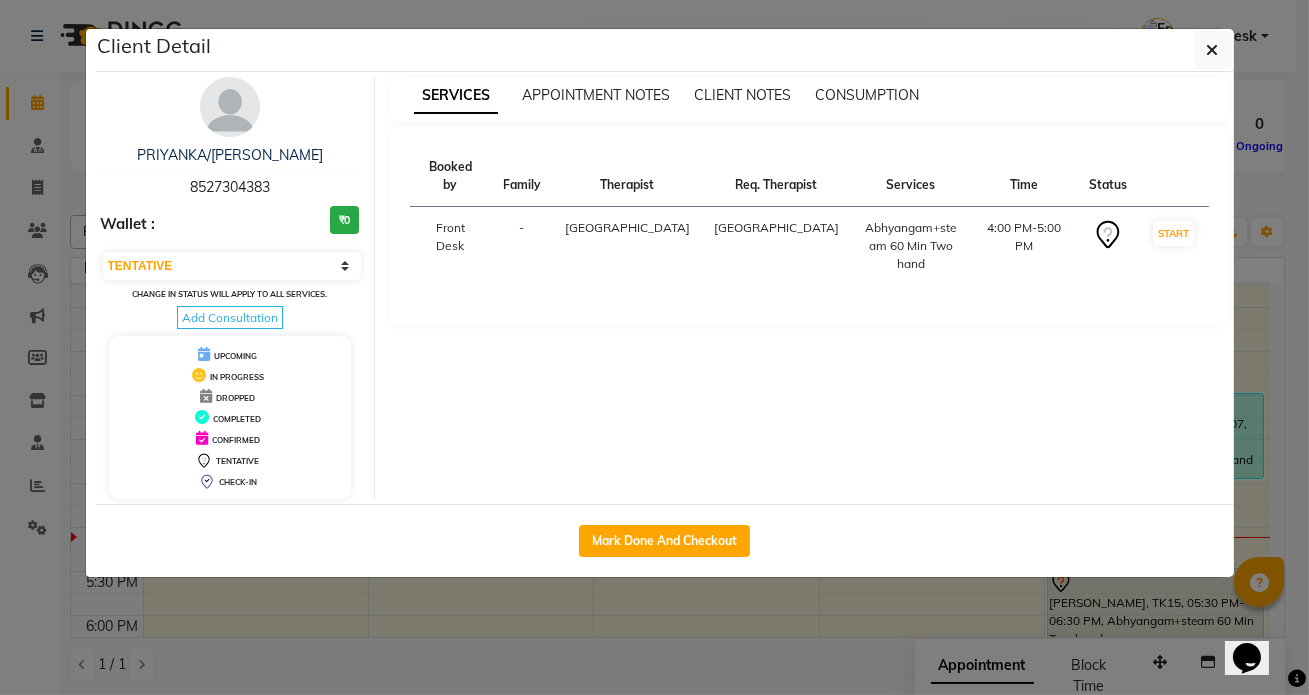 click on "Client Detail  PRIYANKA/[PERSON_NAME]   8527304383 Wallet : ₹0 Select IN SERVICE CONFIRMED TENTATIVE CHECK IN MARK DONE DROPPED UPCOMING Change in status will apply to all services. Add Consultation UPCOMING IN PROGRESS DROPPED COMPLETED CONFIRMED TENTATIVE CHECK-IN SERVICES APPOINTMENT NOTES CLIENT NOTES CONSUMPTION Booked by Family Therapist Req. Therapist Services Time Status  Front Desk  - [PERSON_NAME]+steam 60 Min Two hand    4:00 PM-5:00 PM   START   Mark Done And Checkout" 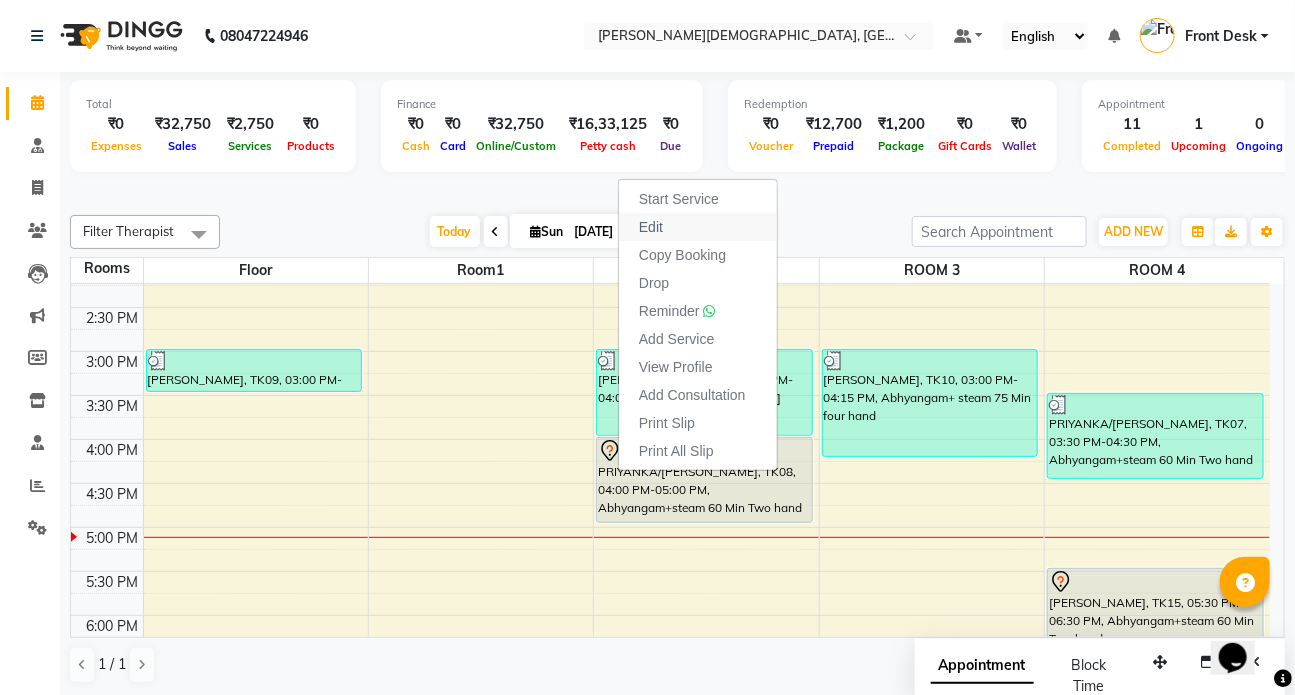 click on "Edit" at bounding box center [698, 227] 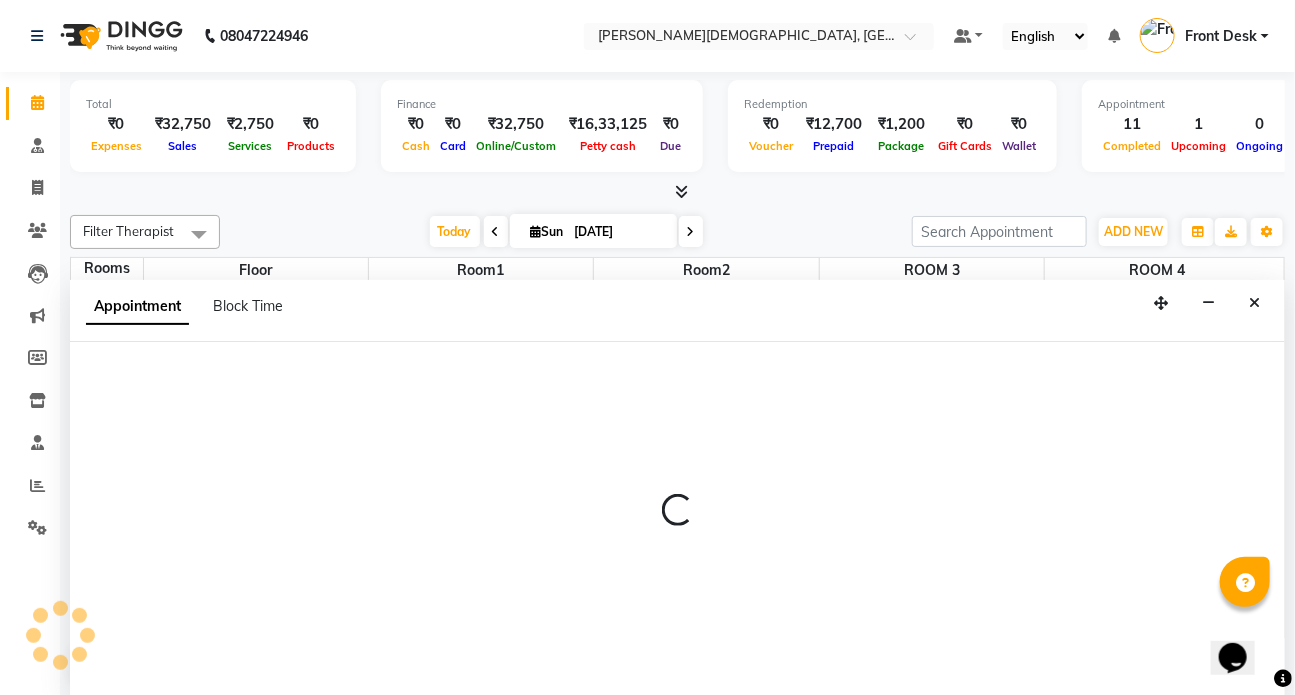 scroll, scrollTop: 0, scrollLeft: 0, axis: both 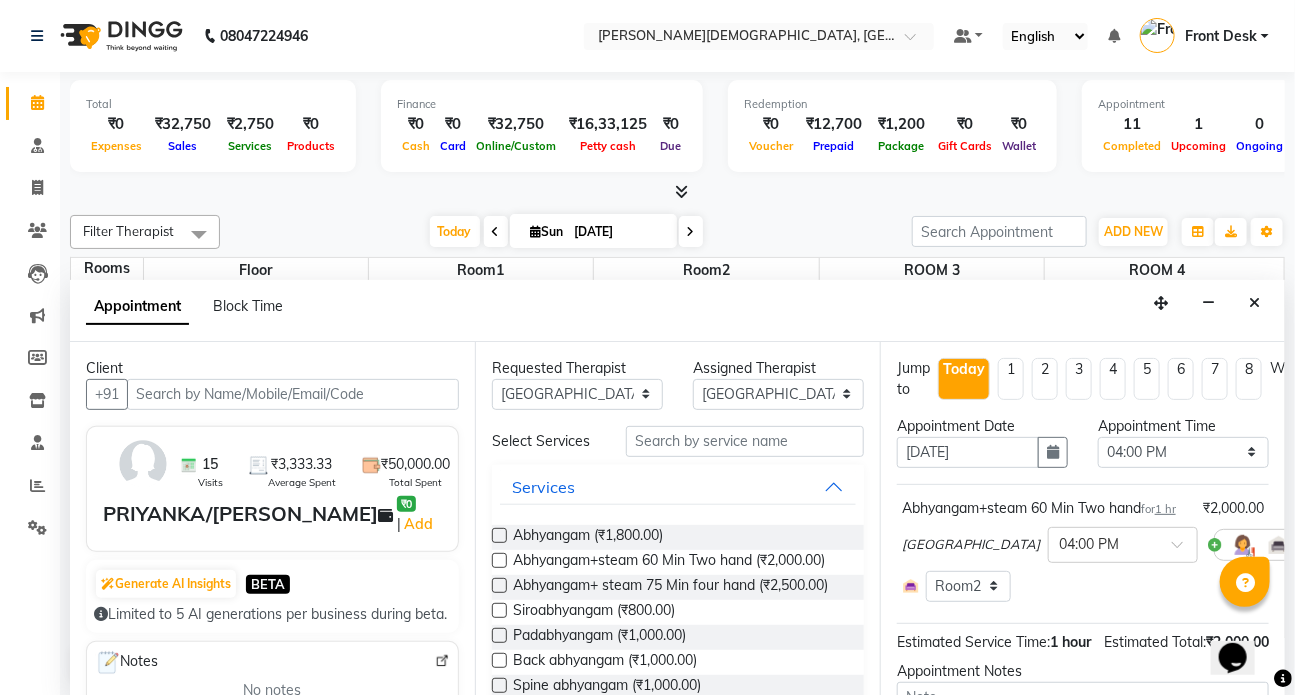 click at bounding box center (499, 585) 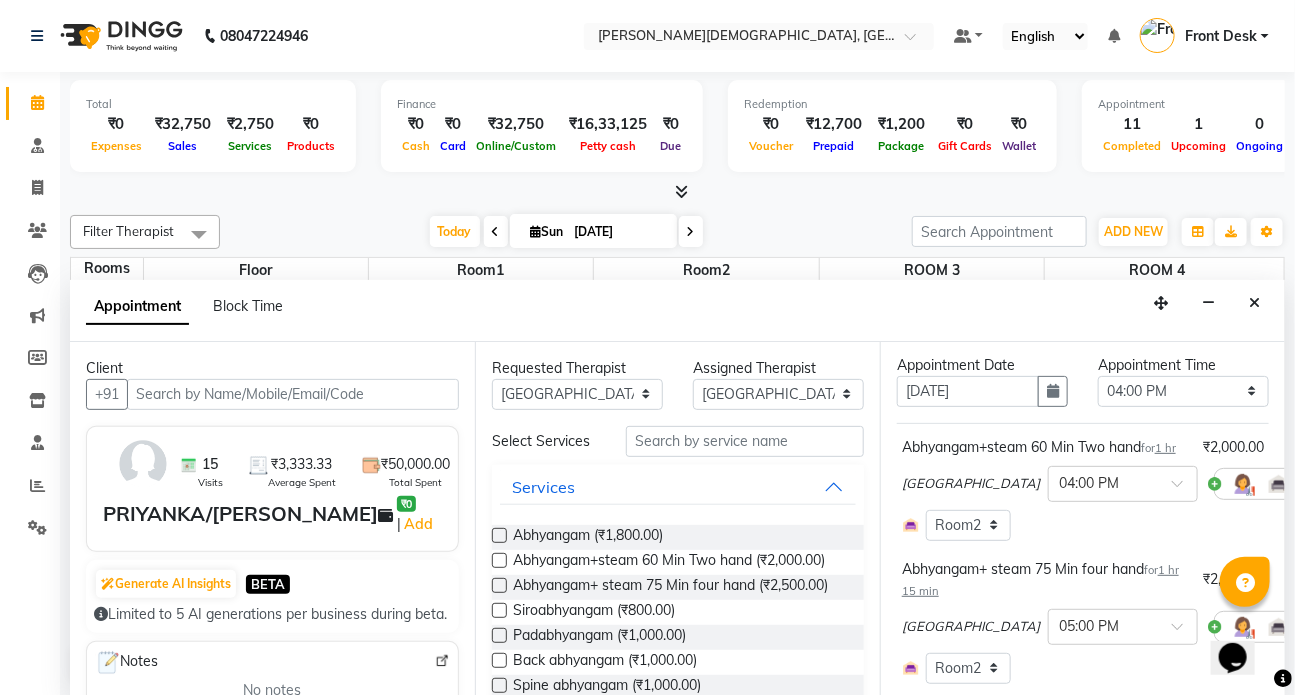 scroll, scrollTop: 90, scrollLeft: 0, axis: vertical 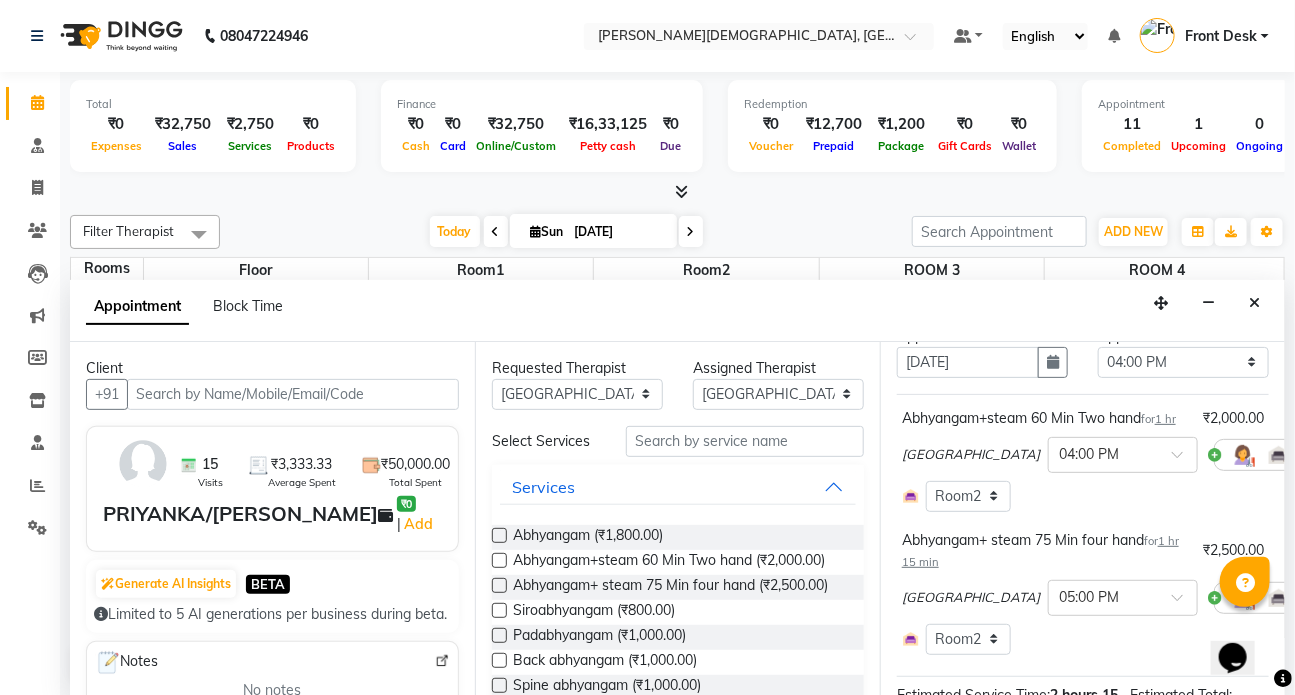 click at bounding box center (1322, 454) 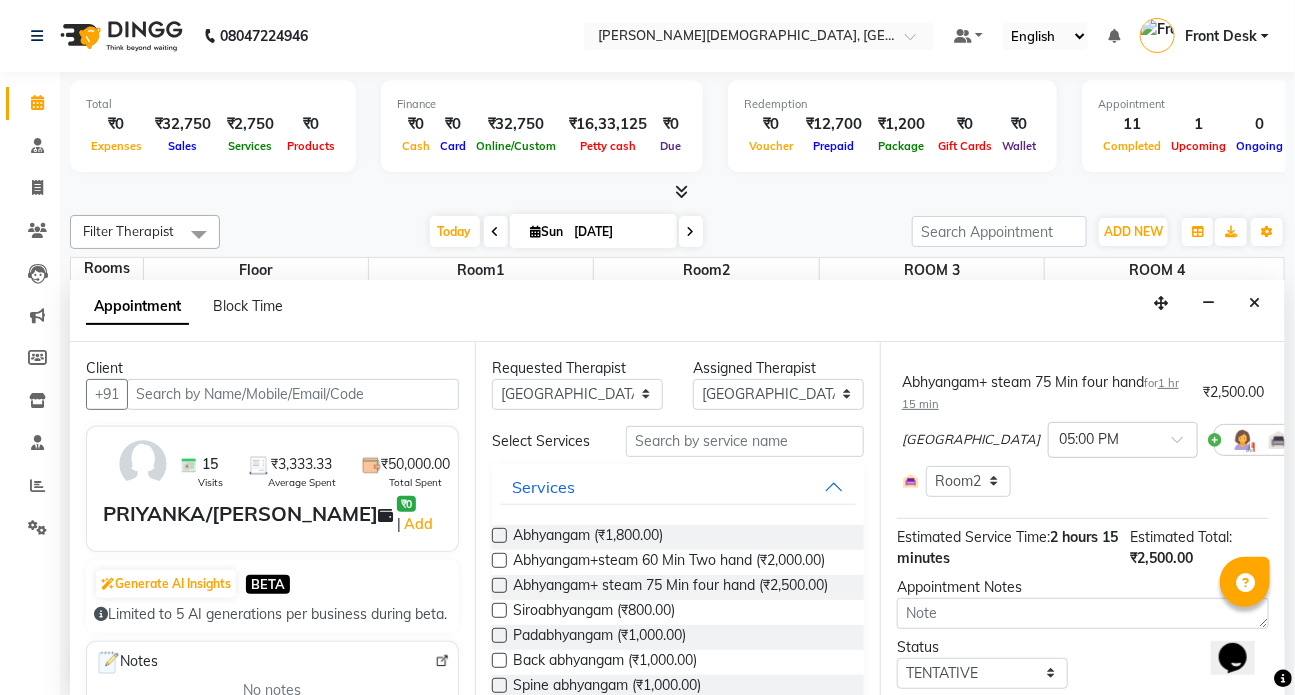 scroll, scrollTop: 216, scrollLeft: 0, axis: vertical 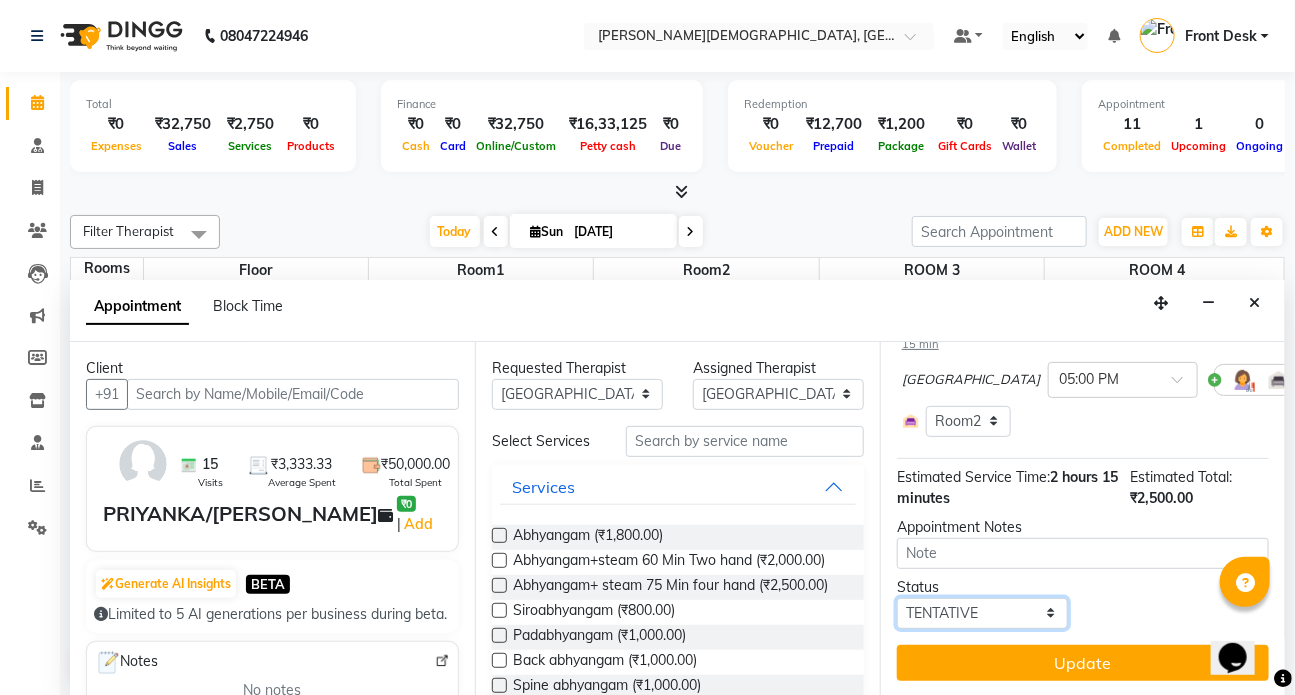 click on "Select TENTATIVE CONFIRM CHECK-IN UPCOMING" at bounding box center (982, 613) 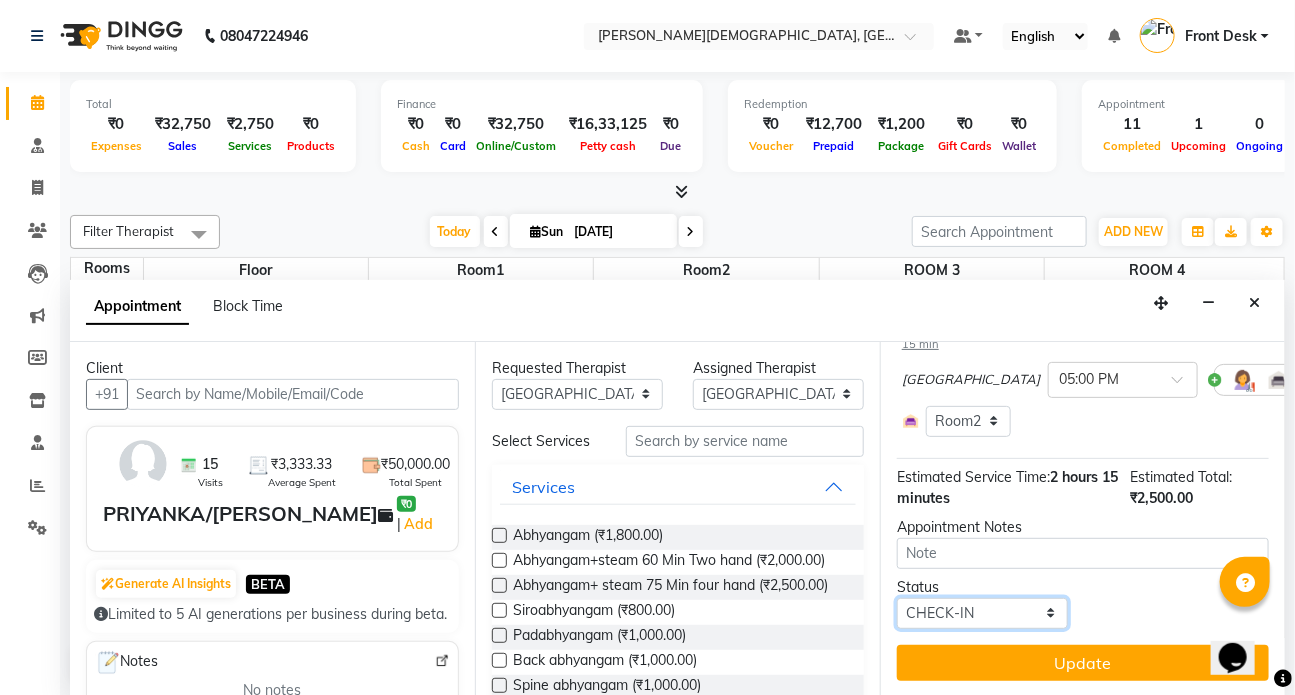 click on "Select TENTATIVE CONFIRM CHECK-IN UPCOMING" at bounding box center [982, 613] 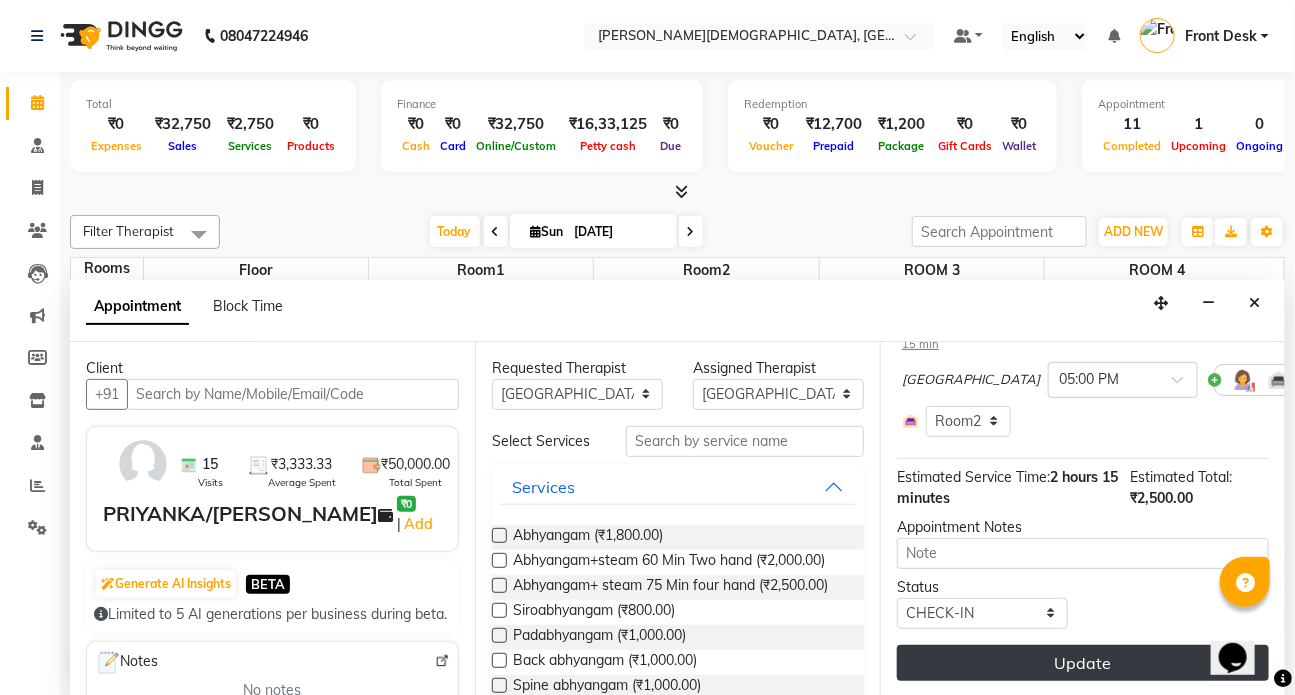 click on "Update" at bounding box center (1083, 663) 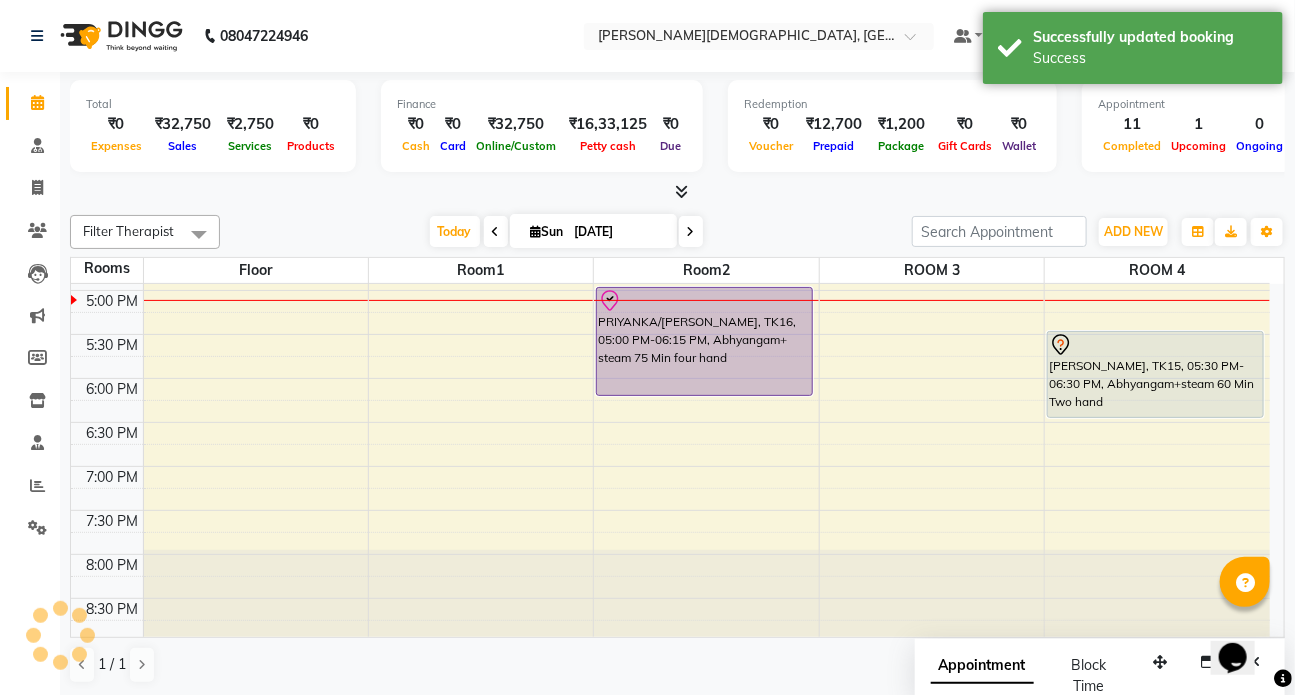 scroll, scrollTop: 0, scrollLeft: 0, axis: both 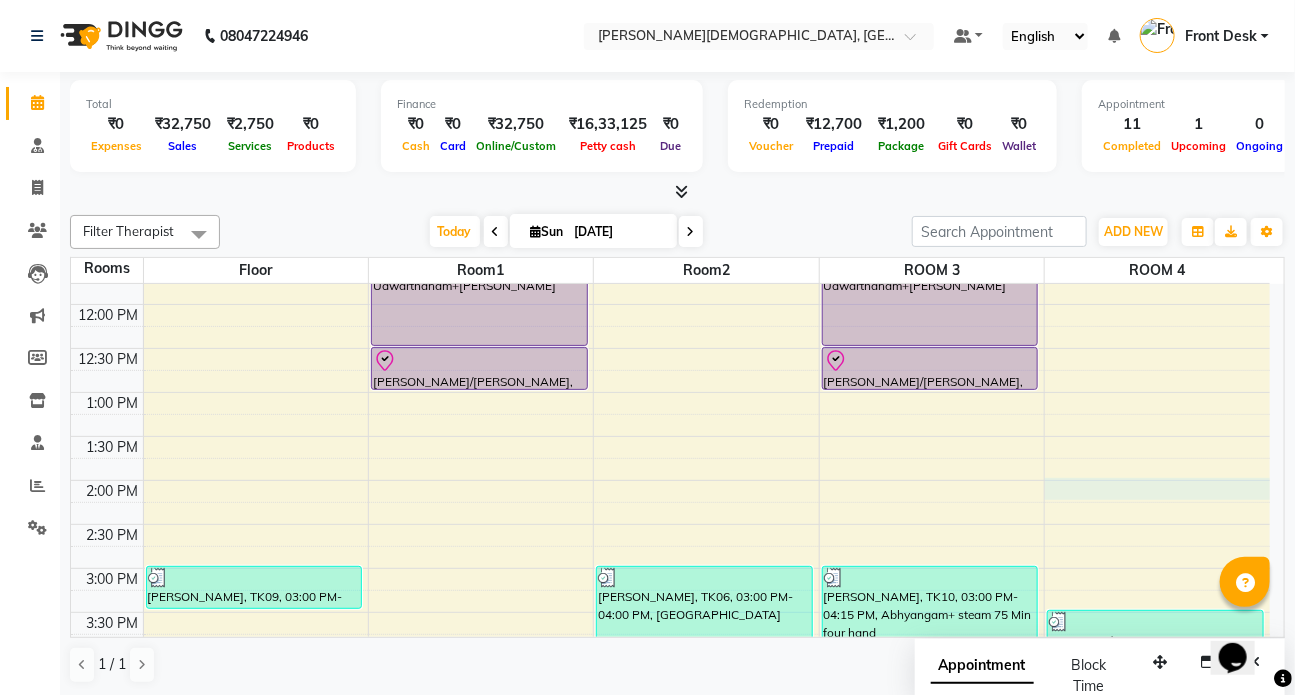 click on "7:00 AM 7:30 AM 8:00 AM 8:30 AM 9:00 AM 9:30 AM 10:00 AM 10:30 AM 11:00 AM 11:30 AM 12:00 PM 12:30 PM 1:00 PM 1:30 PM 2:00 PM 2:30 PM 3:00 PM 3:30 PM 4:00 PM 4:30 PM 5:00 PM 5:30 PM 6:00 PM 6:30 PM 7:00 PM 7:30 PM 8:00 PM 8:30 PM     [PERSON_NAME], TK09, 03:00 PM-03:30 PM, consultation     [PERSON_NAME]/[PERSON_NAME], TK01, 08:30 AM-09:30 AM, Abhyangam+steam 60 Min Two hand      Arun / [PERSON_NAME], TK04, 09:30 AM-11:00 AM, [PERSON_NAME]+pottli+steam
[PERSON_NAME]/[PERSON_NAME], TK13, 11:00 AM-12:30 PM, [GEOGRAPHIC_DATA]+Dhanyamla [PERSON_NAME]/[PERSON_NAME], TK13, 12:30 PM-01:00 PM, [PERSON_NAME] [PERSON_NAME]/[PERSON_NAME], TK02, 08:30 AM-09:30 AM, Abhyangam+steam 60 Min Two hand      Arun / [PERSON_NAME], TK05, 09:30 AM-11:00 AM, [PERSON_NAME]+pottli+steam     [PERSON_NAME], TK06, 03:00 PM-04:00 PM, [GEOGRAPHIC_DATA]
PRIYANKA/[PERSON_NAME], TK16, 05:00 PM-06:15 PM, Abhyangam+ steam 75 Min four hand      V P /[PERSON_NAME], TK11, 09:30 AM-10:30 AM, Abhyangam+steam 60 Min Two hand" at bounding box center (670, 480) 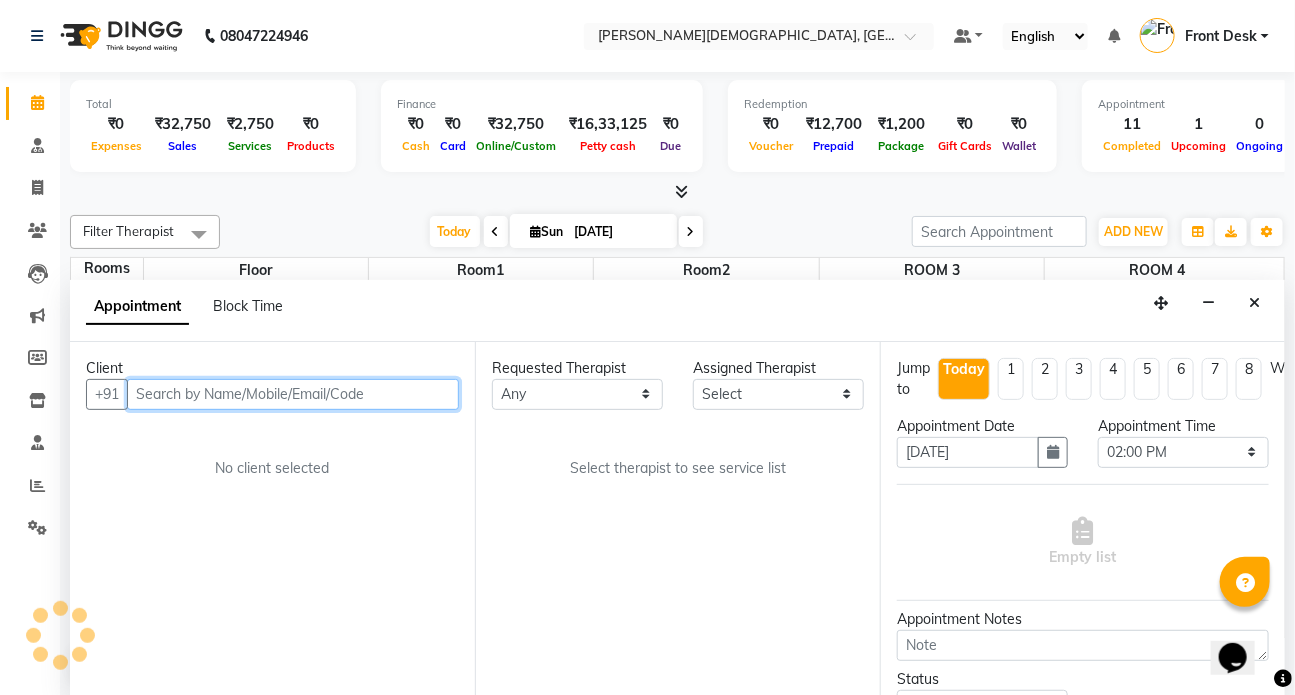 scroll, scrollTop: 0, scrollLeft: 0, axis: both 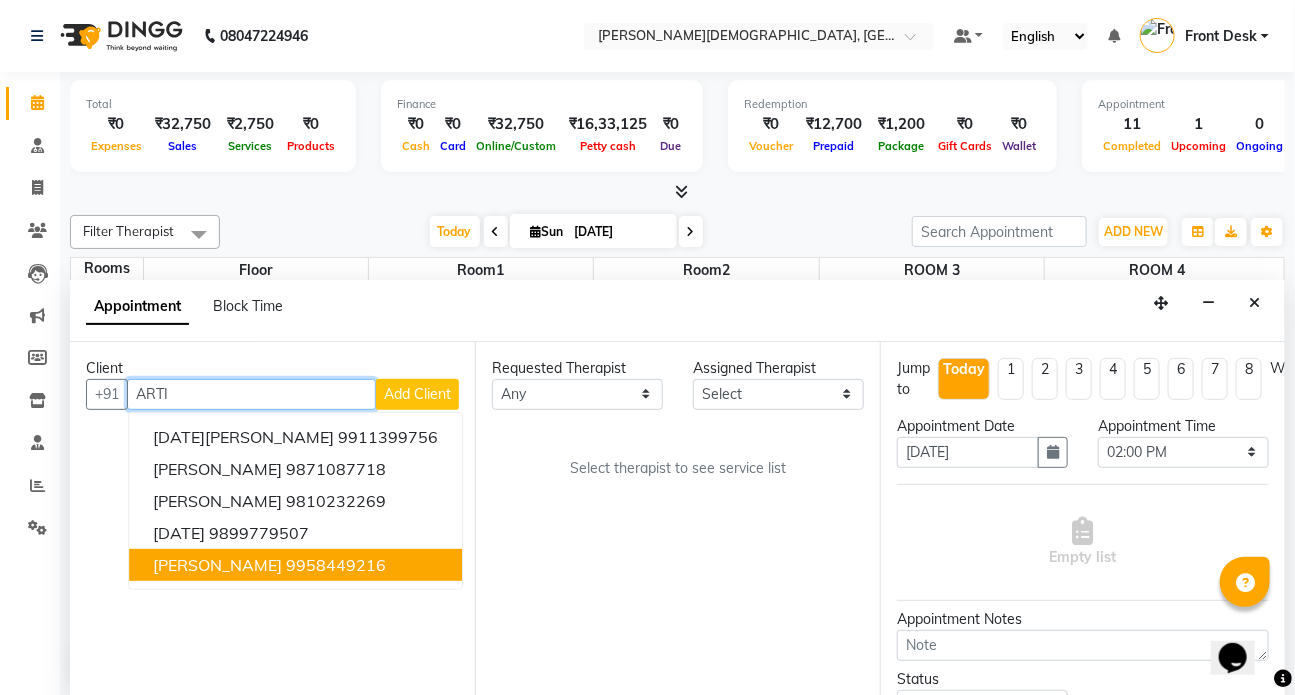click on "[PERSON_NAME]  9958449216" at bounding box center [295, 565] 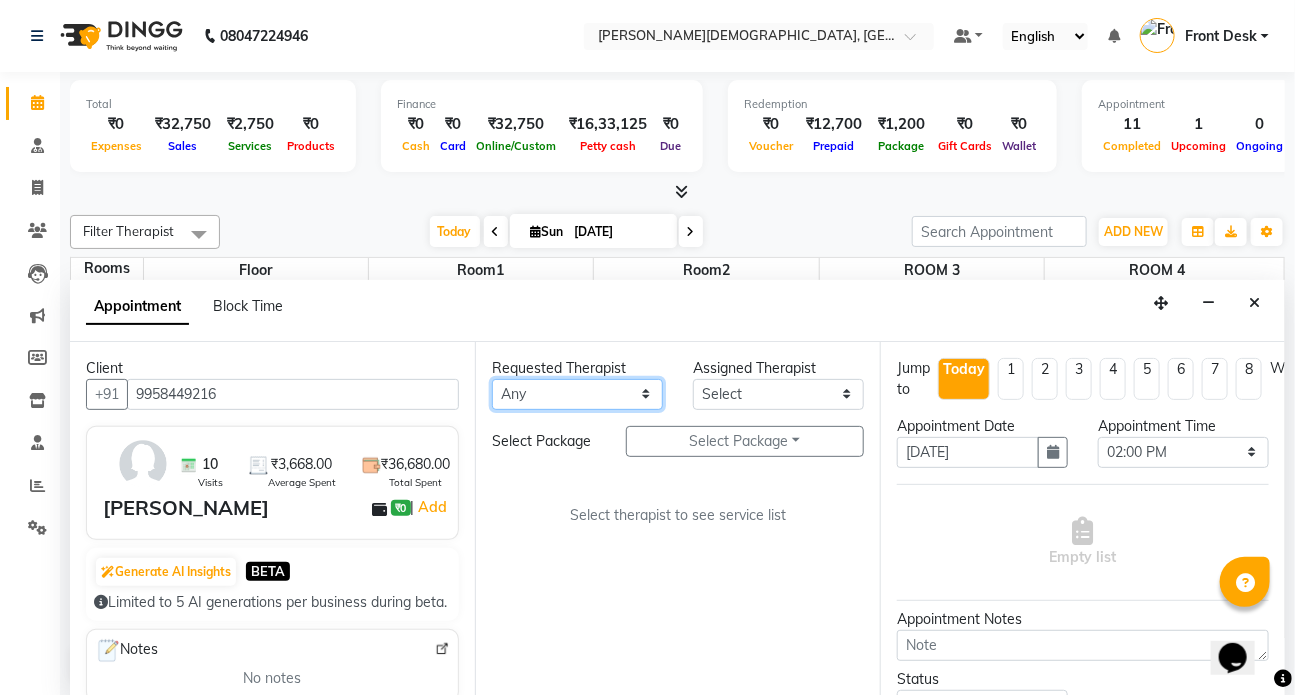 click on "Any ANJALI [PERSON_NAME] [PERSON_NAME] Dr [PERSON_NAME] Front Desk [PERSON_NAME] MILAN [PERSON_NAME] [PERSON_NAME]" at bounding box center [577, 394] 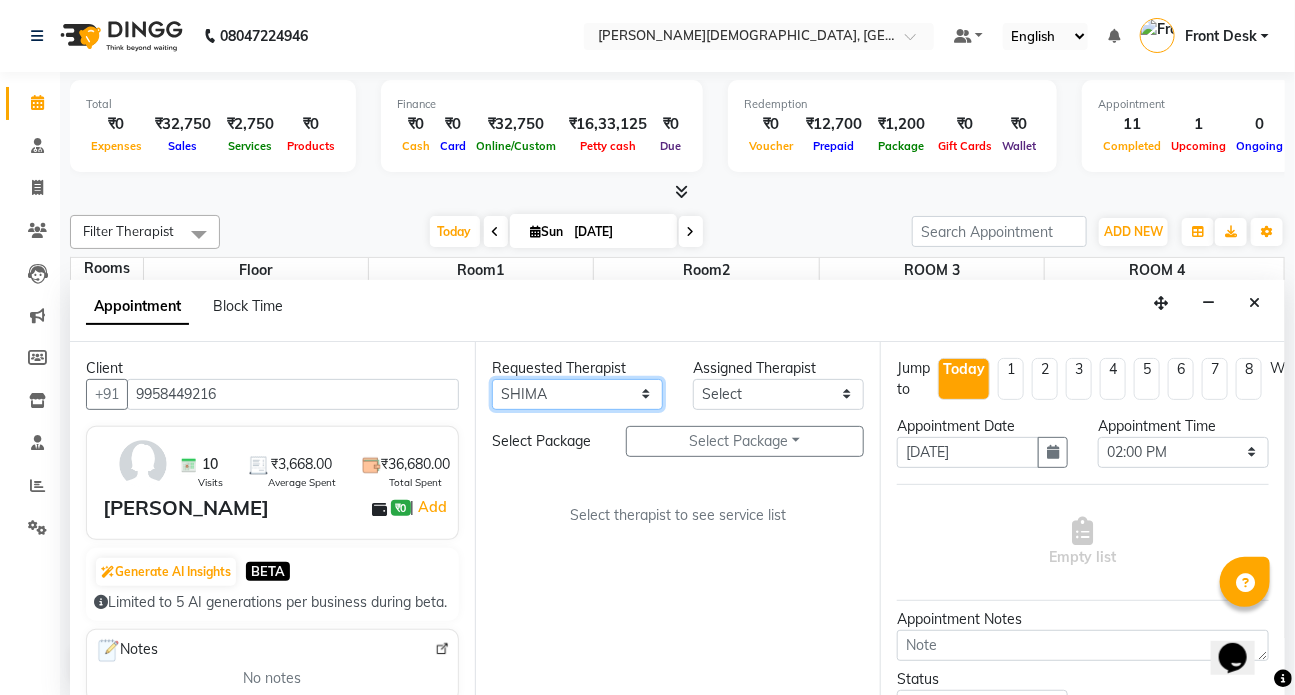 click on "Any ANJALI [PERSON_NAME] [PERSON_NAME] Dr [PERSON_NAME] Front Desk [PERSON_NAME] MILAN [PERSON_NAME] [PERSON_NAME]" at bounding box center (577, 394) 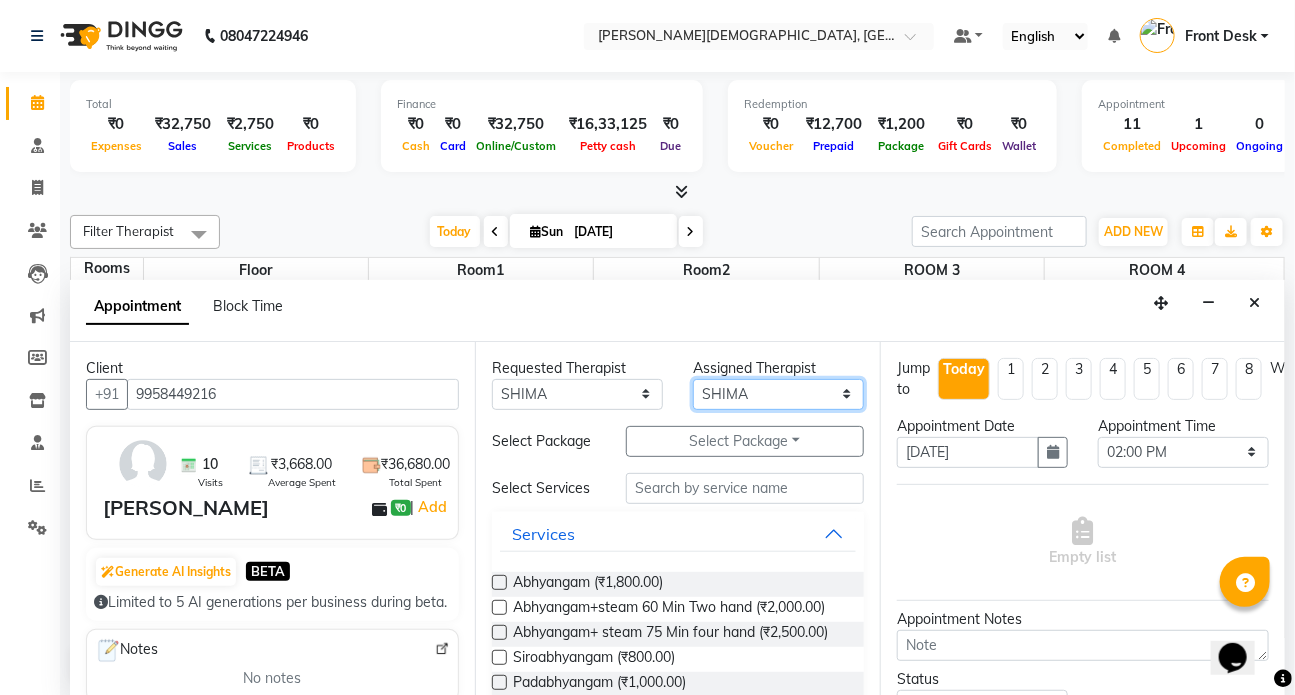 drag, startPoint x: 754, startPoint y: 399, endPoint x: 754, endPoint y: 380, distance: 19 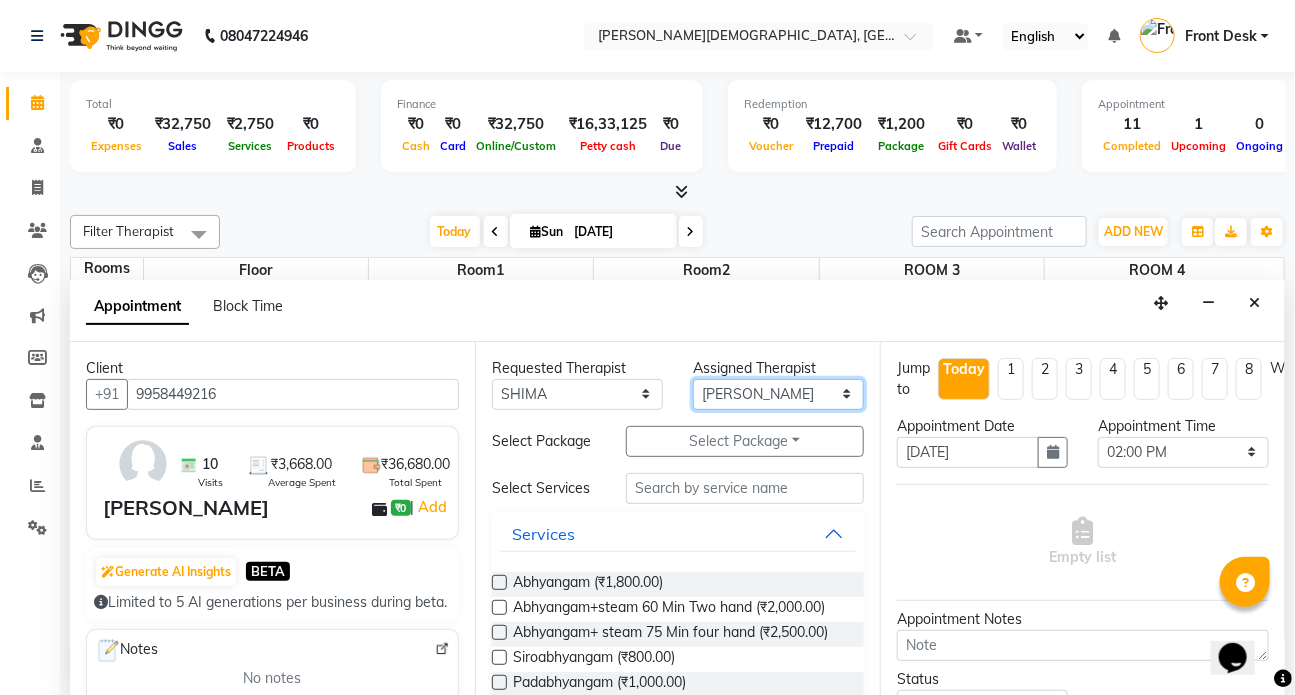 click on "Select ANJALI [PERSON_NAME] [PERSON_NAME] Dr [PERSON_NAME] Front Desk [PERSON_NAME] MILAN [PERSON_NAME] [PERSON_NAME]" at bounding box center [778, 394] 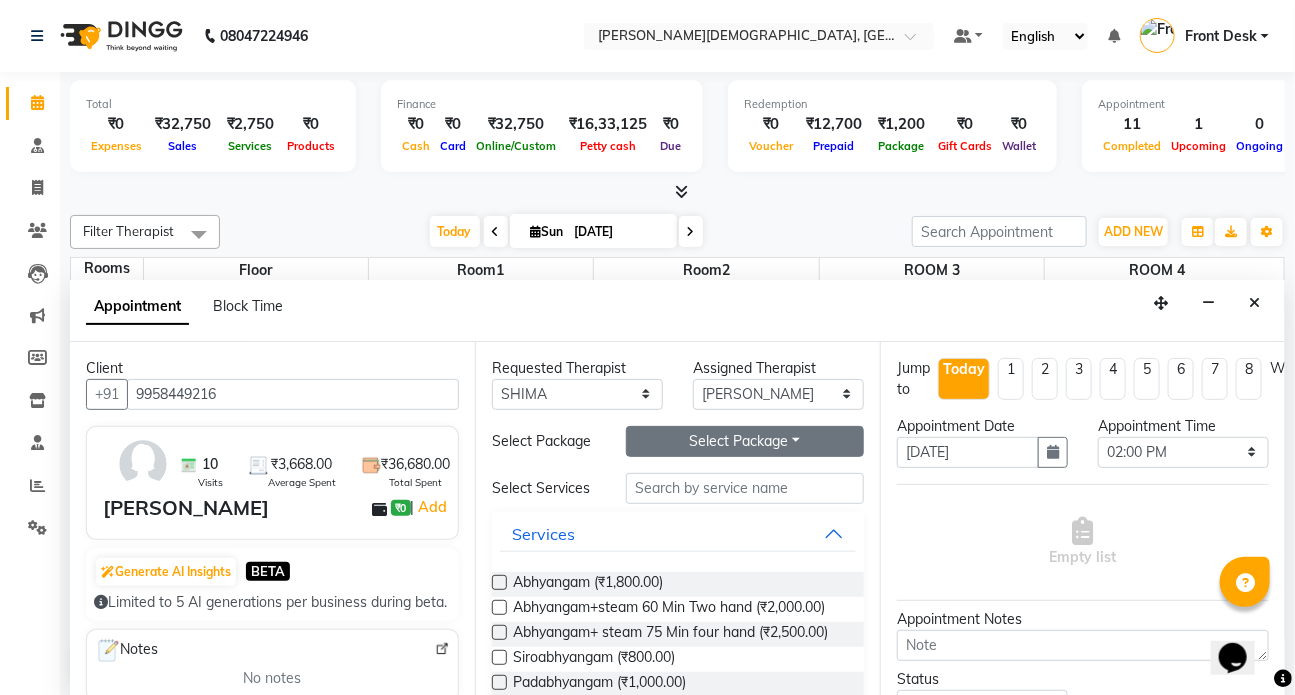 click on "Select Package  Toggle Dropdown" at bounding box center [745, 441] 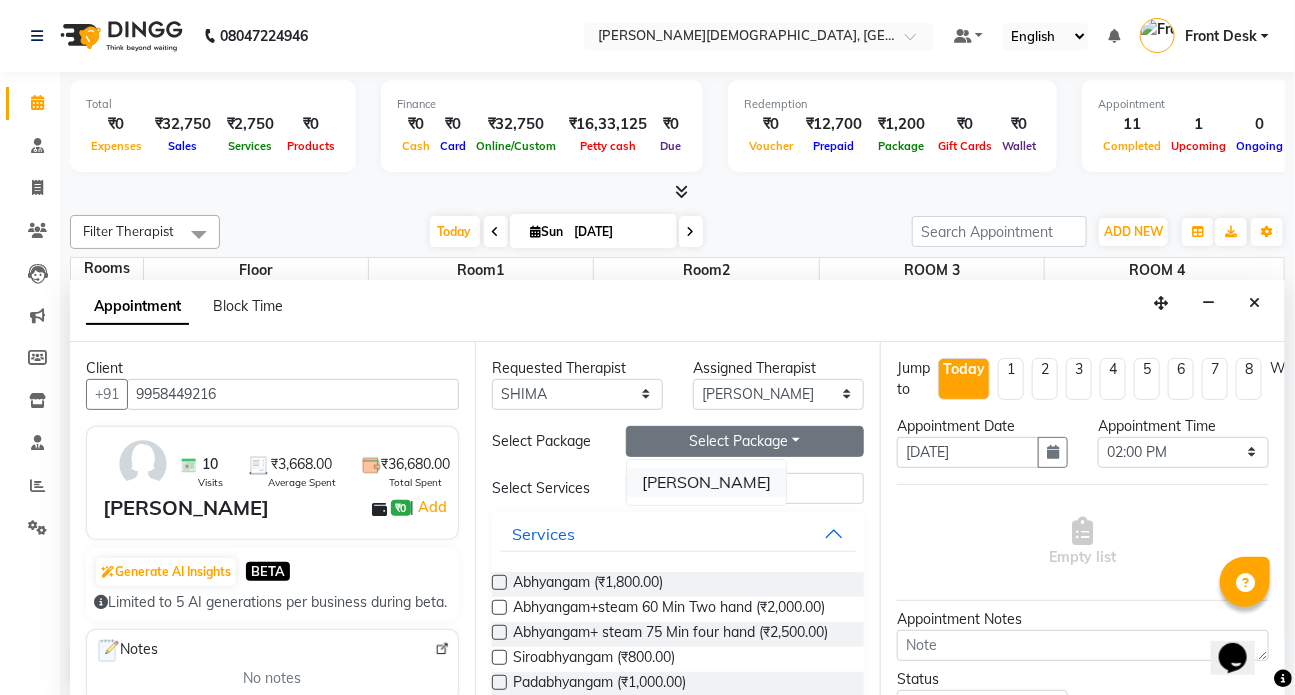 click on "[PERSON_NAME]" at bounding box center (706, 482) 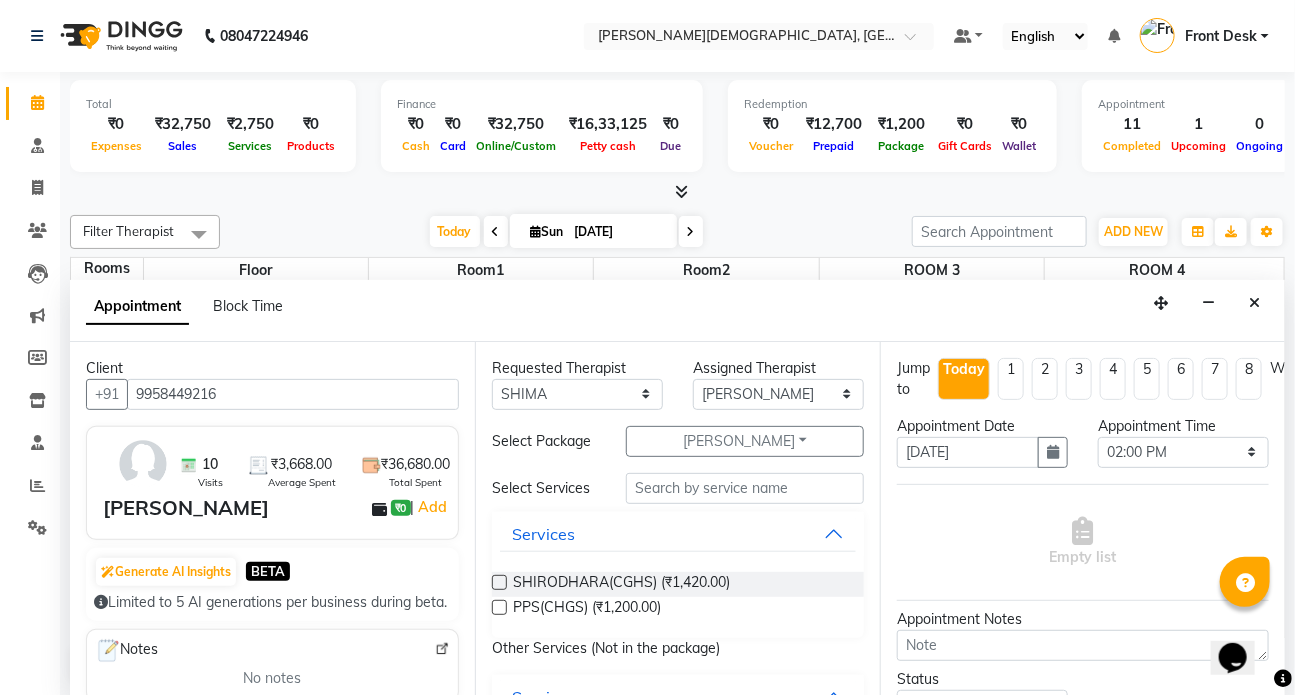 click at bounding box center (499, 607) 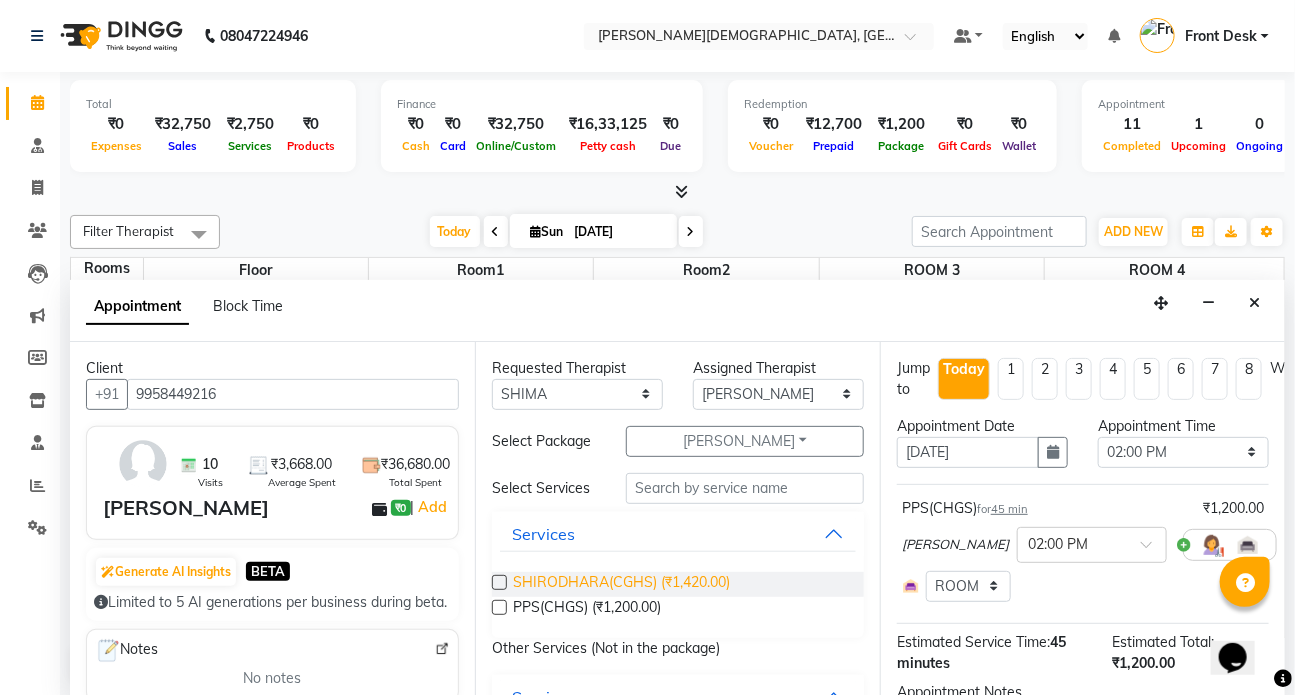 drag, startPoint x: 500, startPoint y: 582, endPoint x: 706, endPoint y: 577, distance: 206.06067 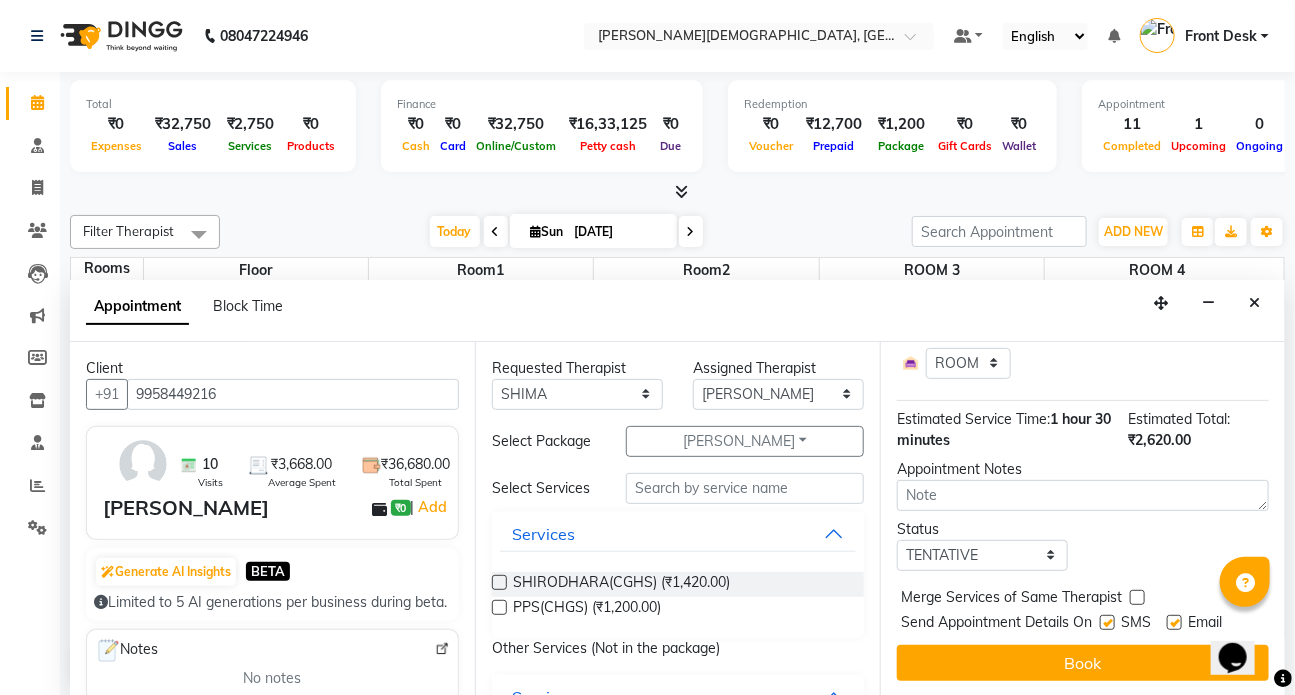 scroll, scrollTop: 357, scrollLeft: 0, axis: vertical 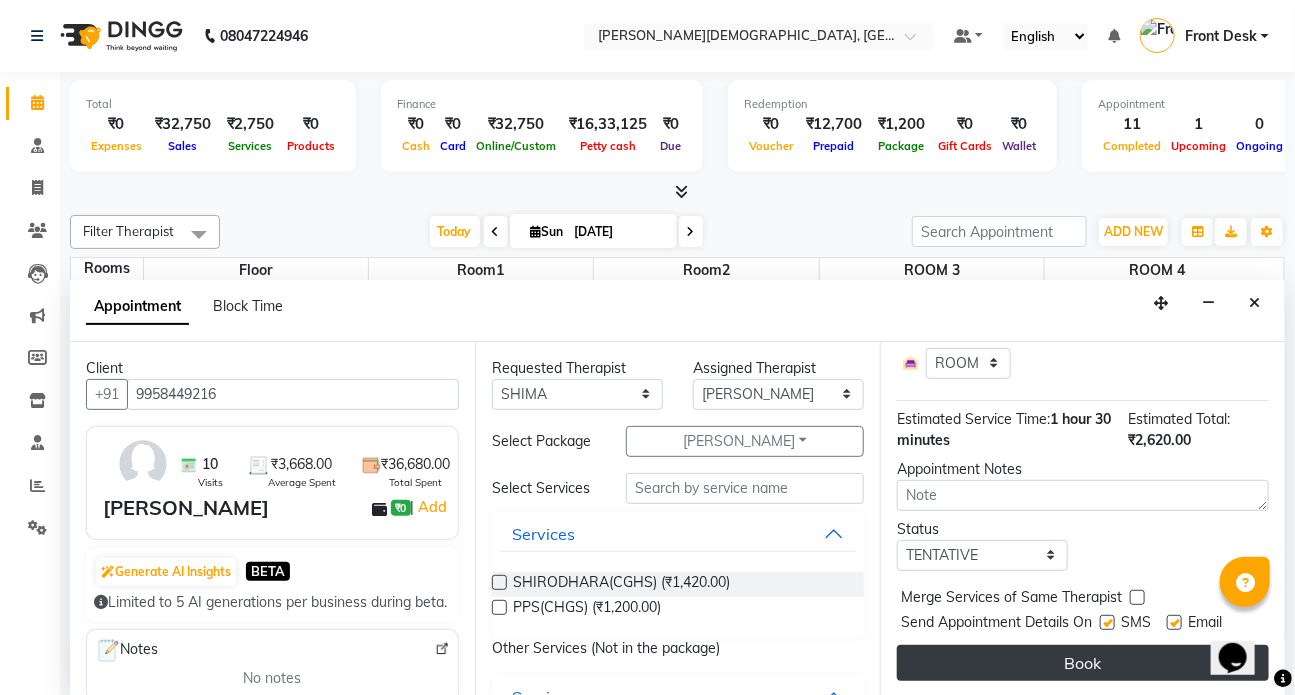 click on "Book" at bounding box center (1083, 663) 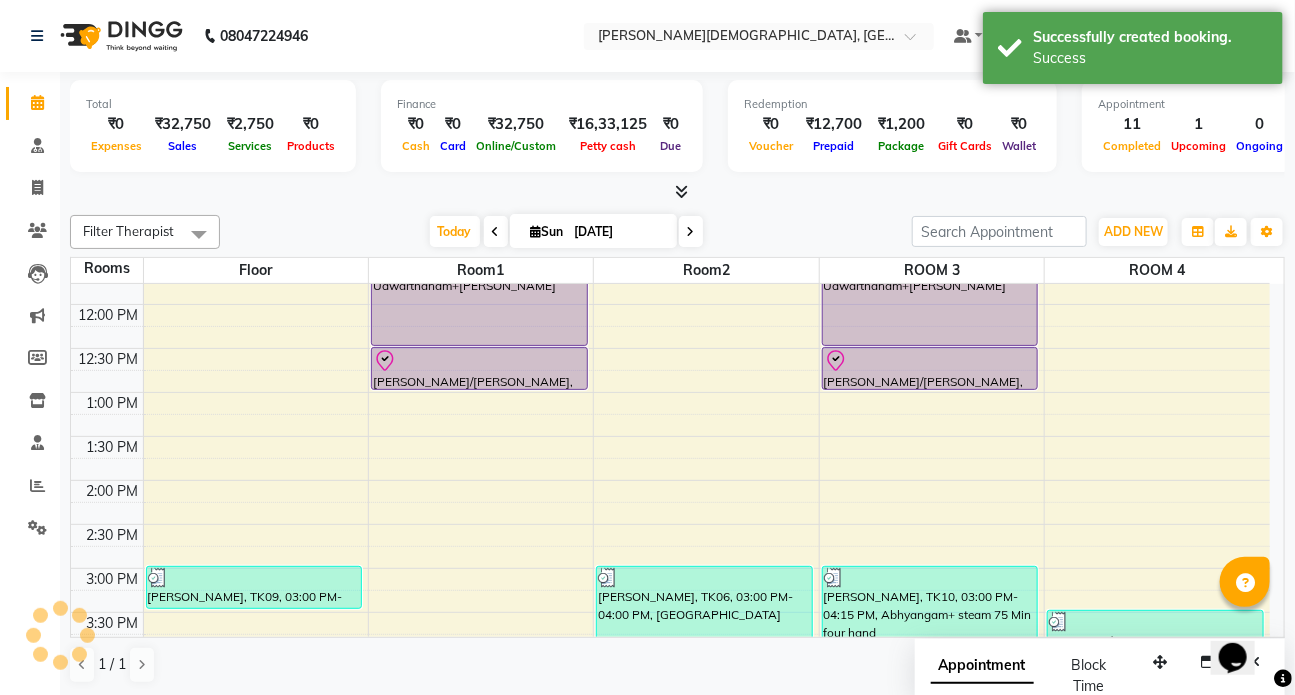 scroll, scrollTop: 0, scrollLeft: 0, axis: both 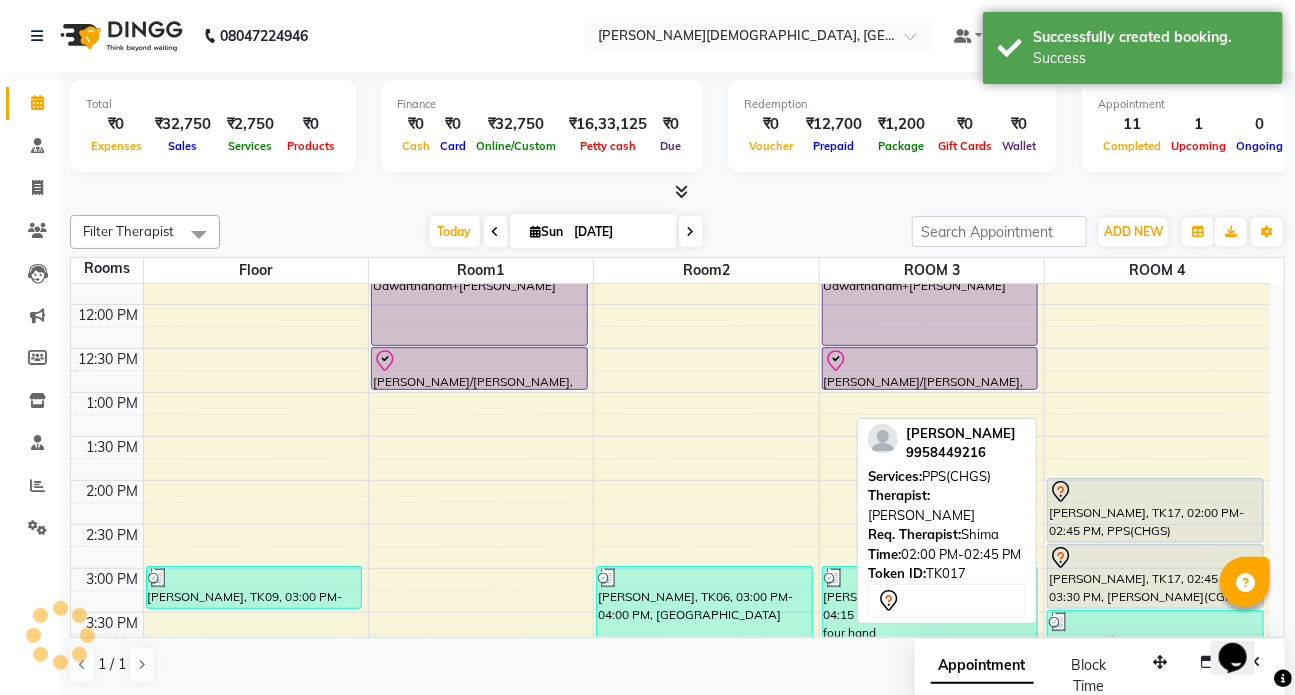 click on "[PERSON_NAME], TK17, 02:00 PM-02:45 PM, PPS(CHGS)" at bounding box center (1155, 510) 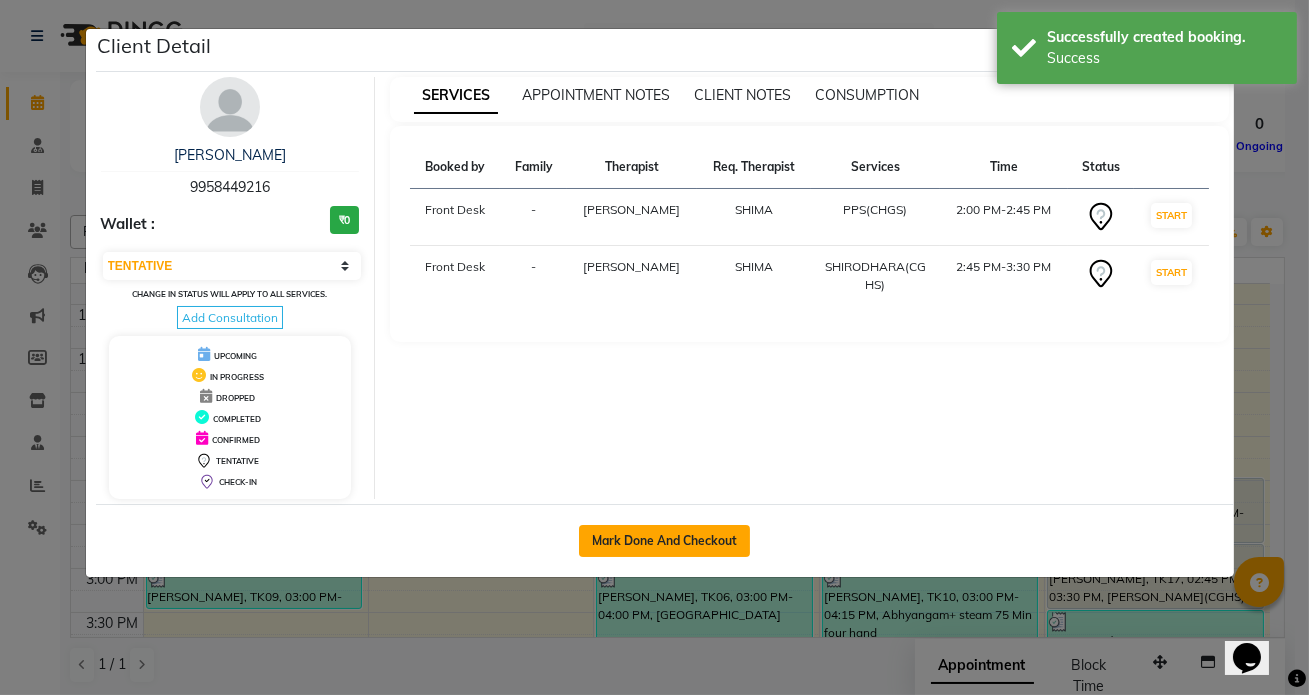 click on "Mark Done And Checkout" 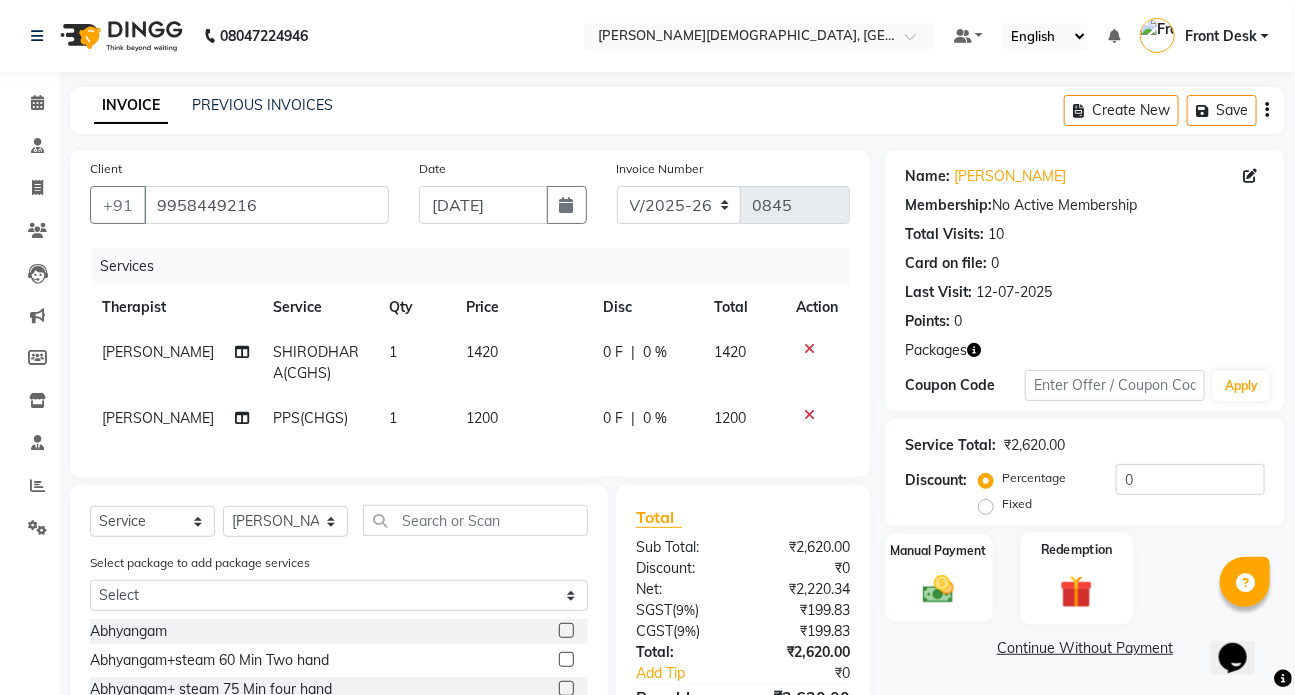 click on "Redemption" 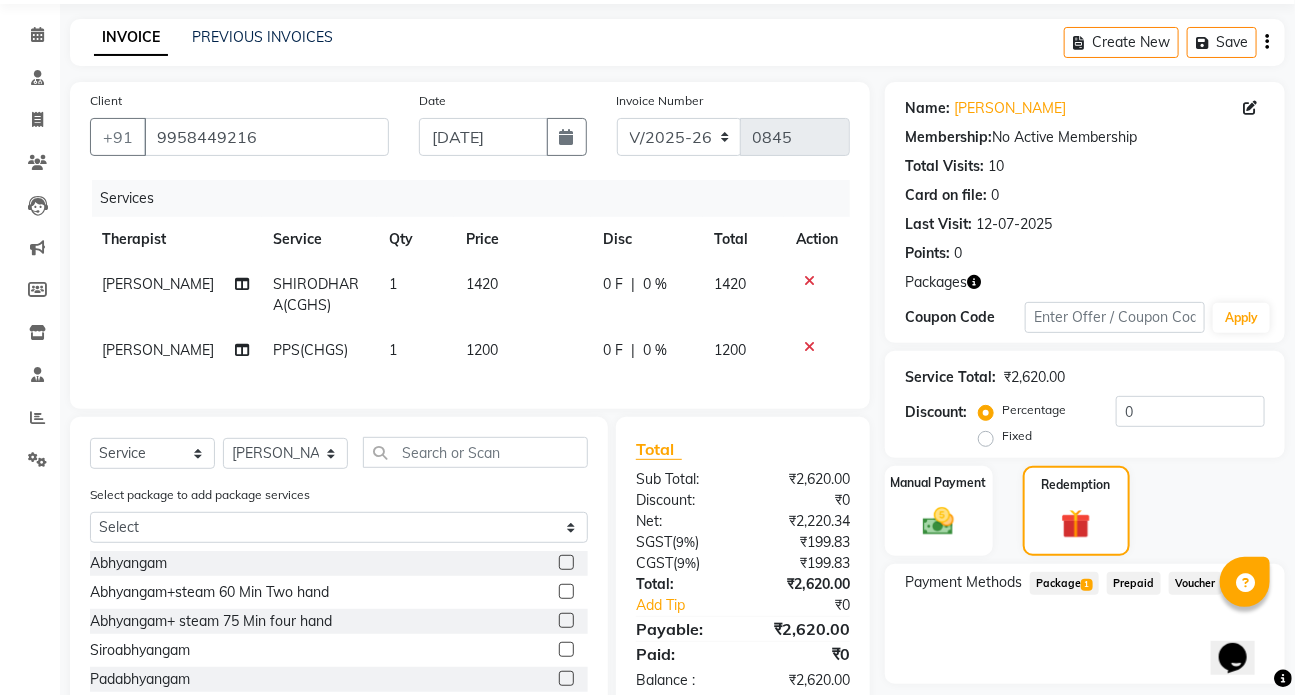 scroll, scrollTop: 181, scrollLeft: 0, axis: vertical 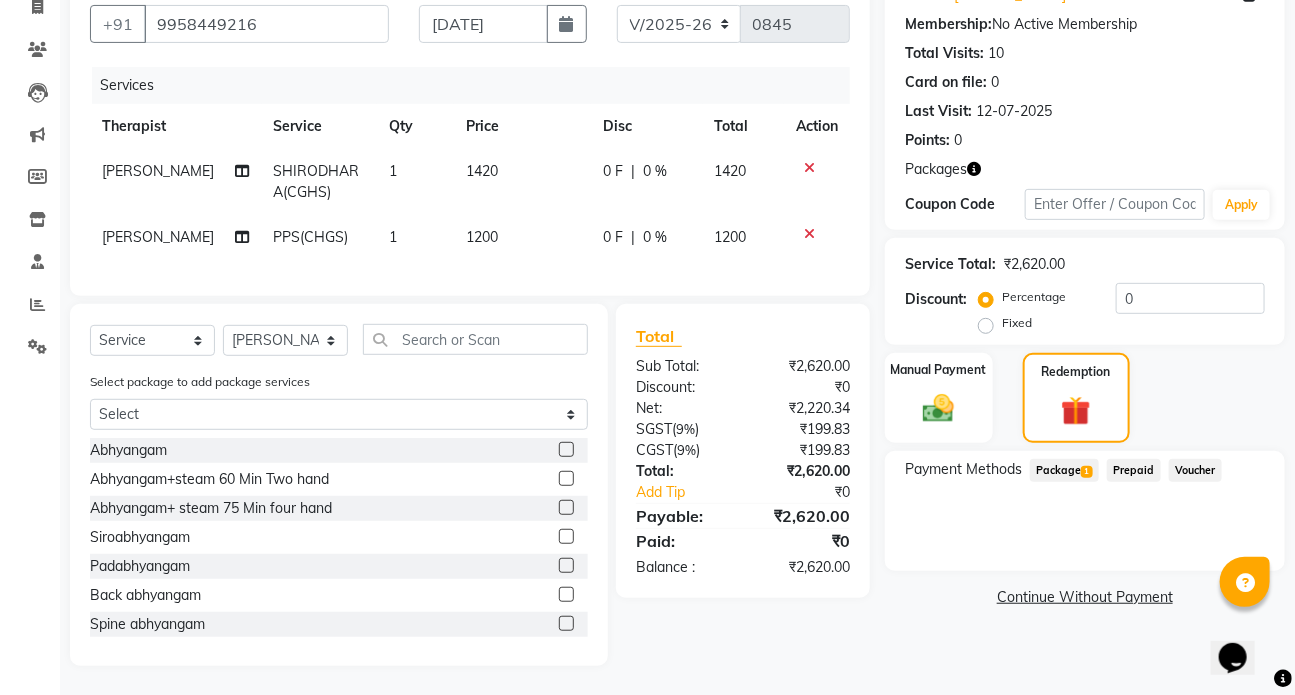 click on "Package  1" 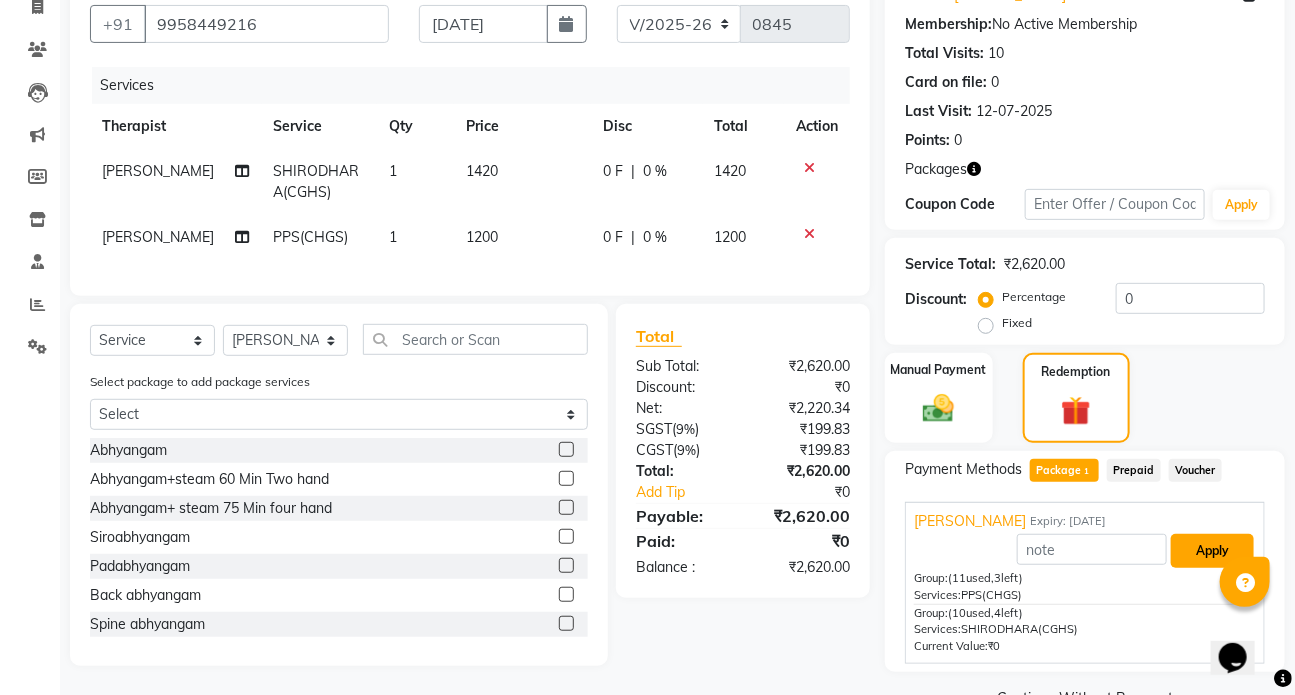 click on "Apply" at bounding box center [1212, 551] 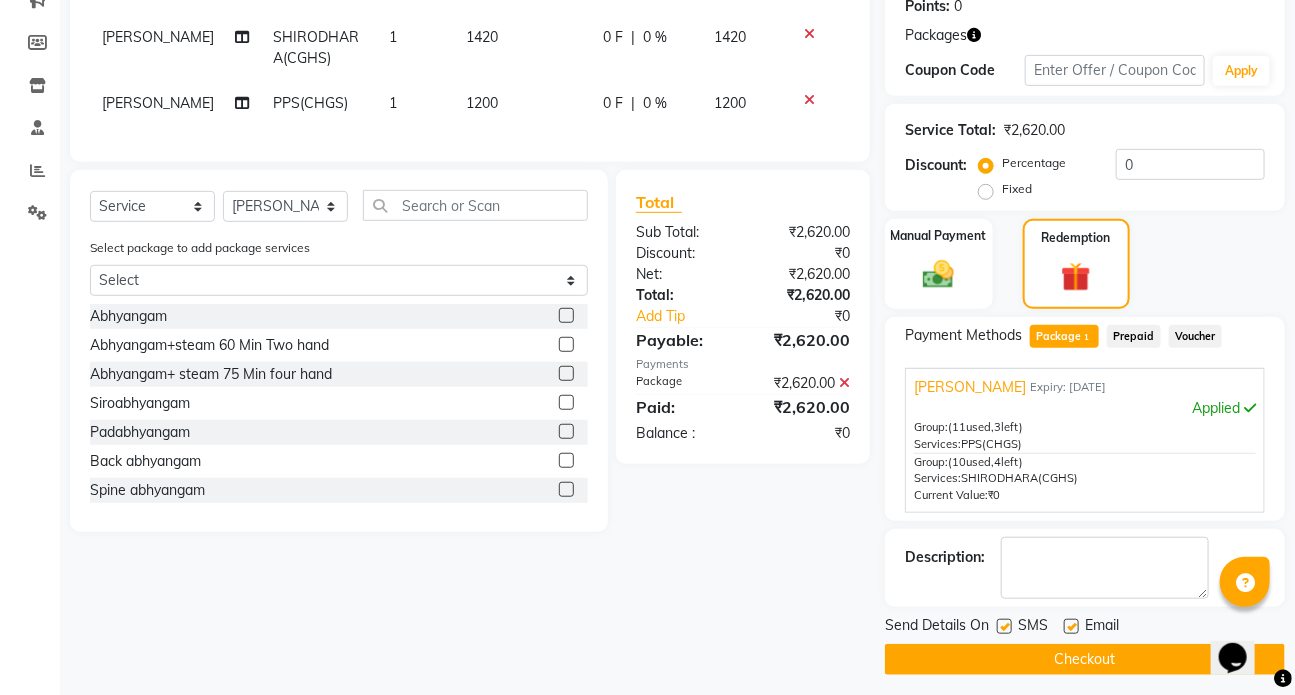 scroll, scrollTop: 323, scrollLeft: 0, axis: vertical 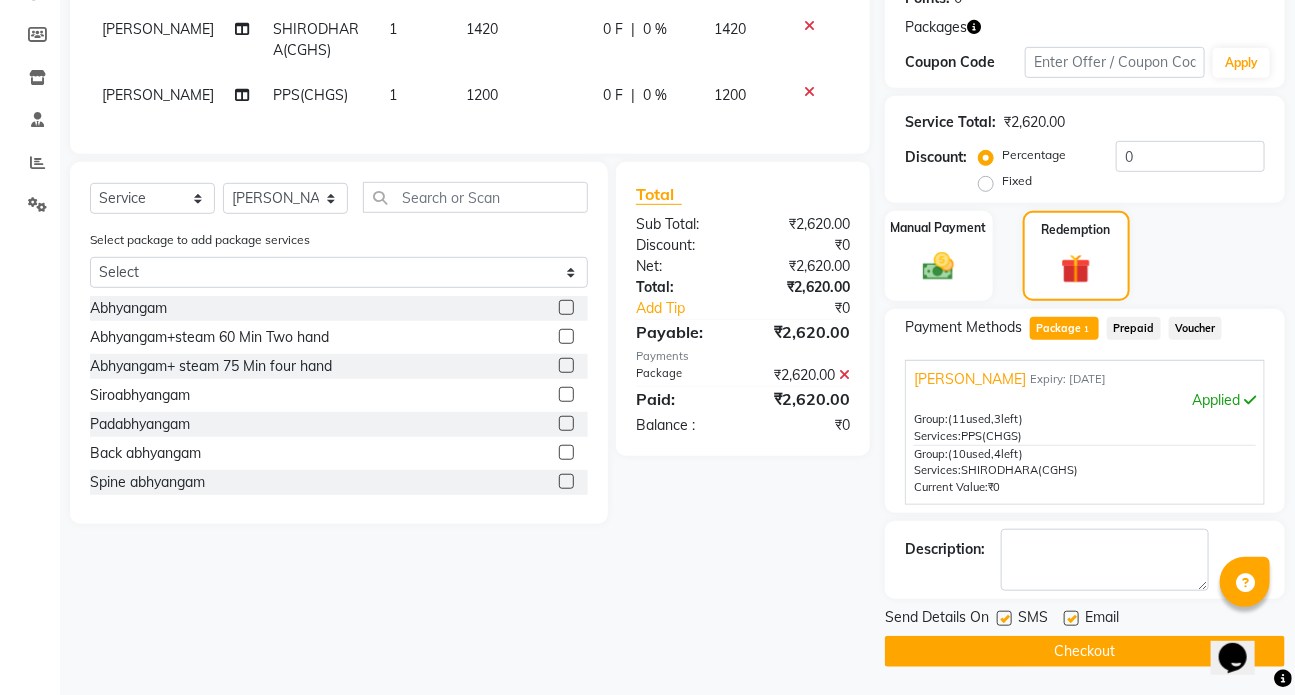 click on "Checkout" 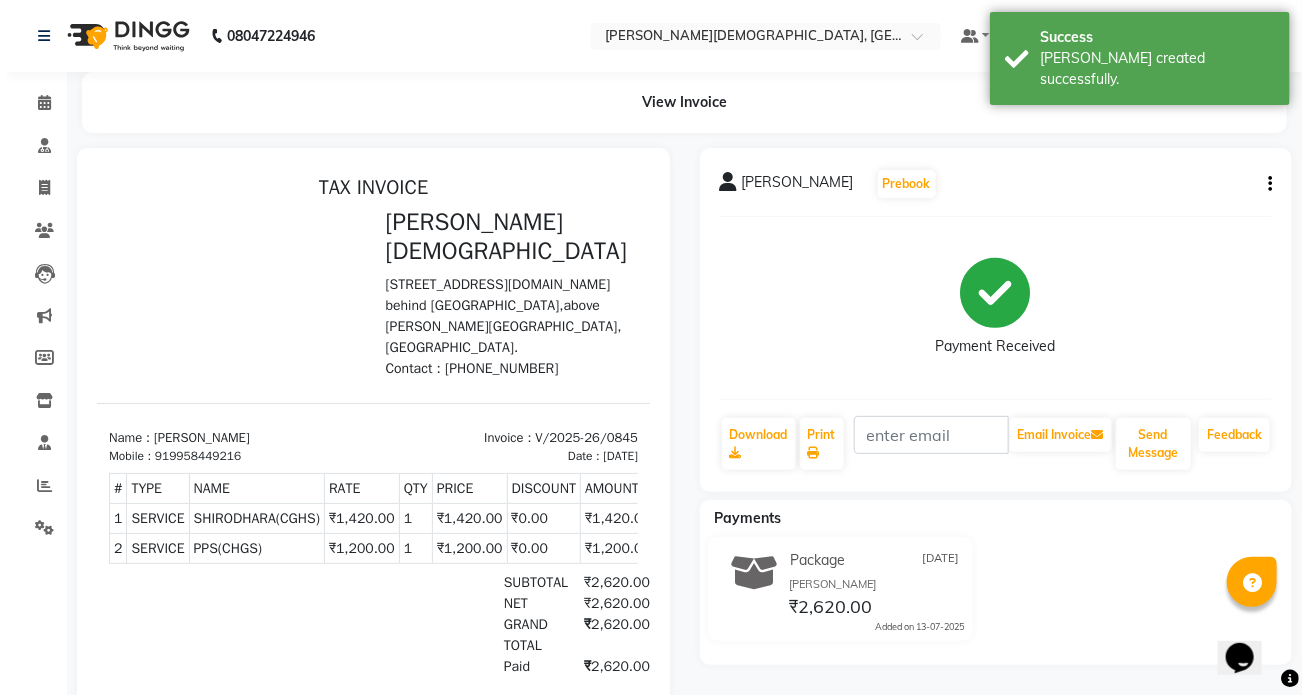 scroll, scrollTop: 0, scrollLeft: 0, axis: both 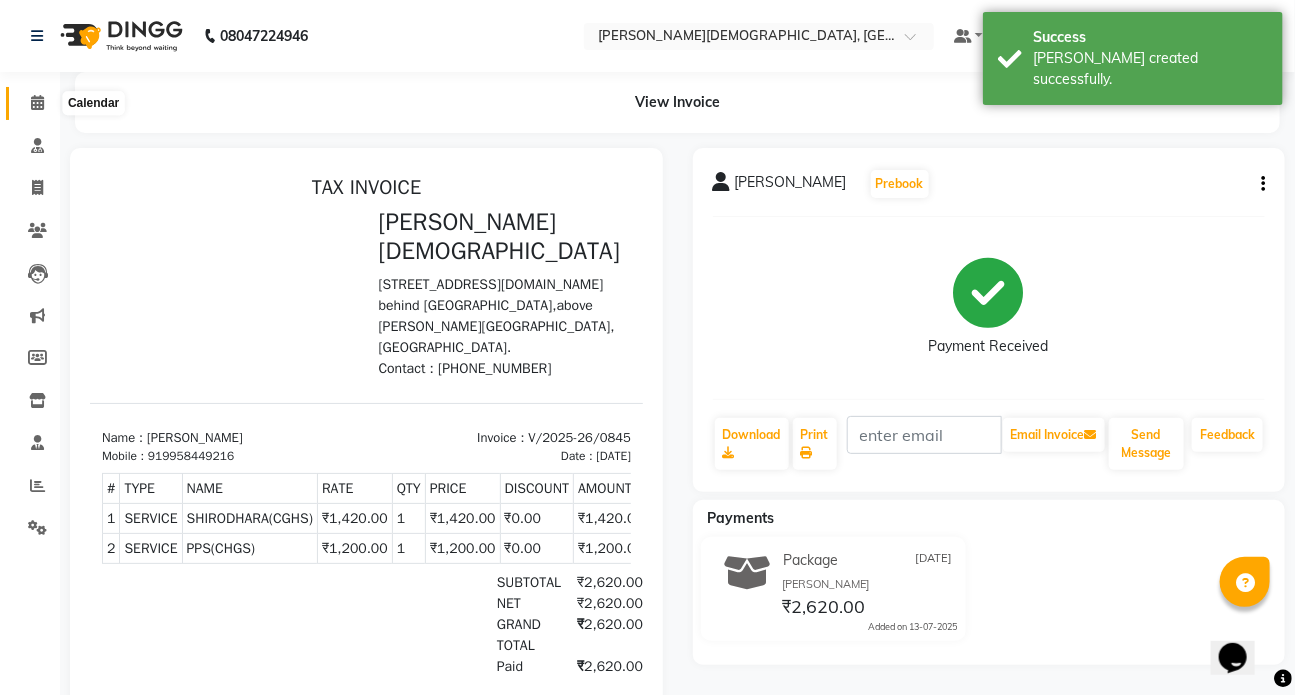 click 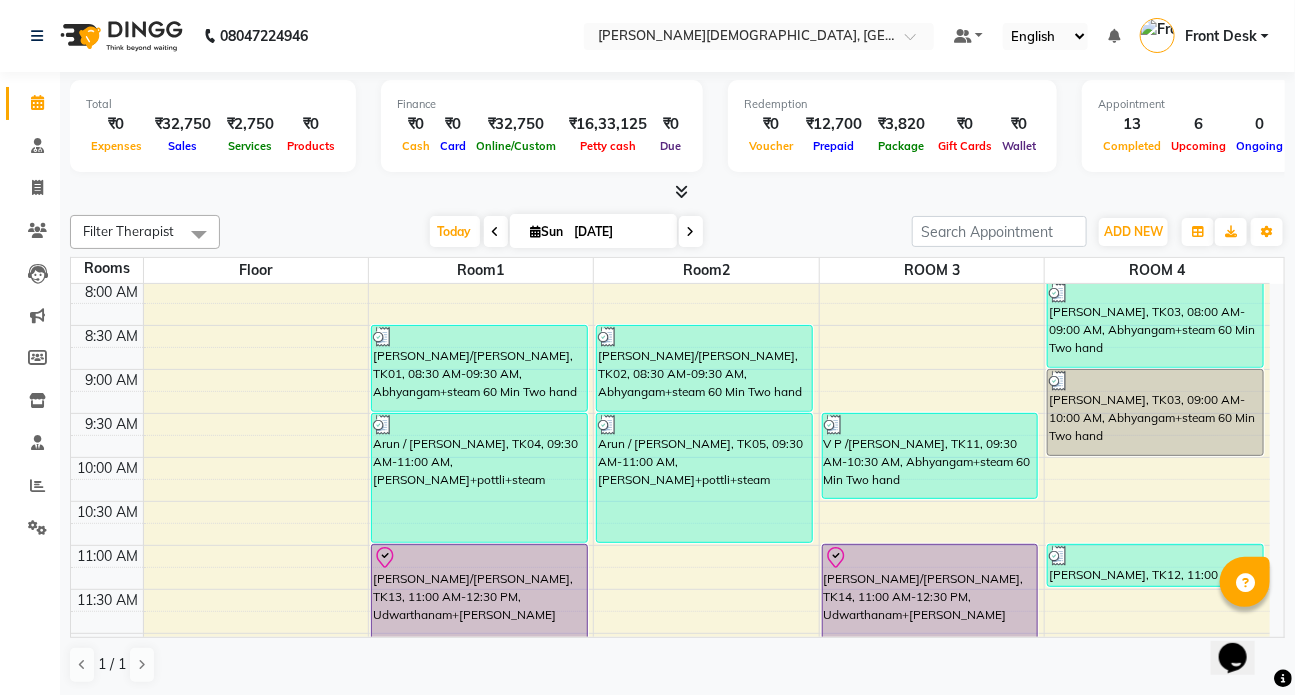 scroll, scrollTop: 181, scrollLeft: 0, axis: vertical 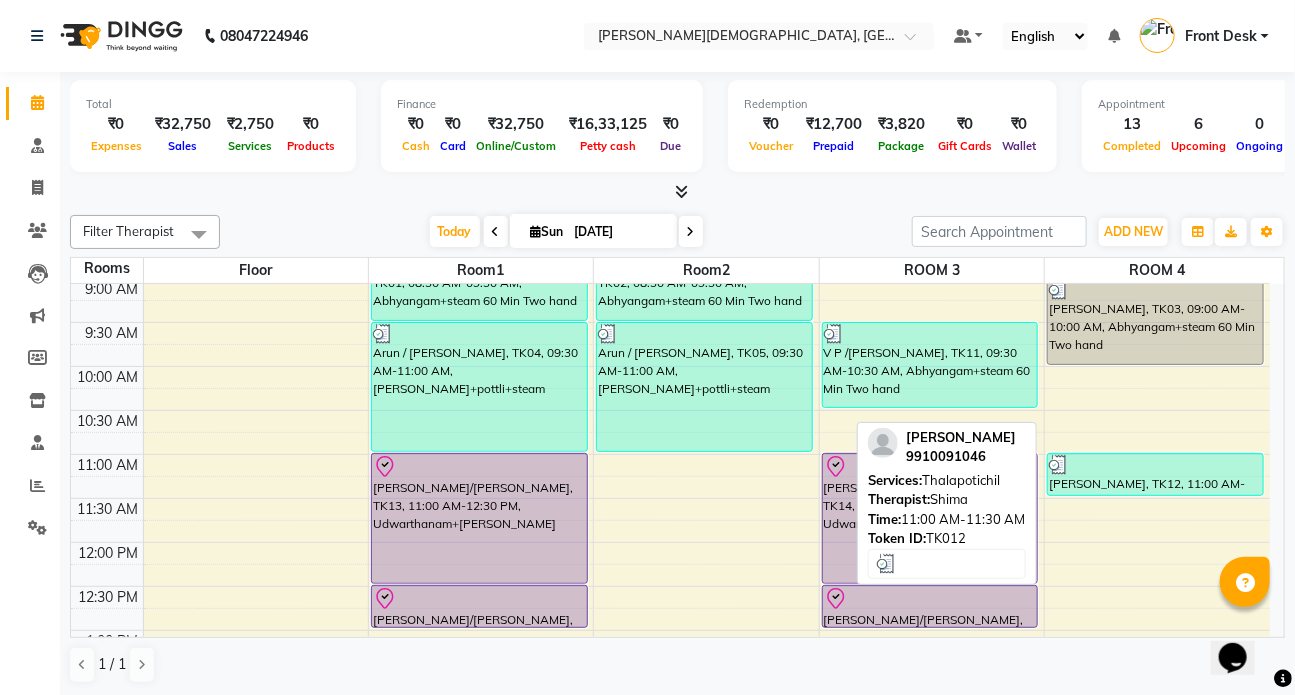 click at bounding box center [1155, 465] 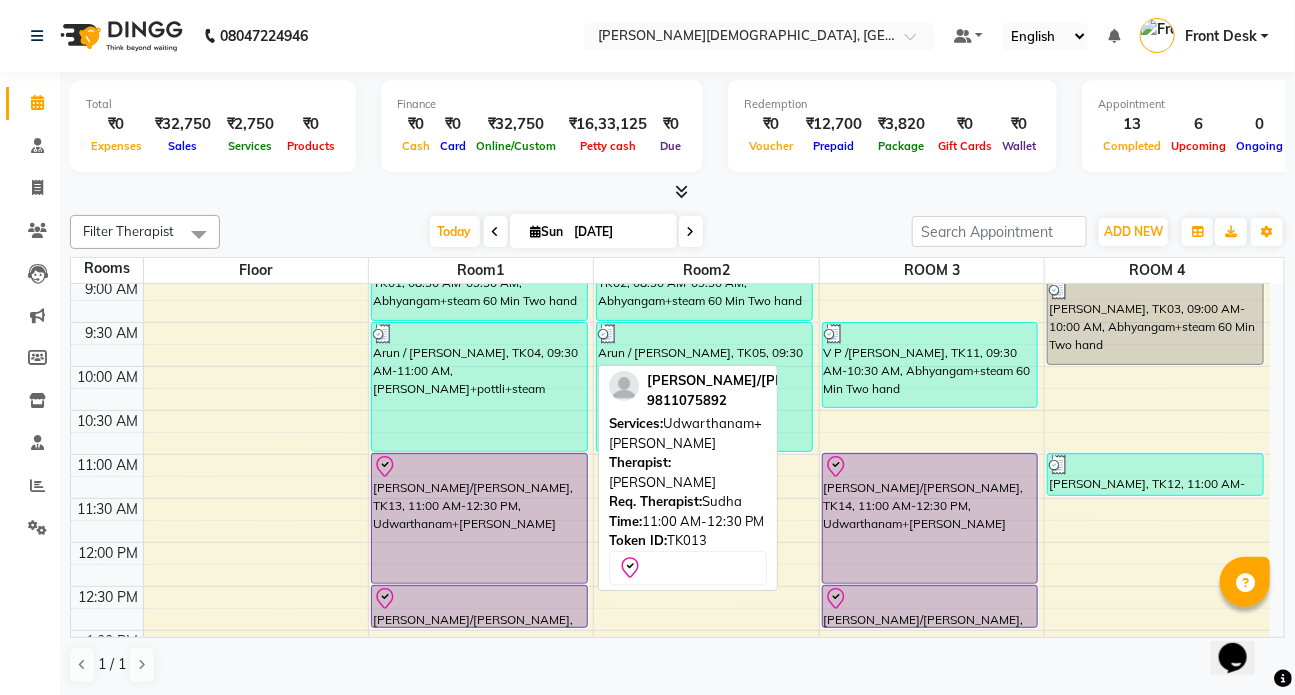 click on "[PERSON_NAME]/[PERSON_NAME], TK13, 11:00 AM-12:30 PM, Udwarthanam+[PERSON_NAME]" at bounding box center (479, 518) 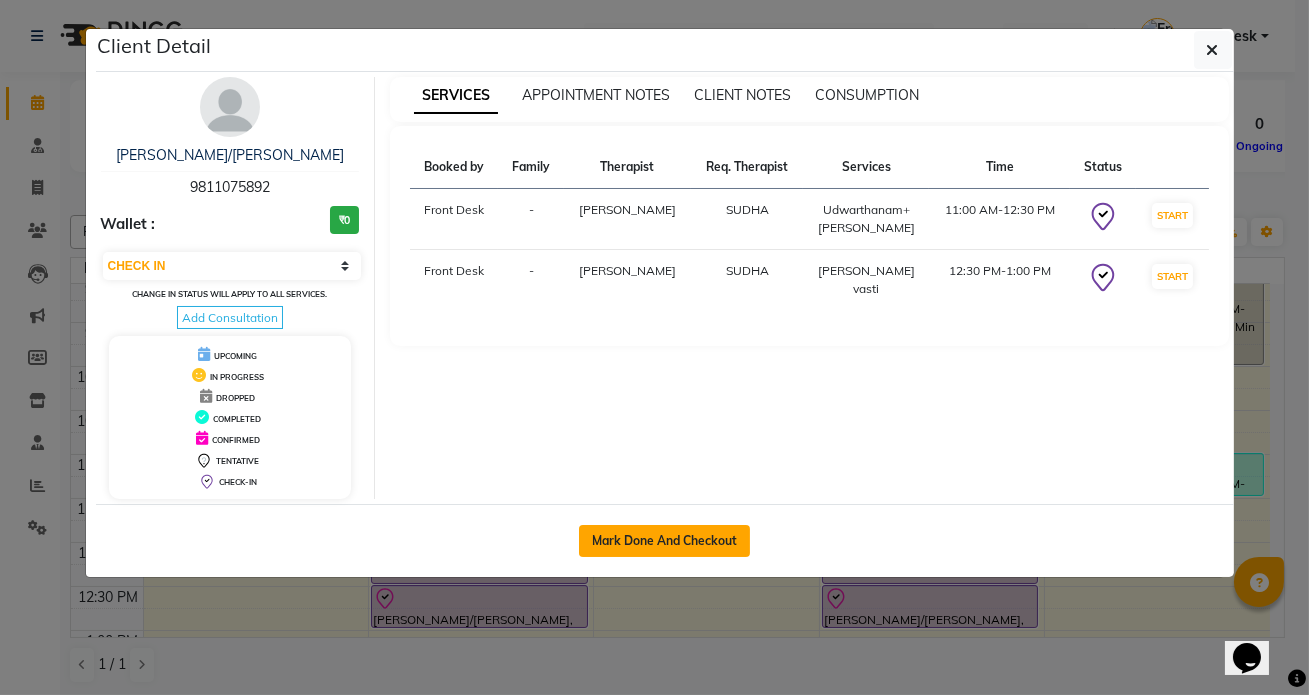 click on "Mark Done And Checkout" 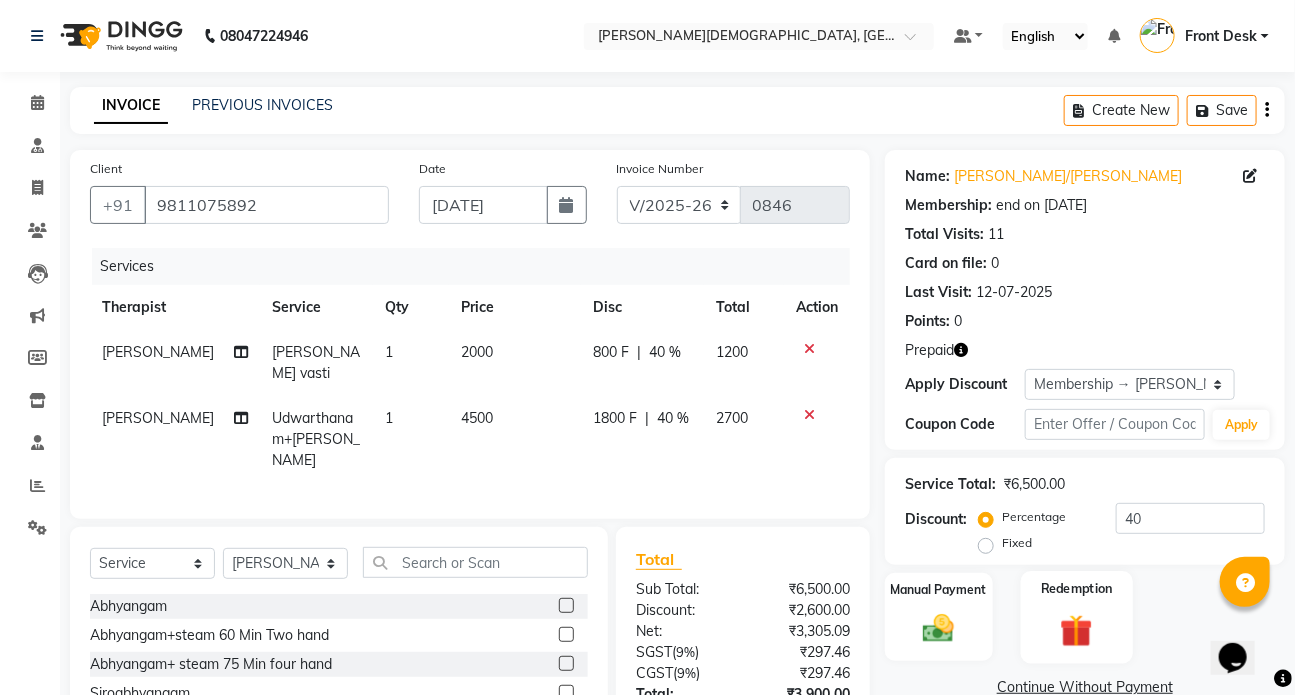 click 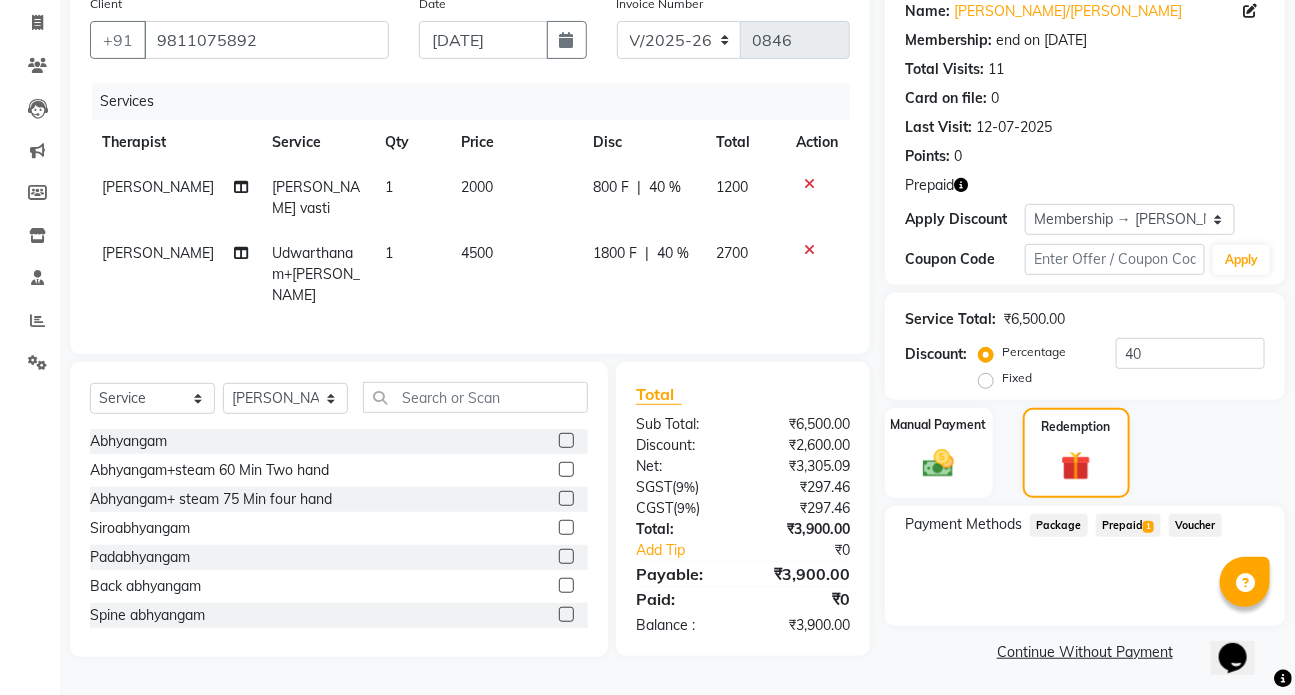 scroll, scrollTop: 166, scrollLeft: 0, axis: vertical 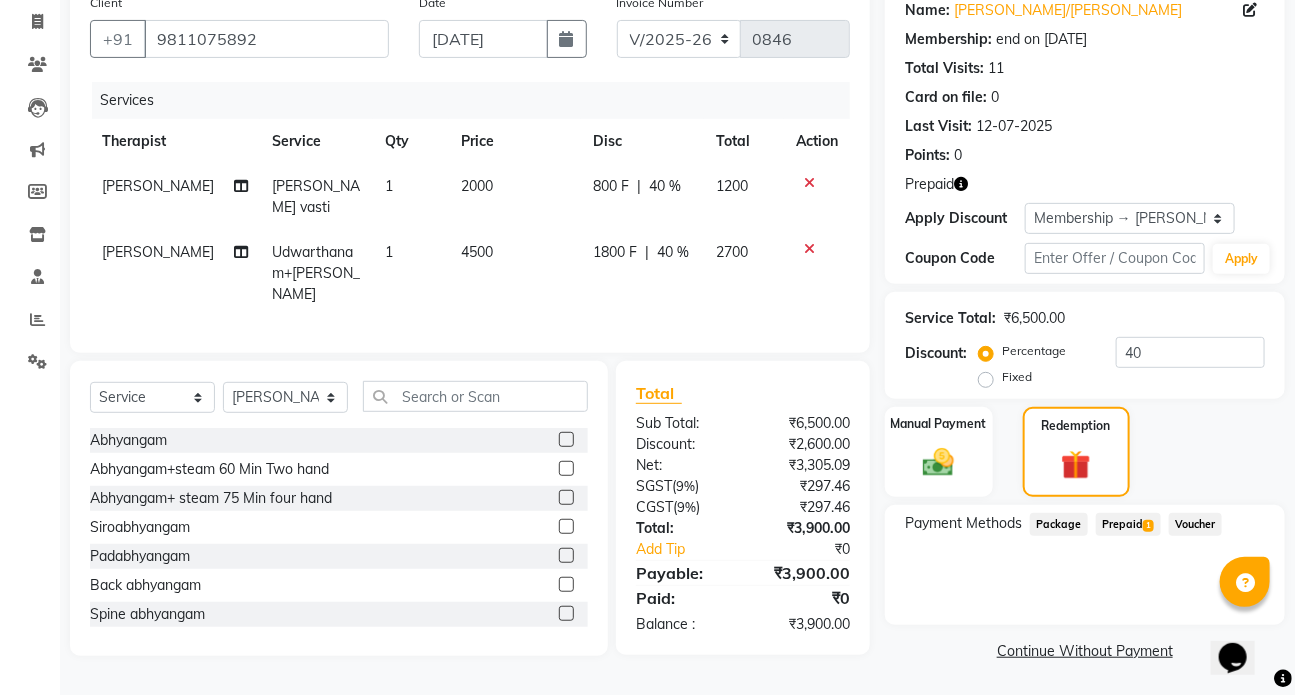 click on "Prepaid  1" 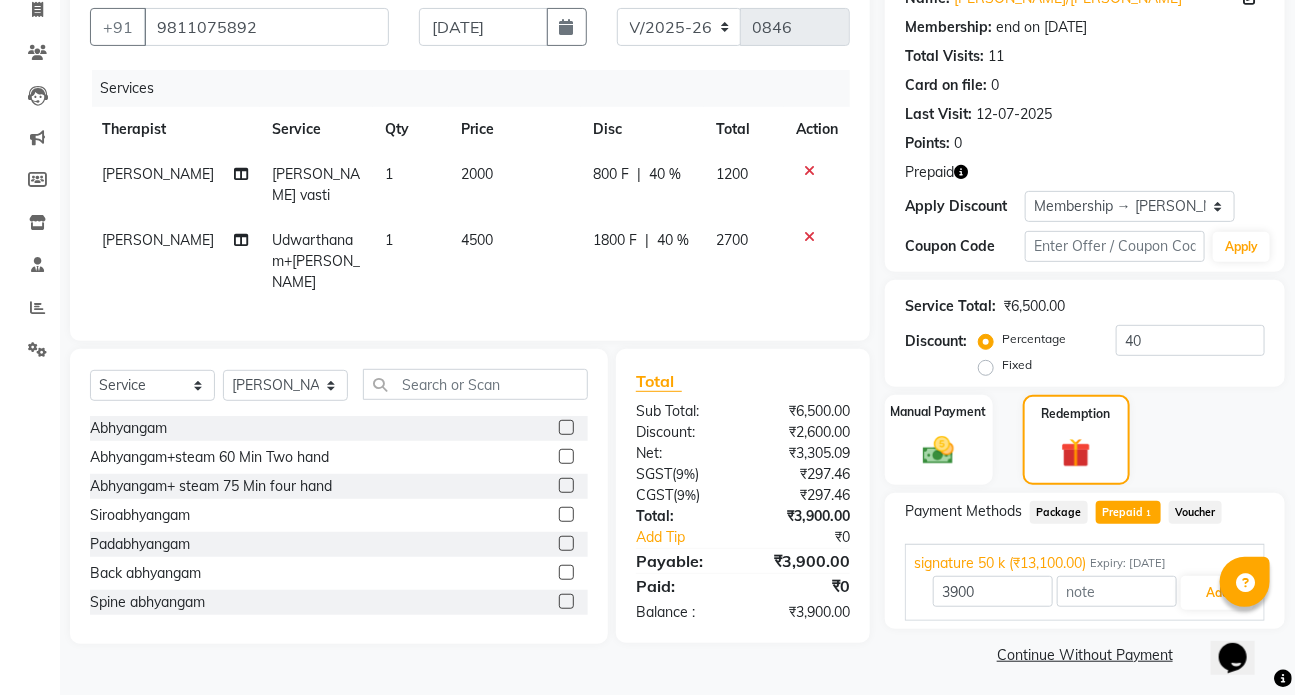 scroll, scrollTop: 181, scrollLeft: 0, axis: vertical 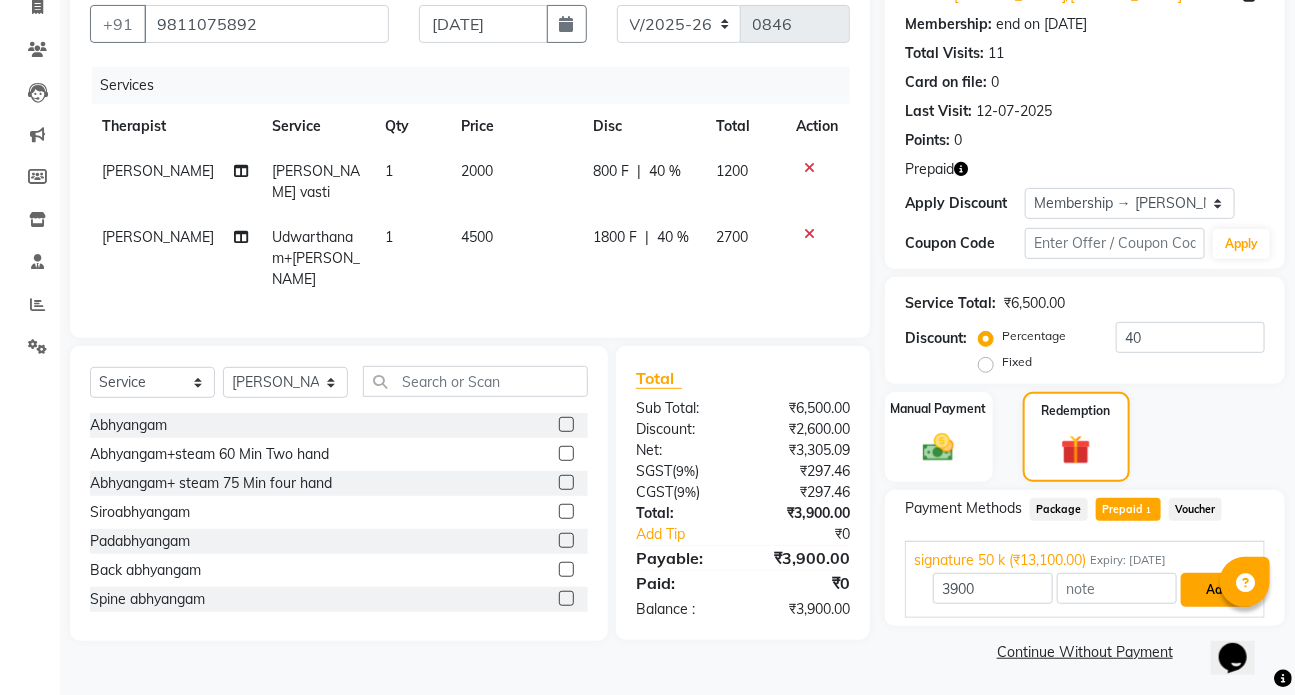 click on "Add" at bounding box center (1217, 590) 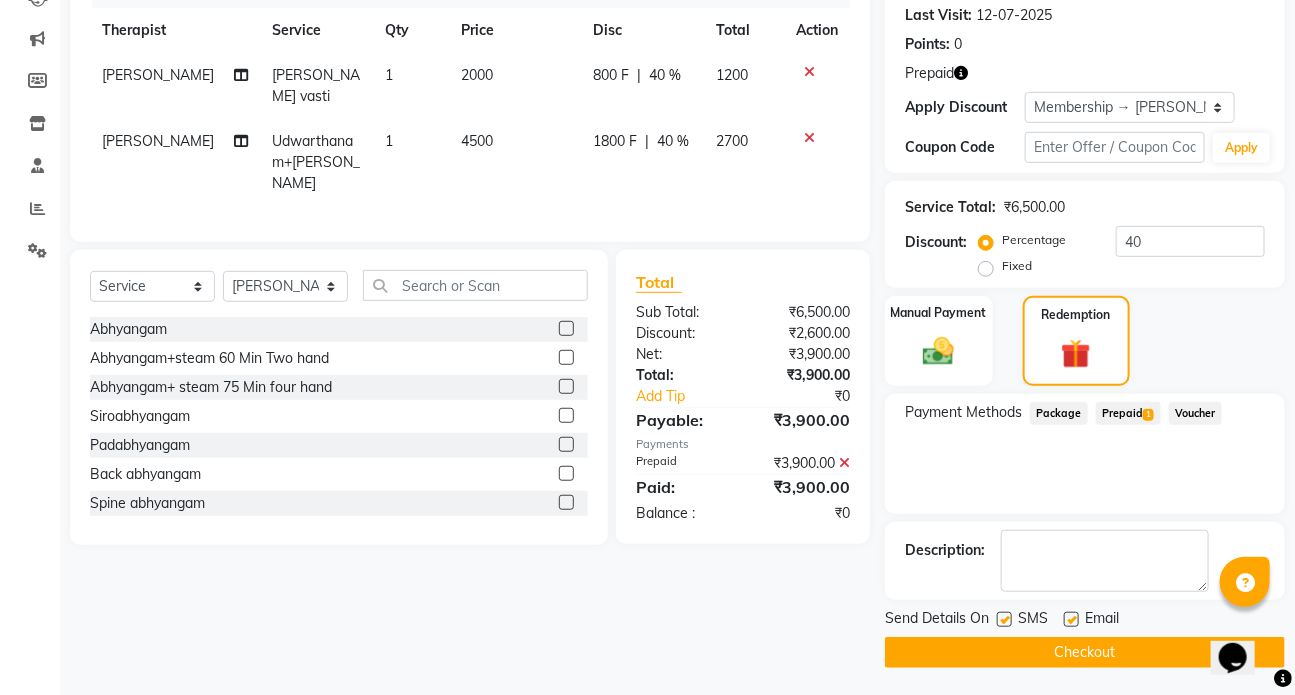 scroll, scrollTop: 278, scrollLeft: 0, axis: vertical 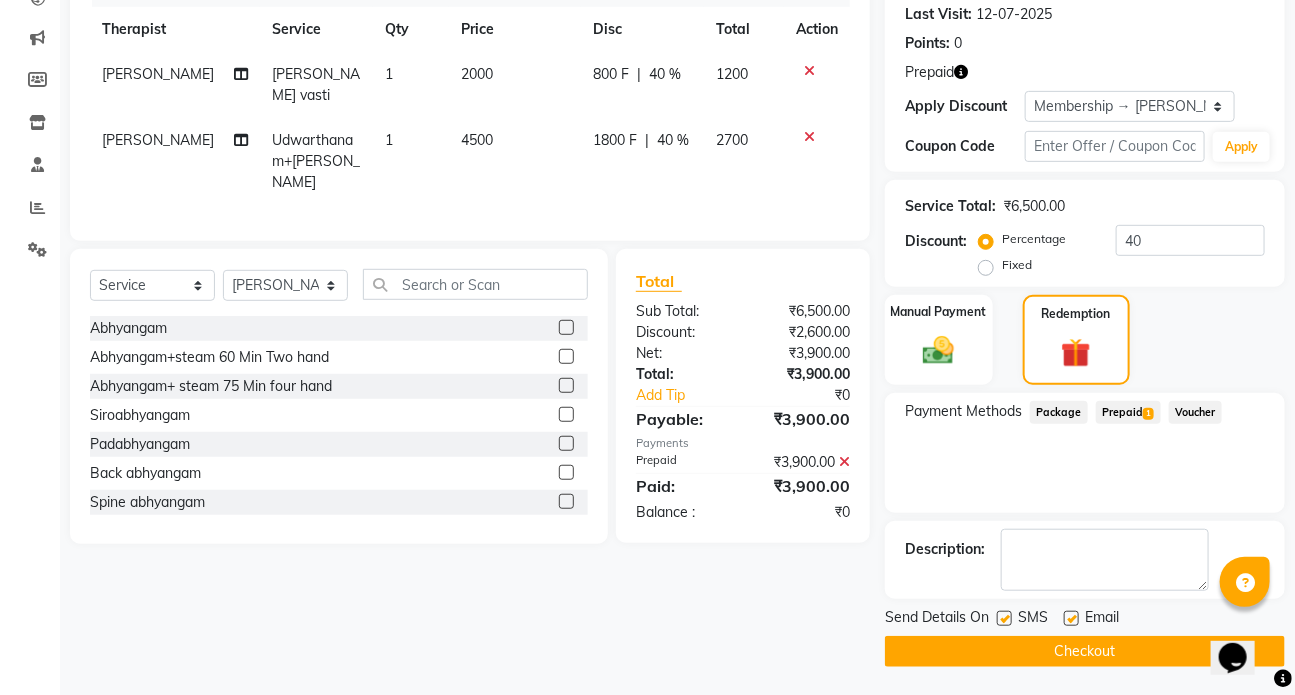 click on "Checkout" 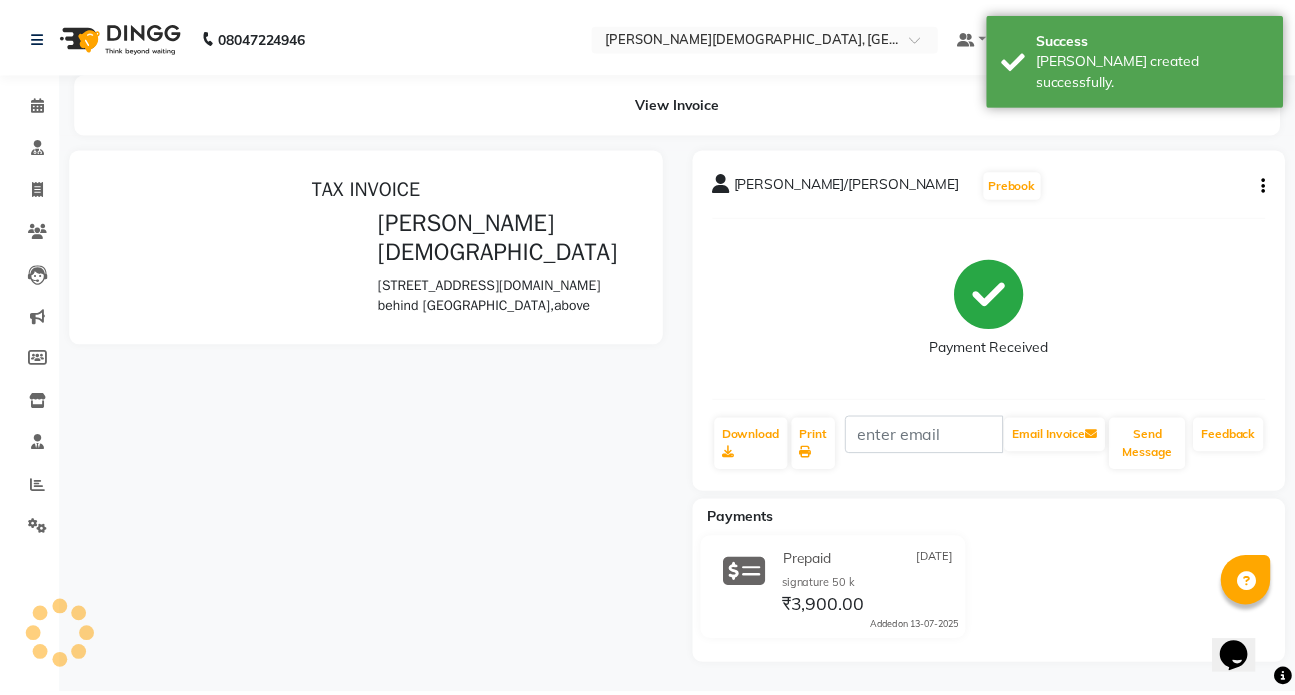 scroll, scrollTop: 0, scrollLeft: 0, axis: both 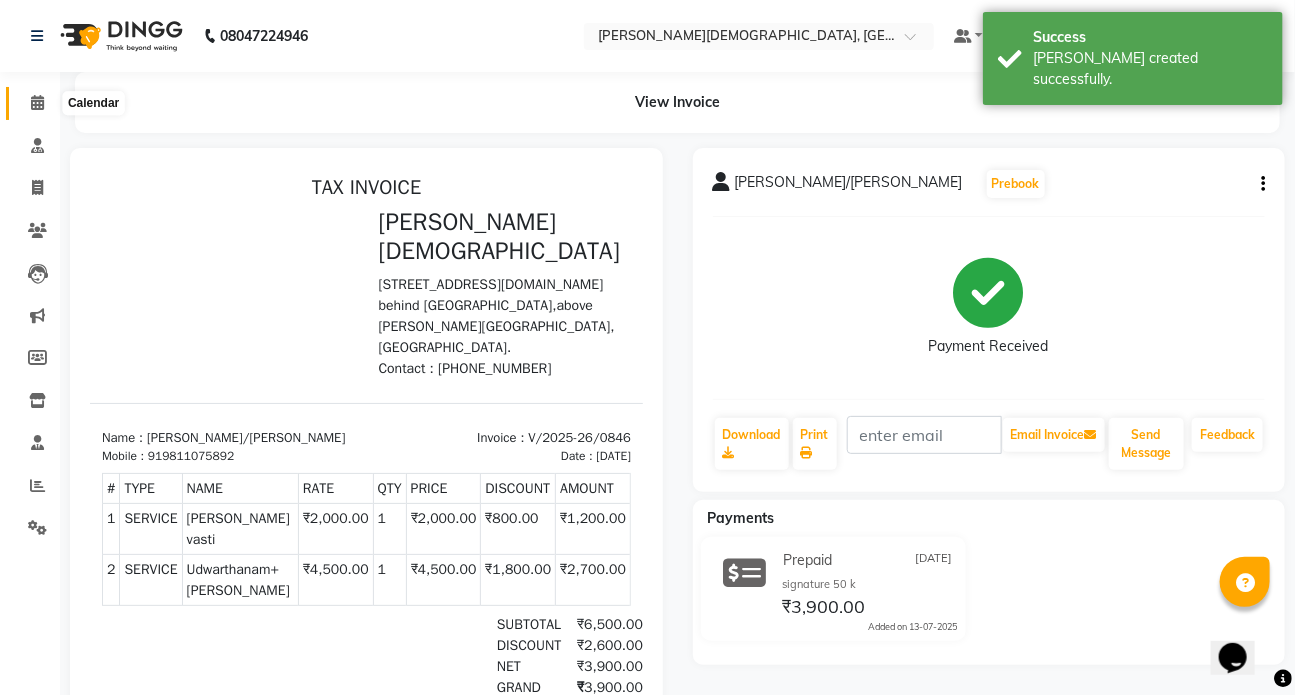 click 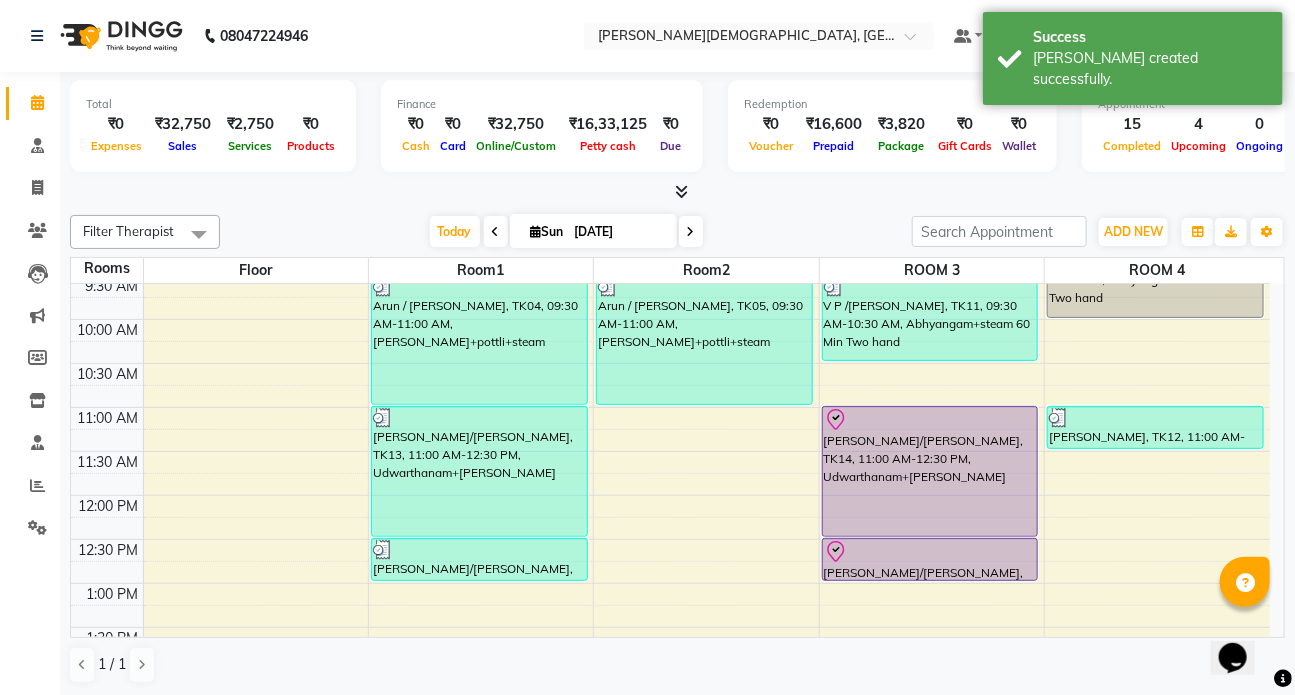 scroll, scrollTop: 363, scrollLeft: 0, axis: vertical 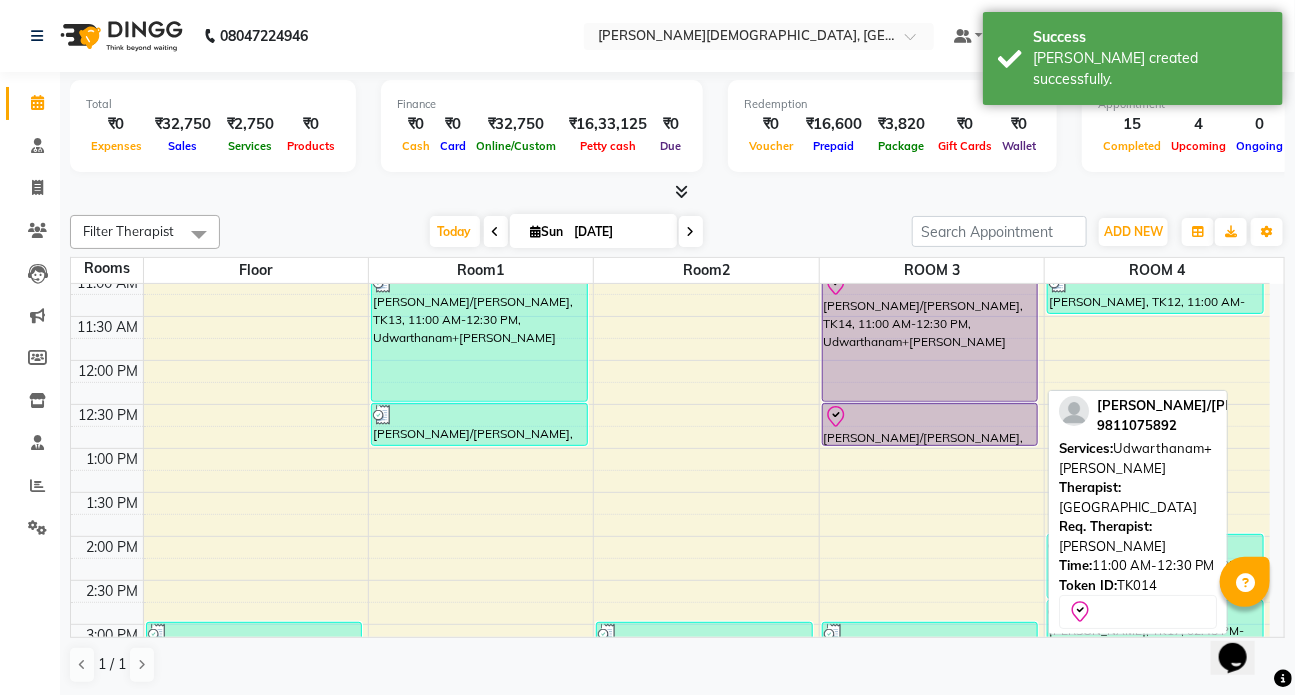 click on "[PERSON_NAME]/[PERSON_NAME], TK14, 11:00 AM-12:30 PM, Udwarthanam+[PERSON_NAME]" at bounding box center [930, 336] 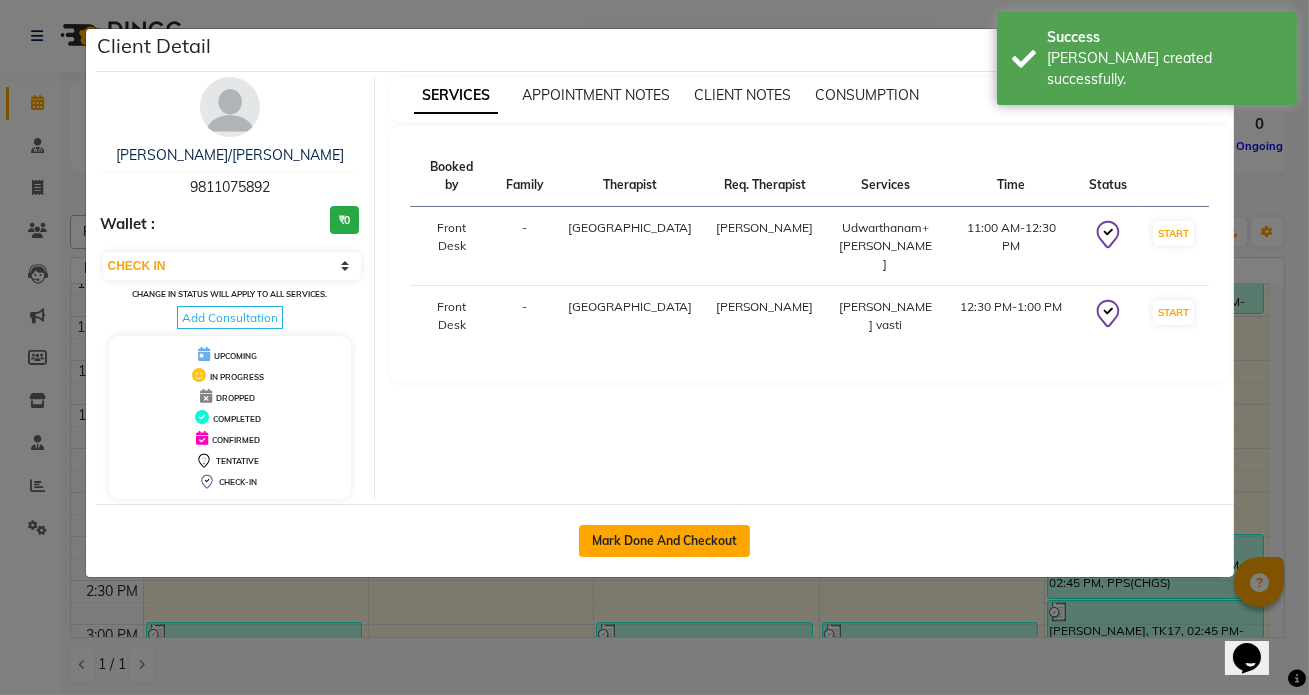 click on "Mark Done And Checkout" 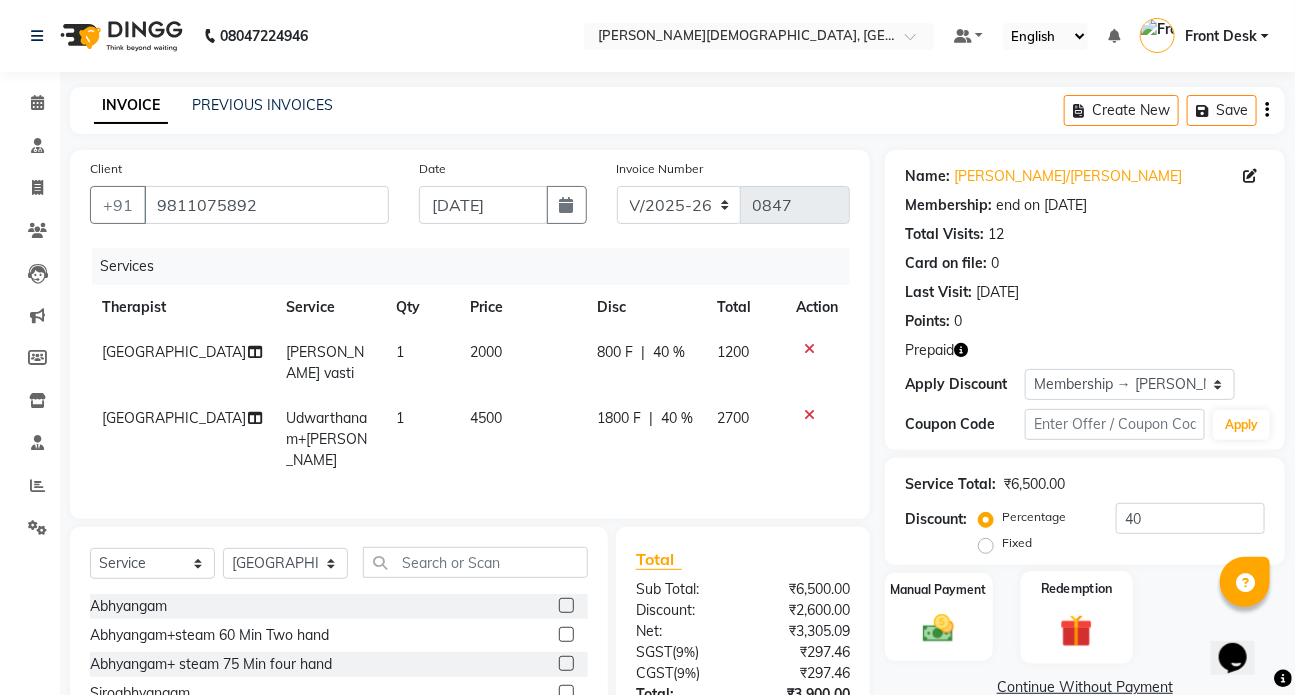 click 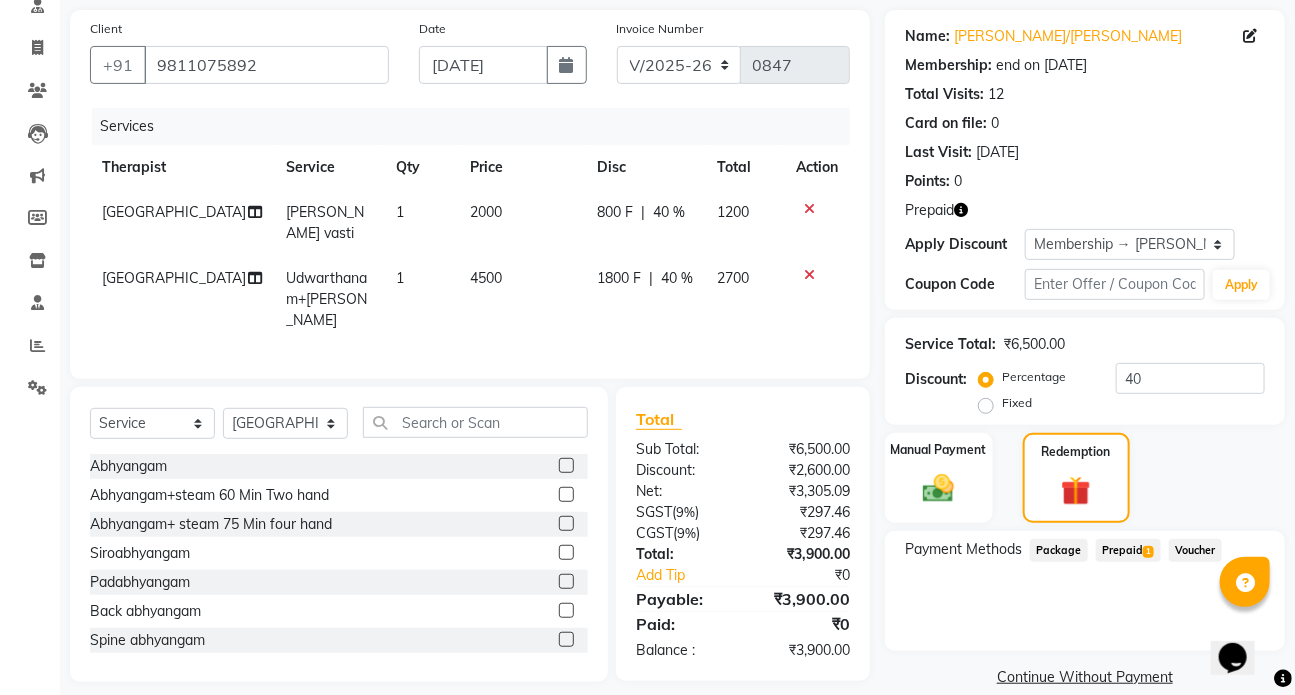 scroll, scrollTop: 166, scrollLeft: 0, axis: vertical 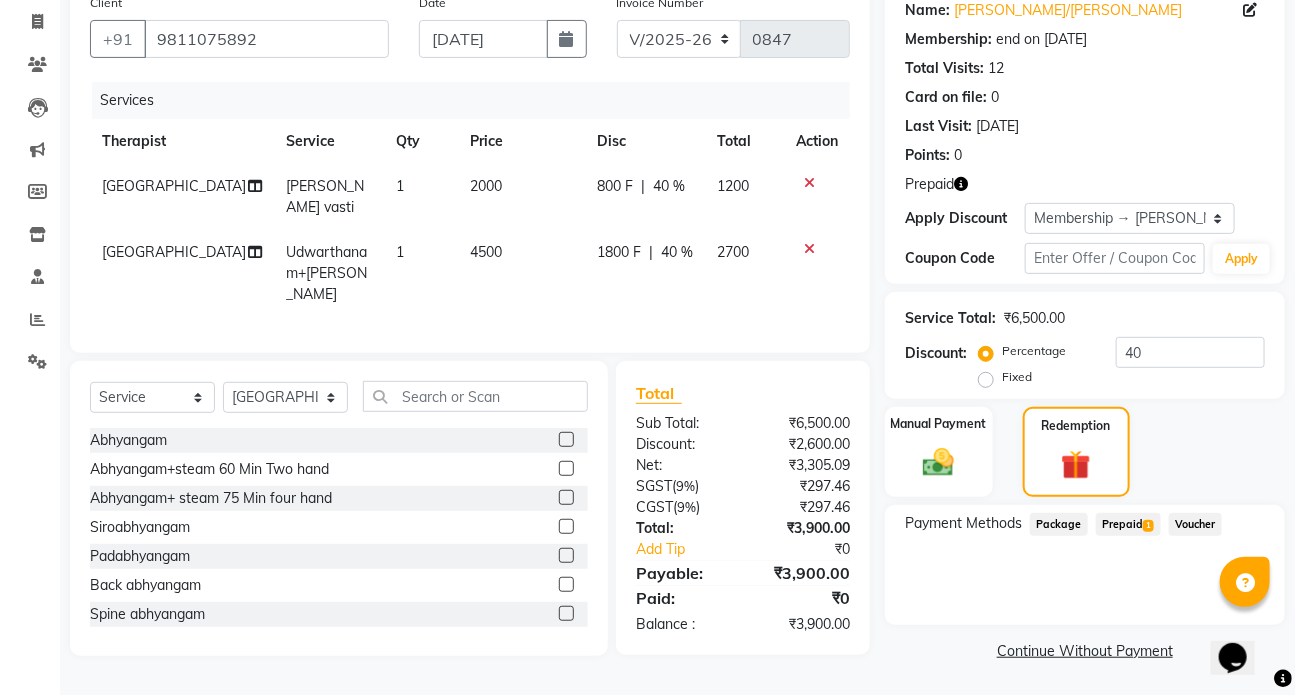 click on "Prepaid  1" 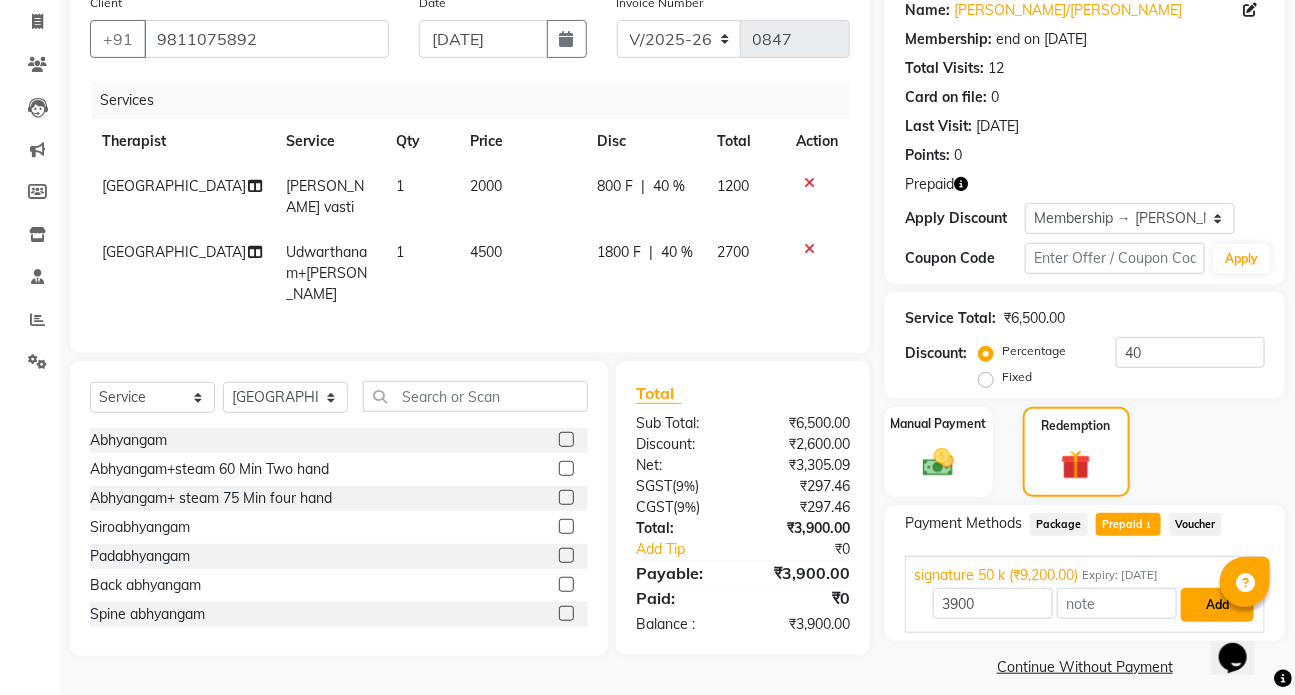 click on "Add" at bounding box center [1217, 605] 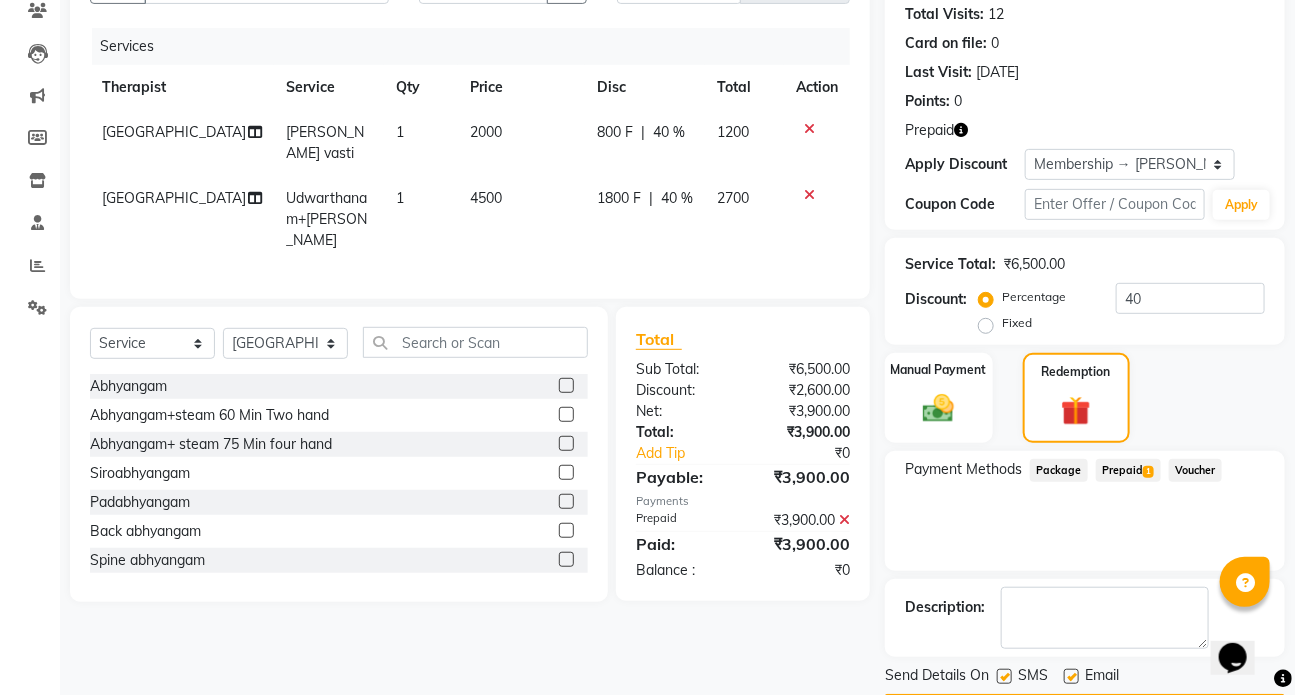 scroll, scrollTop: 278, scrollLeft: 0, axis: vertical 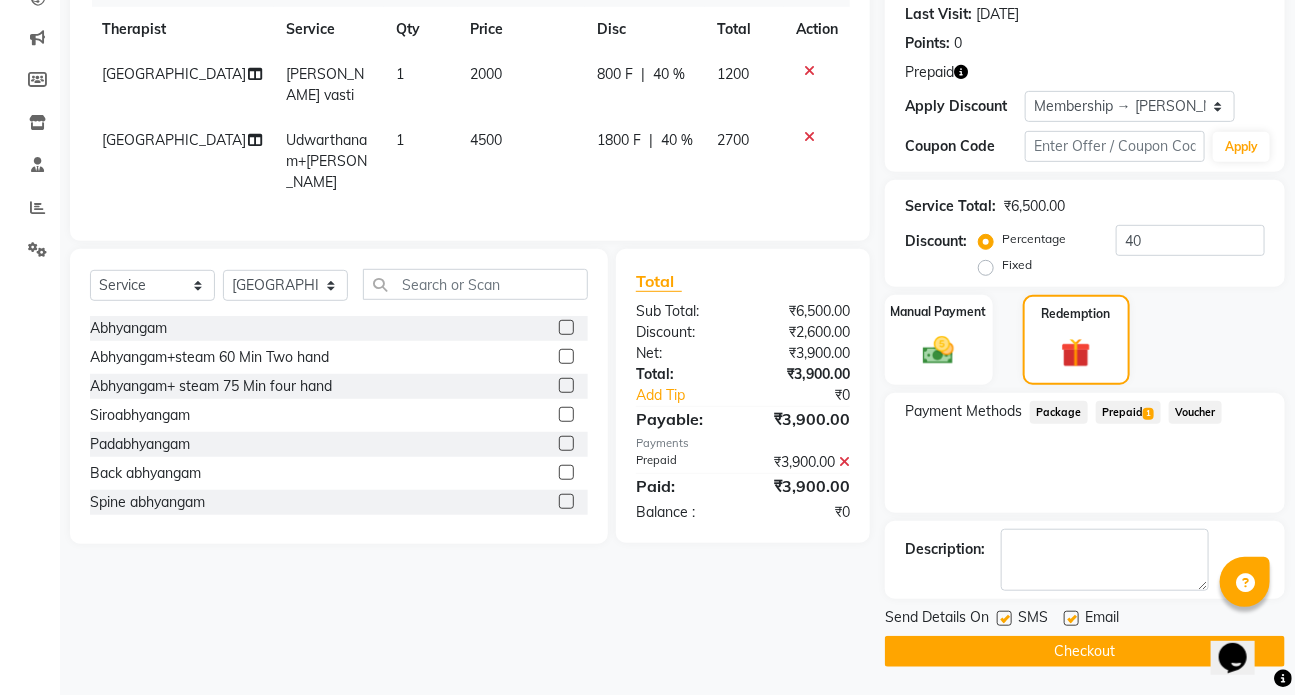 click on "Checkout" 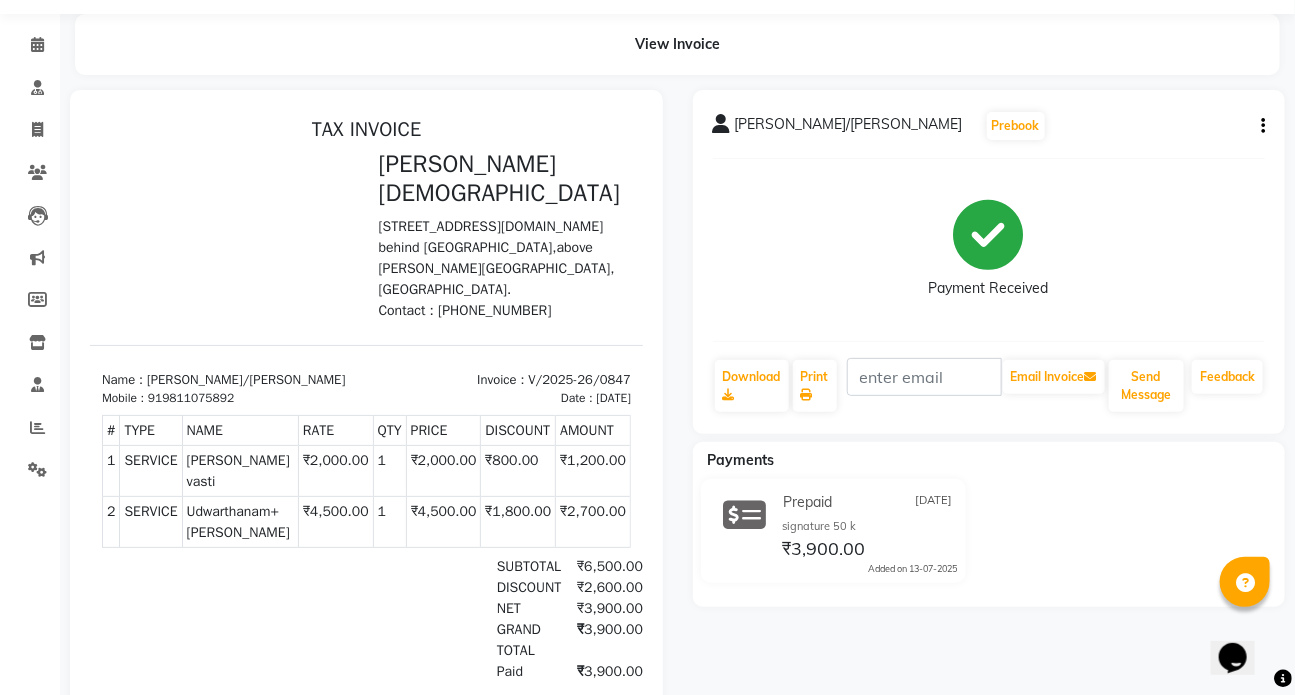 scroll, scrollTop: 0, scrollLeft: 0, axis: both 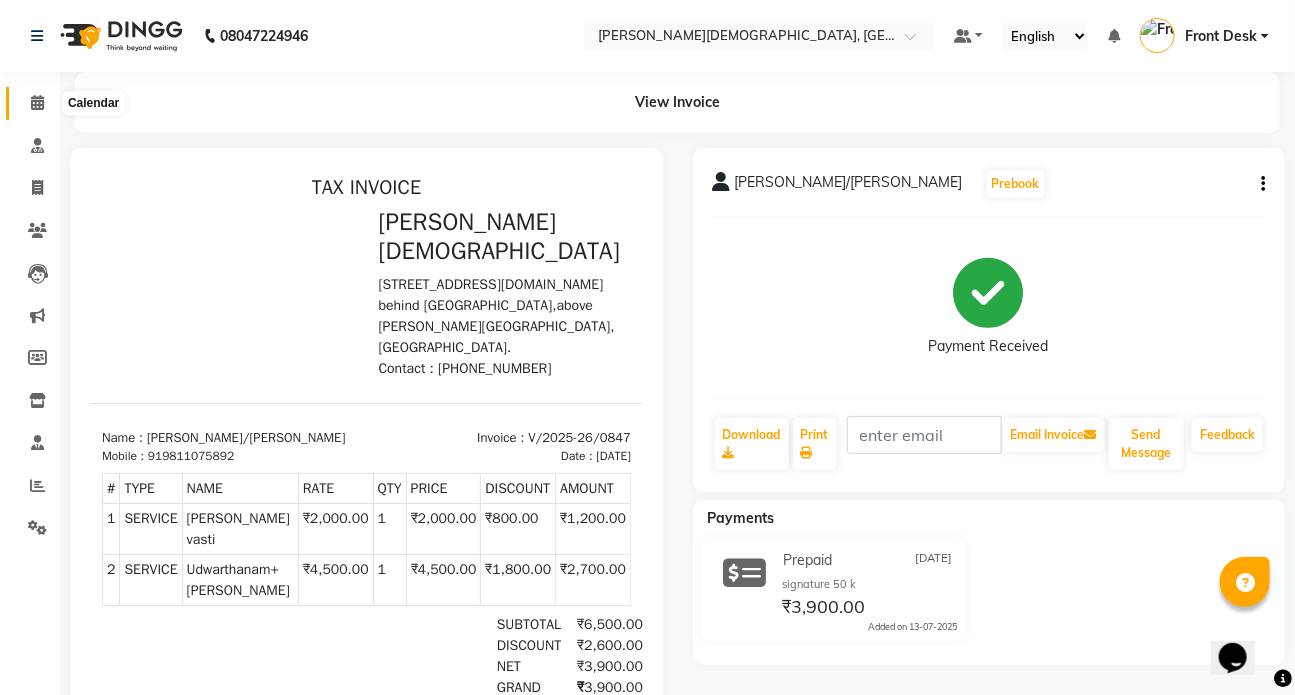 click 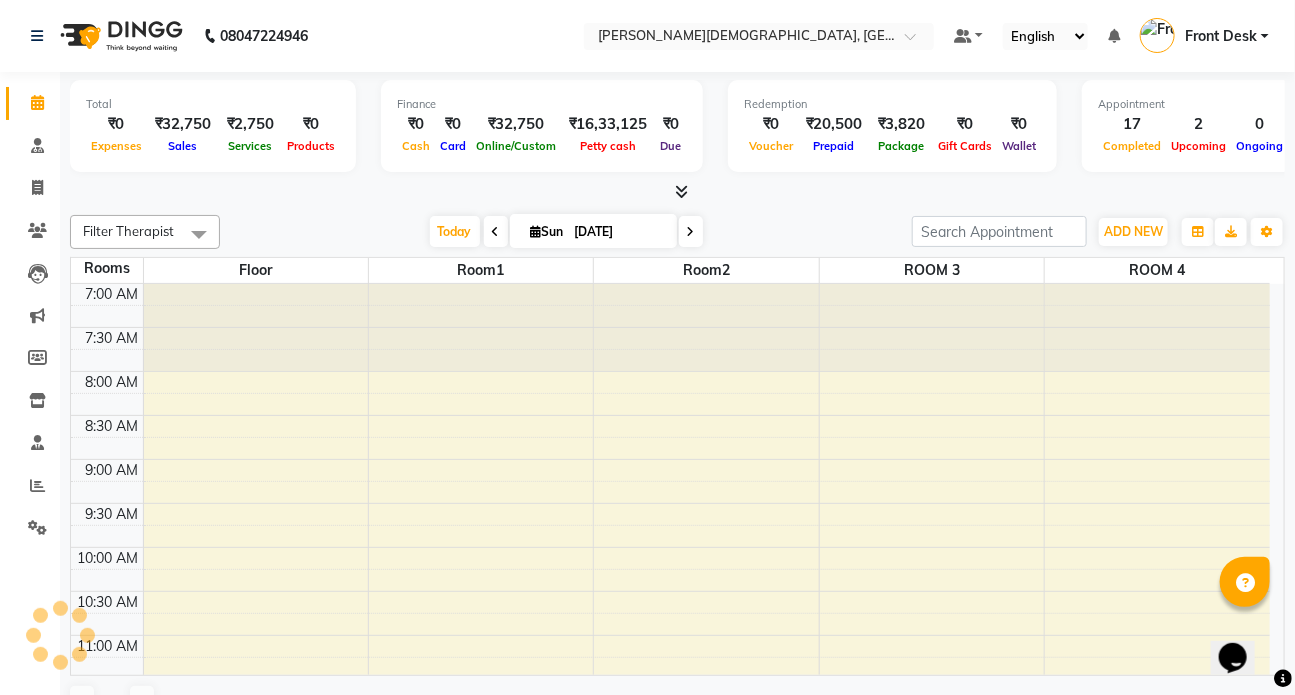 scroll, scrollTop: 835, scrollLeft: 0, axis: vertical 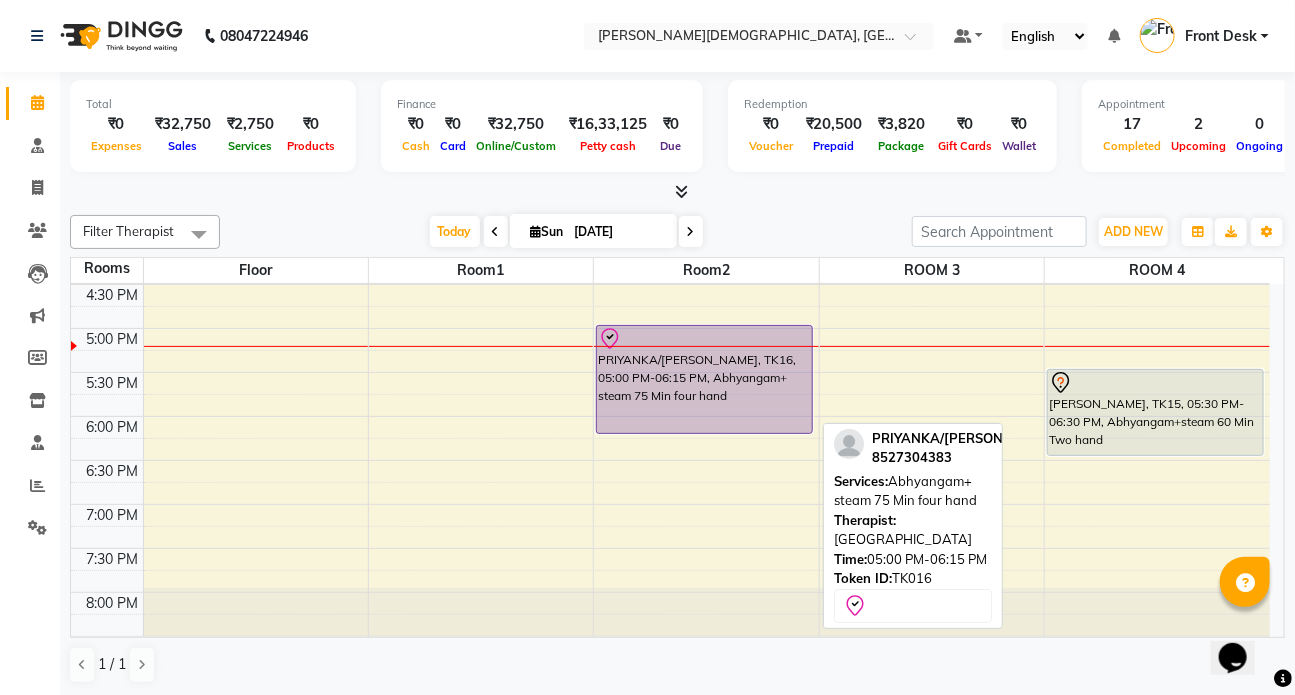 click on "PRIYANKA/[PERSON_NAME], TK16, 05:00 PM-06:15 PM, Abhyangam+ steam 75 Min four hand" at bounding box center (704, 379) 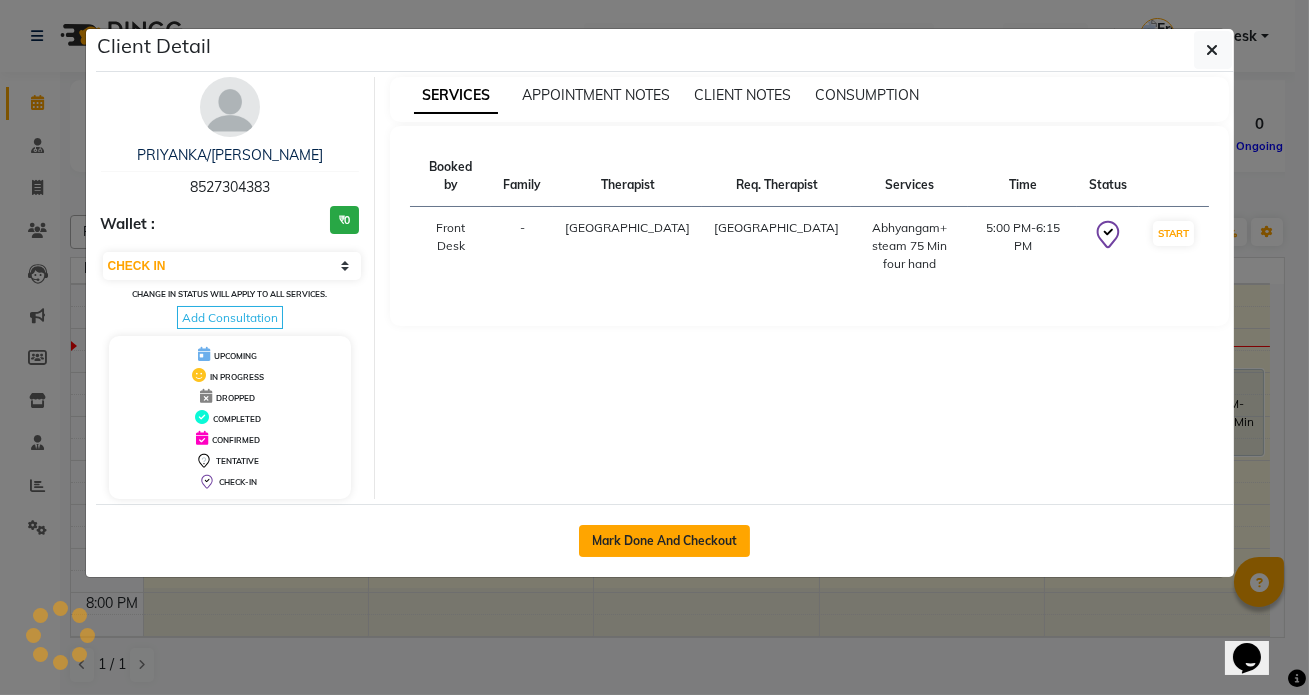 click on "Mark Done And Checkout" 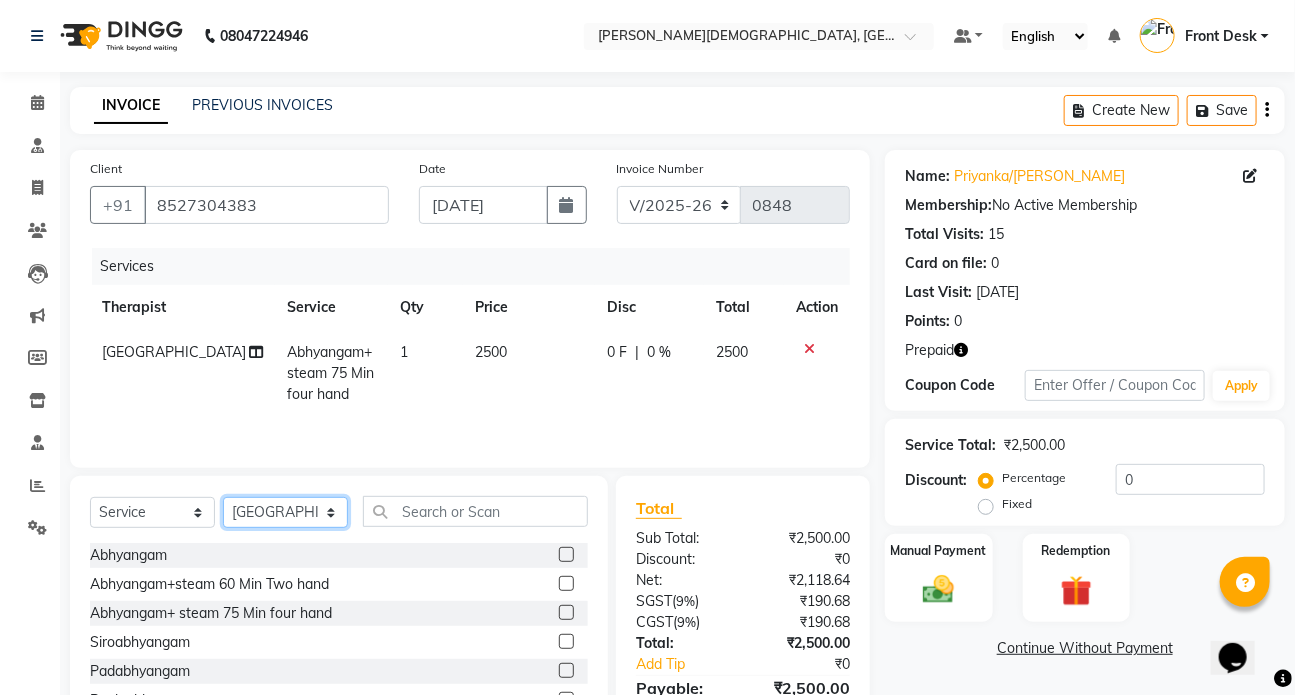 click on "Select Therapist [PERSON_NAME] [PERSON_NAME] Dr [PERSON_NAME] Front Desk [PERSON_NAME] Manager MILAN [PERSON_NAME] [PERSON_NAME]" 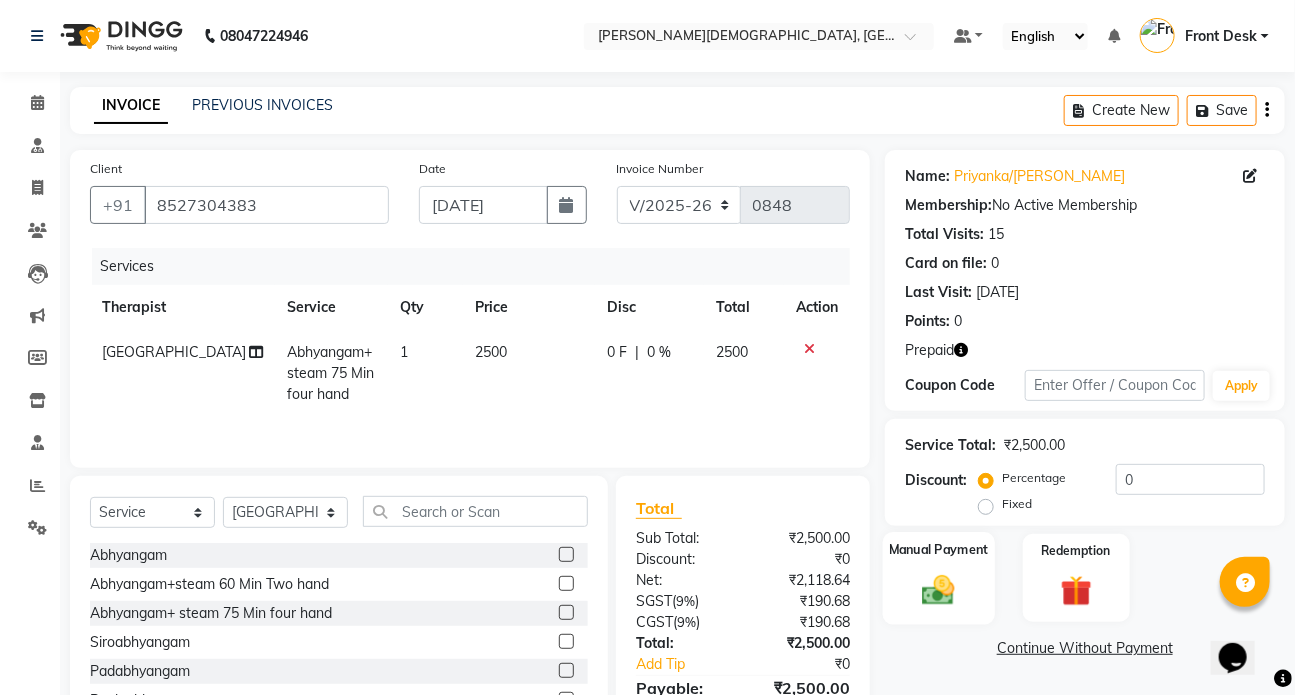 click 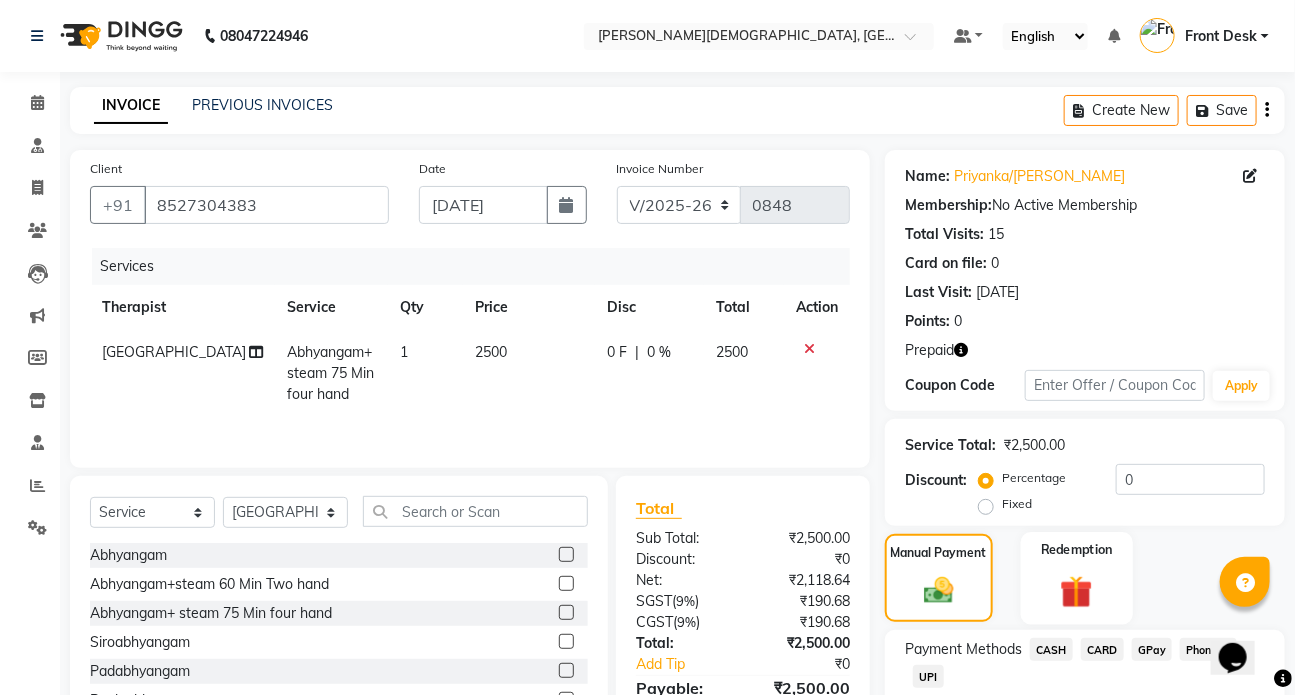 click on "Redemption" 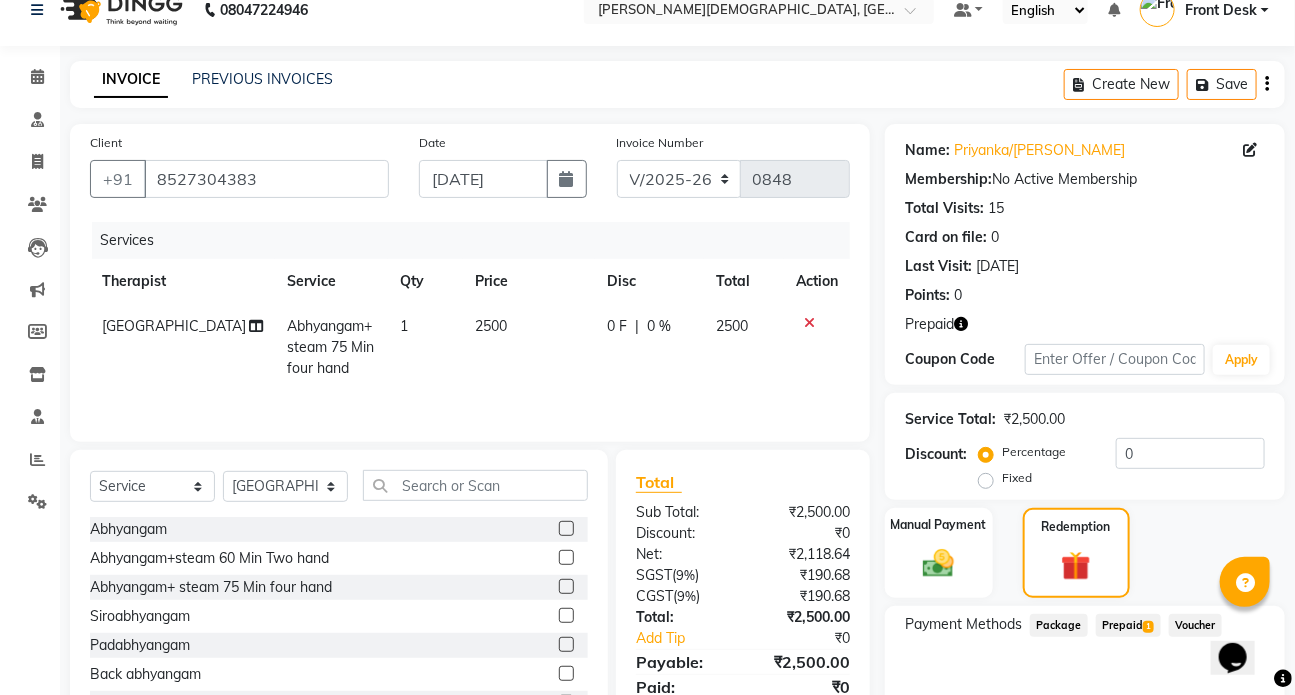 scroll, scrollTop: 90, scrollLeft: 0, axis: vertical 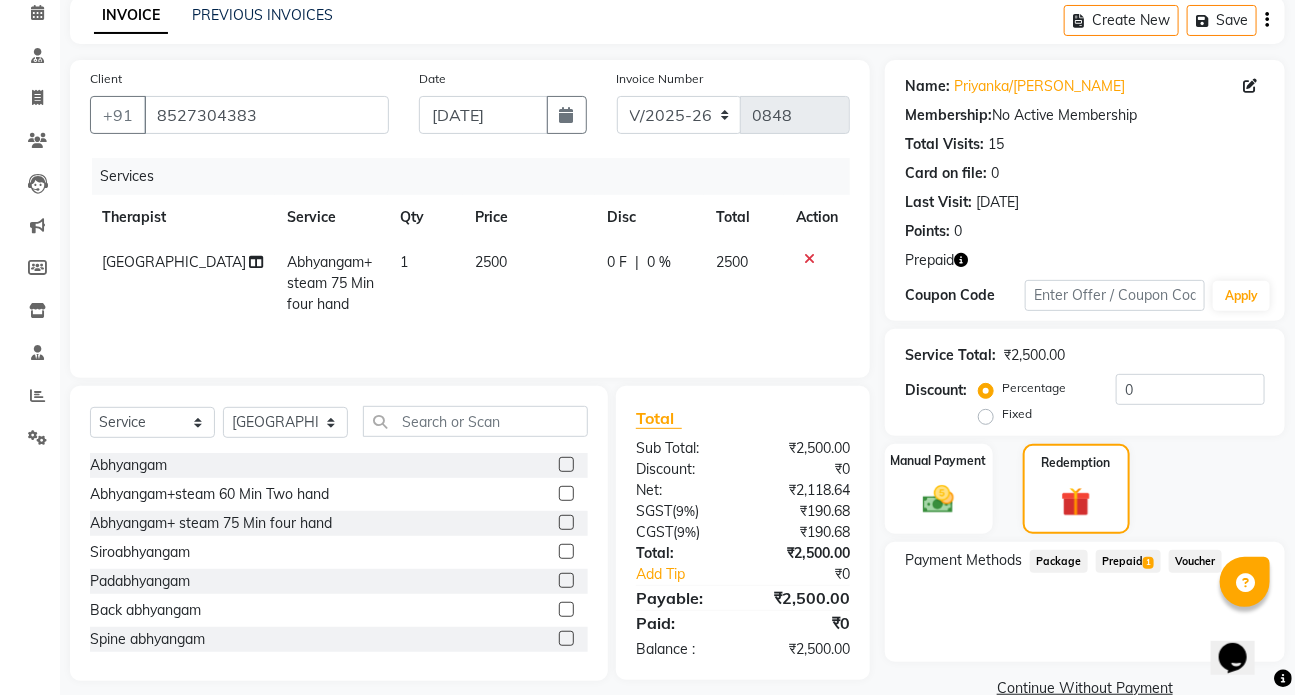 click on "Prepaid  1" 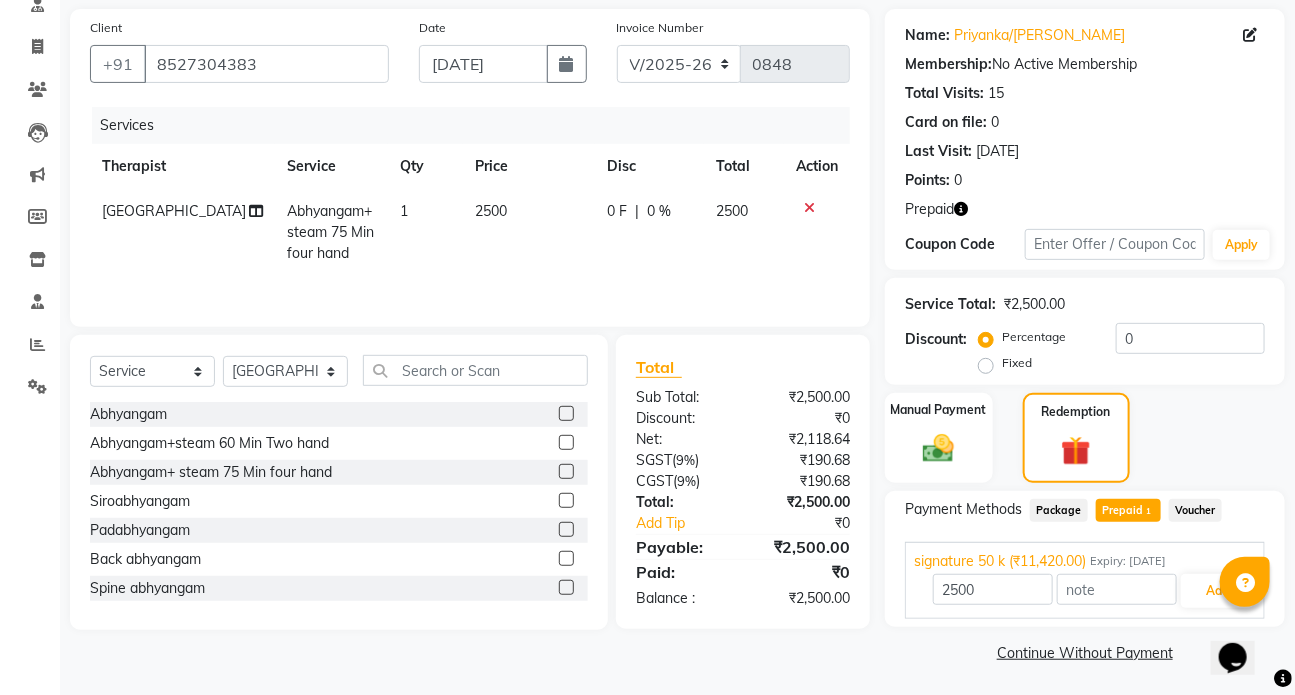 scroll, scrollTop: 142, scrollLeft: 0, axis: vertical 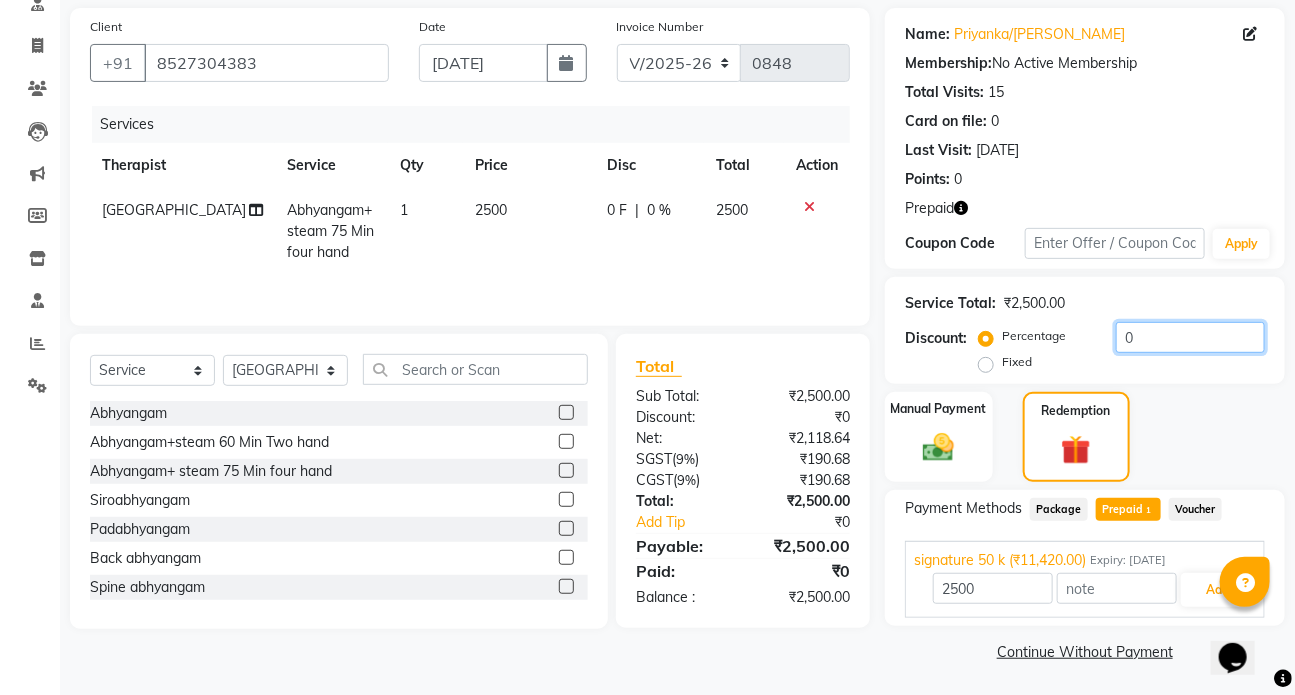 click on "0" 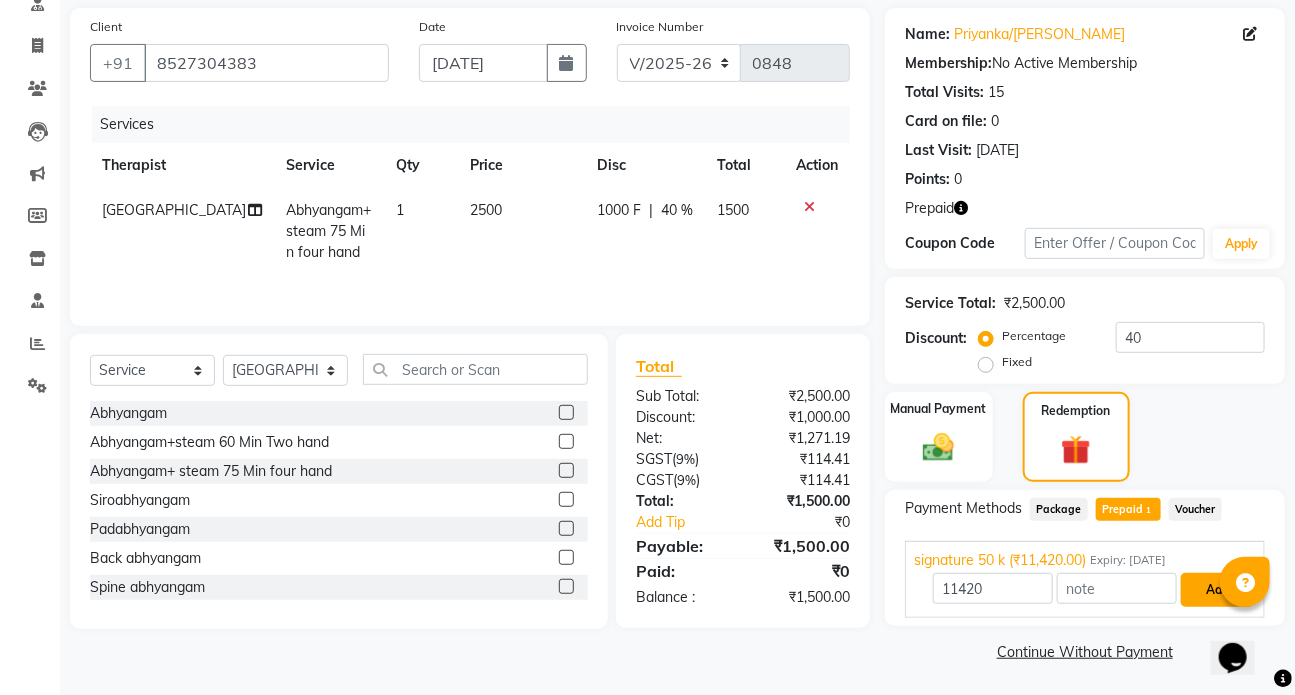 click on "Add" at bounding box center (1217, 590) 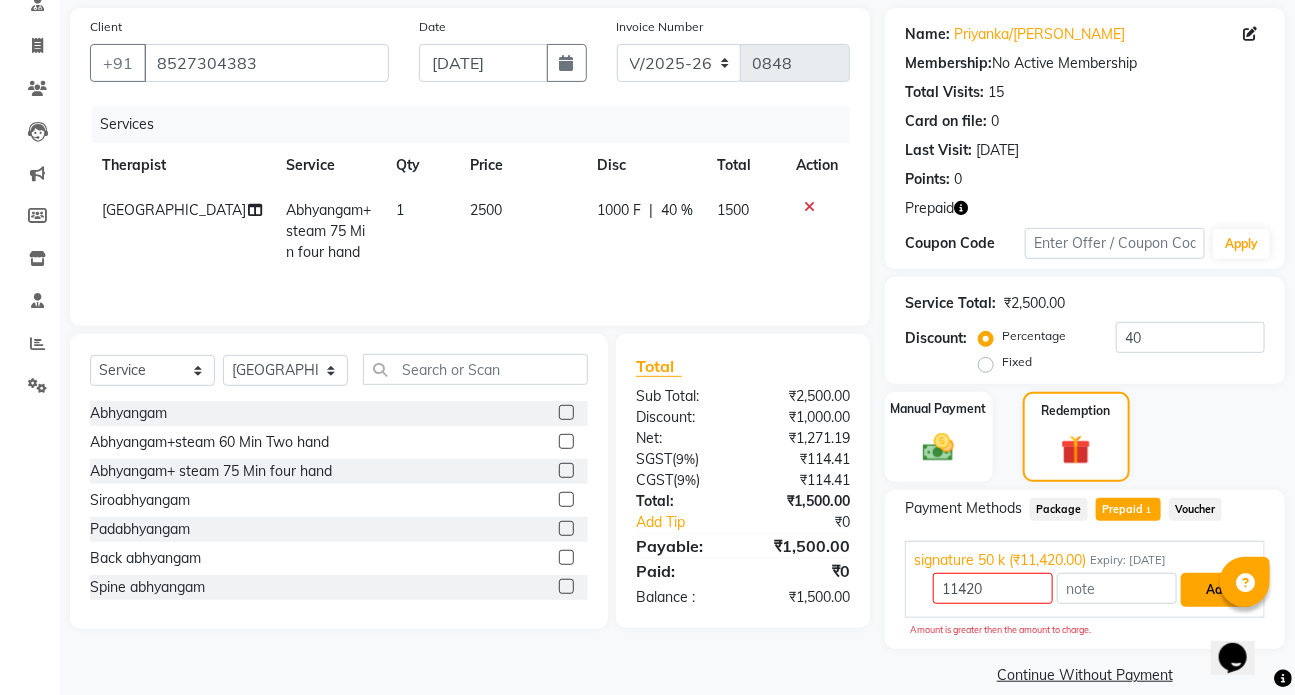 click on "Add" at bounding box center (1217, 590) 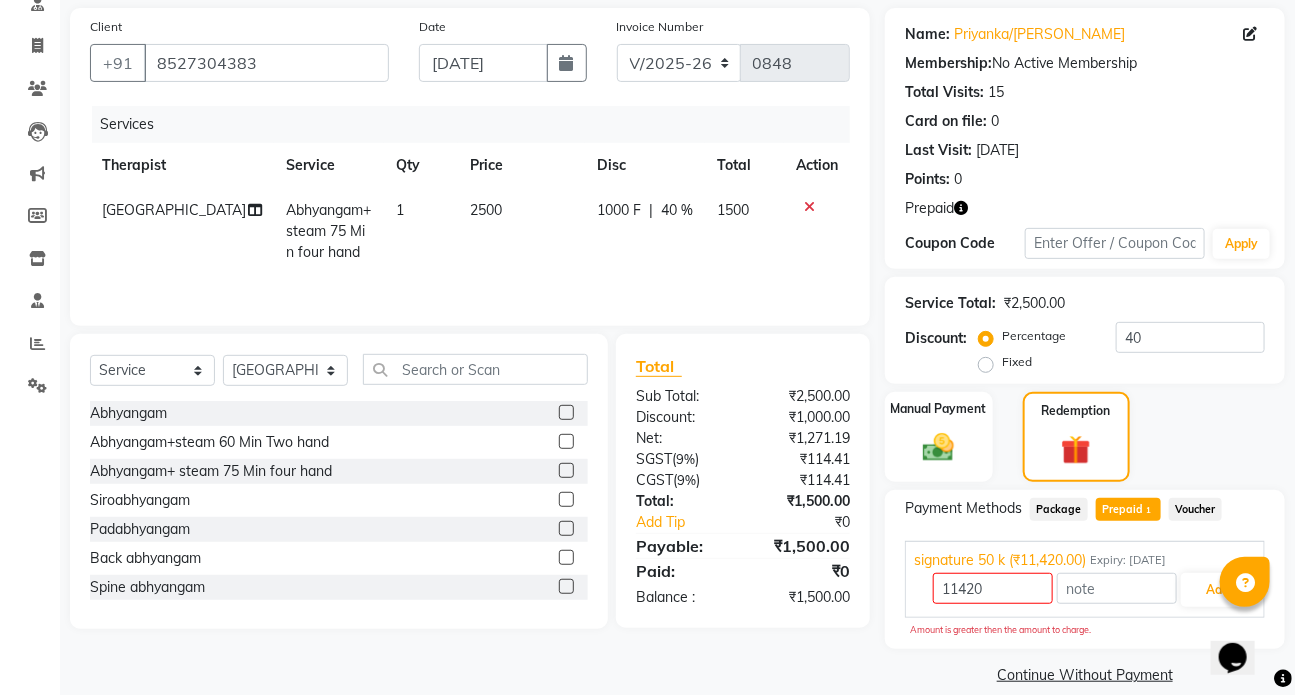 click on "Prepaid  1" 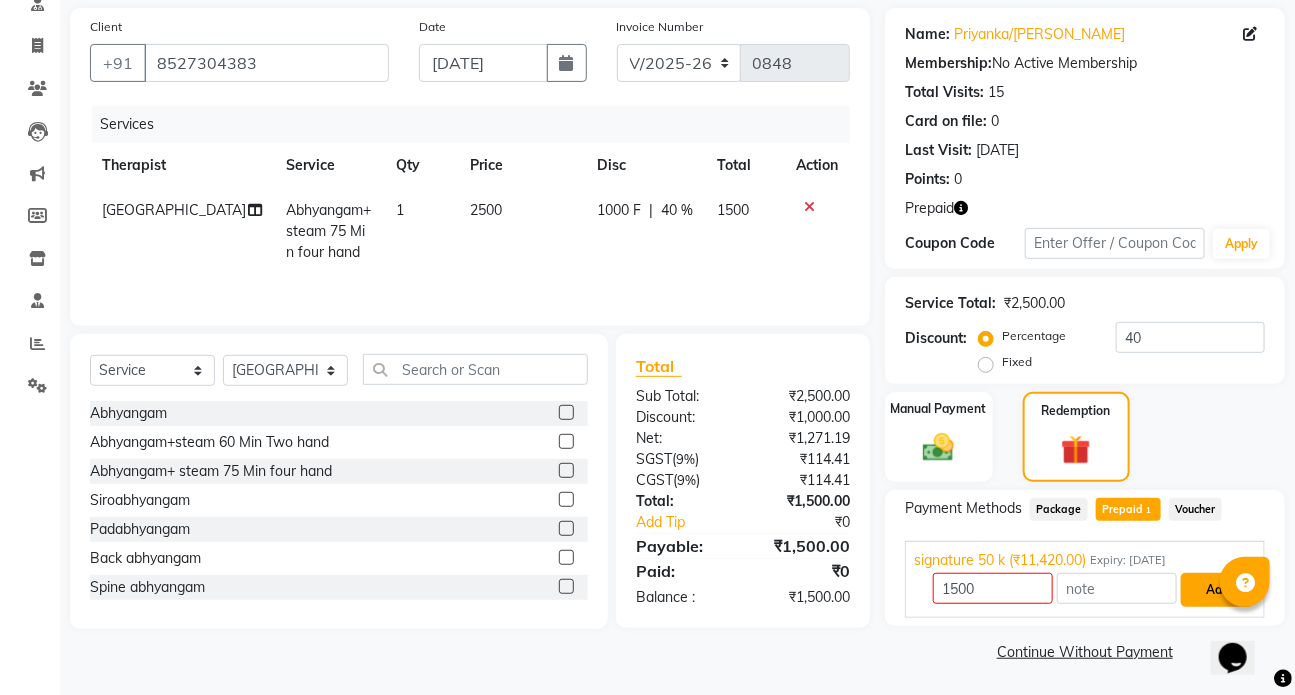 click on "Add" at bounding box center (1217, 590) 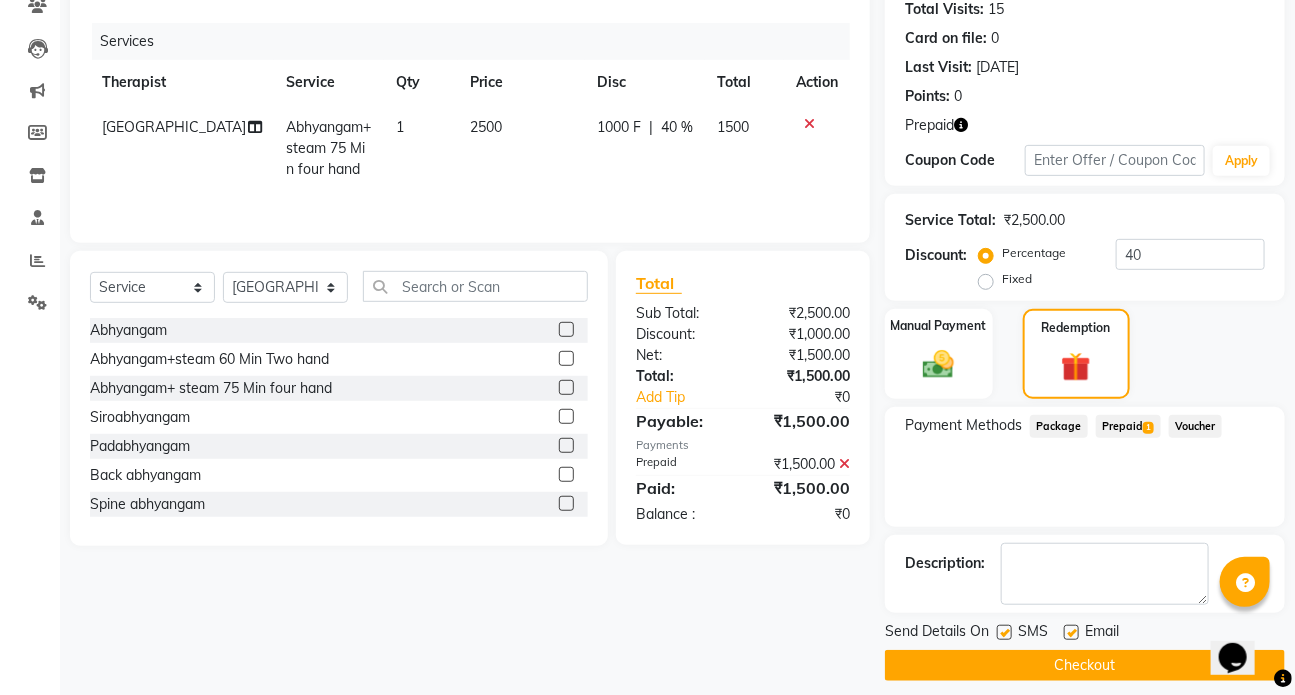 scroll, scrollTop: 233, scrollLeft: 0, axis: vertical 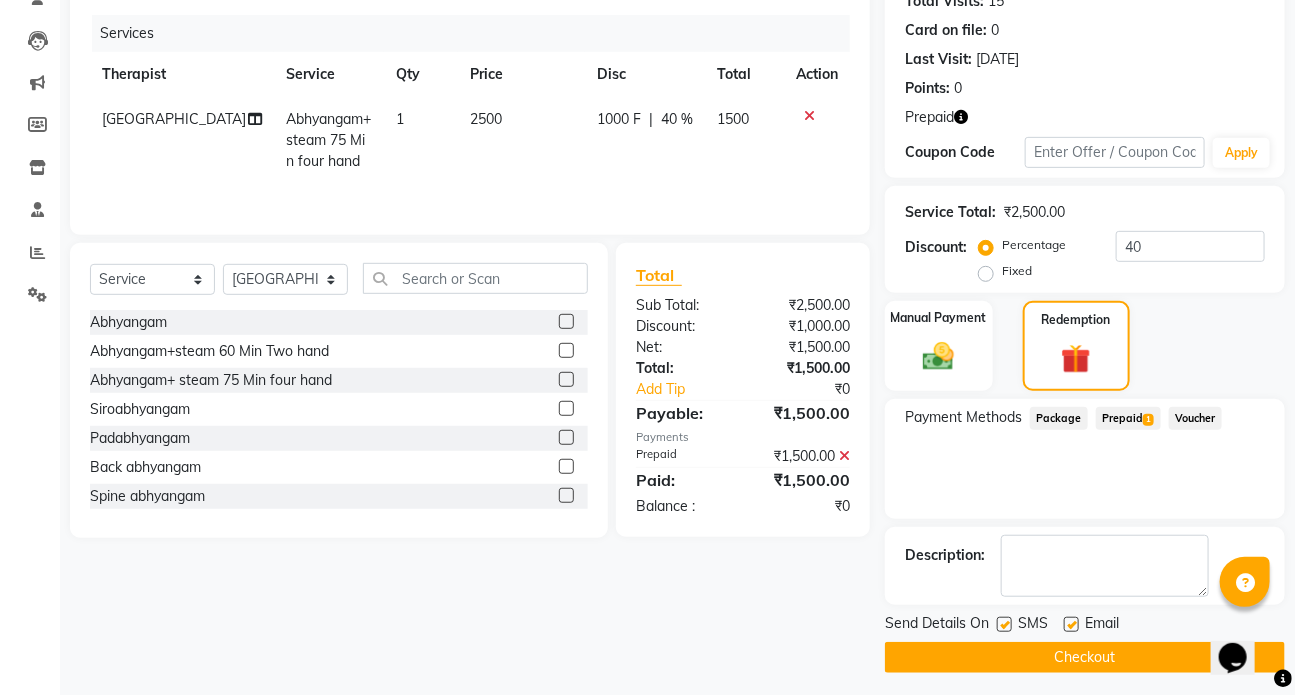 click 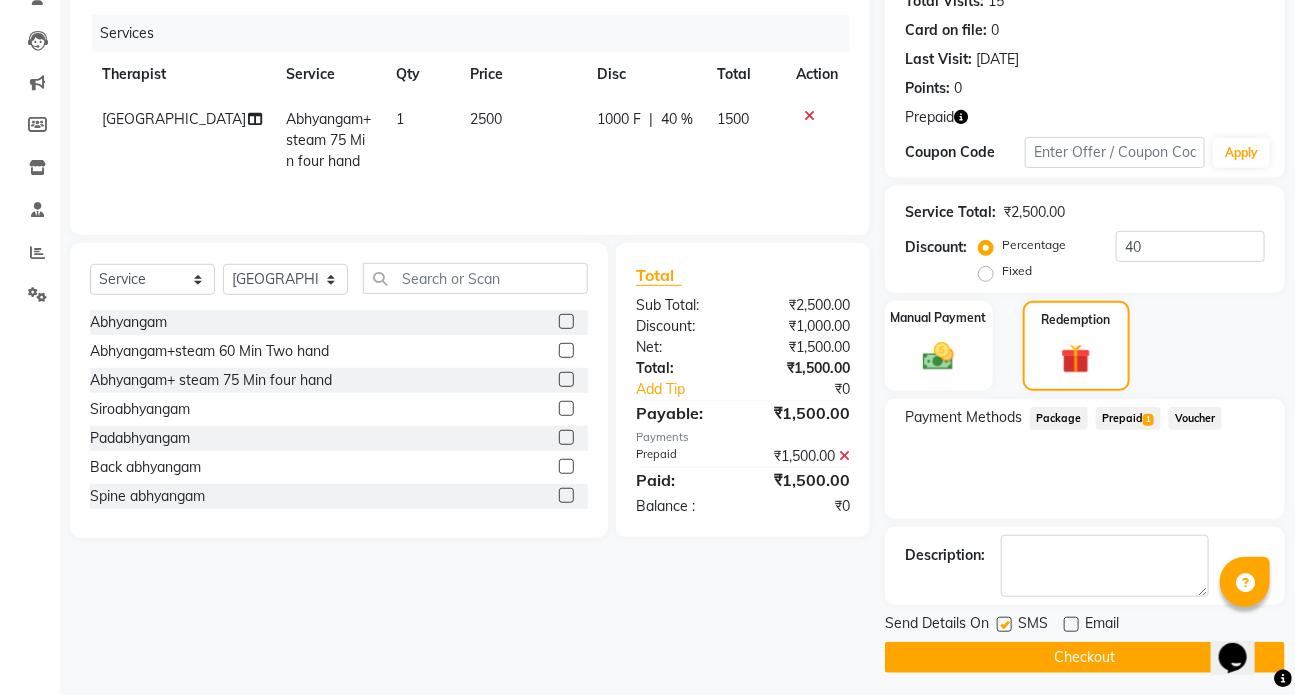 click 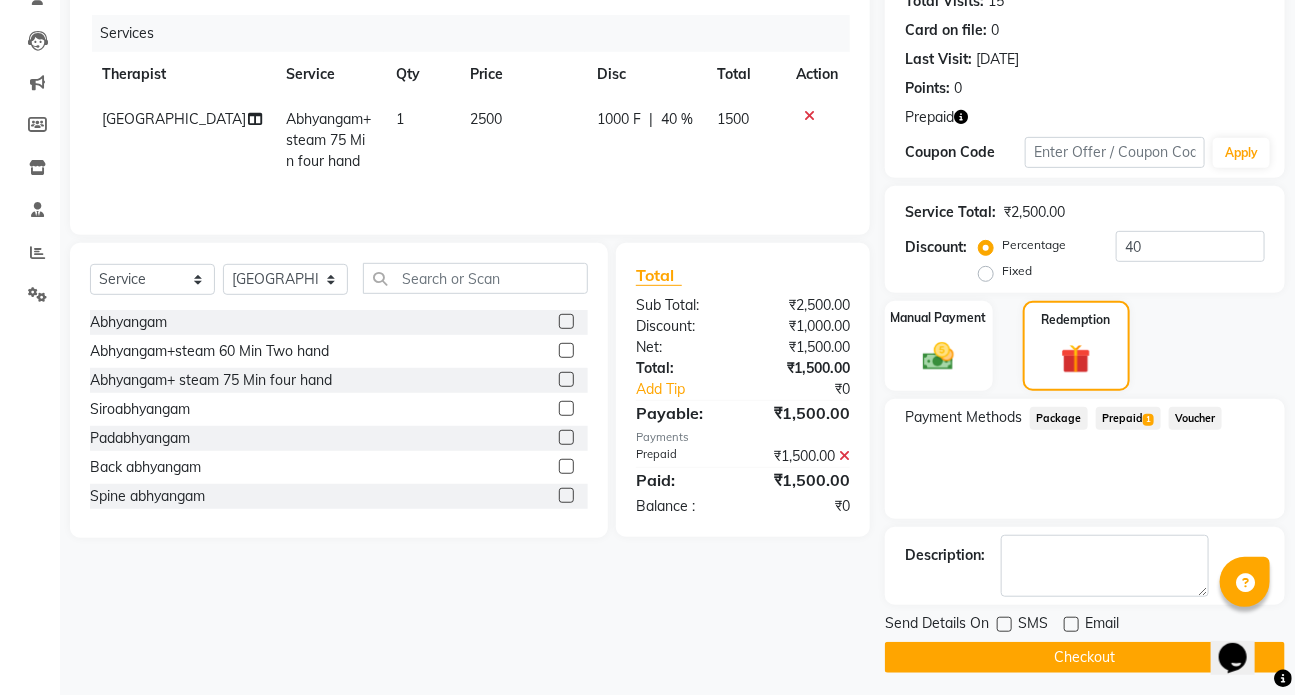 click on "Checkout" 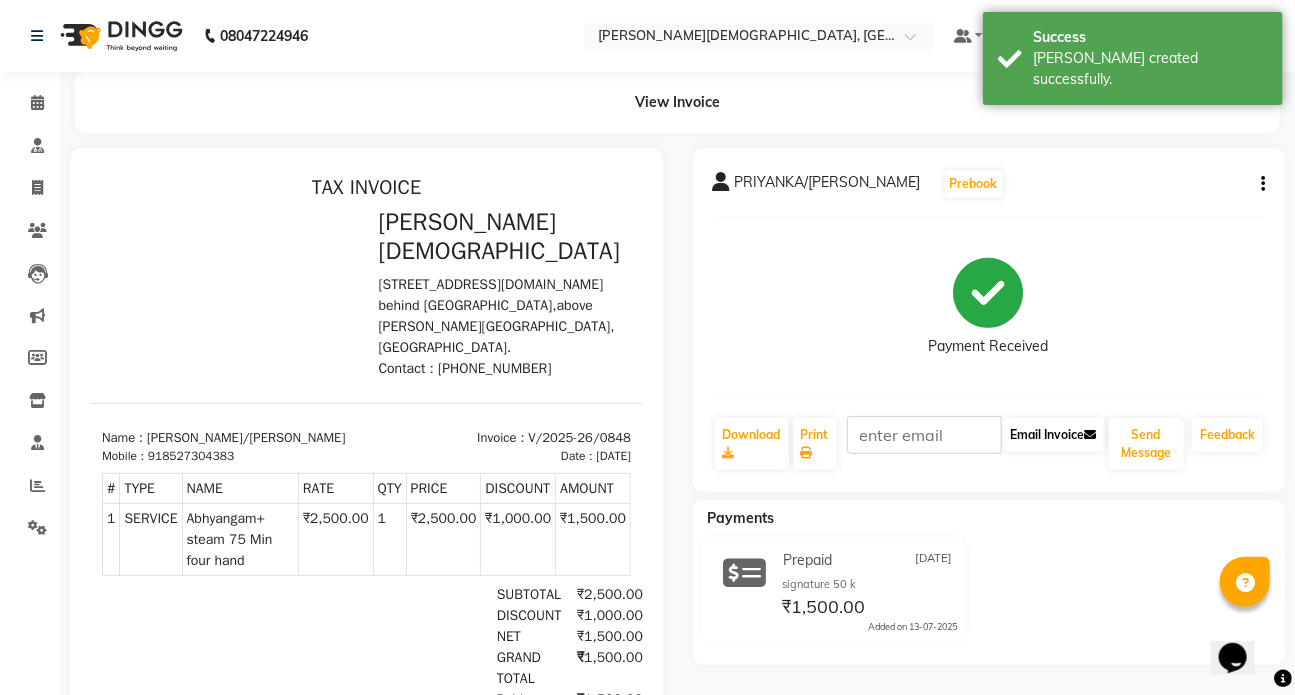 scroll, scrollTop: 0, scrollLeft: 0, axis: both 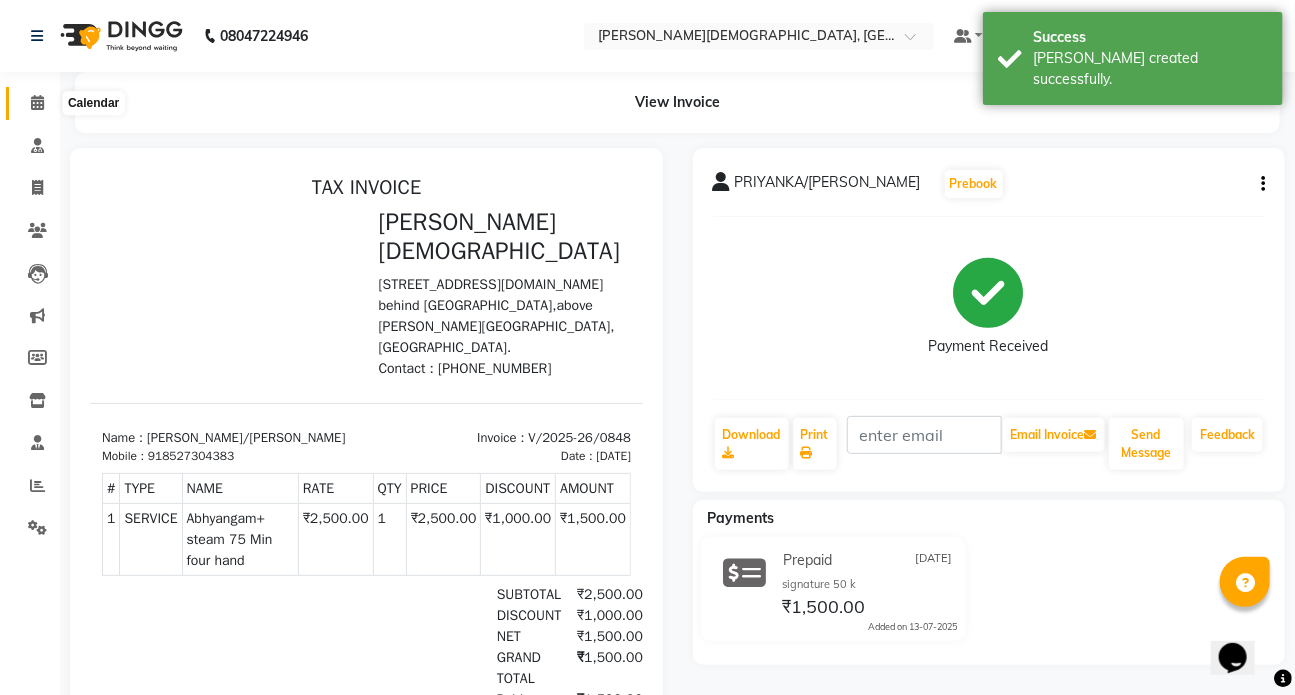 click 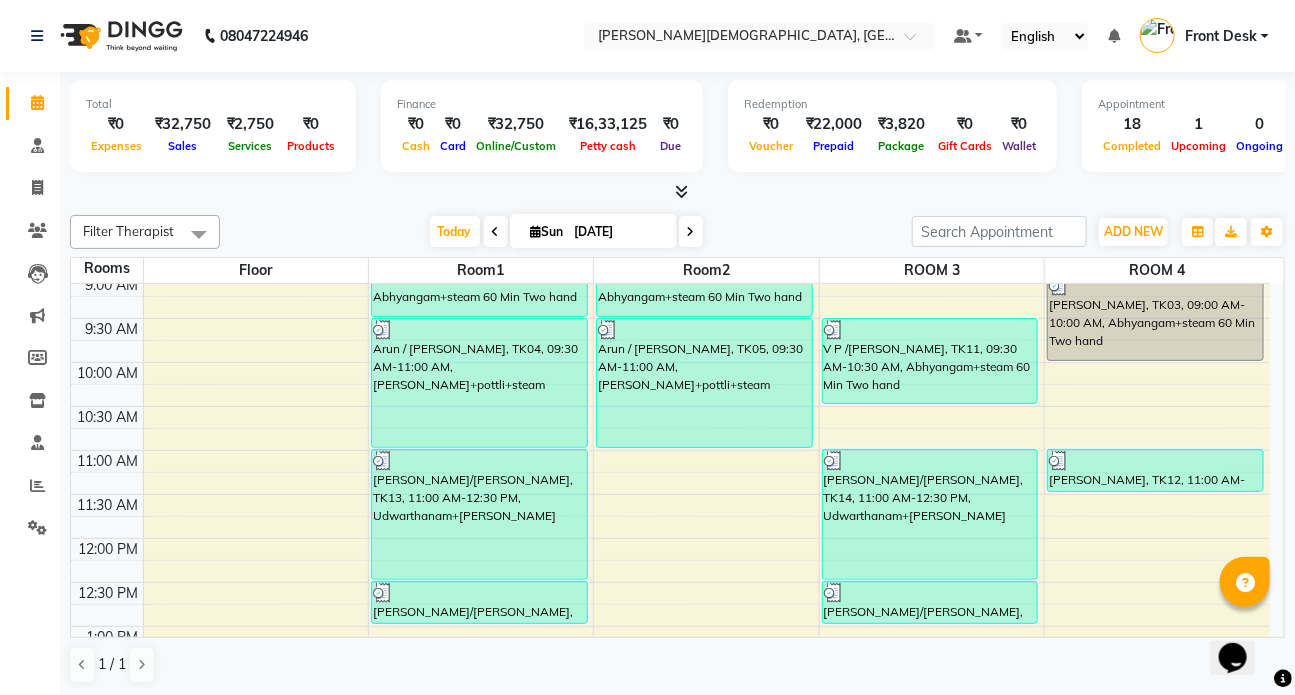 scroll, scrollTop: 54, scrollLeft: 0, axis: vertical 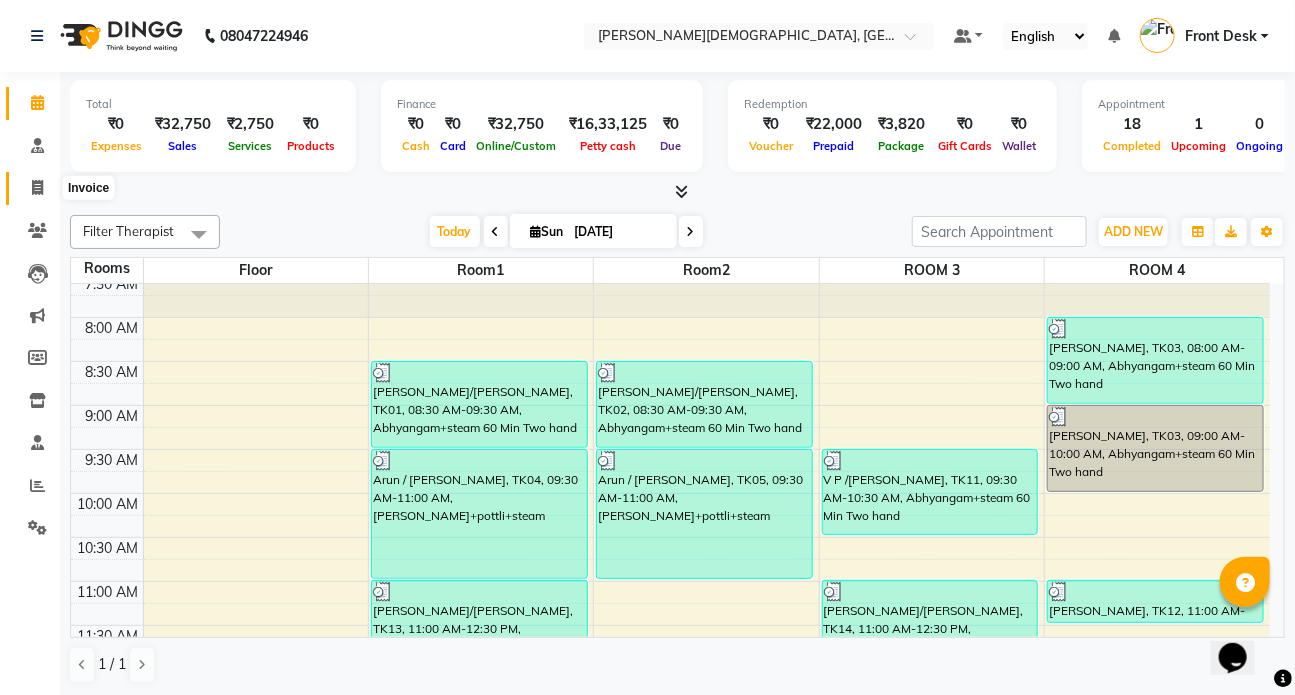 click 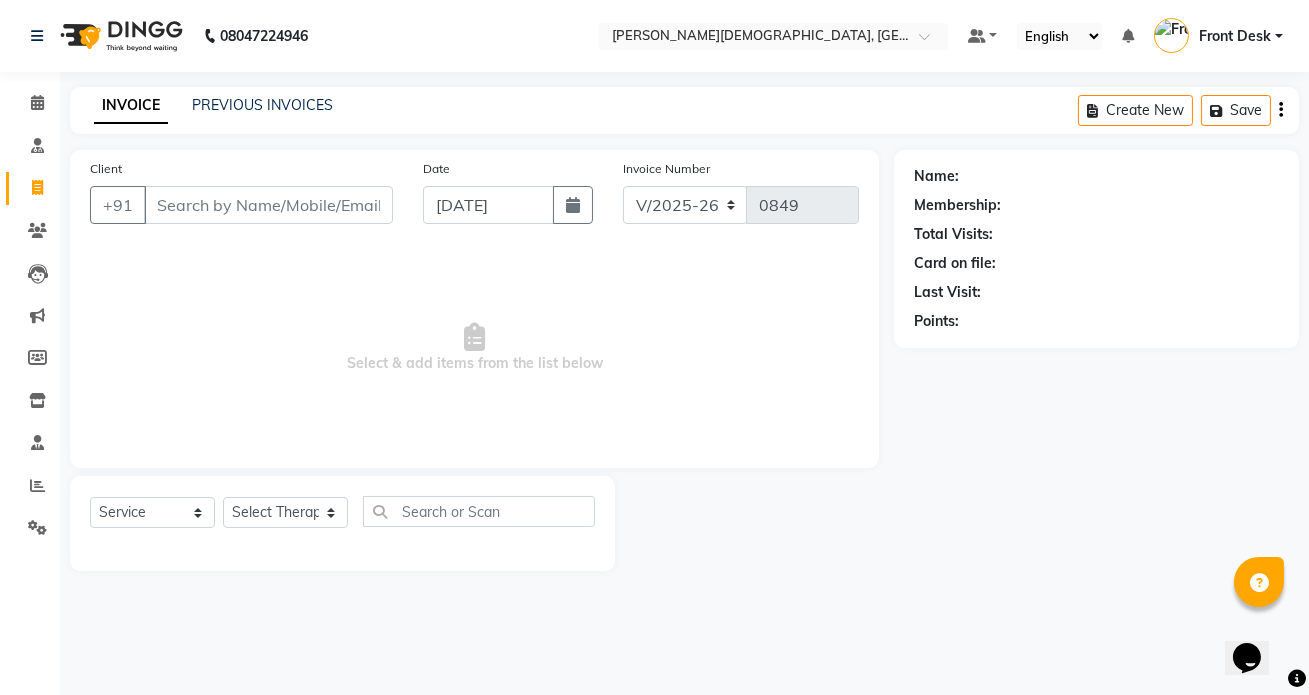 click on "Client" at bounding box center (268, 205) 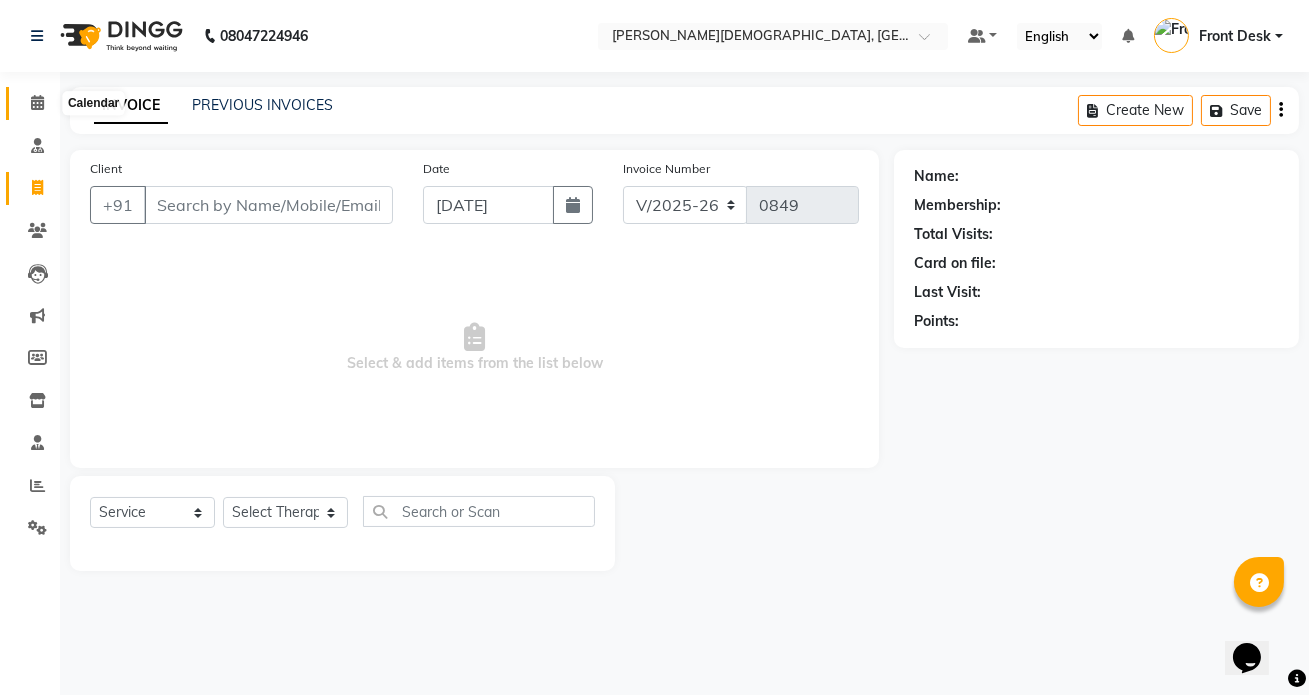 click 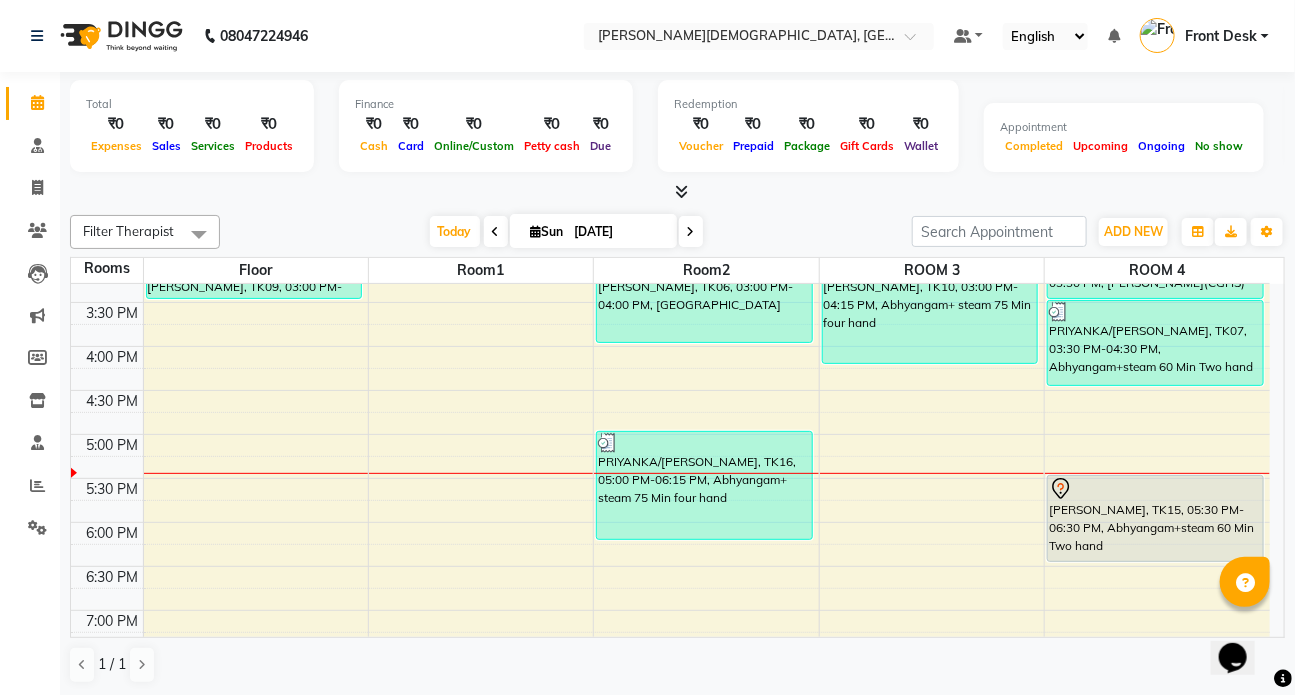 scroll, scrollTop: 727, scrollLeft: 0, axis: vertical 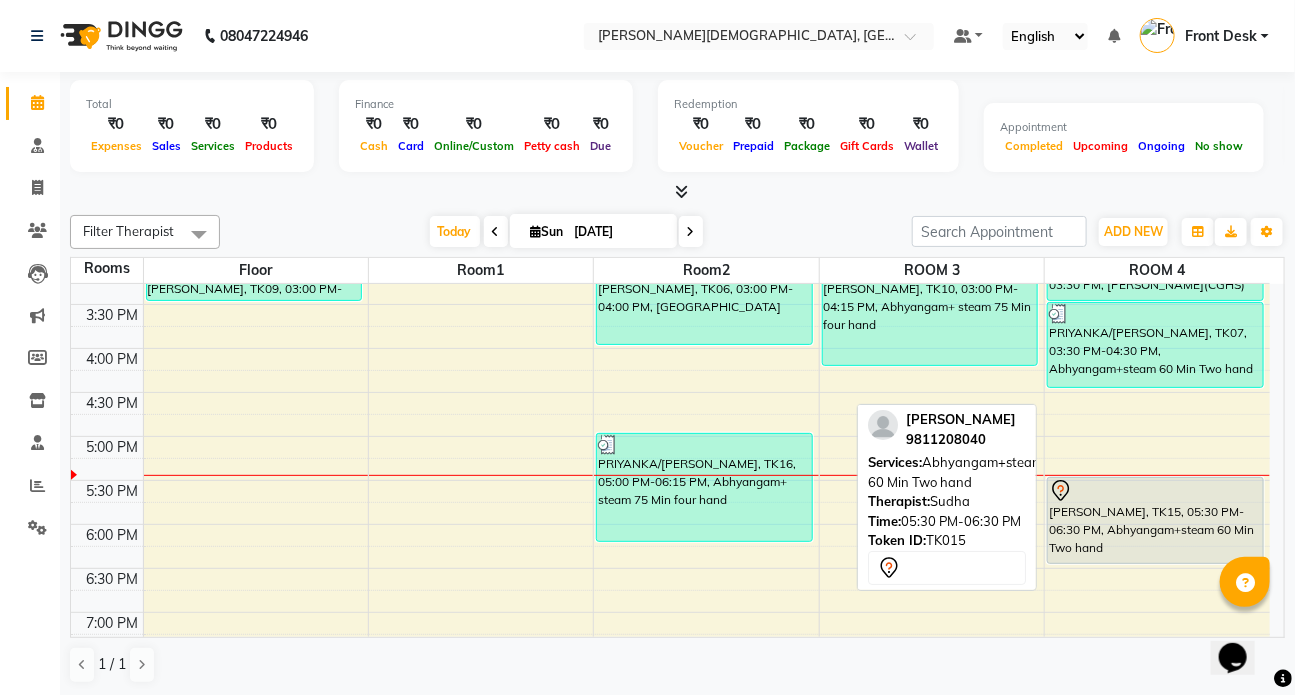 click on "[PERSON_NAME], TK15, 05:30 PM-06:30 PM, Abhyangam+steam 60 Min Two hand" at bounding box center (1155, 520) 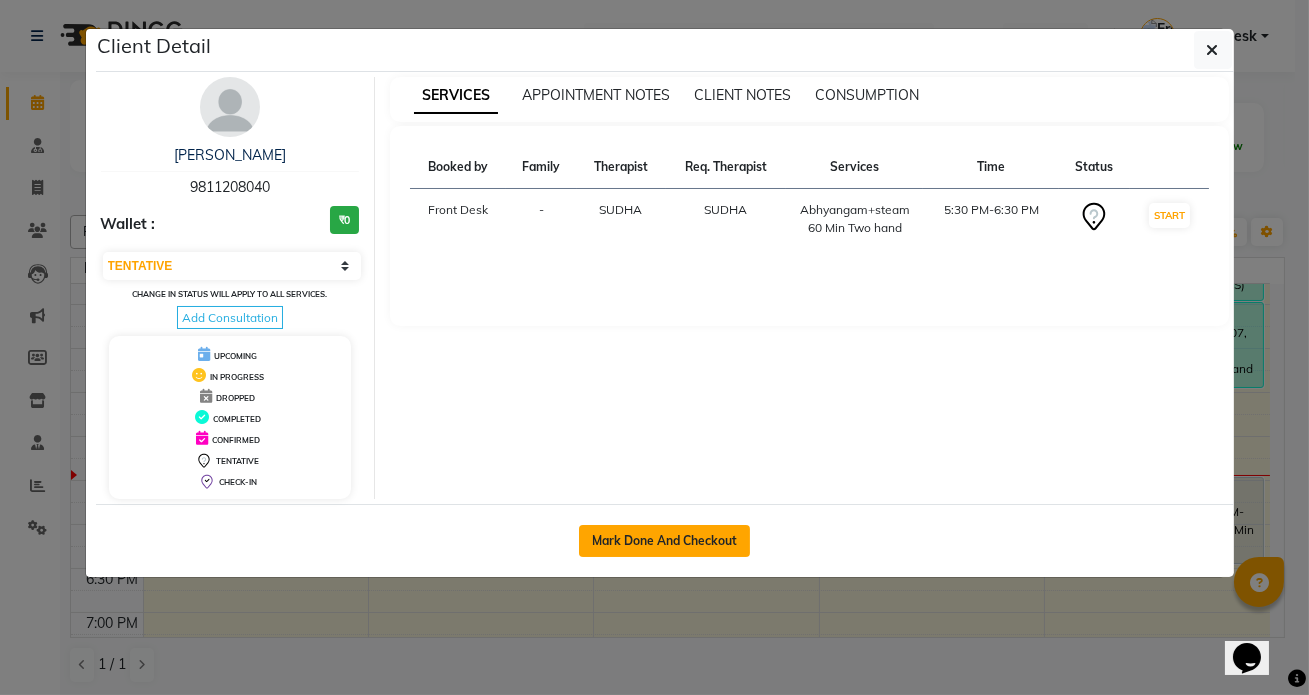 click on "Mark Done And Checkout" 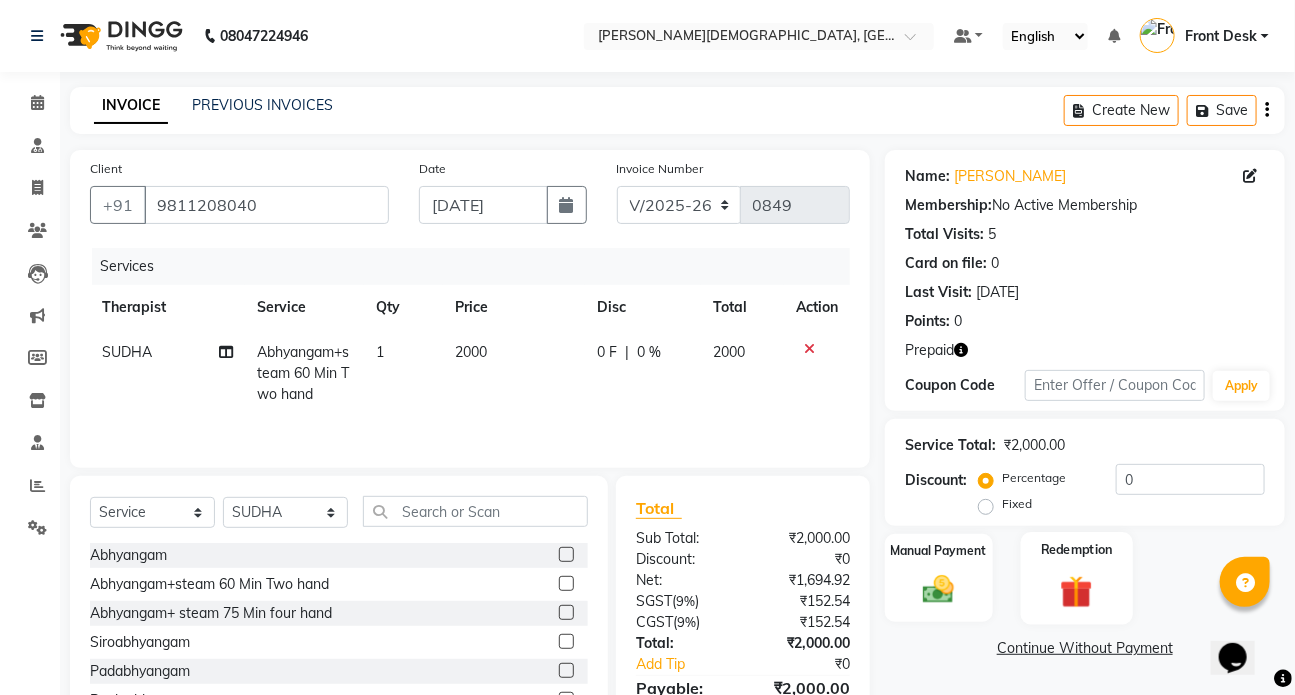 click on "Redemption" 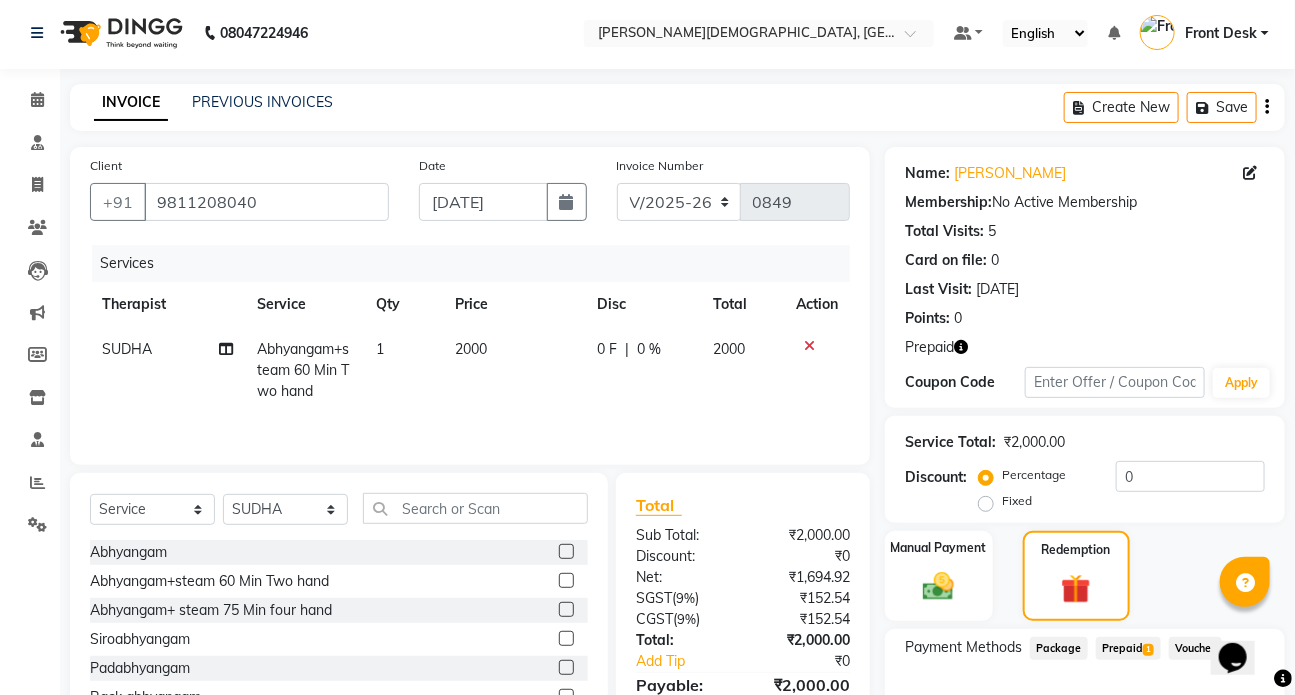 scroll, scrollTop: 0, scrollLeft: 0, axis: both 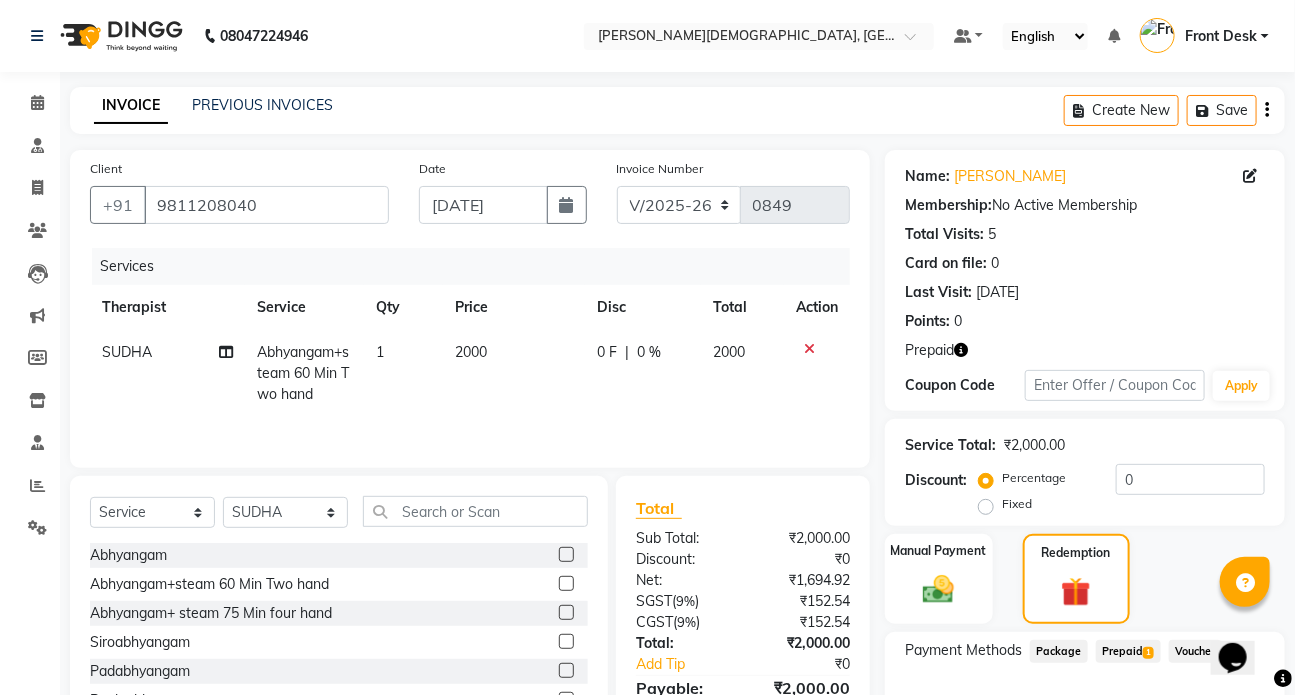 click on "Prepaid  1" 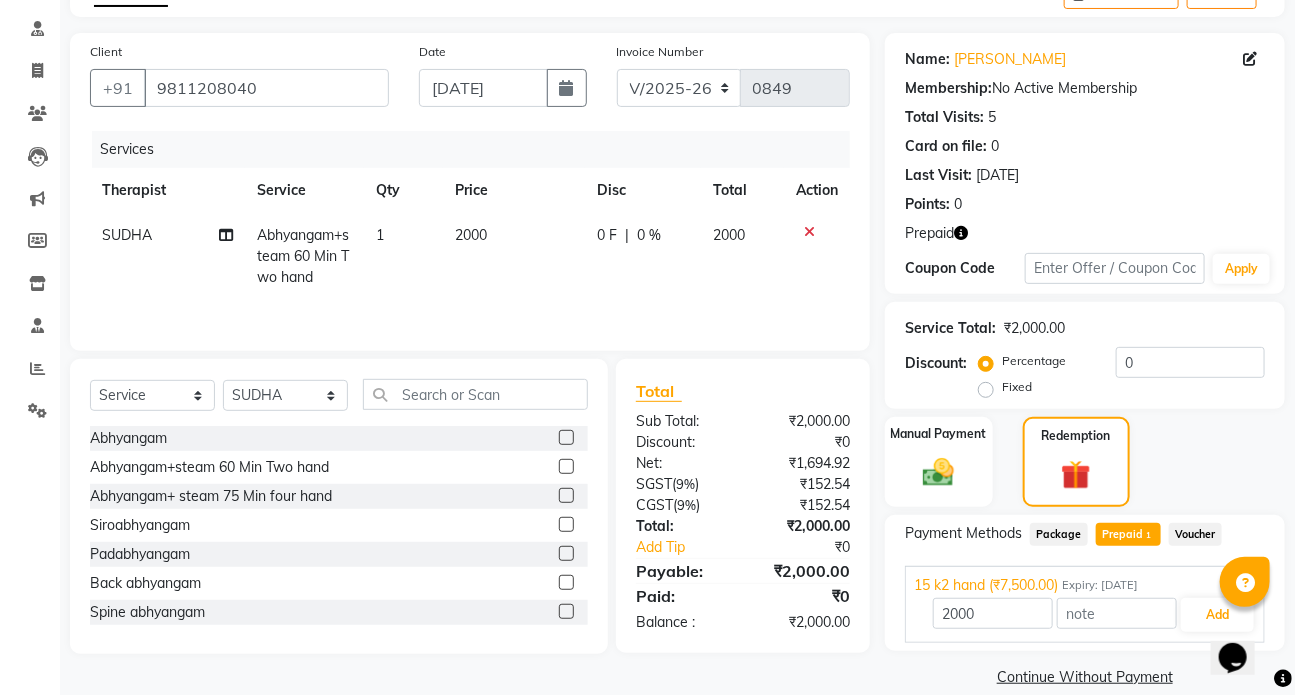 scroll, scrollTop: 142, scrollLeft: 0, axis: vertical 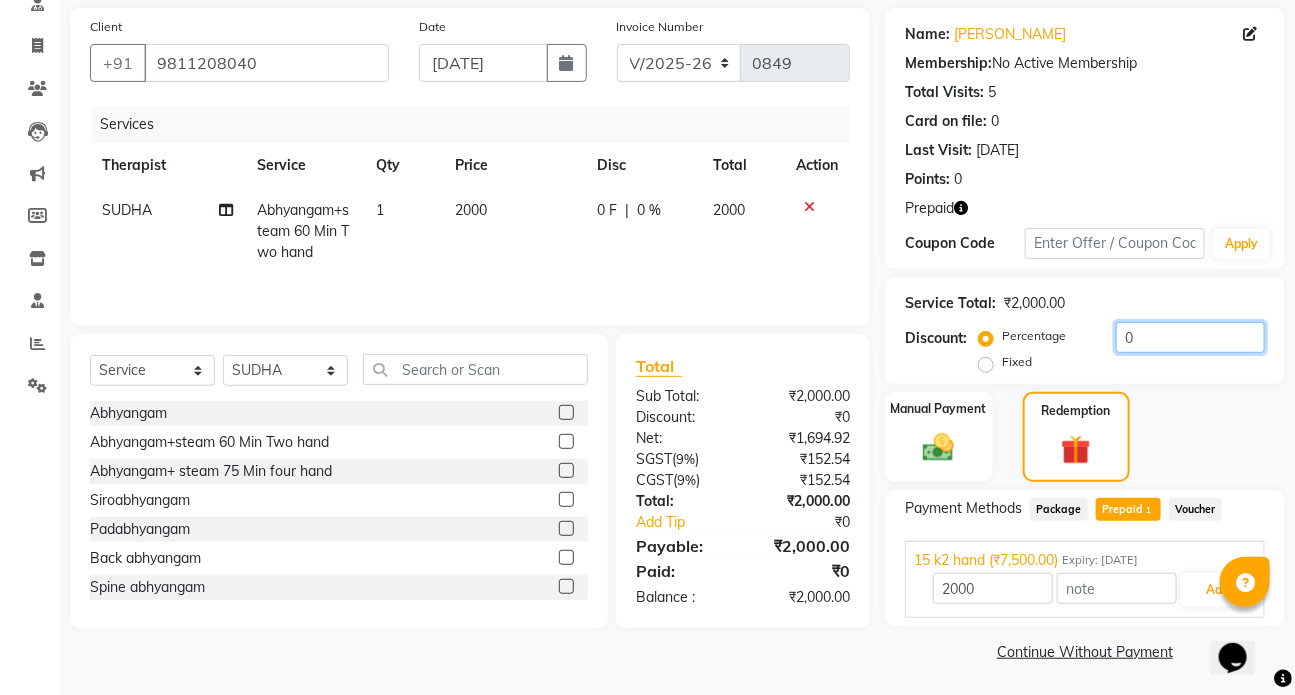 click on "0" 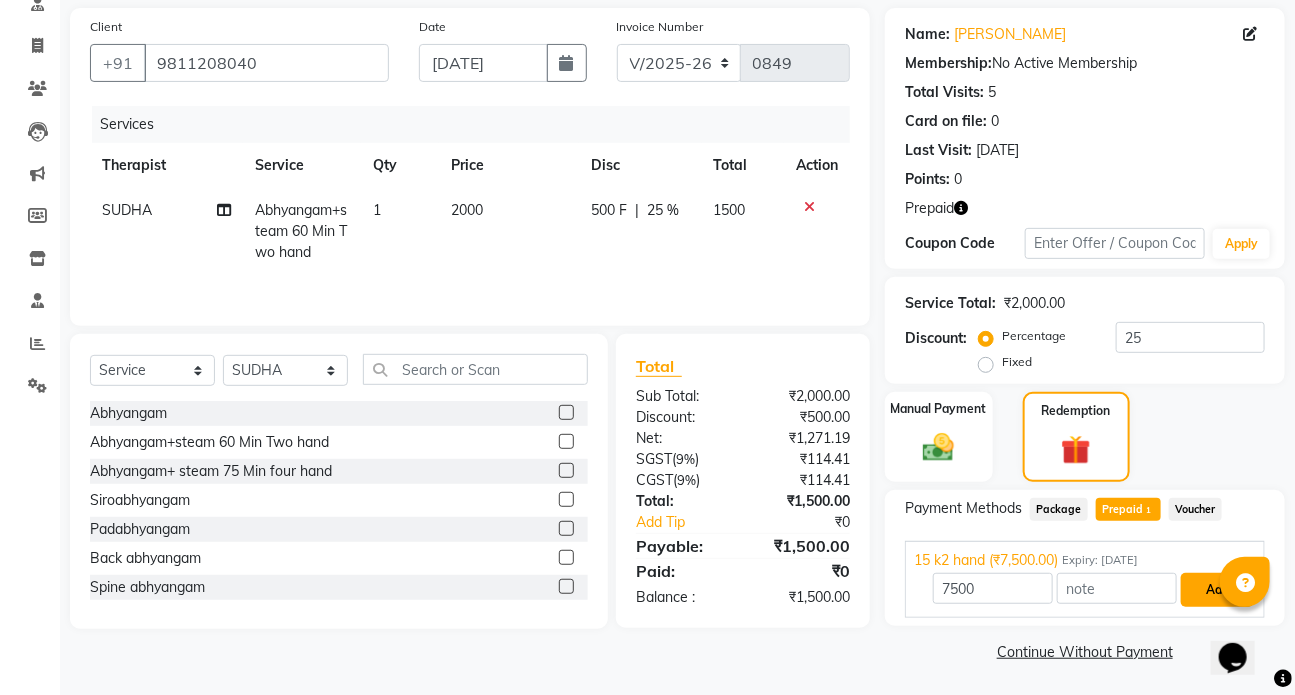 click on "Add" at bounding box center [1217, 590] 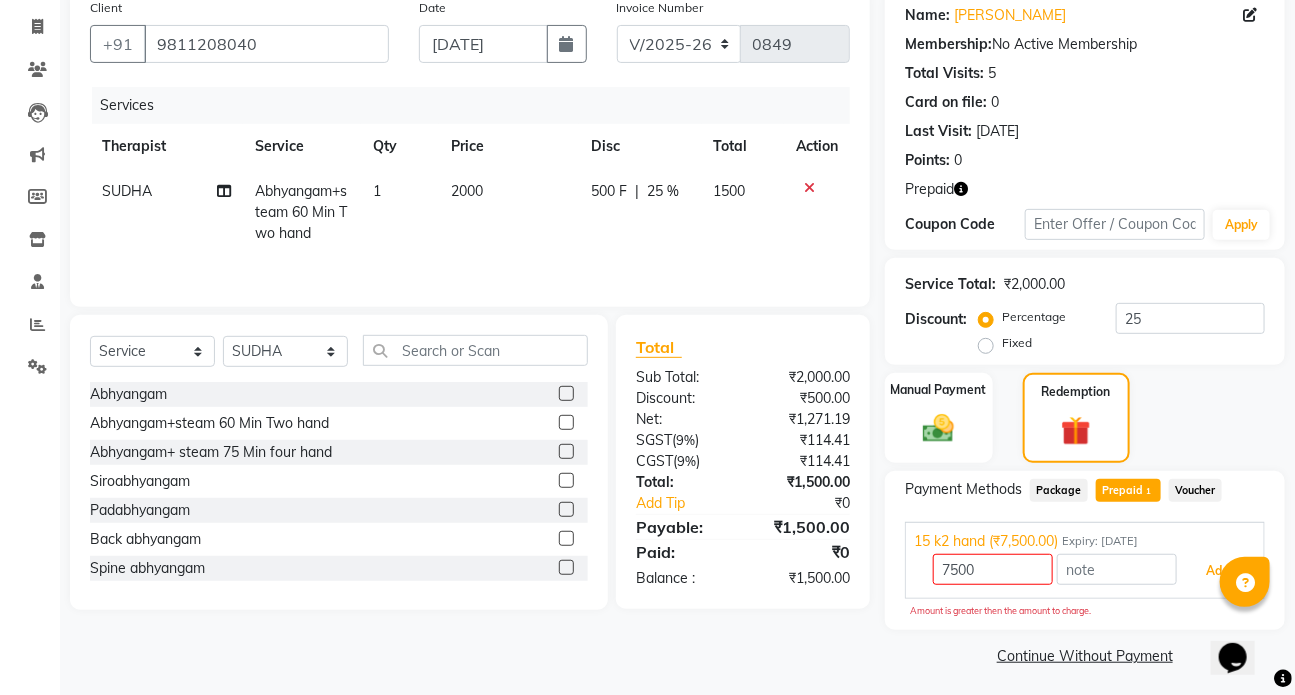 scroll, scrollTop: 166, scrollLeft: 0, axis: vertical 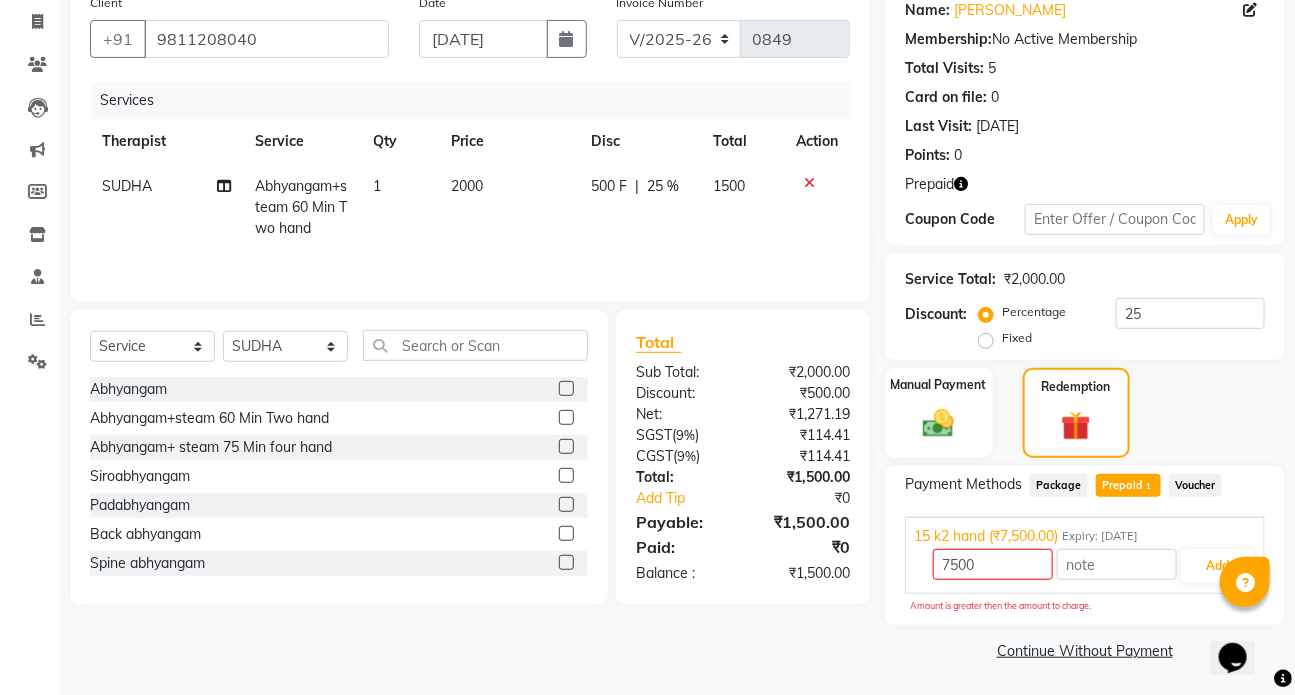 click on "Prepaid  1" 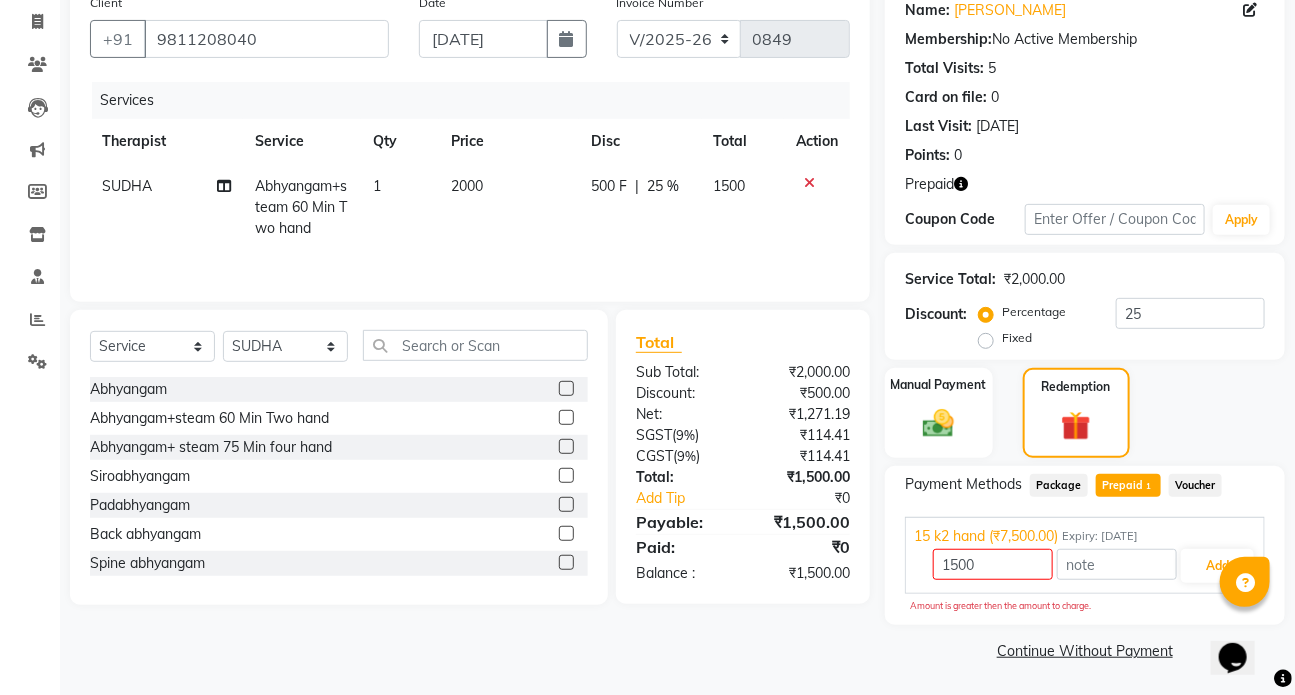scroll, scrollTop: 142, scrollLeft: 0, axis: vertical 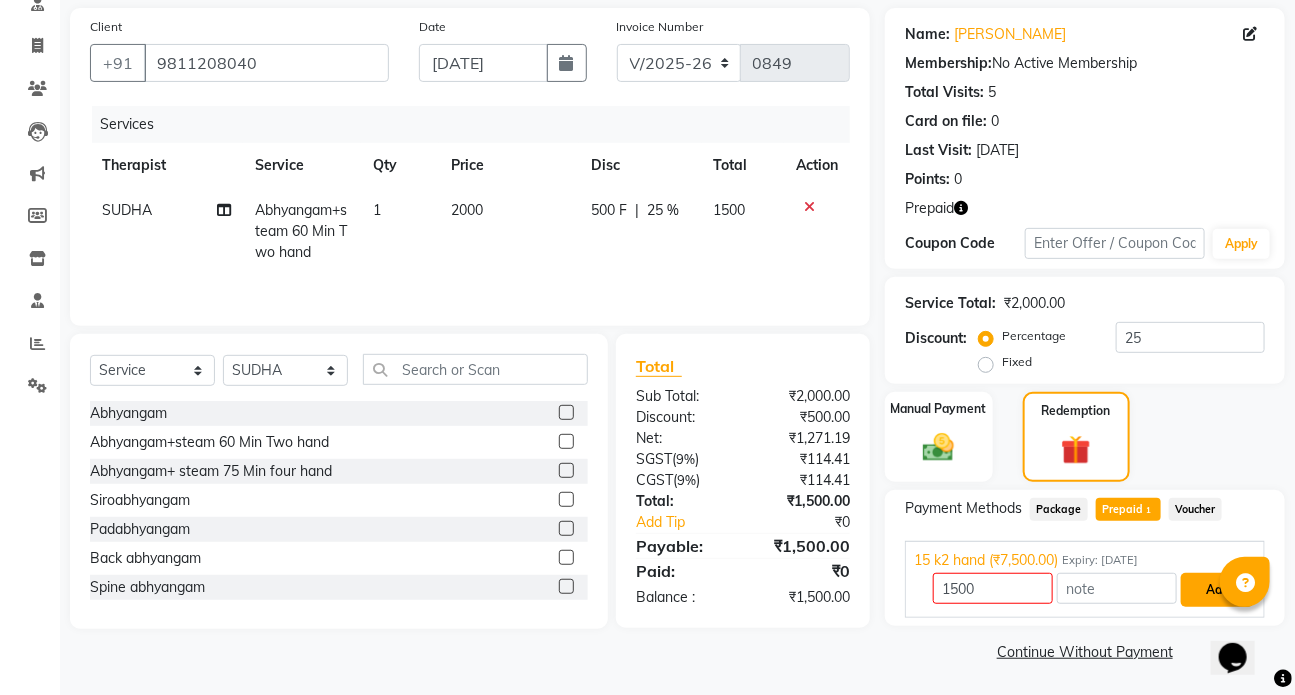 click on "Add" at bounding box center (1217, 590) 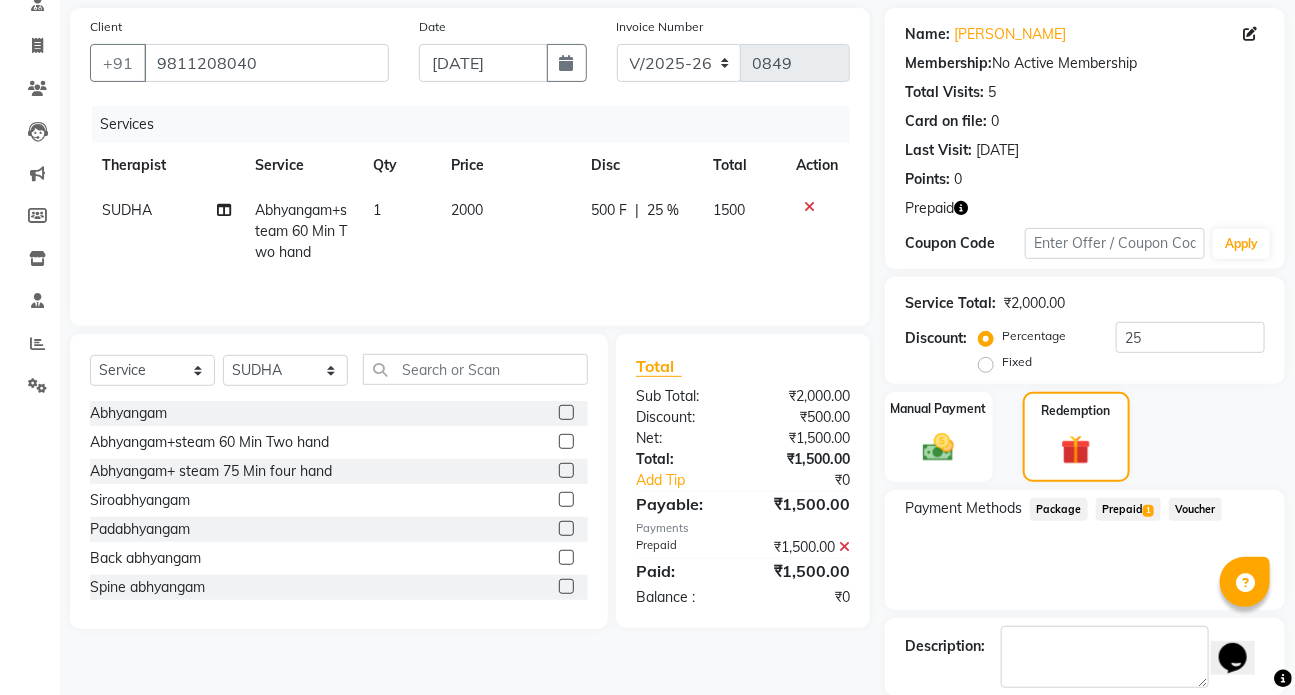scroll, scrollTop: 240, scrollLeft: 0, axis: vertical 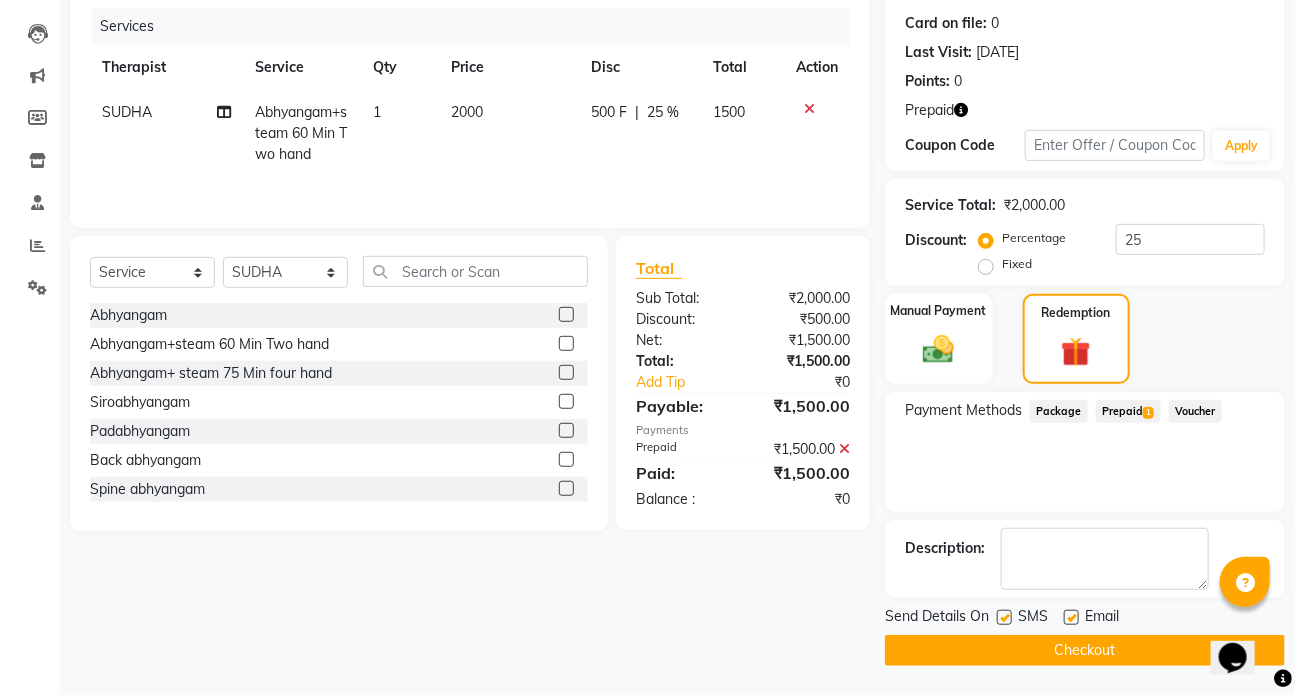 click on "Checkout" 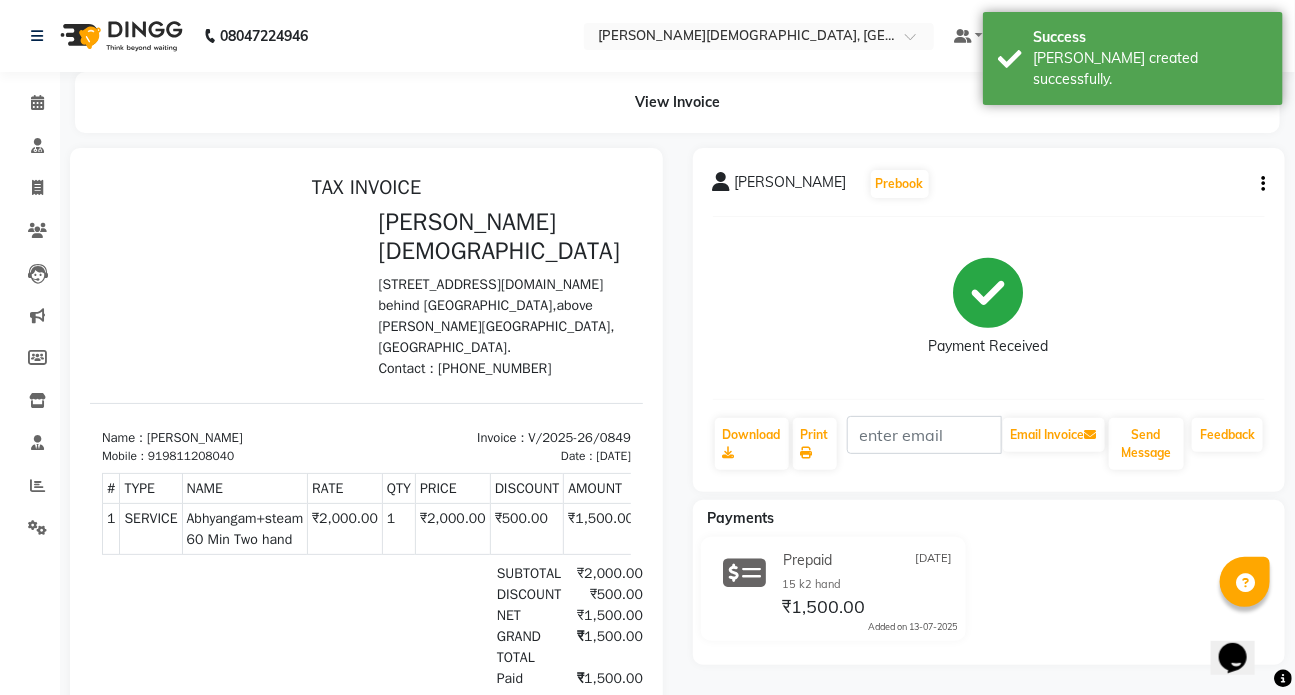scroll, scrollTop: 0, scrollLeft: 0, axis: both 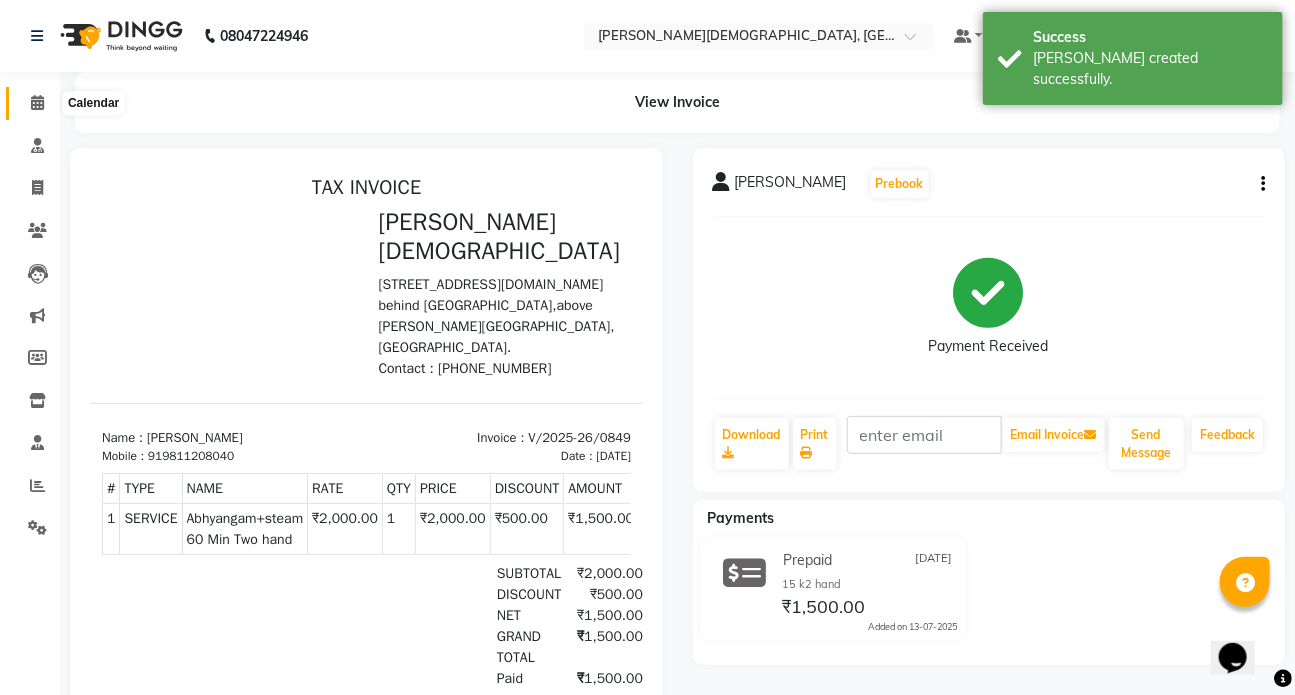 click 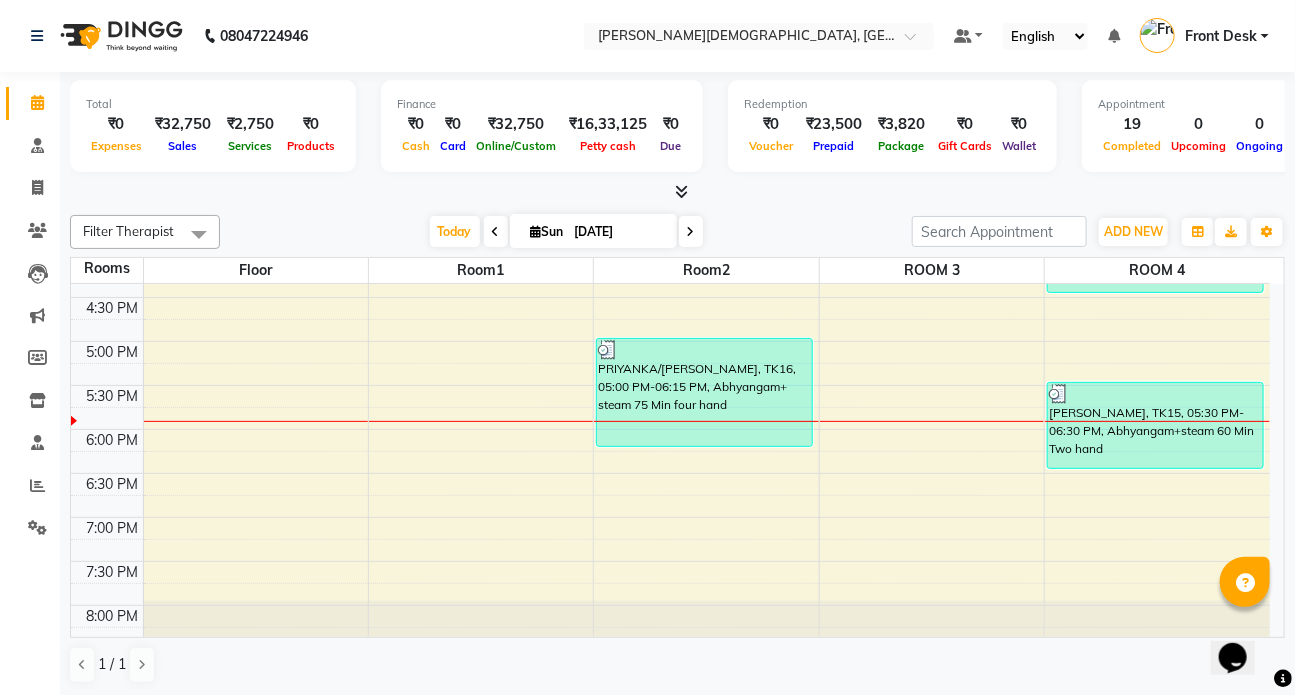 scroll, scrollTop: 781, scrollLeft: 0, axis: vertical 